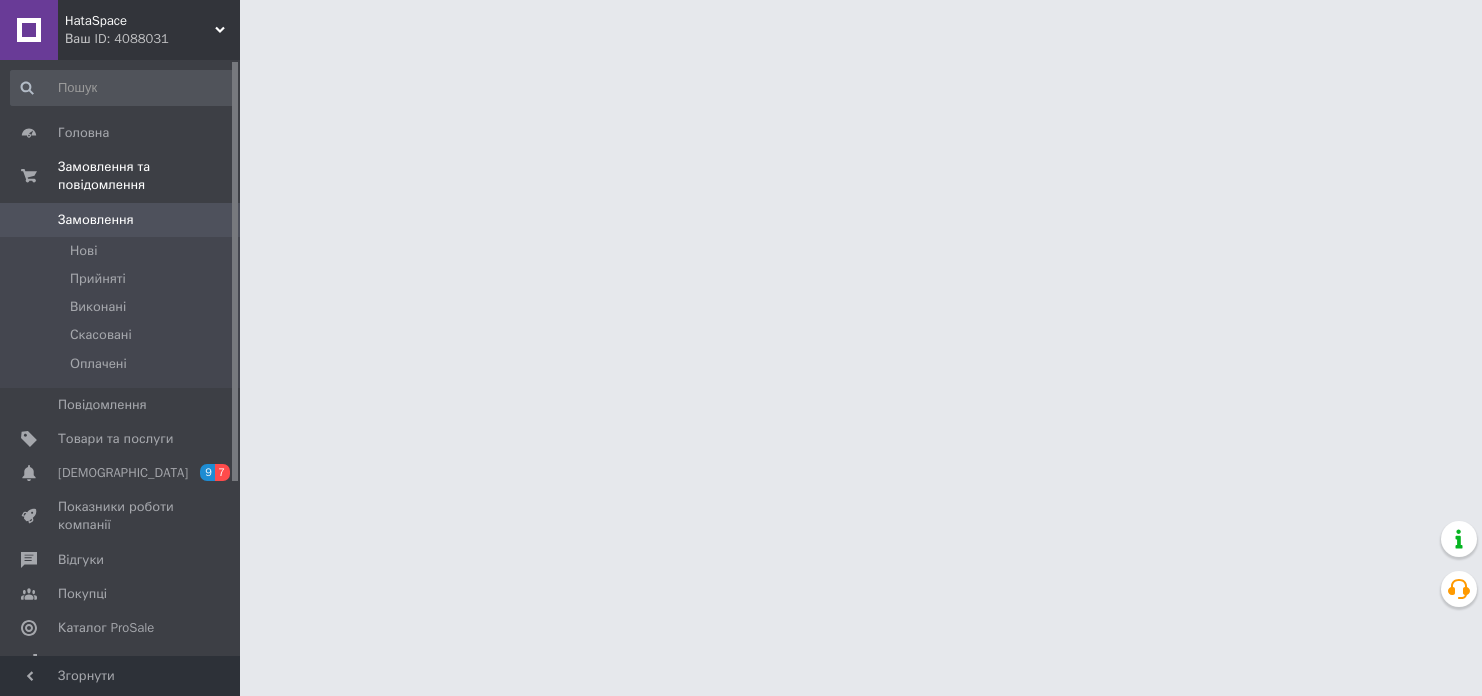 scroll, scrollTop: 0, scrollLeft: 0, axis: both 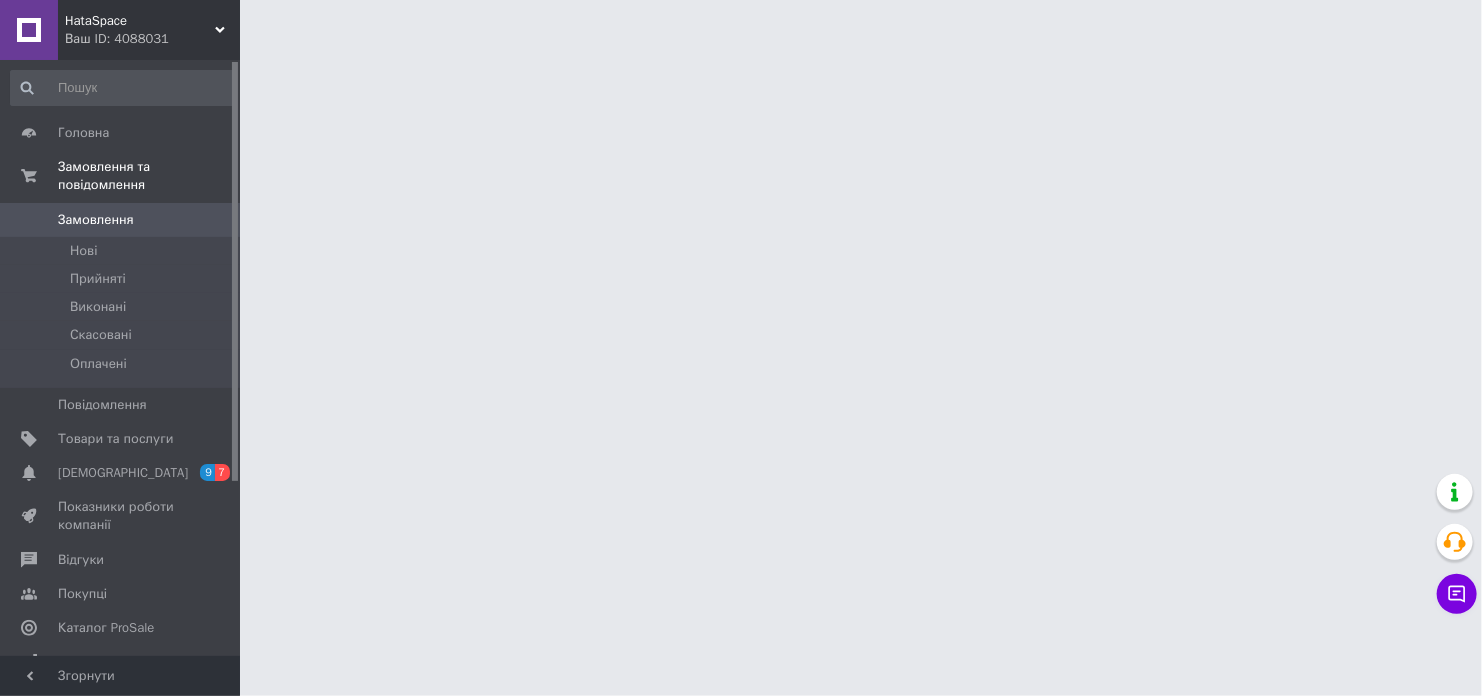 click on "Ваш ID: 4088031" at bounding box center [152, 39] 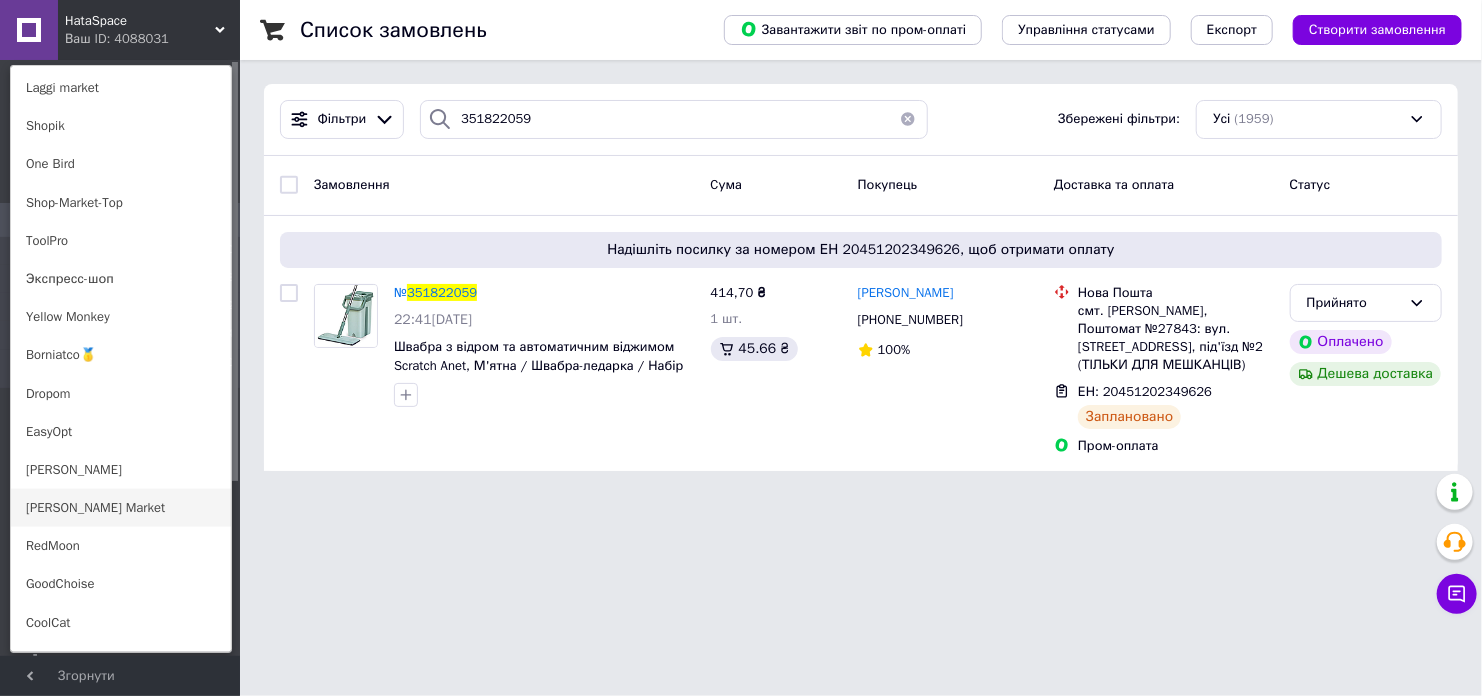 scroll, scrollTop: 1420, scrollLeft: 0, axis: vertical 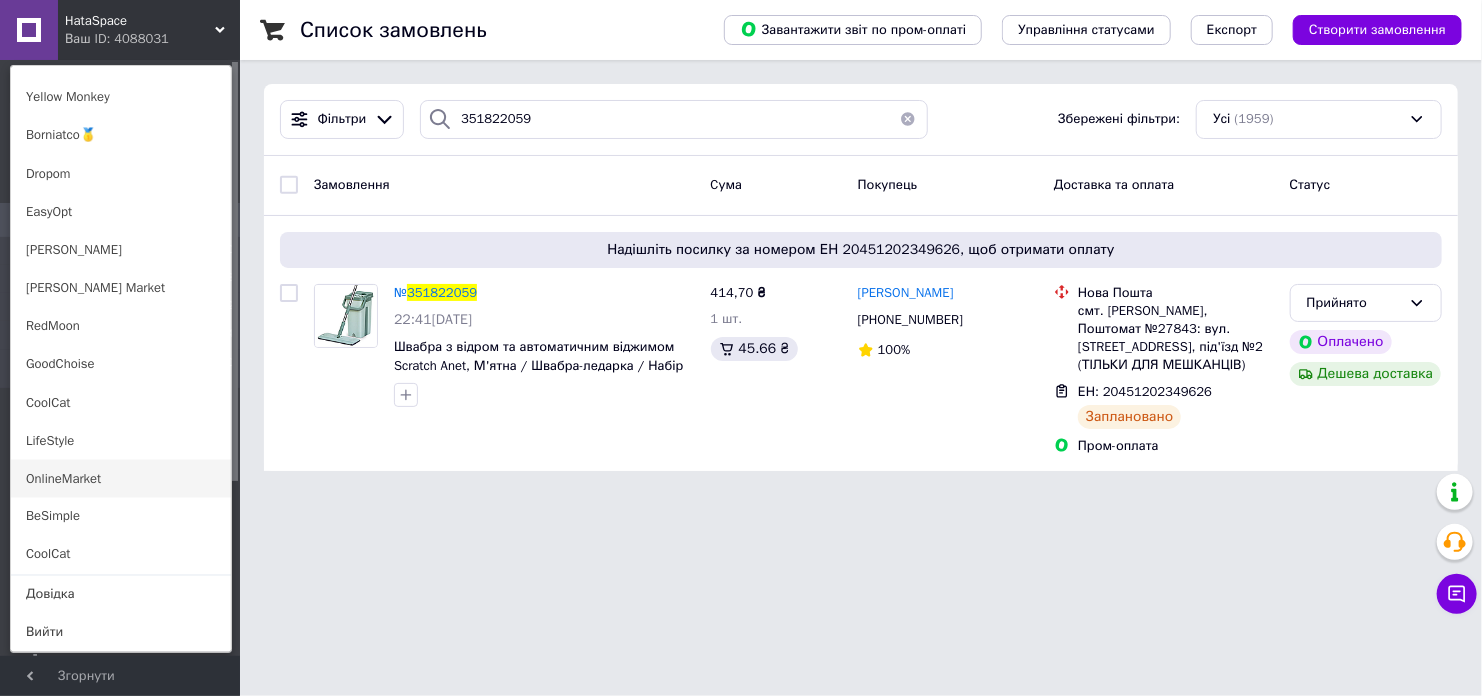 click on "OnlineMarket" at bounding box center (121, 479) 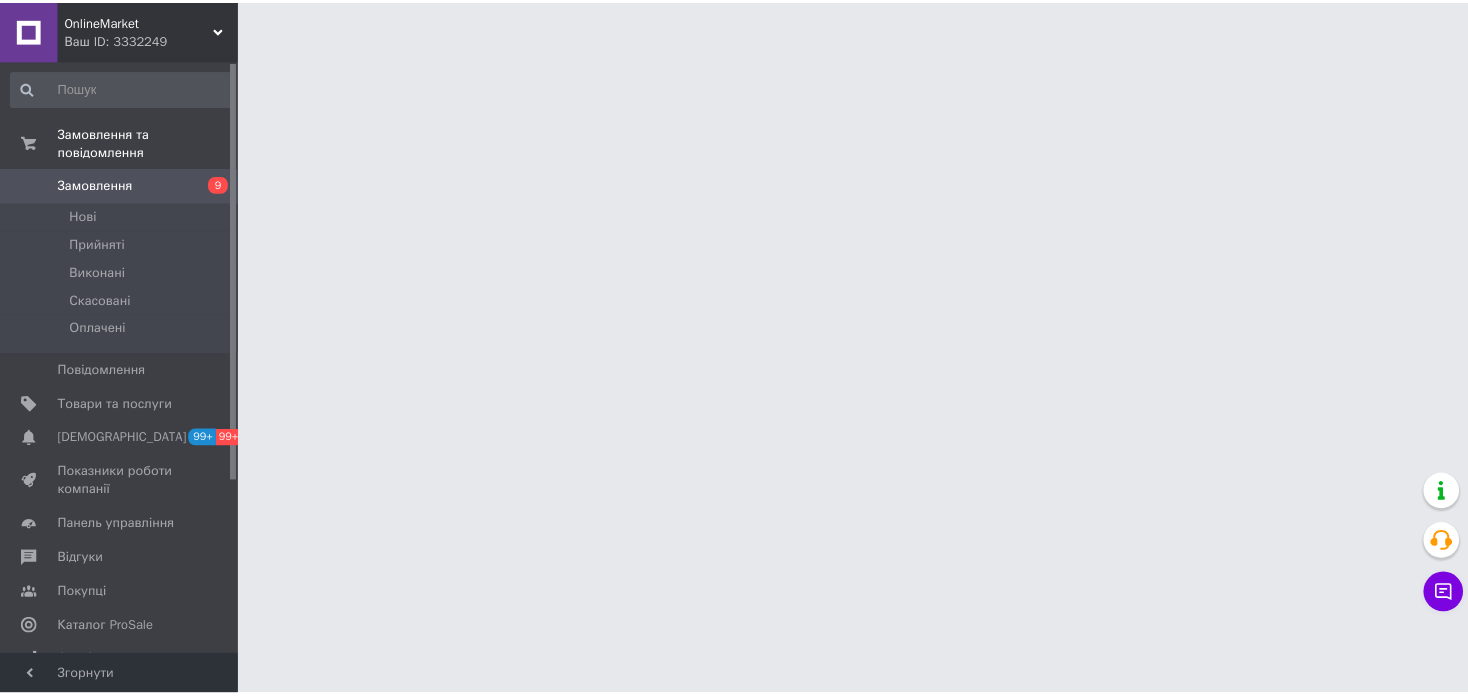 scroll, scrollTop: 0, scrollLeft: 0, axis: both 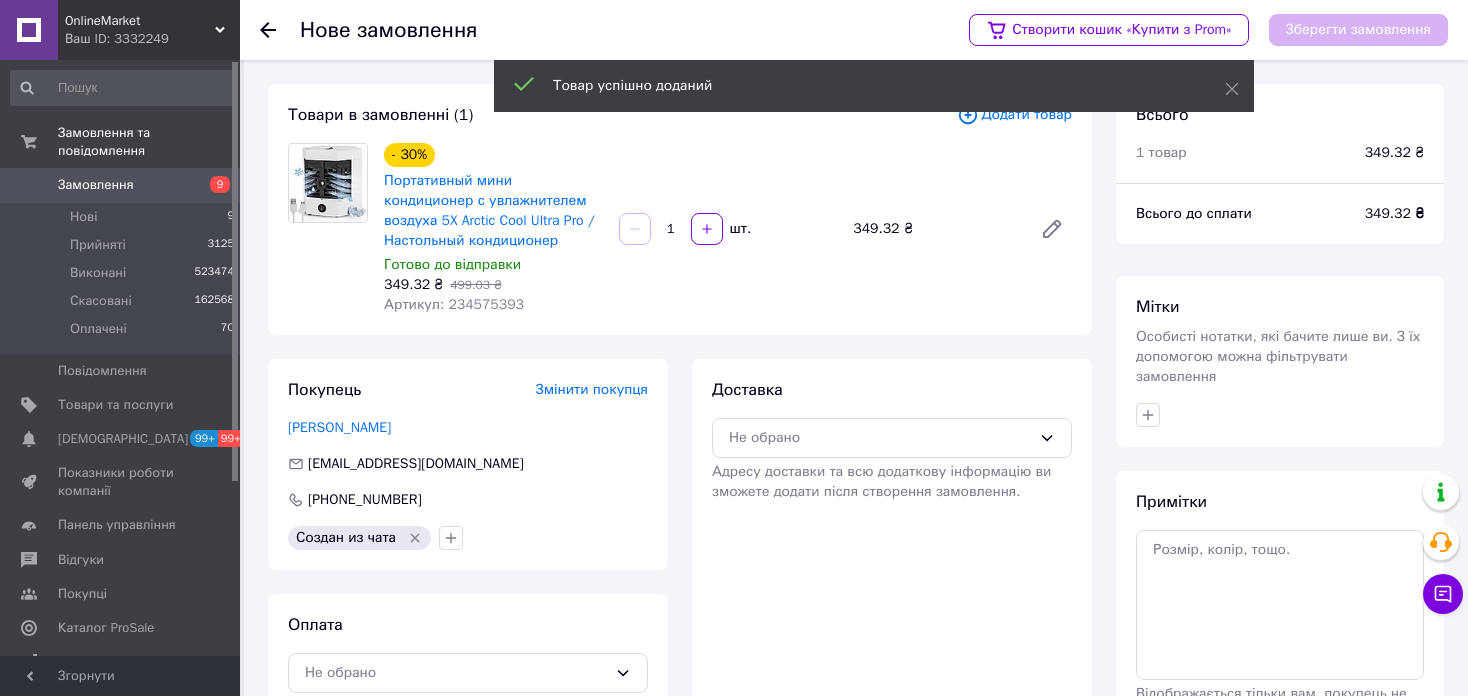 click on "- 30% Портативный мини кондиционер с увлажнителем воздуха 5X Arctic Cool Ultra Pro / Настольный кондиционер Готово до відправки 349.32 ₴   499.03 ₴ Артикул: 234575393" at bounding box center [493, 229] 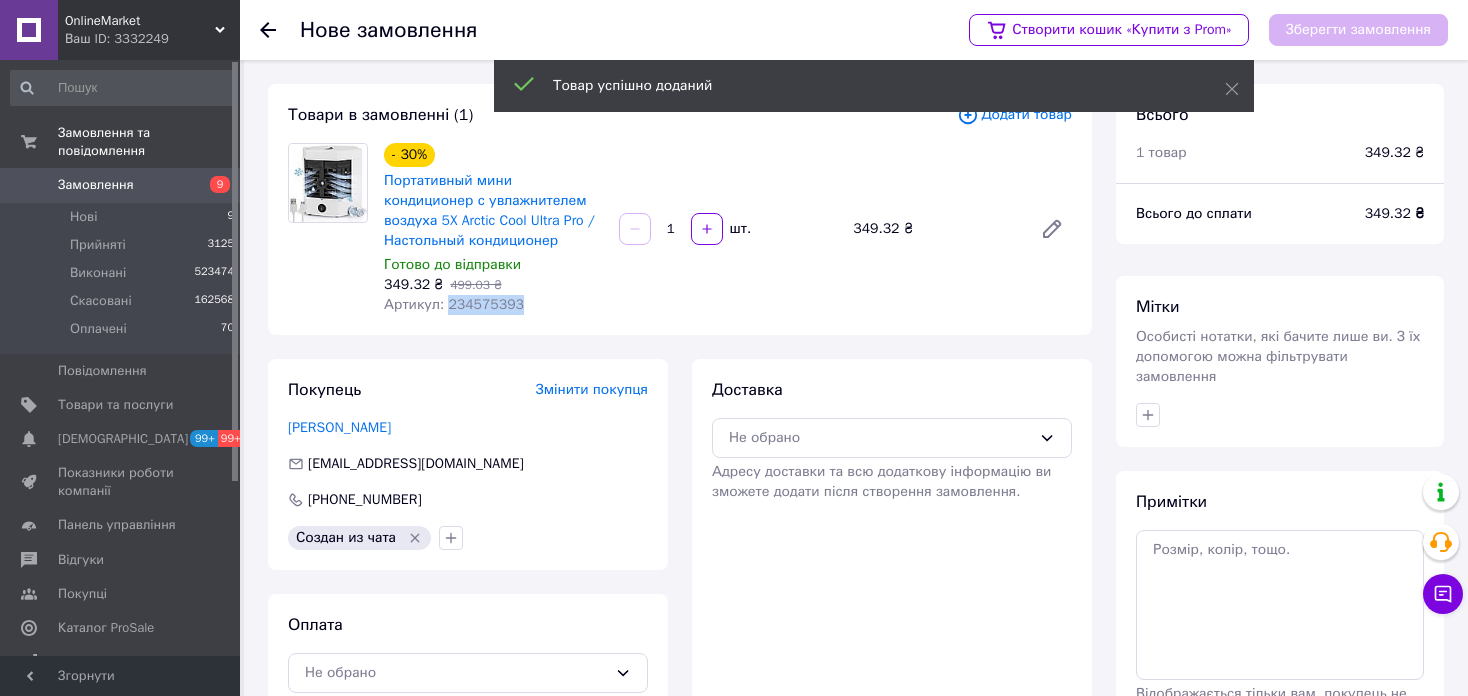 click on "Артикул: 234575393" at bounding box center (454, 304) 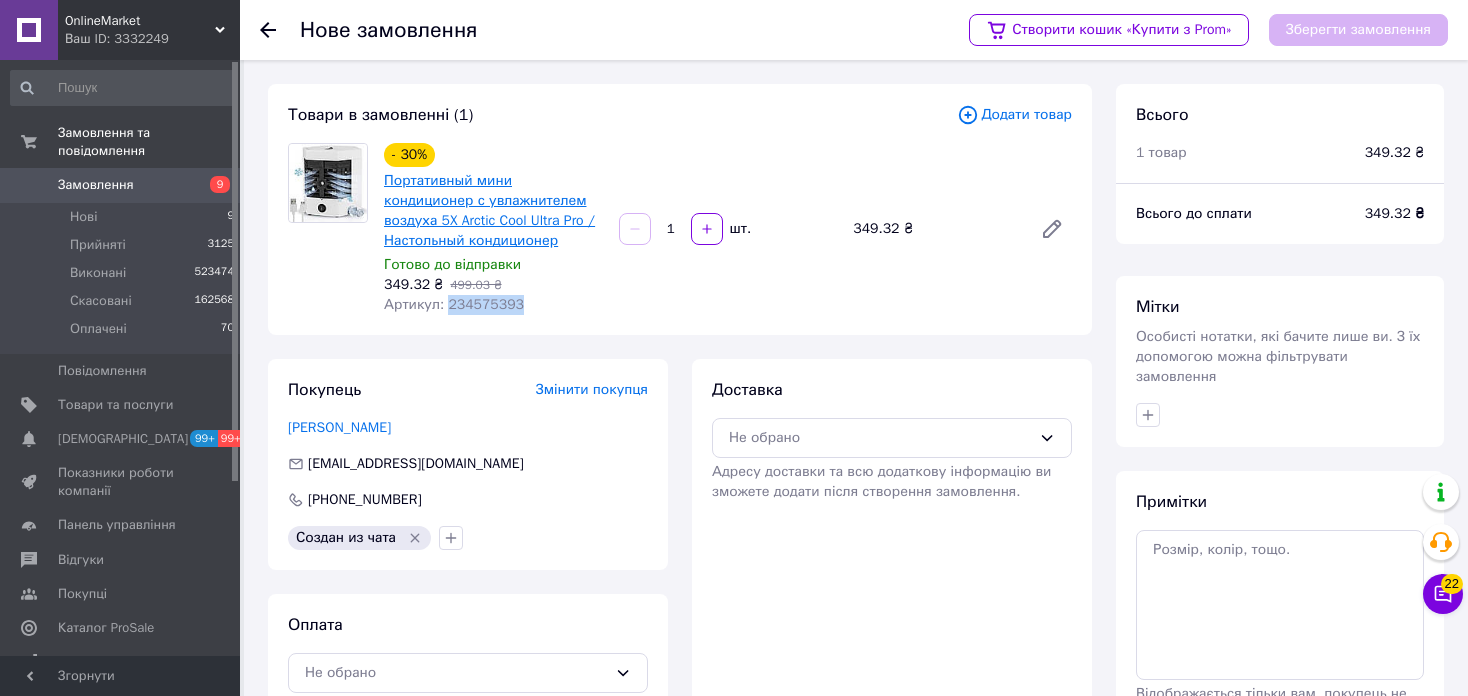 click on "Портативный мини кондиционер с увлажнителем воздуха 5X Arctic Cool Ultra Pro / Настольный кондиционер" at bounding box center [489, 210] 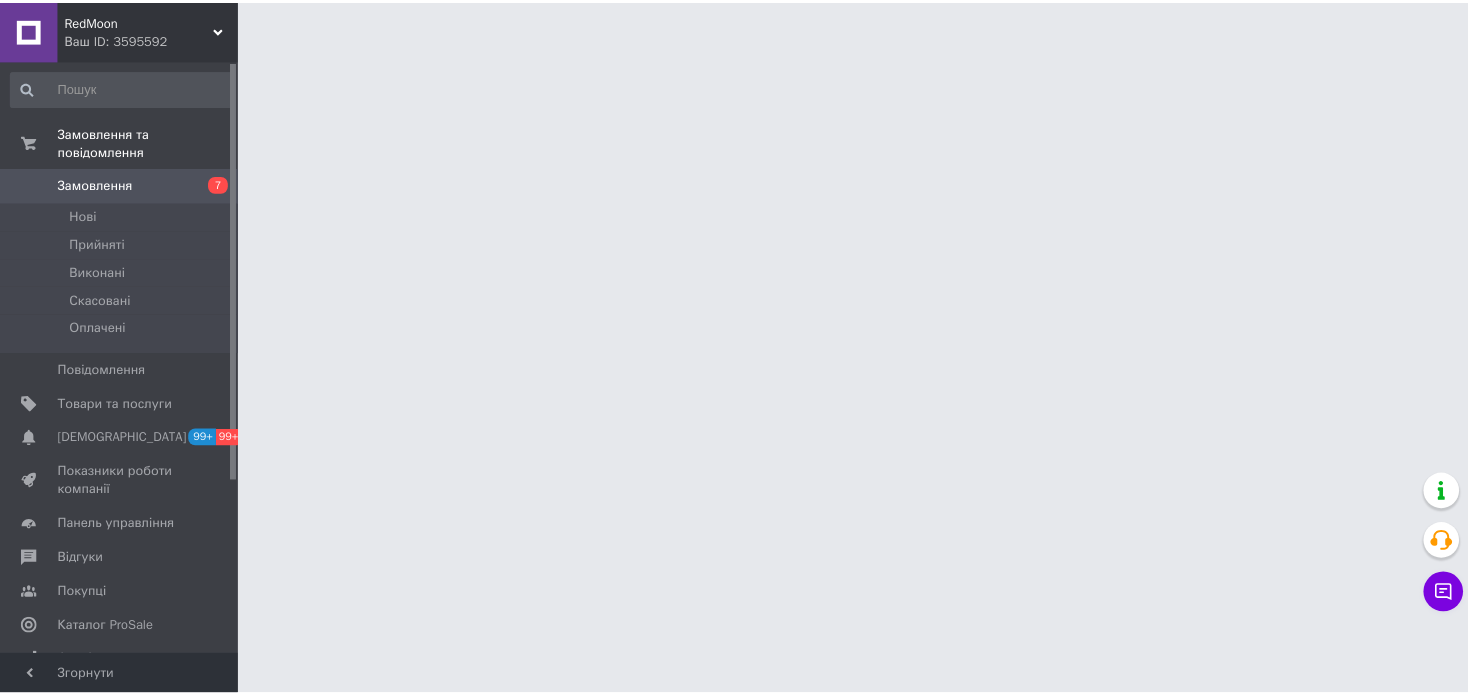 scroll, scrollTop: 0, scrollLeft: 0, axis: both 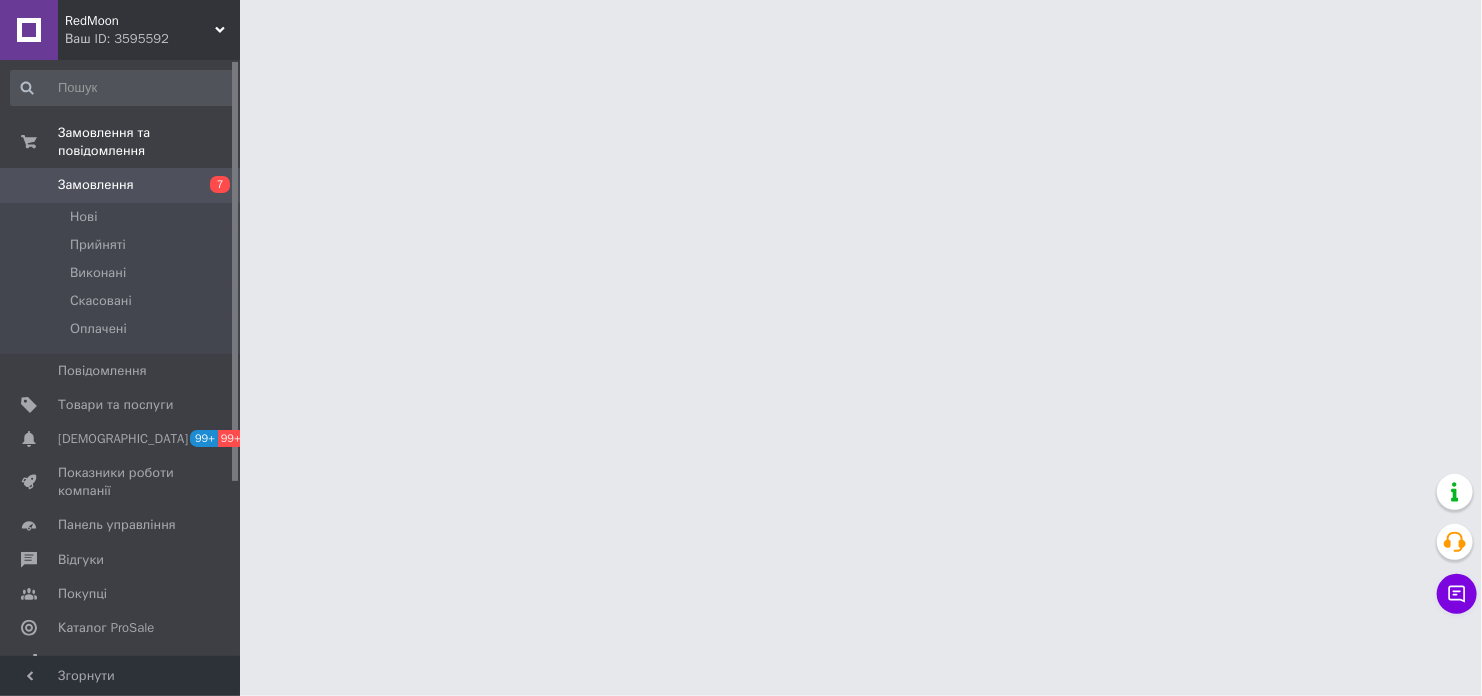 click on "Ваш ID: 3595592" at bounding box center (152, 39) 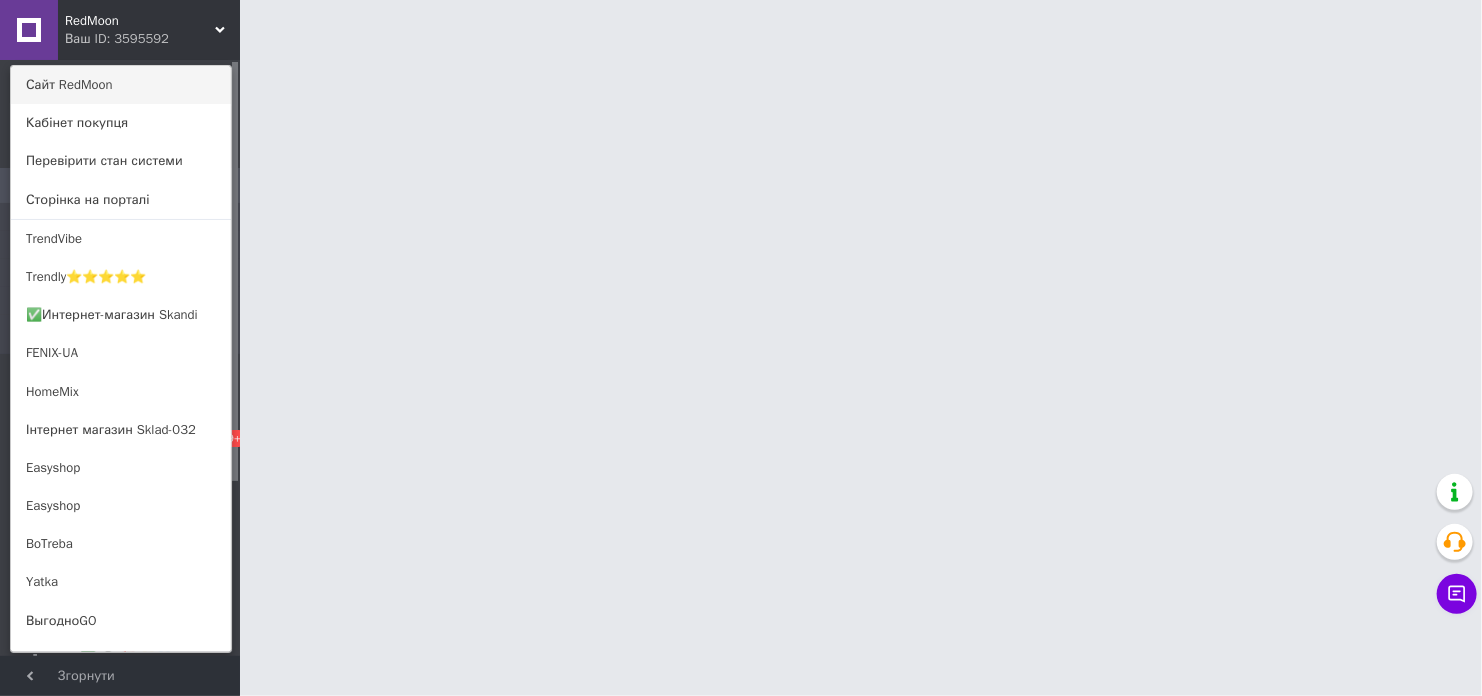 click on "Сайт RedMoon" at bounding box center (121, 85) 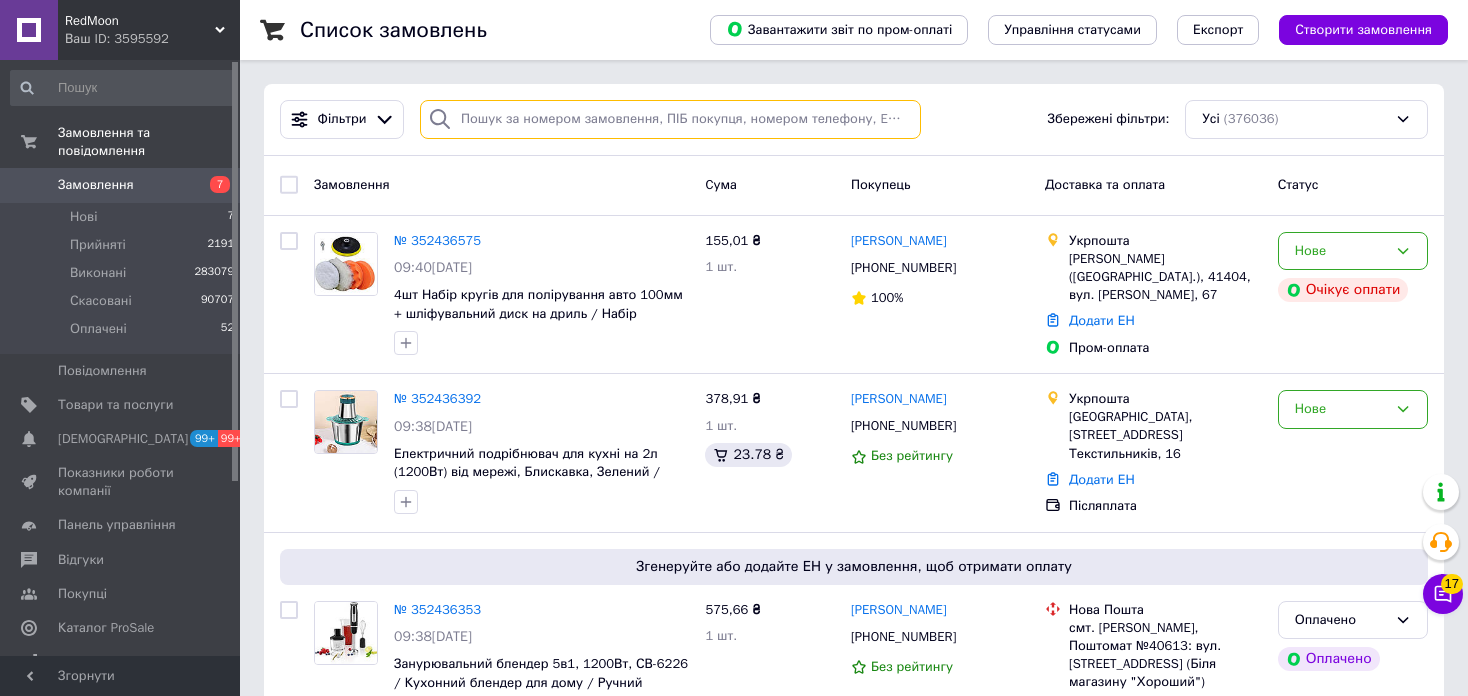 click at bounding box center (670, 119) 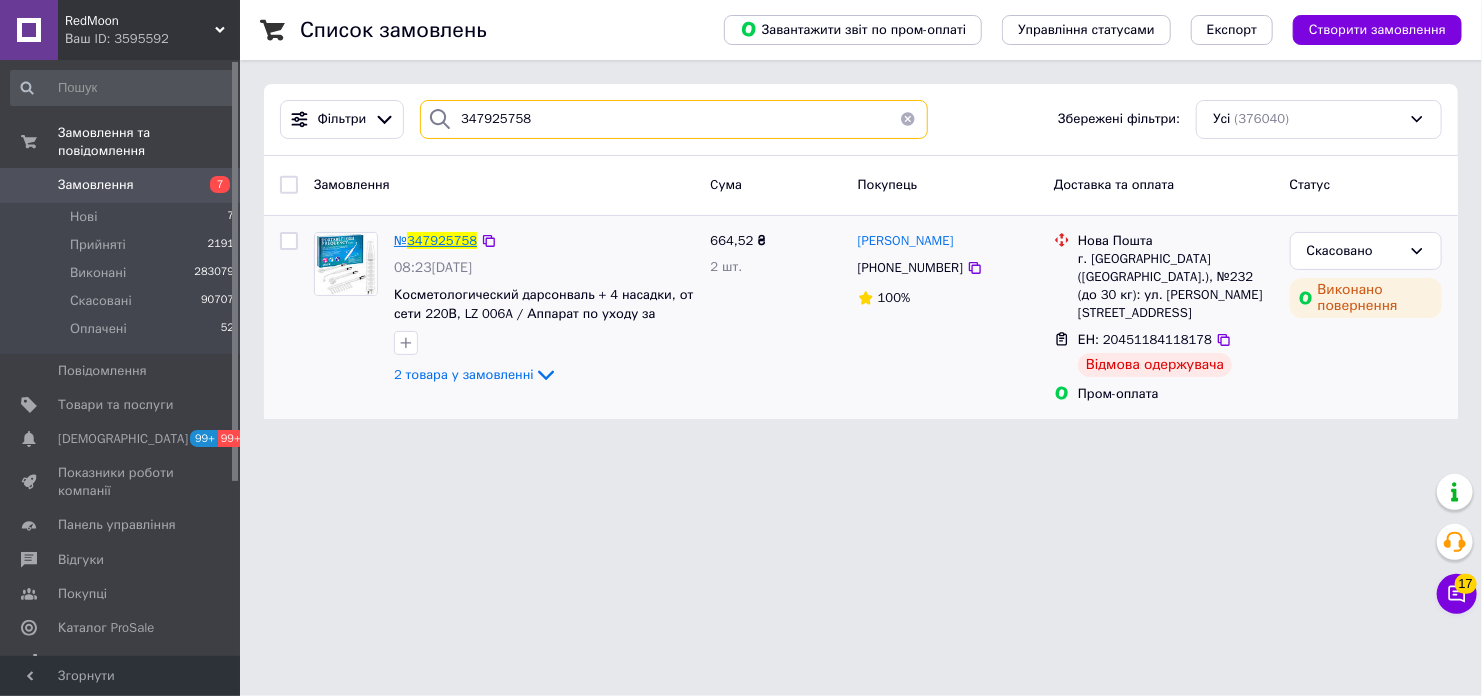 type on "347925758" 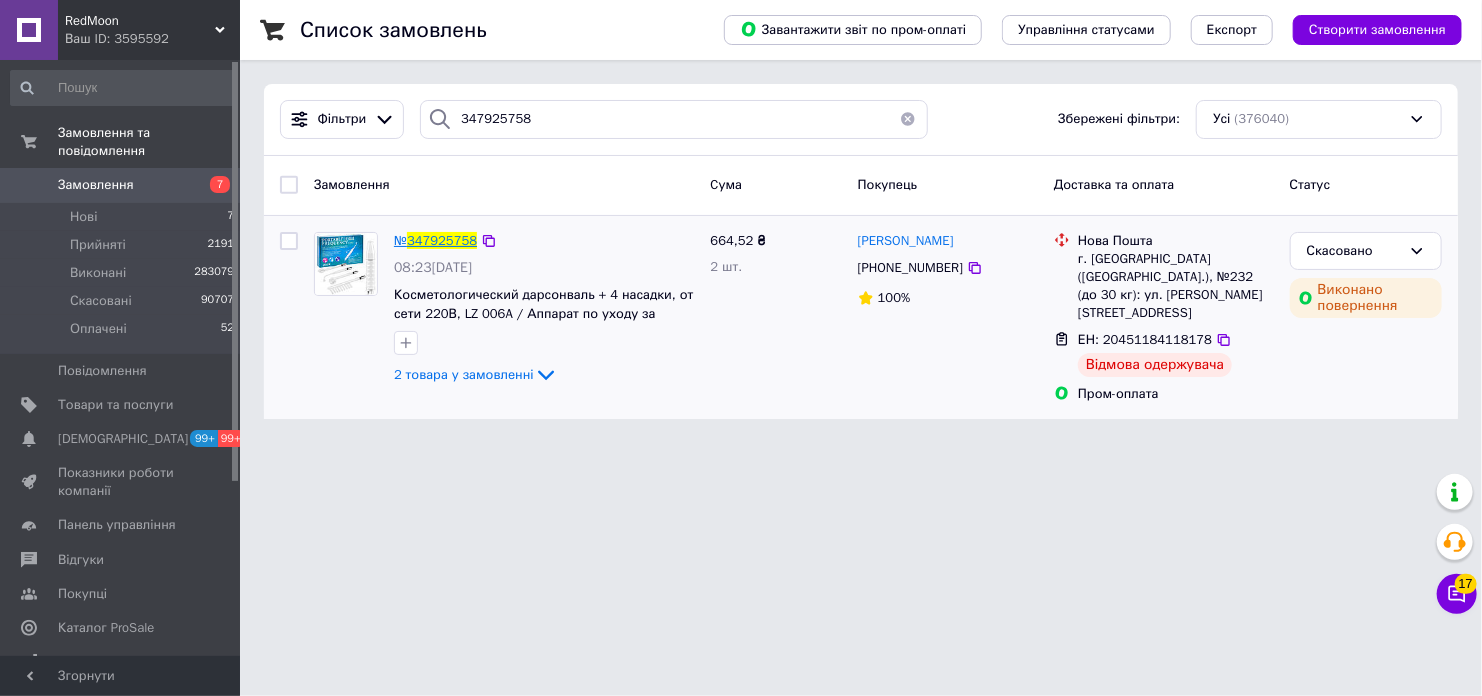 click on "347925758" at bounding box center [442, 240] 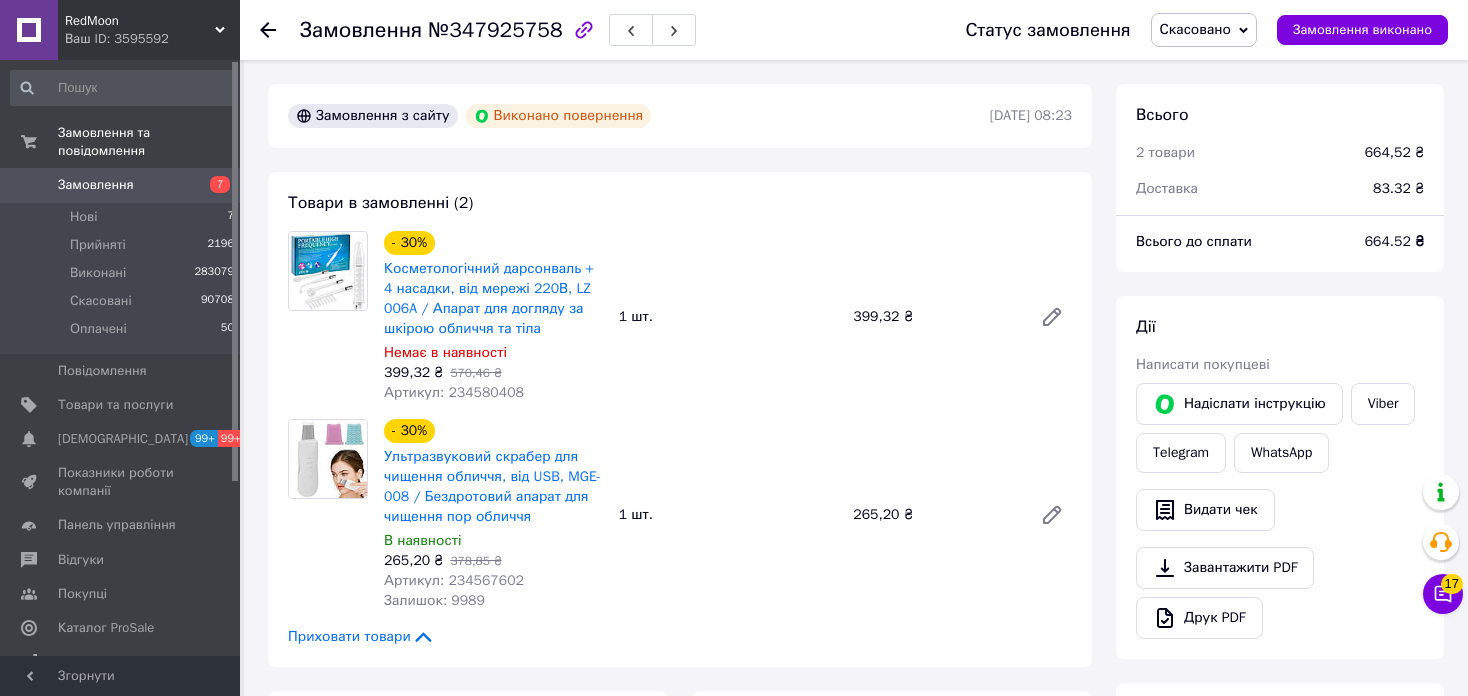 scroll, scrollTop: 108, scrollLeft: 0, axis: vertical 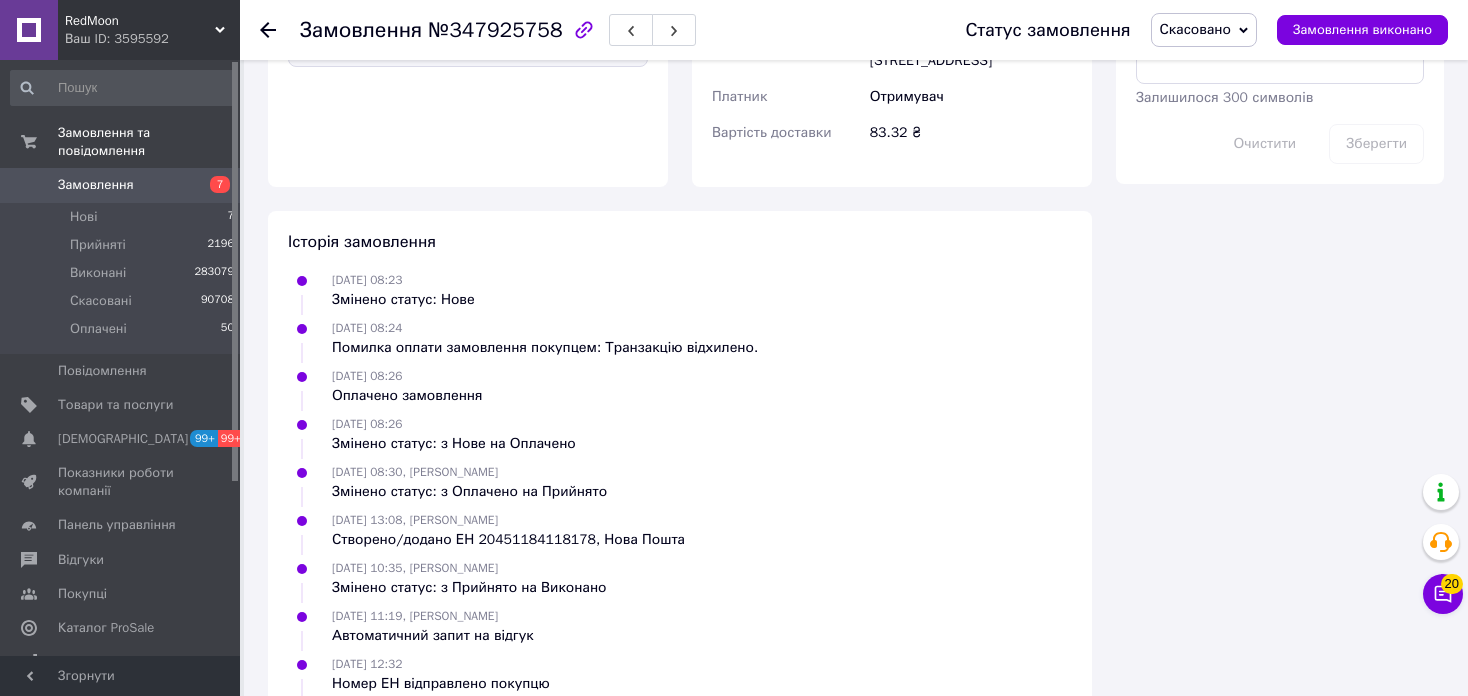 click on "Ваш ID: 3595592" at bounding box center (152, 39) 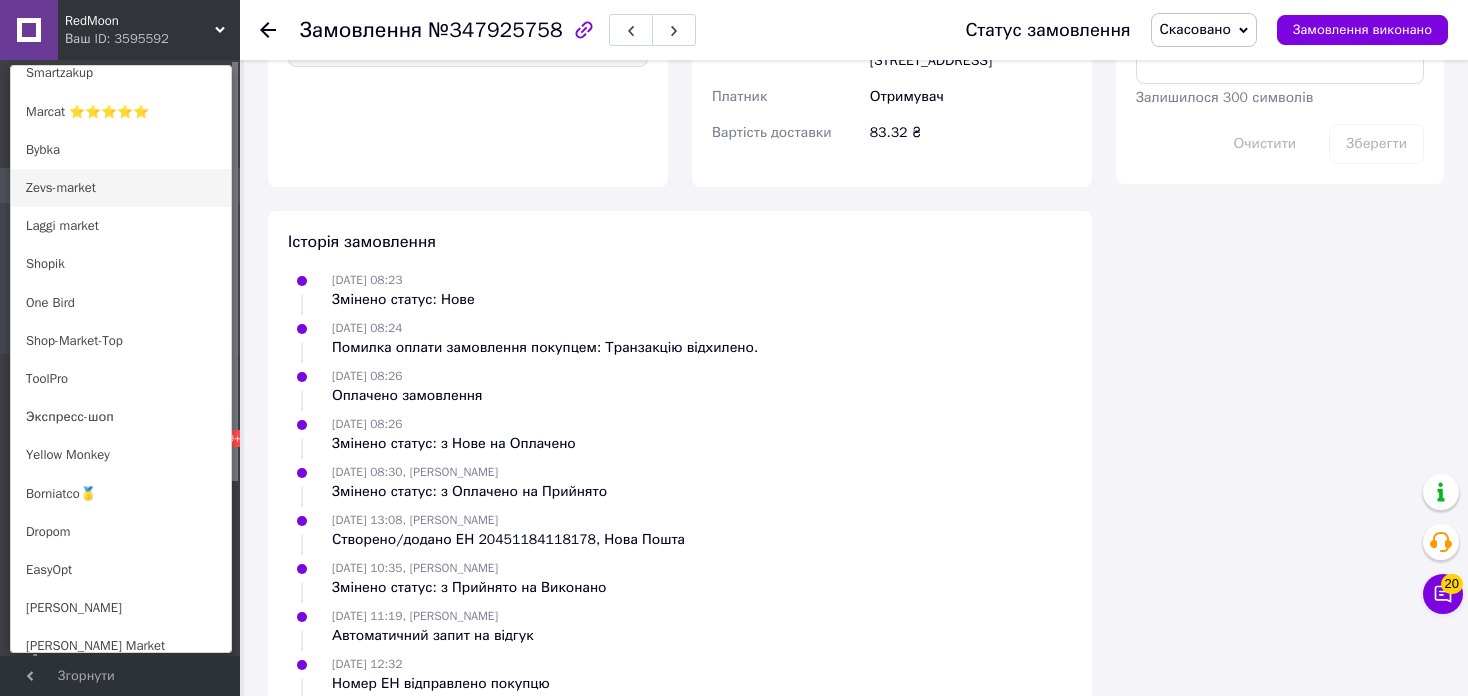 scroll, scrollTop: 1200, scrollLeft: 0, axis: vertical 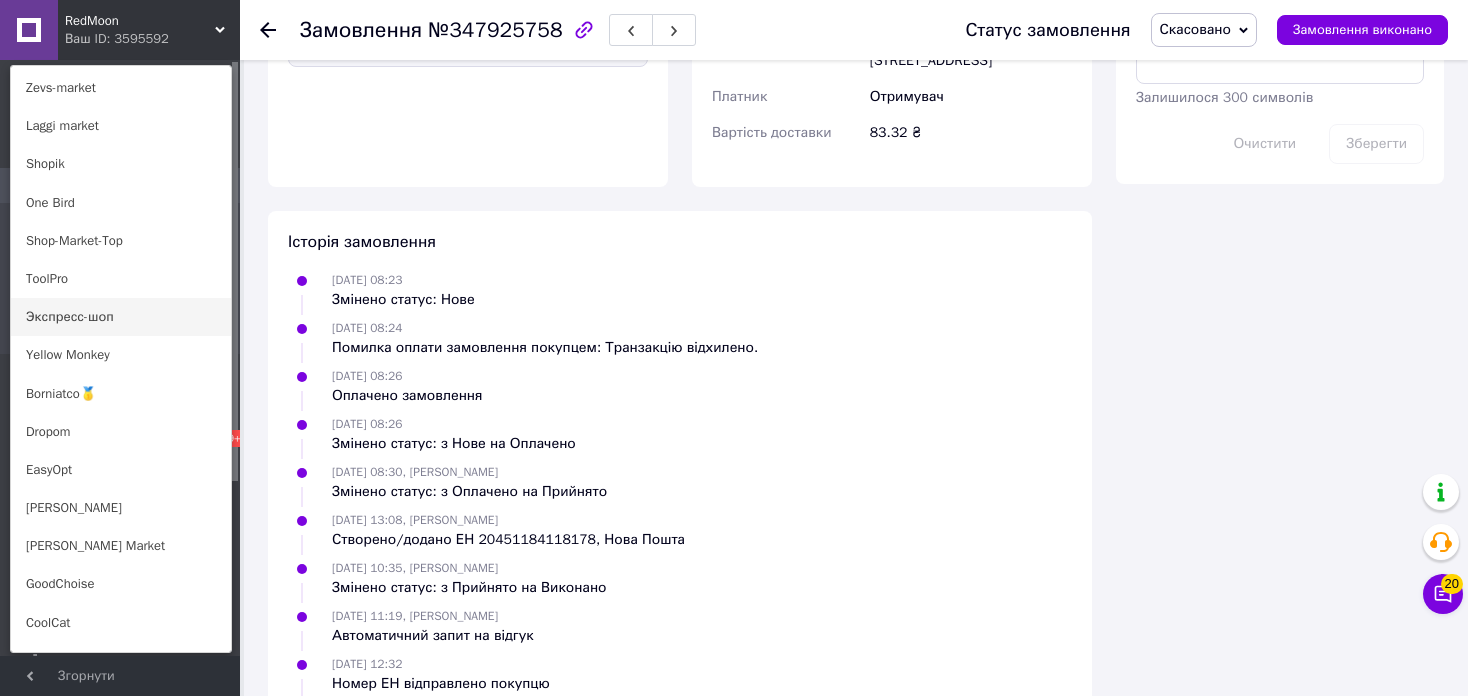 click on "Экспресс-шоп" at bounding box center [121, 317] 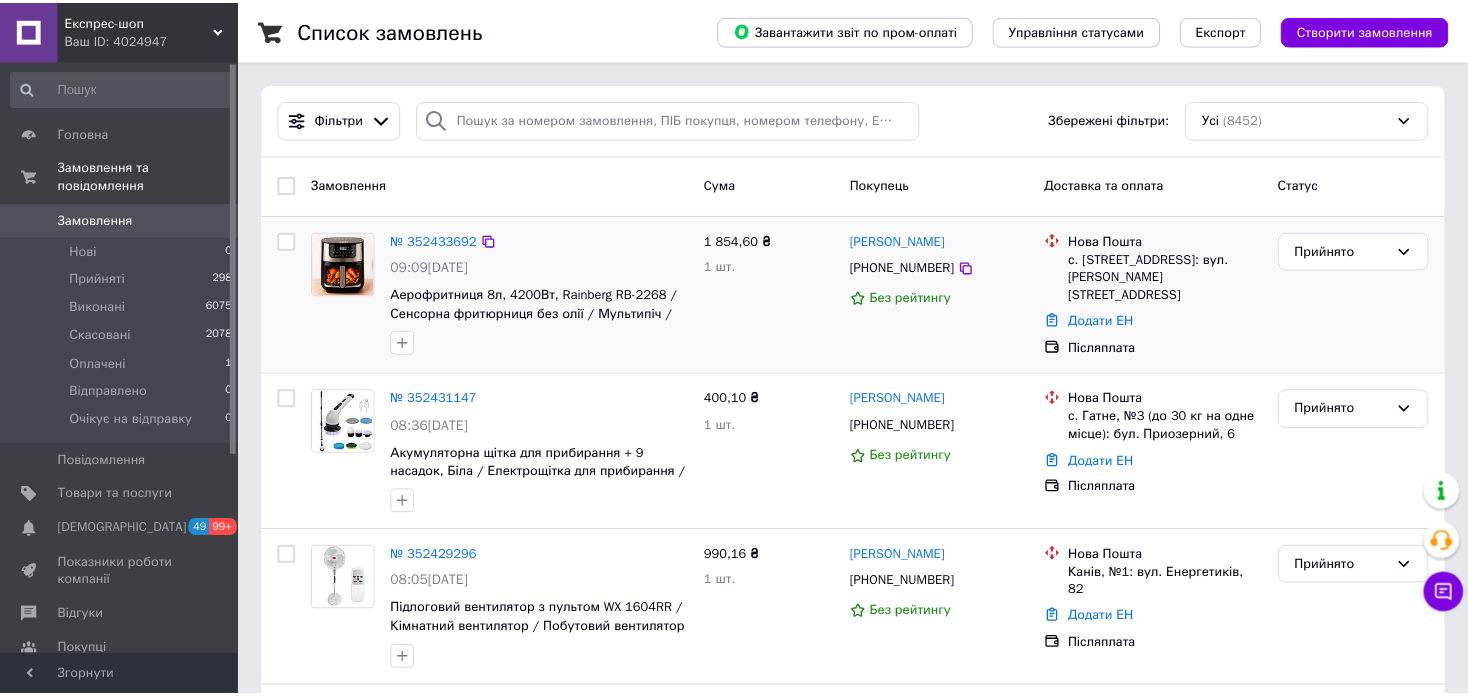 scroll, scrollTop: 0, scrollLeft: 0, axis: both 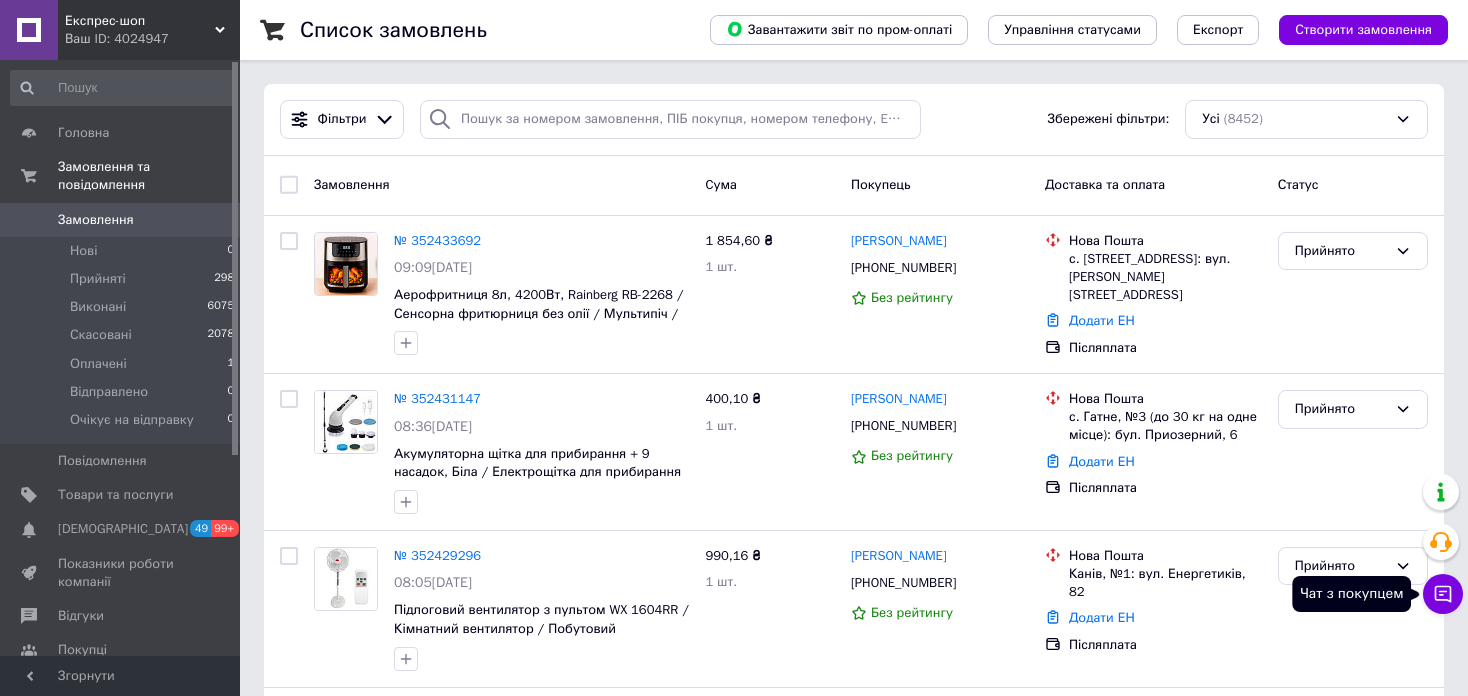 click 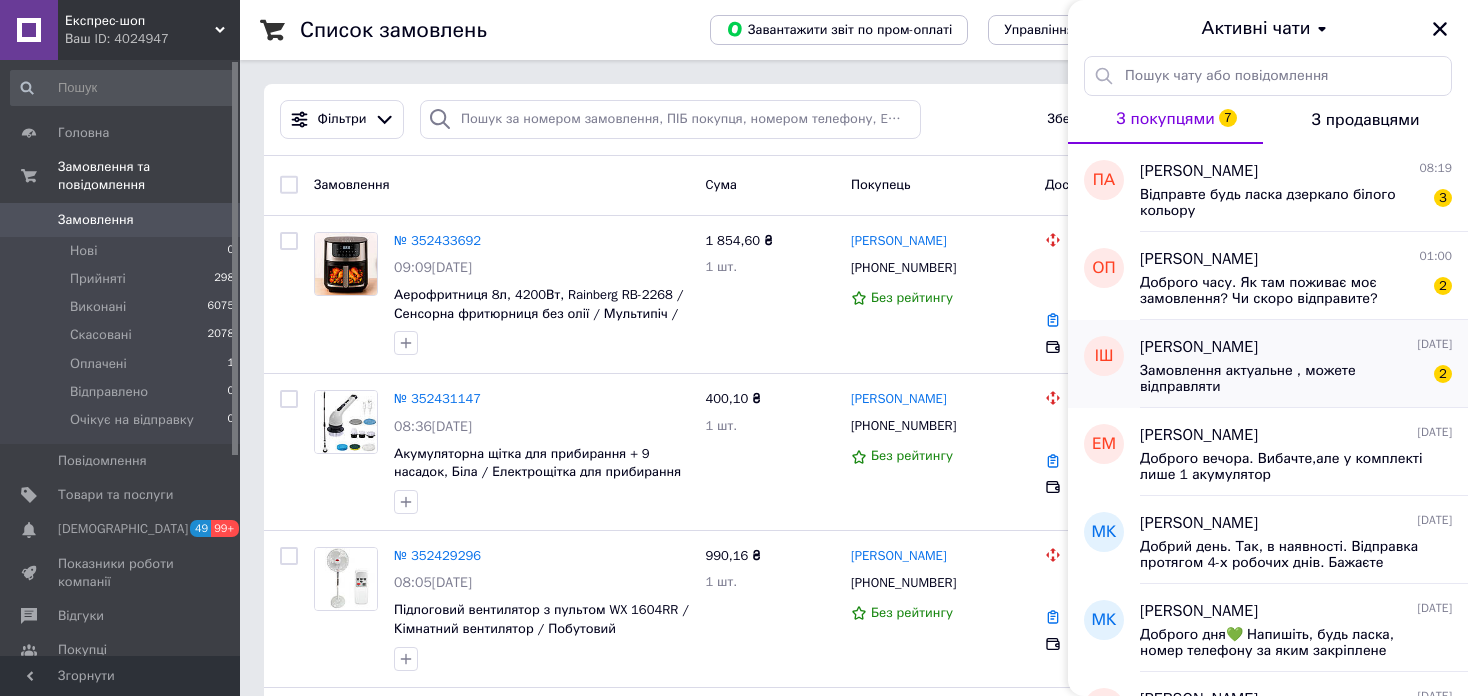 click on "Замовлення актуальне , можете відправляти" at bounding box center [1282, 379] 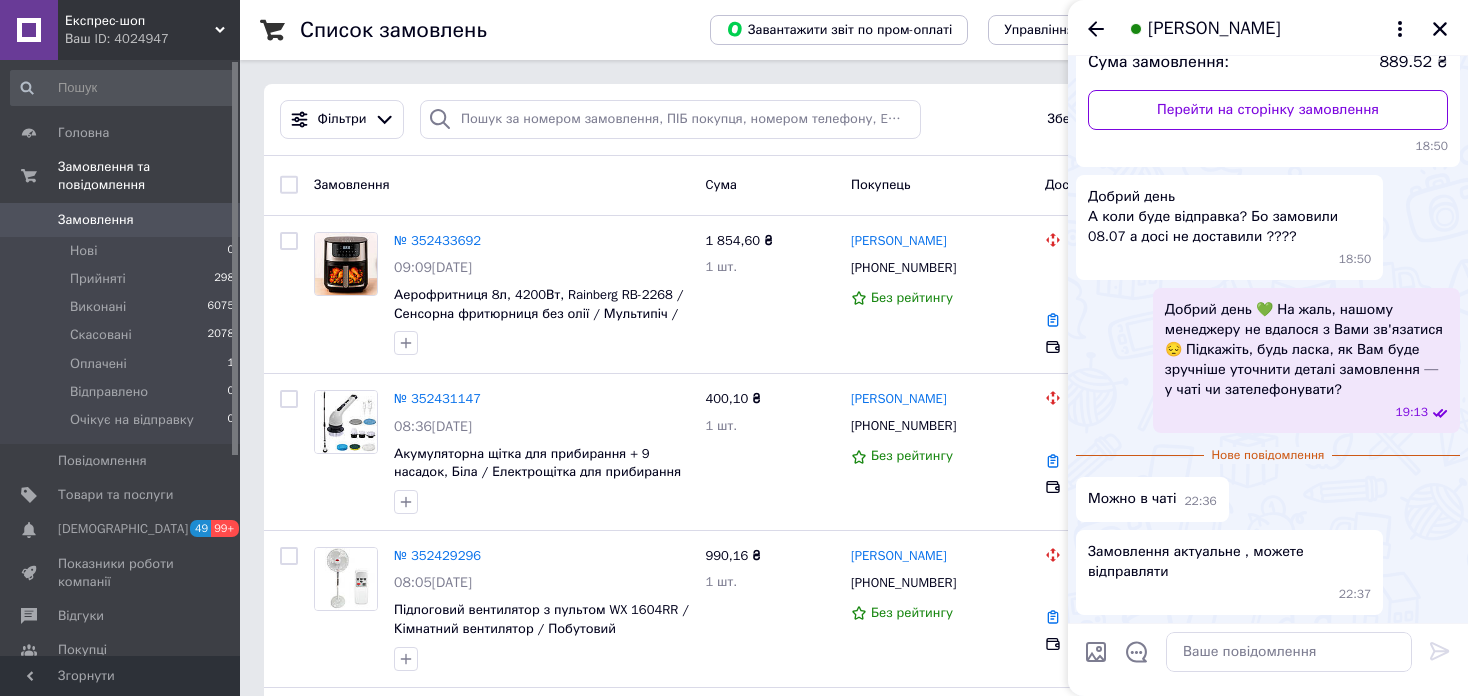 scroll, scrollTop: 0, scrollLeft: 0, axis: both 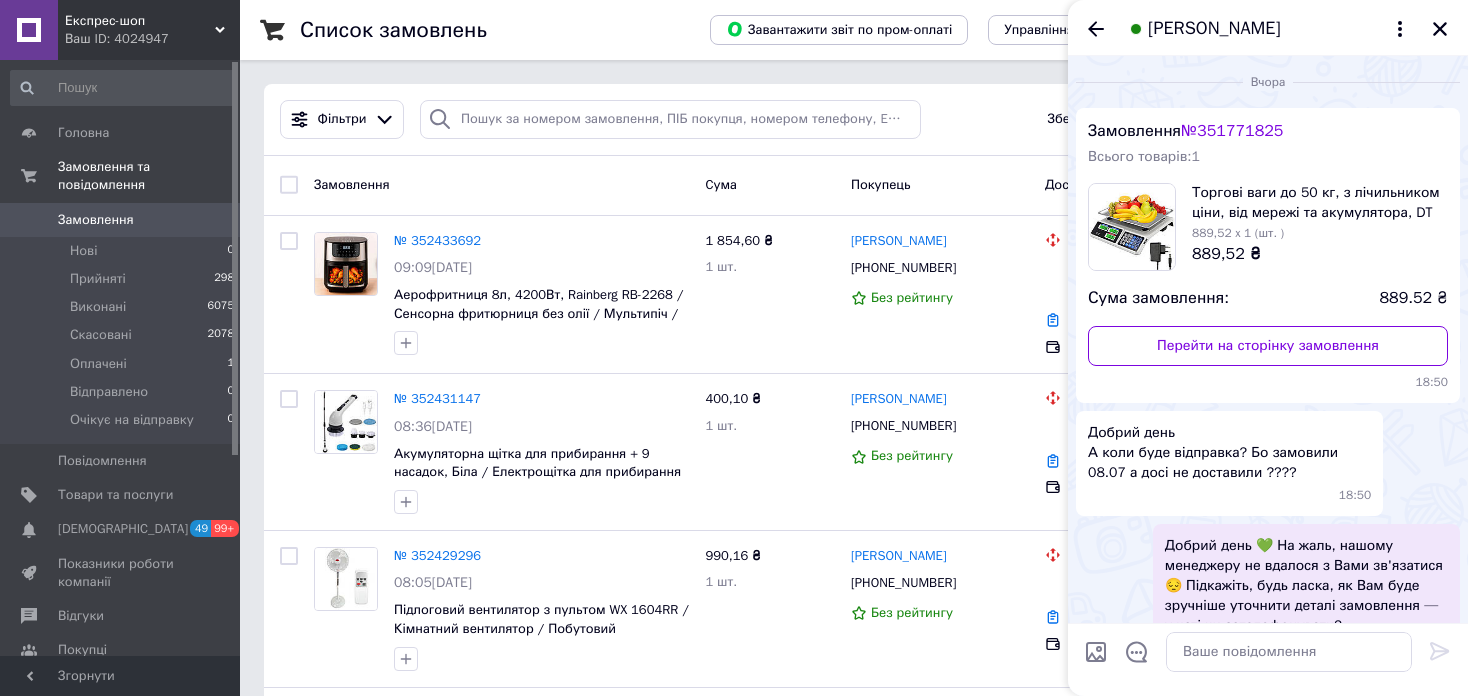 click on "№ 351771825" at bounding box center (1232, 131) 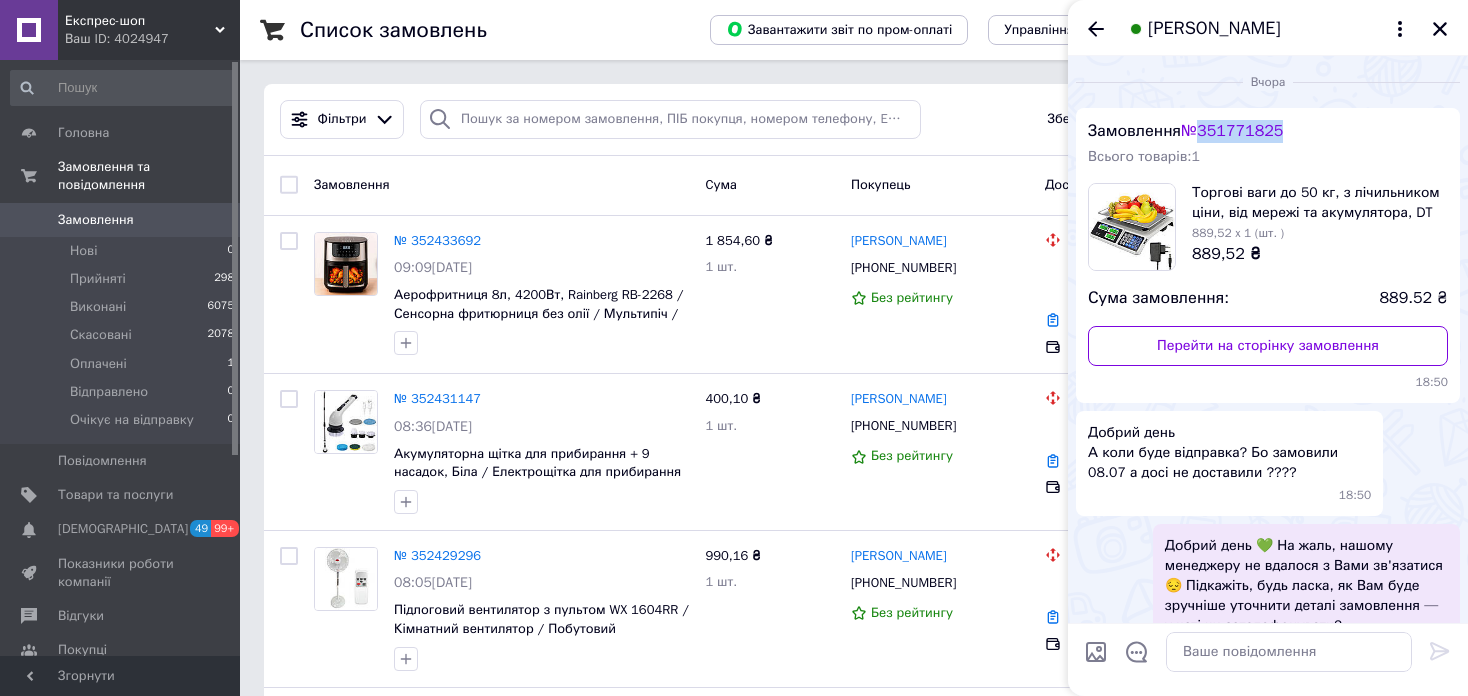 click on "№ 351771825" at bounding box center (1232, 131) 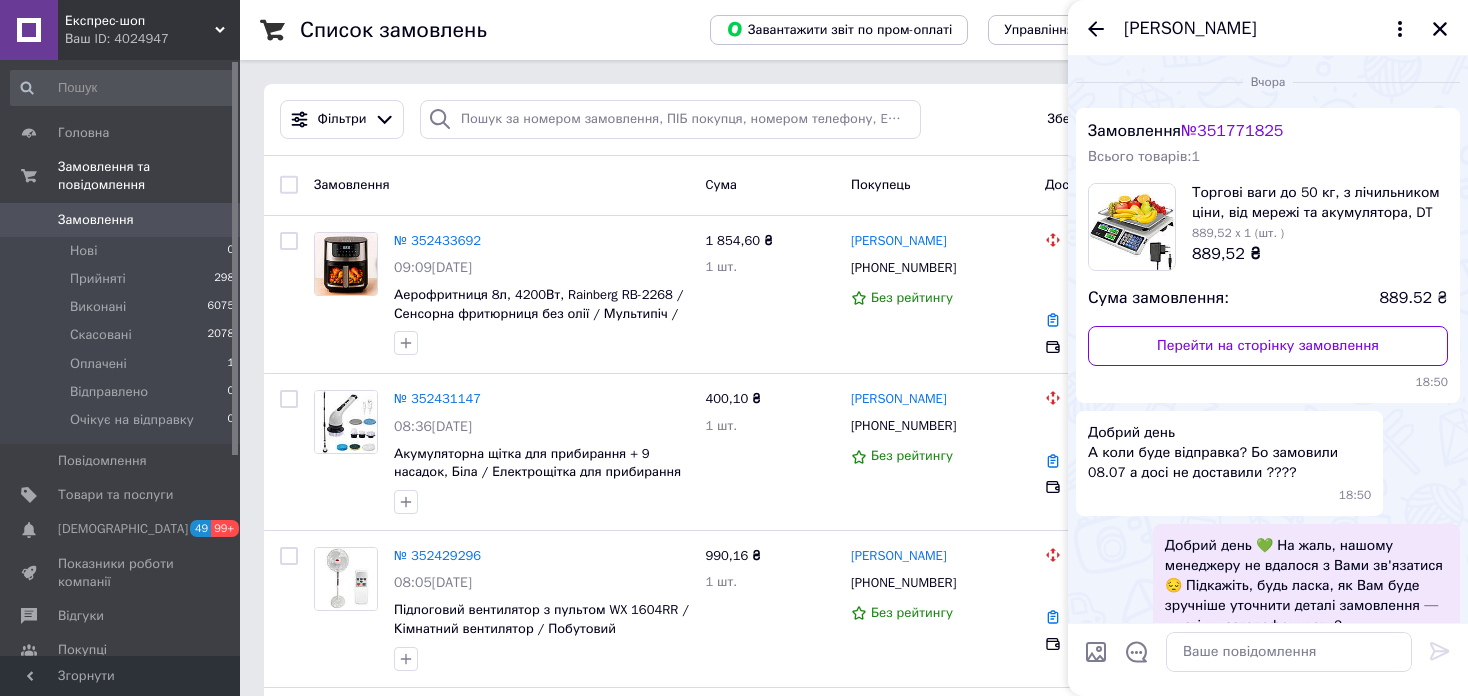 click on "Ваш ID: 4024947" at bounding box center [152, 39] 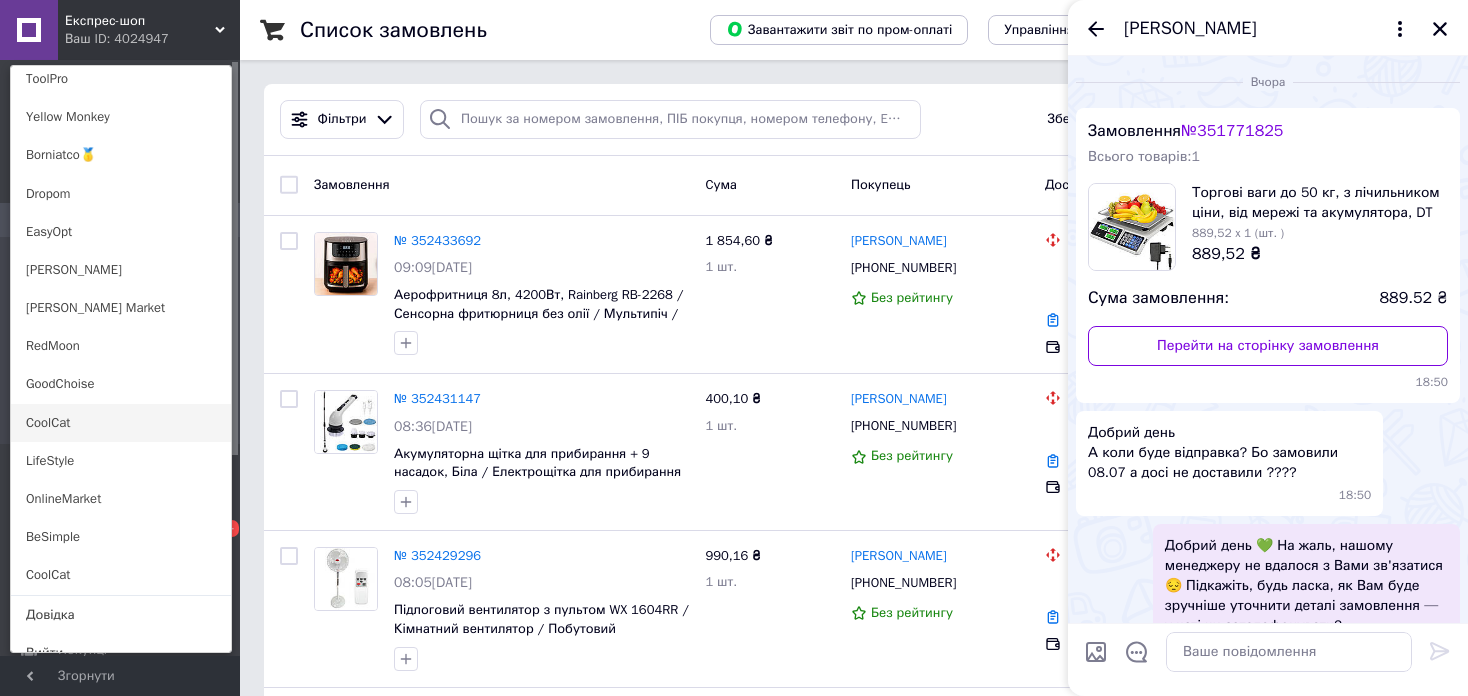 scroll, scrollTop: 1420, scrollLeft: 0, axis: vertical 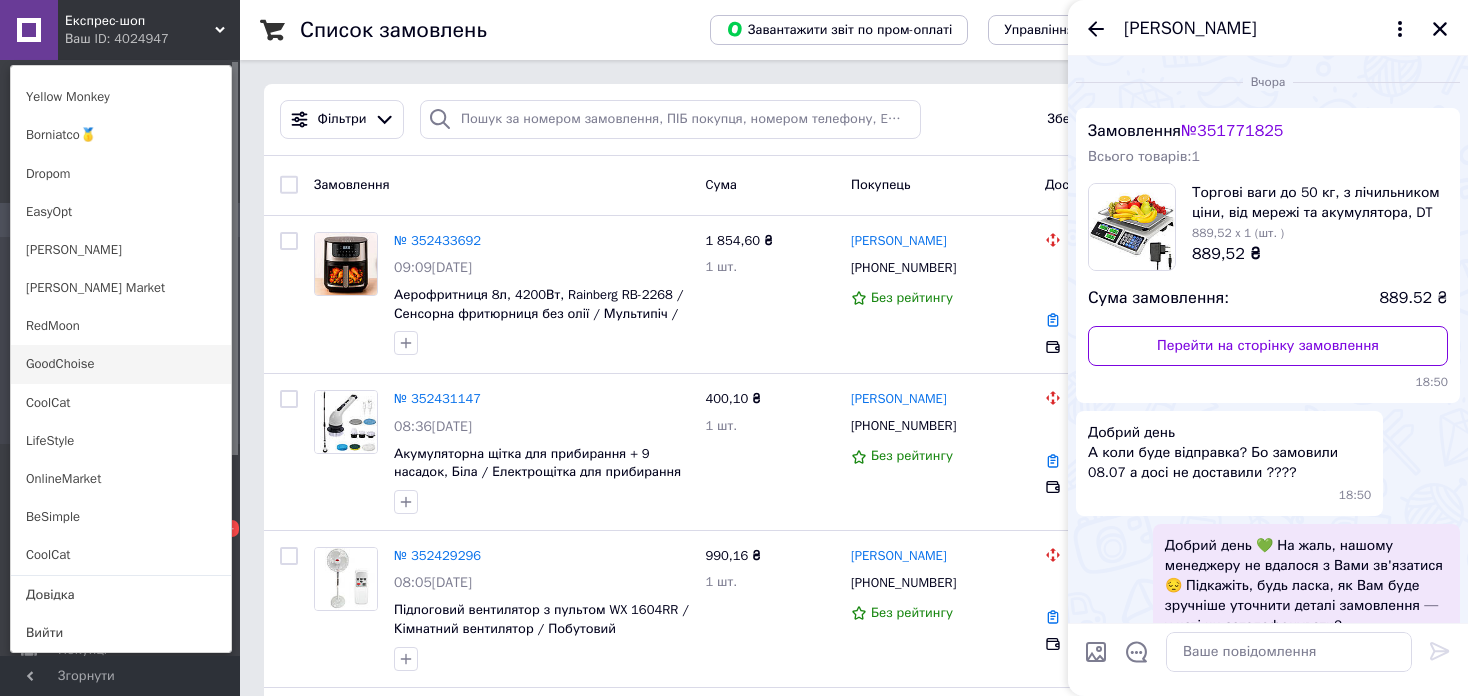 click on "GoodChoise" at bounding box center [121, 364] 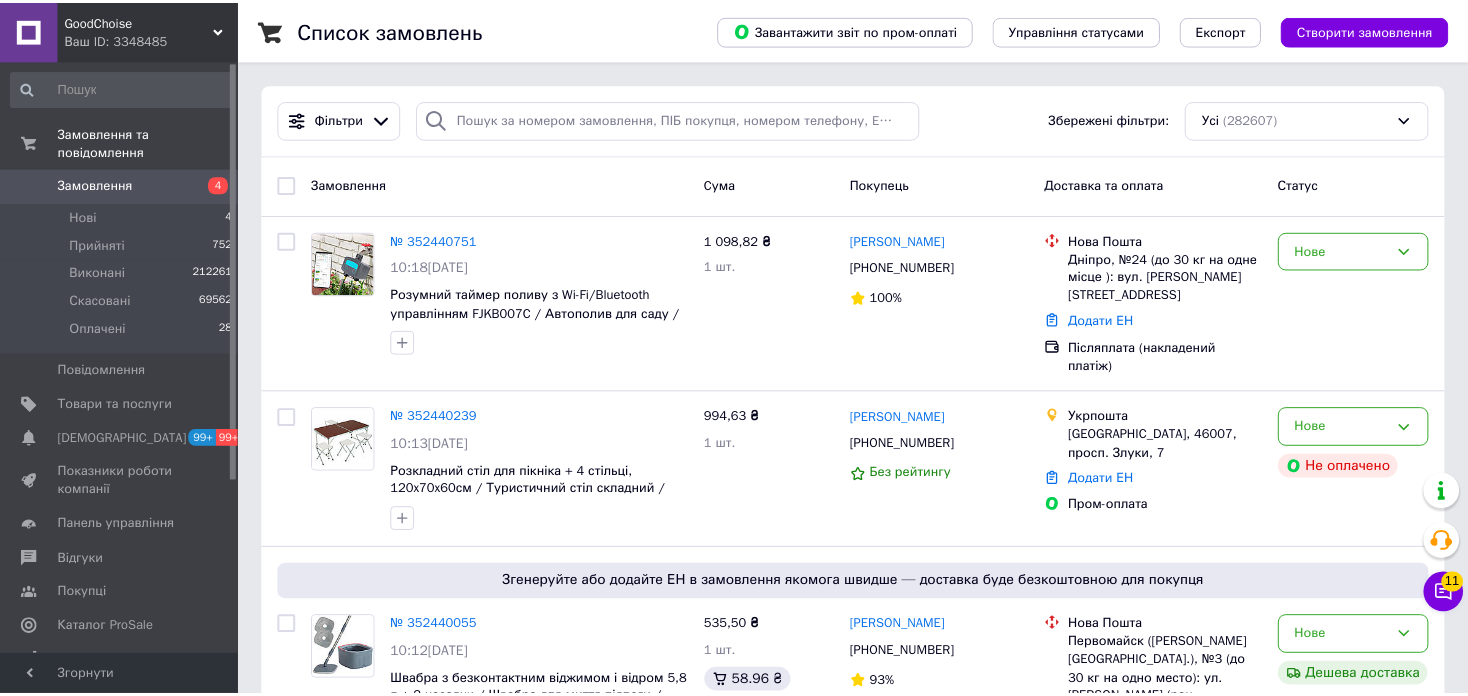 scroll, scrollTop: 0, scrollLeft: 0, axis: both 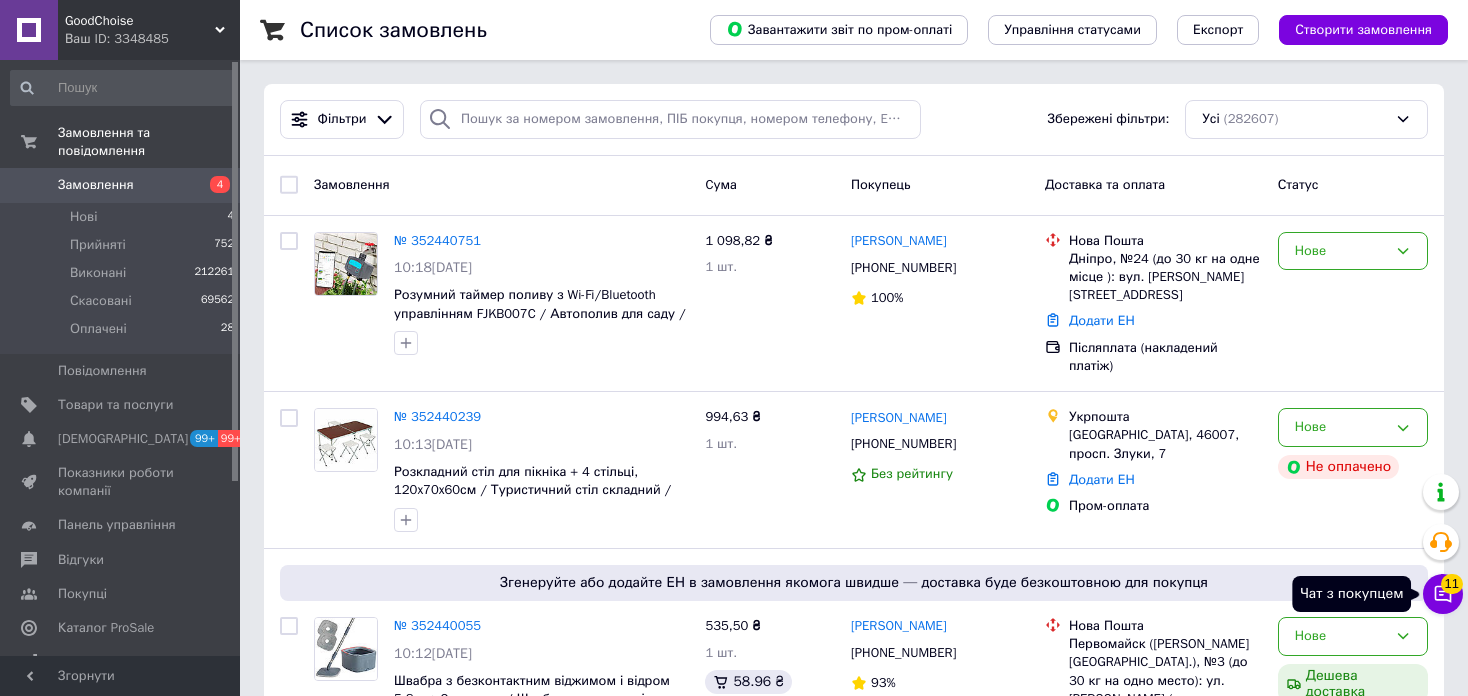 click on "Чат з покупцем 11" at bounding box center [1443, 594] 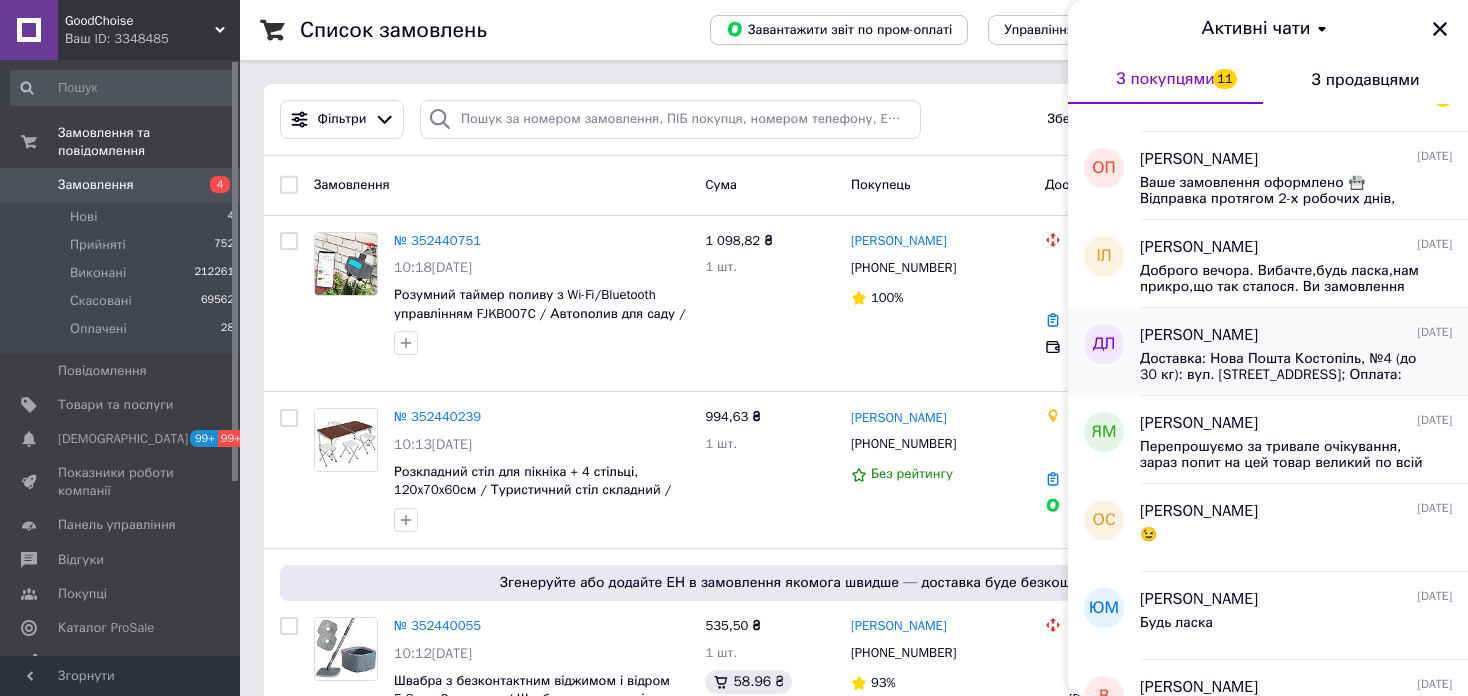 scroll, scrollTop: 200, scrollLeft: 0, axis: vertical 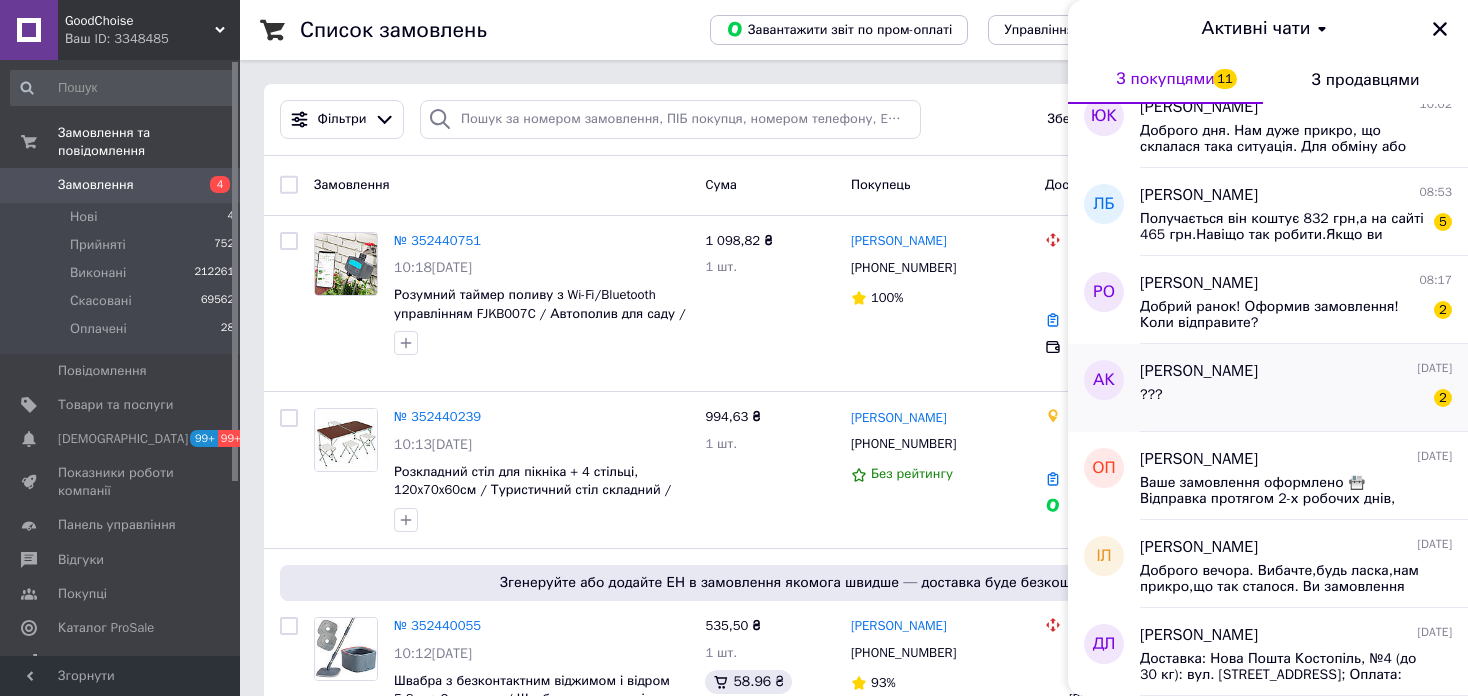 click on "??? 2" at bounding box center [1296, 399] 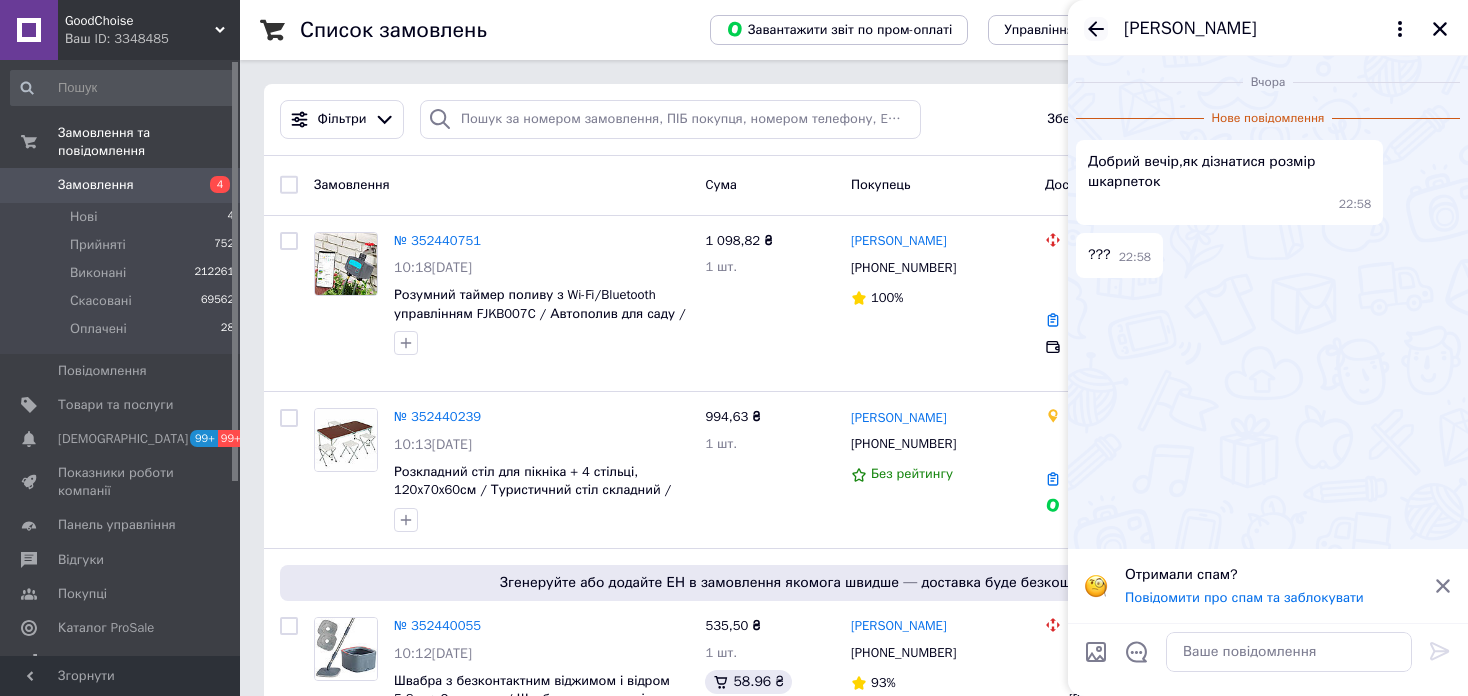 click 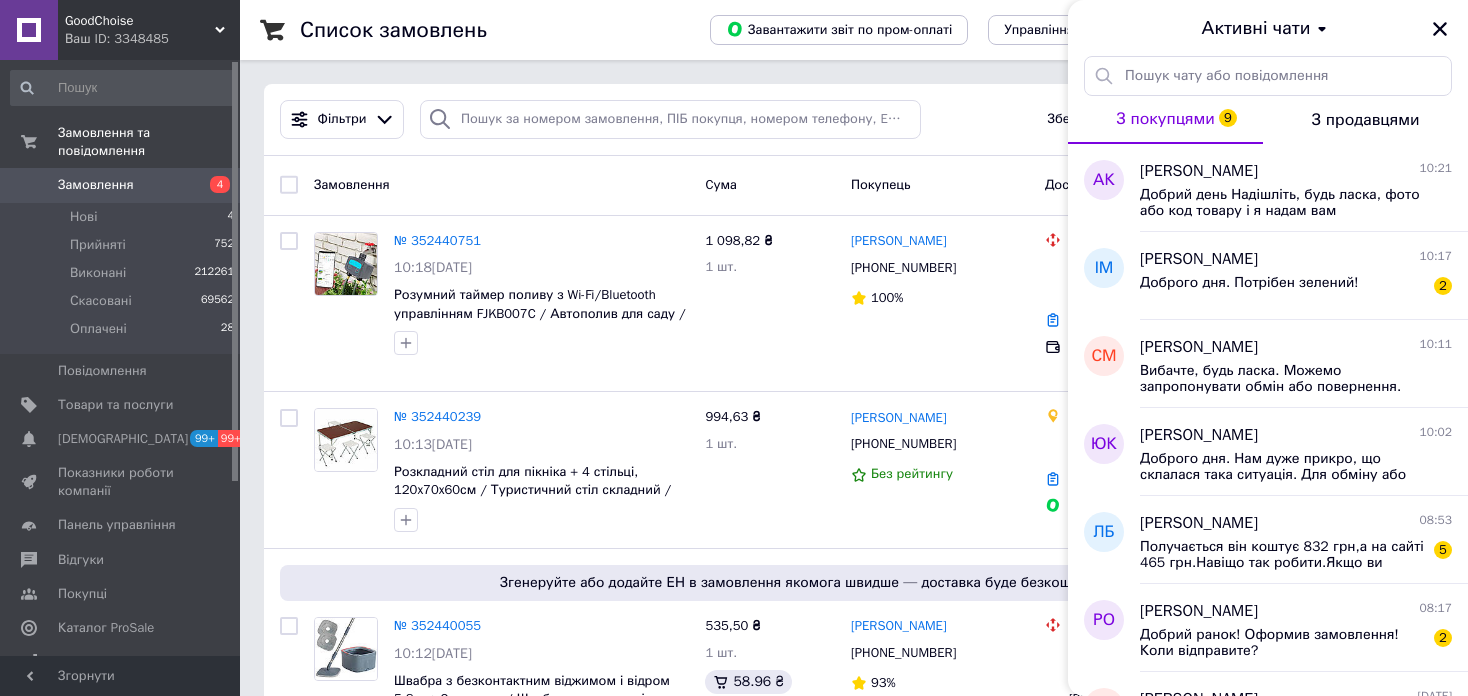 click on "GoodChoise" at bounding box center (140, 21) 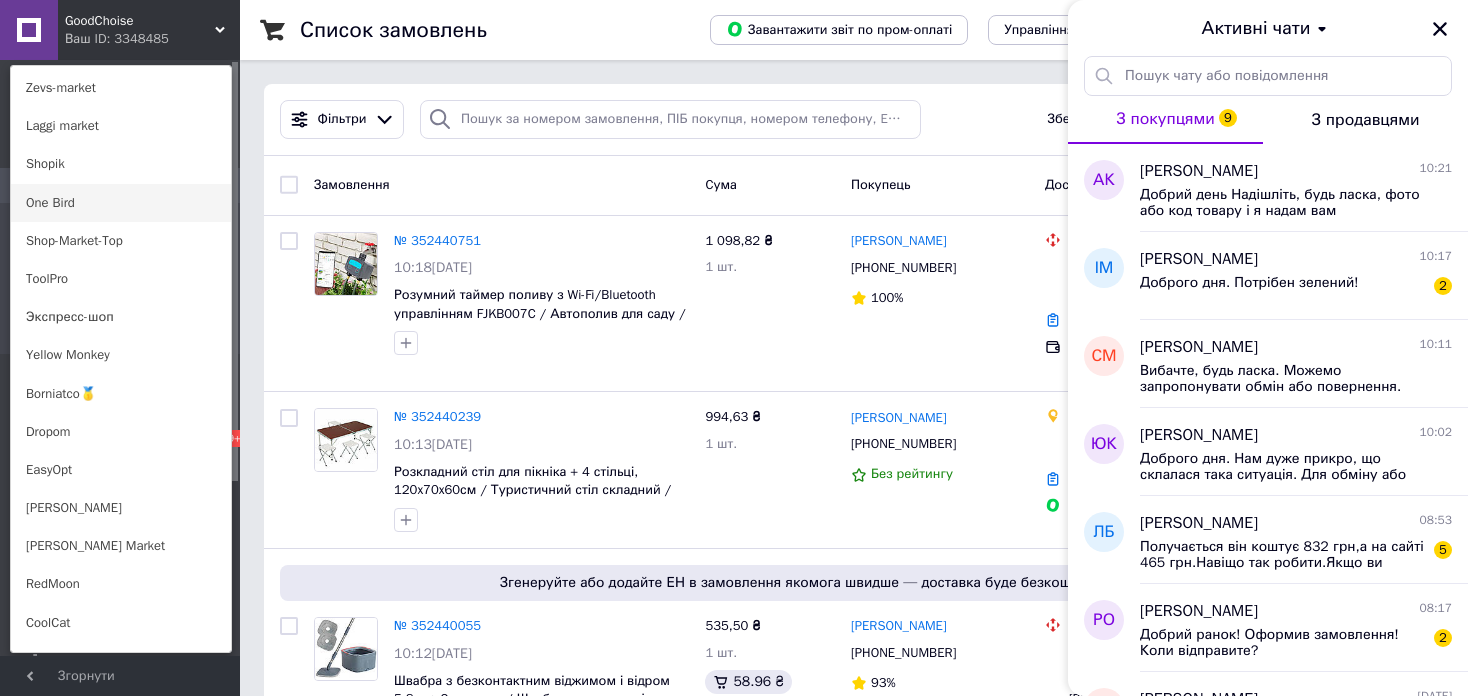 scroll, scrollTop: 1400, scrollLeft: 0, axis: vertical 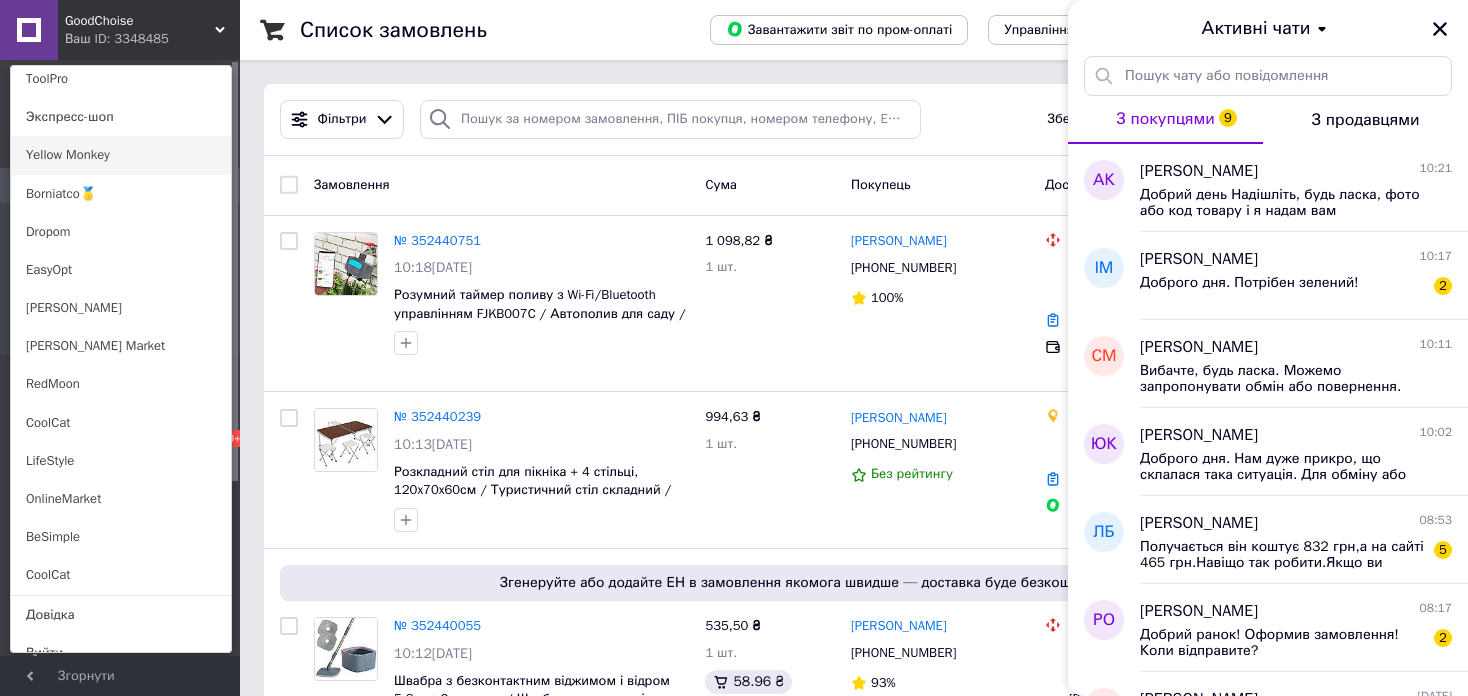 click on "Yellow Monkey" at bounding box center [121, 155] 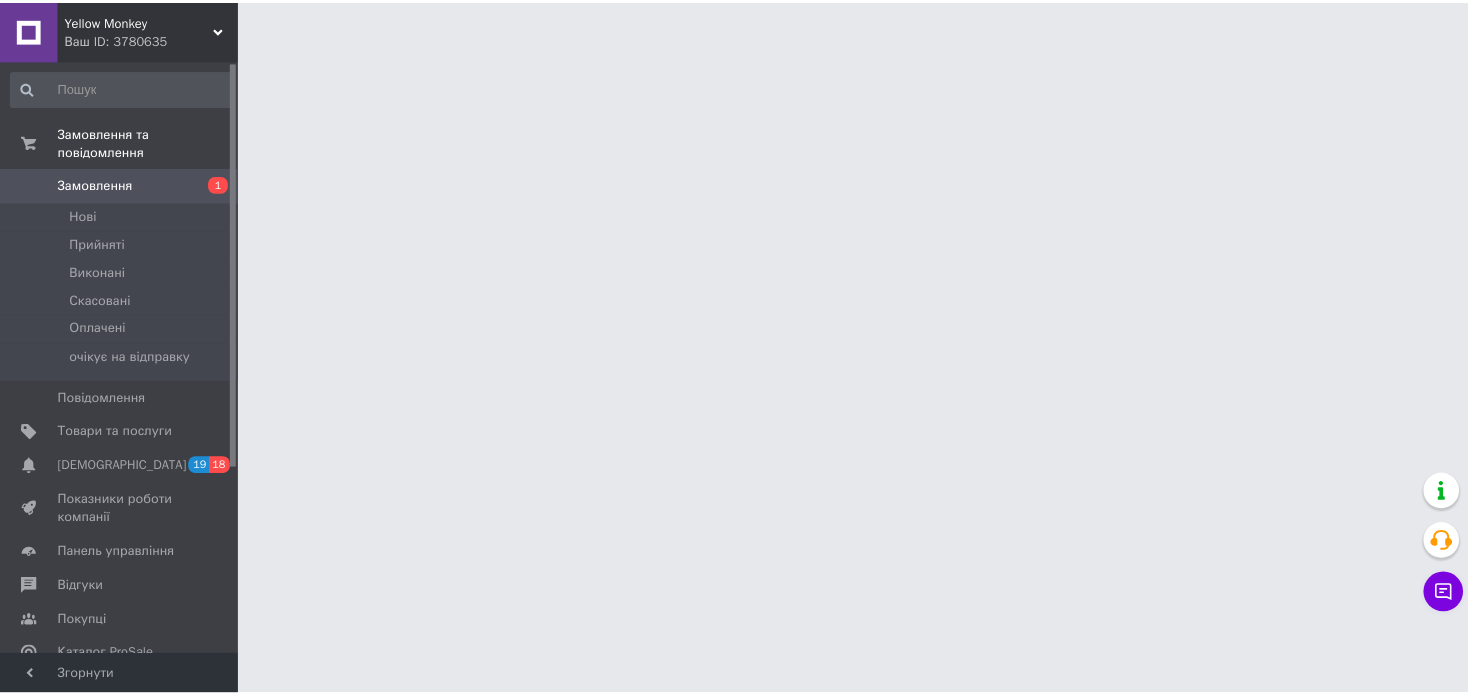 scroll, scrollTop: 0, scrollLeft: 0, axis: both 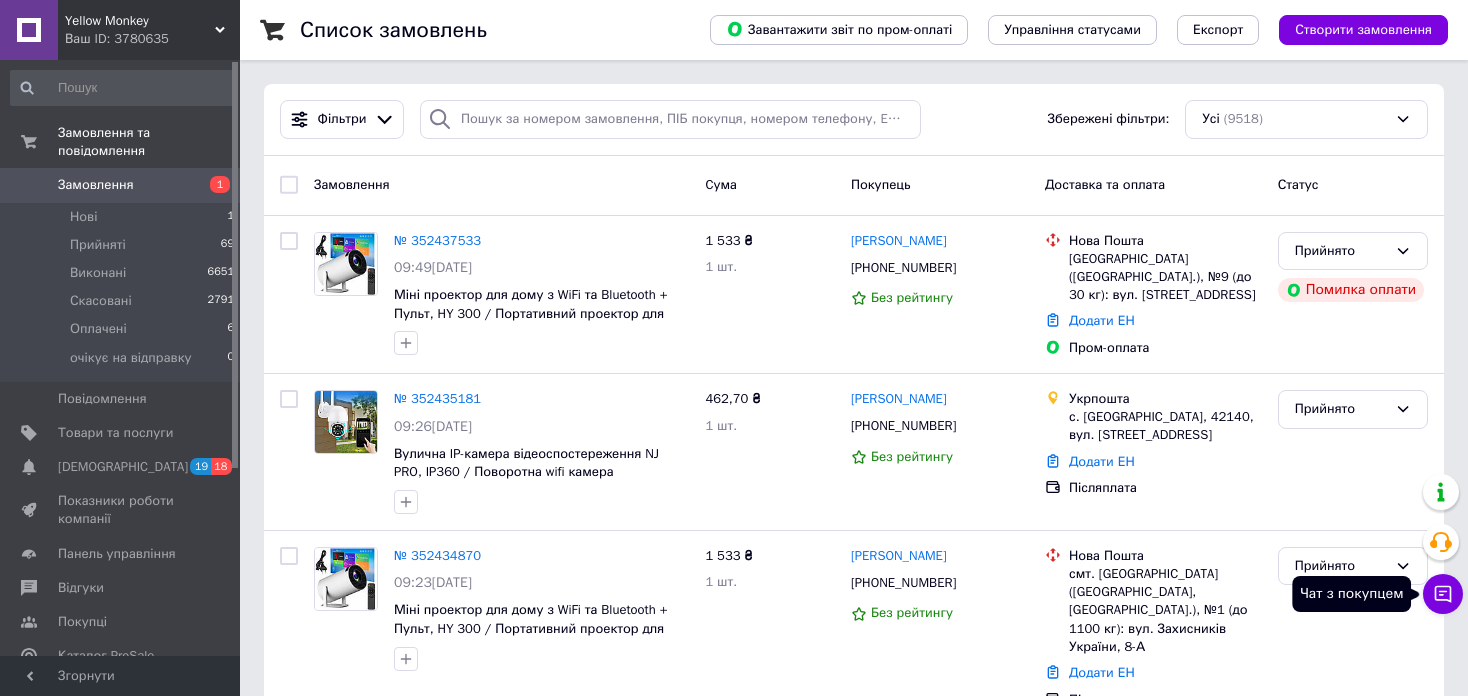 click 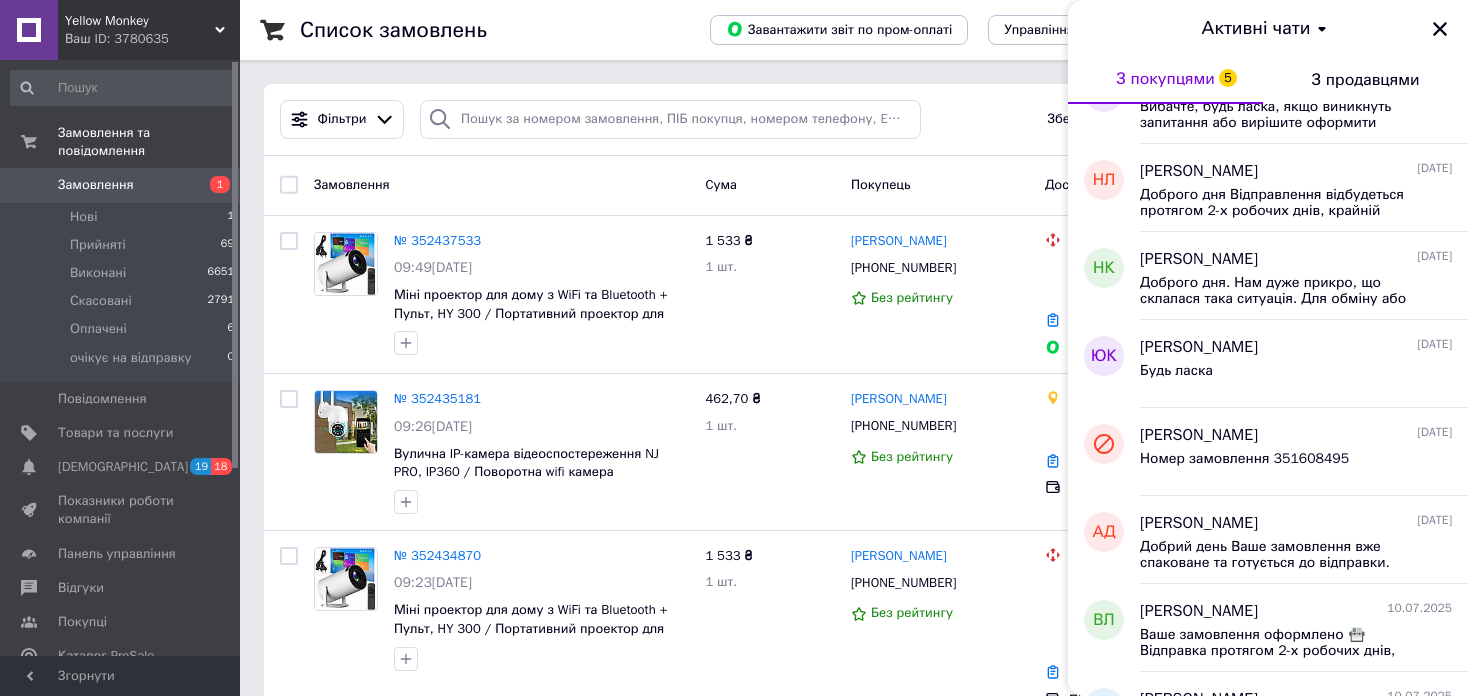 scroll, scrollTop: 0, scrollLeft: 0, axis: both 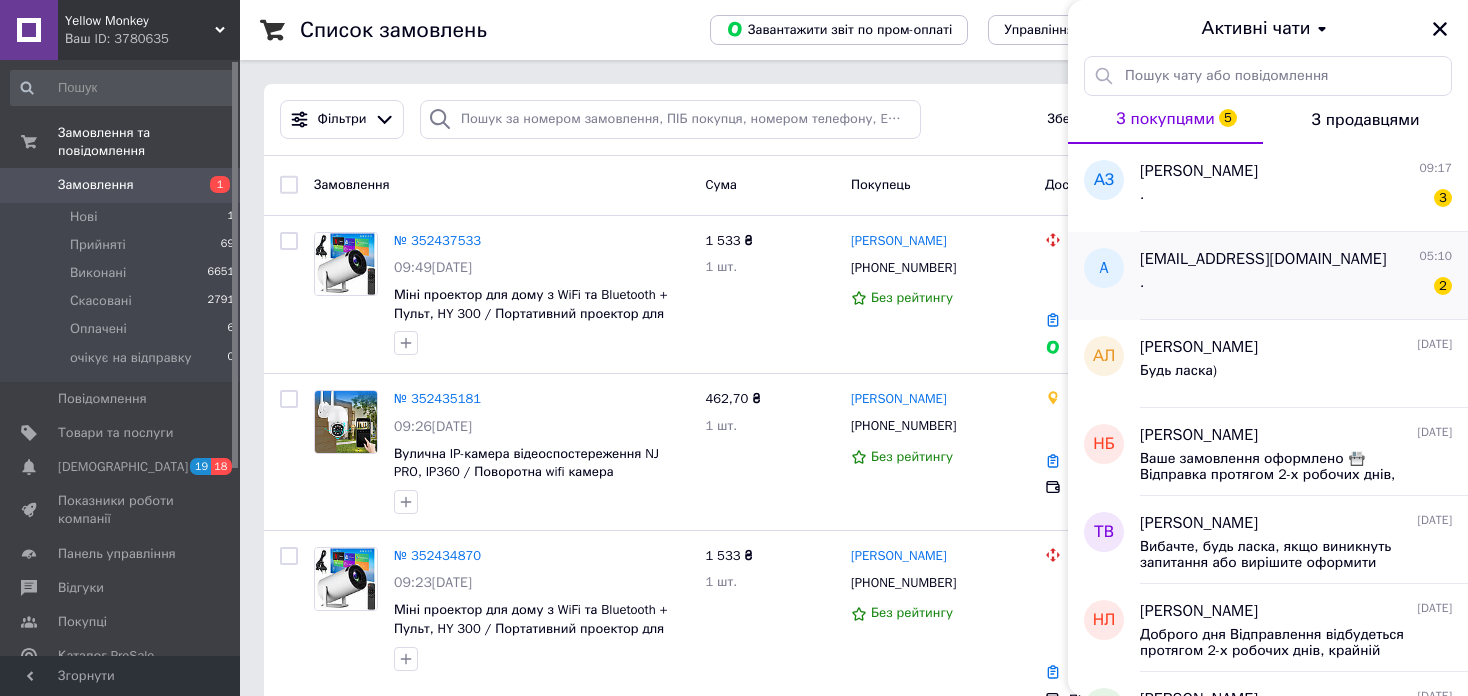 click on "aradul110@gmail.com" at bounding box center (1263, 259) 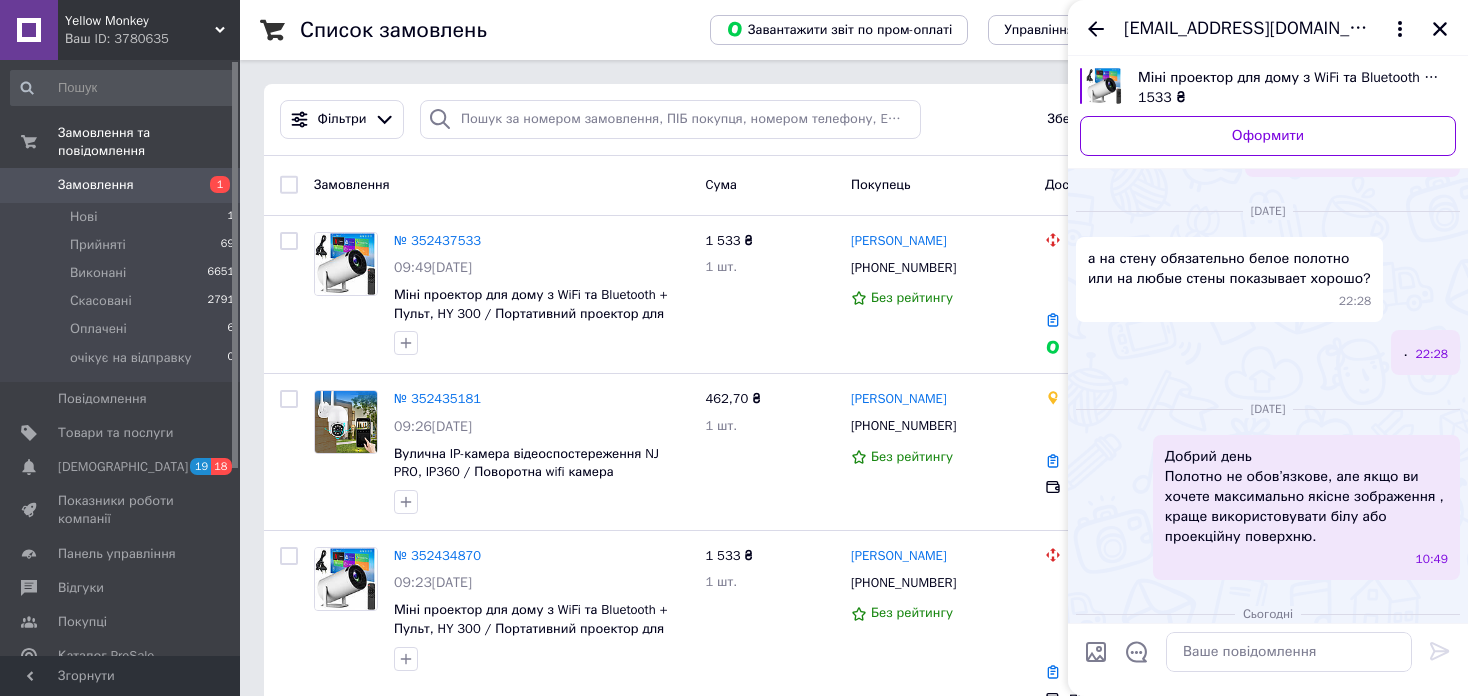 scroll, scrollTop: 1225, scrollLeft: 0, axis: vertical 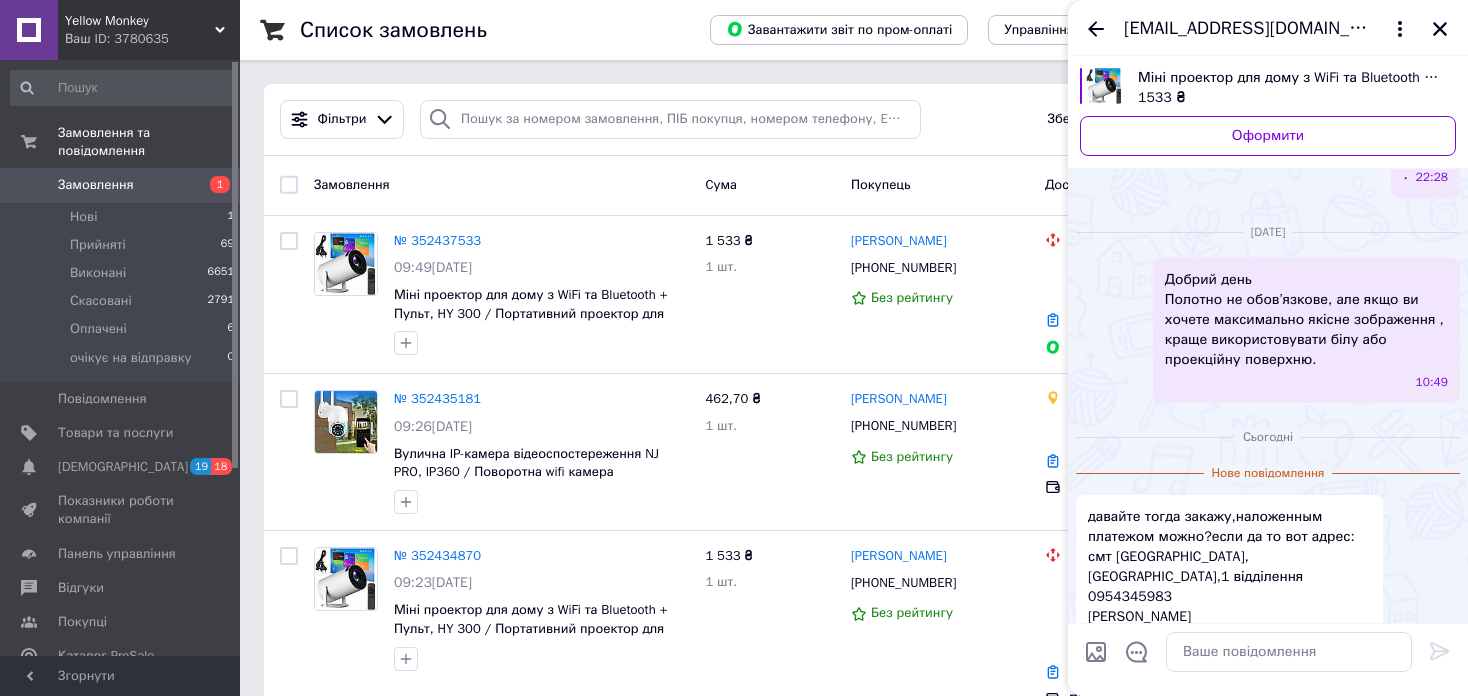 drag, startPoint x: 1271, startPoint y: 515, endPoint x: 1091, endPoint y: 482, distance: 183 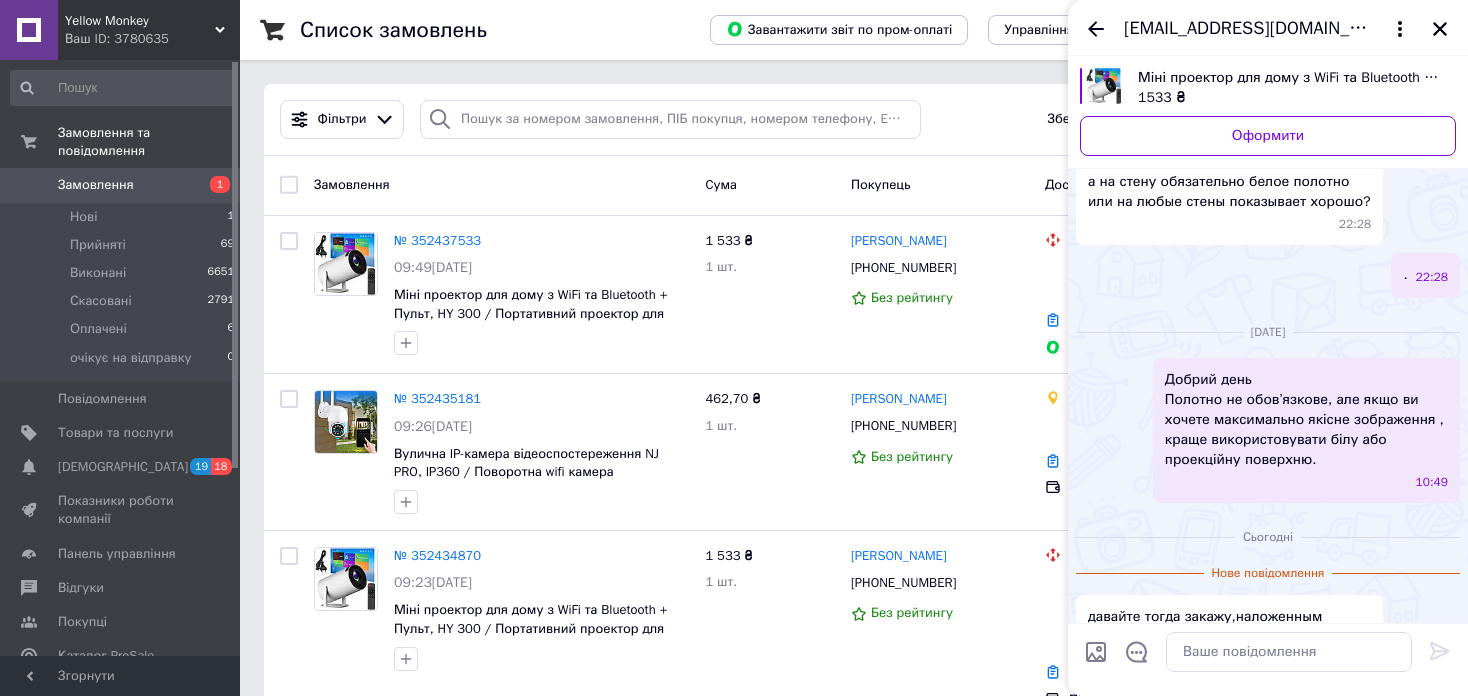 scroll, scrollTop: 825, scrollLeft: 0, axis: vertical 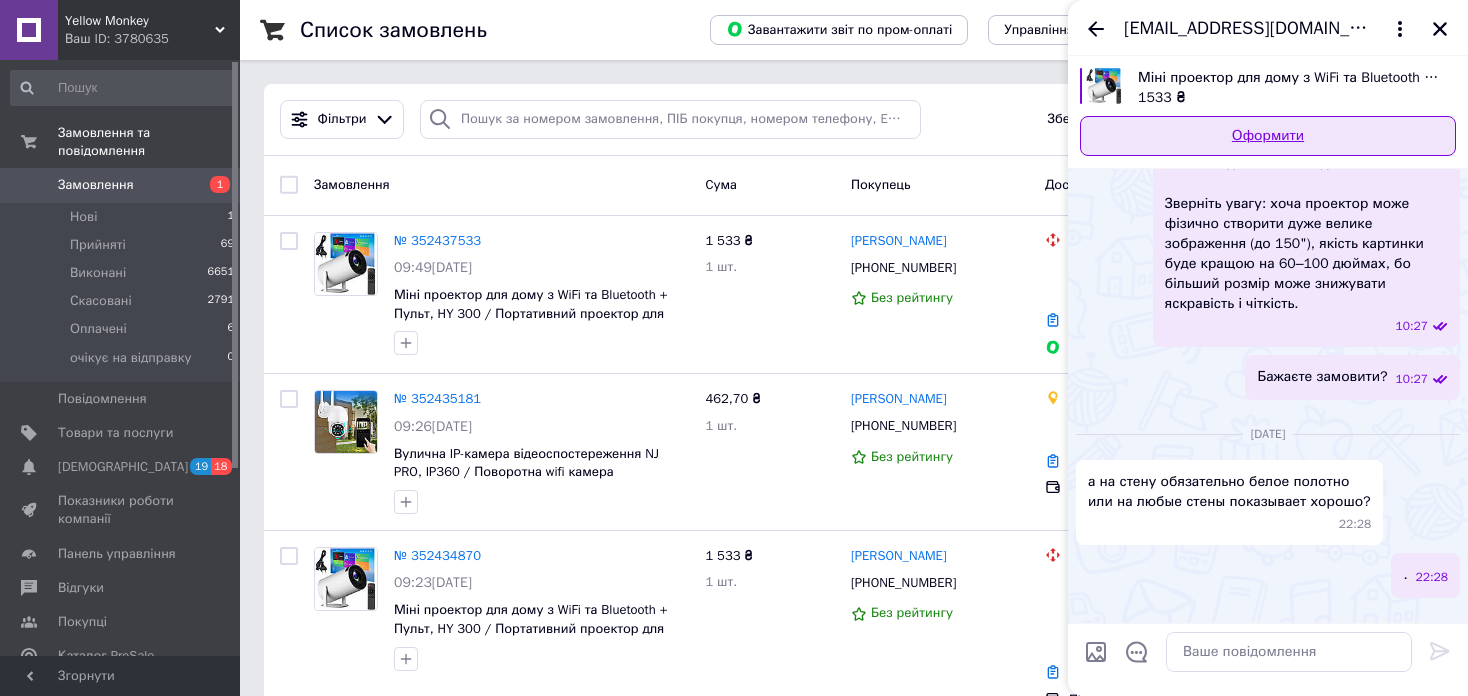 click on "Оформити" at bounding box center (1268, 136) 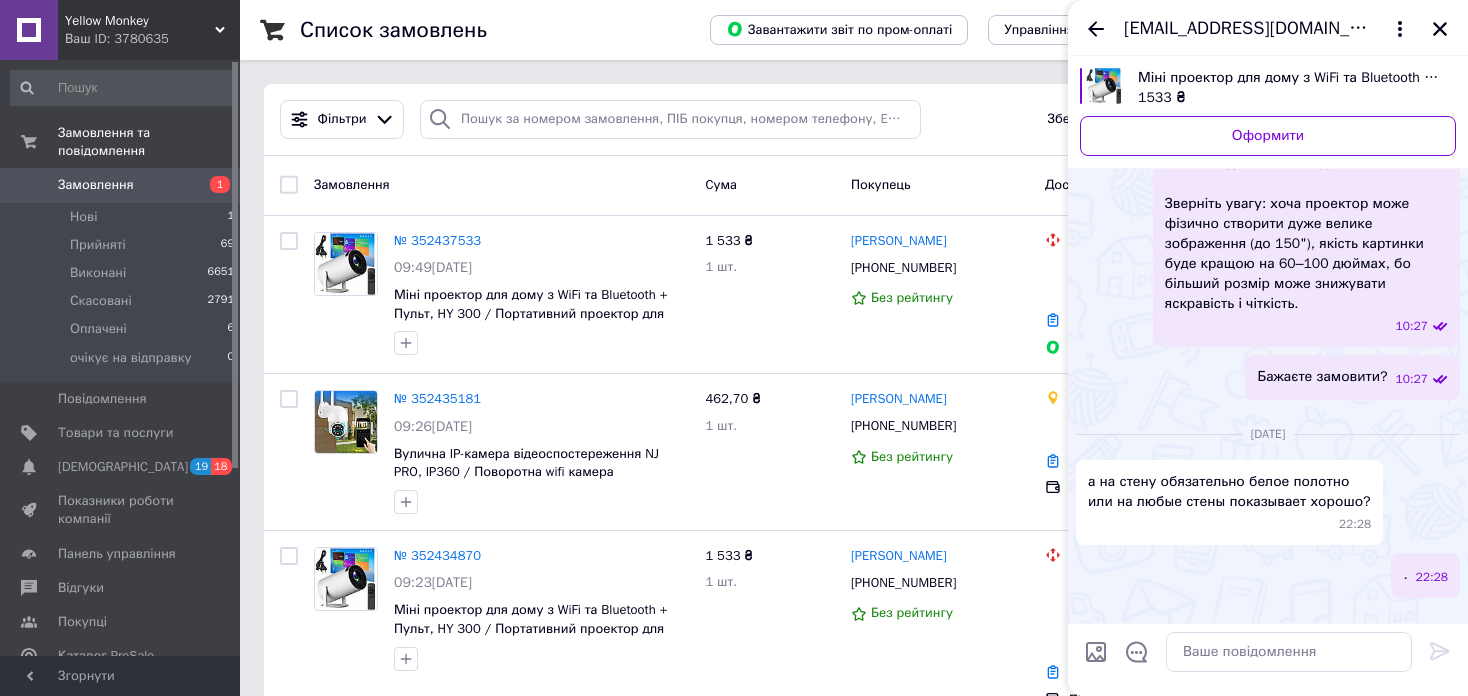 scroll, scrollTop: 1225, scrollLeft: 0, axis: vertical 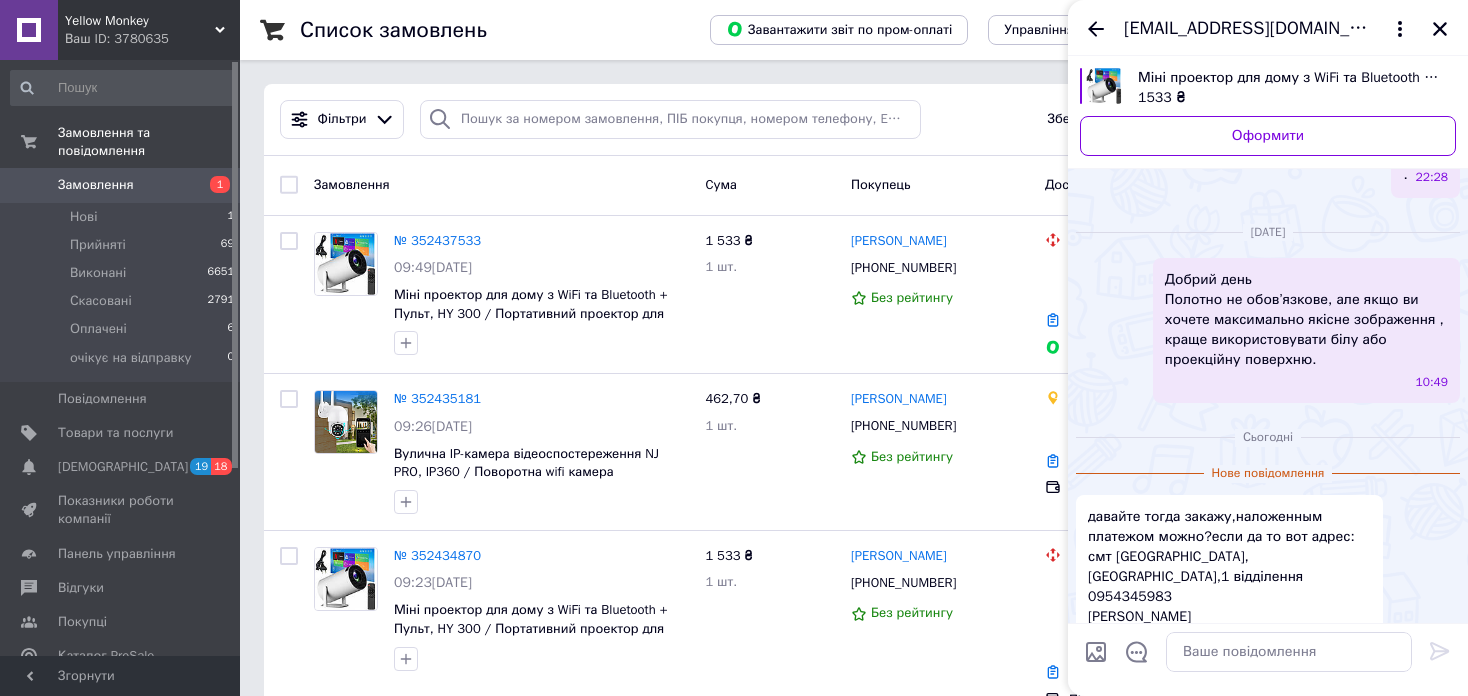 click at bounding box center [1096, 656] 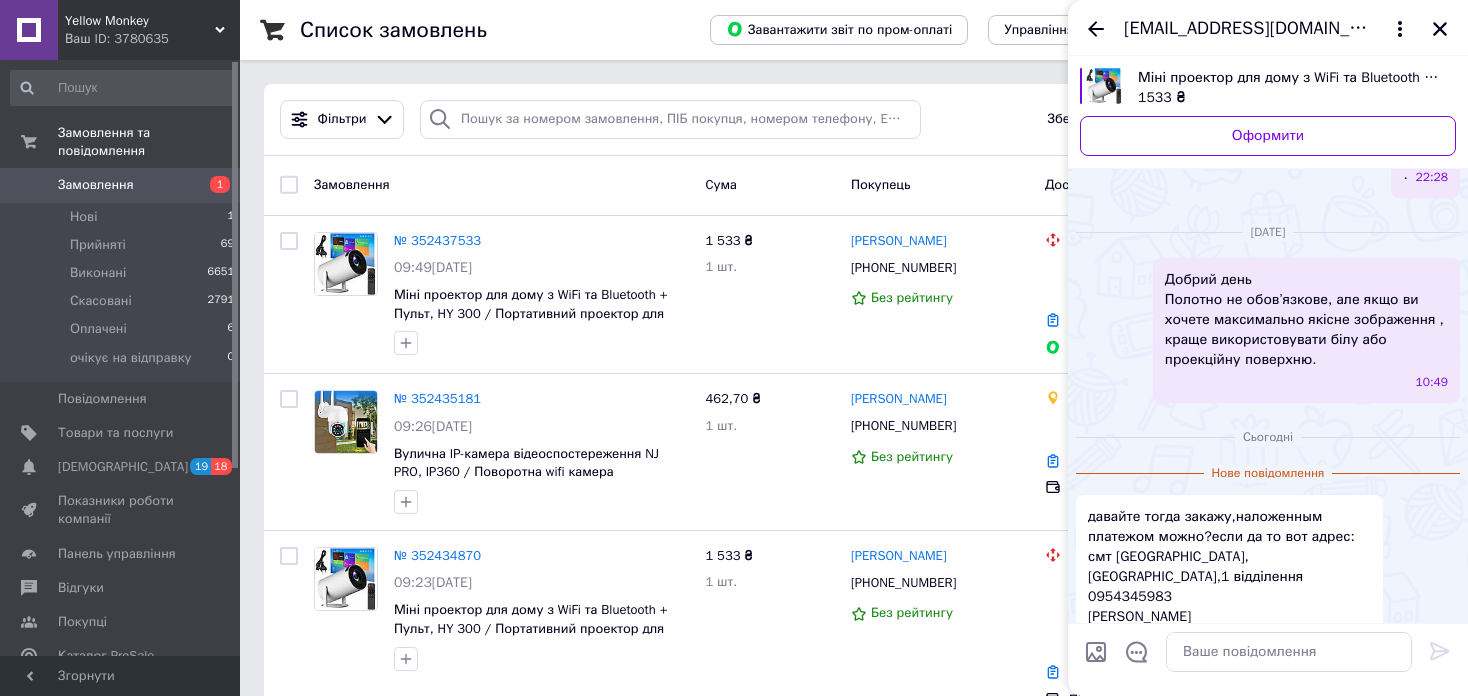 type on "C:\fakepath\photo_2024-01-18_21-01-50 — копия (4) — копия — копия — копия — копия.jpg" 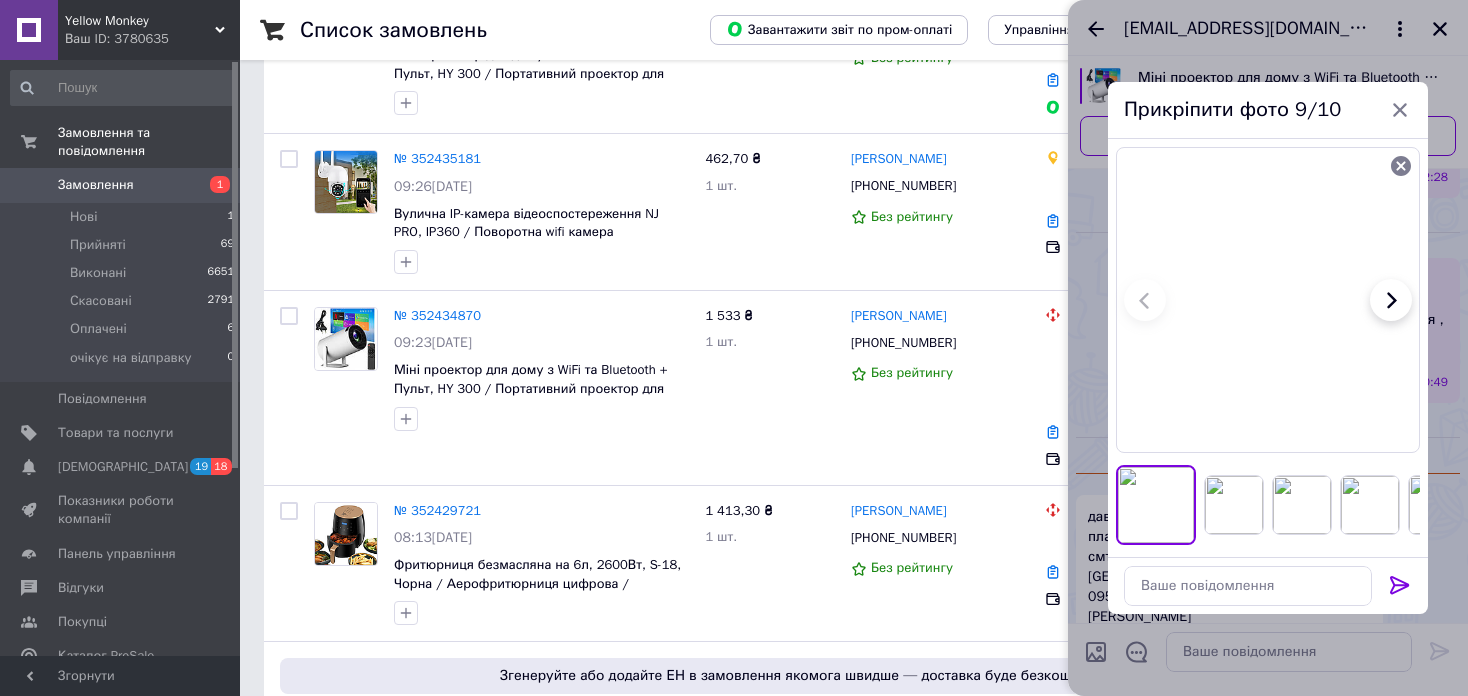 scroll, scrollTop: 440, scrollLeft: 0, axis: vertical 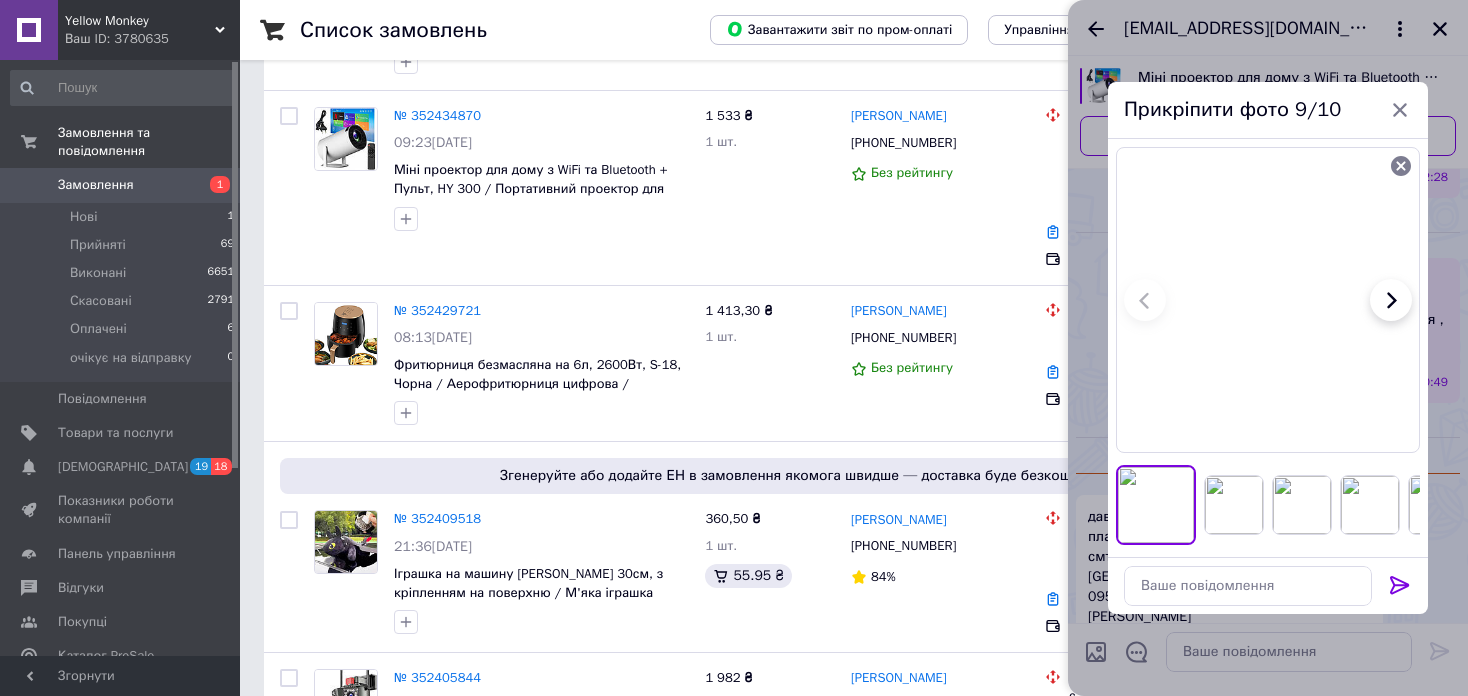 click 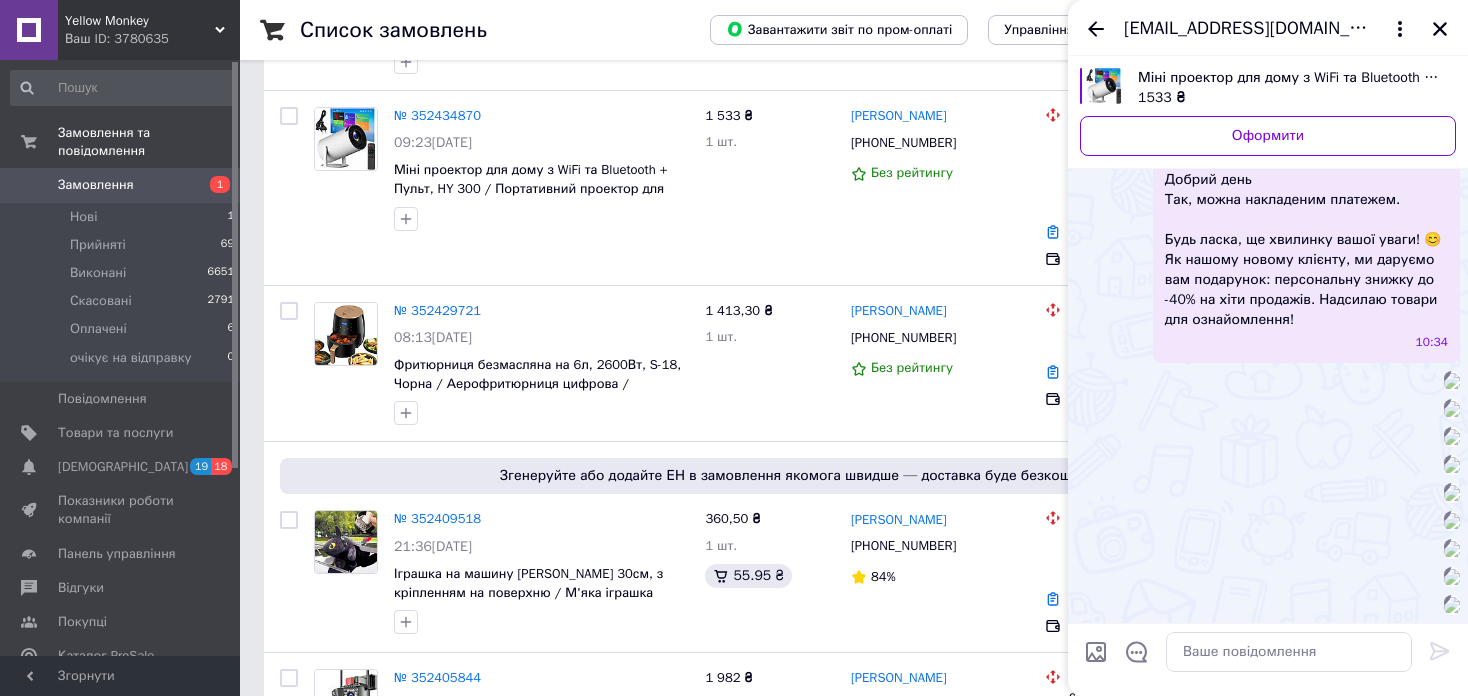 scroll, scrollTop: 4210, scrollLeft: 0, axis: vertical 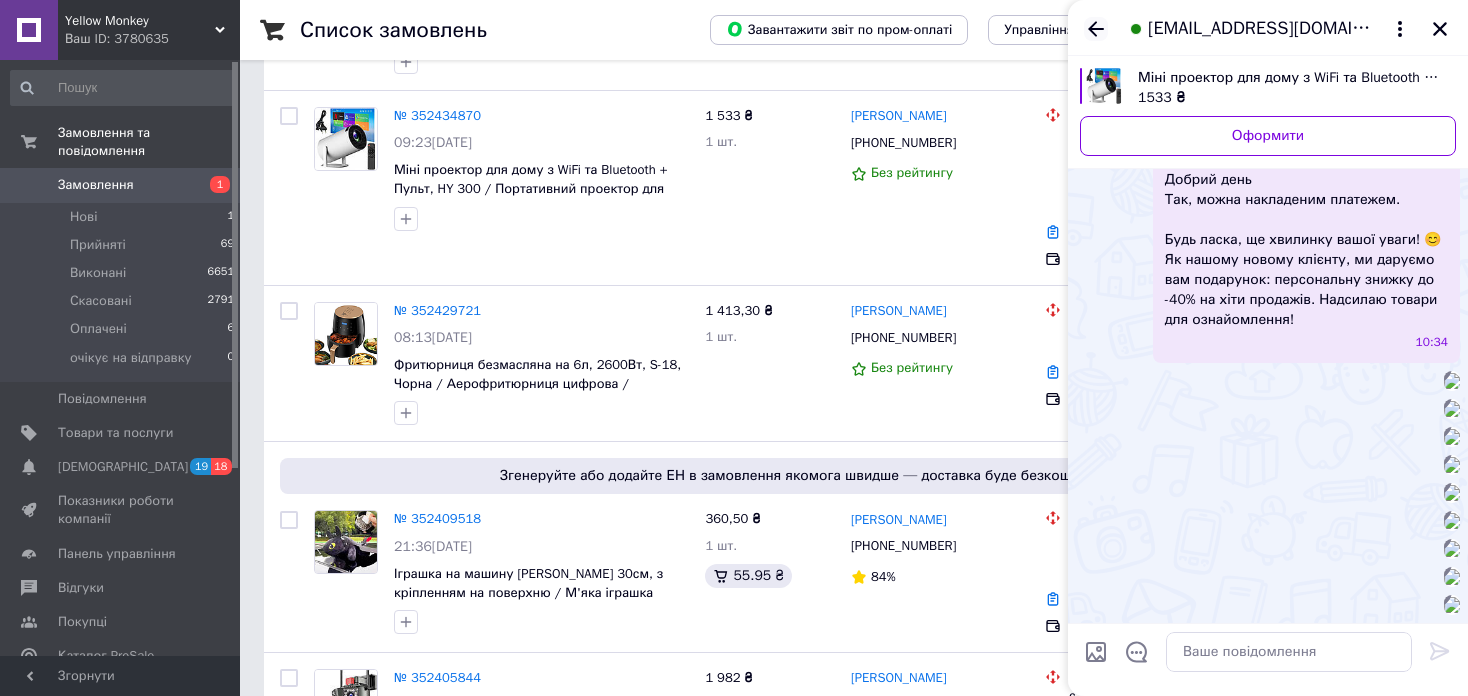 click 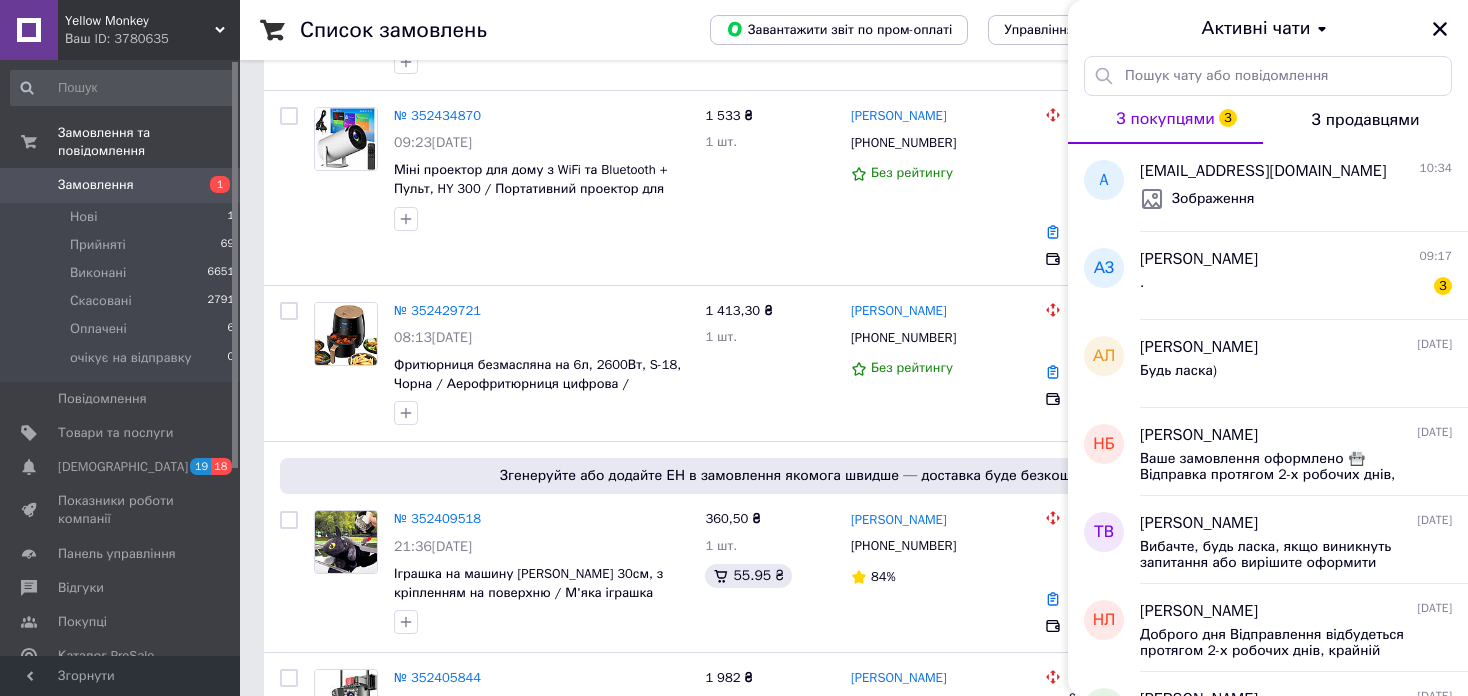click on "Ваш ID: 3780635" at bounding box center (152, 39) 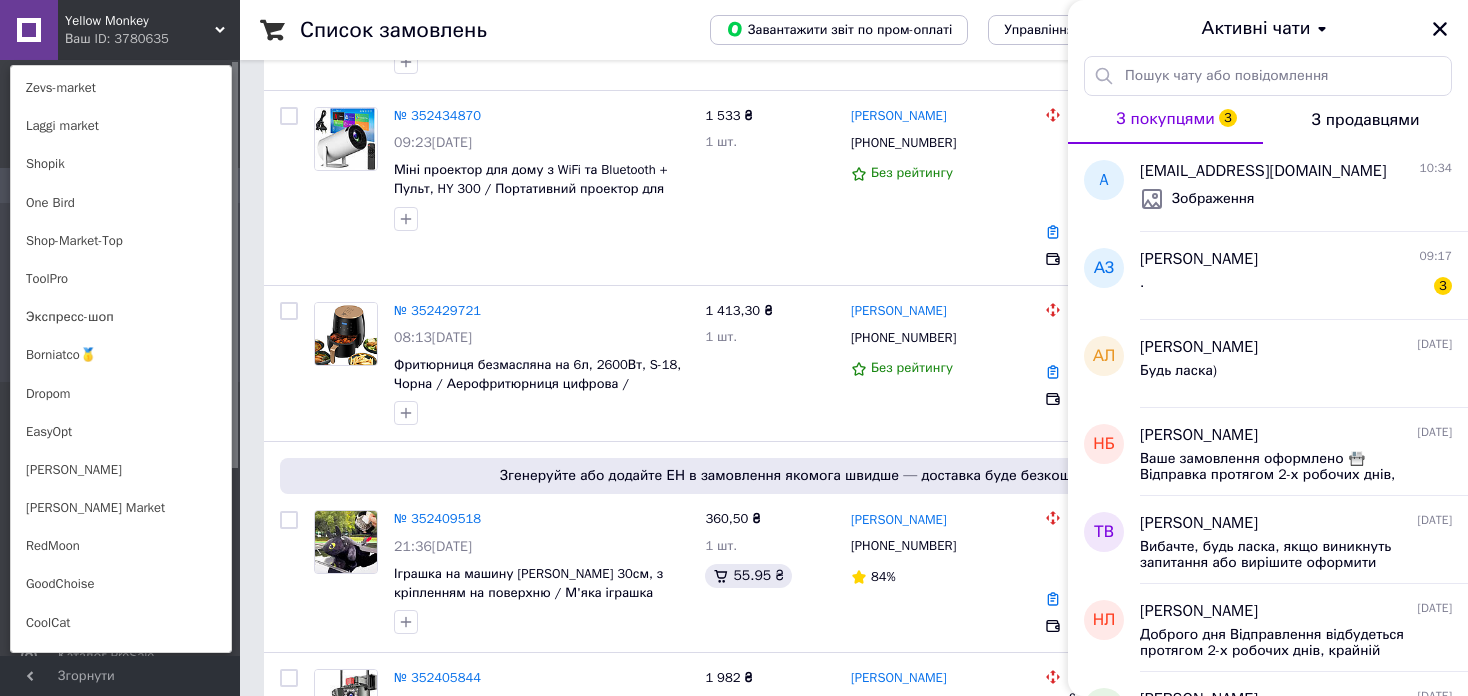 scroll, scrollTop: 1420, scrollLeft: 0, axis: vertical 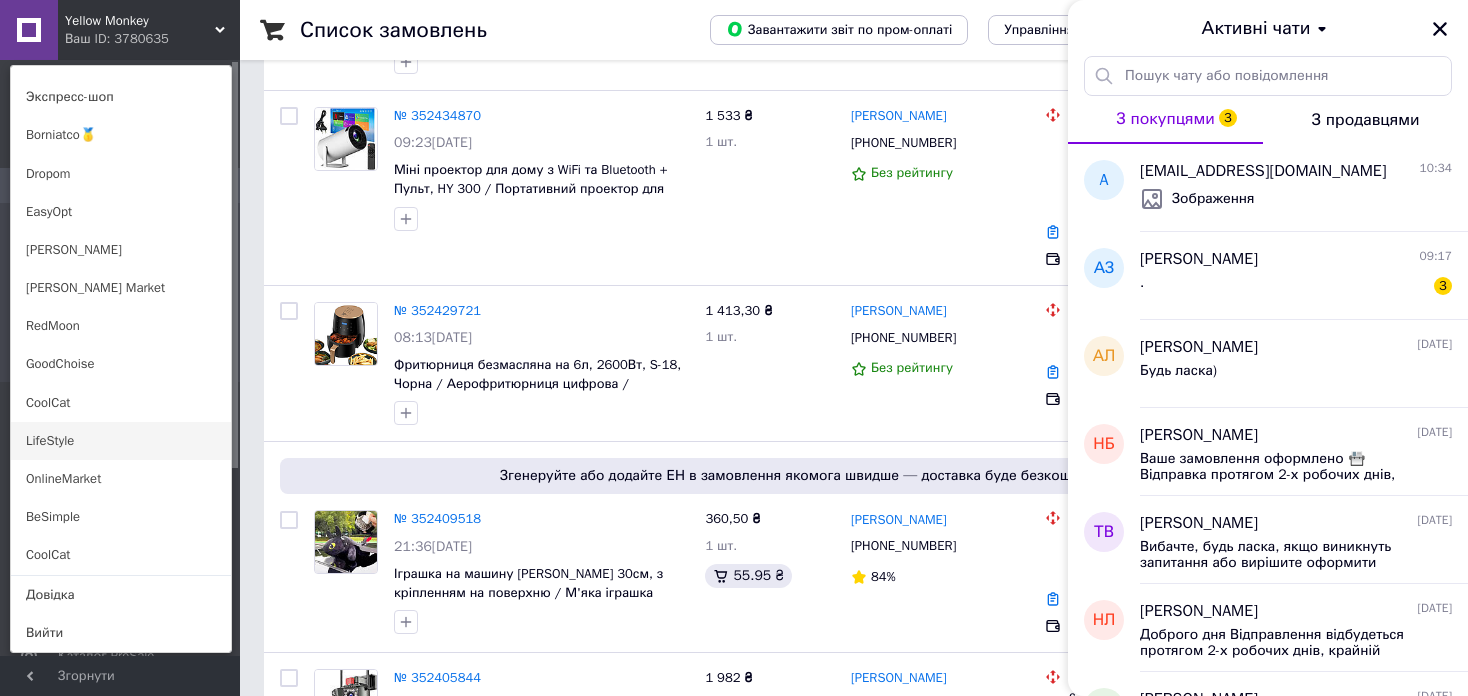 click on "LifeStyle" at bounding box center [121, 441] 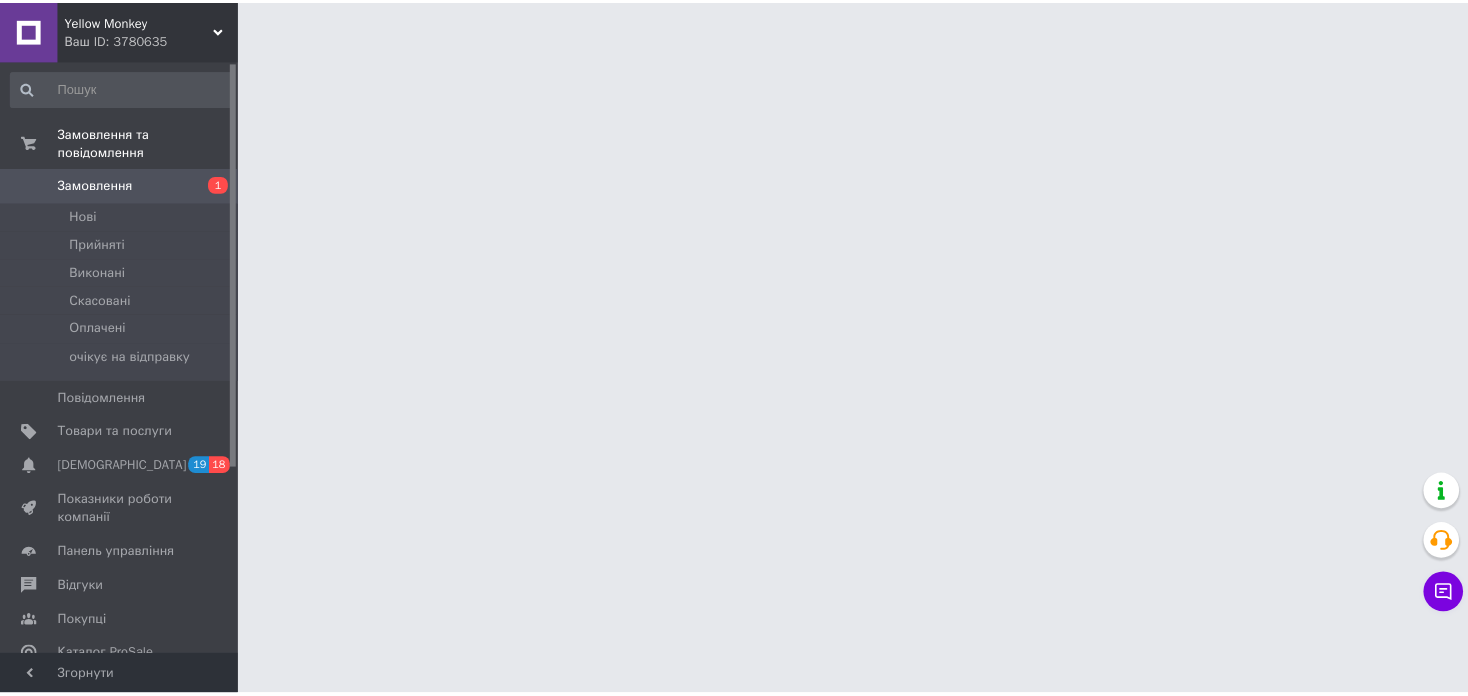 scroll, scrollTop: 0, scrollLeft: 0, axis: both 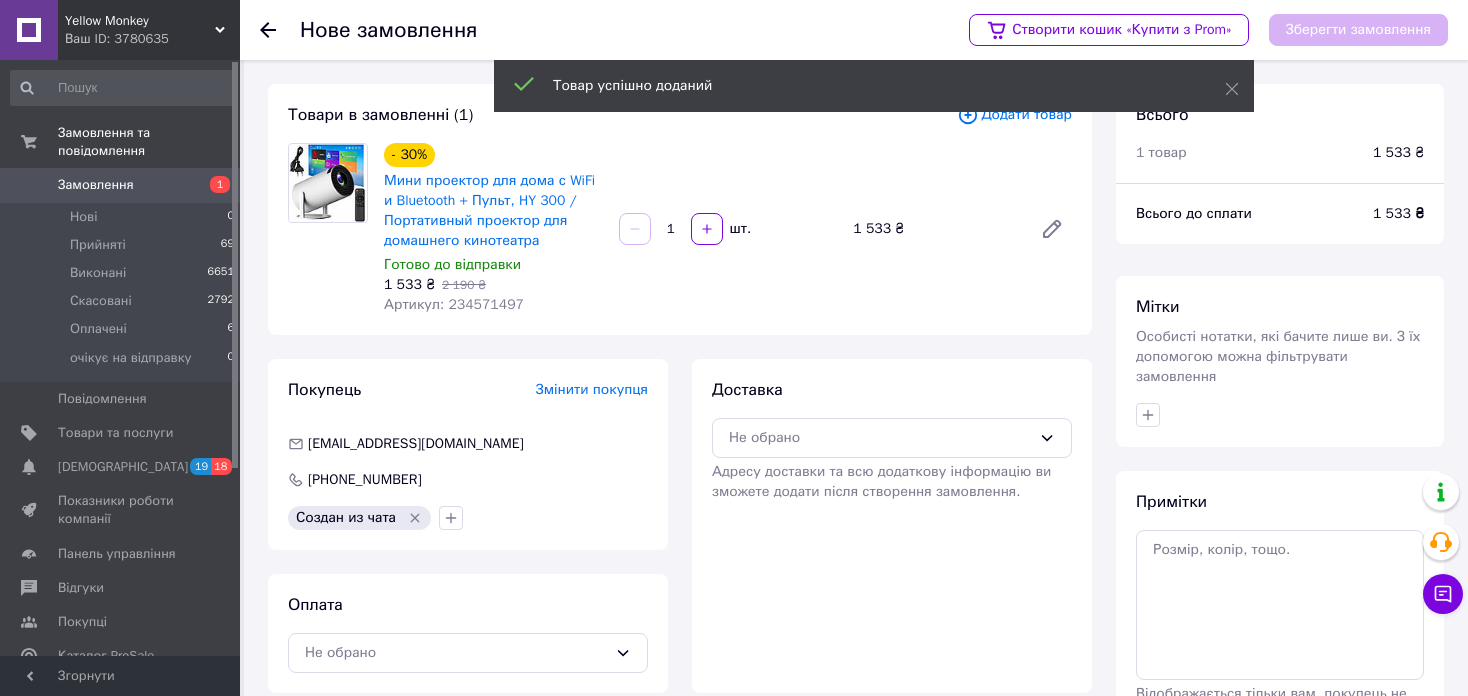 click on "Артикул: 234571497" at bounding box center (454, 304) 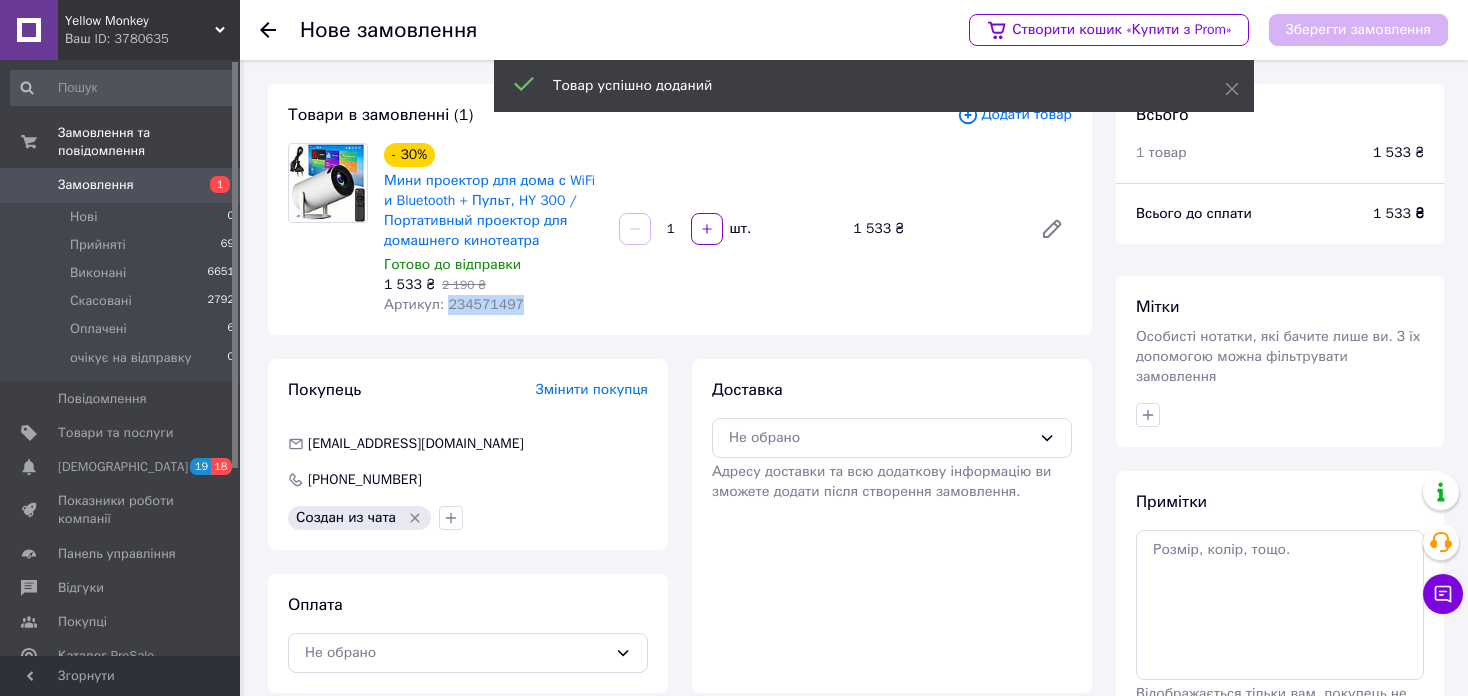click on "Артикул: 234571497" at bounding box center (454, 304) 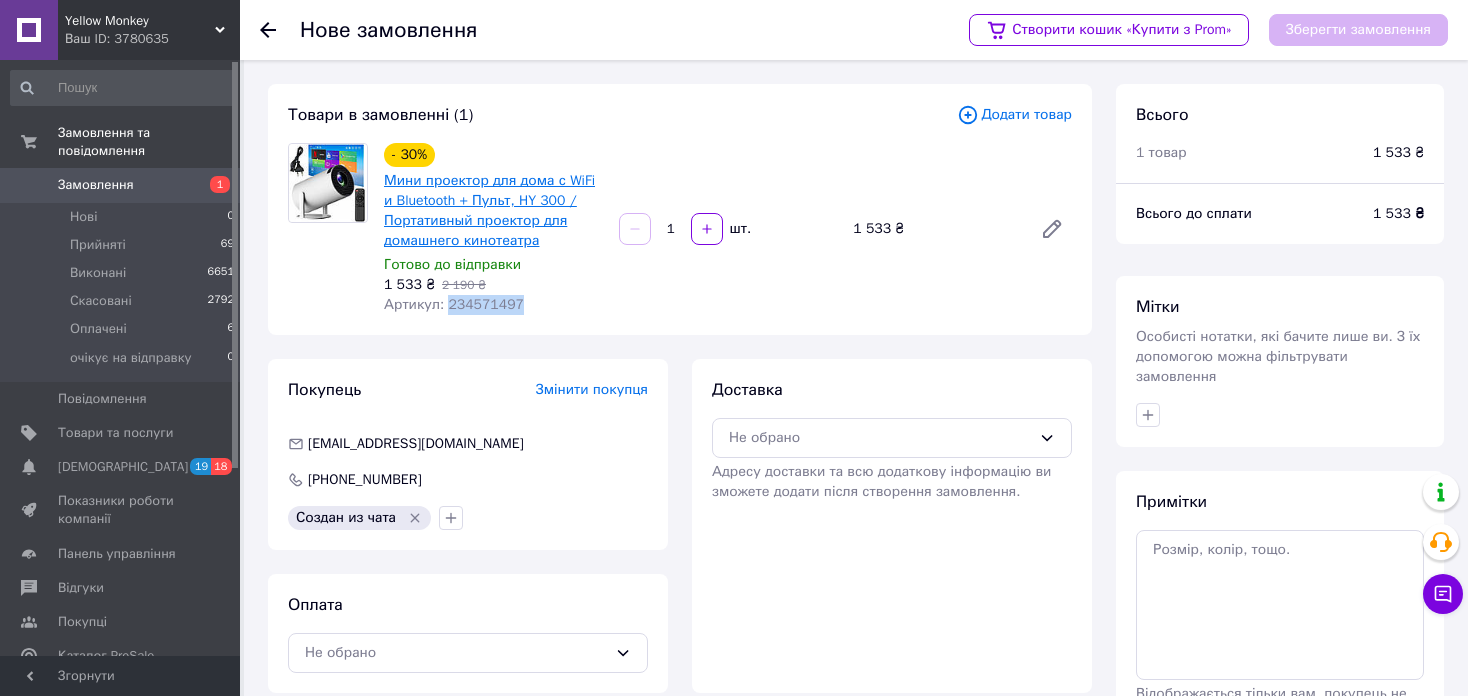 click on "Мини проектор для дома с WiFi и Bluetooth + Пульт, HY 300 / Портативный проектор для домашнего кинотеатра" at bounding box center [489, 210] 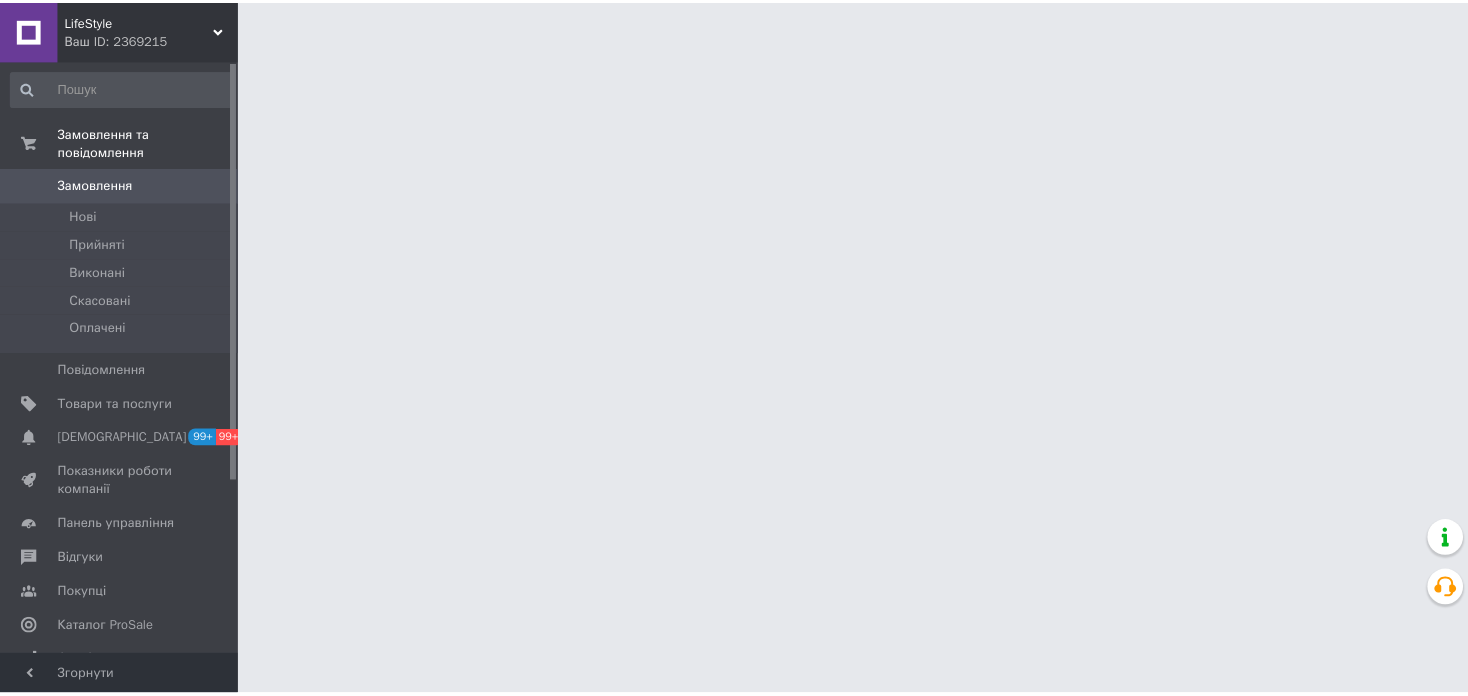 scroll, scrollTop: 0, scrollLeft: 0, axis: both 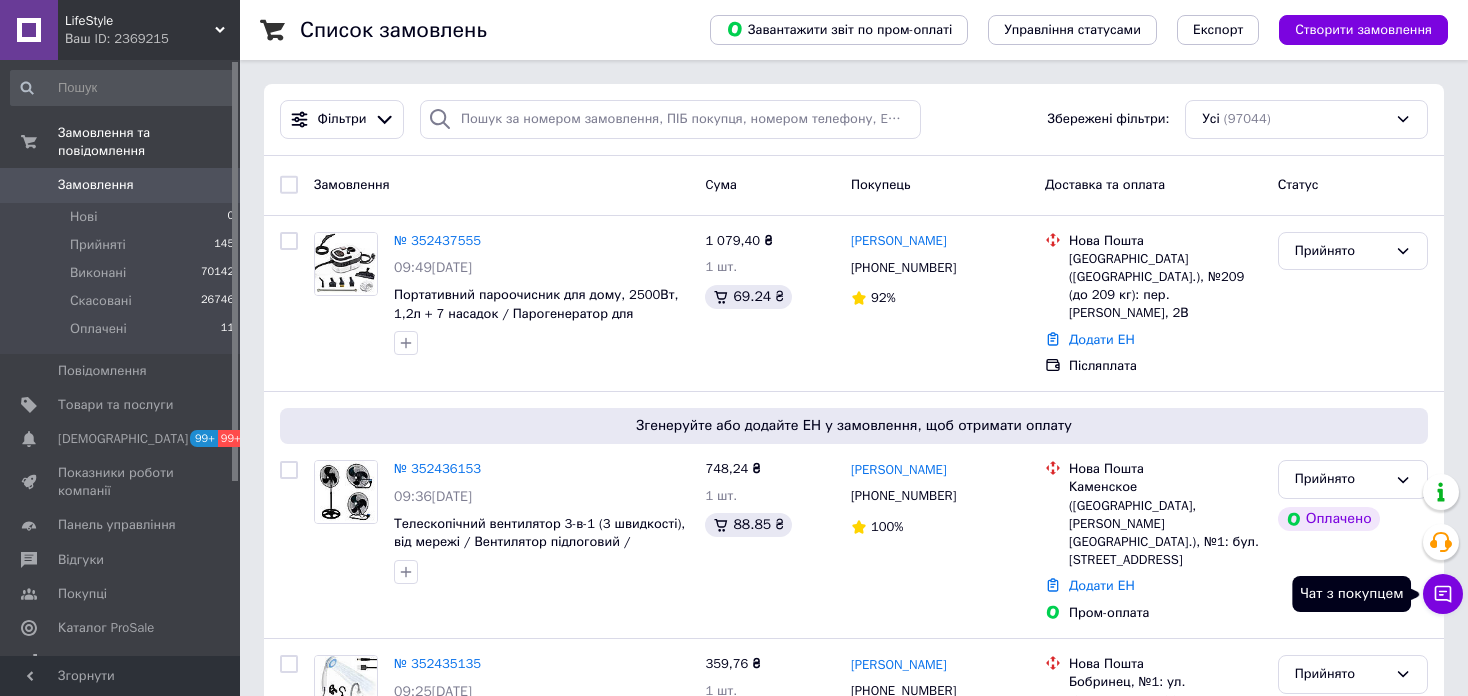 click 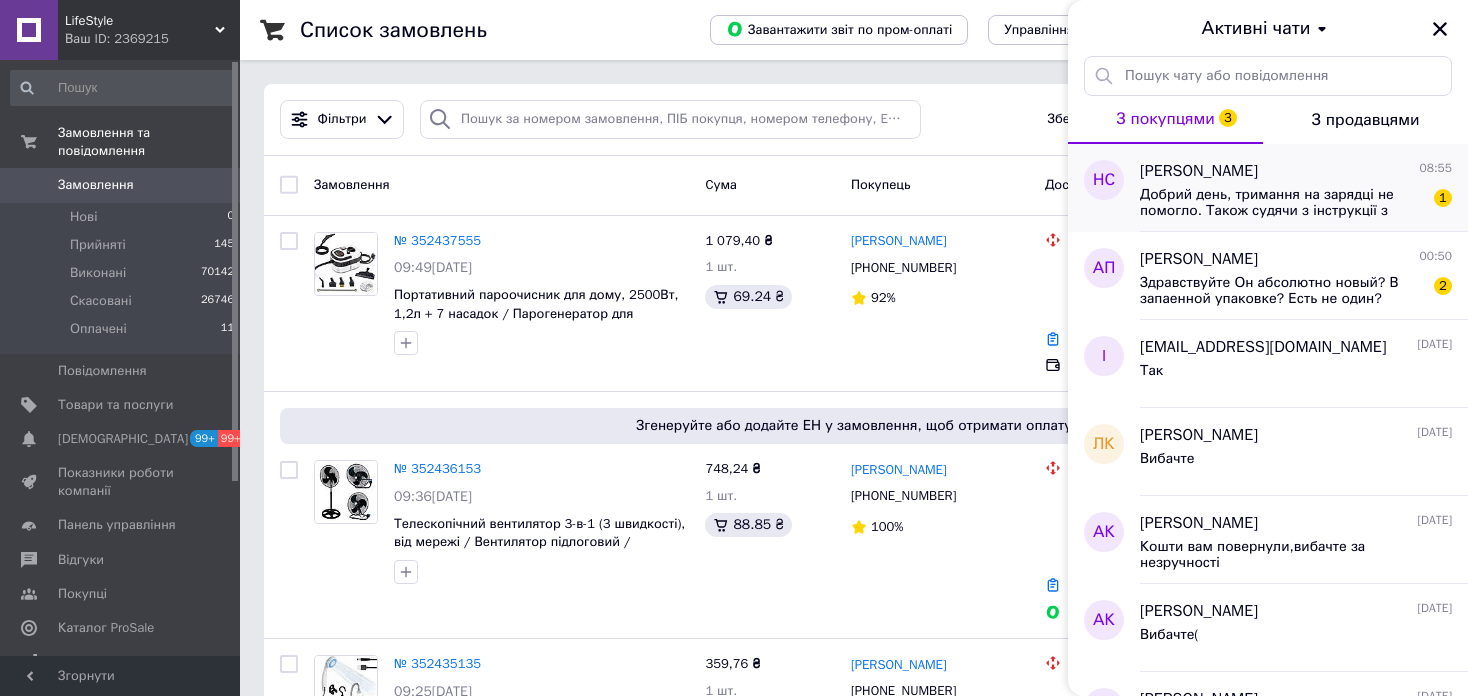 click on "Добрий день,  тримання на зарядці не помогло. Також судячи з інструкції з експлуатації акумулятора в цьому вентиляторі нема. Ви пишите в описі, що це акумуляторний вентилятор, в по факту ні. Це свідомий обман, чи ви помилково прислали не ту модель?
Я повертатиму товар." at bounding box center (1282, 203) 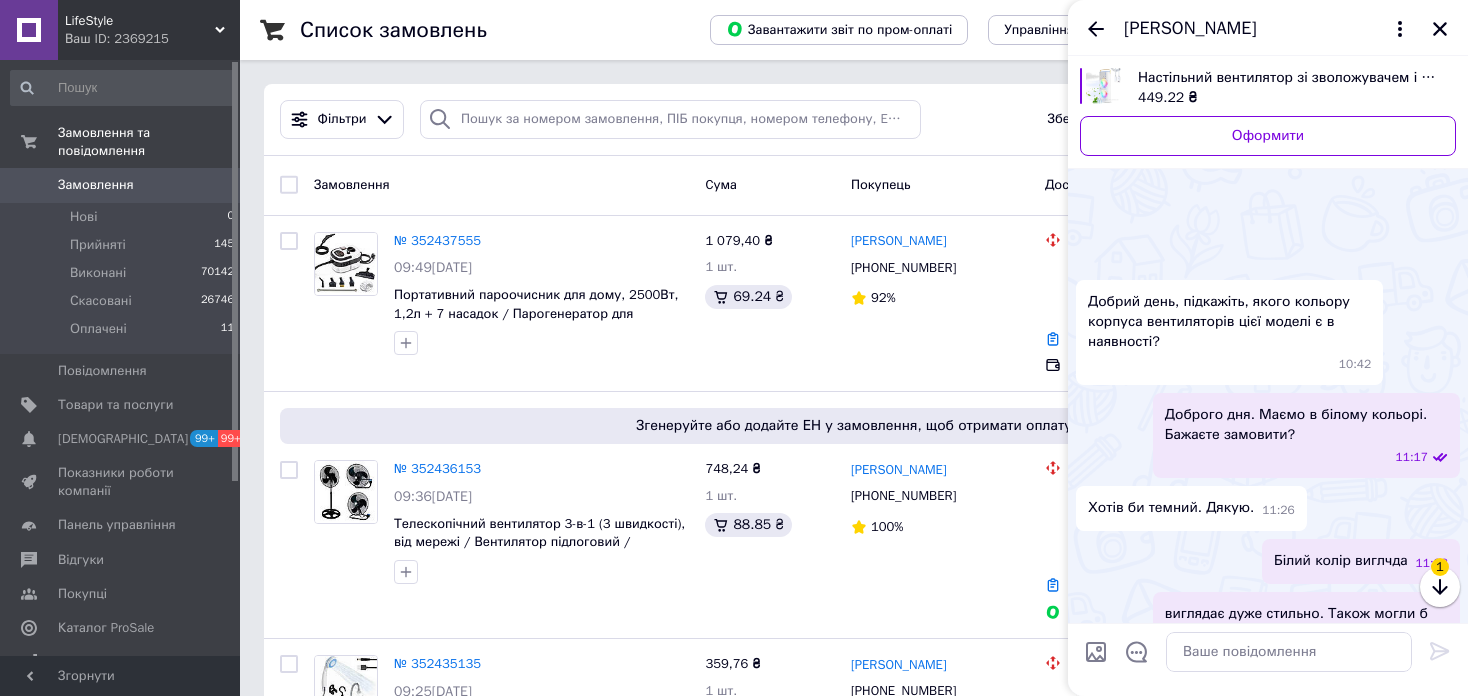 scroll, scrollTop: 1636, scrollLeft: 0, axis: vertical 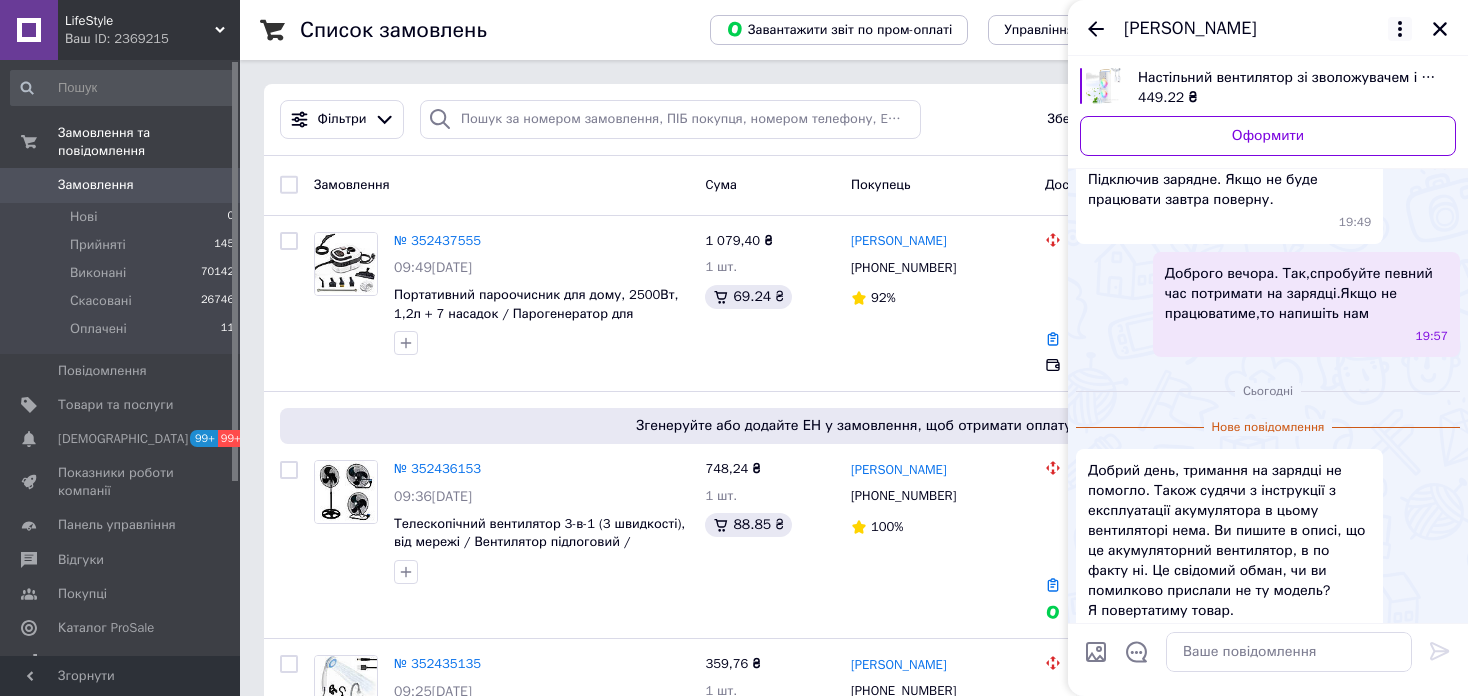 click 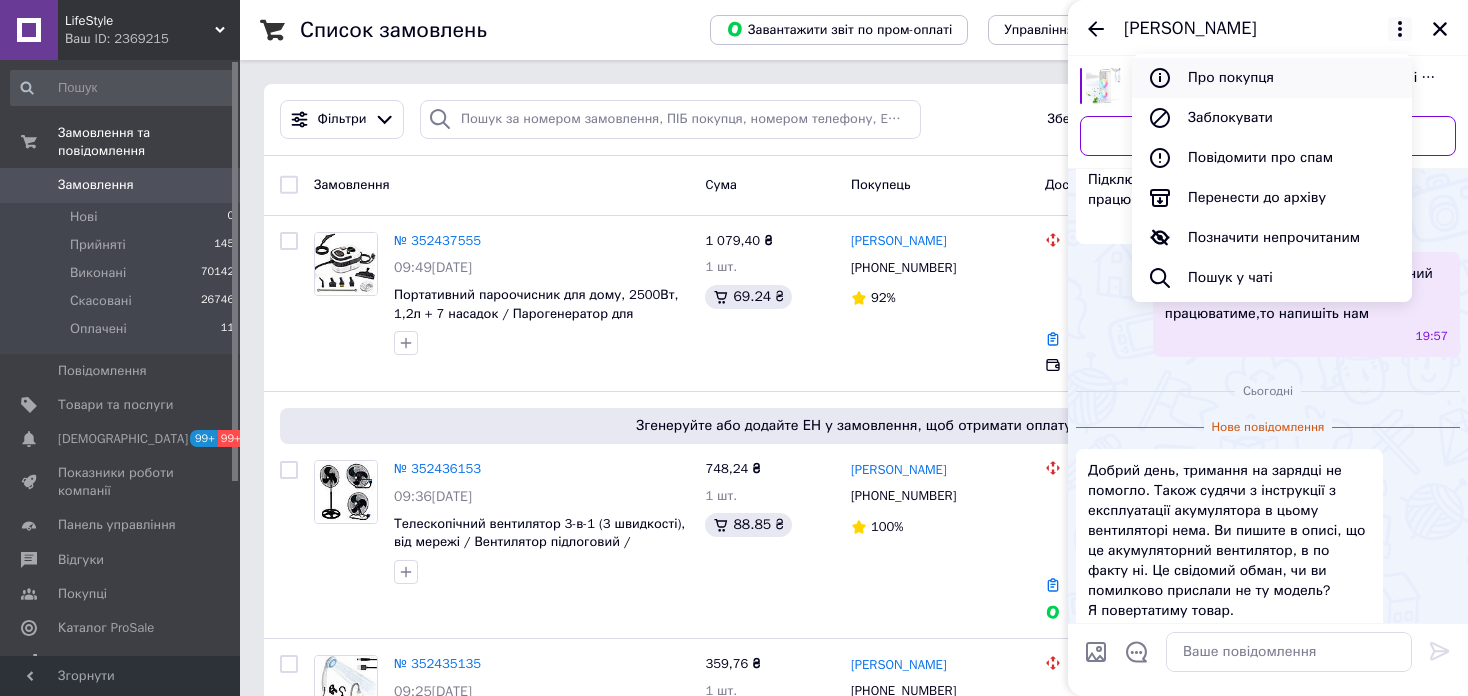click on "Про покупця" at bounding box center [1272, 78] 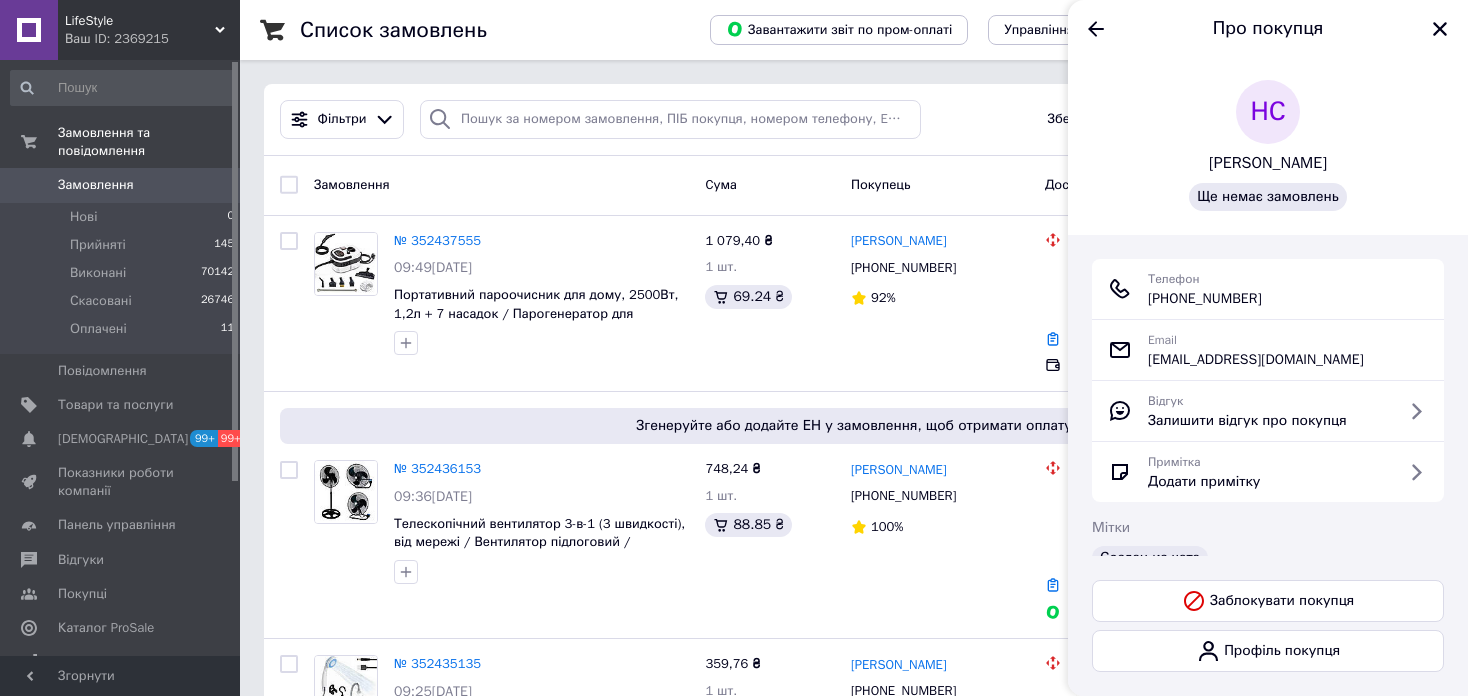 drag, startPoint x: 1291, startPoint y: 293, endPoint x: 1148, endPoint y: 313, distance: 144.39183 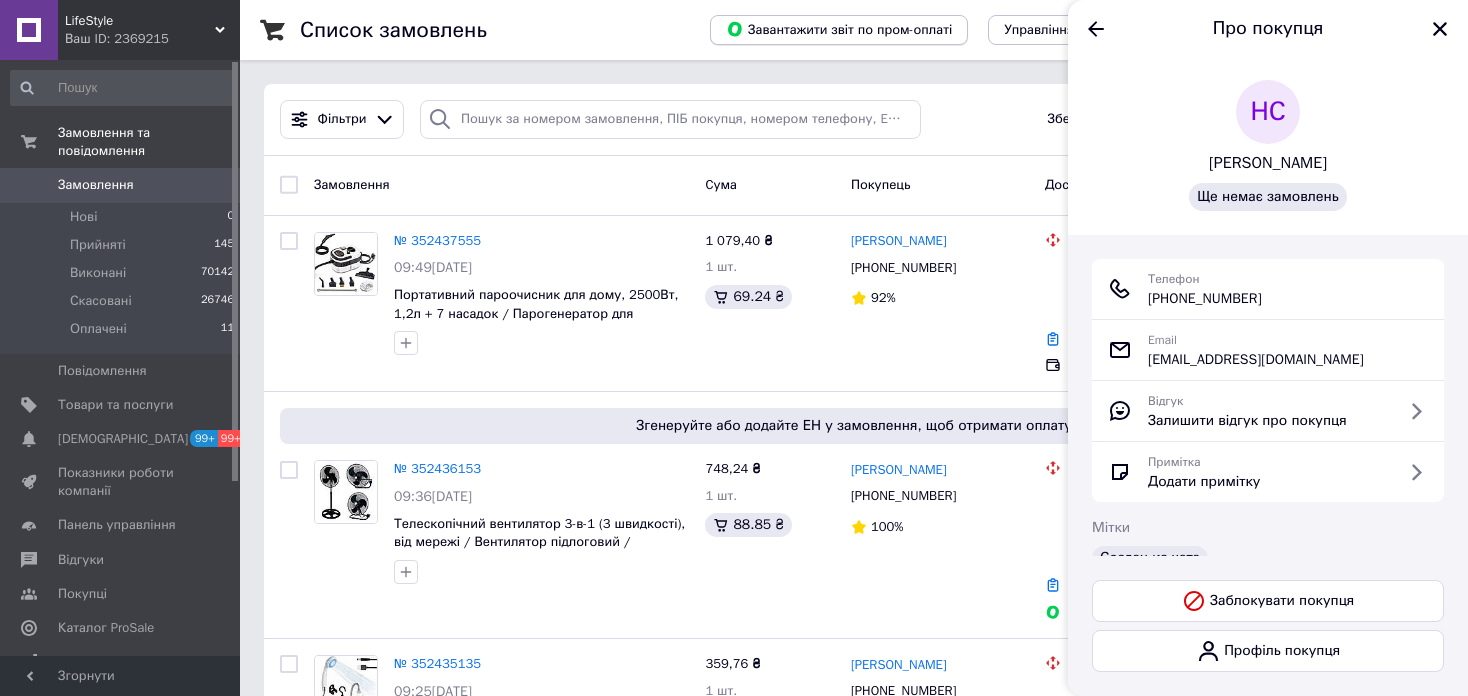 copy on "+380 (96) 596-76-46" 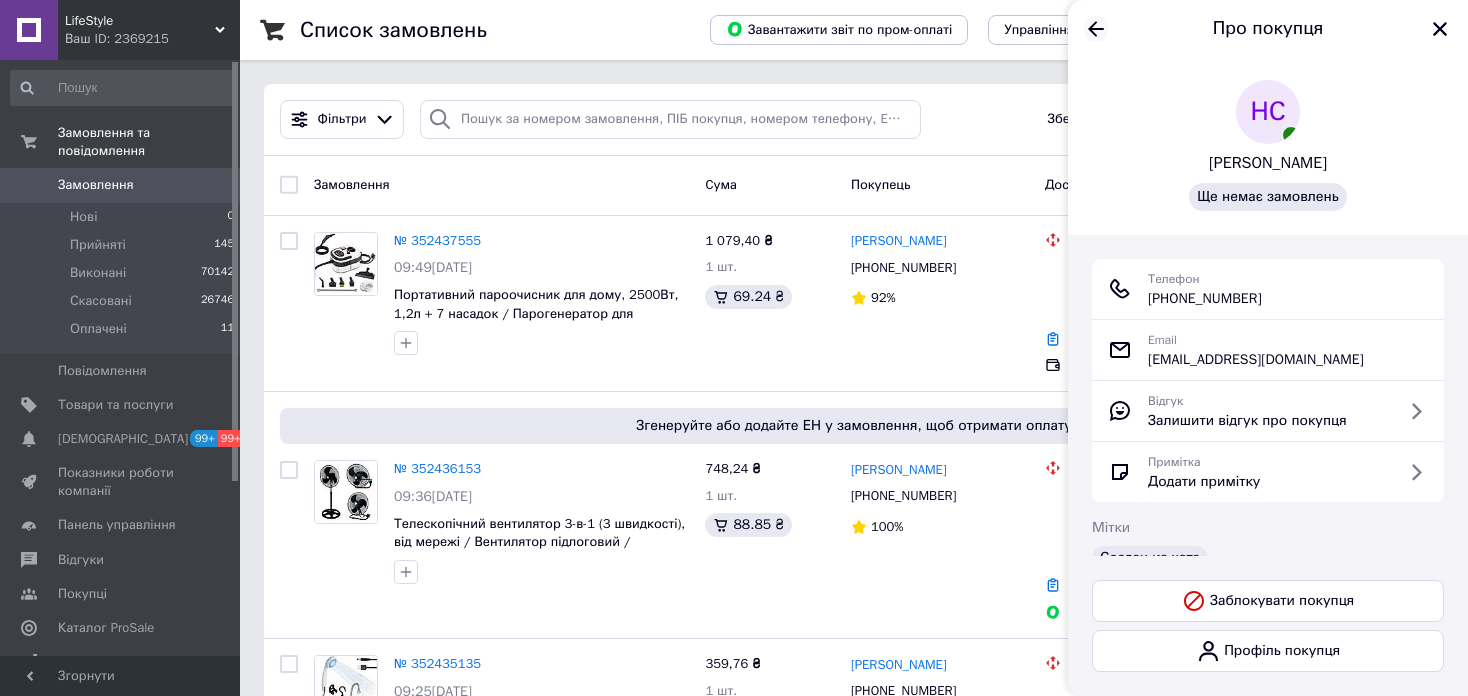 click 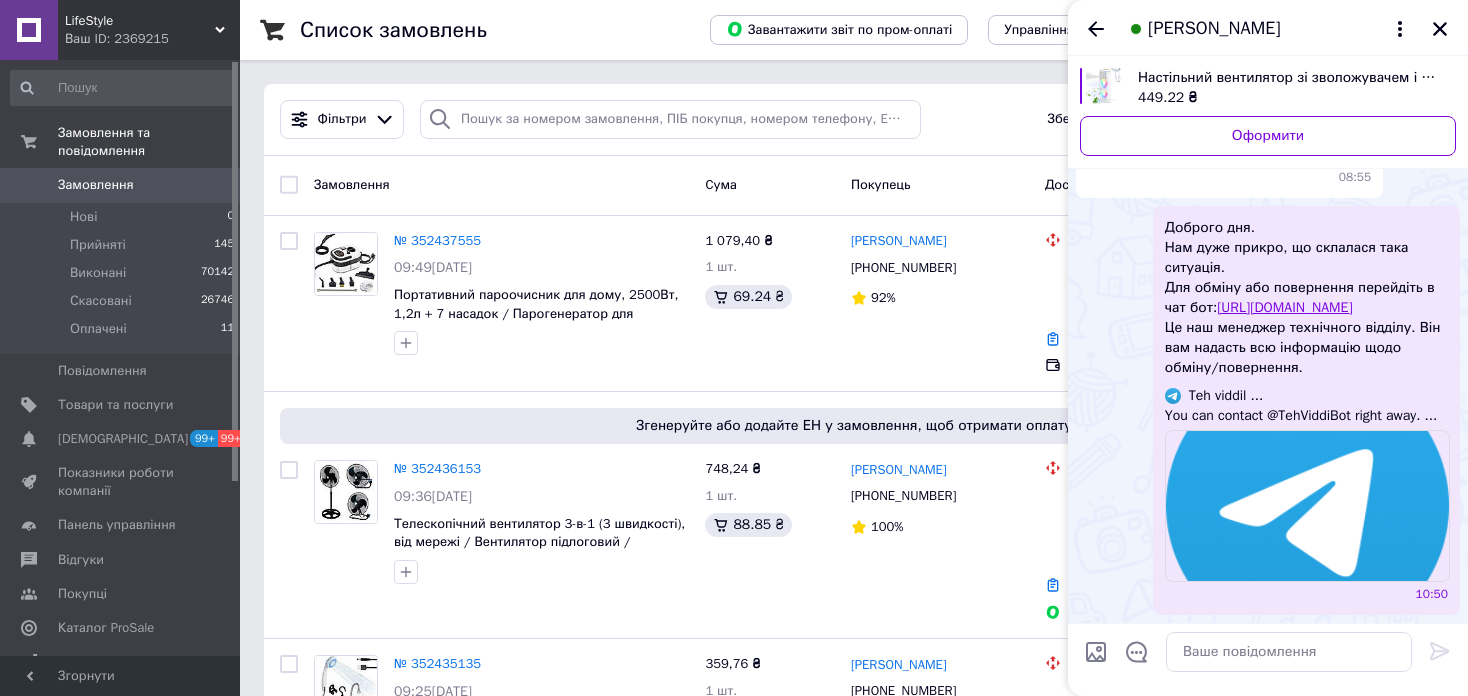 scroll, scrollTop: 1970, scrollLeft: 0, axis: vertical 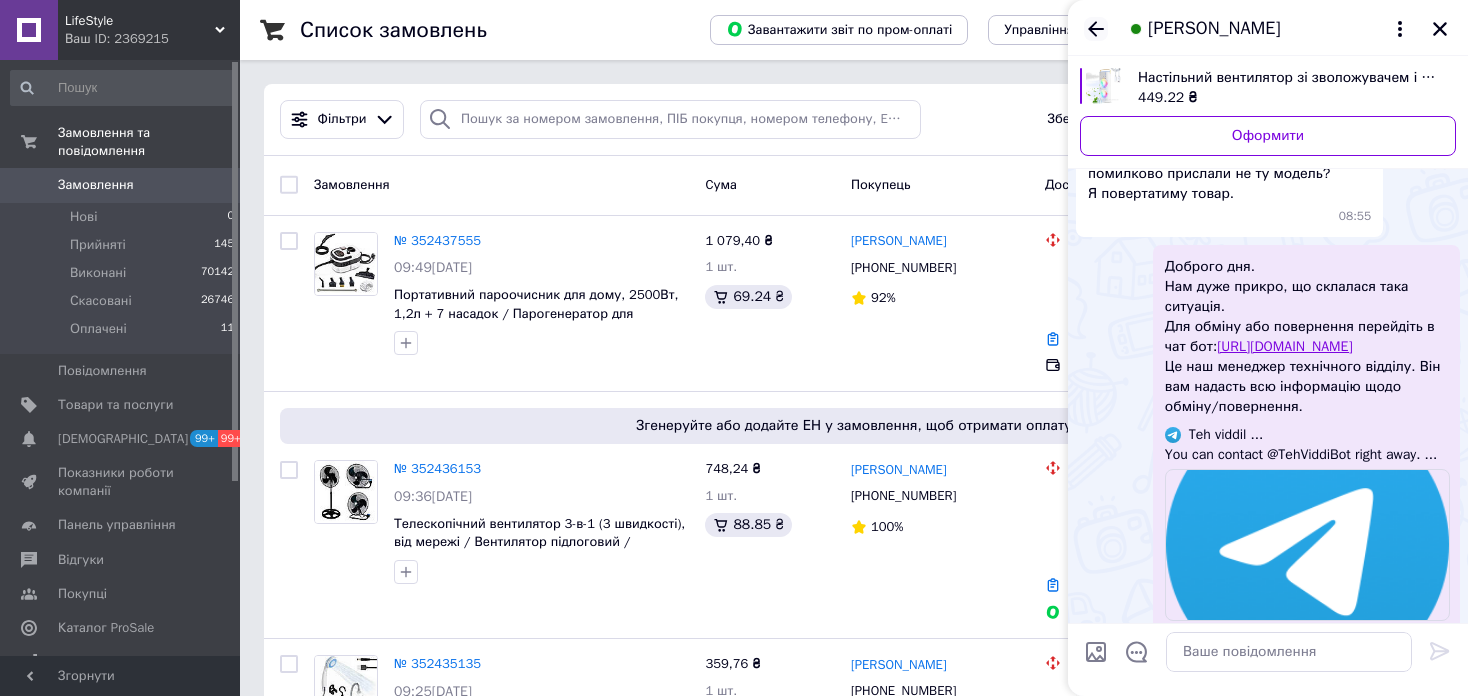 click 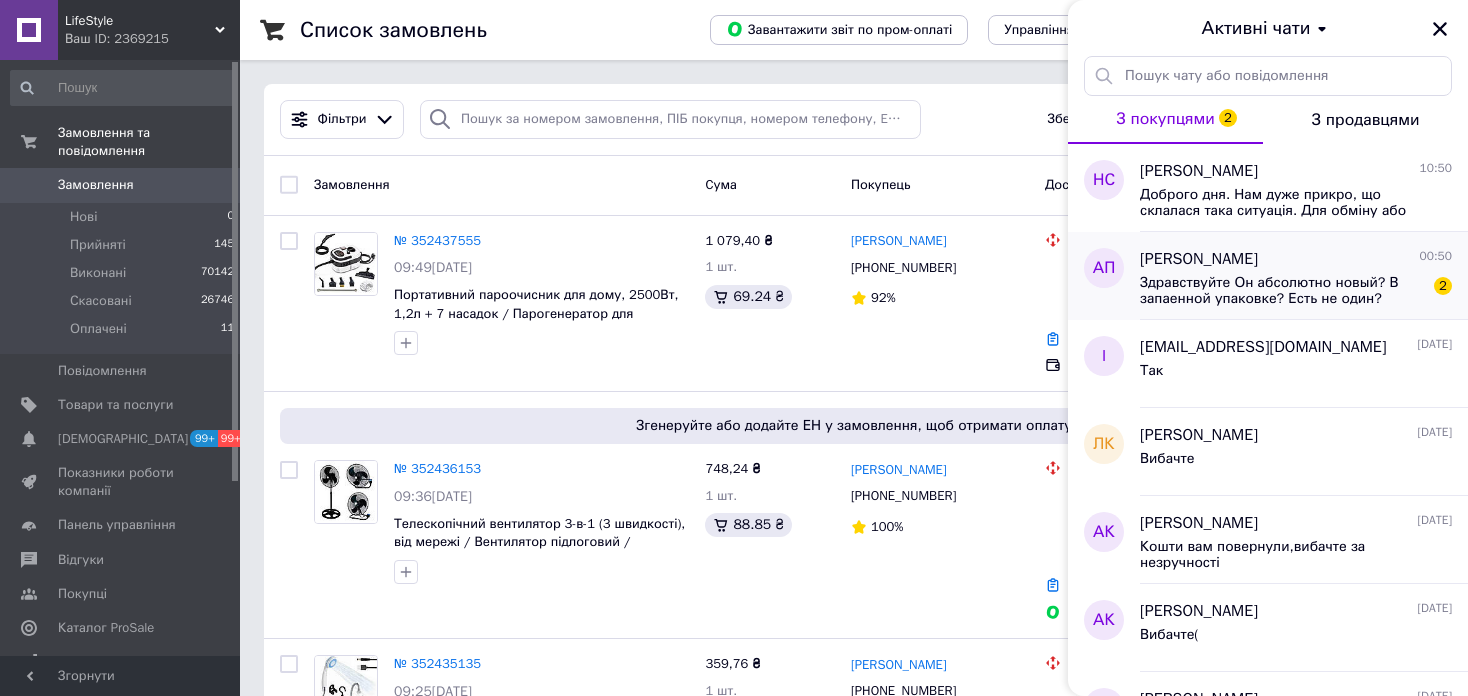 click on "Александр Пантелемонов" at bounding box center (1199, 259) 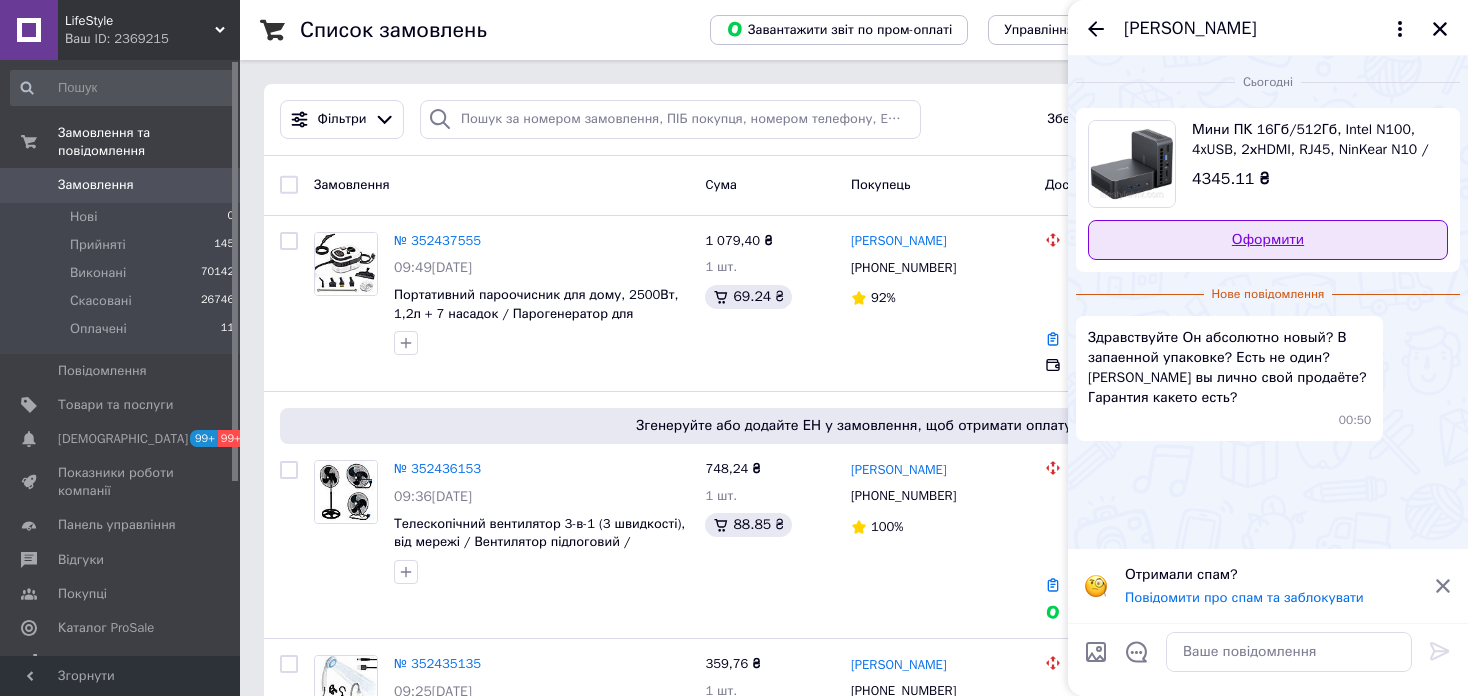 click on "Оформити" at bounding box center [1268, 240] 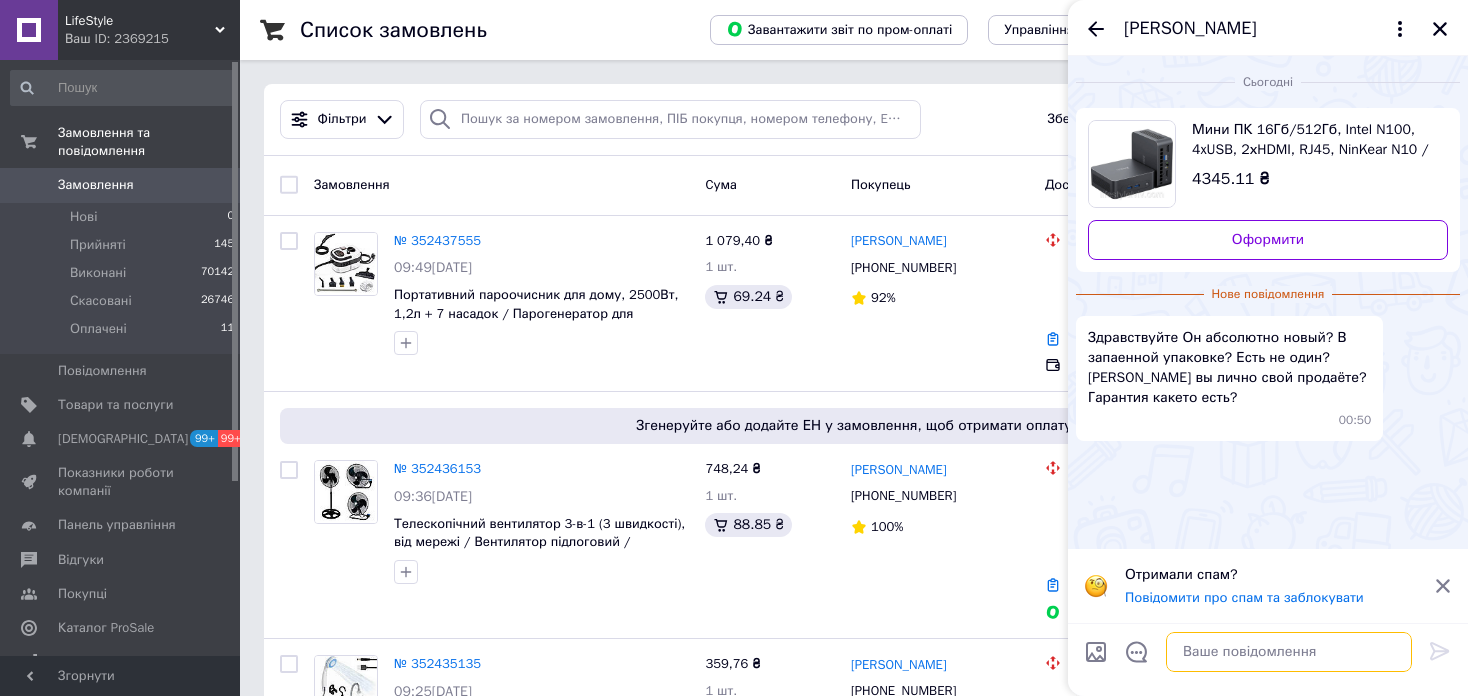 click at bounding box center (1289, 652) 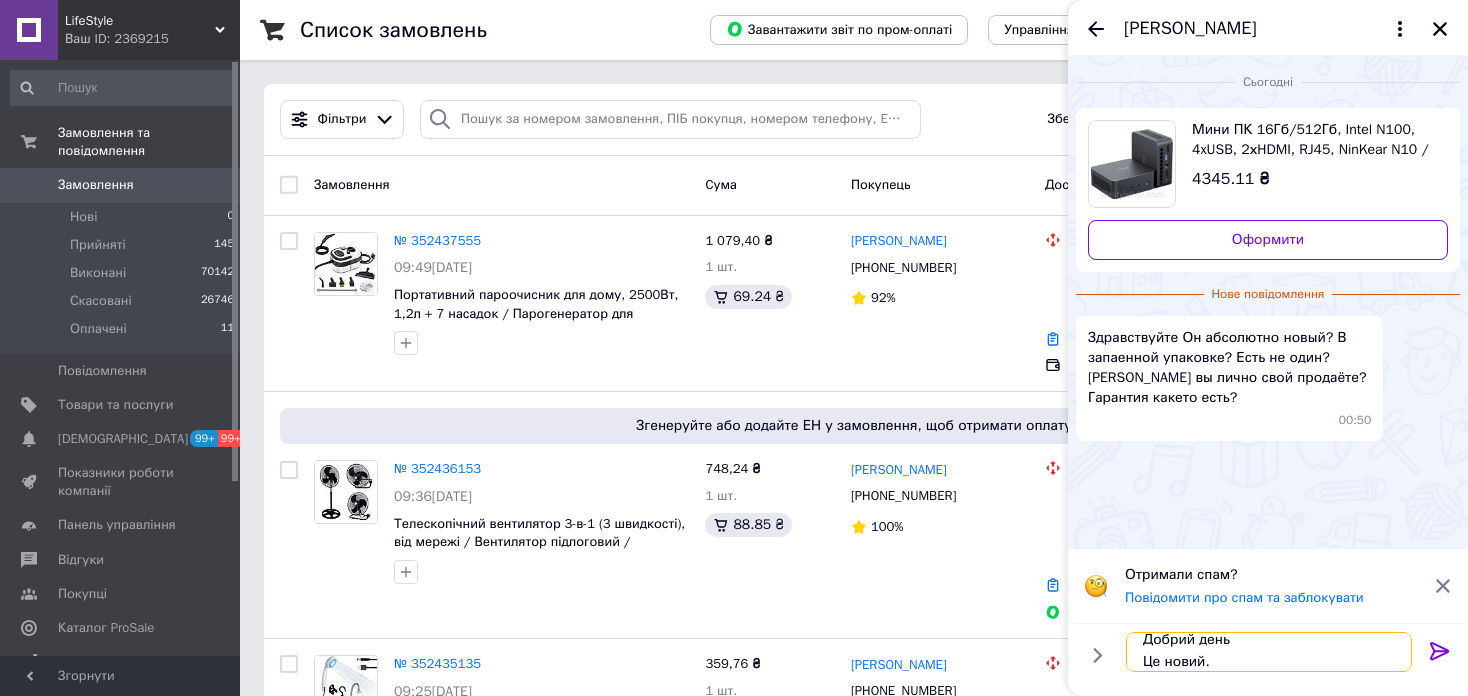 scroll, scrollTop: 33, scrollLeft: 0, axis: vertical 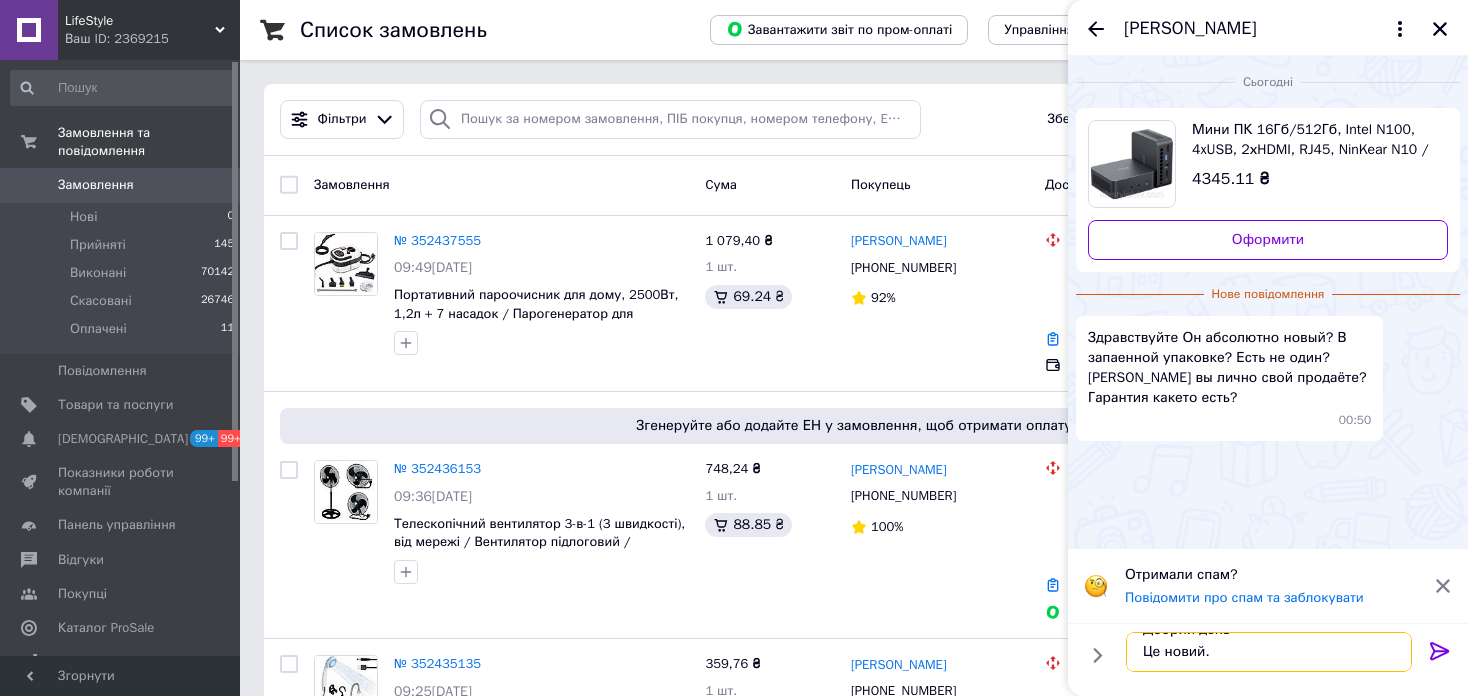 click on "Добрий день
Це новий." at bounding box center (1269, 652) 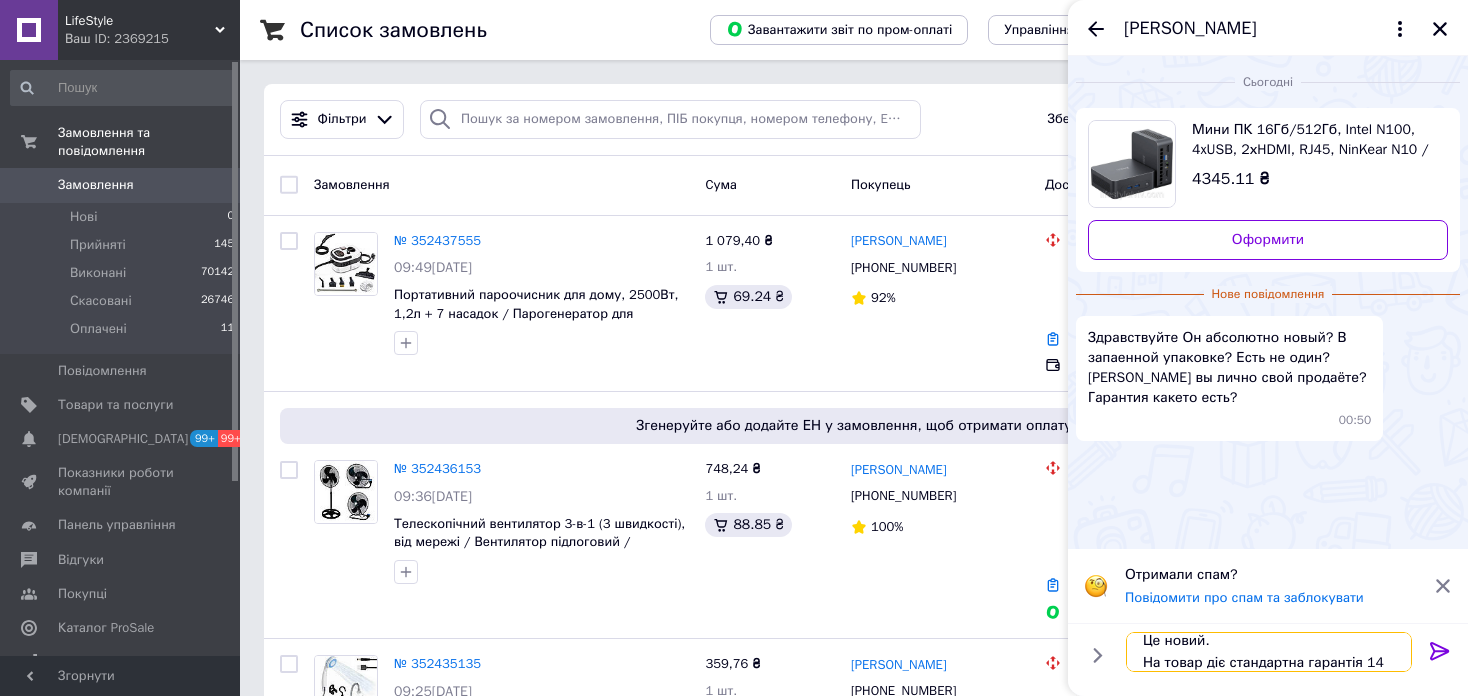 scroll, scrollTop: 36, scrollLeft: 0, axis: vertical 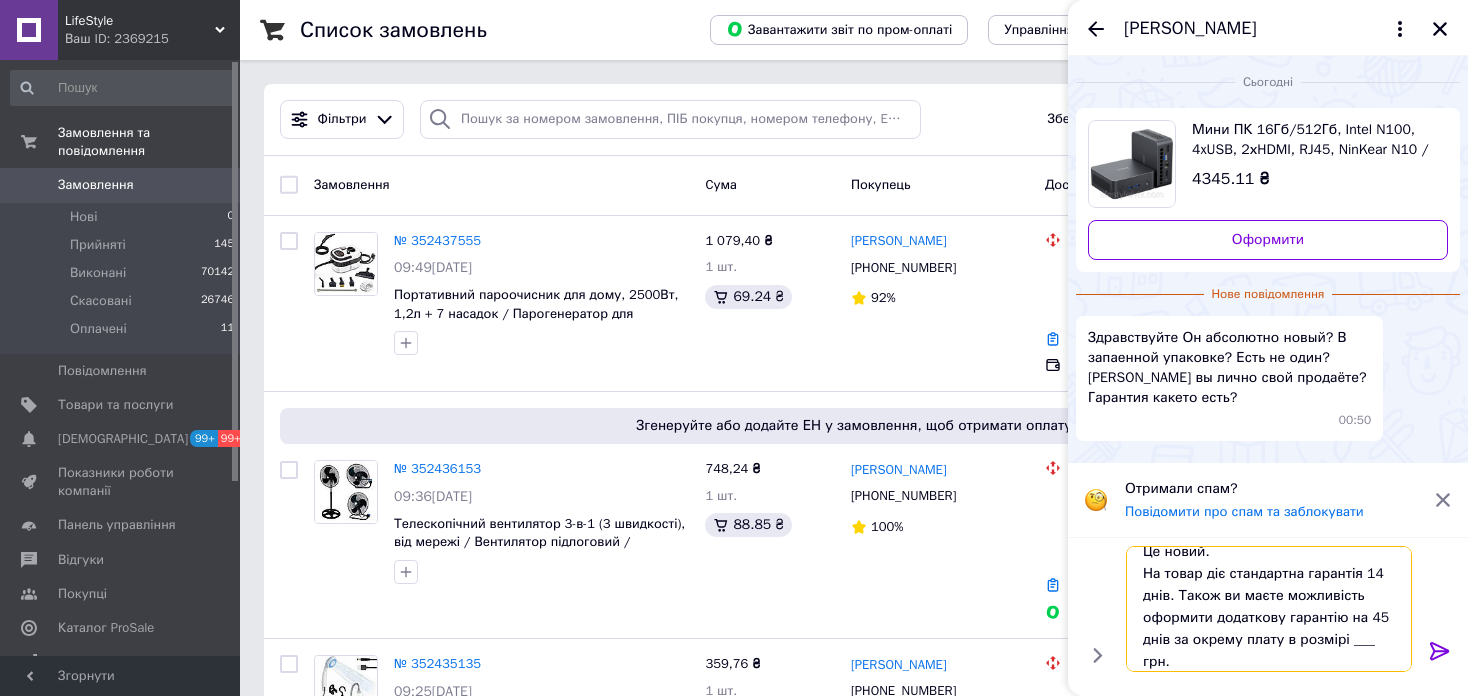 click on "Добрий день
Це новий.
На товар діє стандартна гарантія 14 днів. Також ви маєте можливість оформити додаткову гарантію на 45 днів за окрему плату в розмірі ___ грн.
Бажаєте замовити?" at bounding box center (1269, 609) 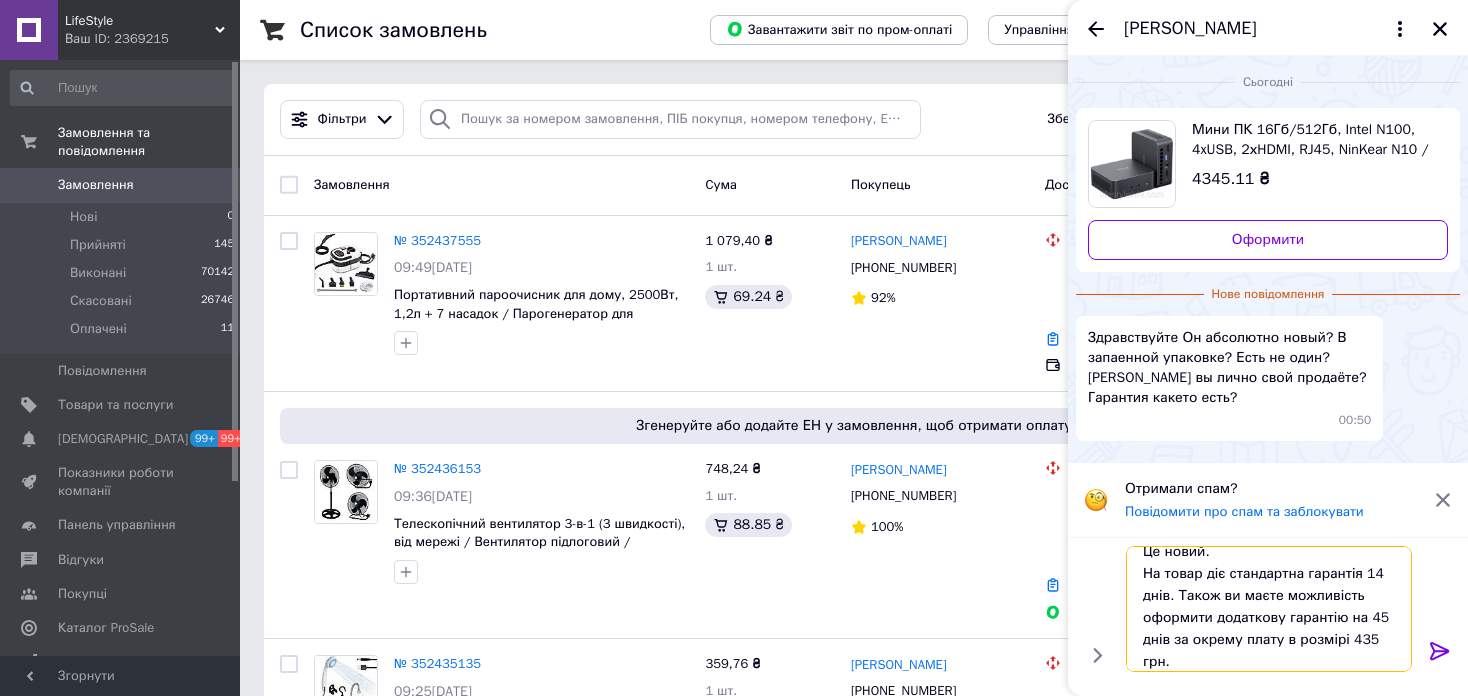scroll, scrollTop: 67, scrollLeft: 0, axis: vertical 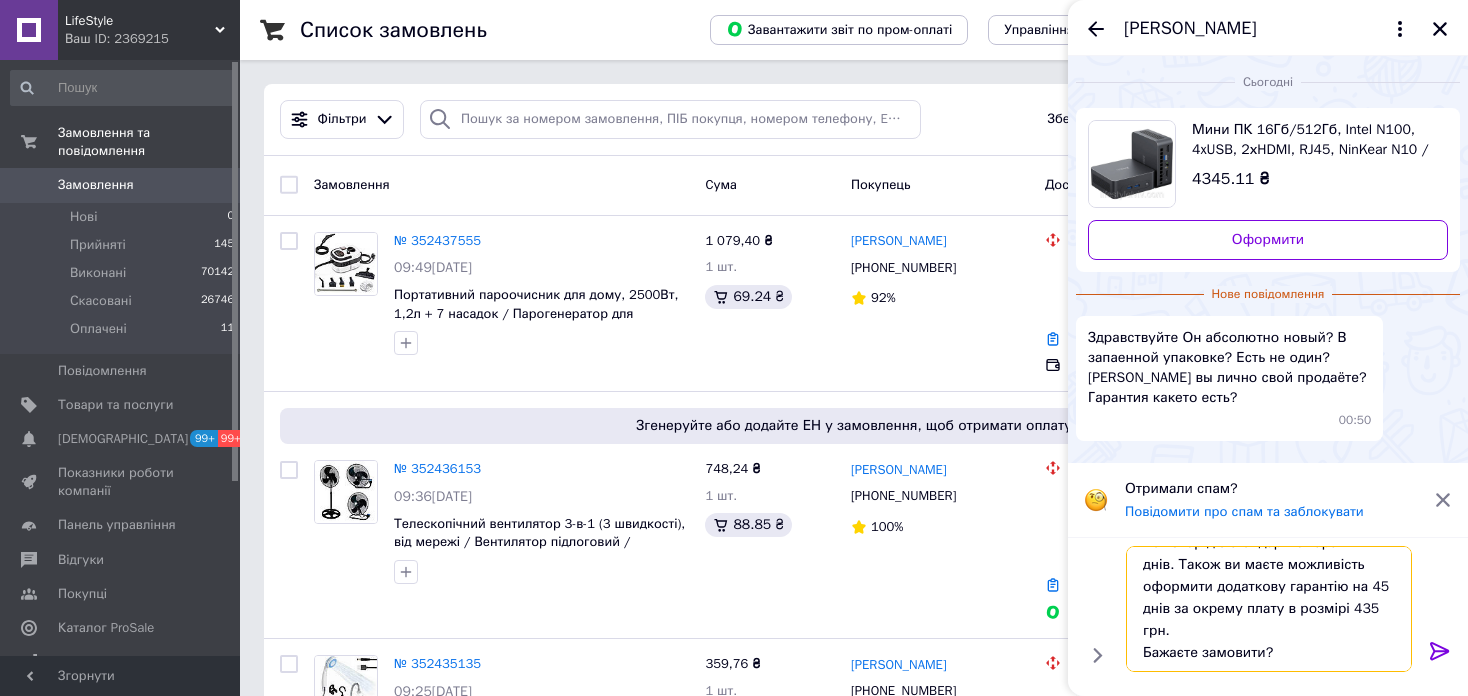 drag, startPoint x: 1180, startPoint y: 567, endPoint x: 1197, endPoint y: 627, distance: 62.361847 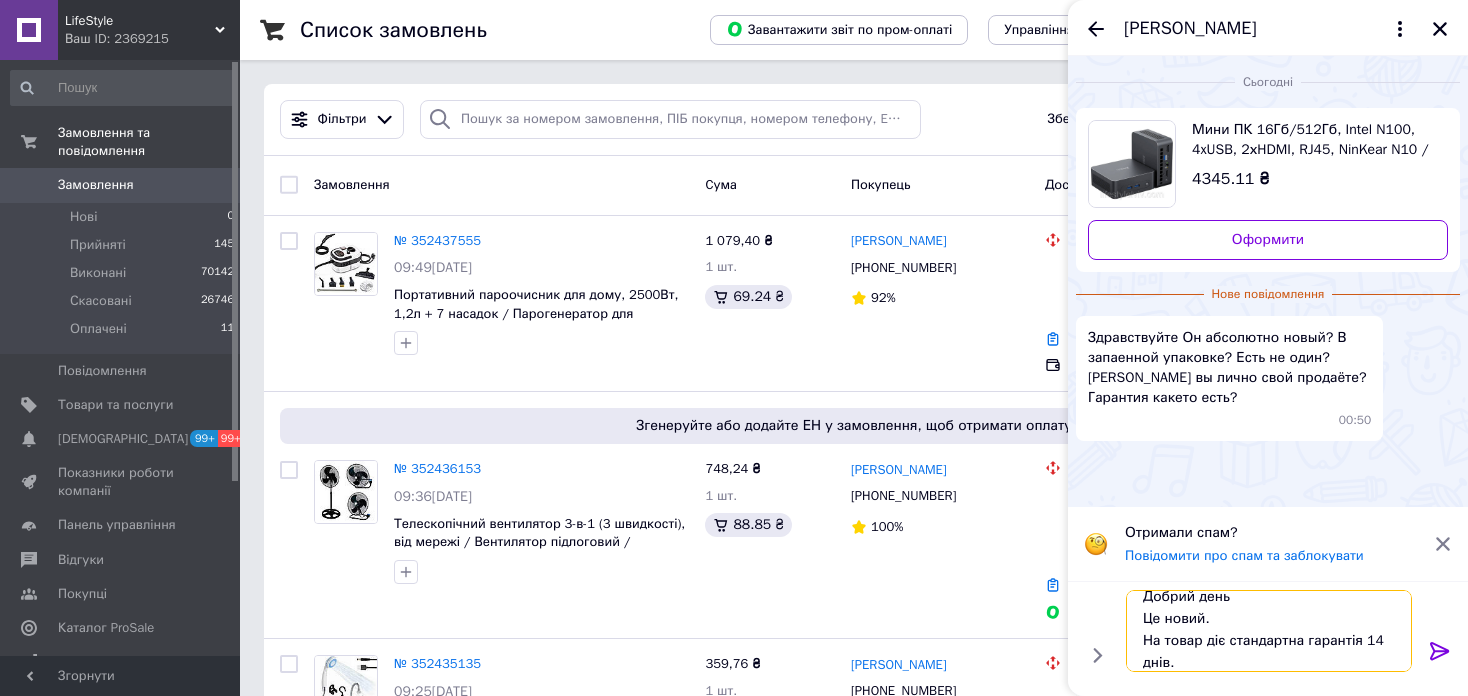 scroll, scrollTop: 45, scrollLeft: 0, axis: vertical 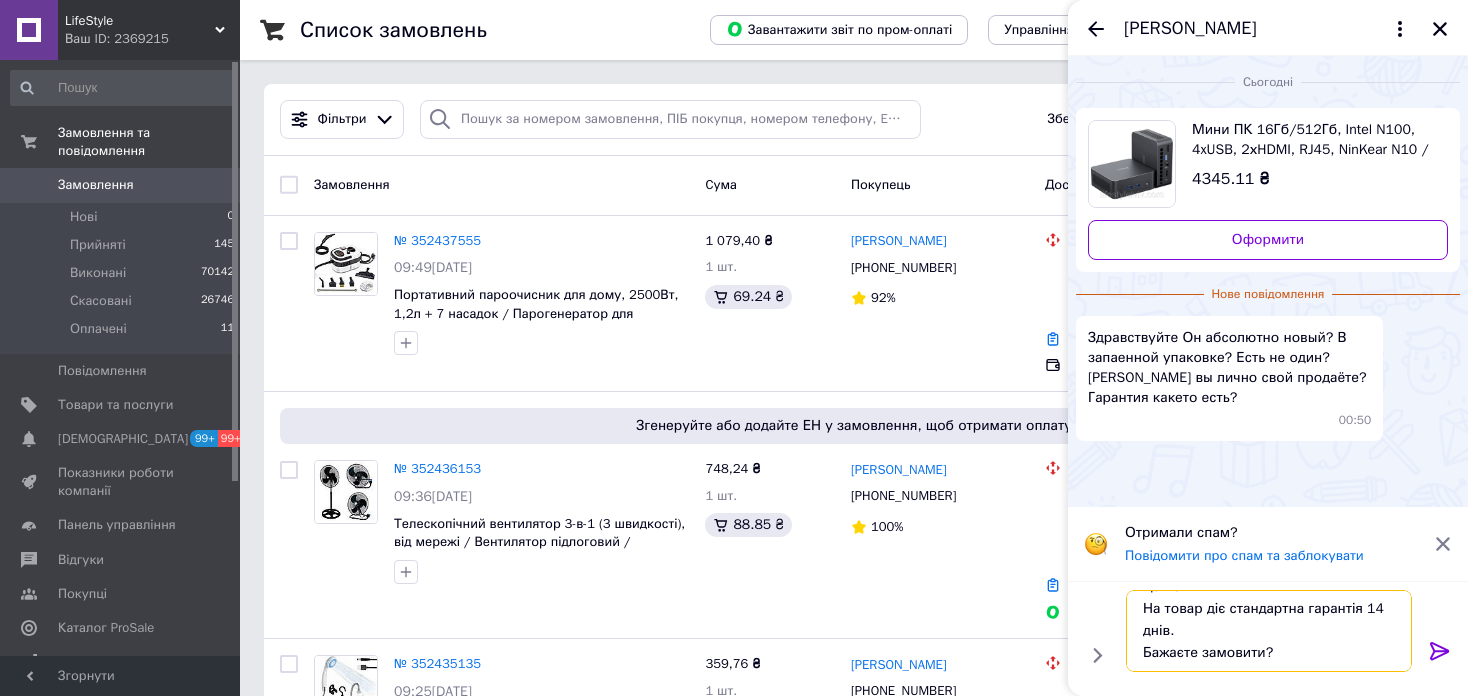 type on "Добрий день
Це новий.
На товар діє стандартна гарантія 14 днів.
Бажаєте замовити?" 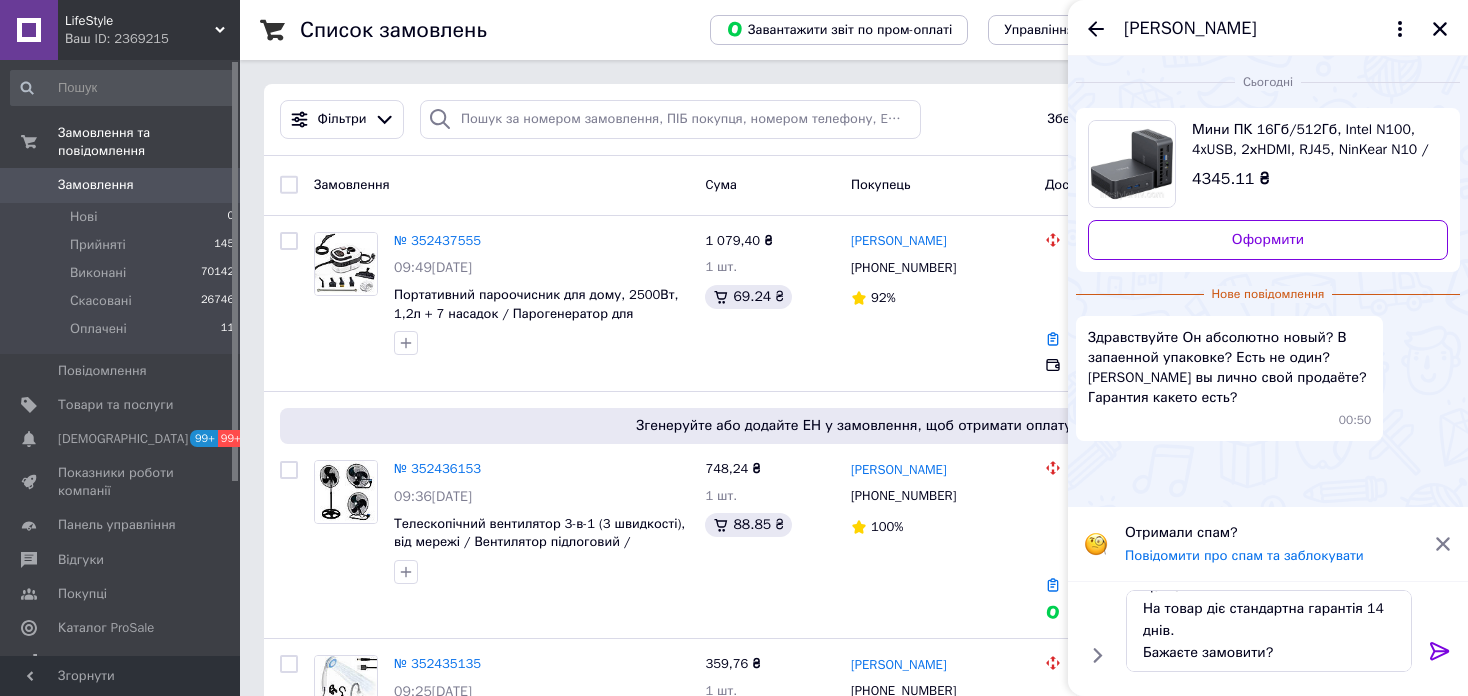 click 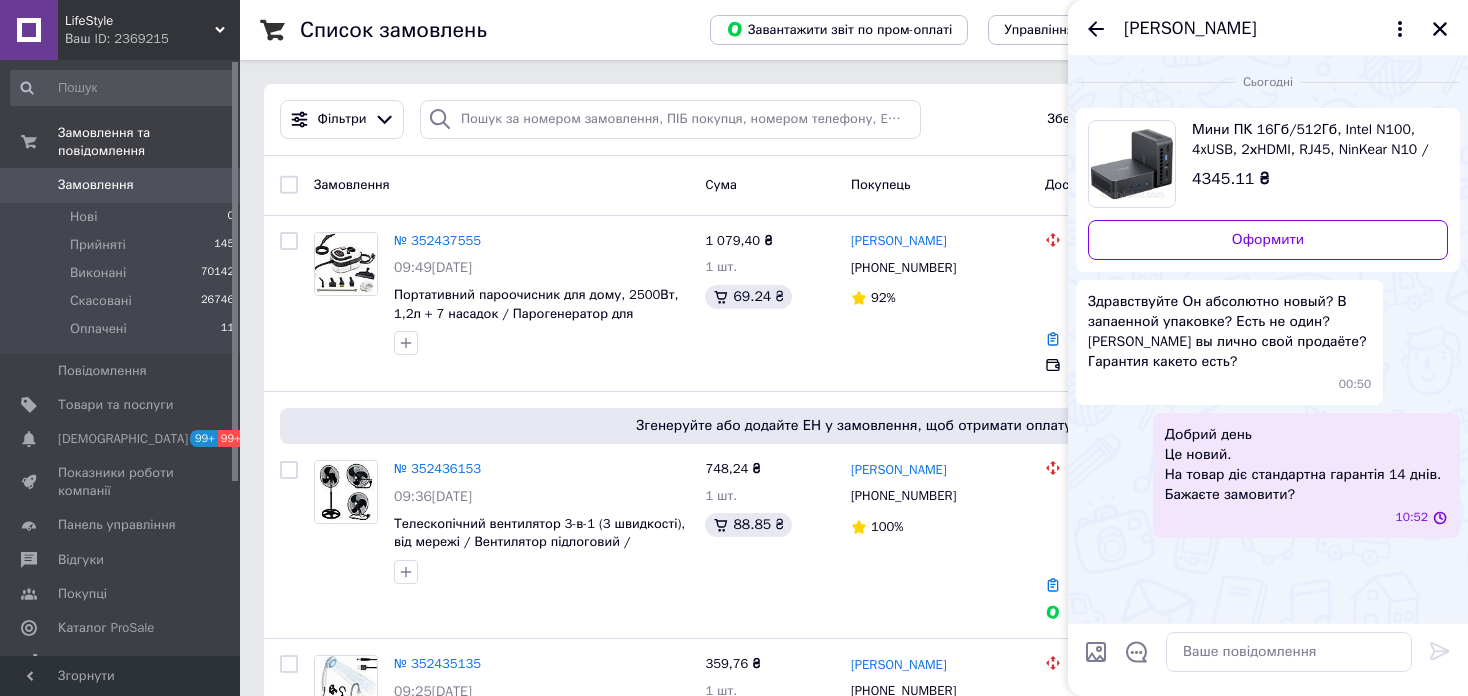 scroll, scrollTop: 0, scrollLeft: 0, axis: both 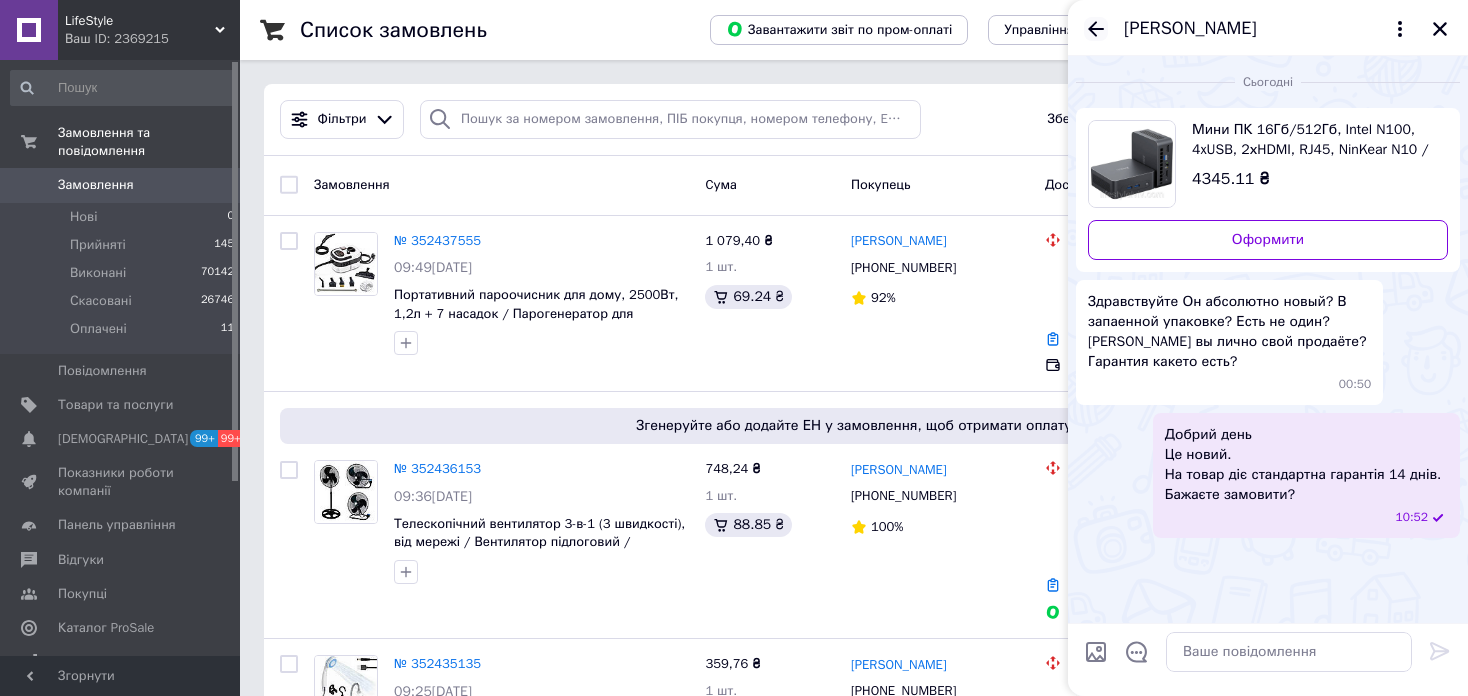 click 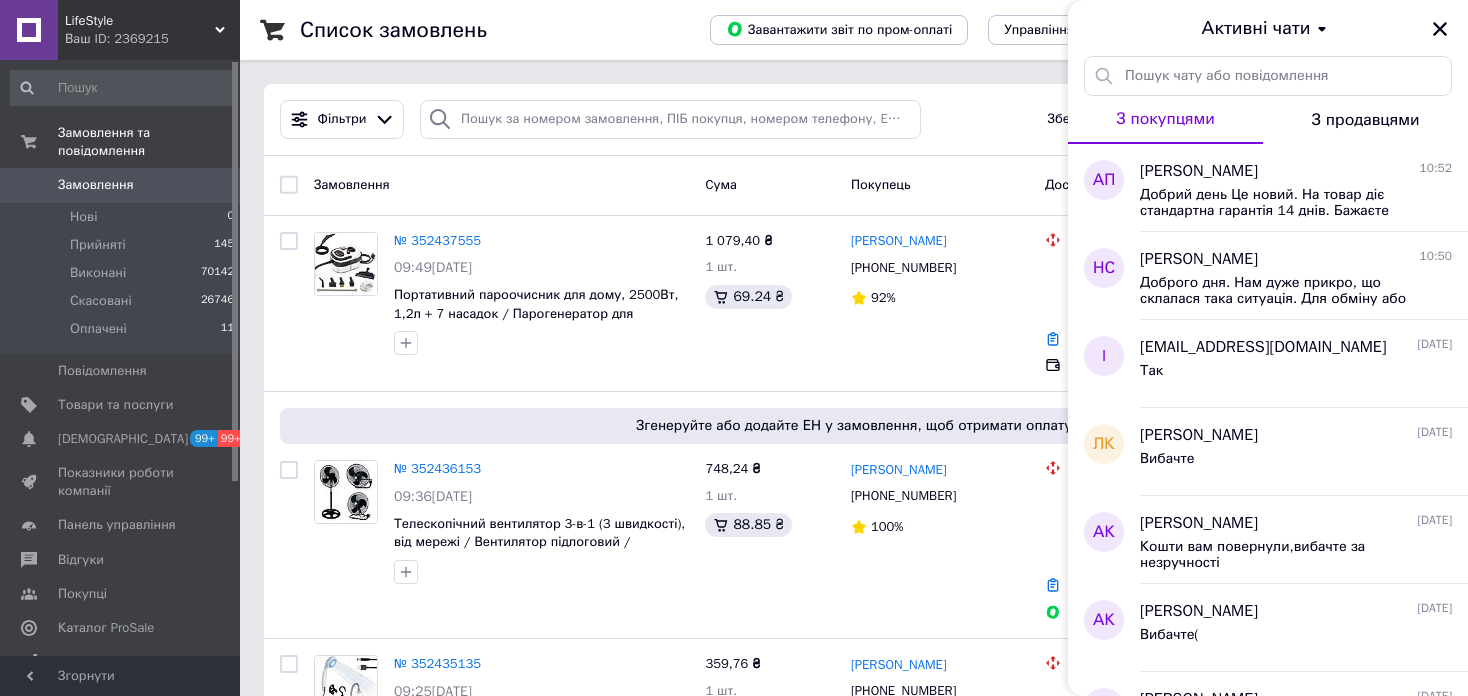 click on "LifeStyle" at bounding box center [140, 21] 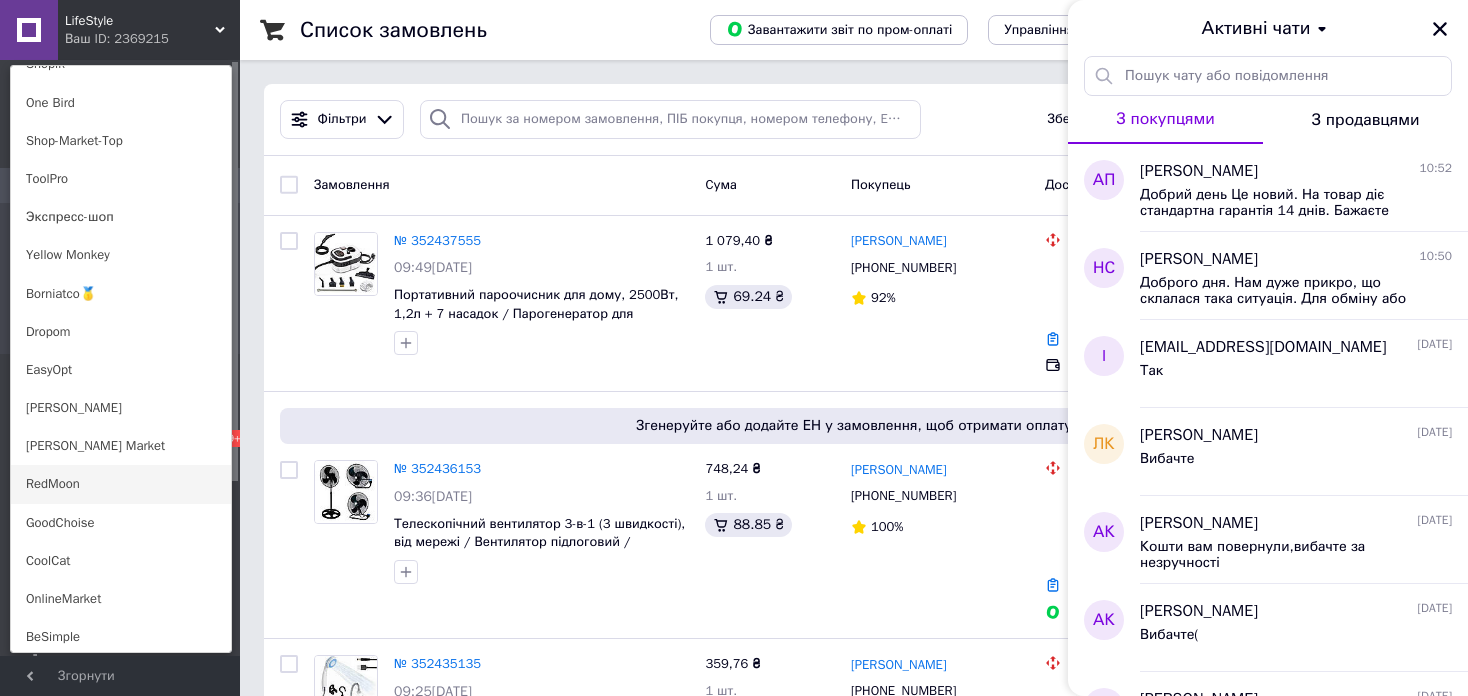 scroll, scrollTop: 1420, scrollLeft: 0, axis: vertical 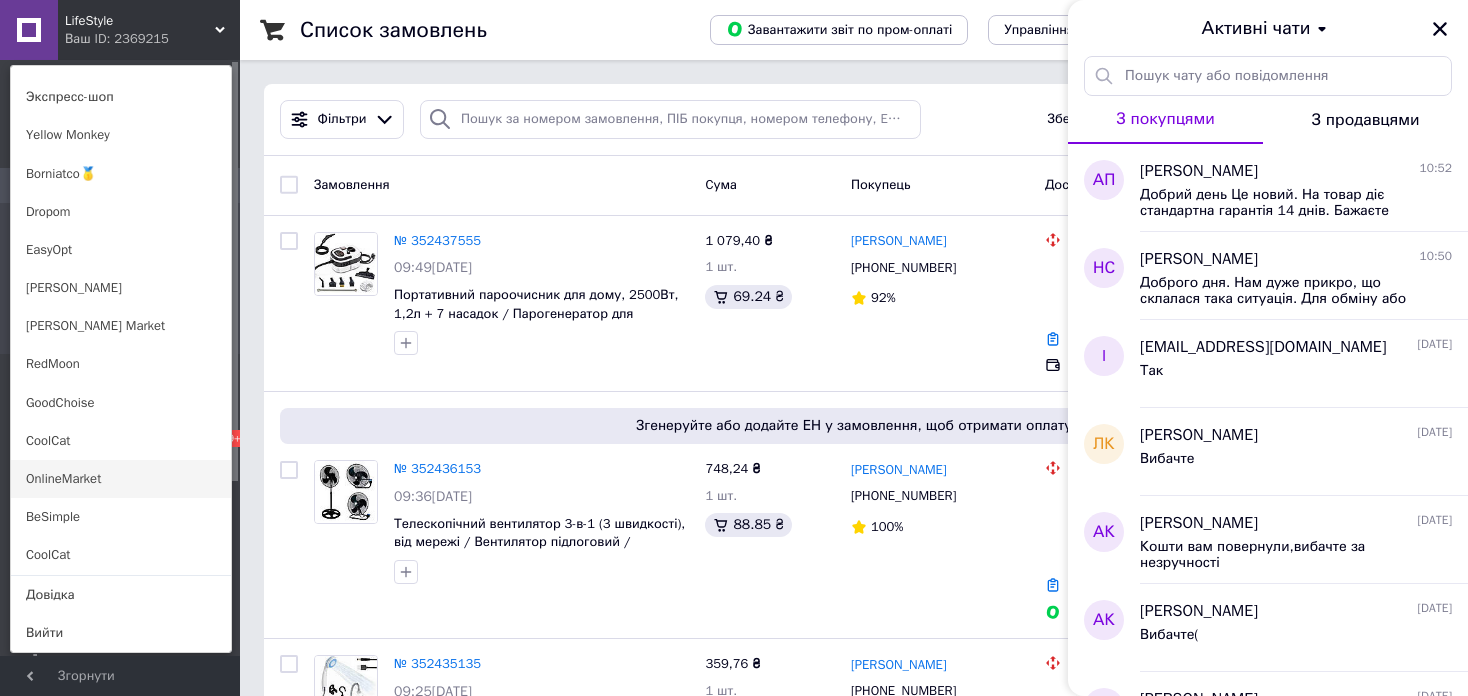 click on "OnlineMarket" at bounding box center [121, 479] 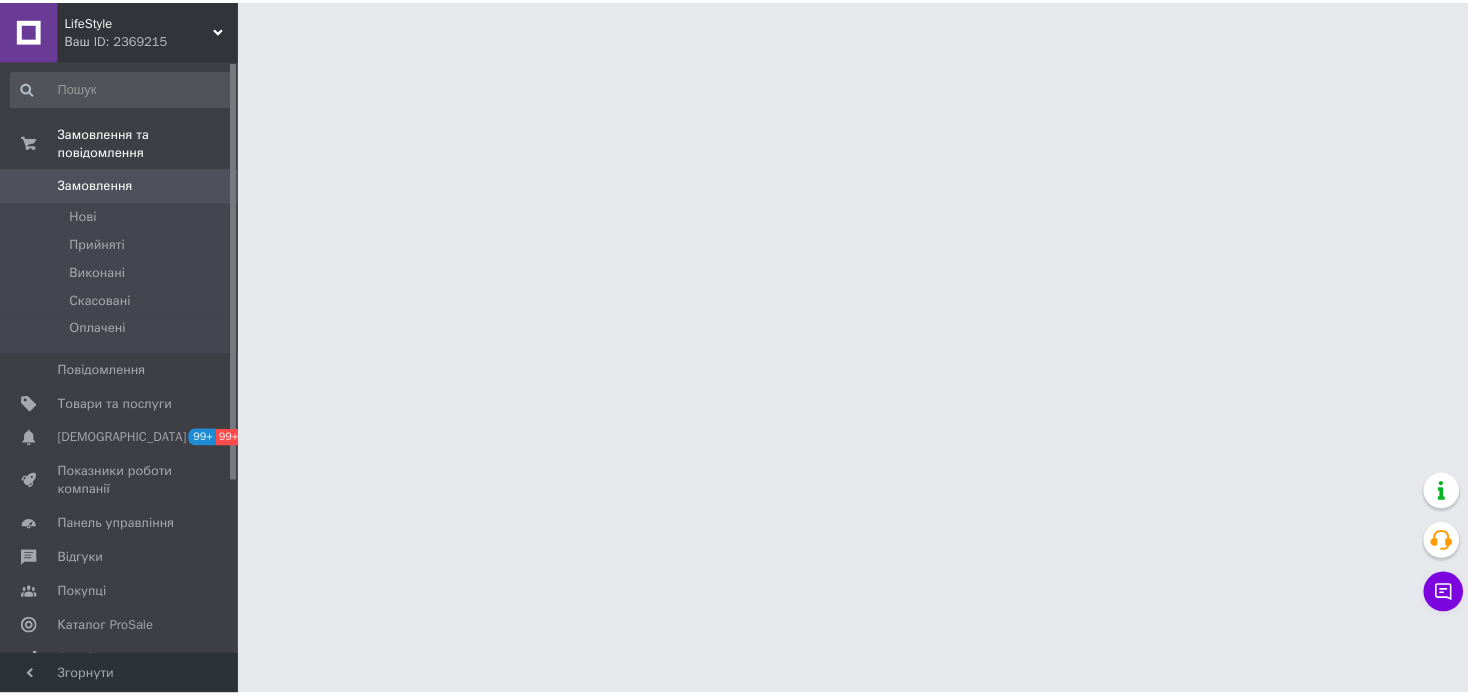 scroll, scrollTop: 0, scrollLeft: 0, axis: both 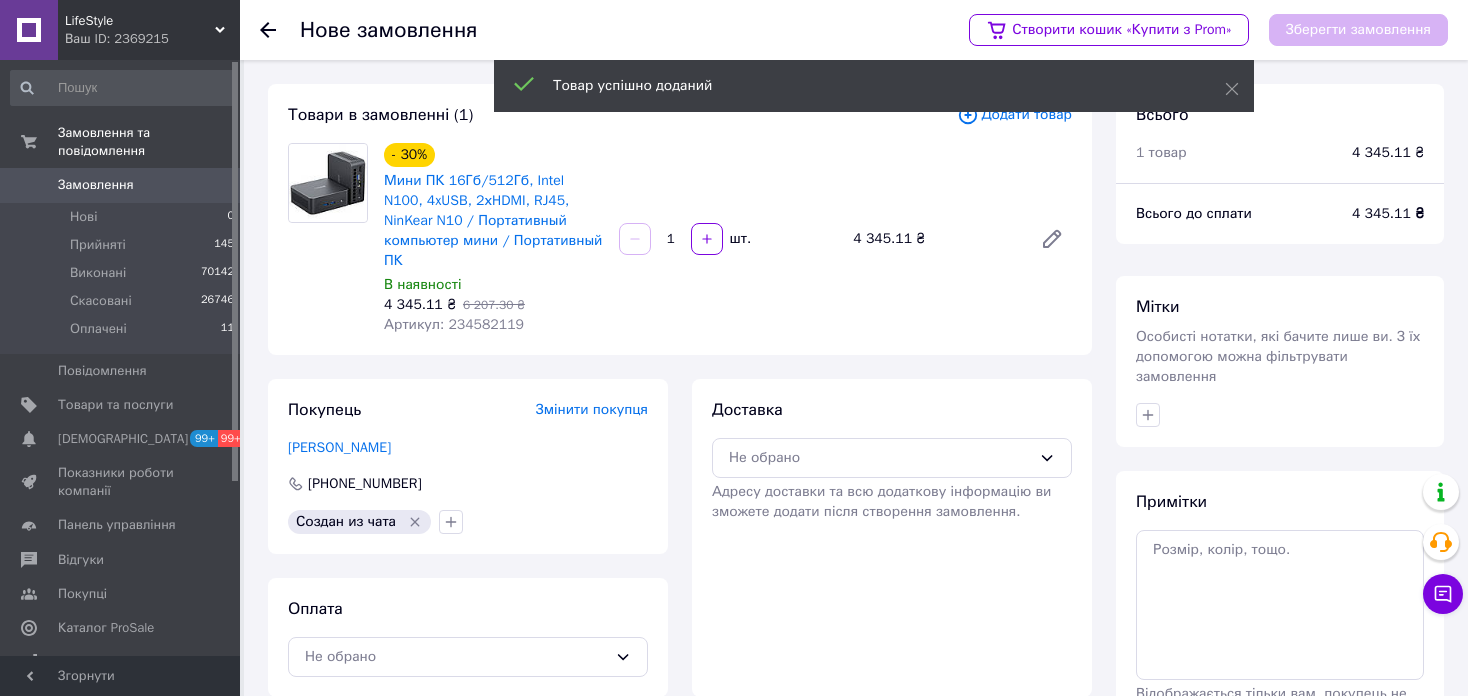click on "Мини ПК 16Гб/512Гб, Intel N100, 4xUSB, 2хHDMI, RJ45, NinKear N10 / Портативный компьютер мини / Портативный ПК" at bounding box center (493, 221) 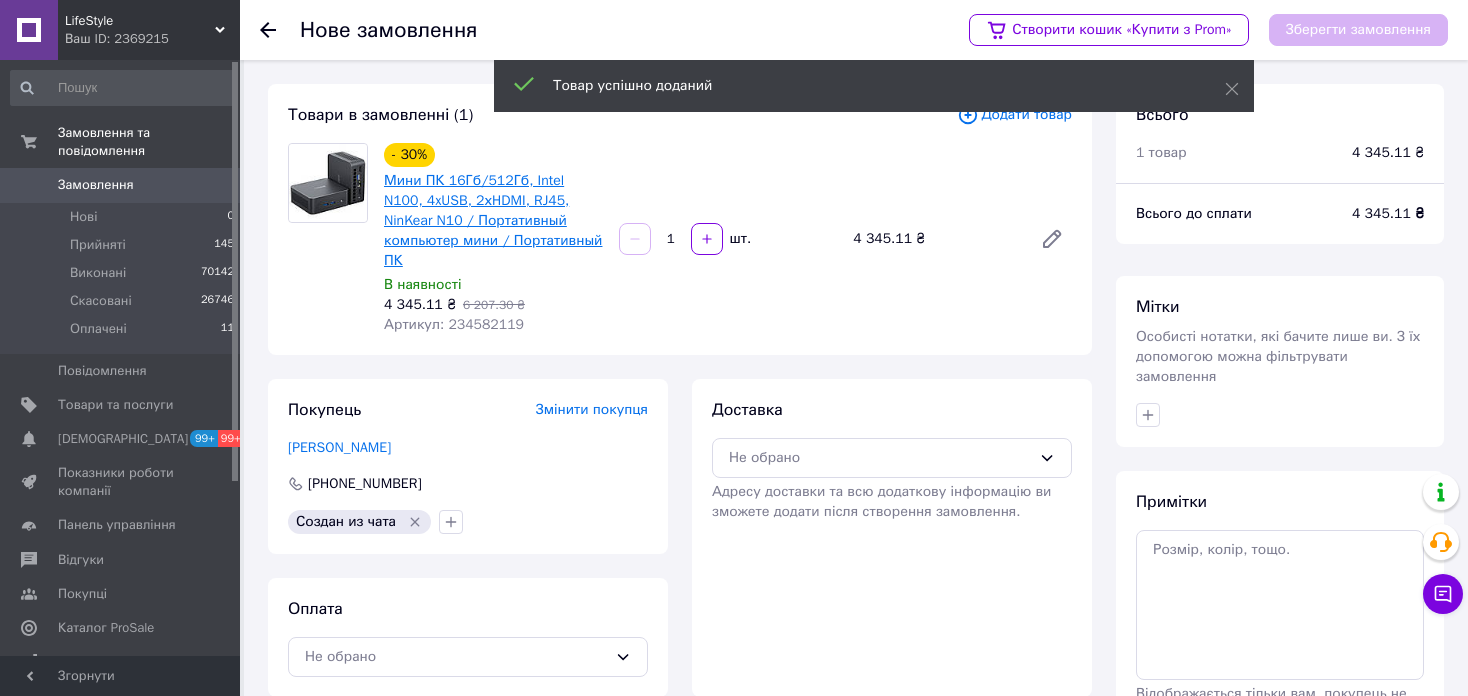 click on "Мини ПК 16Гб/512Гб, Intel N100, 4xUSB, 2хHDMI, RJ45, NinKear N10 / Портативный компьютер мини / Портативный ПК" at bounding box center [493, 220] 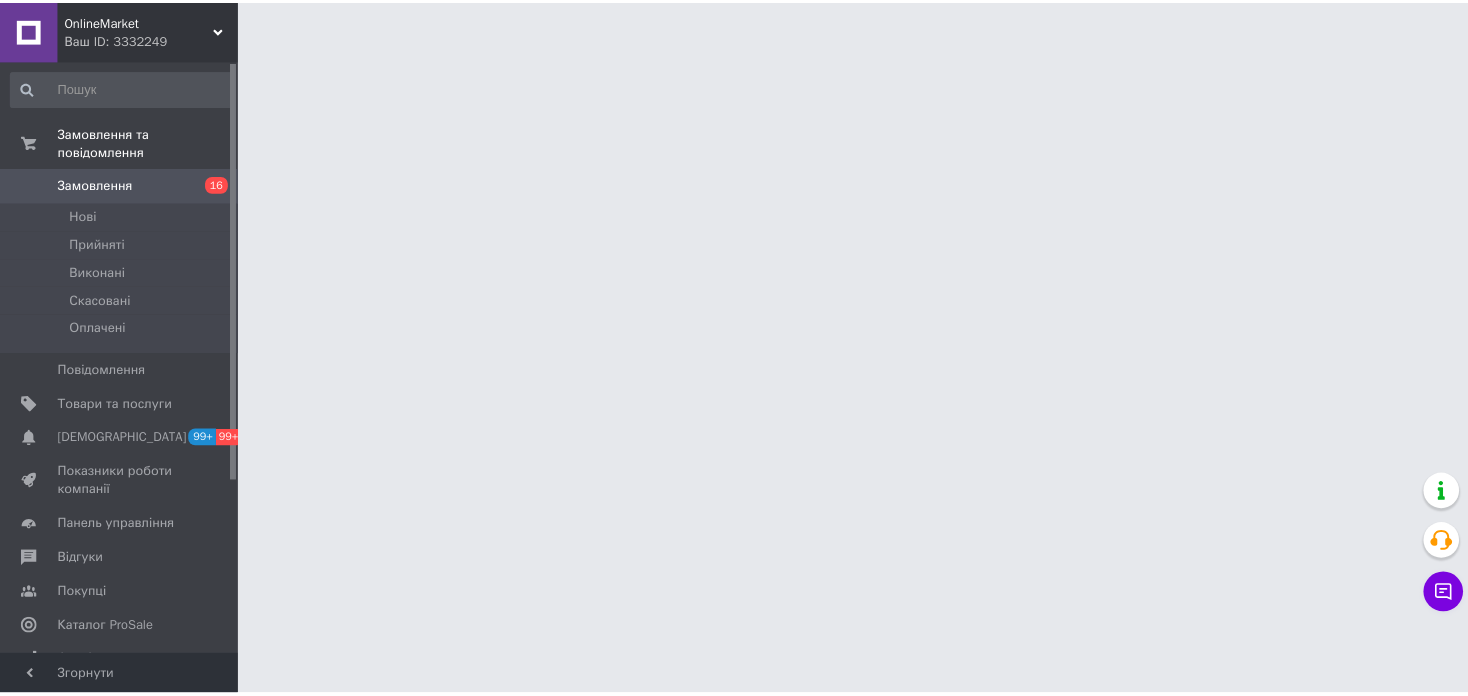 scroll, scrollTop: 0, scrollLeft: 0, axis: both 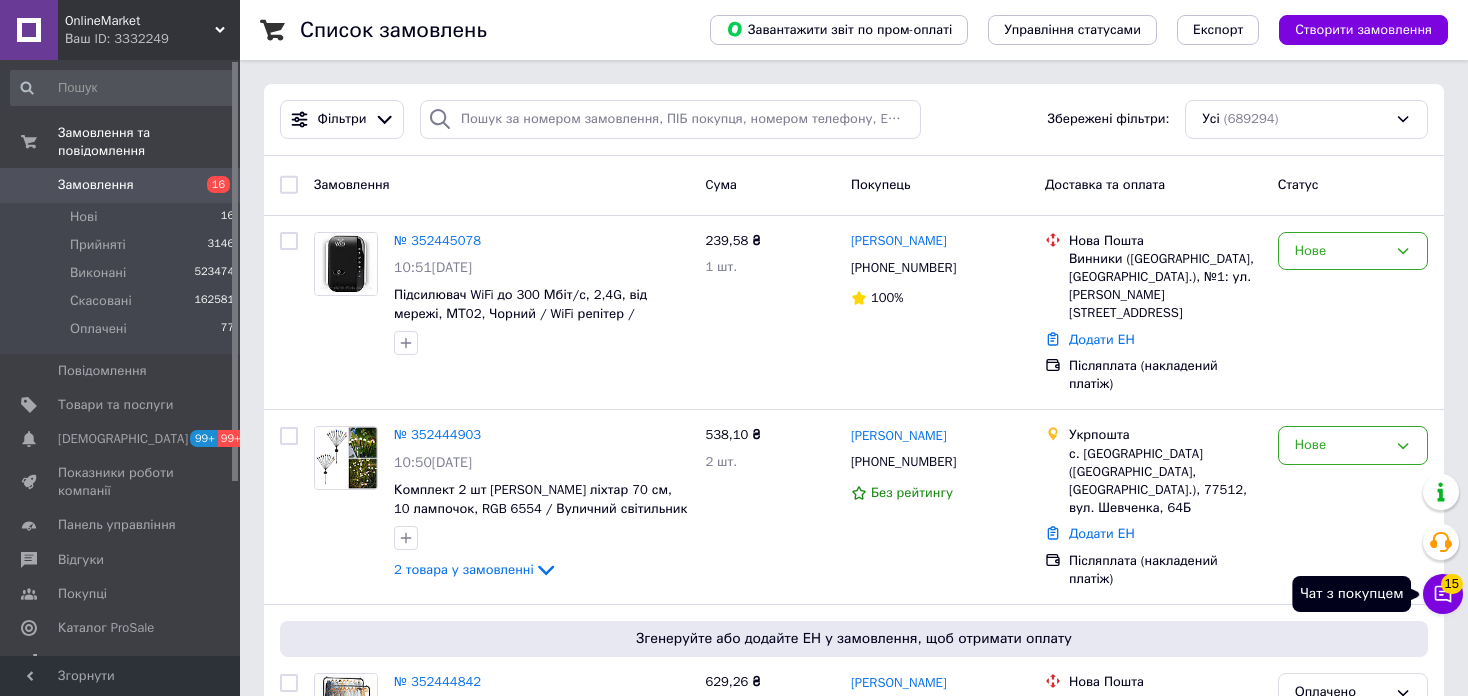click 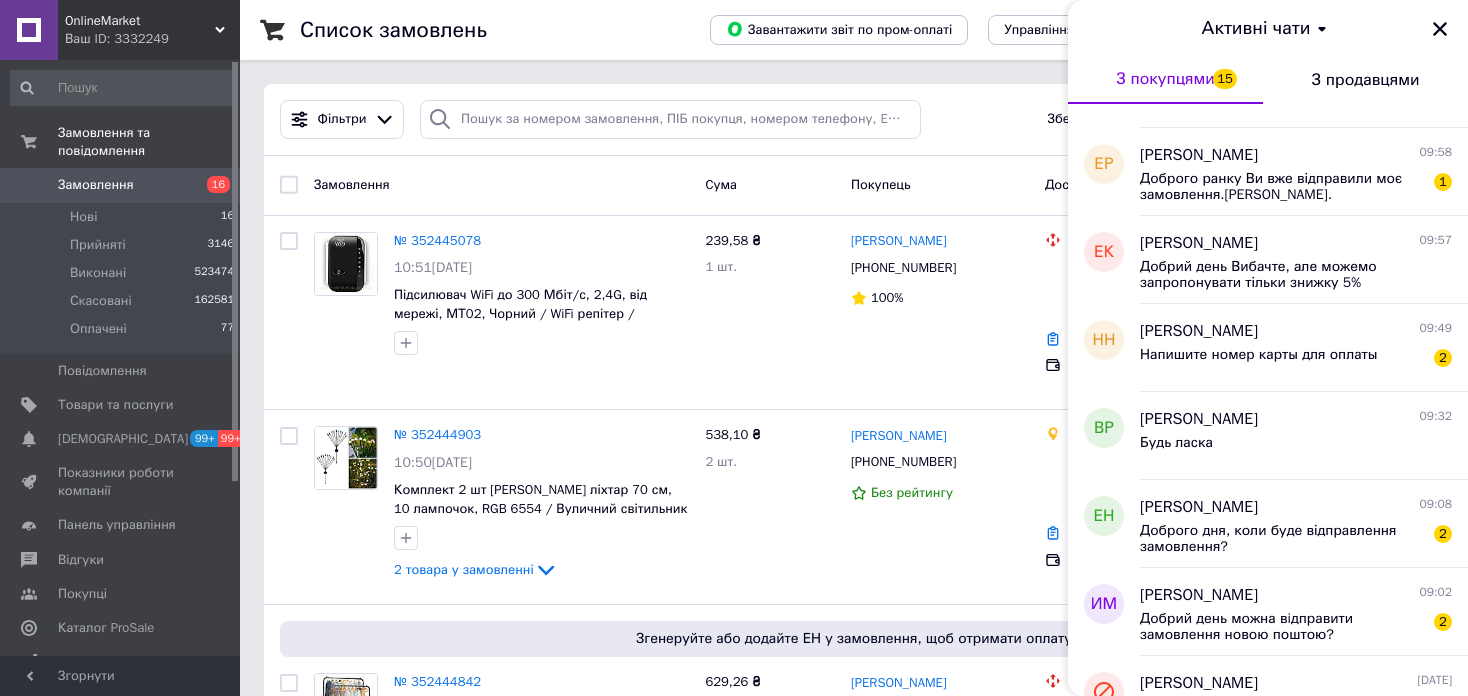 scroll, scrollTop: 1168, scrollLeft: 0, axis: vertical 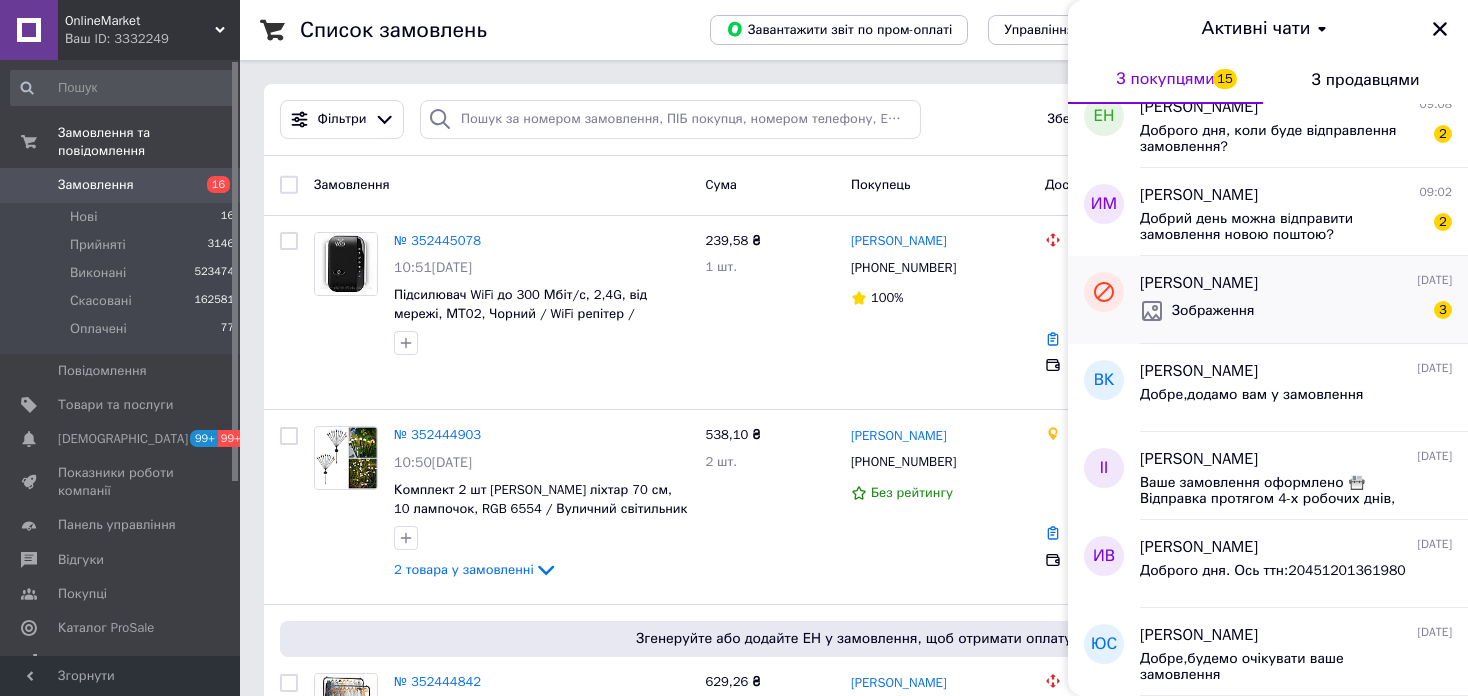click on "Зображення" at bounding box center [1197, 311] 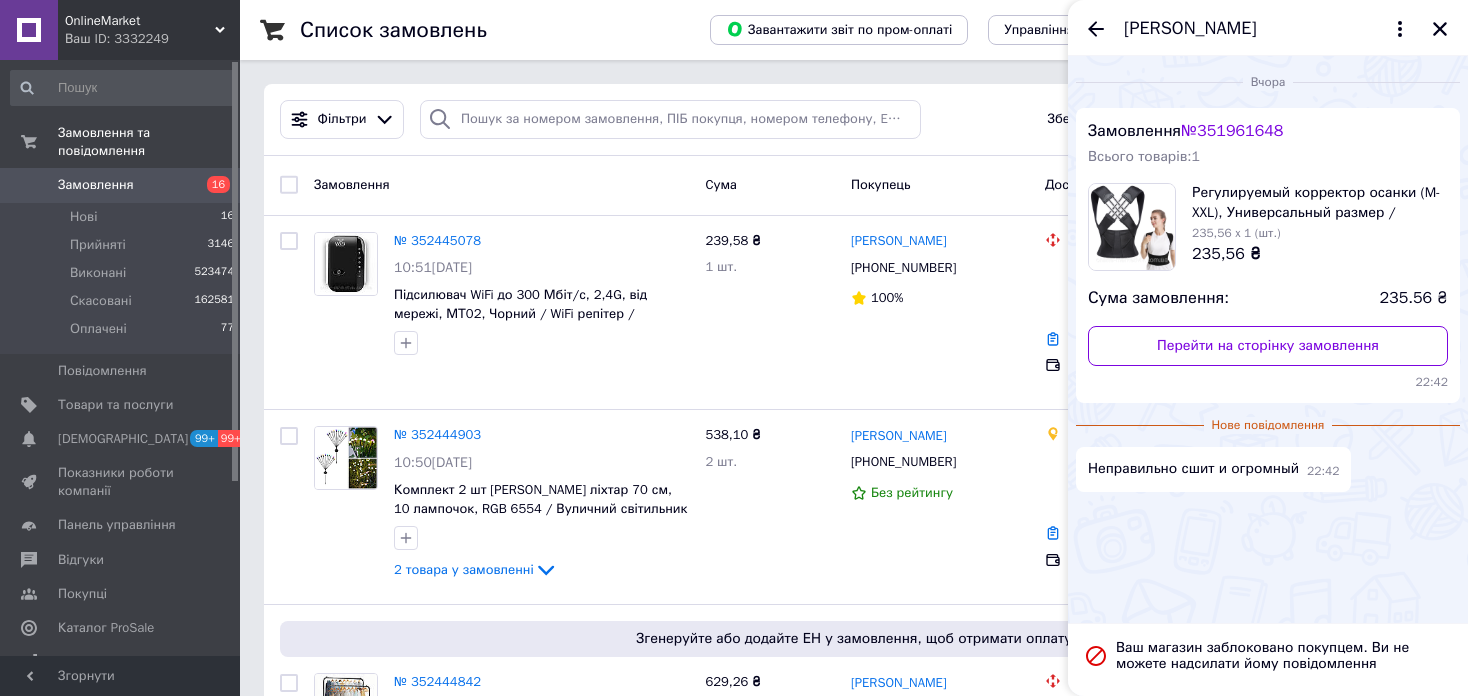 scroll, scrollTop: 184, scrollLeft: 0, axis: vertical 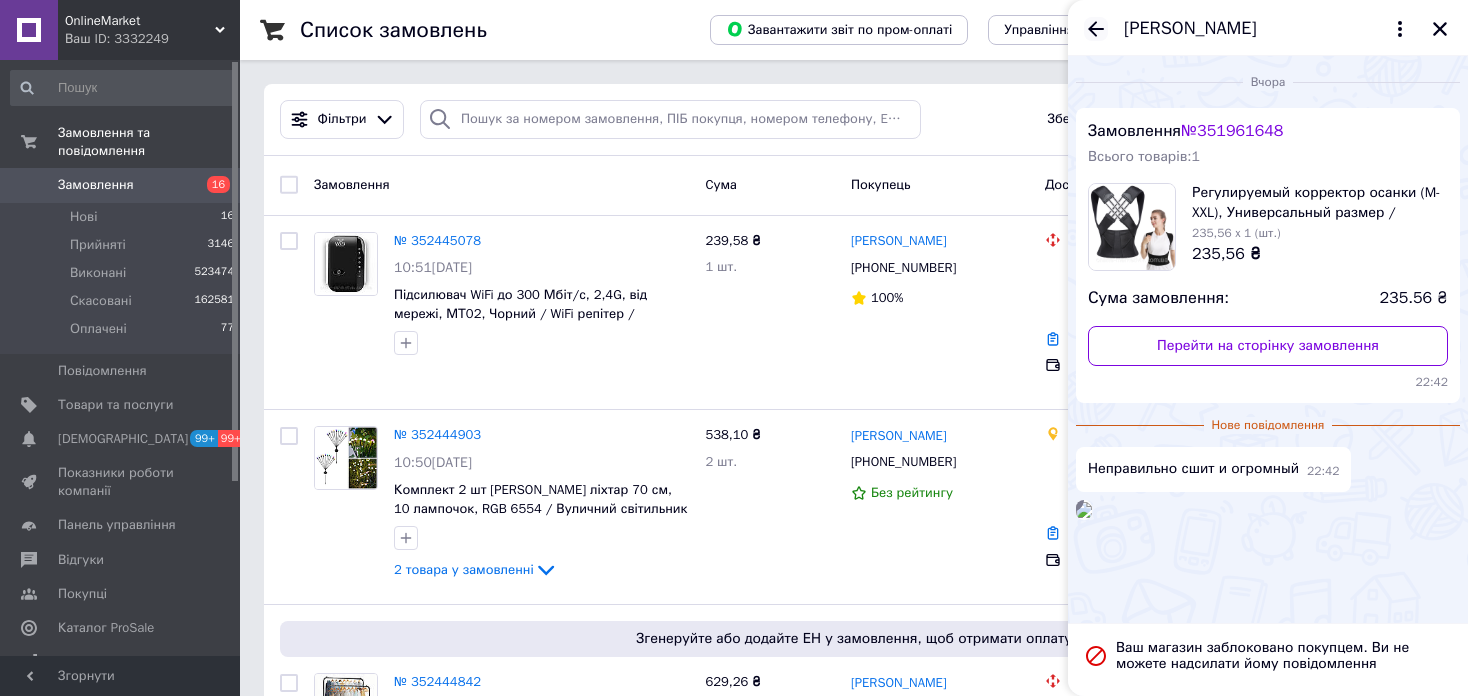 click 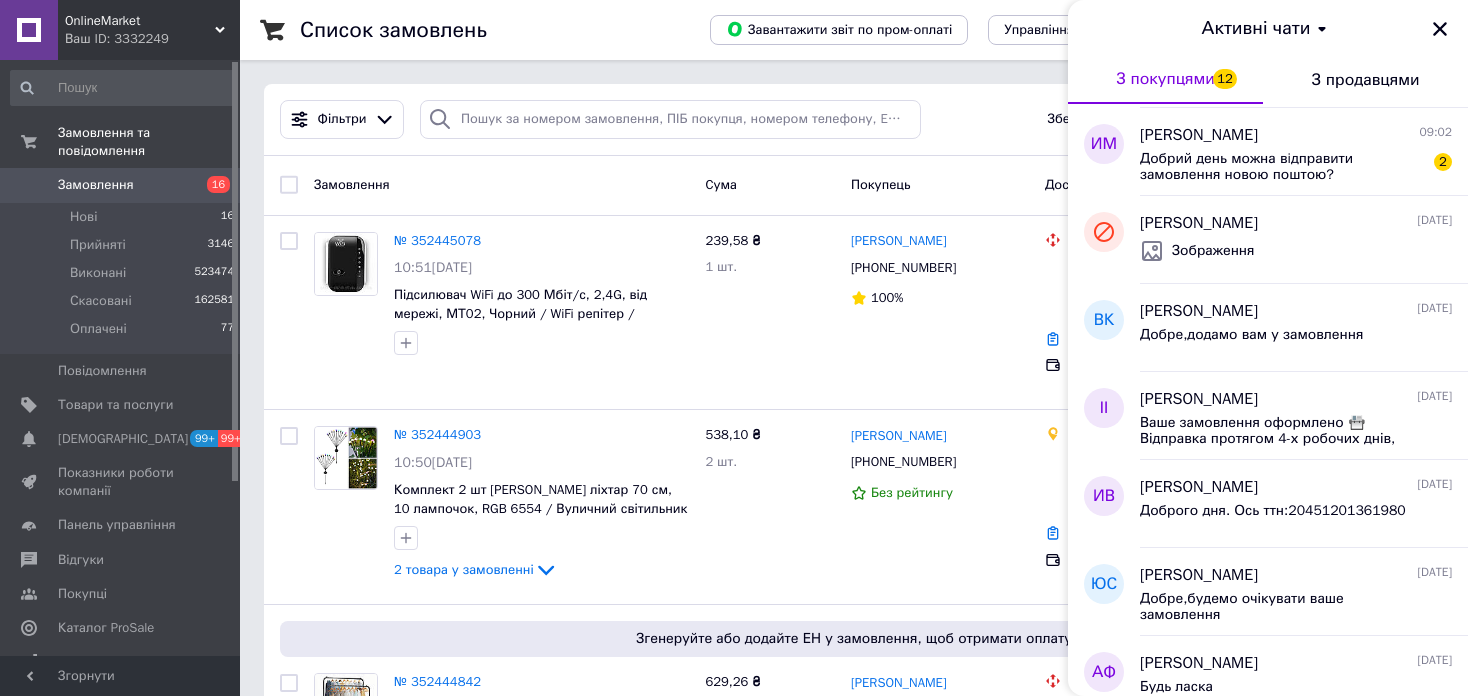 scroll, scrollTop: 928, scrollLeft: 0, axis: vertical 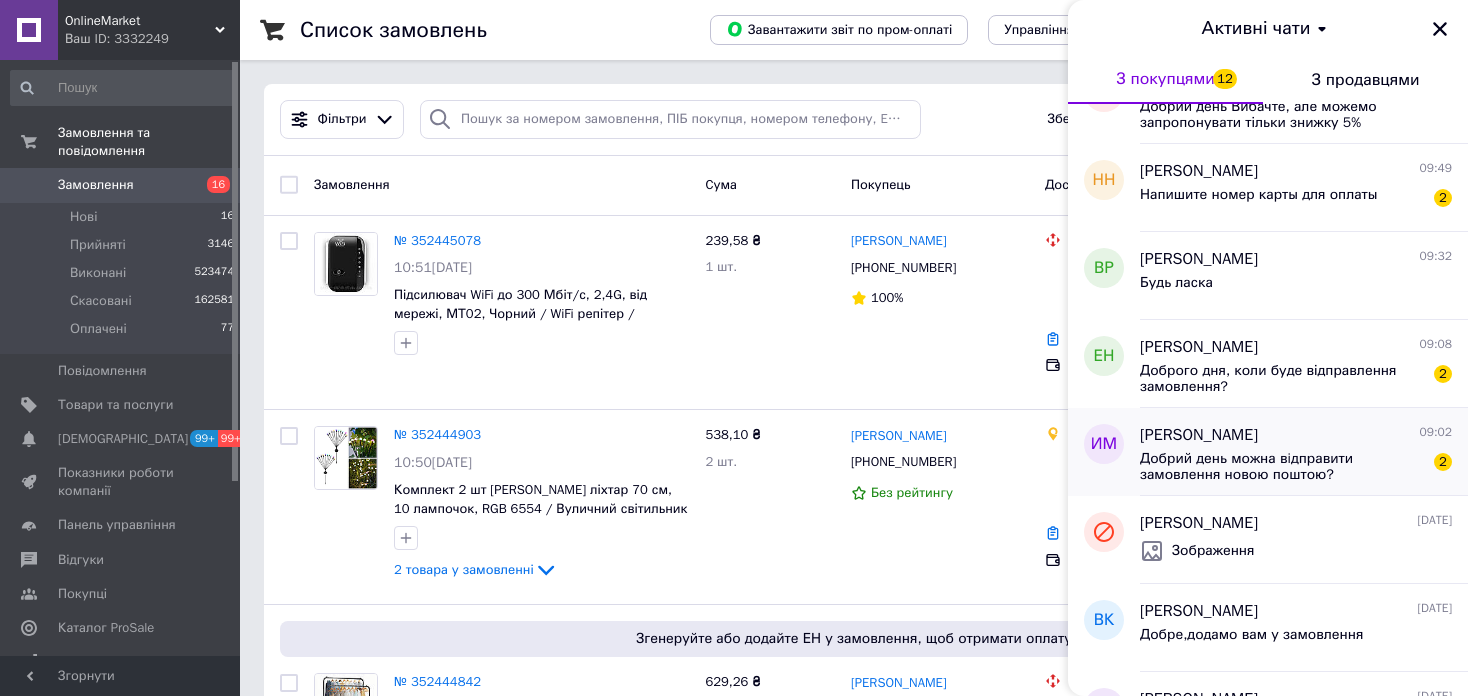 click on "Добрий день можна вiдправити замовлення новою поштою?" at bounding box center [1282, 467] 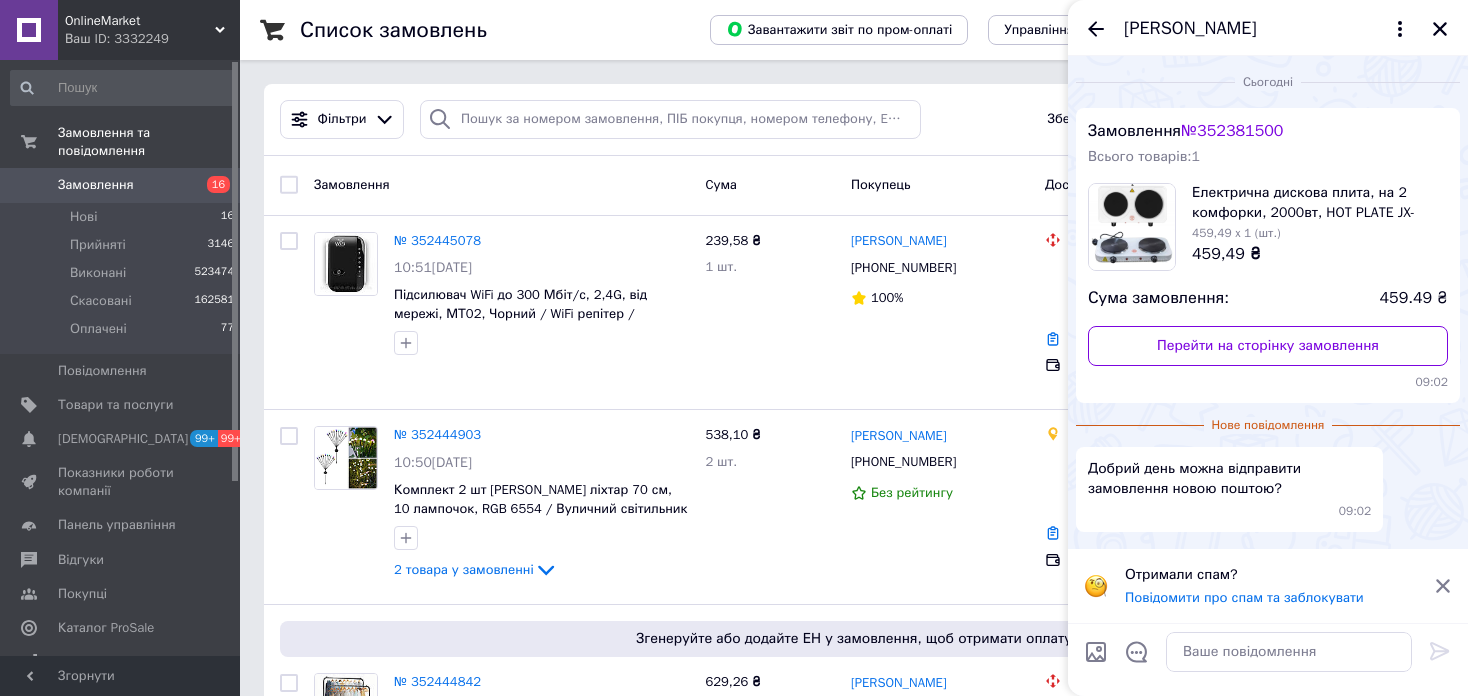 click on "№ 352381500" at bounding box center [1232, 131] 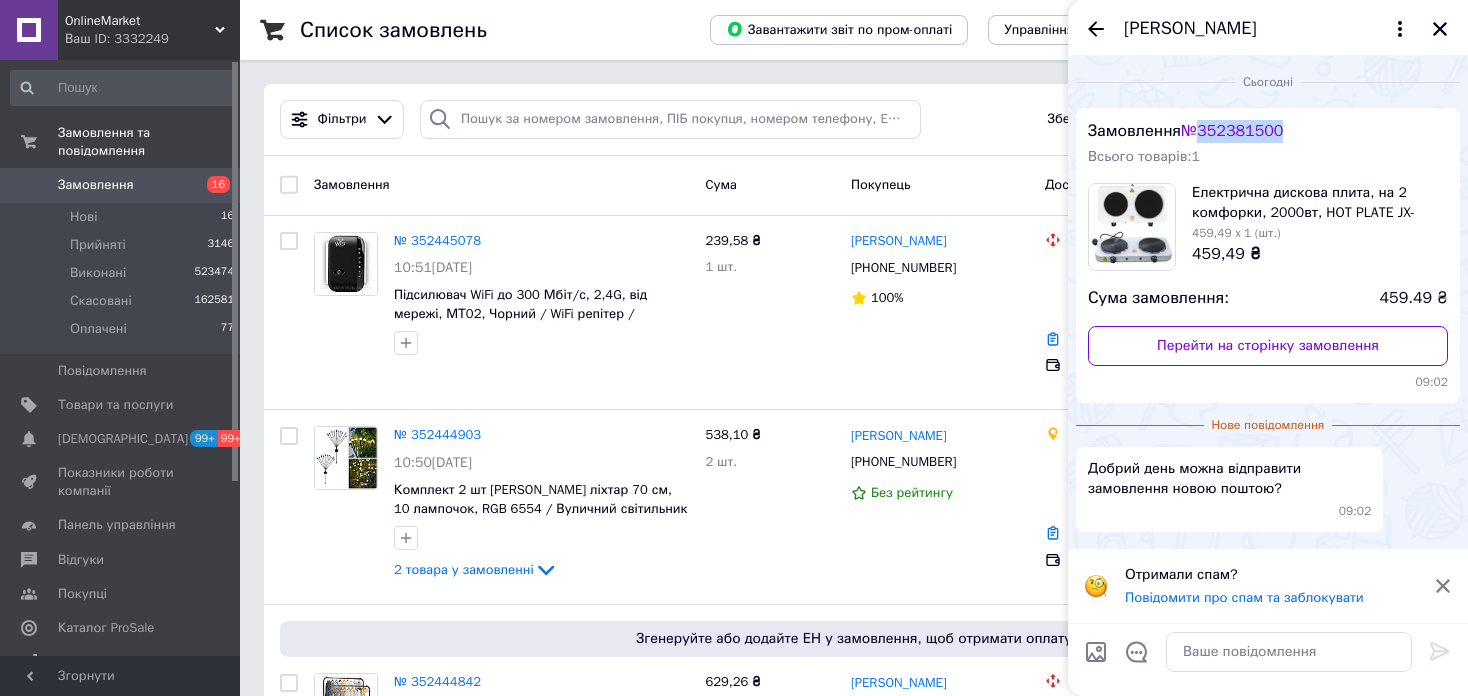 click on "№ 352381500" at bounding box center [1232, 131] 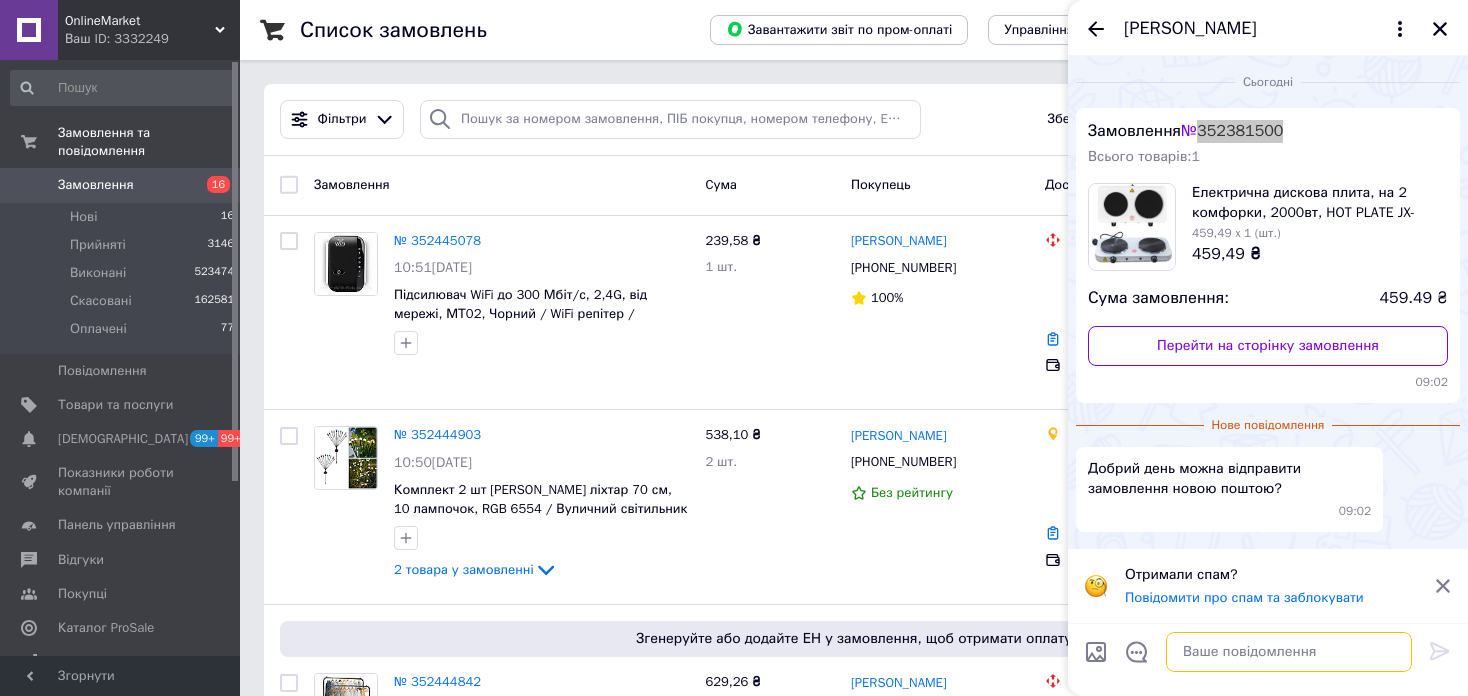 drag, startPoint x: 851, startPoint y: 404, endPoint x: 1198, endPoint y: 649, distance: 424.77524 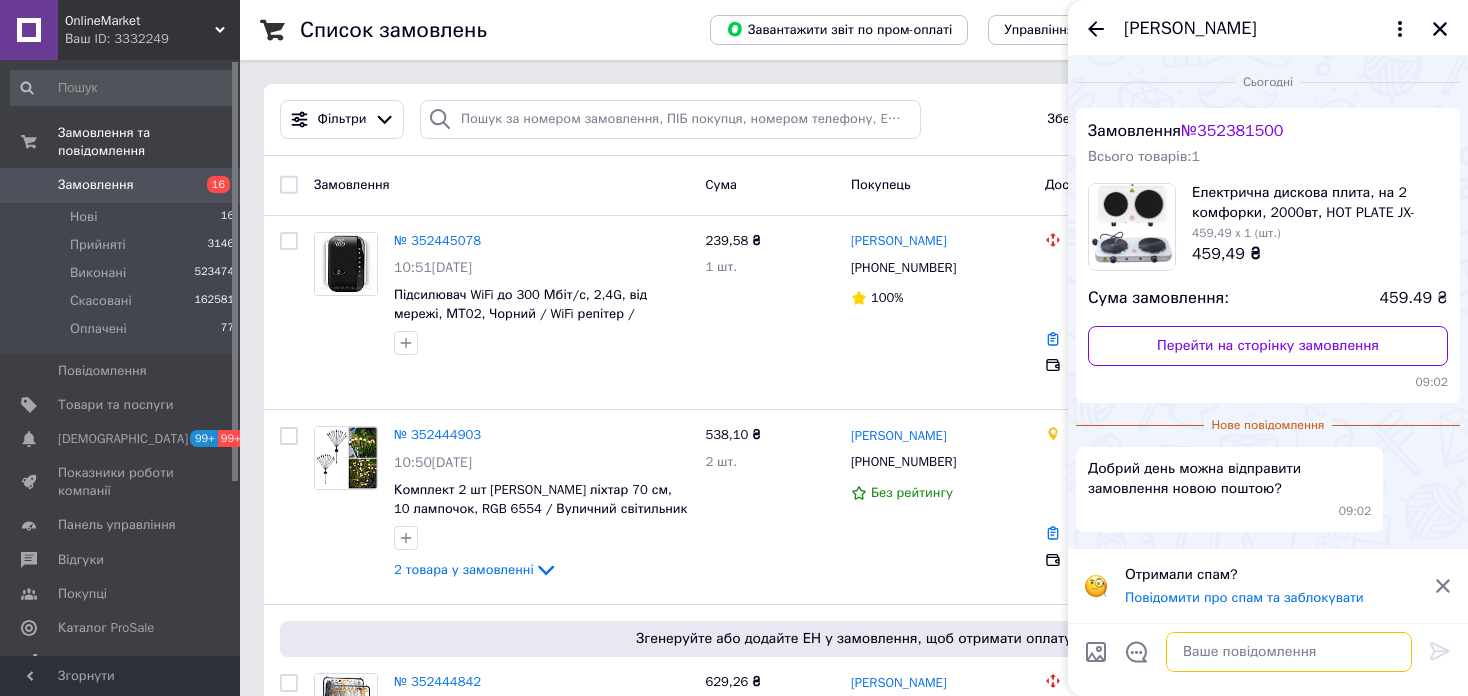 paste on ""Доброго дня!
Бачимо, що ваше замовлення вже оформлене менеджером. Чи все було уточнено? Можливо, у вас залишилися запитання? 😊"" 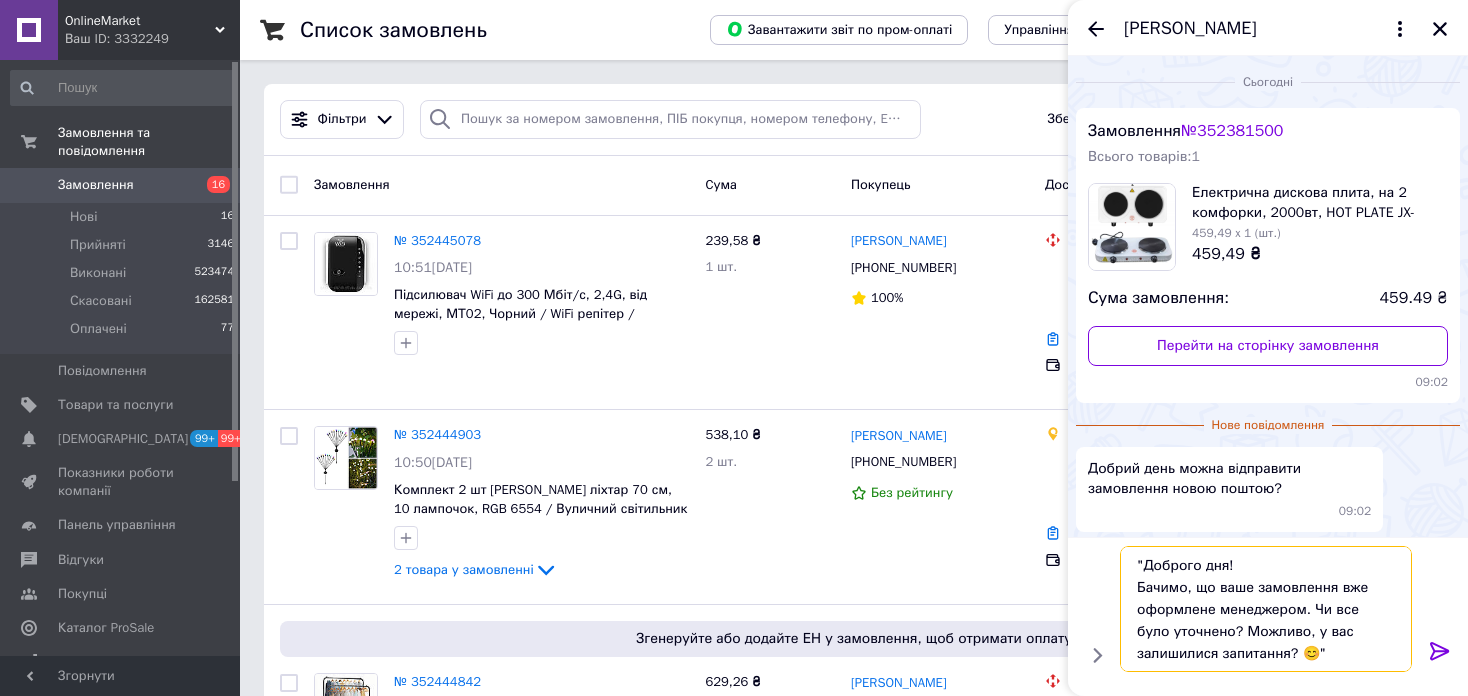 scroll, scrollTop: 1, scrollLeft: 0, axis: vertical 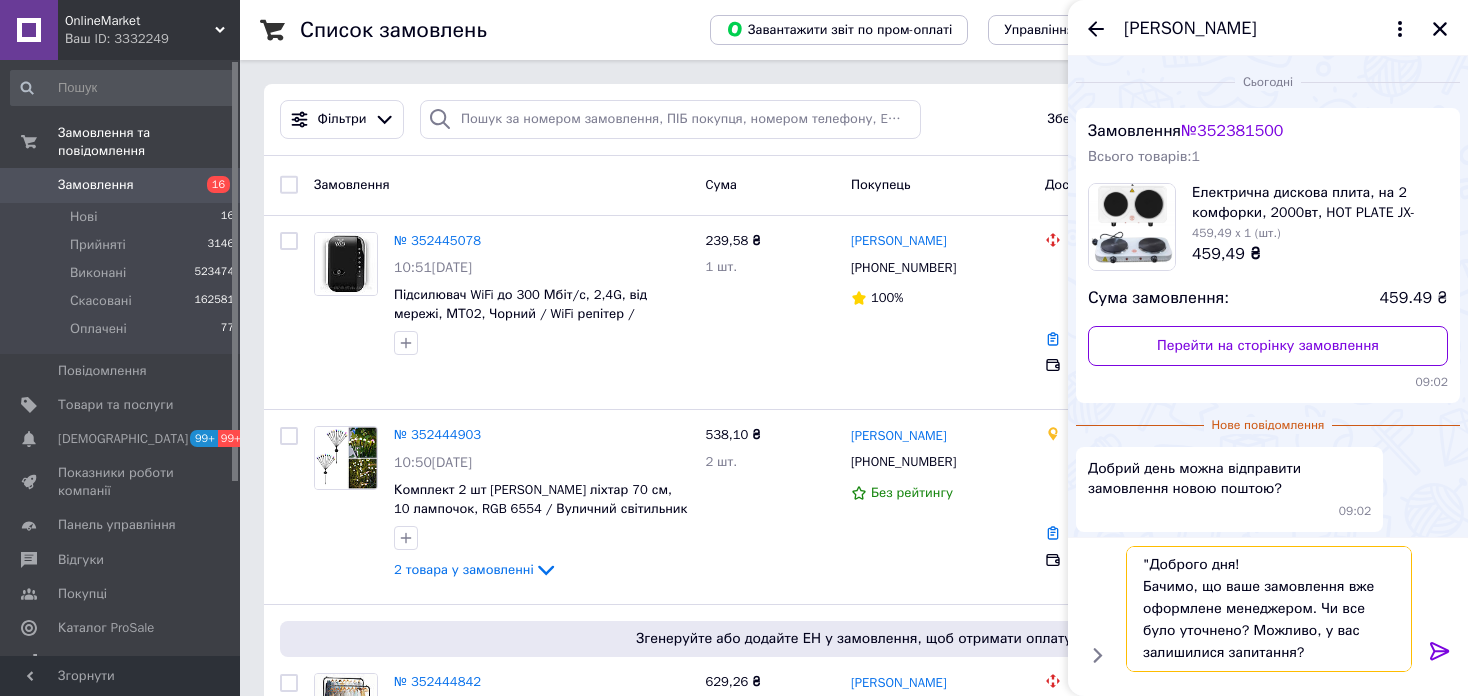 click on ""Доброго дня!
Бачимо, що ваше замовлення вже оформлене менеджером. Чи все було уточнено? Можливо, у вас залишилися запитання?" at bounding box center [1269, 609] 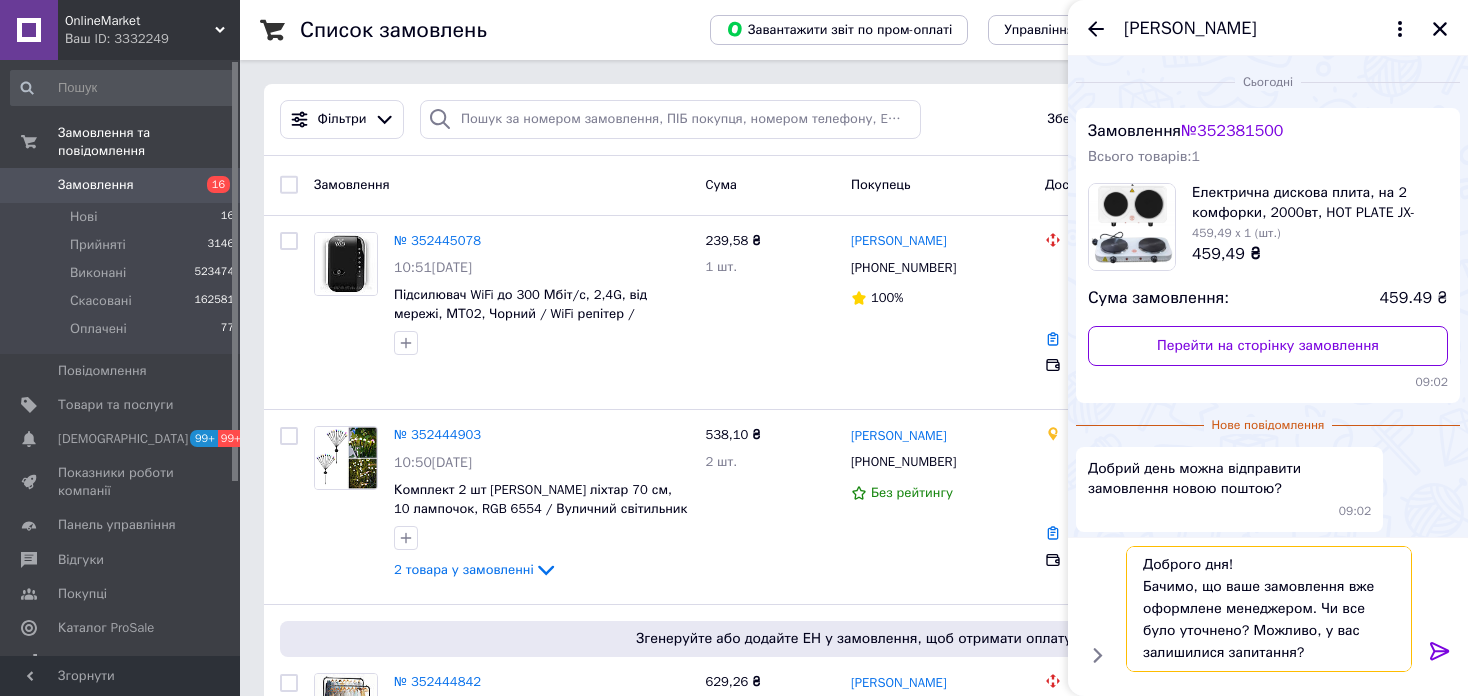 type 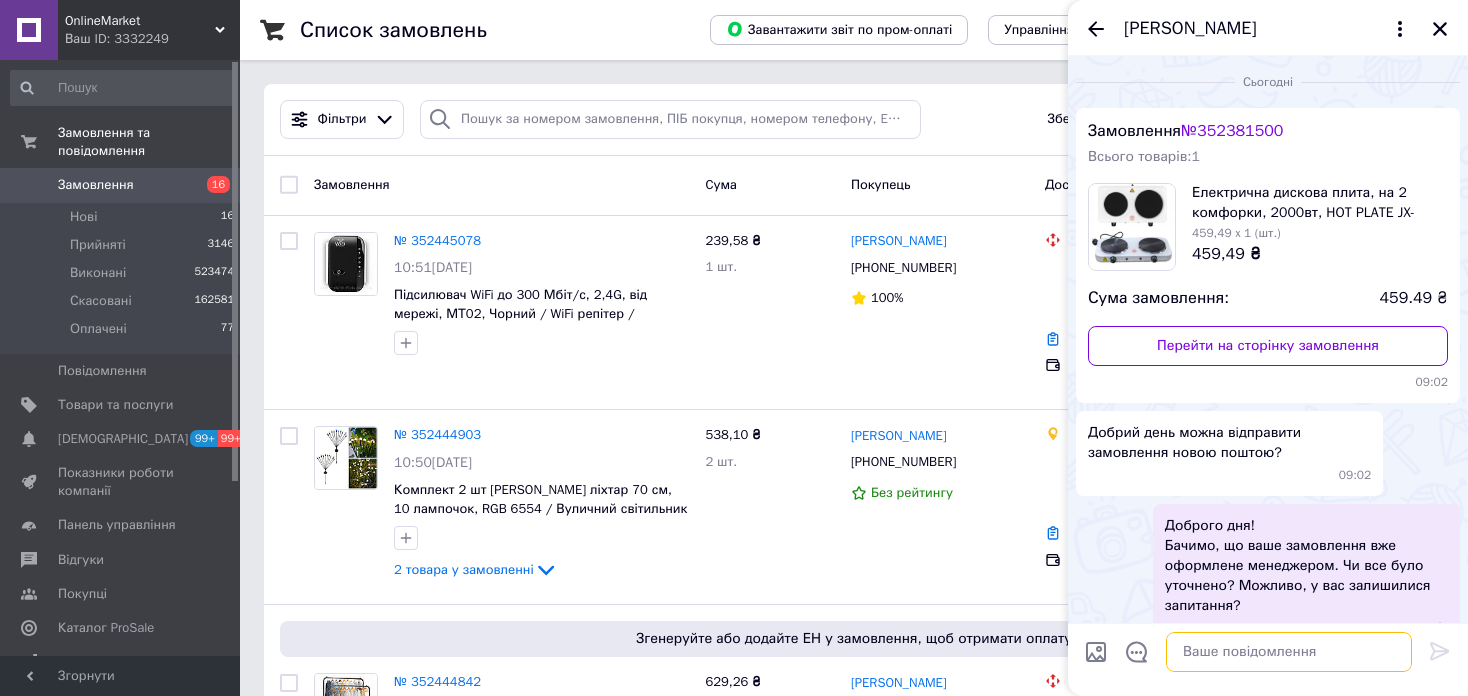 scroll, scrollTop: 0, scrollLeft: 0, axis: both 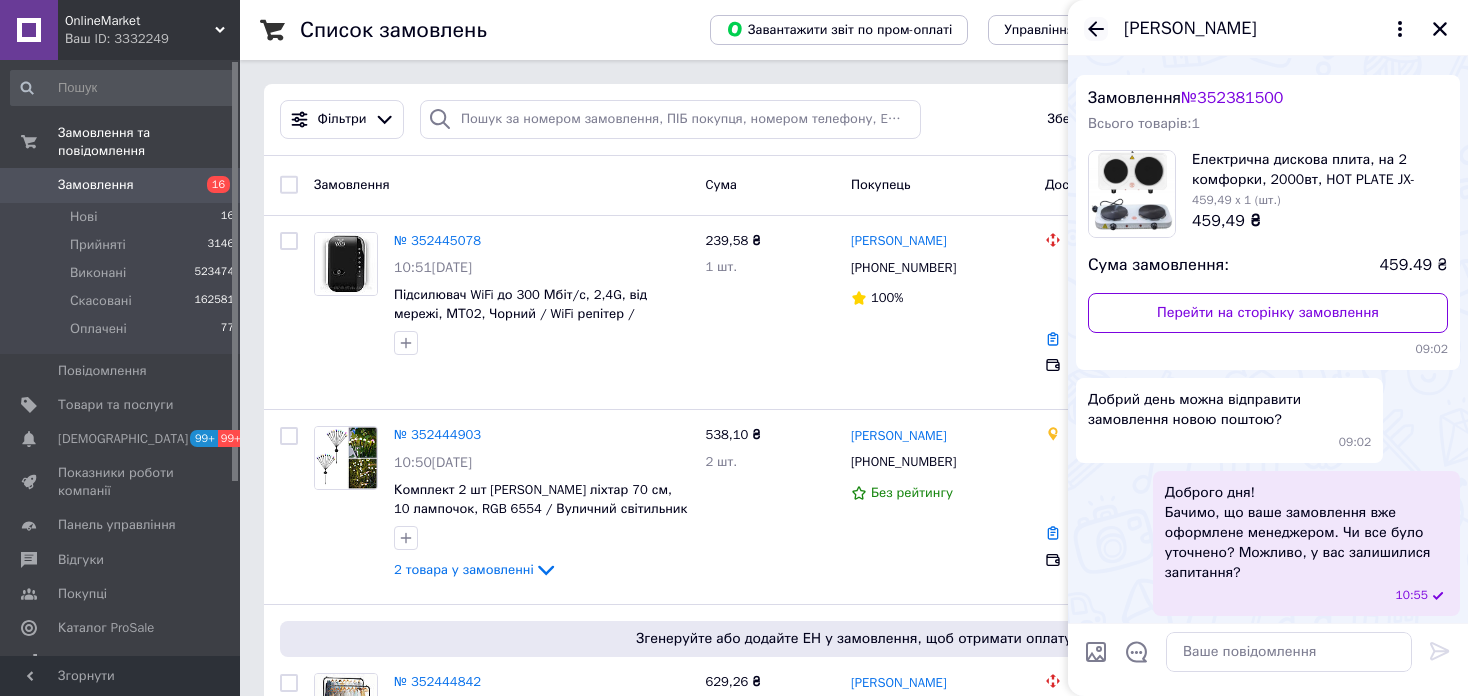 click 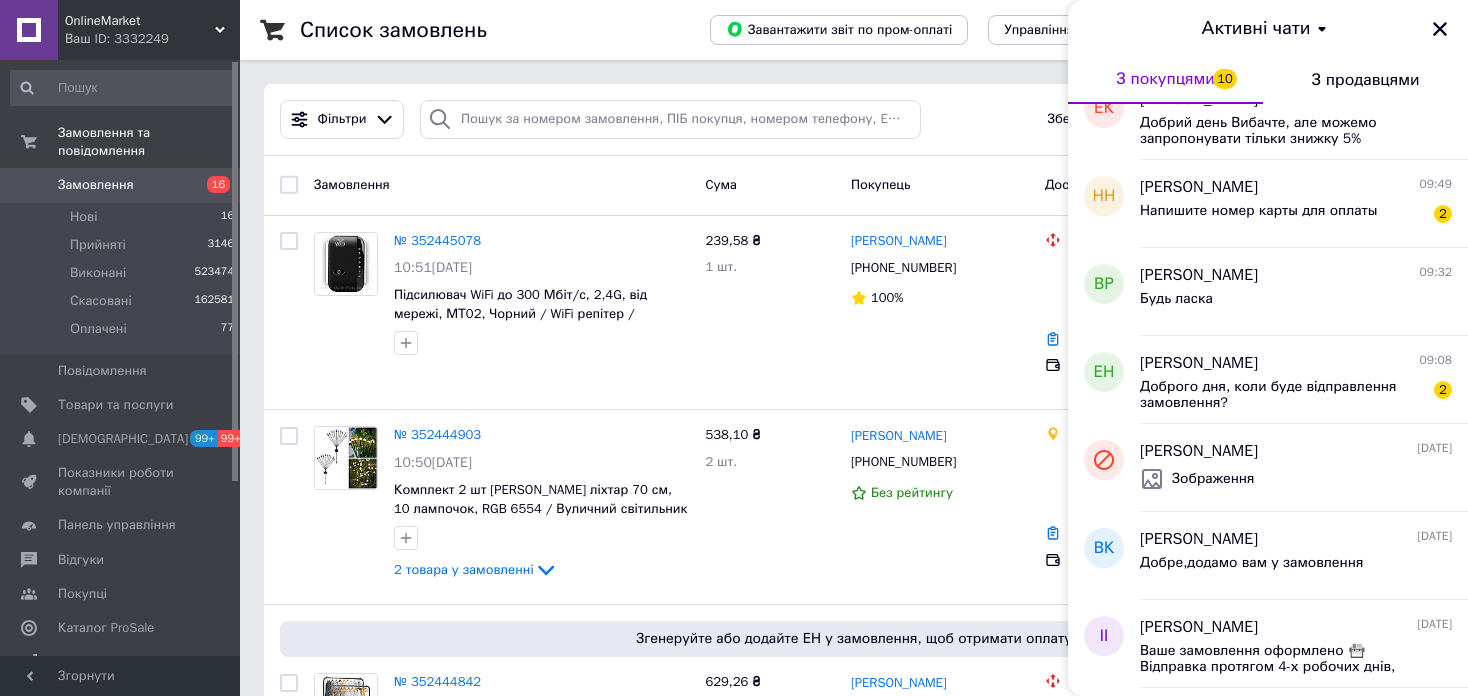 scroll, scrollTop: 900, scrollLeft: 0, axis: vertical 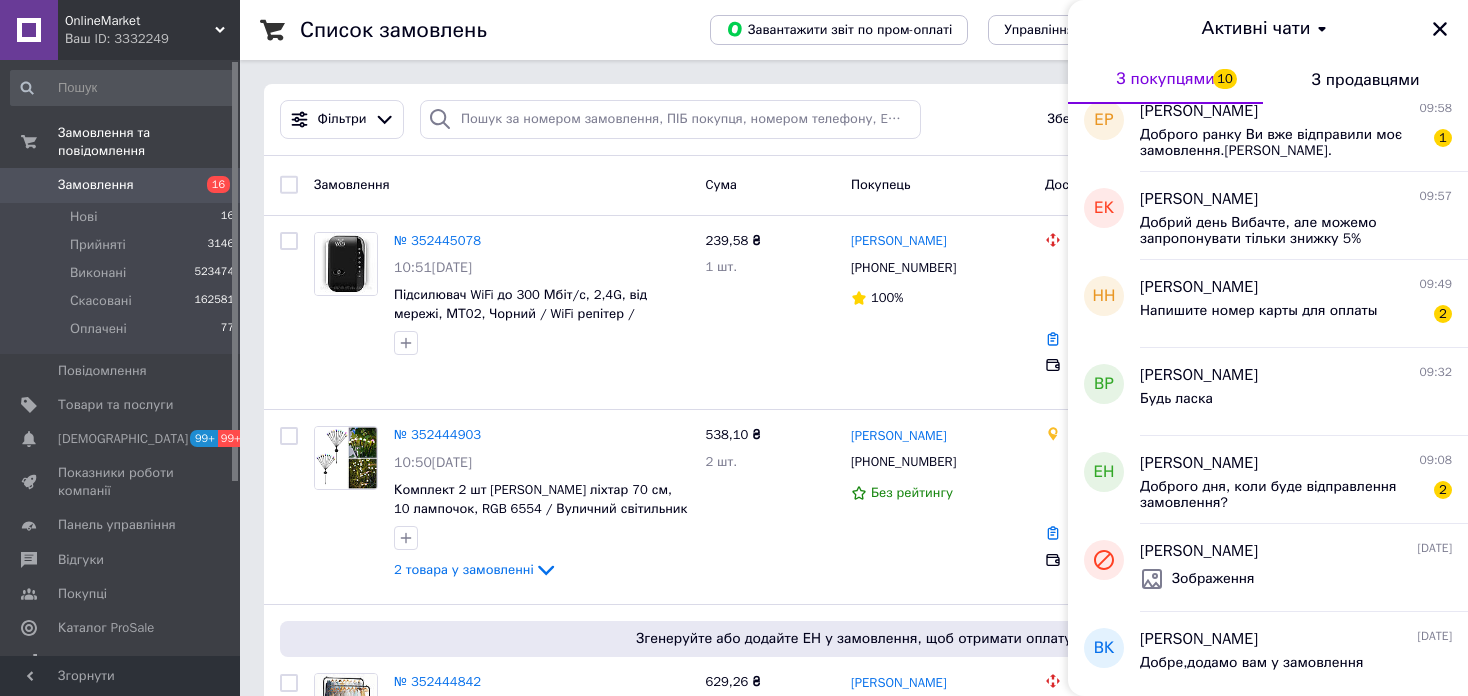 click on "OnlineMarket" at bounding box center (140, 21) 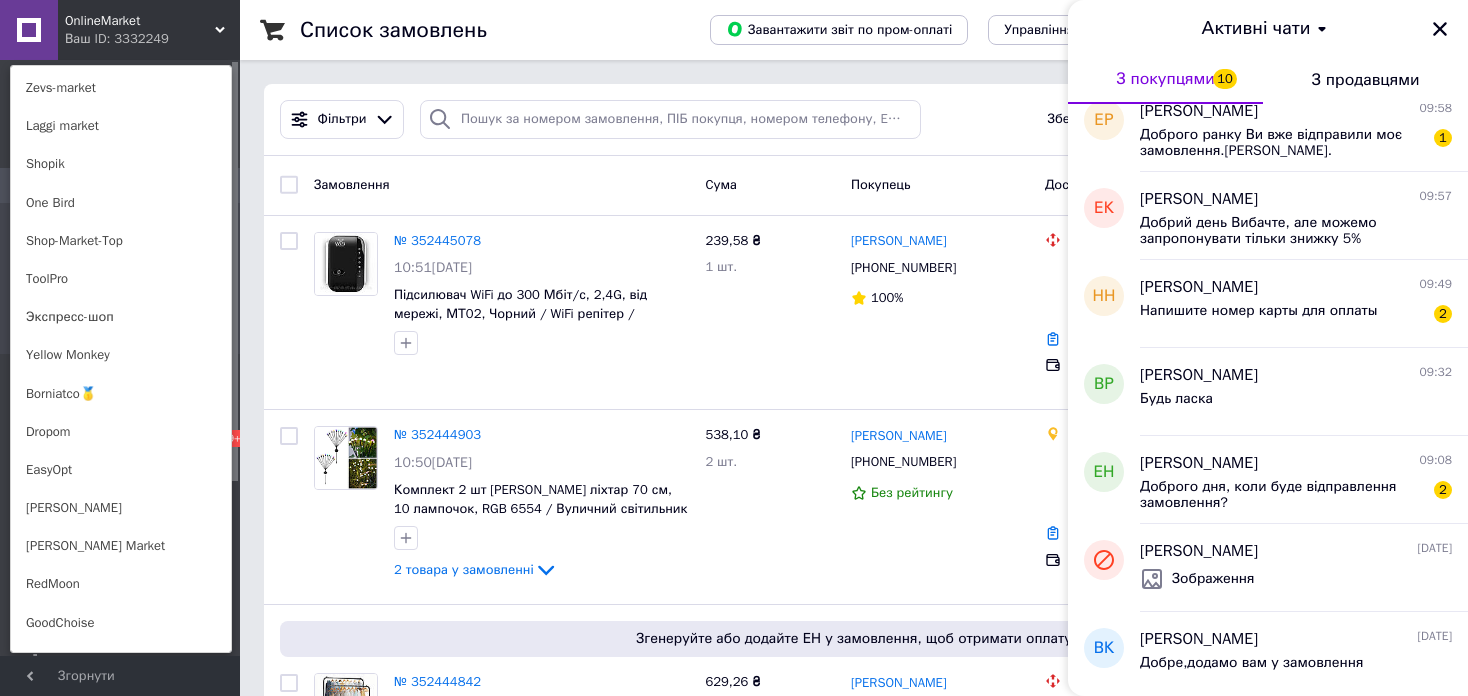 scroll, scrollTop: 1420, scrollLeft: 0, axis: vertical 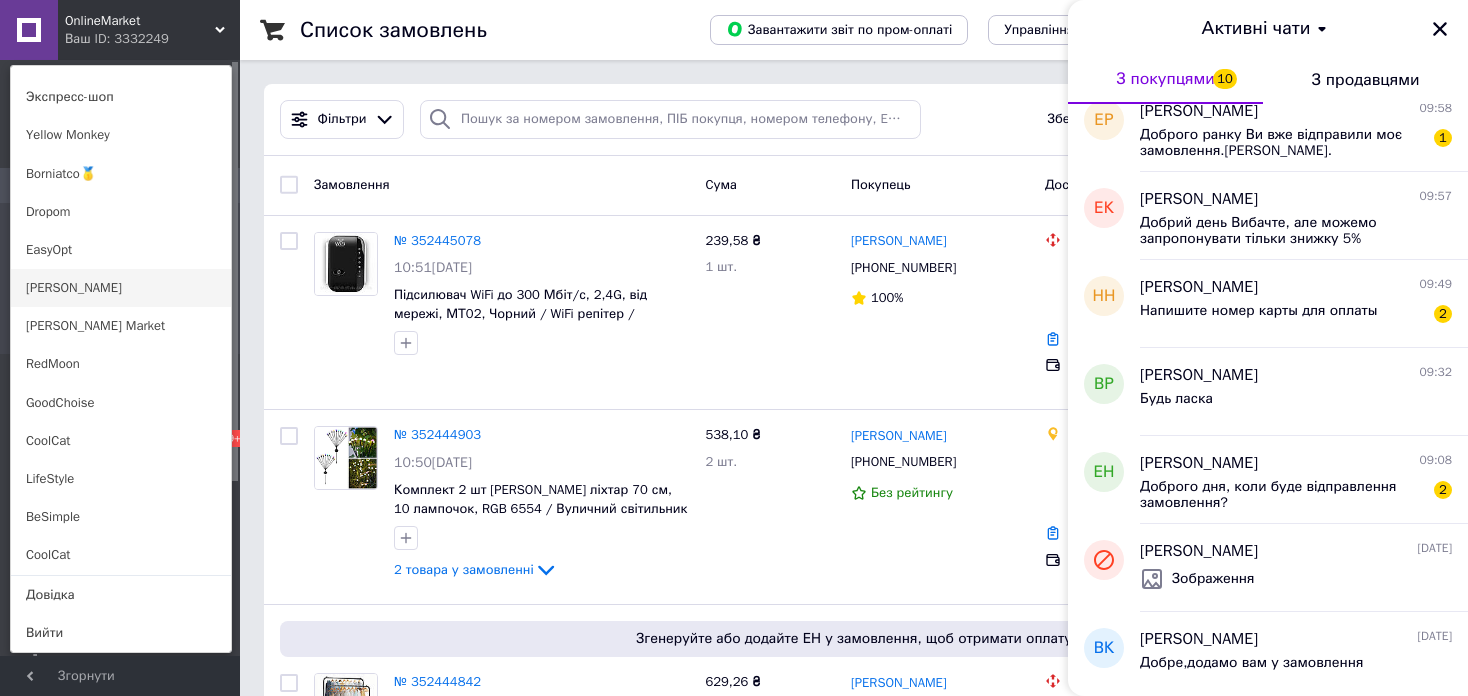 click on "[PERSON_NAME]" at bounding box center [121, 288] 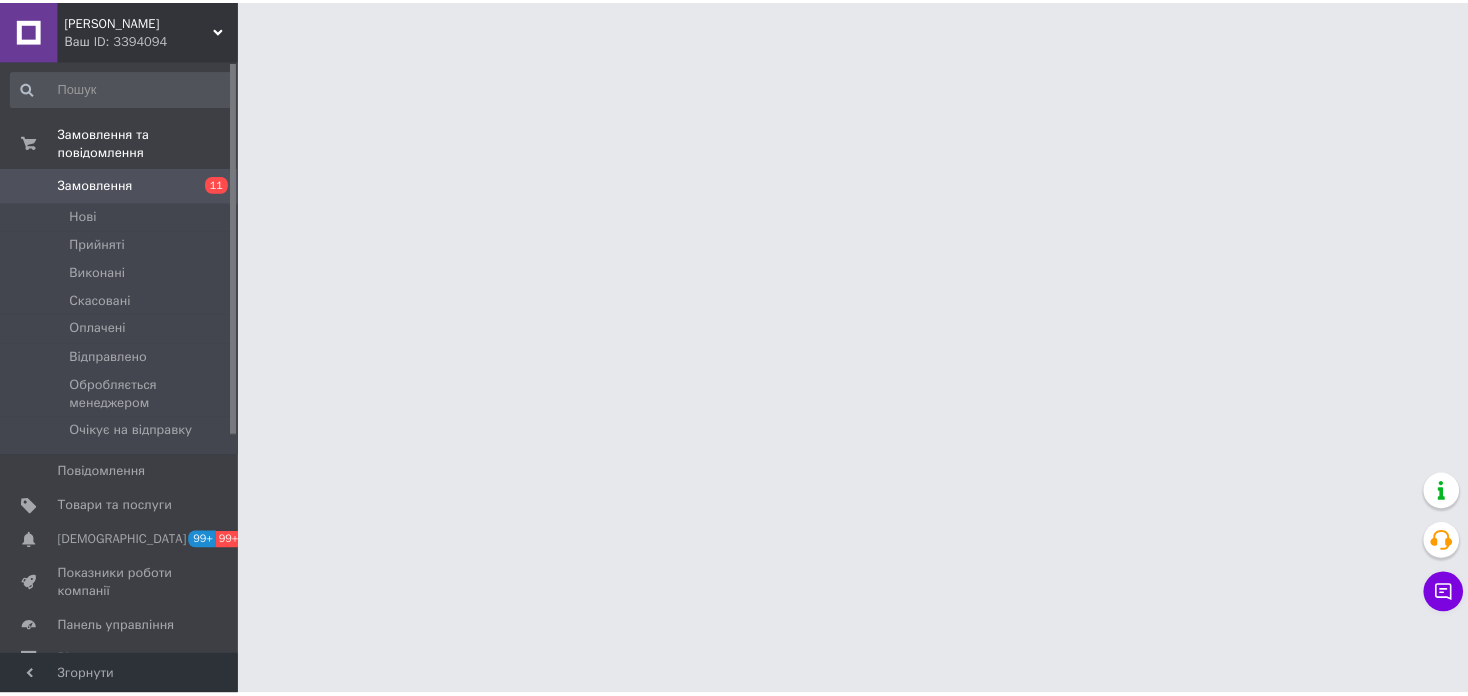 scroll, scrollTop: 0, scrollLeft: 0, axis: both 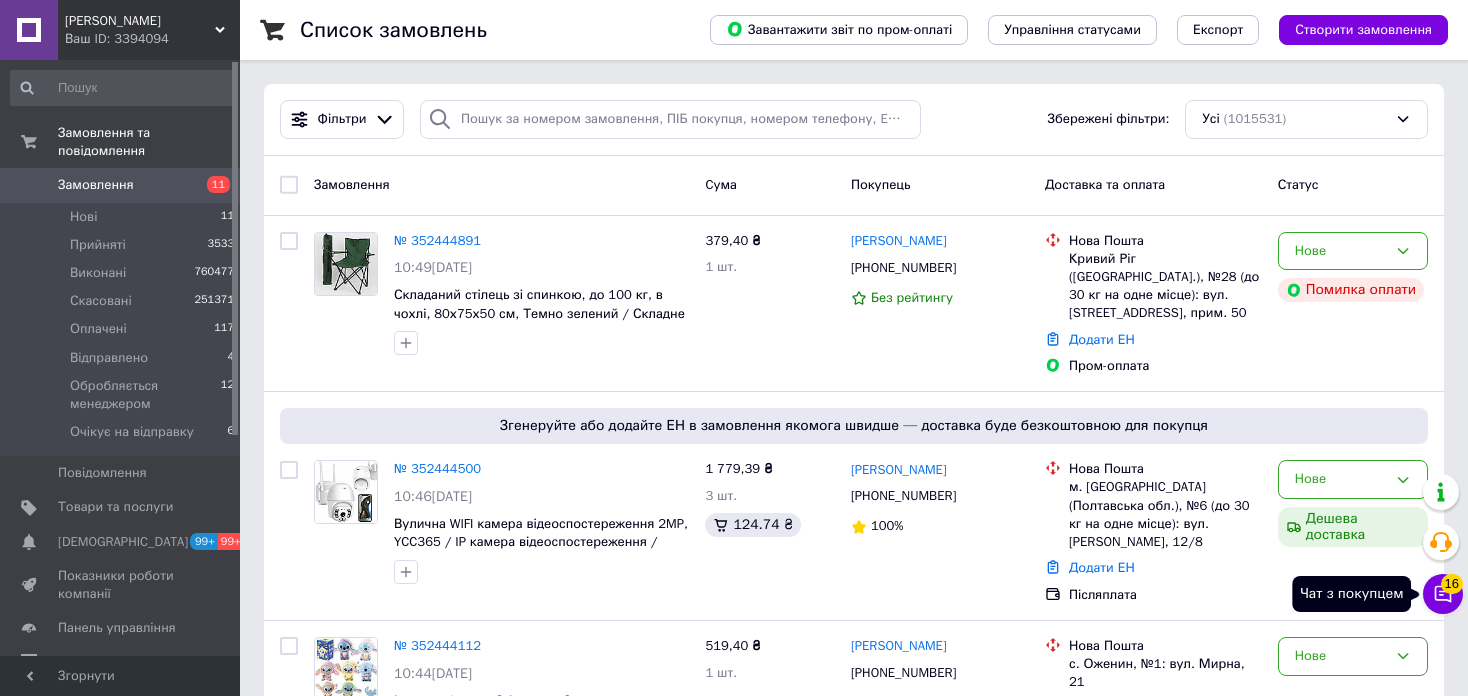 click on "Чат з покупцем 16" at bounding box center [1443, 594] 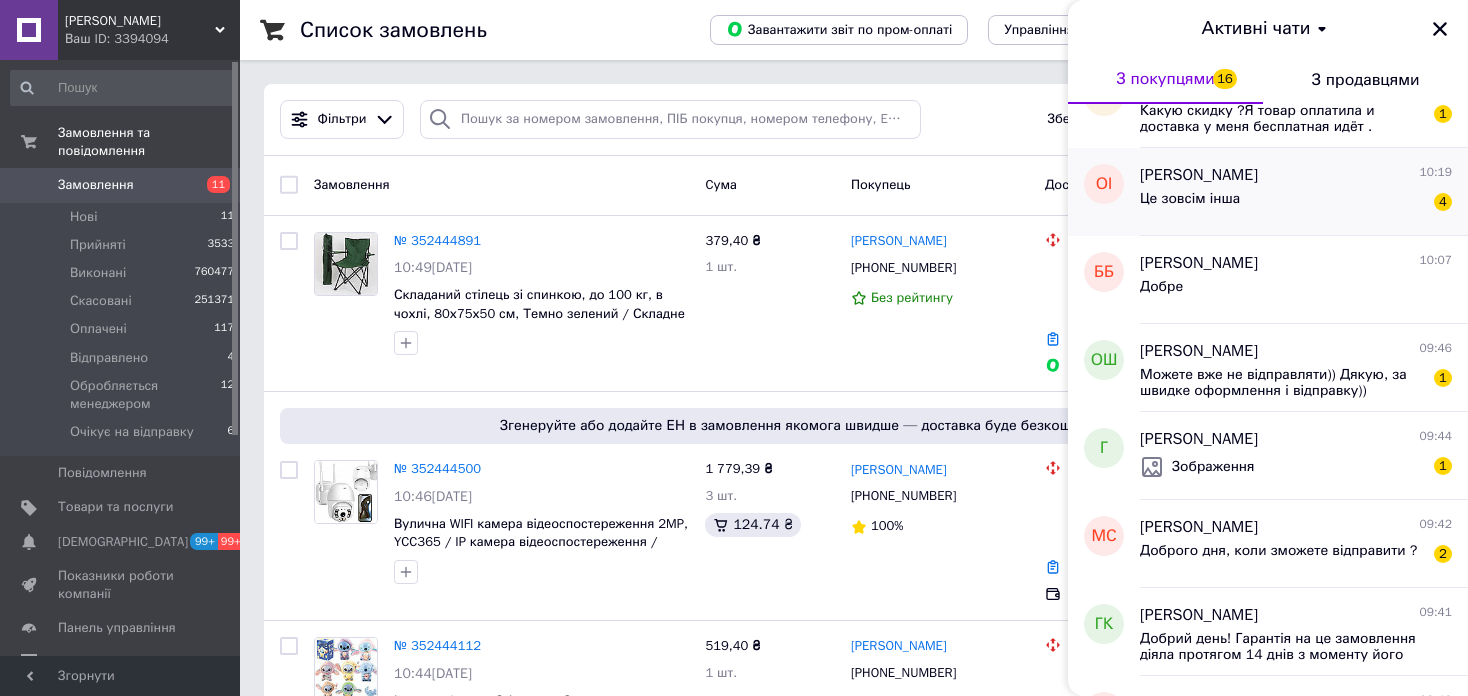 scroll, scrollTop: 1168, scrollLeft: 0, axis: vertical 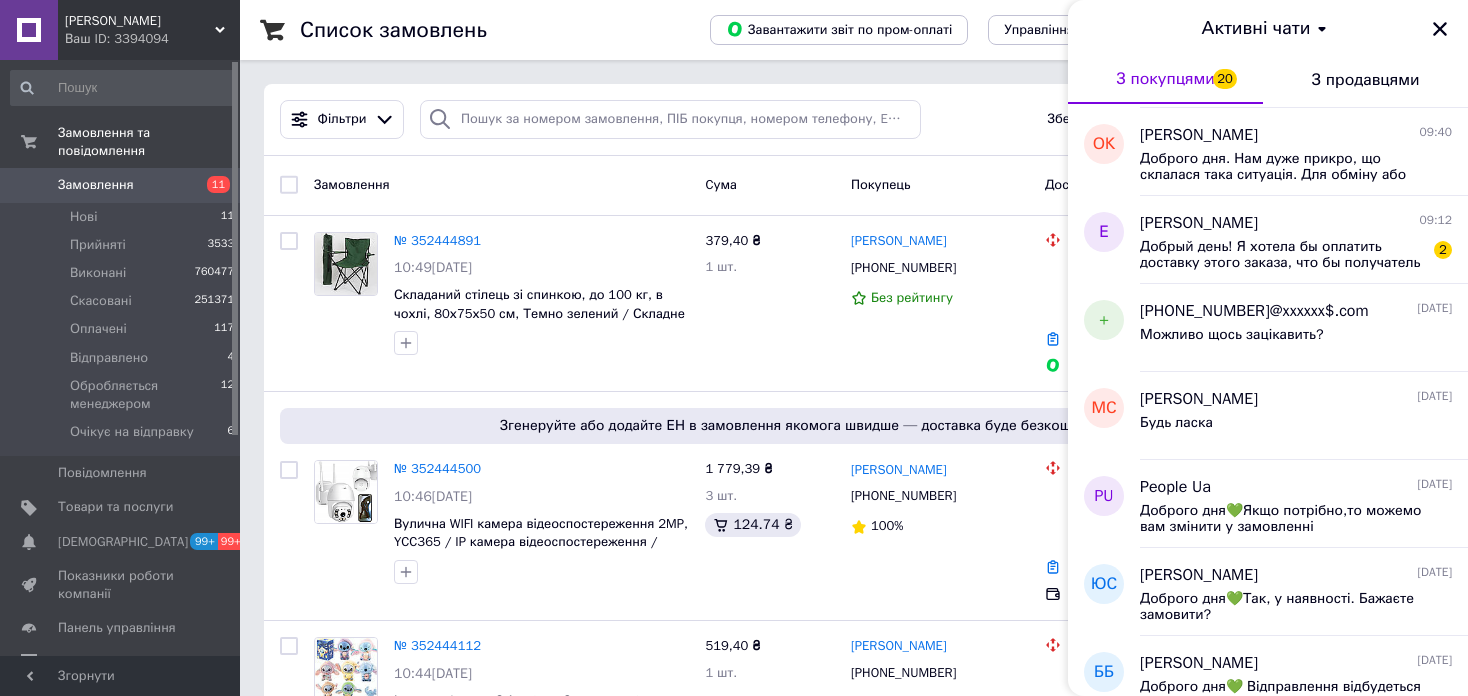 click on "Ваш ID: 3394094" at bounding box center (152, 39) 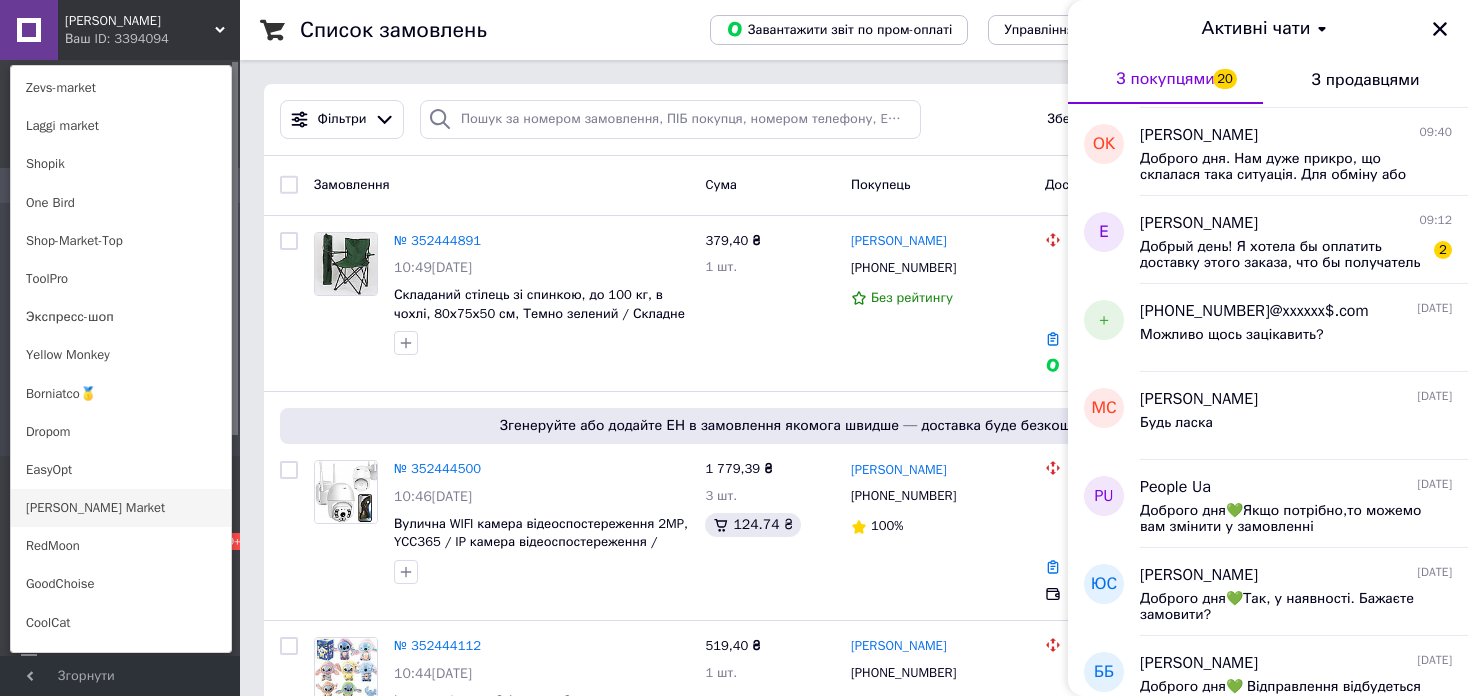 scroll, scrollTop: 1420, scrollLeft: 0, axis: vertical 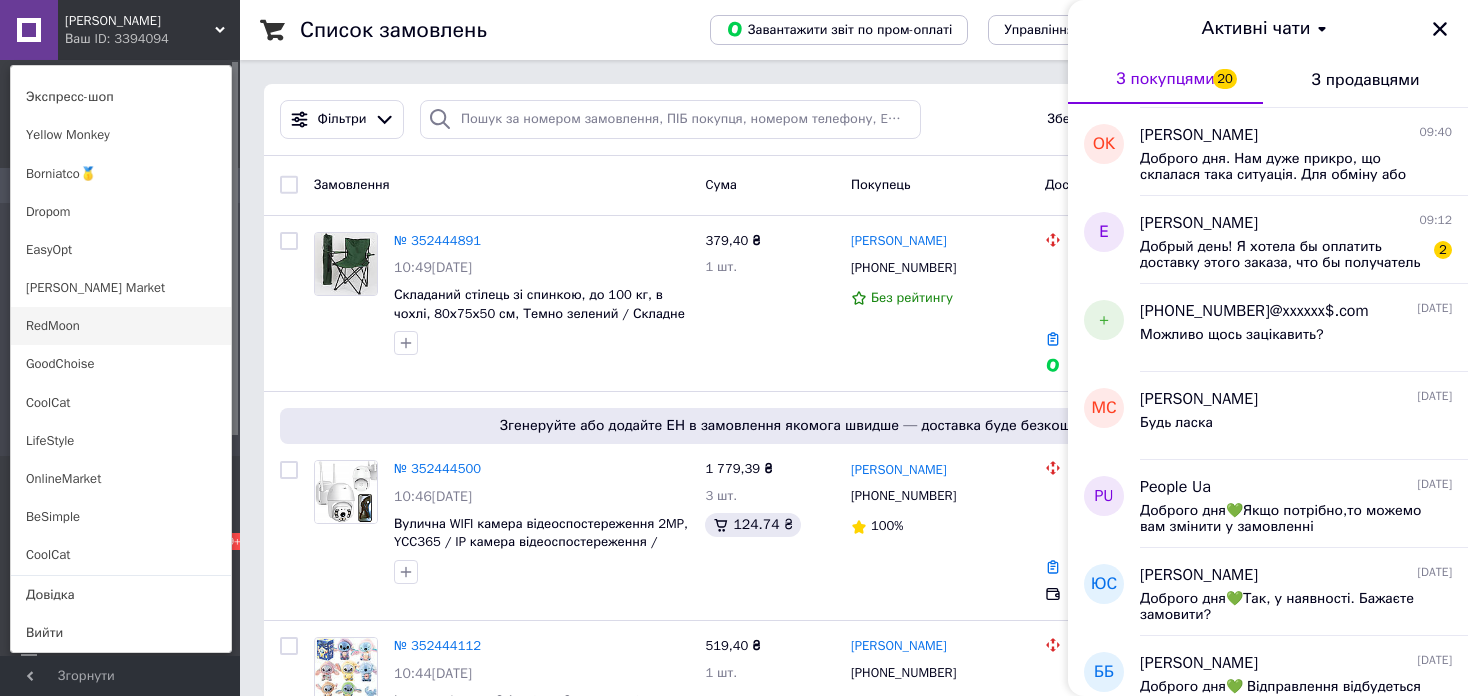 click on "RedMoon" at bounding box center (121, 326) 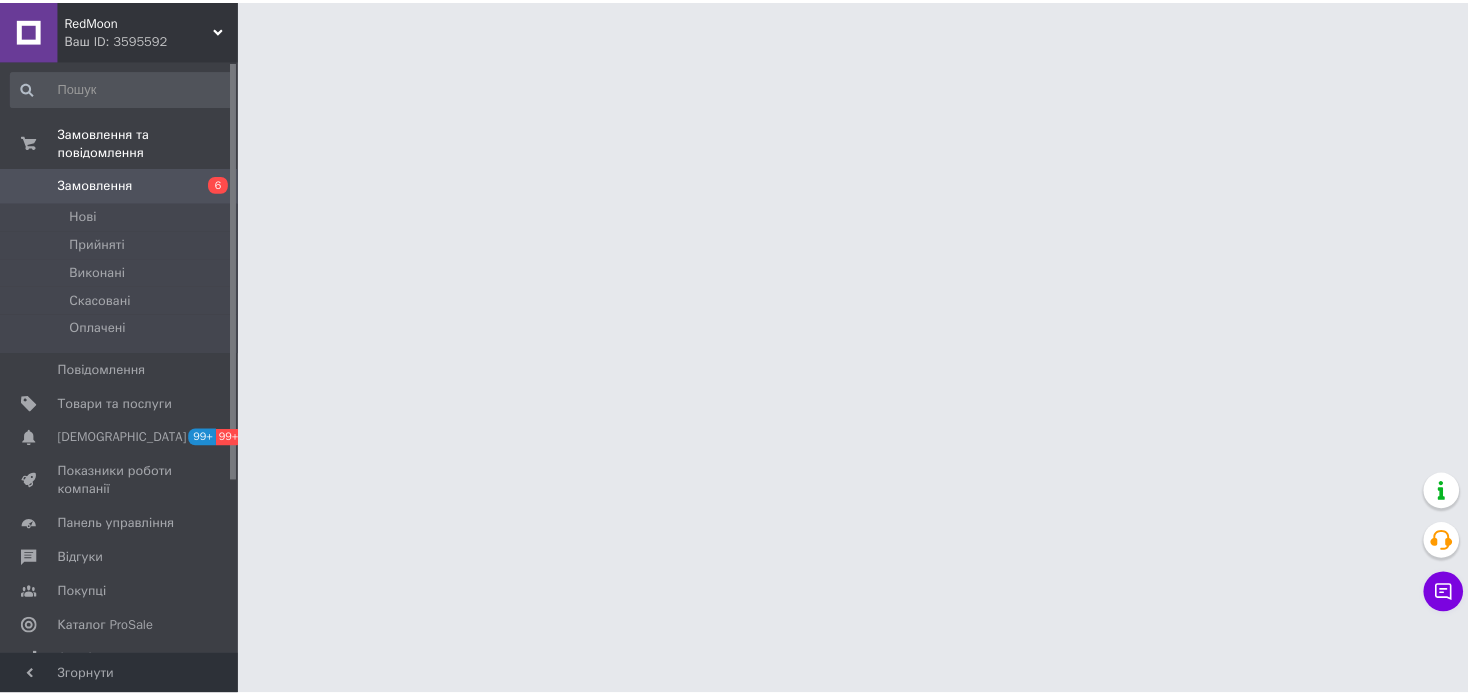 scroll, scrollTop: 0, scrollLeft: 0, axis: both 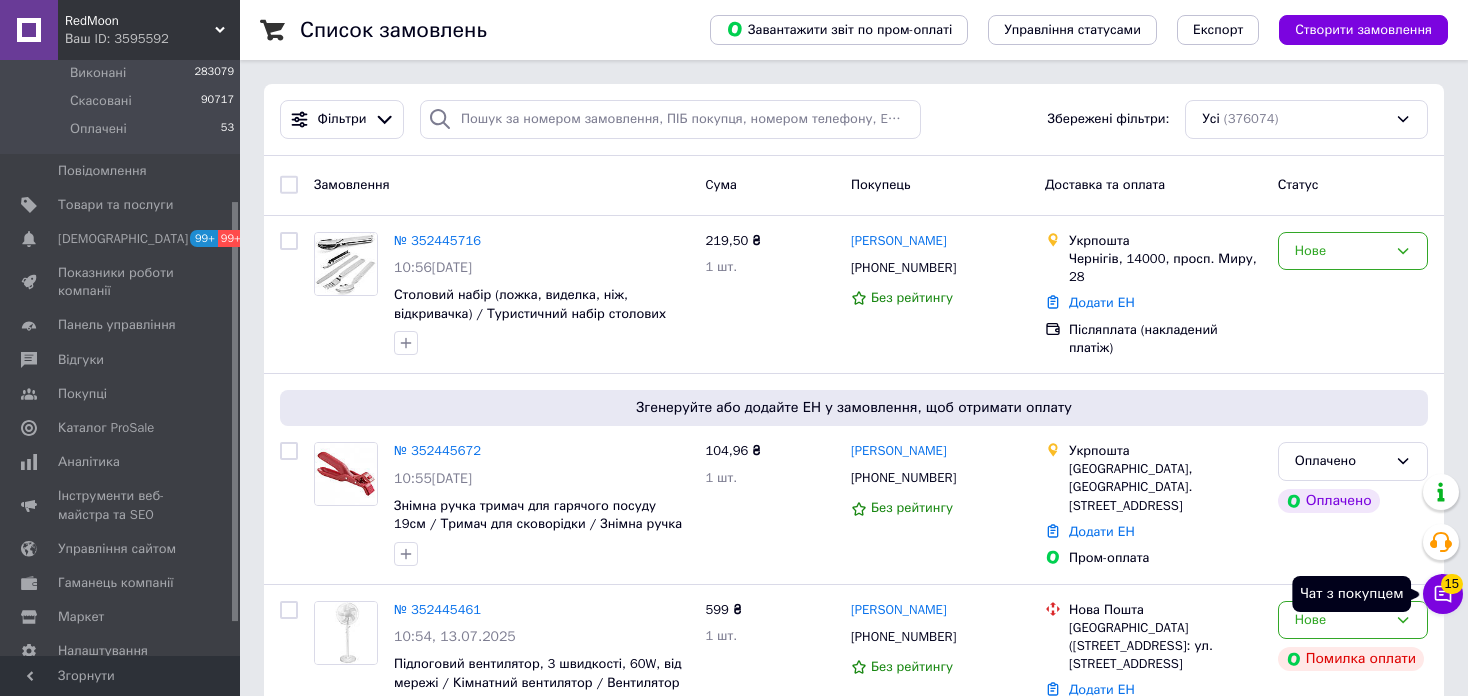 click 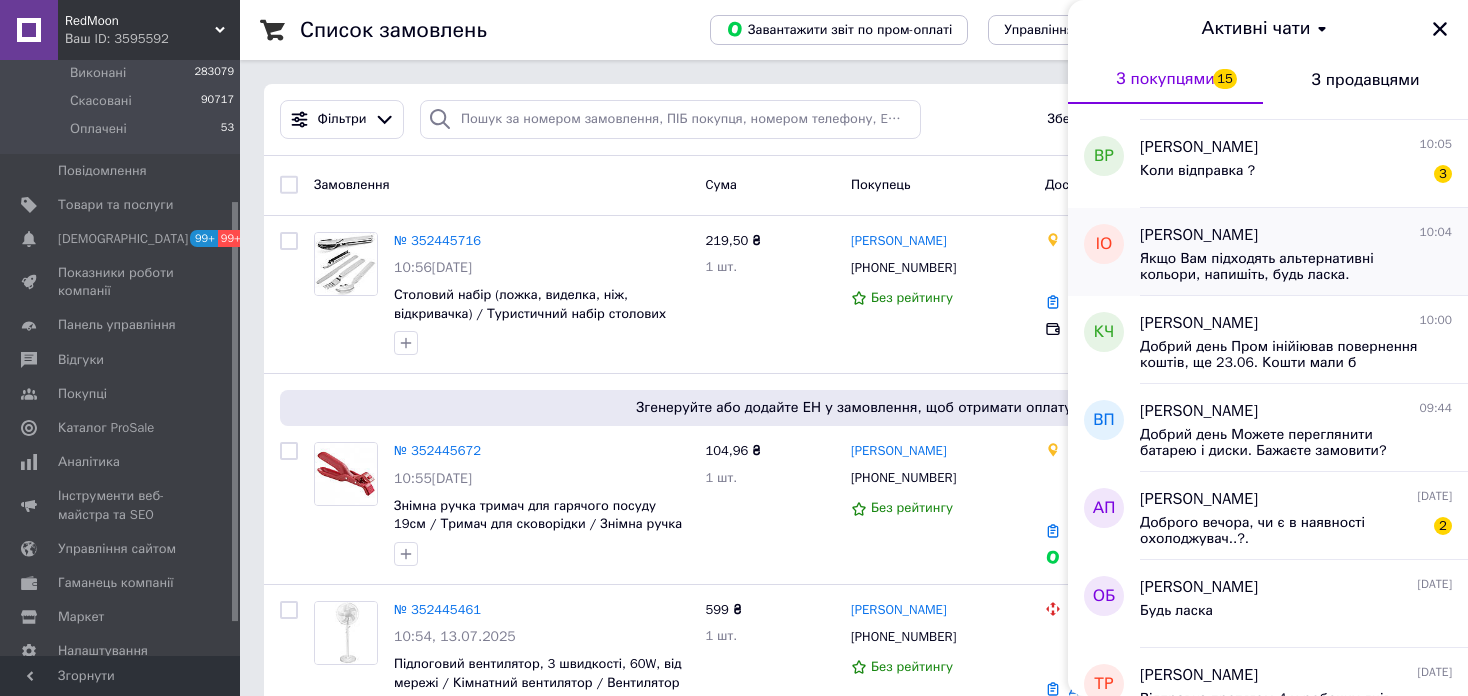 scroll, scrollTop: 900, scrollLeft: 0, axis: vertical 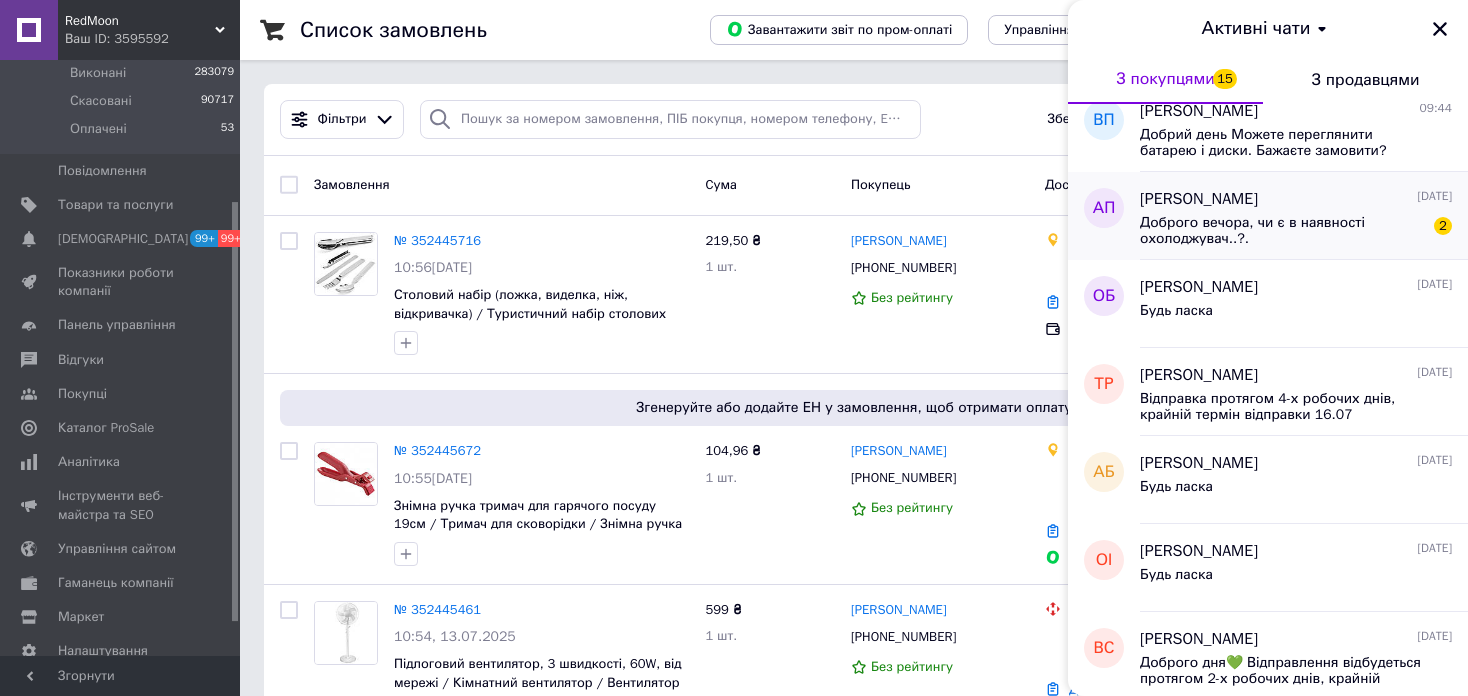 click on "Доброго вечора, чи є в наявності охолоджувач..?." at bounding box center [1282, 231] 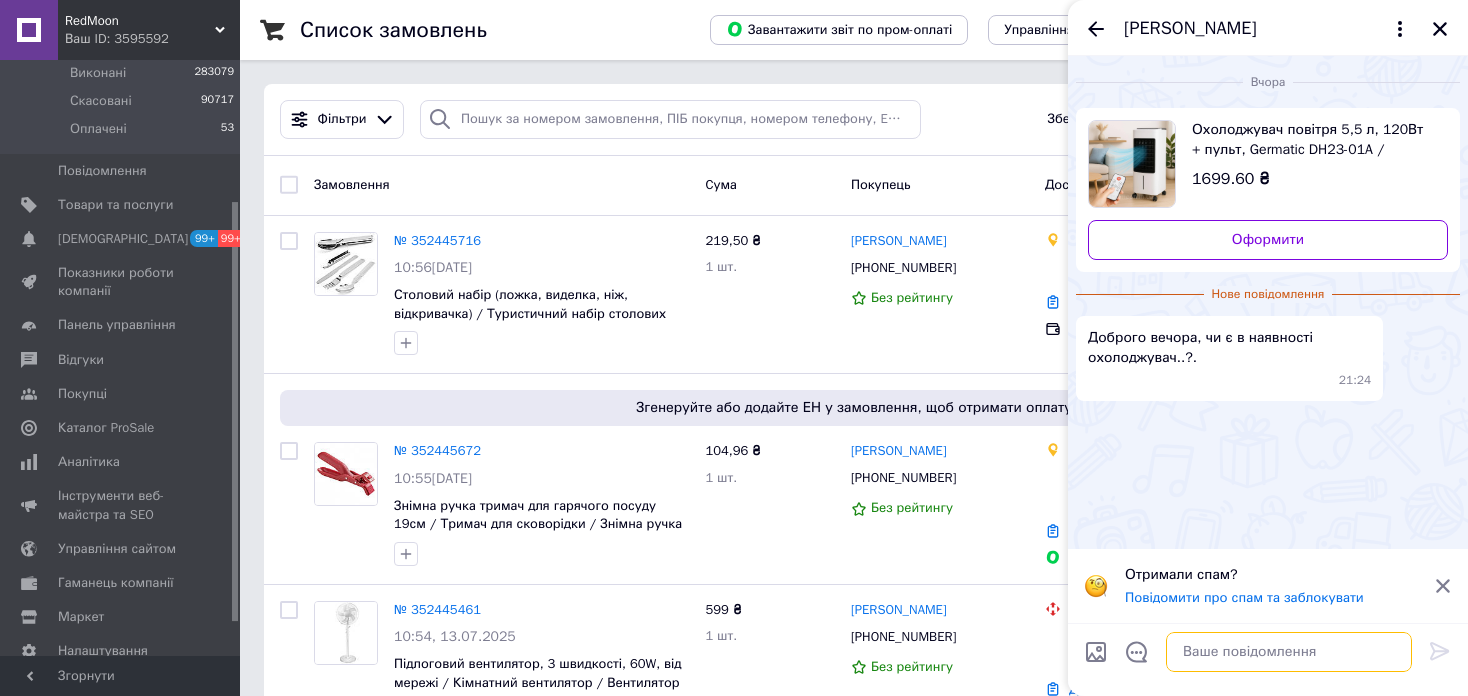 click at bounding box center (1289, 652) 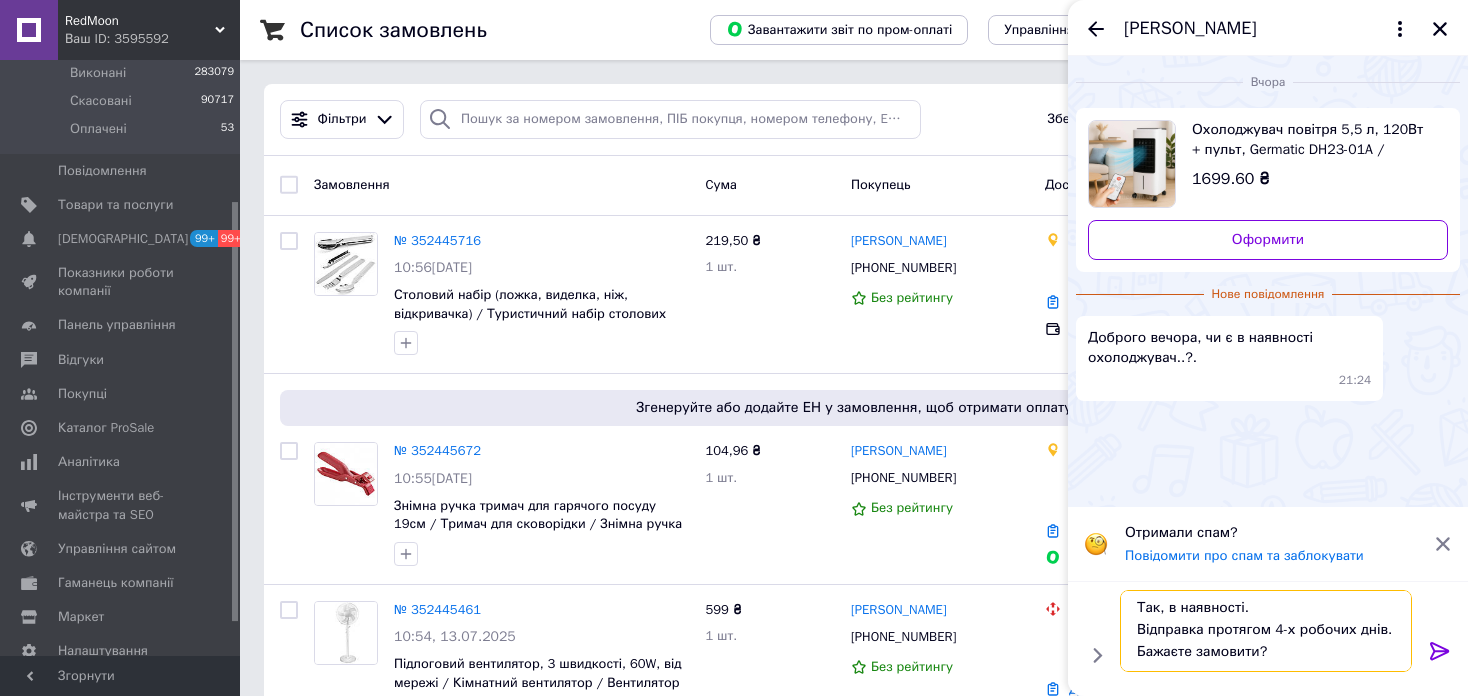 scroll, scrollTop: 23, scrollLeft: 0, axis: vertical 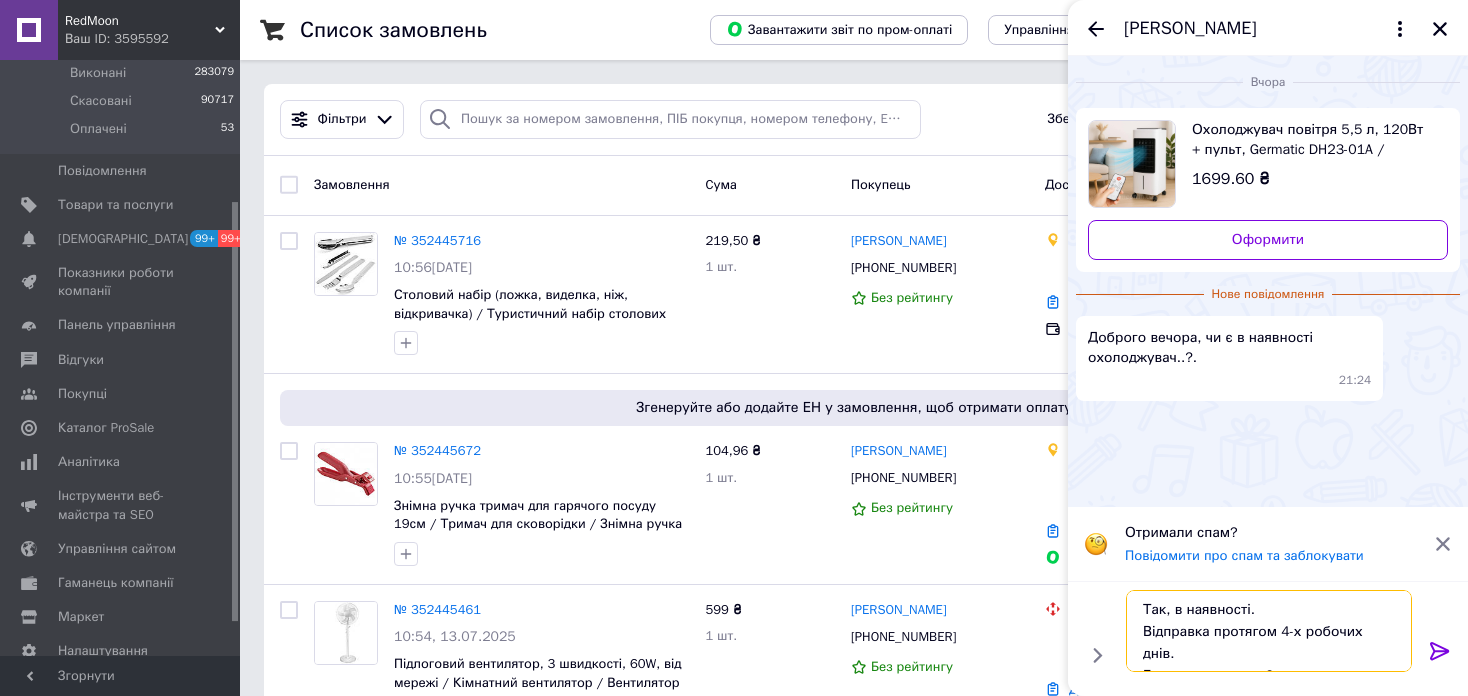 drag, startPoint x: 1391, startPoint y: 601, endPoint x: 1132, endPoint y: 635, distance: 261.22214 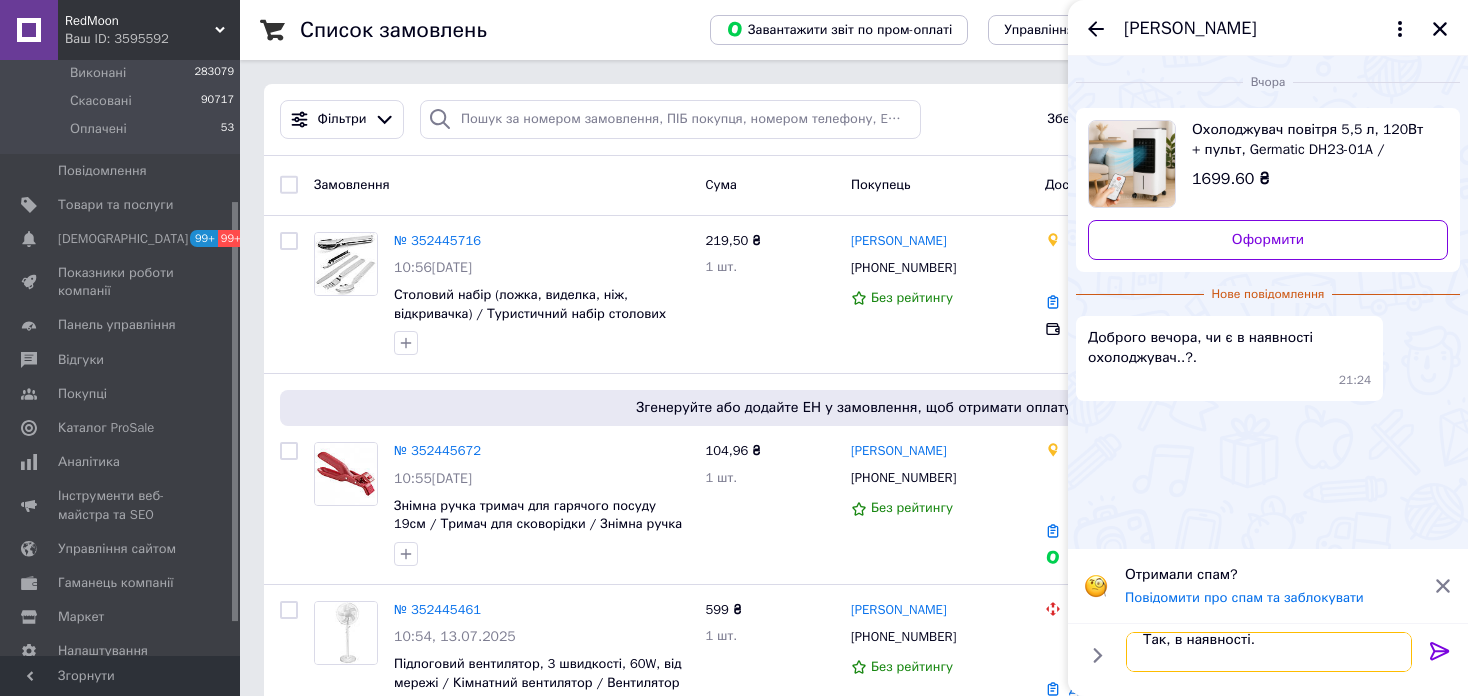 type on "Так, в наявності.
Бажаєте замовити?" 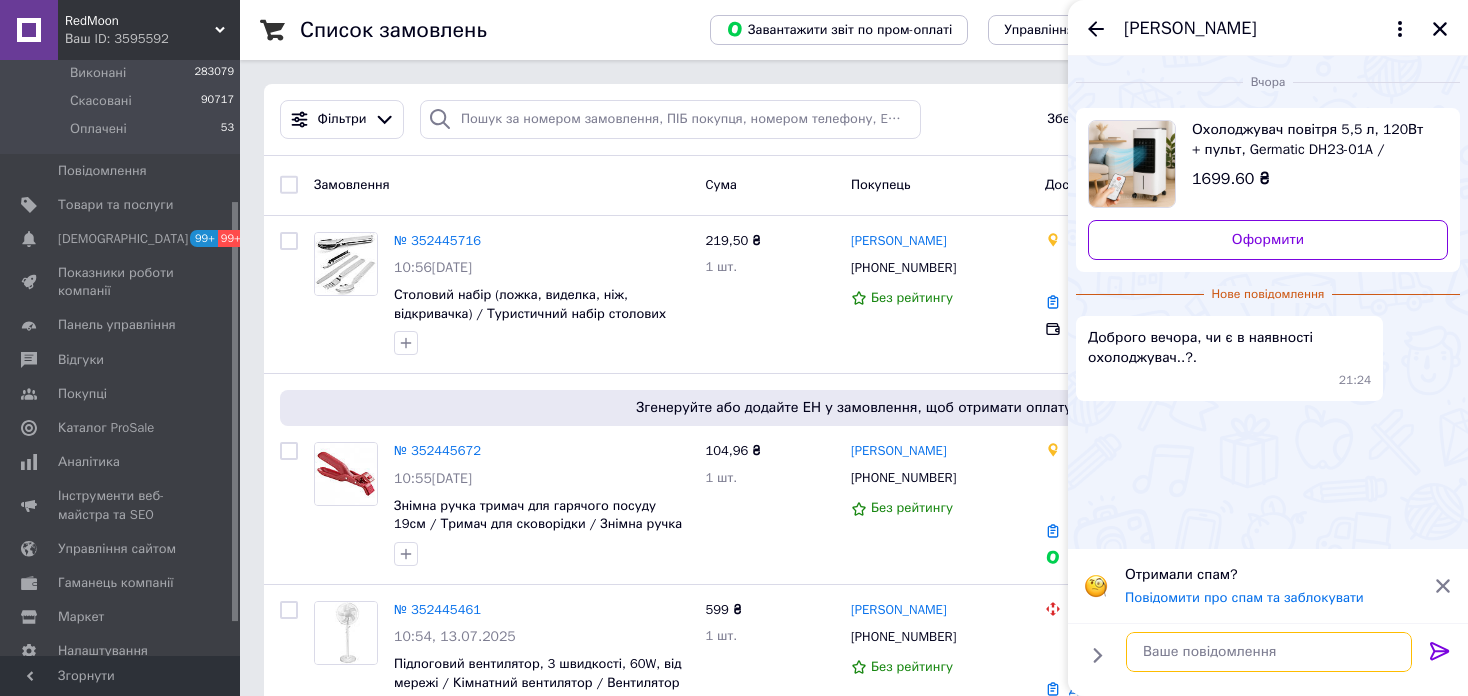 scroll, scrollTop: 0, scrollLeft: 0, axis: both 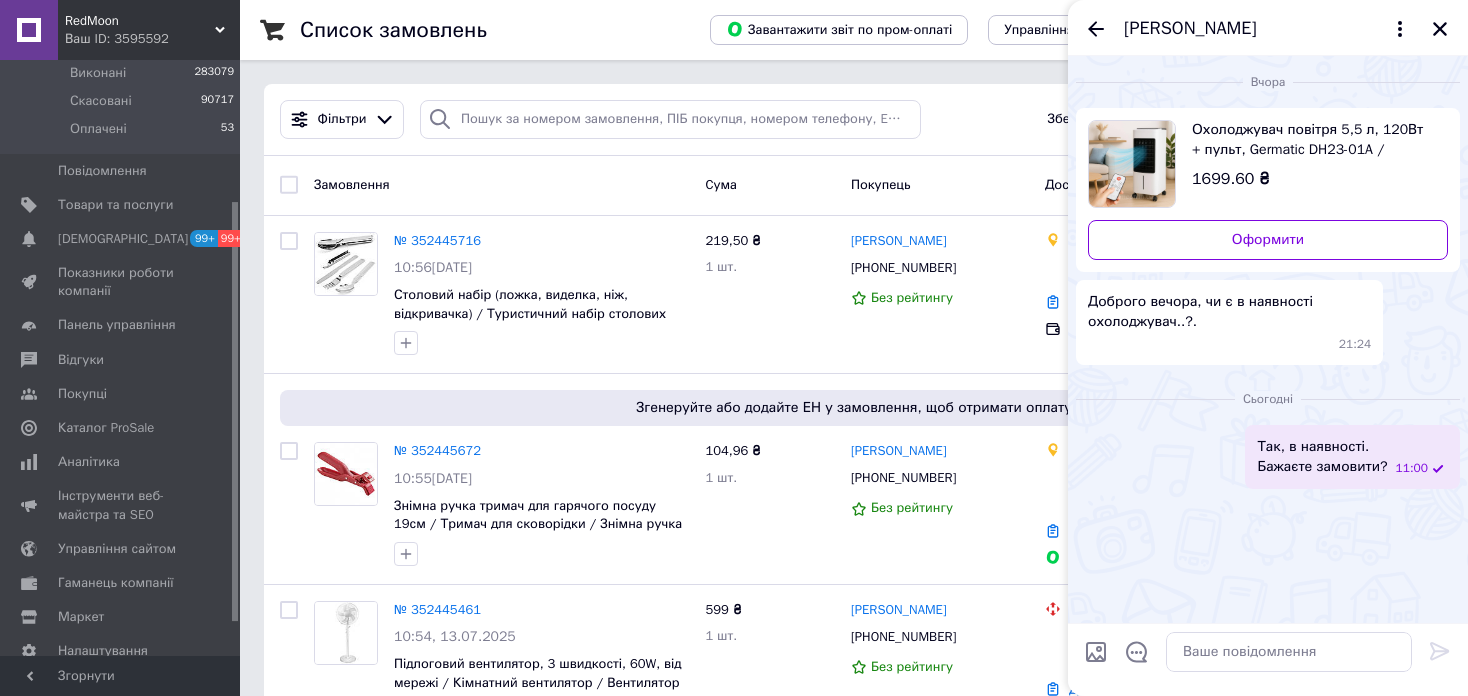 click on "Так, в наявності. Бажаєте замовити?" at bounding box center [1322, 457] 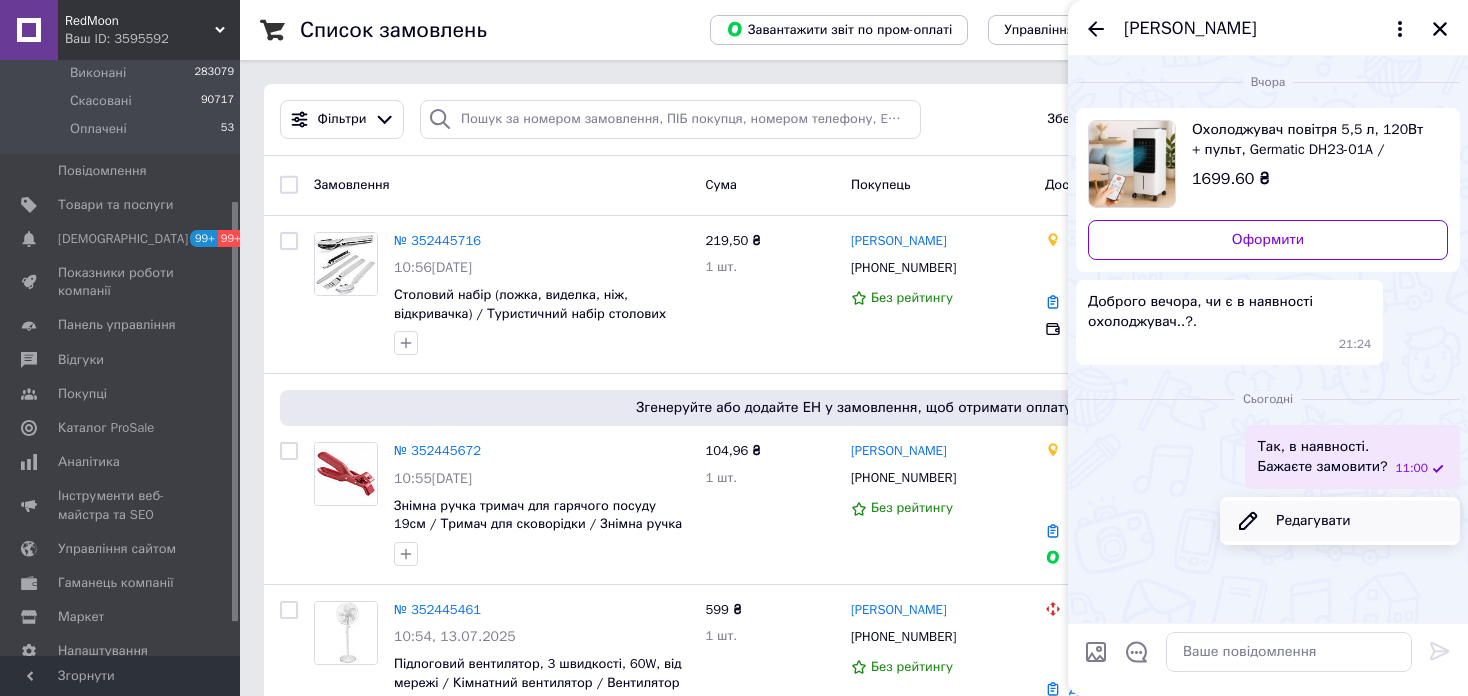 click on "Редагувати" at bounding box center [1340, 521] 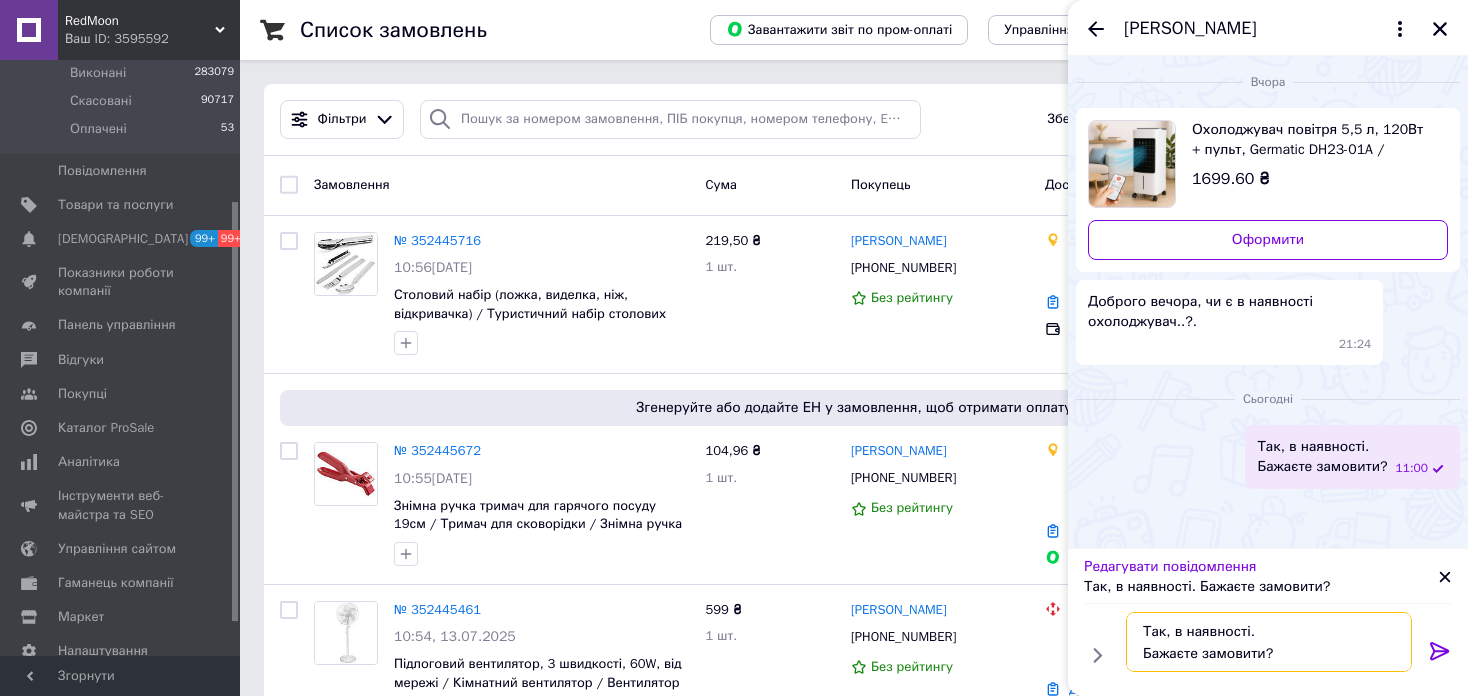 click on "Так, в наявності.
Бажаєте замовити?" at bounding box center [1269, 642] 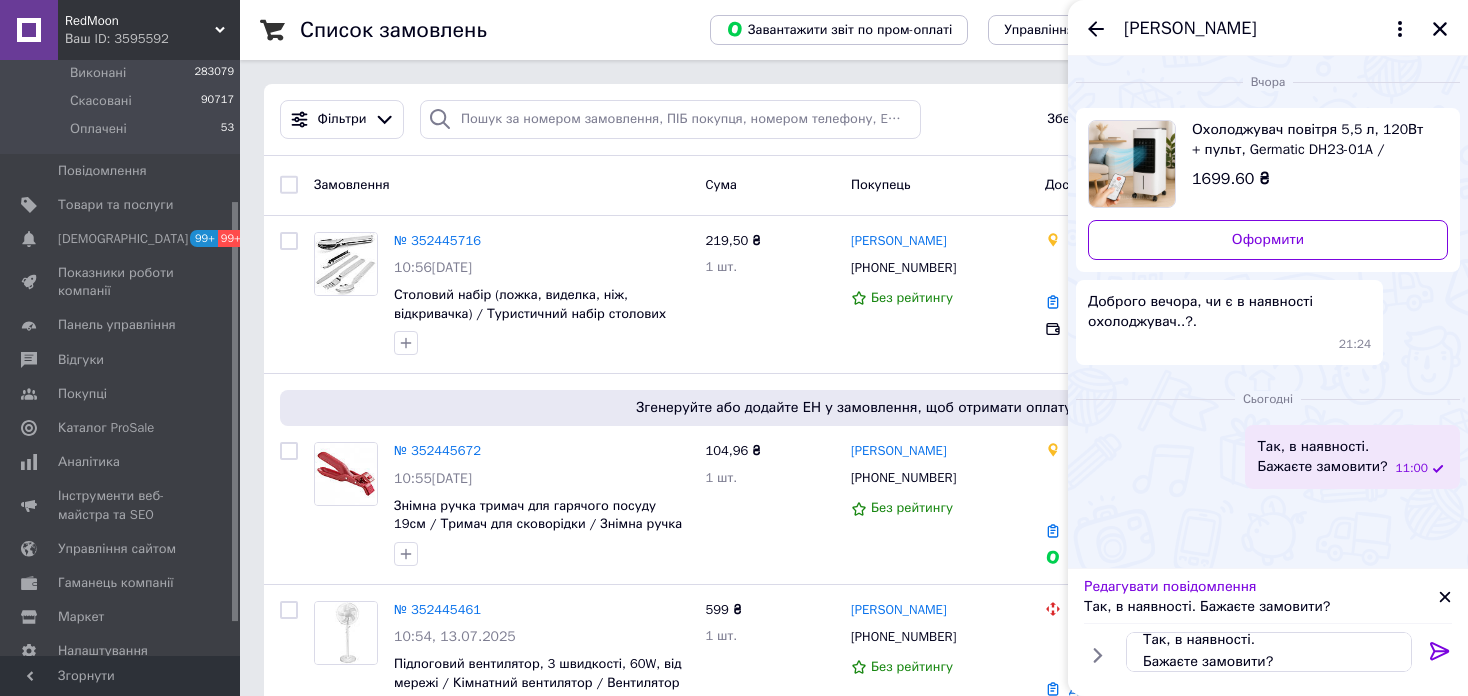 click on "Так, в наявності.
Бажаєте замовити?
Так, в наявності.
Бажаєте замовити?" at bounding box center [1269, 652] 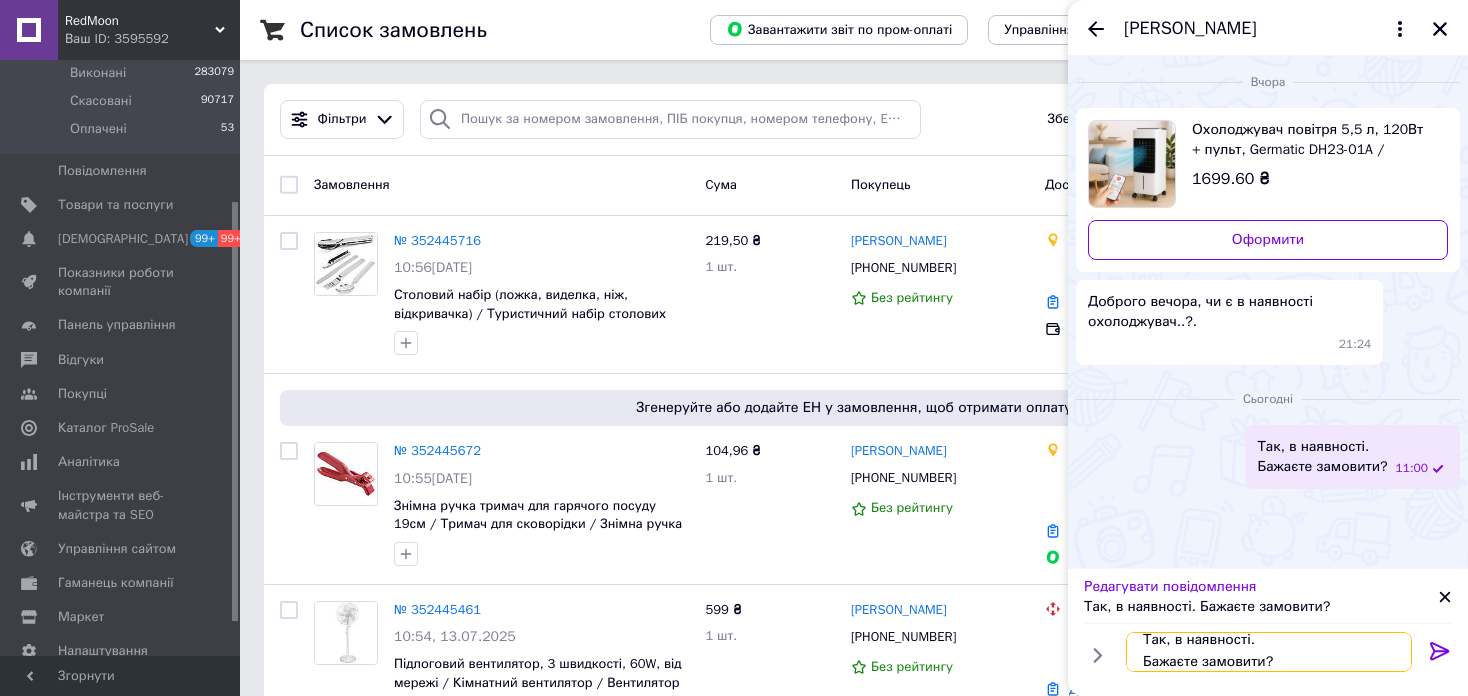 click on "Так, в наявності.
Бажаєте замовити?" at bounding box center (1269, 652) 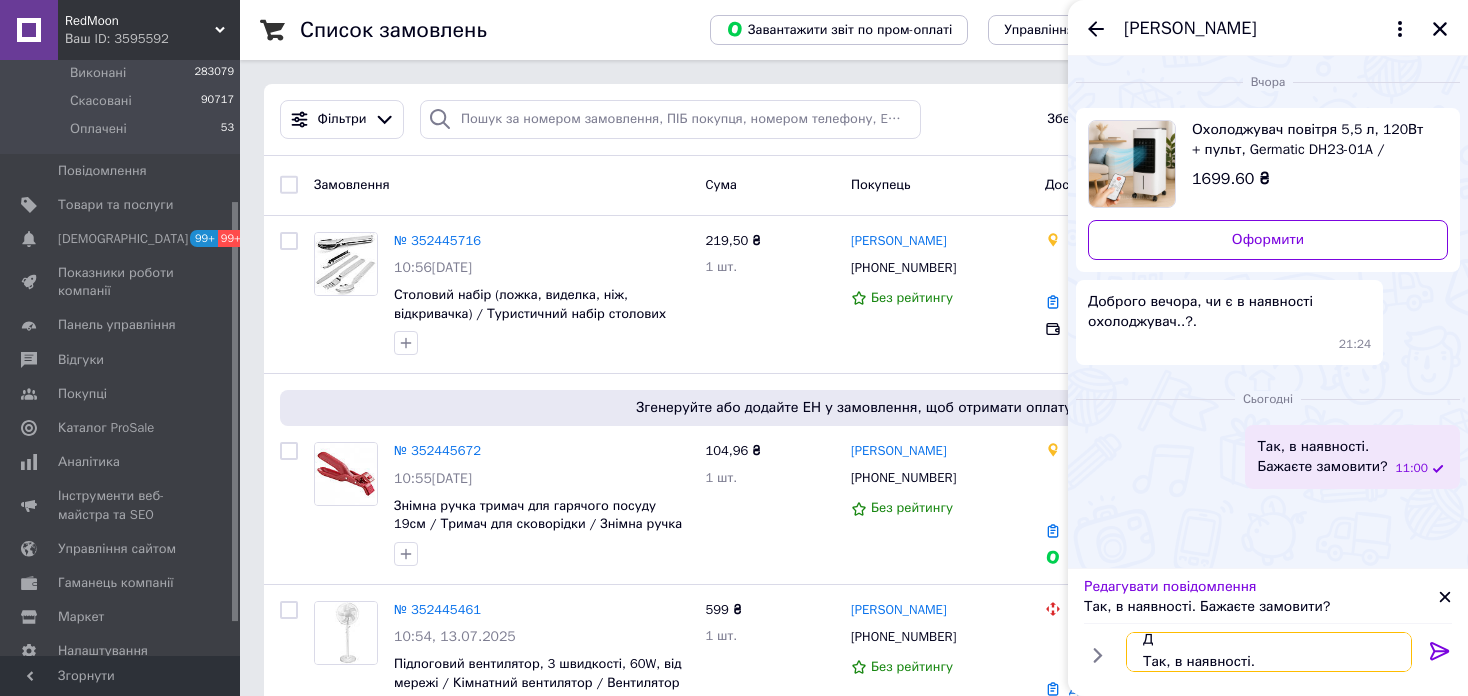 scroll, scrollTop: 9, scrollLeft: 0, axis: vertical 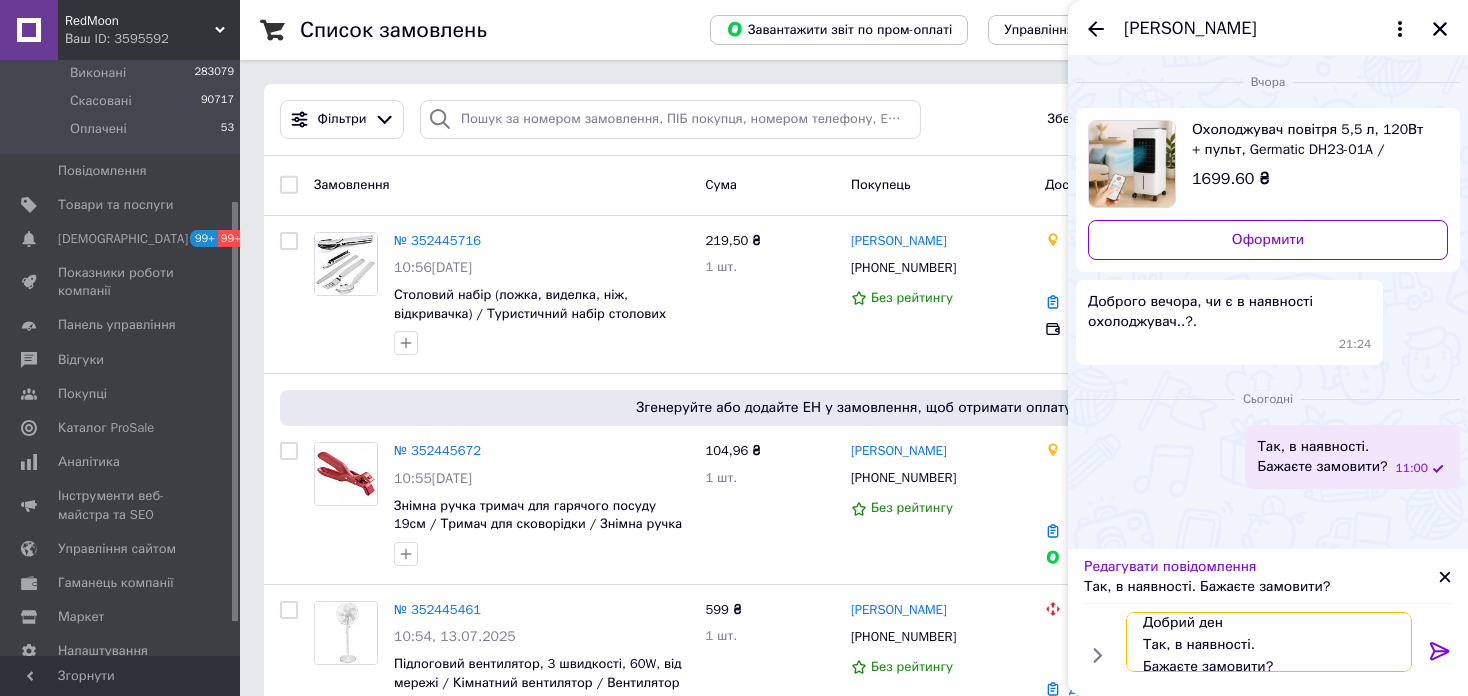 type on "Добрий день
Так, в наявності.
Бажаєте замовити?" 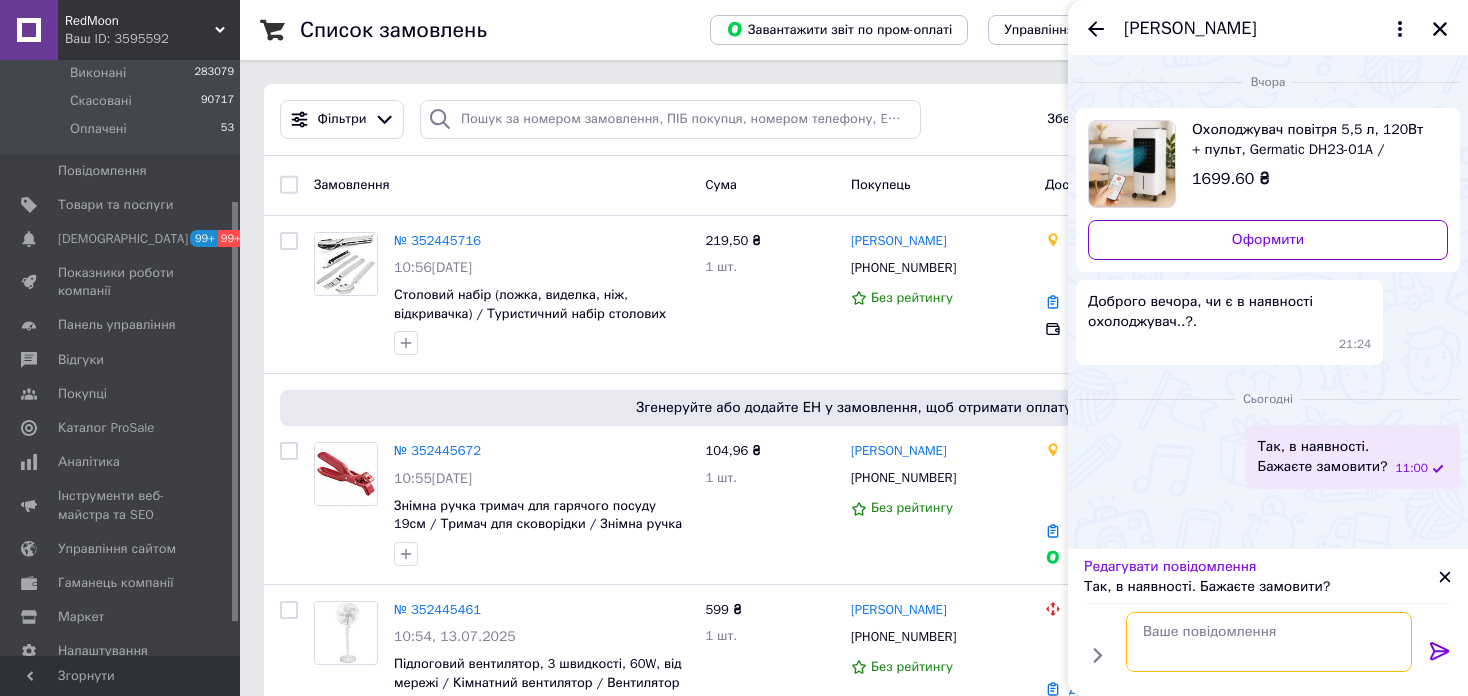 scroll, scrollTop: 0, scrollLeft: 0, axis: both 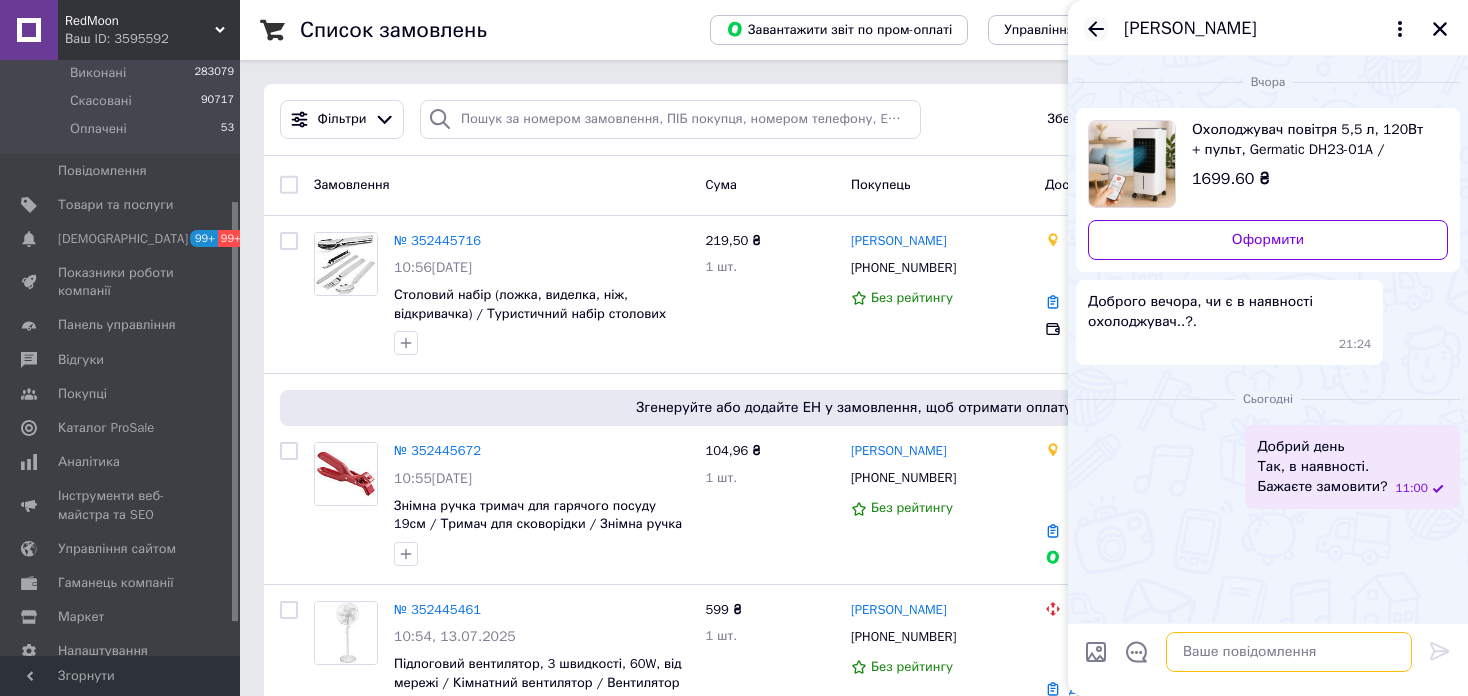 type 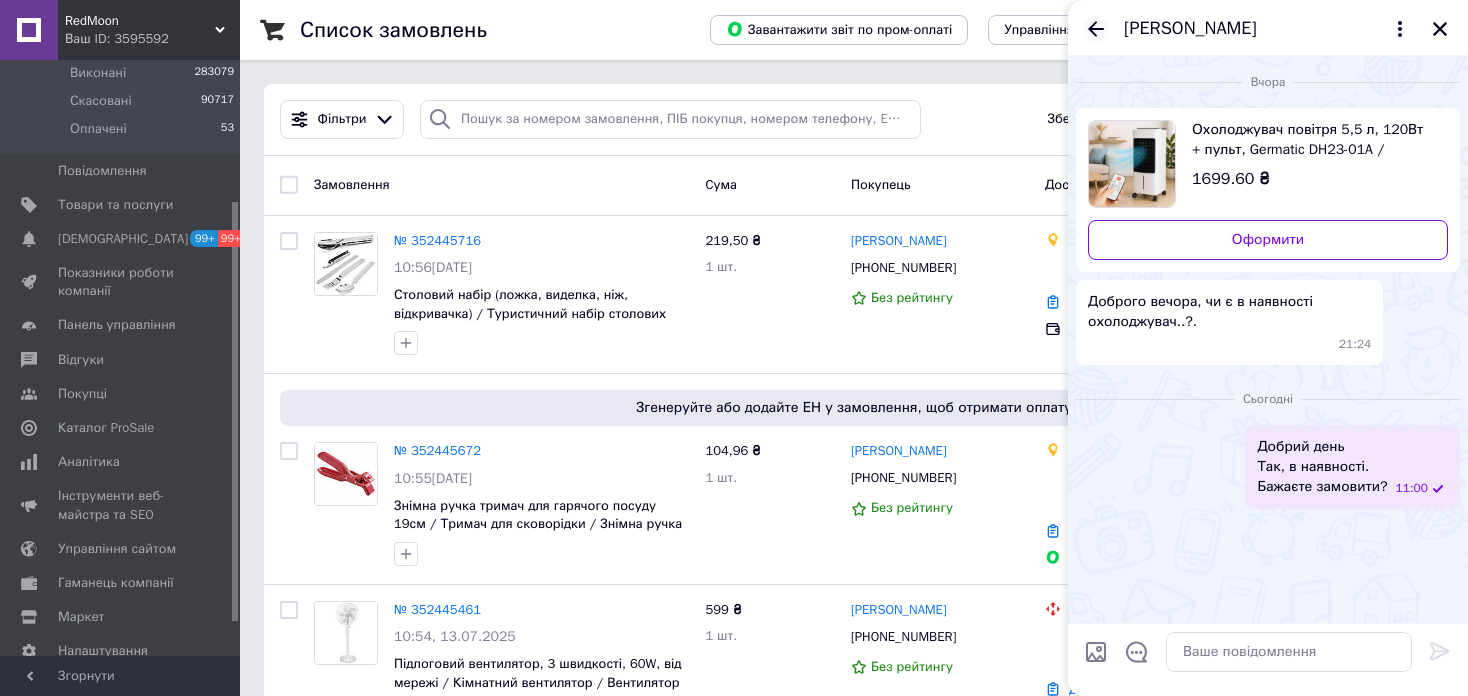 click 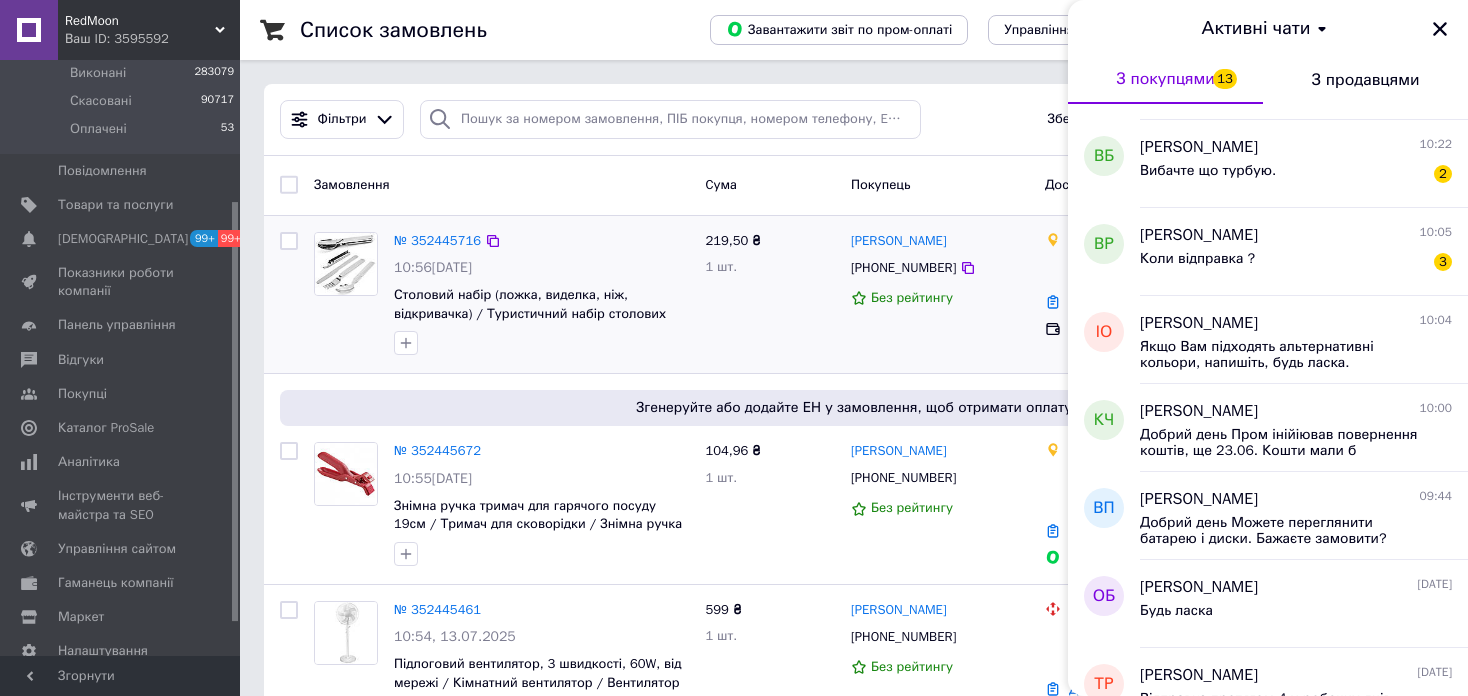 scroll, scrollTop: 500, scrollLeft: 0, axis: vertical 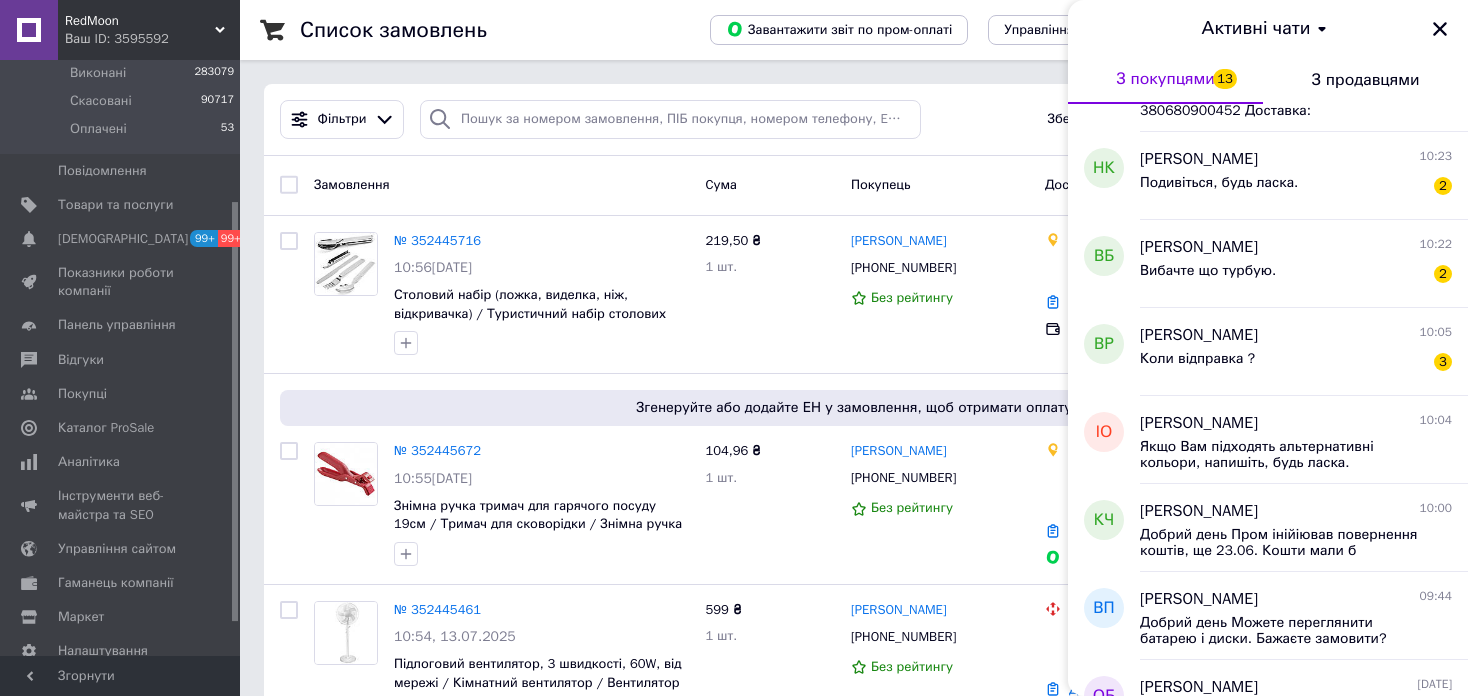 click on "RedMoon" at bounding box center [140, 21] 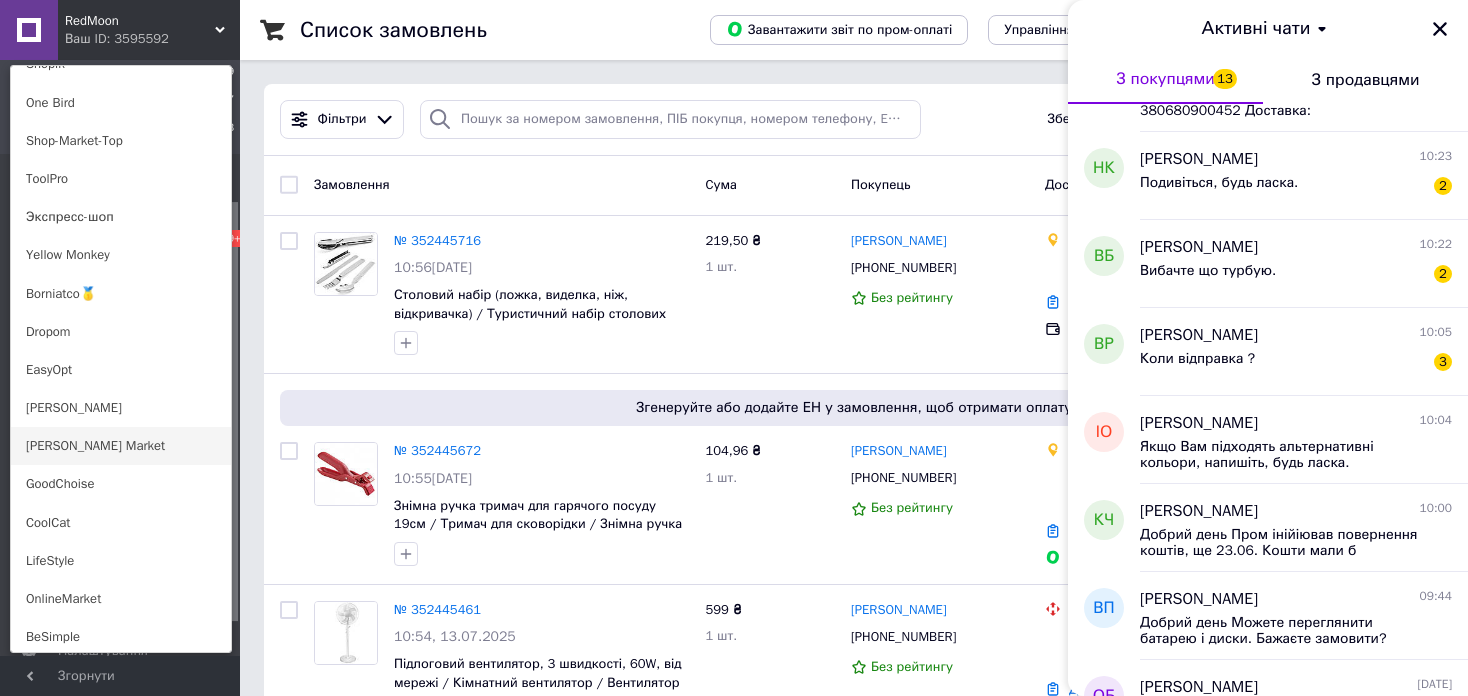 scroll, scrollTop: 1400, scrollLeft: 0, axis: vertical 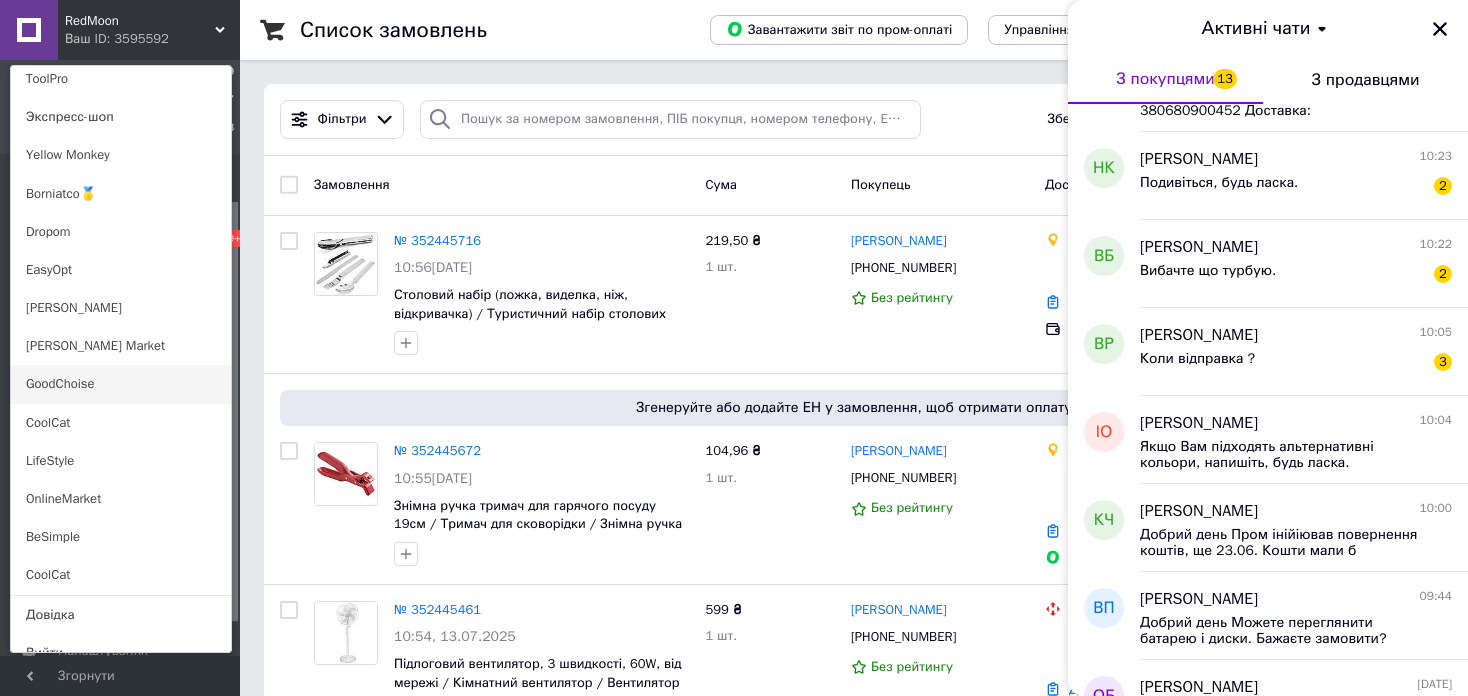click on "GoodChoise" at bounding box center [121, 384] 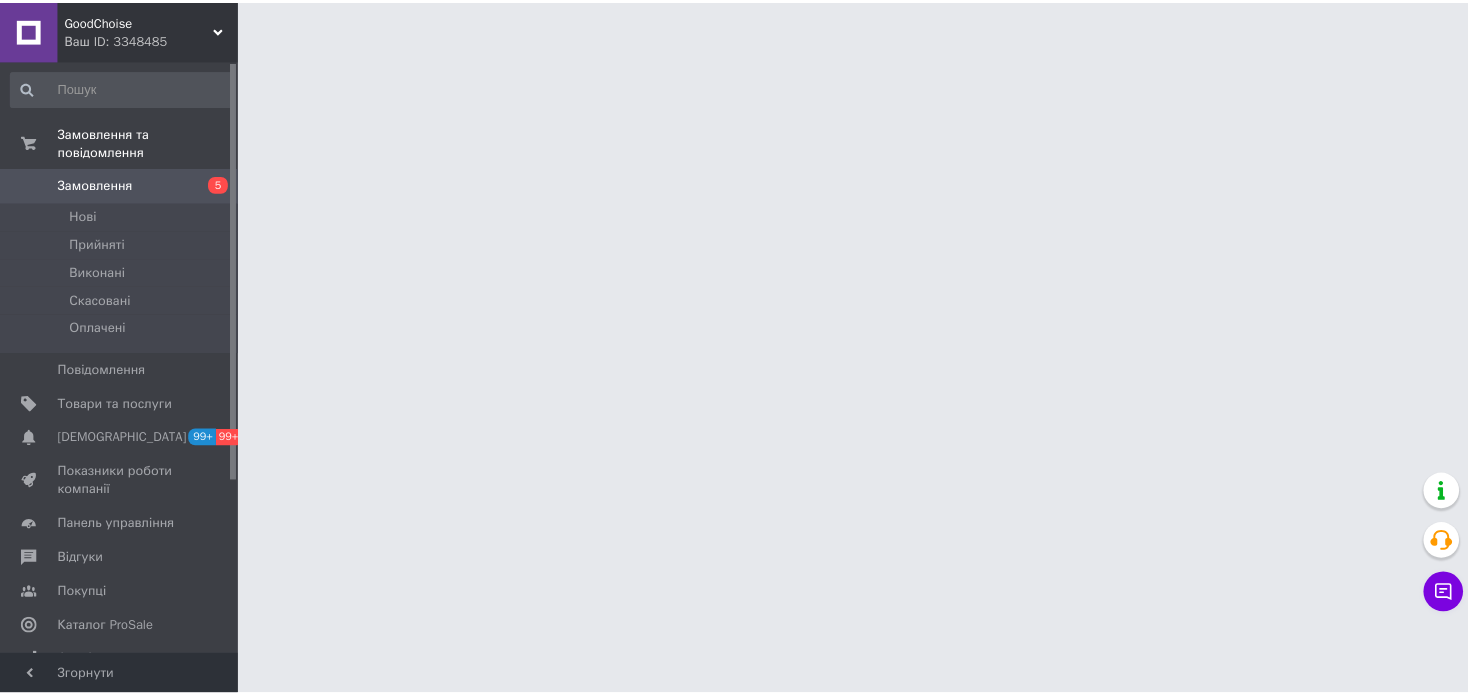scroll, scrollTop: 0, scrollLeft: 0, axis: both 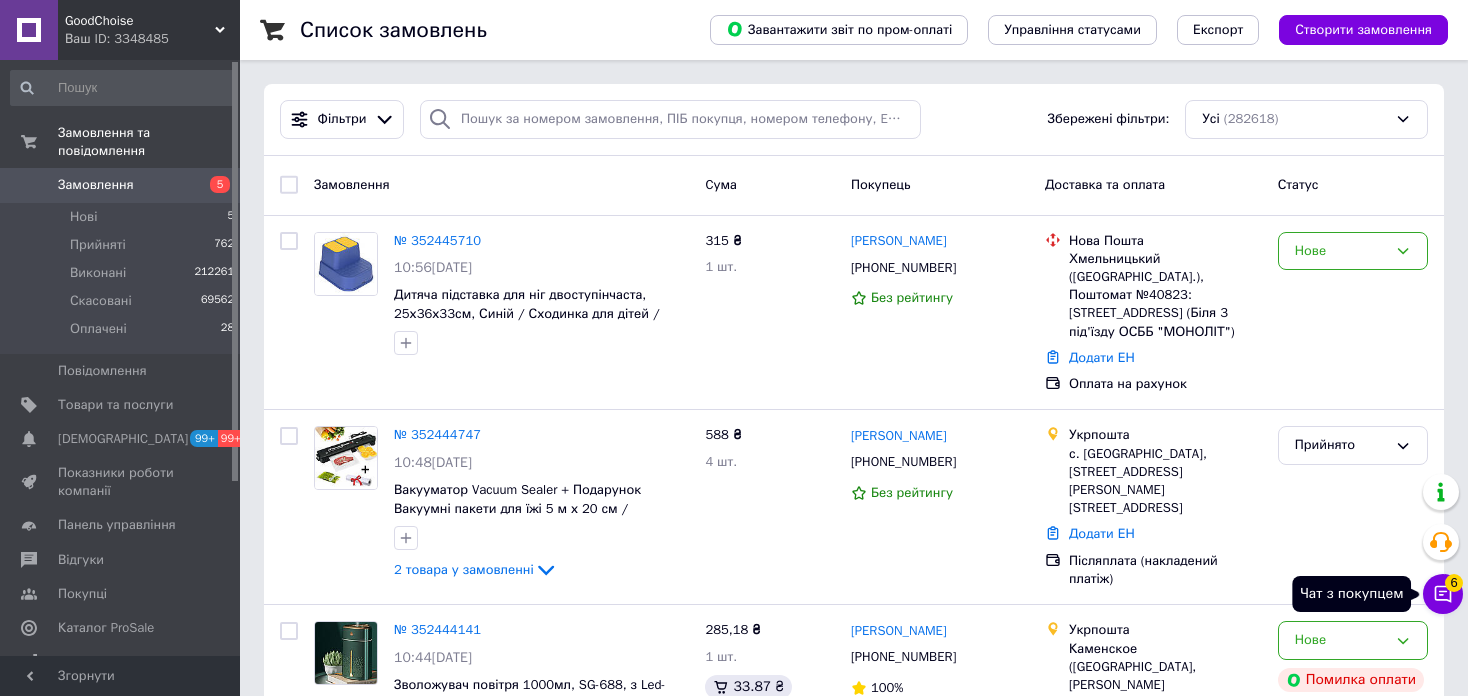 click on "6" at bounding box center (1454, 583) 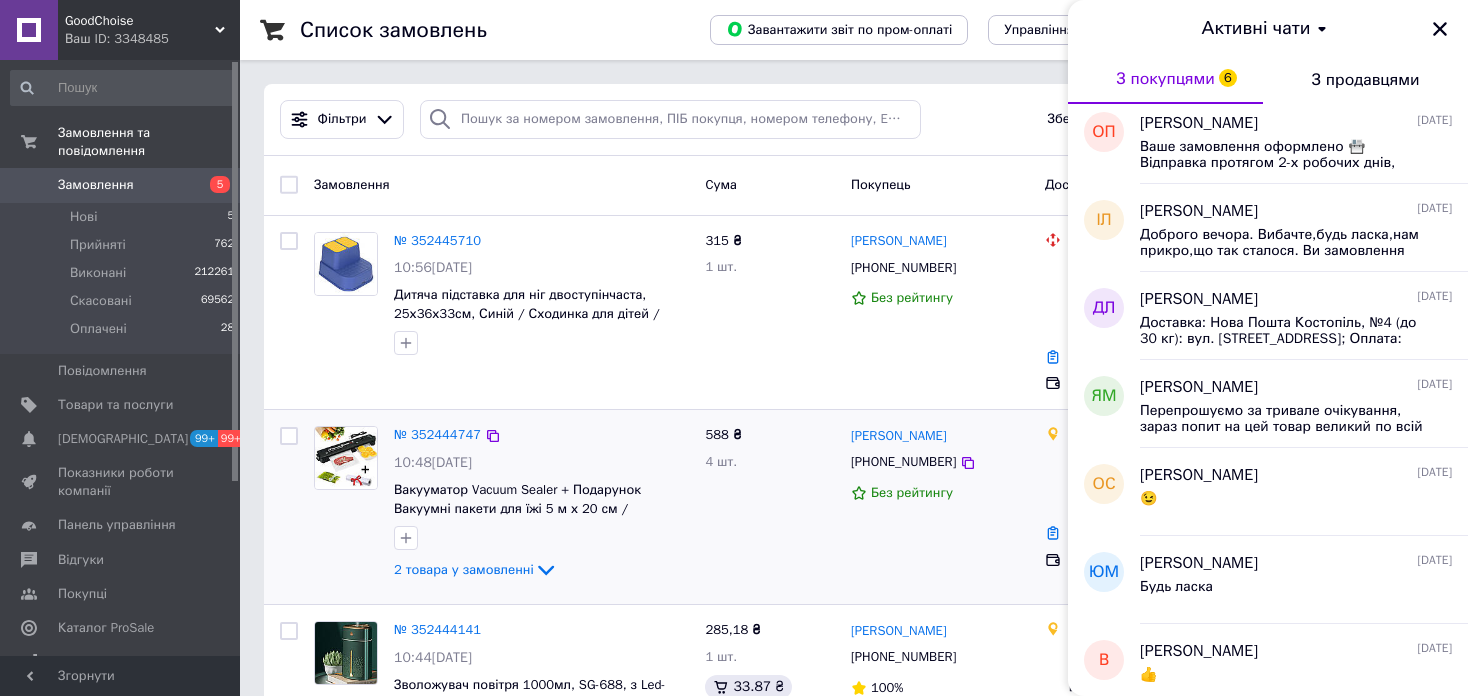 scroll, scrollTop: 1000, scrollLeft: 0, axis: vertical 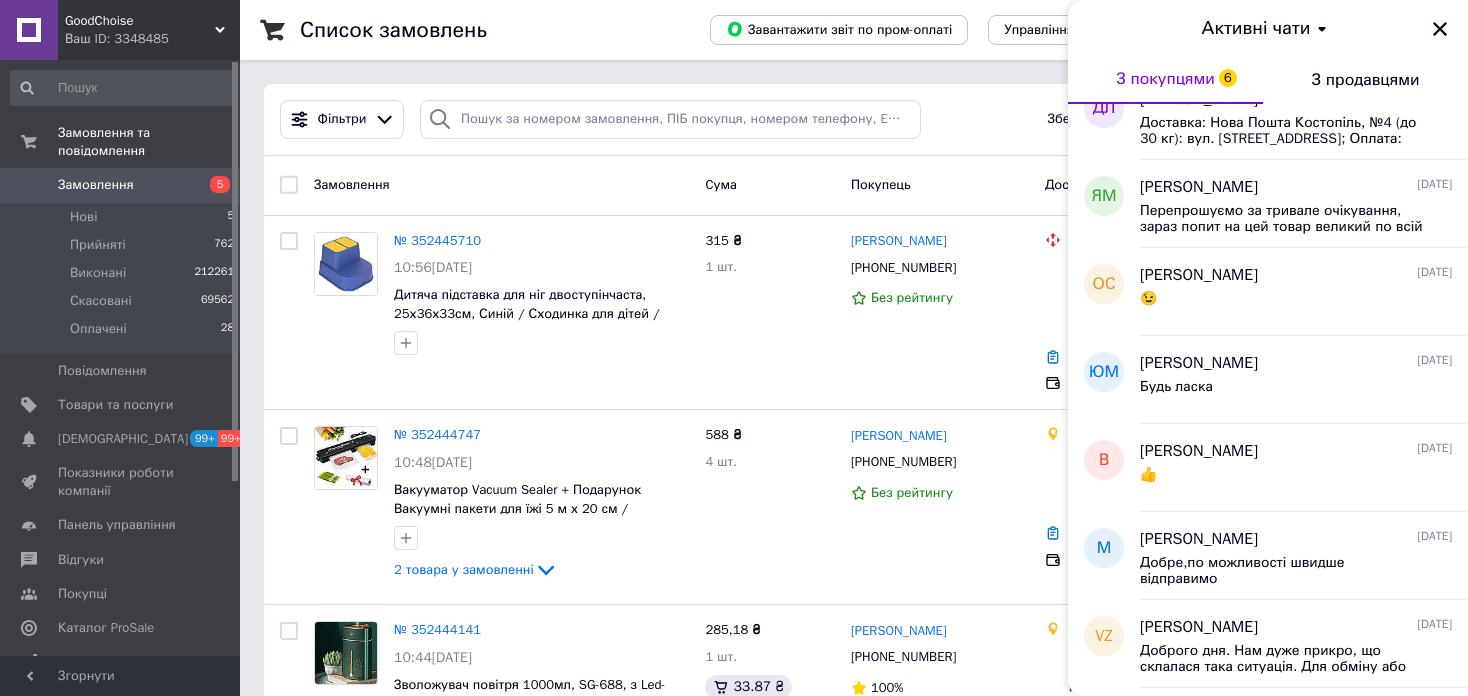 click on "Ваш ID: 3348485" at bounding box center [152, 39] 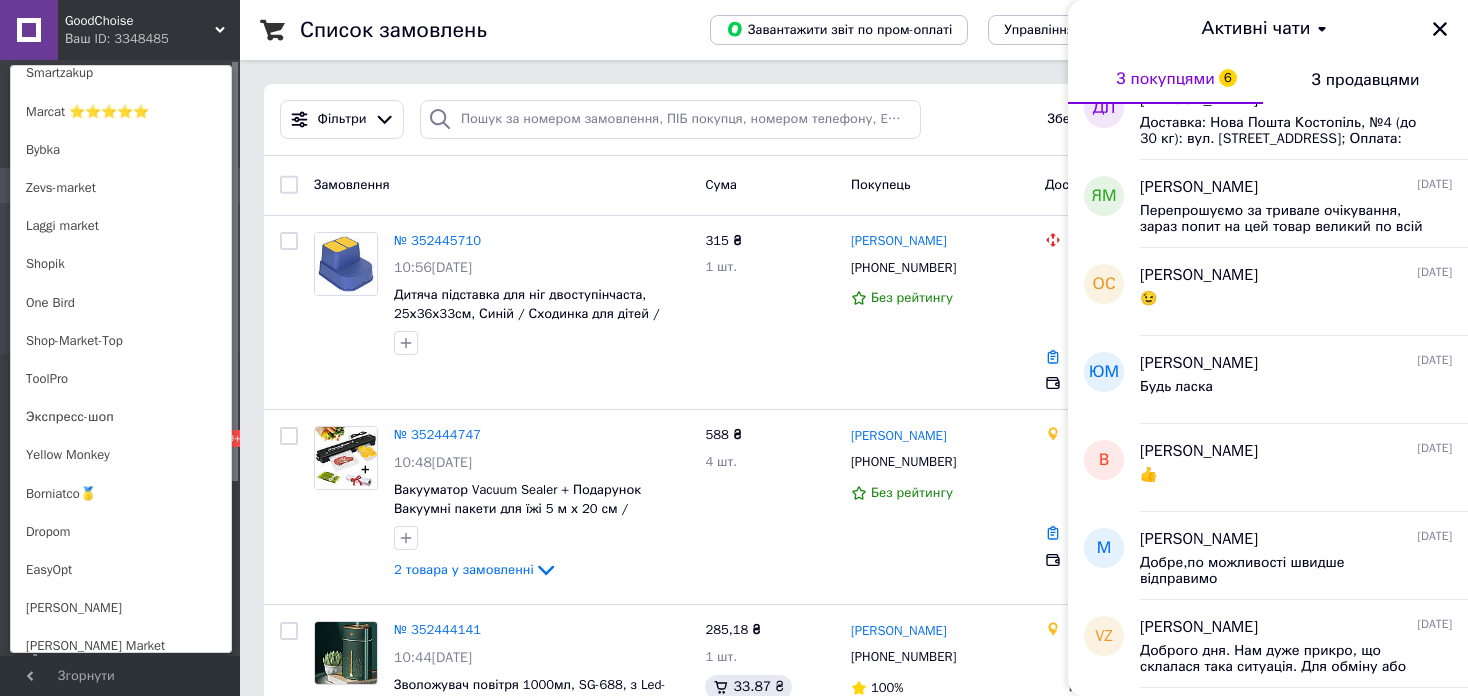 scroll, scrollTop: 1300, scrollLeft: 0, axis: vertical 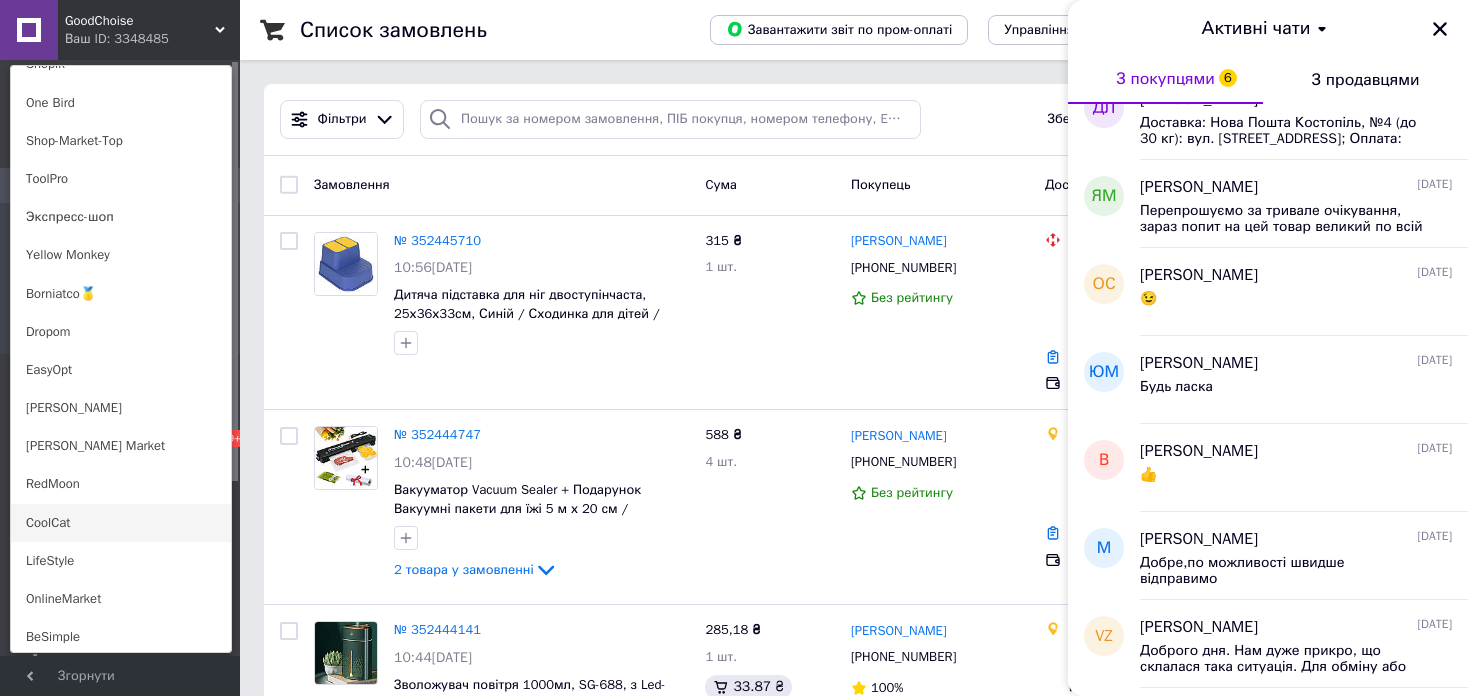 click on "CoolCat" at bounding box center [121, 523] 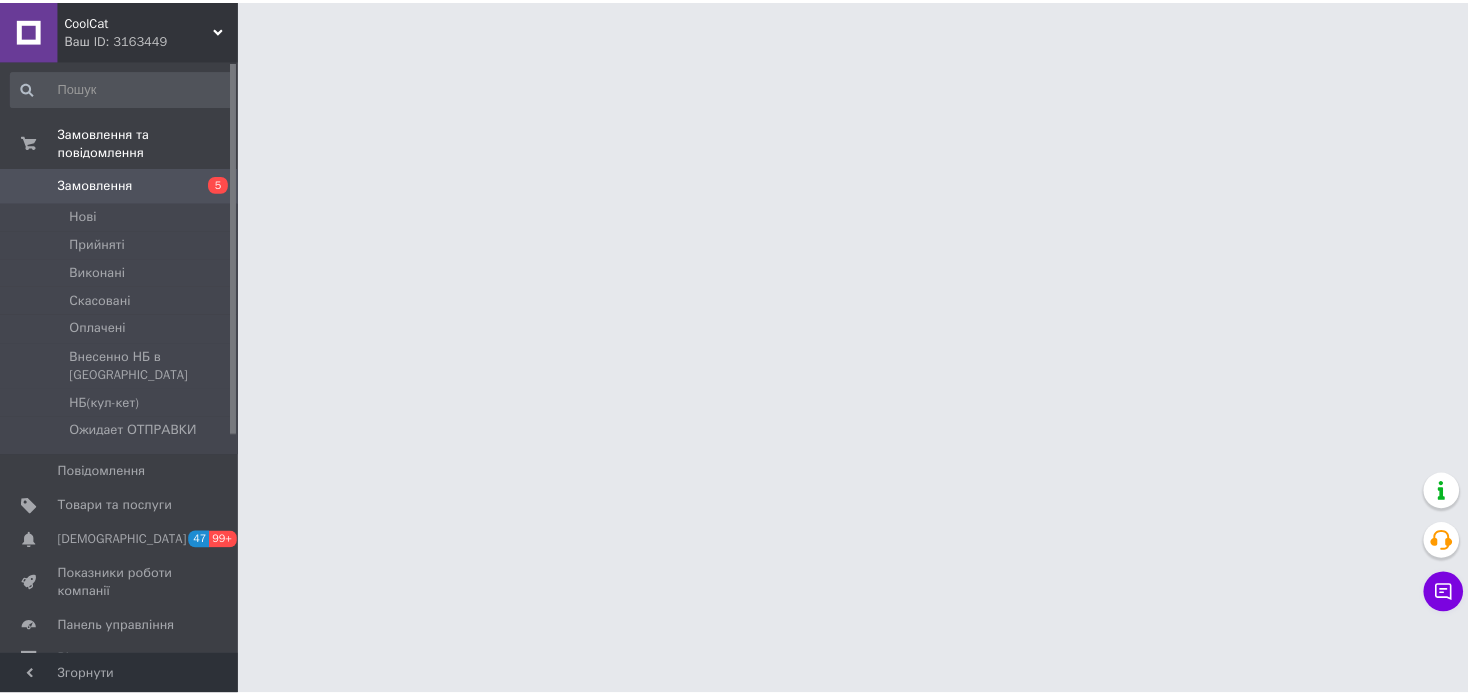 scroll, scrollTop: 0, scrollLeft: 0, axis: both 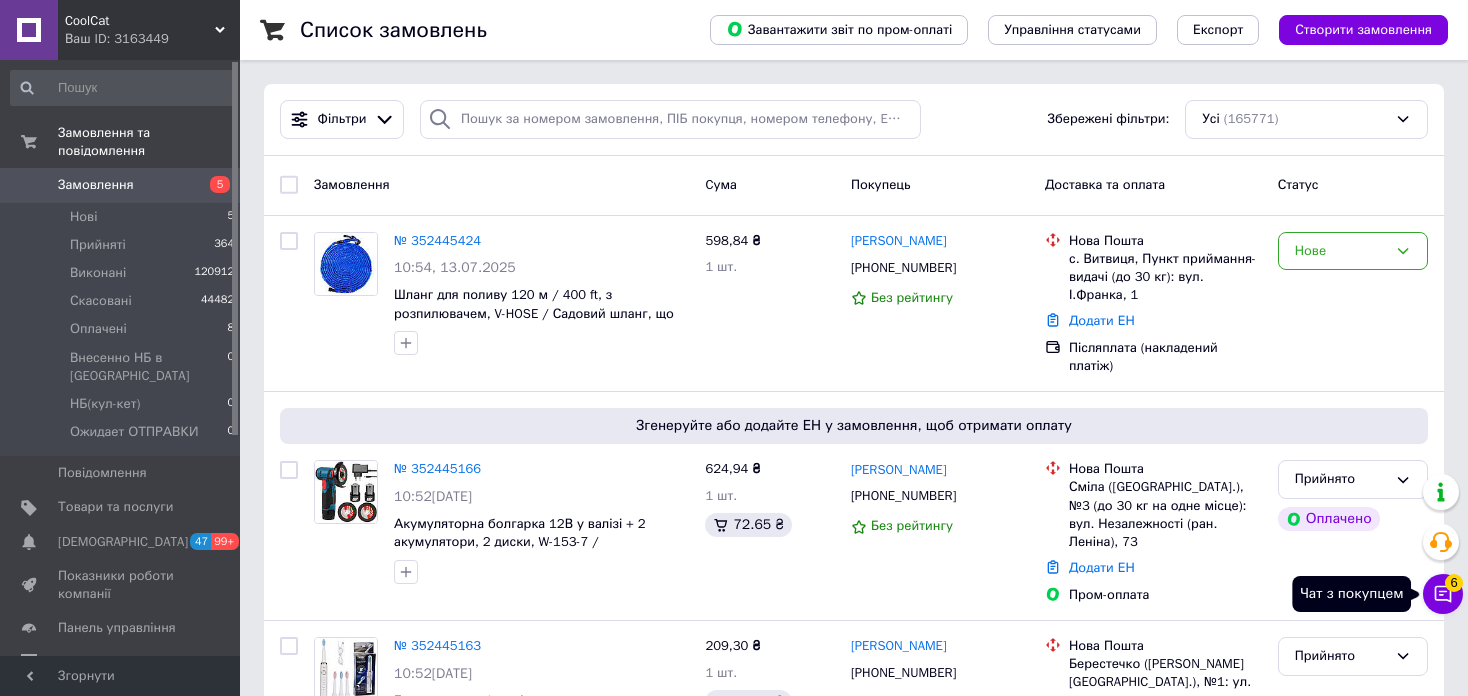 click on "6" at bounding box center (1454, 583) 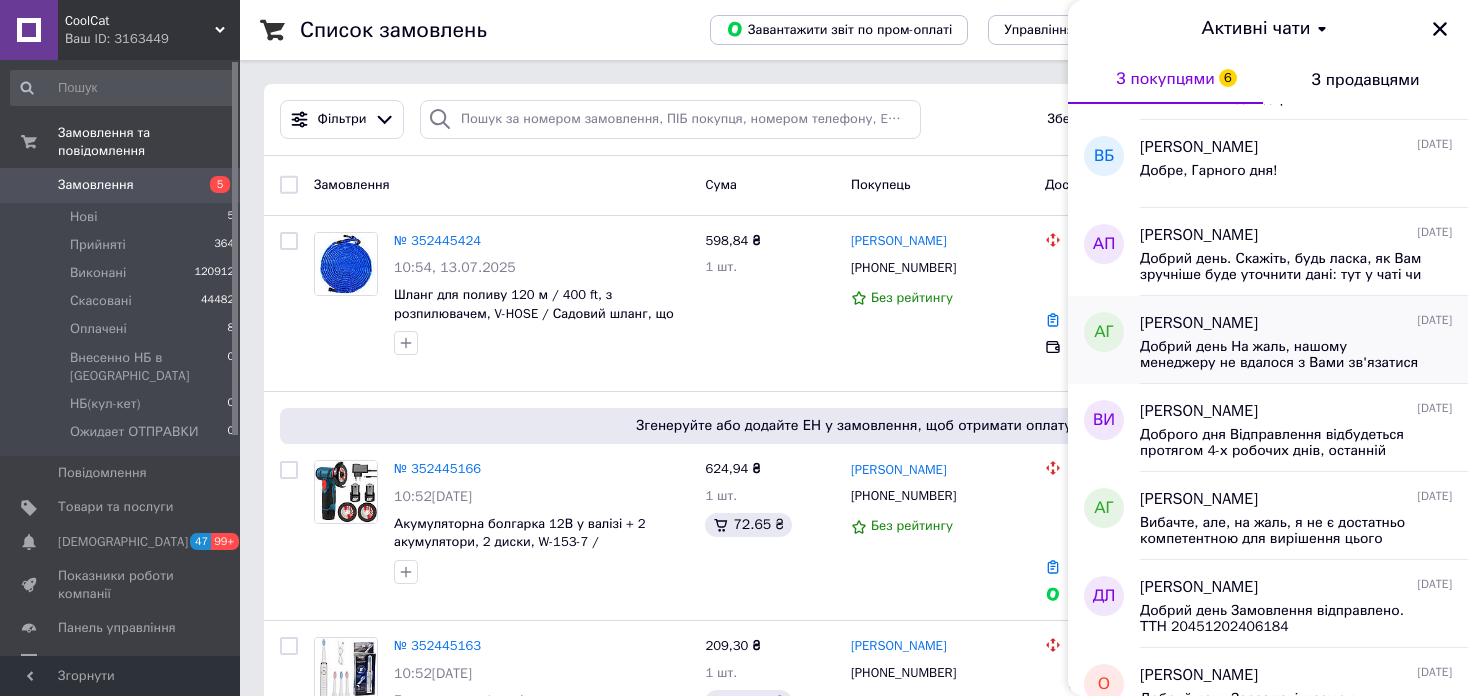 scroll, scrollTop: 100, scrollLeft: 0, axis: vertical 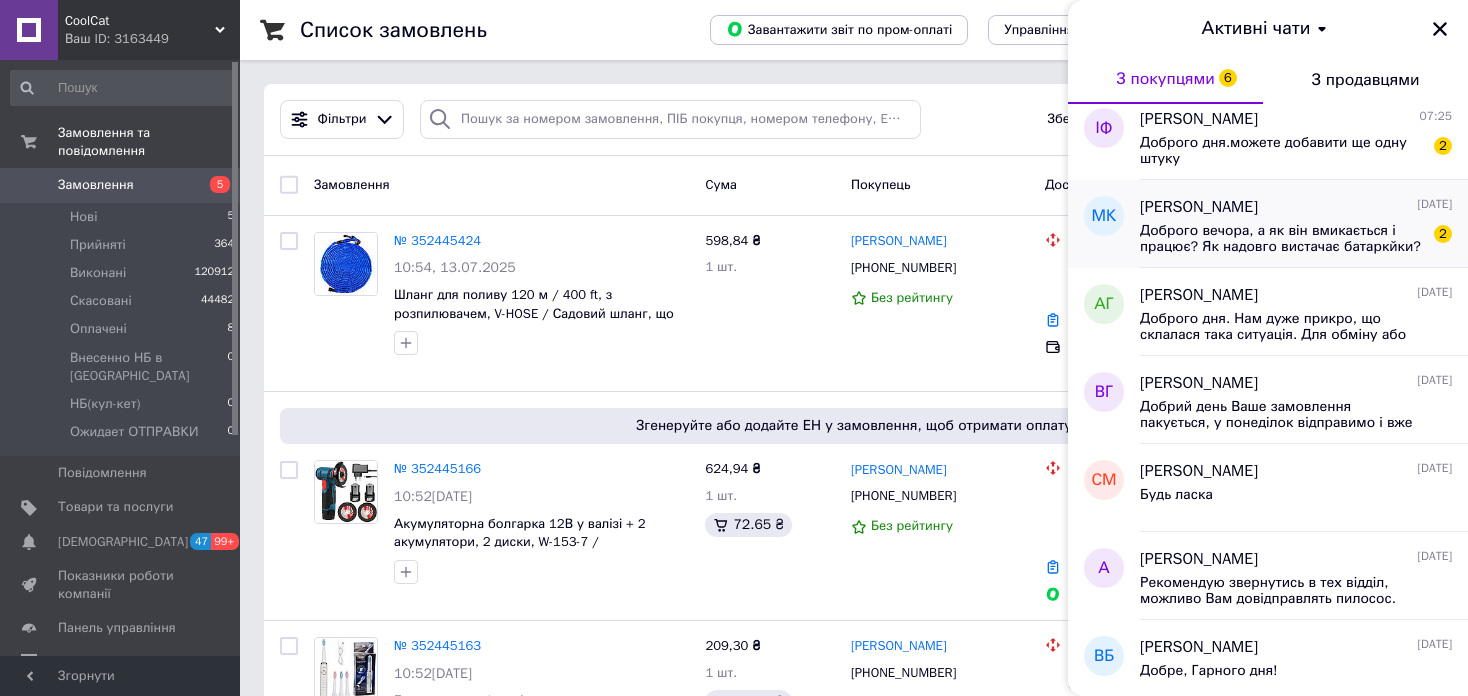 click on "Доброго вечора, а як він вмикається і працює?
Як надовго вистачає батаркйки?" at bounding box center (1282, 239) 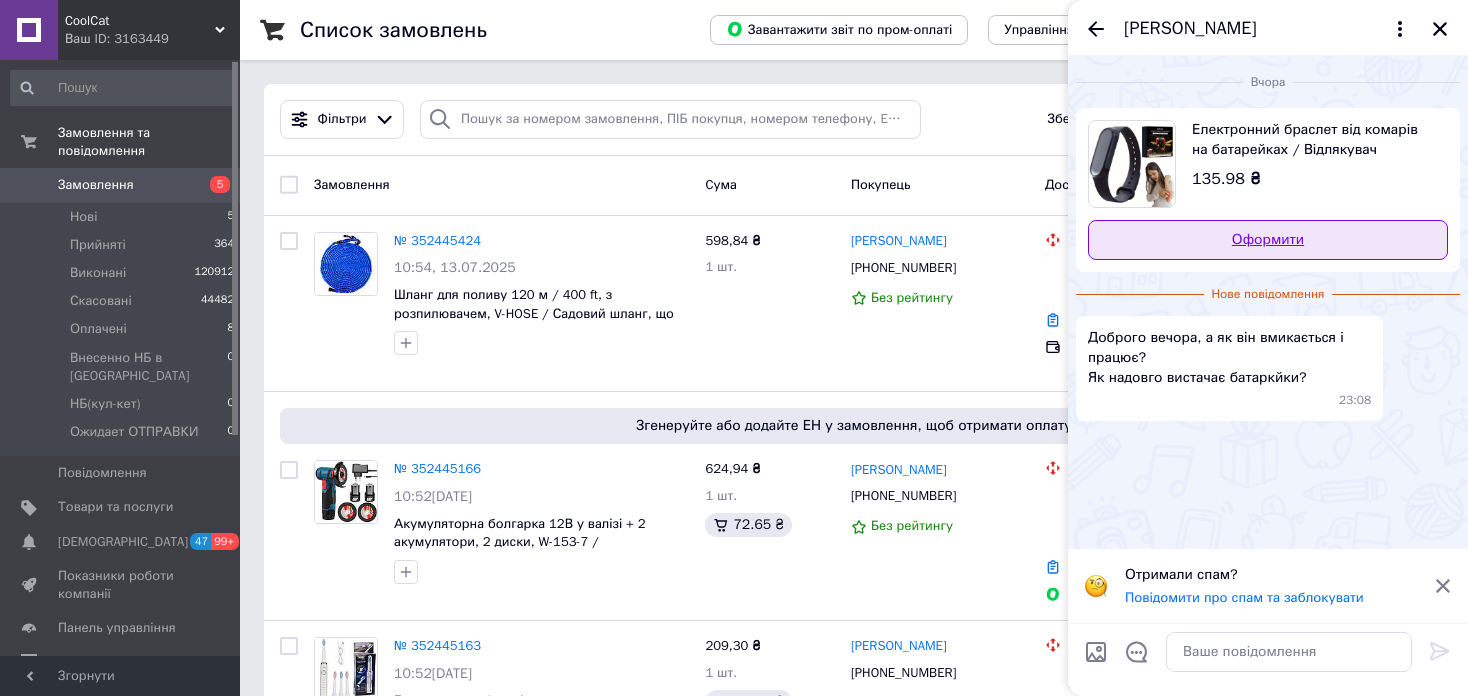 click on "Оформити" at bounding box center [1268, 240] 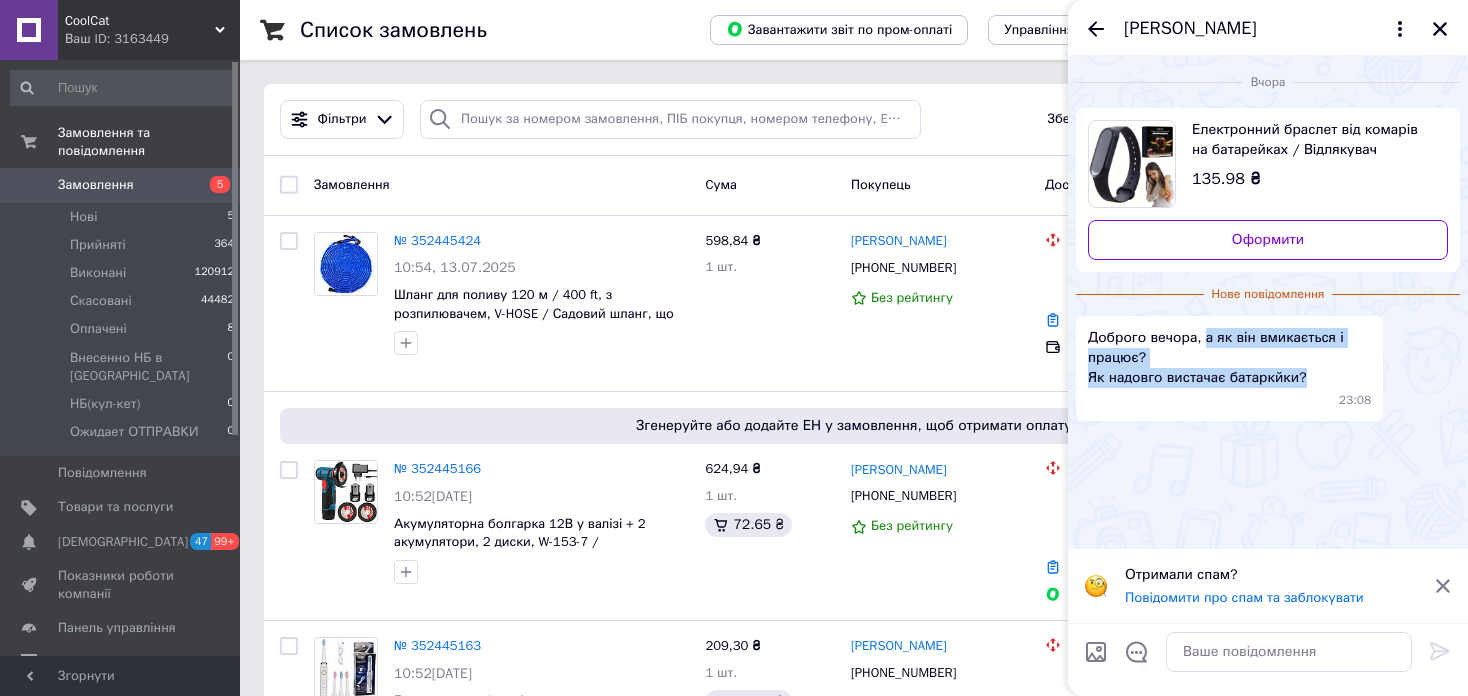 drag, startPoint x: 1221, startPoint y: 376, endPoint x: 1203, endPoint y: 341, distance: 39.357338 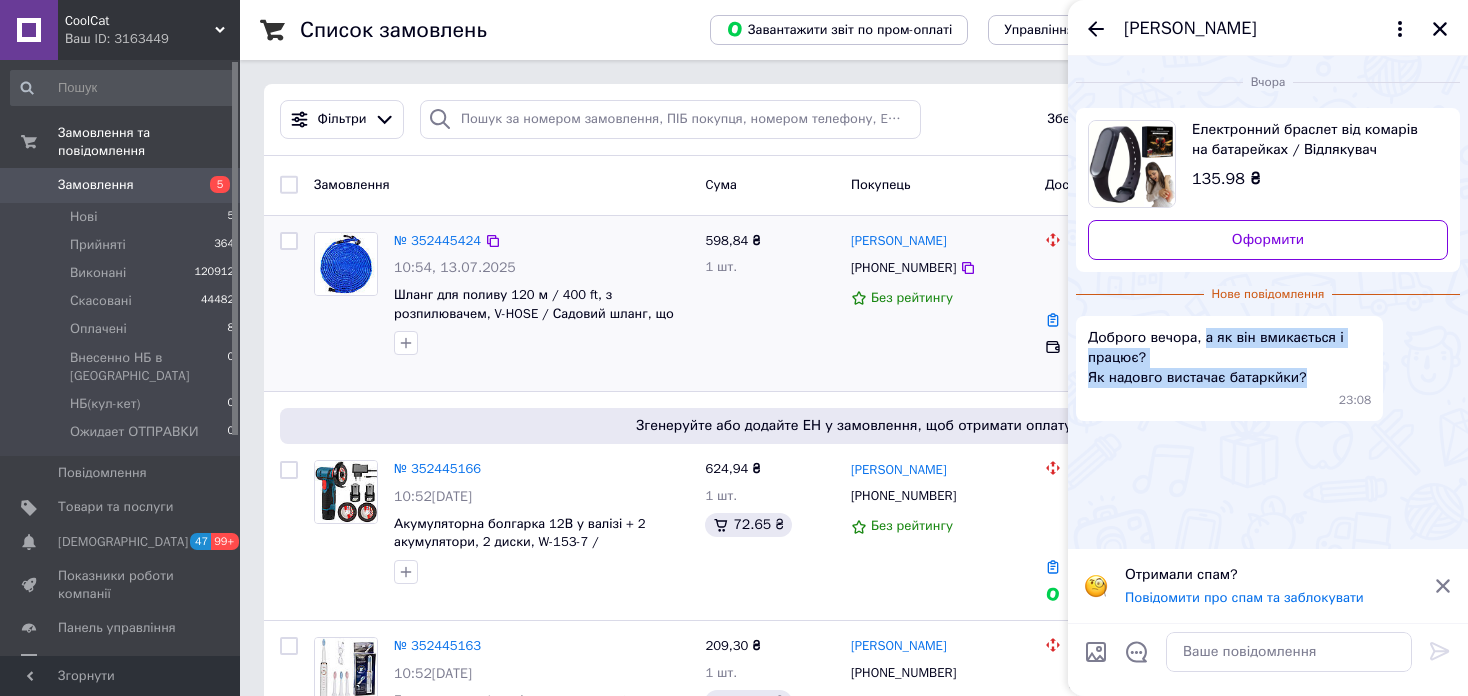 copy on "а як він вмикається і працює? Як надовго вистачає батаркйки?" 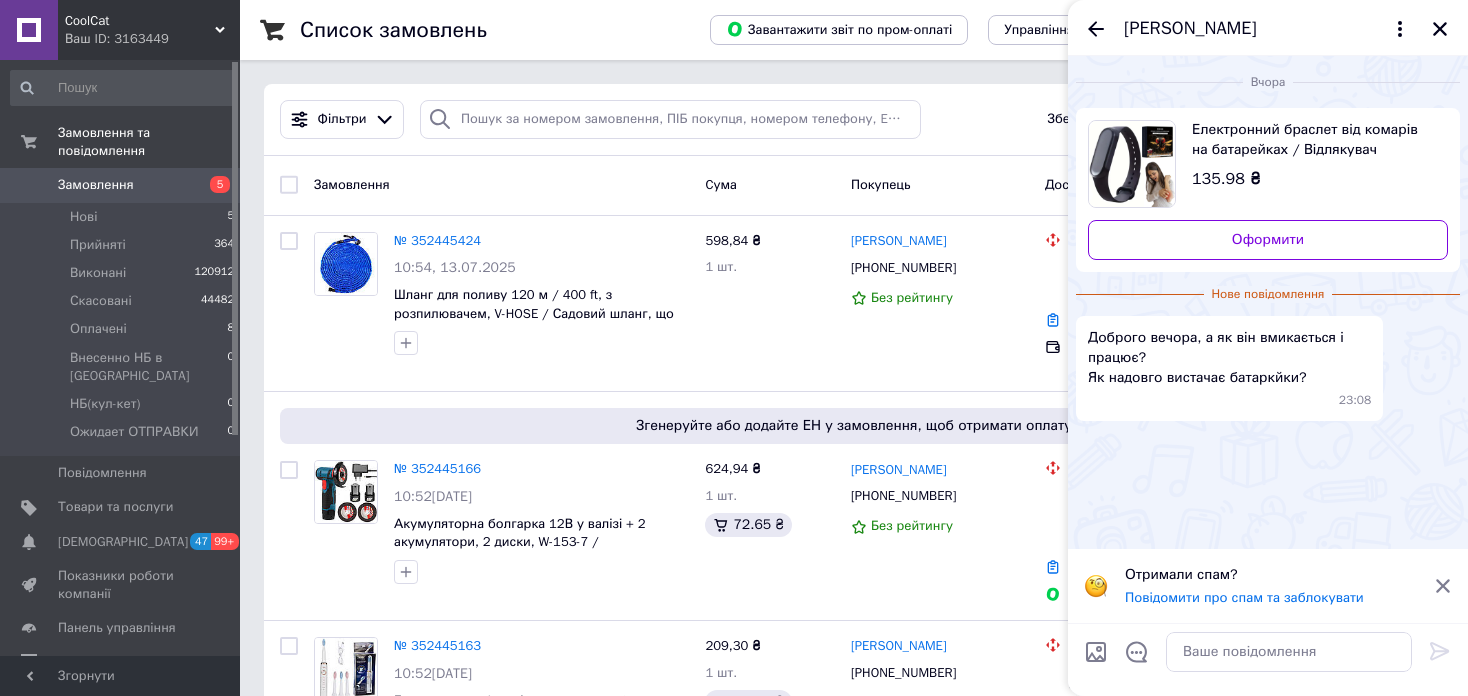 click on "Вчора Електронний браслет від комарів на батарейках / Відлякувач комарів ультразвуковий на зап'ястя 135.98 ₴ Оформити Нове повідомлення Доброго вечора, а як він вмикається і працює? Як надовго вистачає батаркйки? 23:08" at bounding box center (1268, 302) 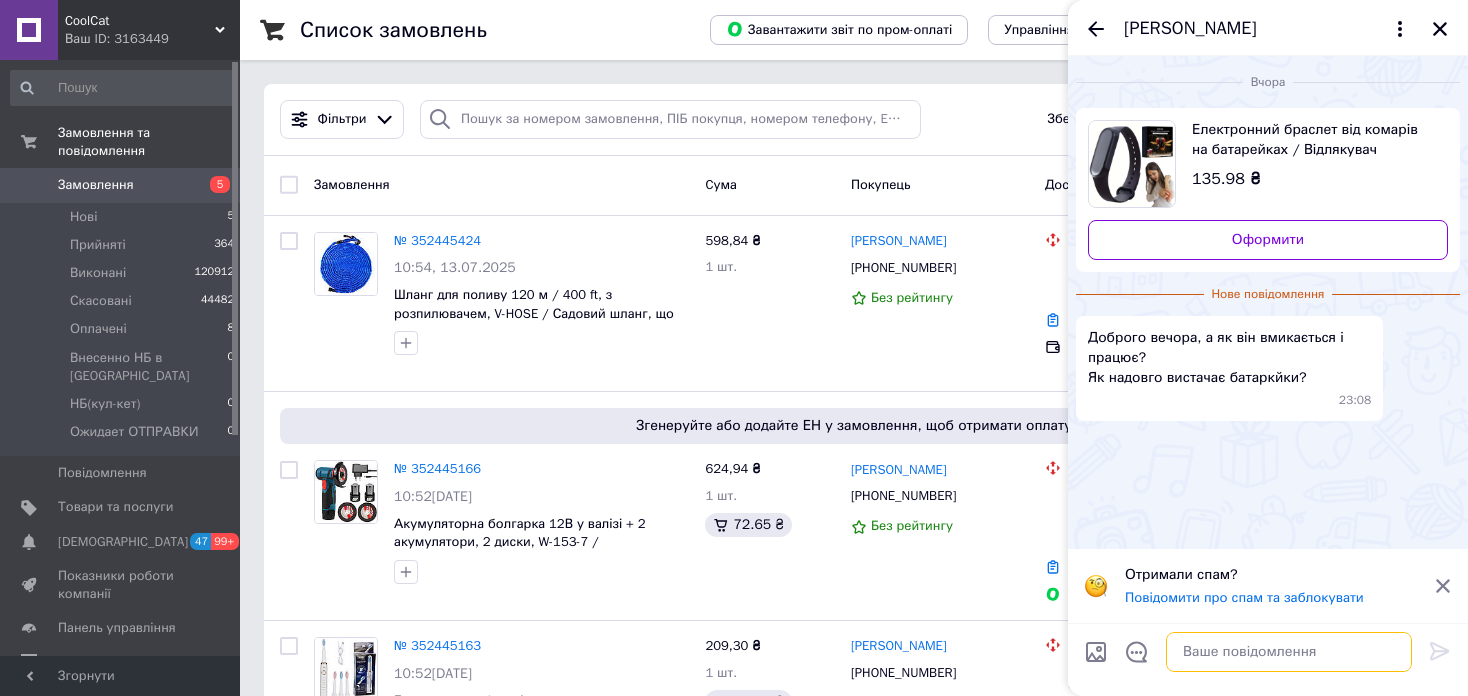 click at bounding box center (1289, 652) 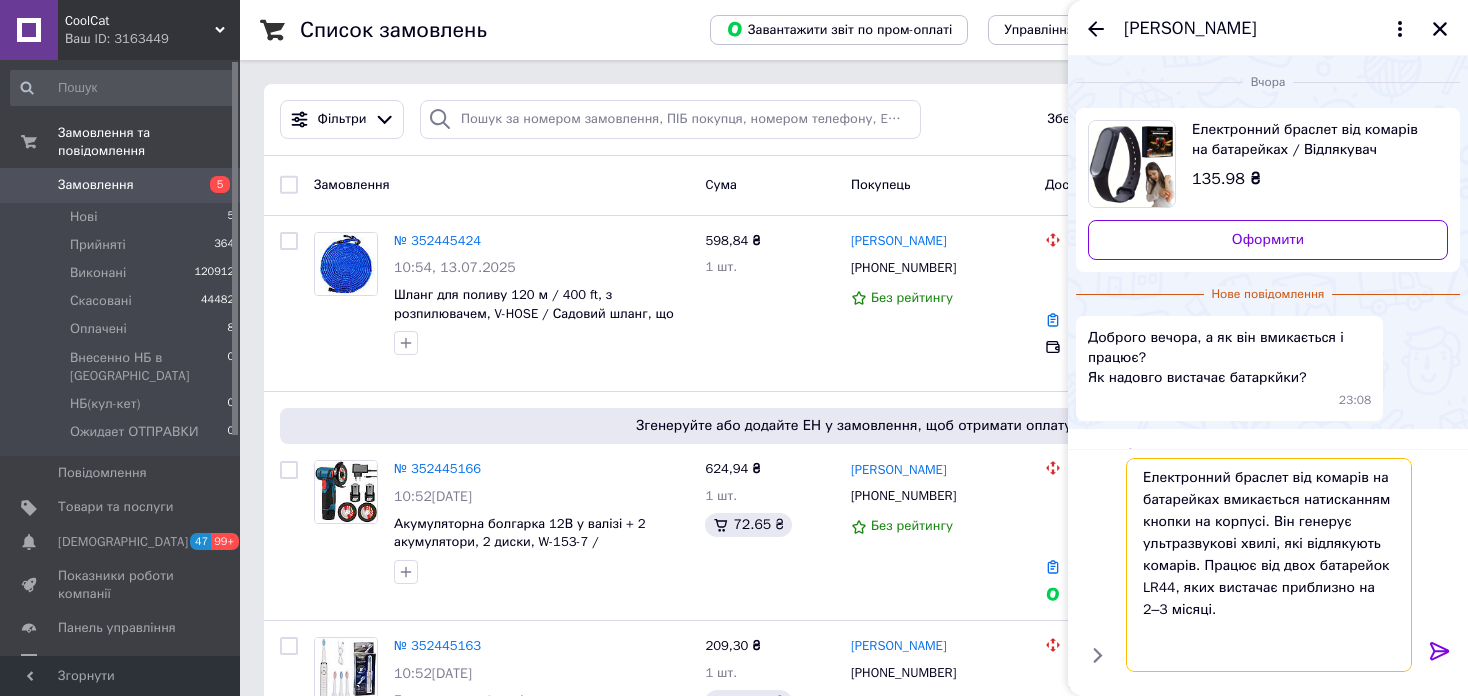 click on "Електронний браслет від комарів на батарейках вмикається натисканням кнопки на корпусі. Він генерує ультразвукові хвилі, які відлякують комарів. Працює від двох батарейок LR44, яких вистачає приблизно на 2–3 місяці." at bounding box center [1269, 565] 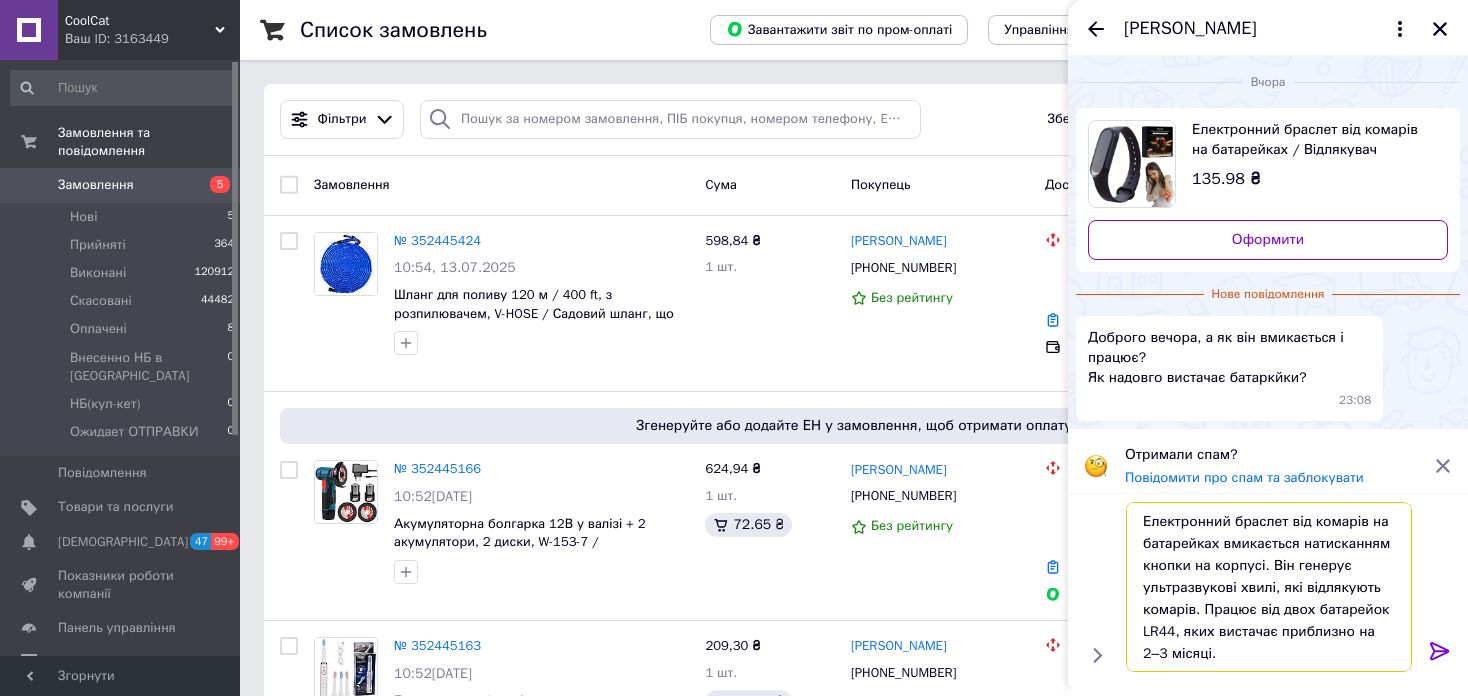 click on "Електронний браслет від комарів на батарейках вмикається натисканням кнопки на корпусі. Він генерує ультразвукові хвилі, які відлякують комарів. Працює від двох батарейок LR44, яких вистачає приблизно на 2–3 місяці." at bounding box center (1269, 587) 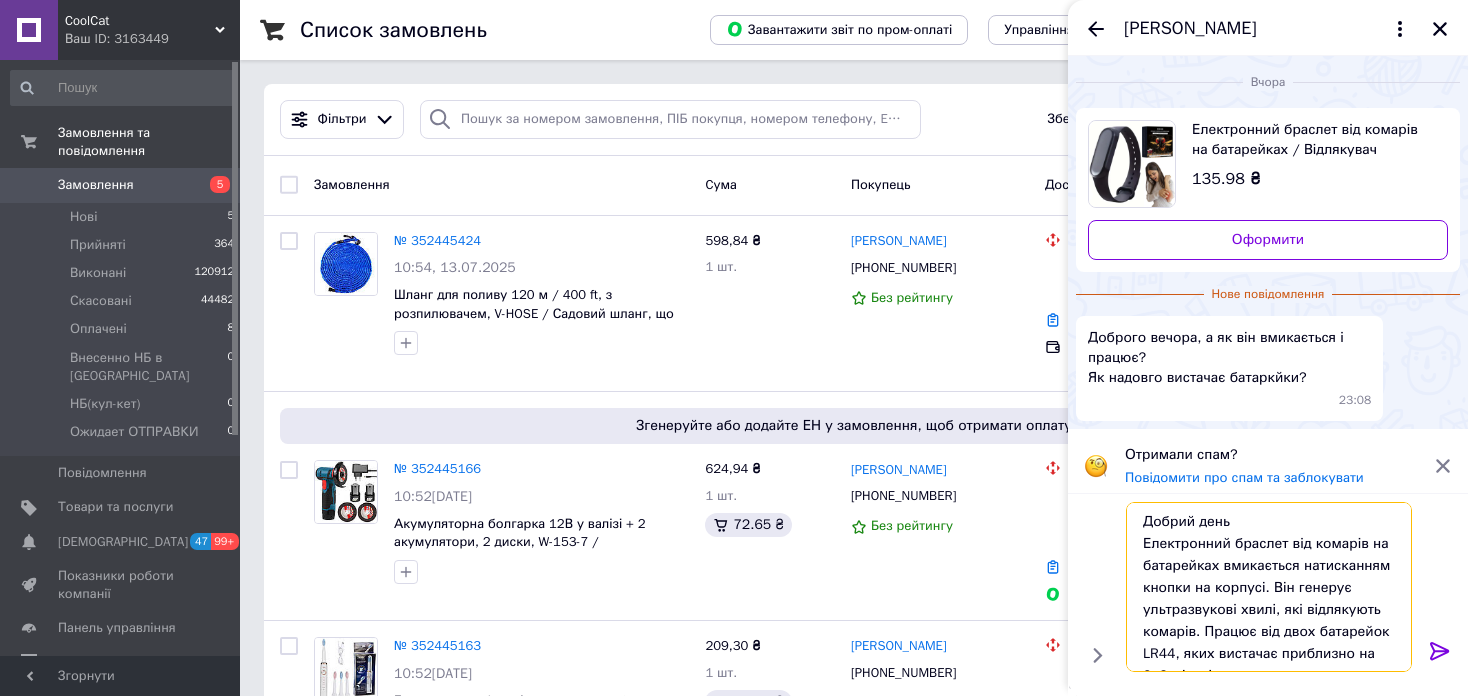 scroll, scrollTop: 23, scrollLeft: 0, axis: vertical 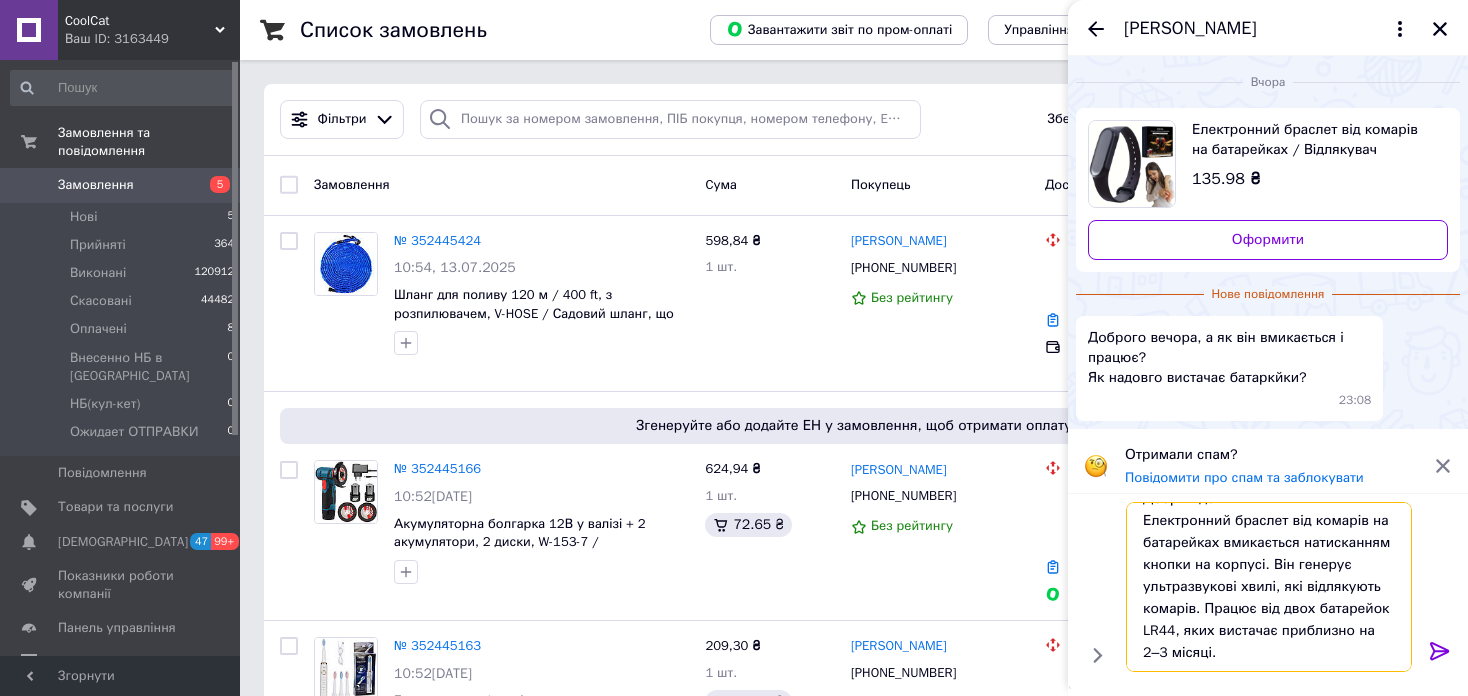 click on "Добрий день
Електронний браслет від комарів на батарейках вмикається натисканням кнопки на корпусі. Він генерує ультразвукові хвилі, які відлякують комарів. Працює від двох батарейок LR44, яких вистачає приблизно на 2–3 місяці." at bounding box center (1269, 587) 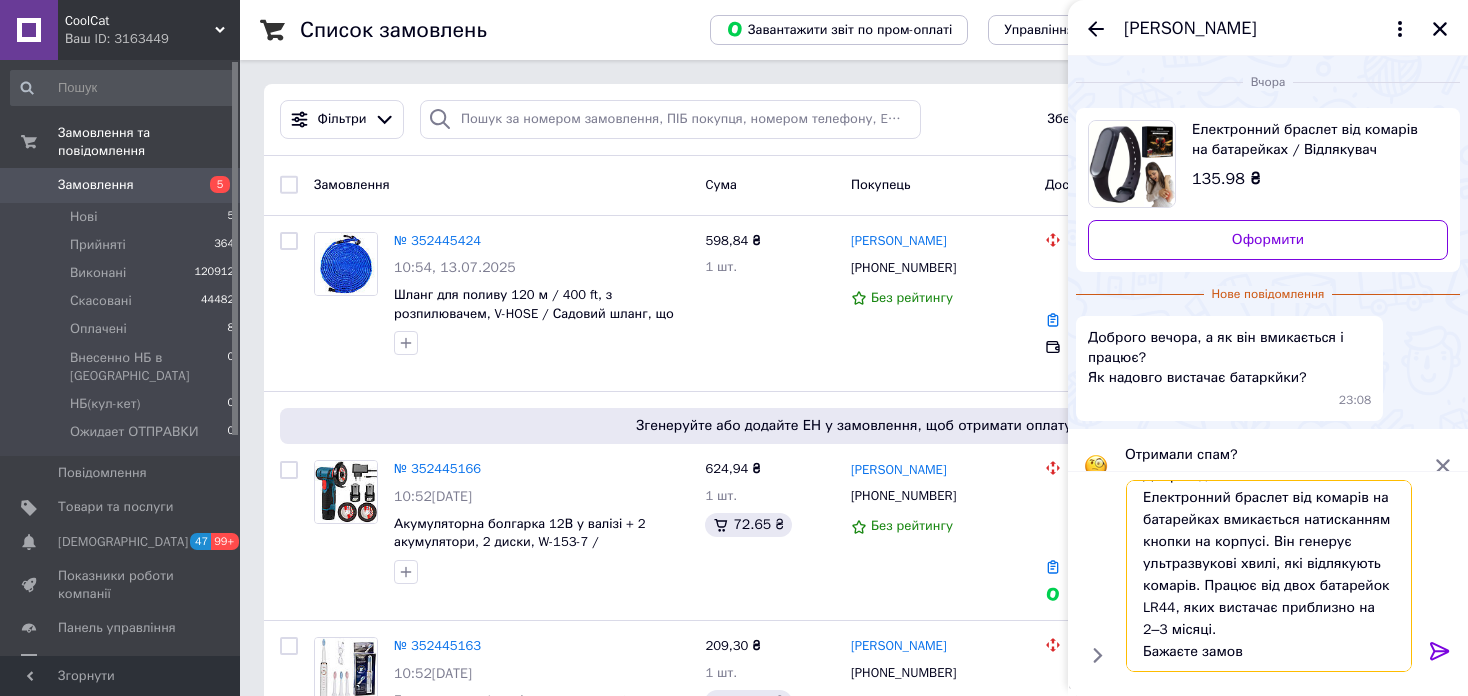 scroll, scrollTop: 24, scrollLeft: 0, axis: vertical 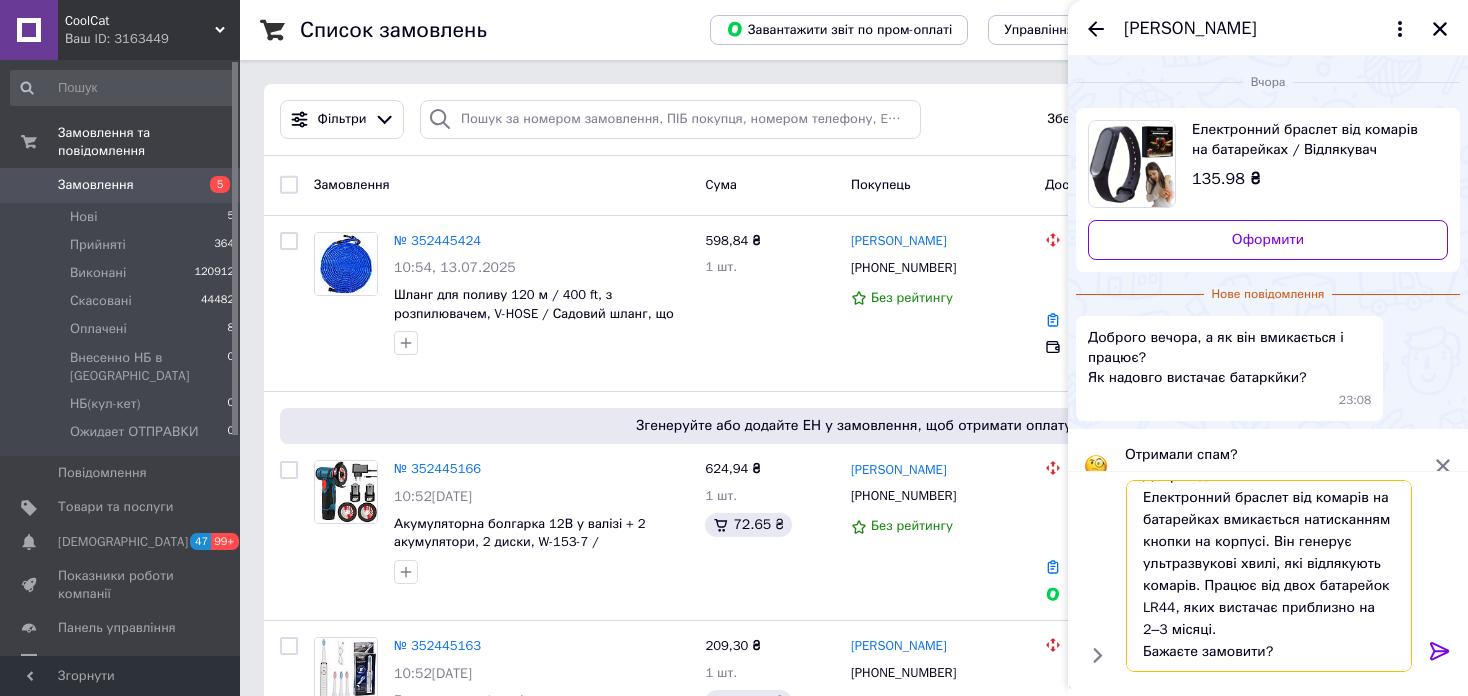 type on "Добрий день
Електронний браслет від комарів на батарейках вмикається натисканням кнопки на корпусі. Він генерує ультразвукові хвилі, які відлякують комарів. Працює від двох батарейок LR44, яких вистачає приблизно на 2–3 місяці.
Бажаєте замовити?" 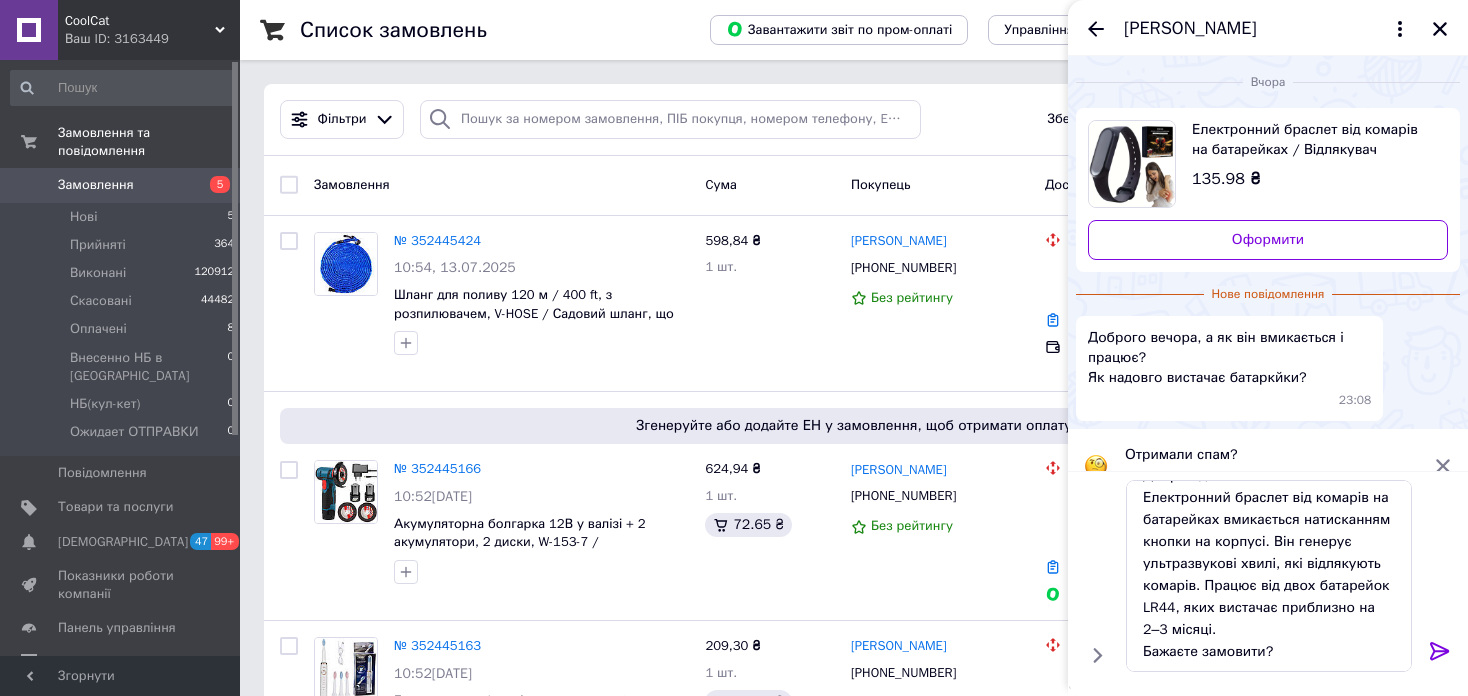 click 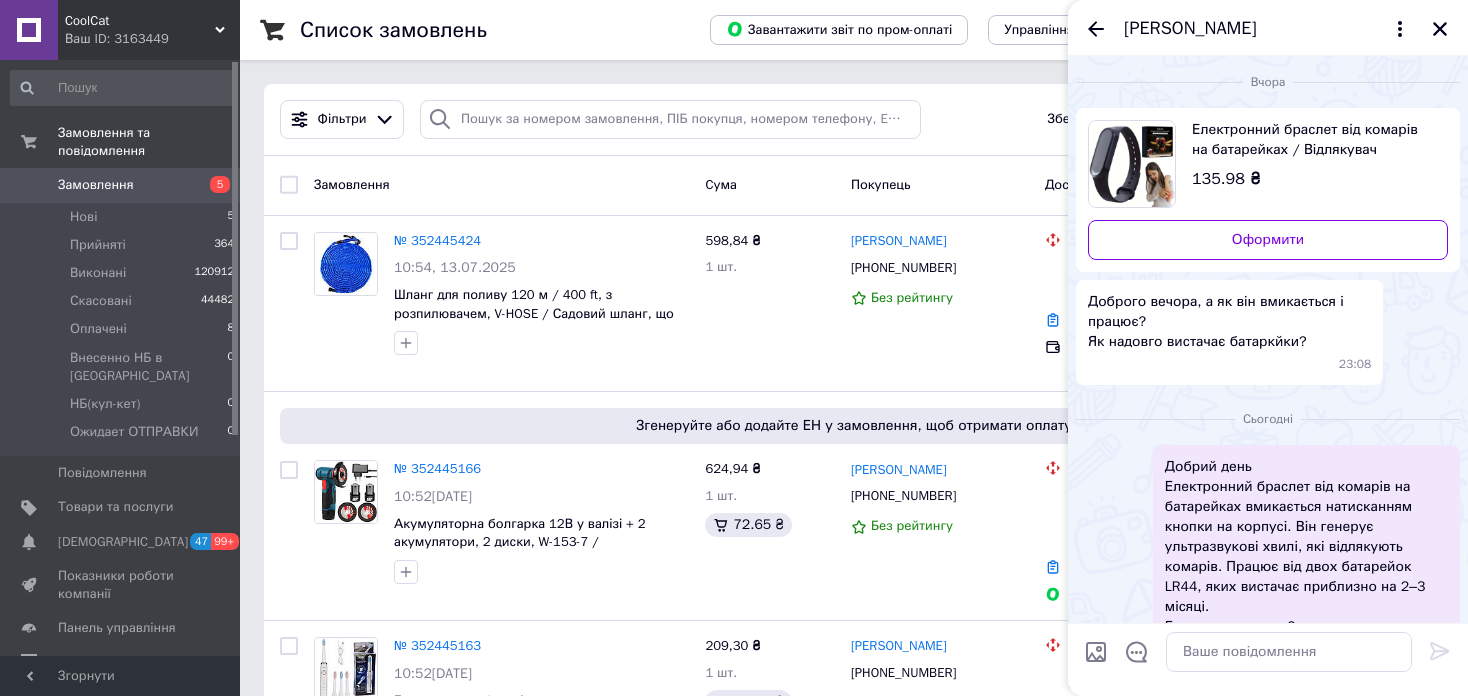 scroll, scrollTop: 0, scrollLeft: 0, axis: both 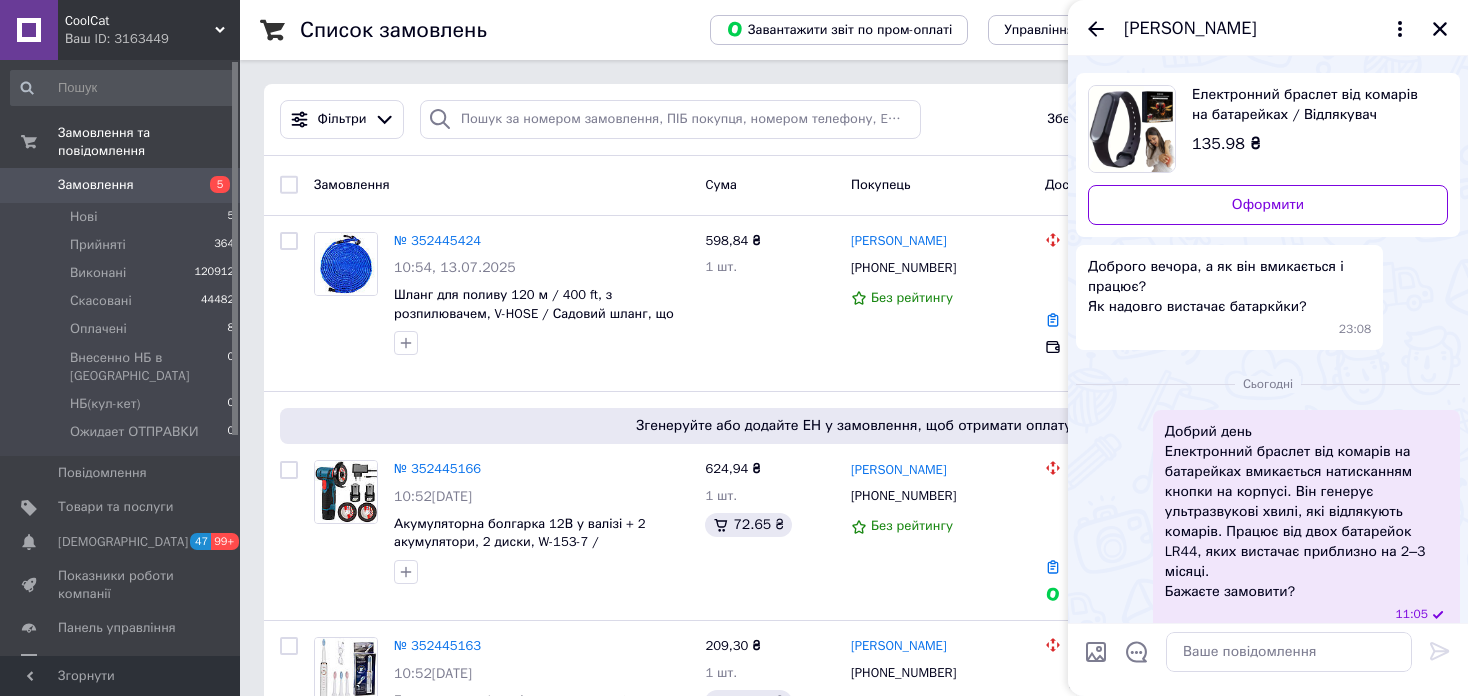 click 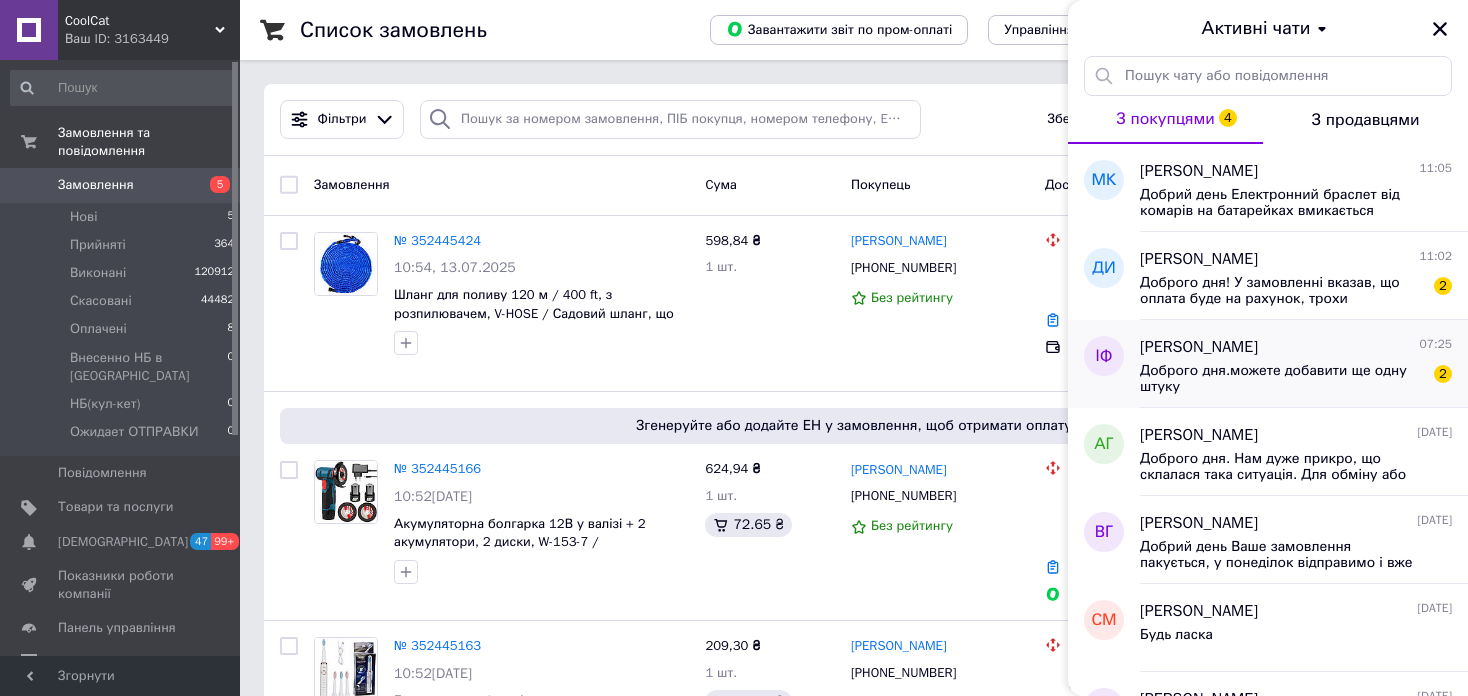 click on "Іван Флора 07:25" at bounding box center [1296, 347] 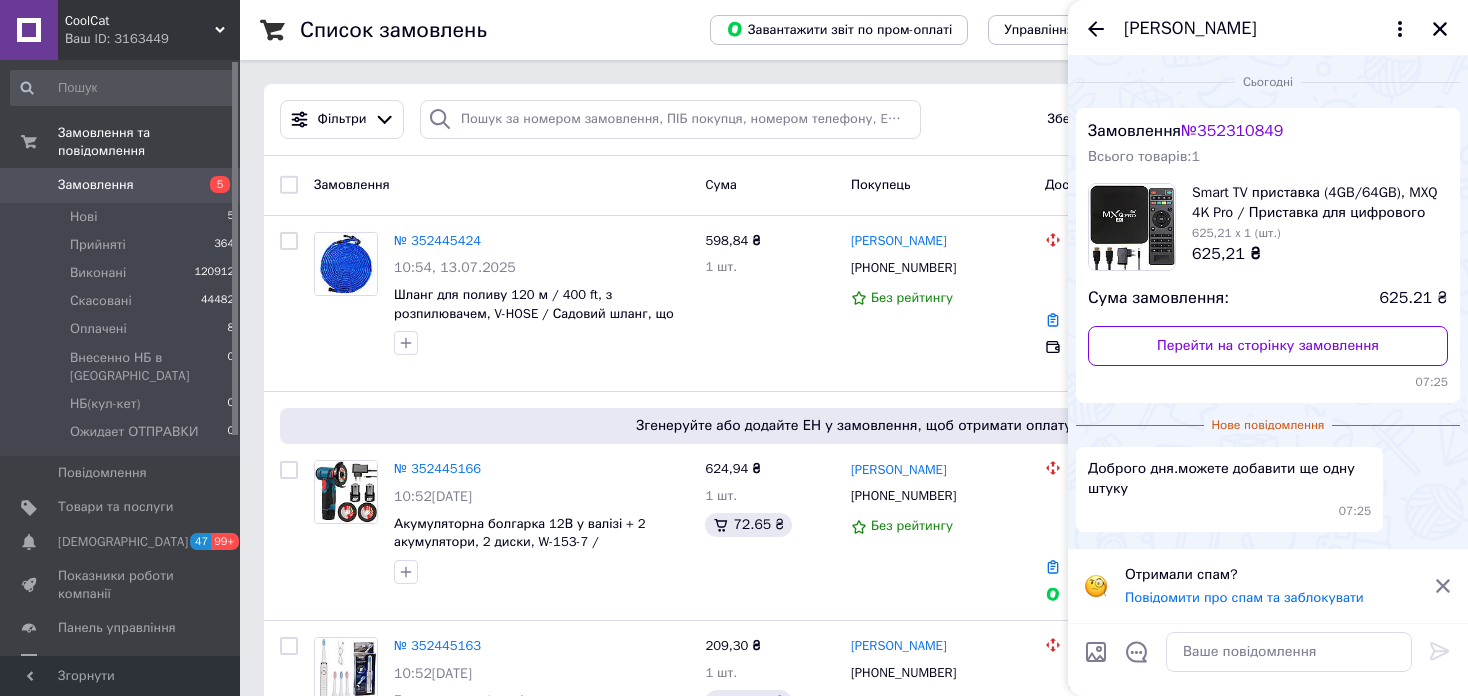 click on "№ 352310849" at bounding box center (1232, 131) 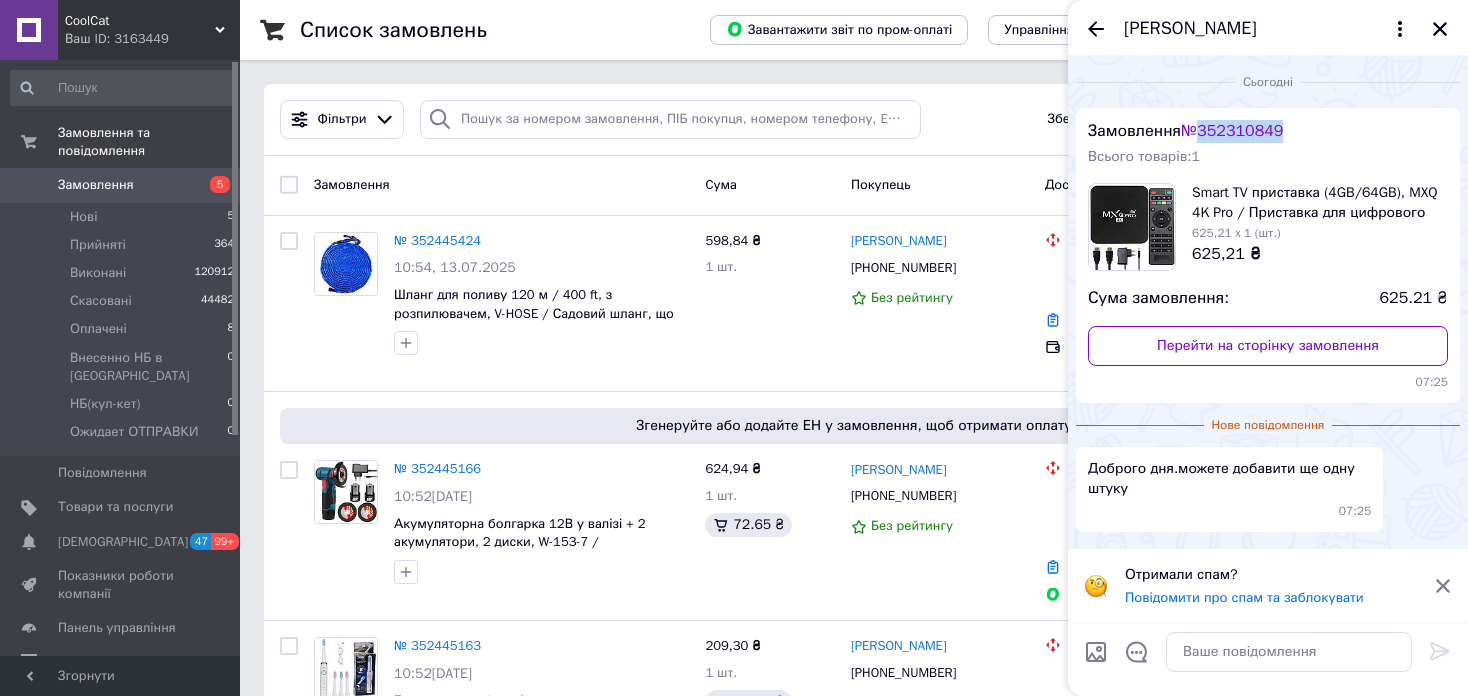 click on "№ 352310849" at bounding box center [1232, 131] 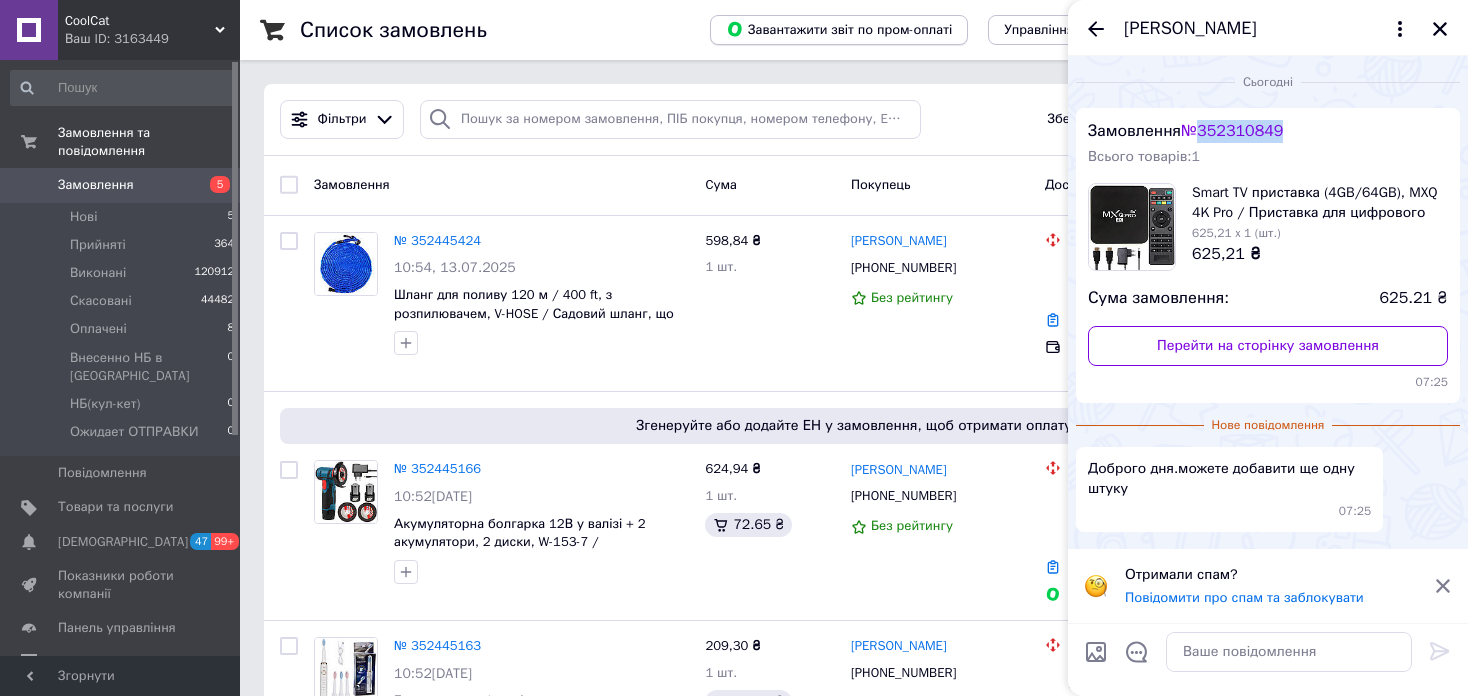 copy on "352310849" 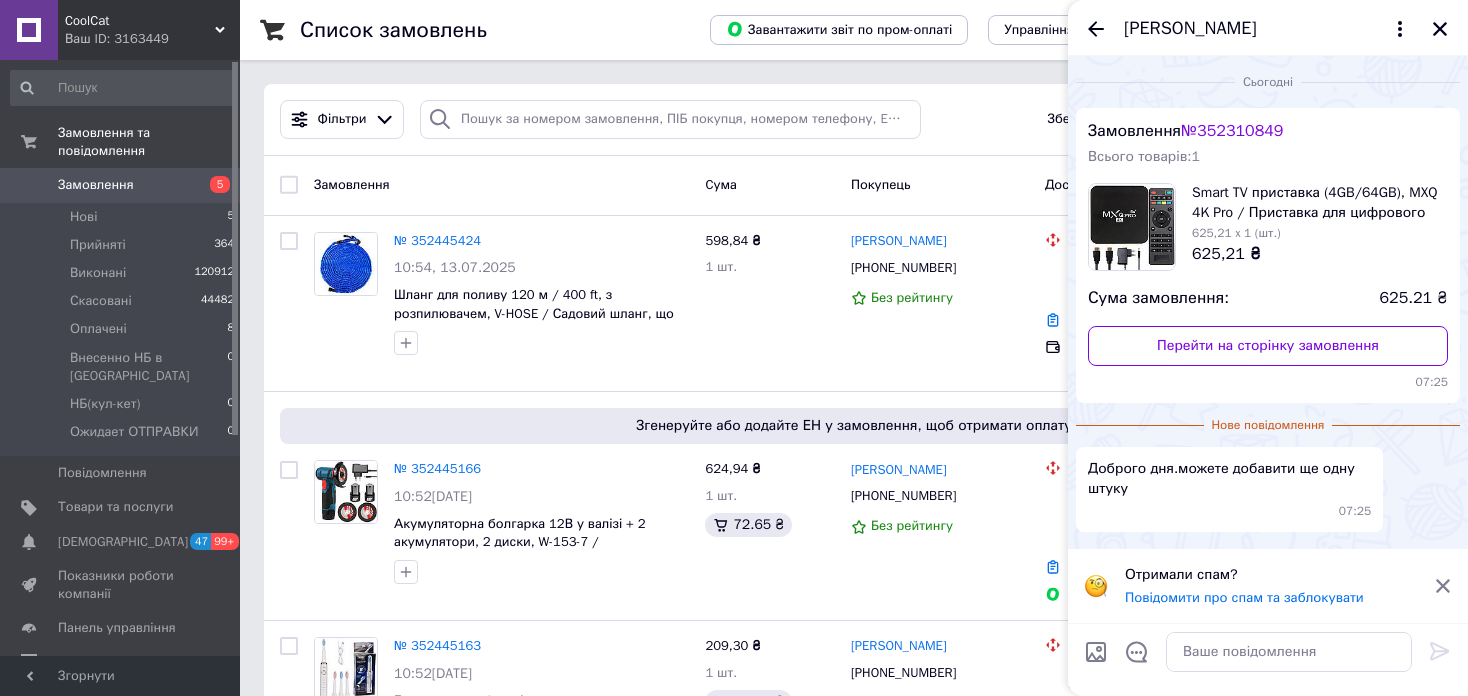 click at bounding box center [1289, 652] 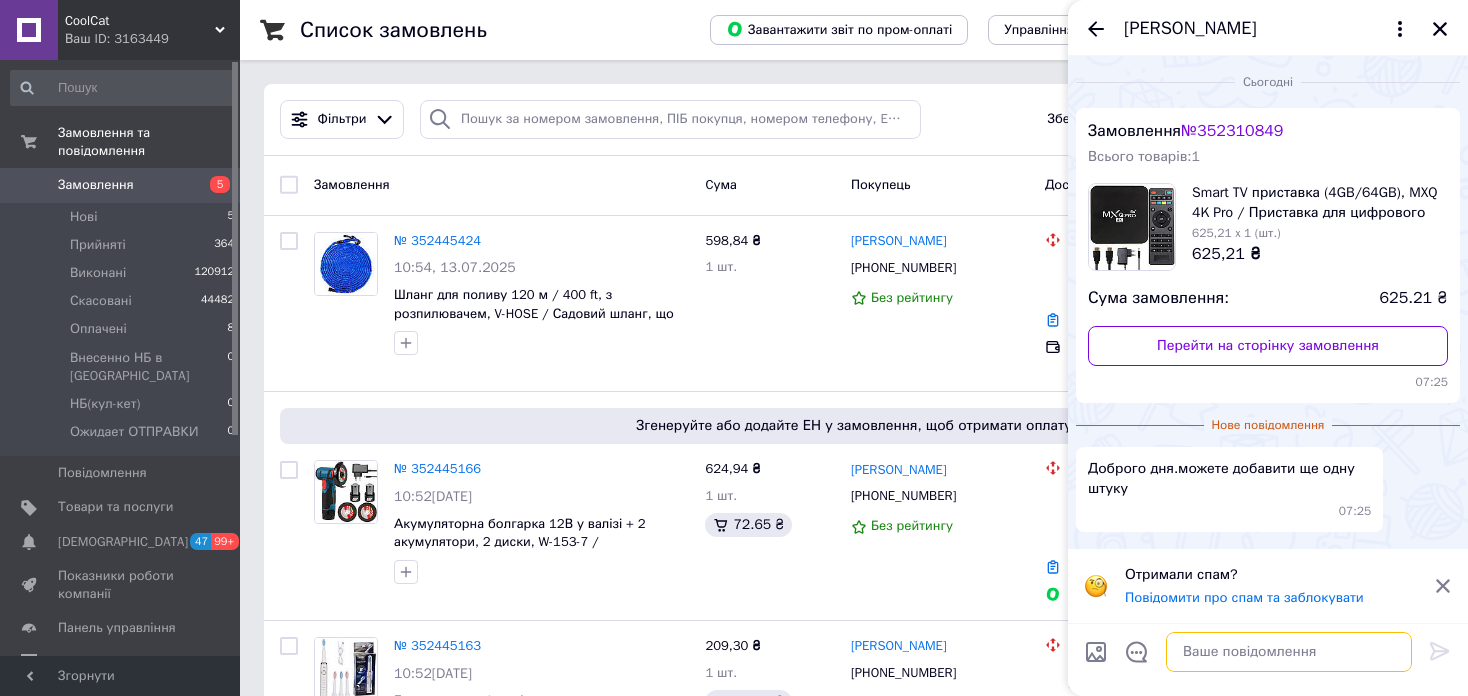 click at bounding box center (1289, 652) 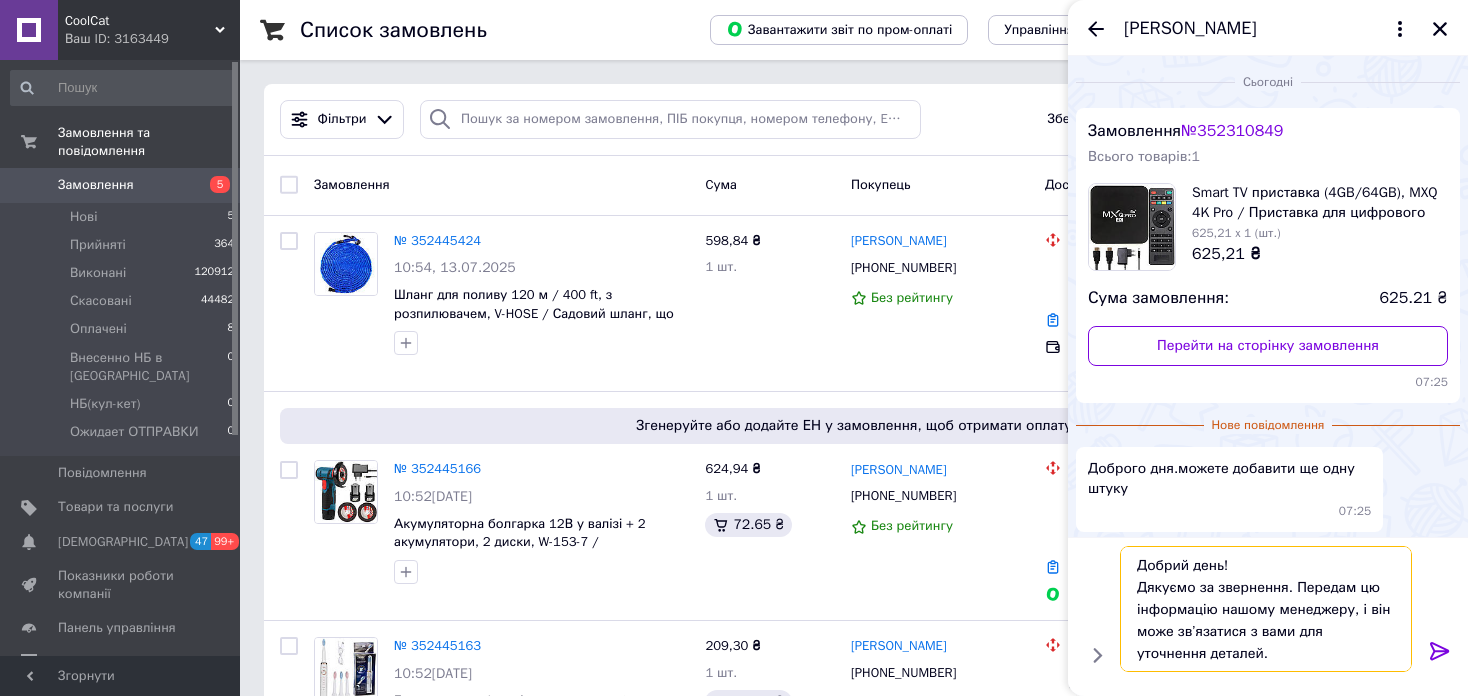scroll, scrollTop: 1, scrollLeft: 0, axis: vertical 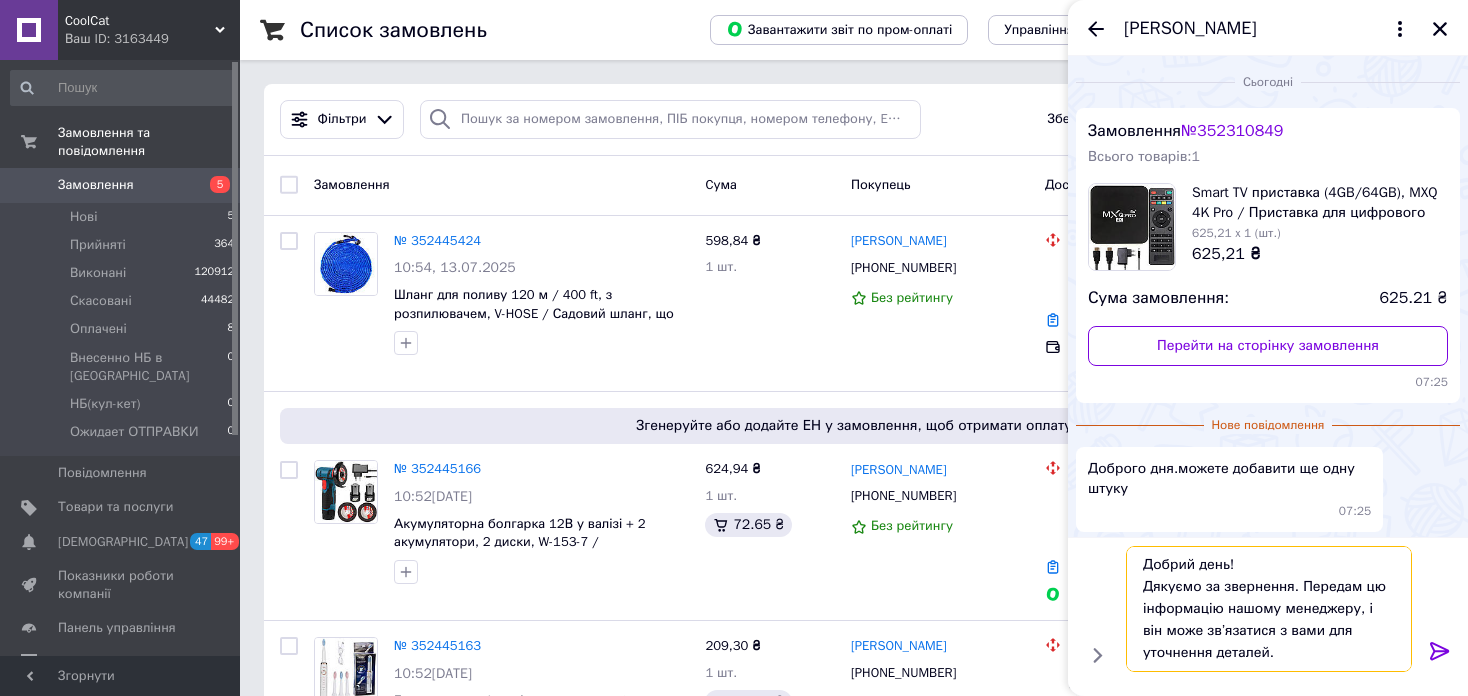 type on "Добрий день!
Дякуємо за звернення. Передам цю інформацію нашому менеджеру, і він може зв’язатися з вами для уточнення деталей." 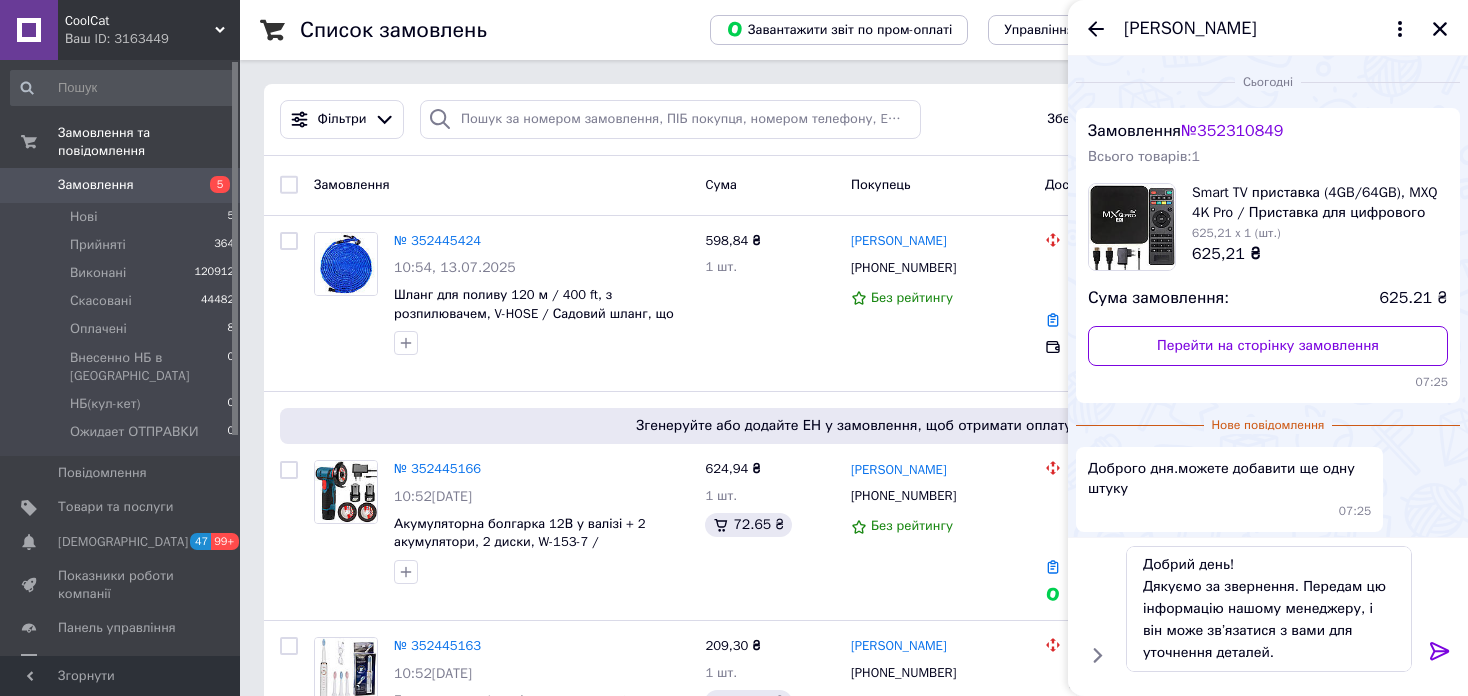 click 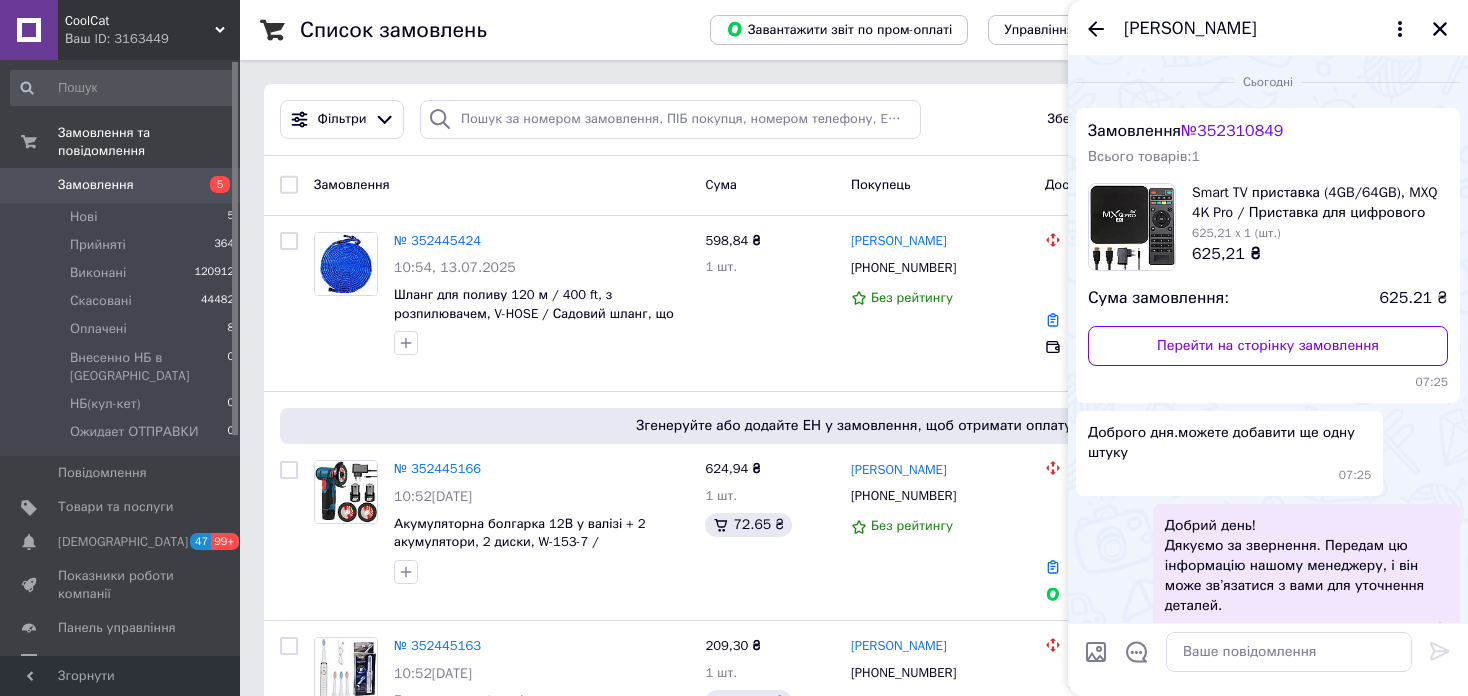 scroll, scrollTop: 0, scrollLeft: 0, axis: both 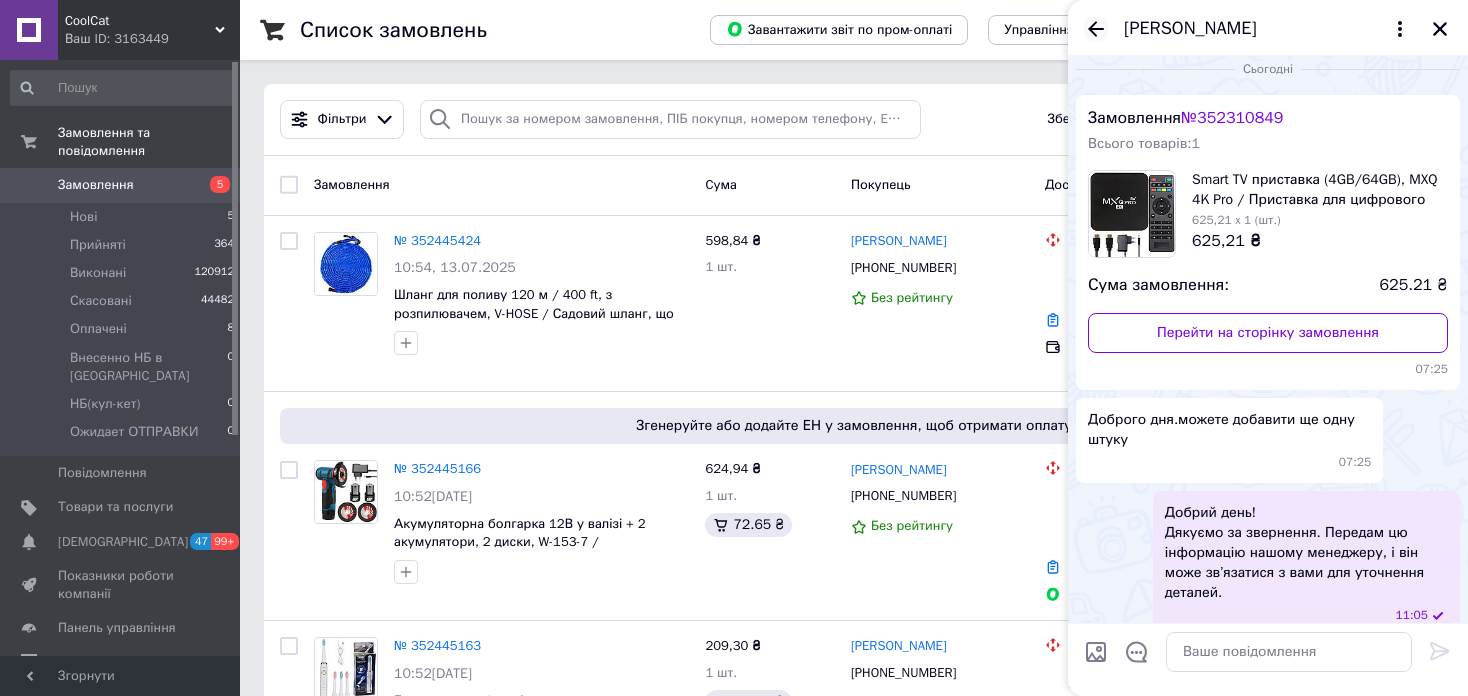 click 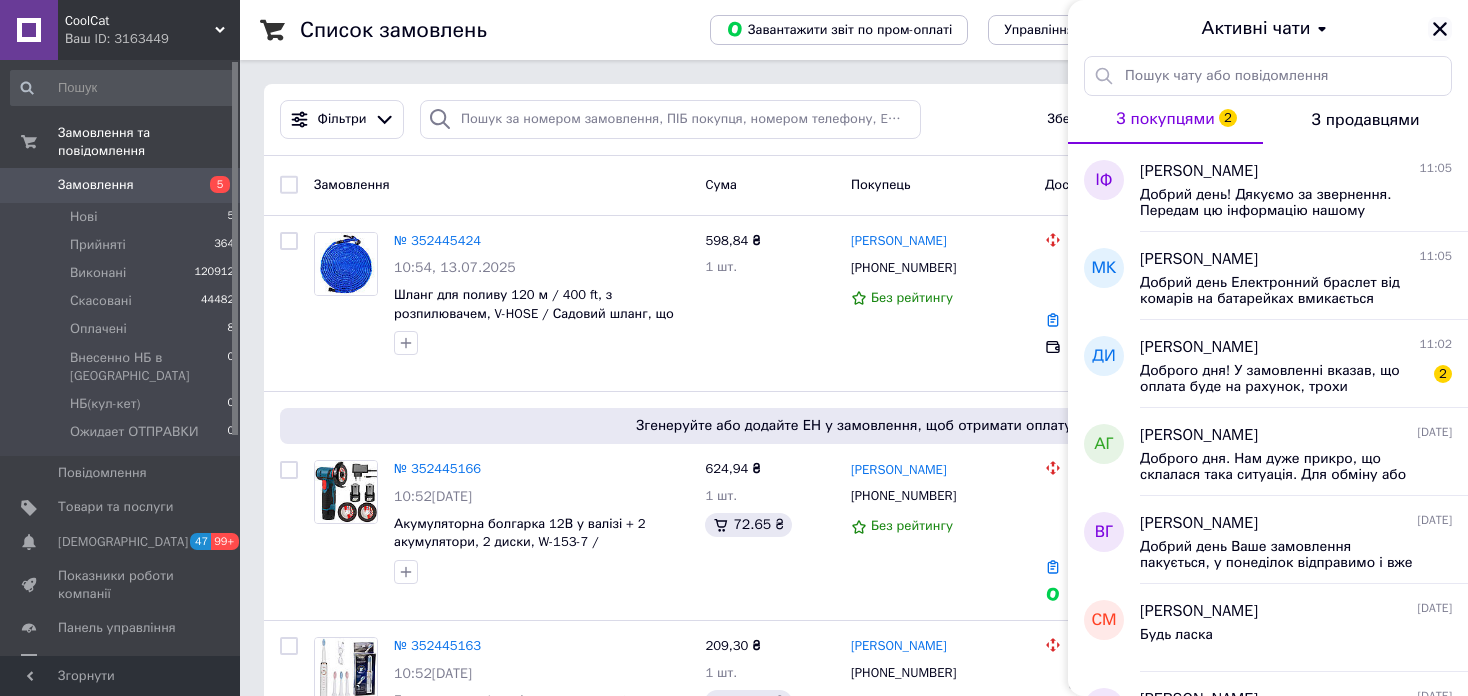 click 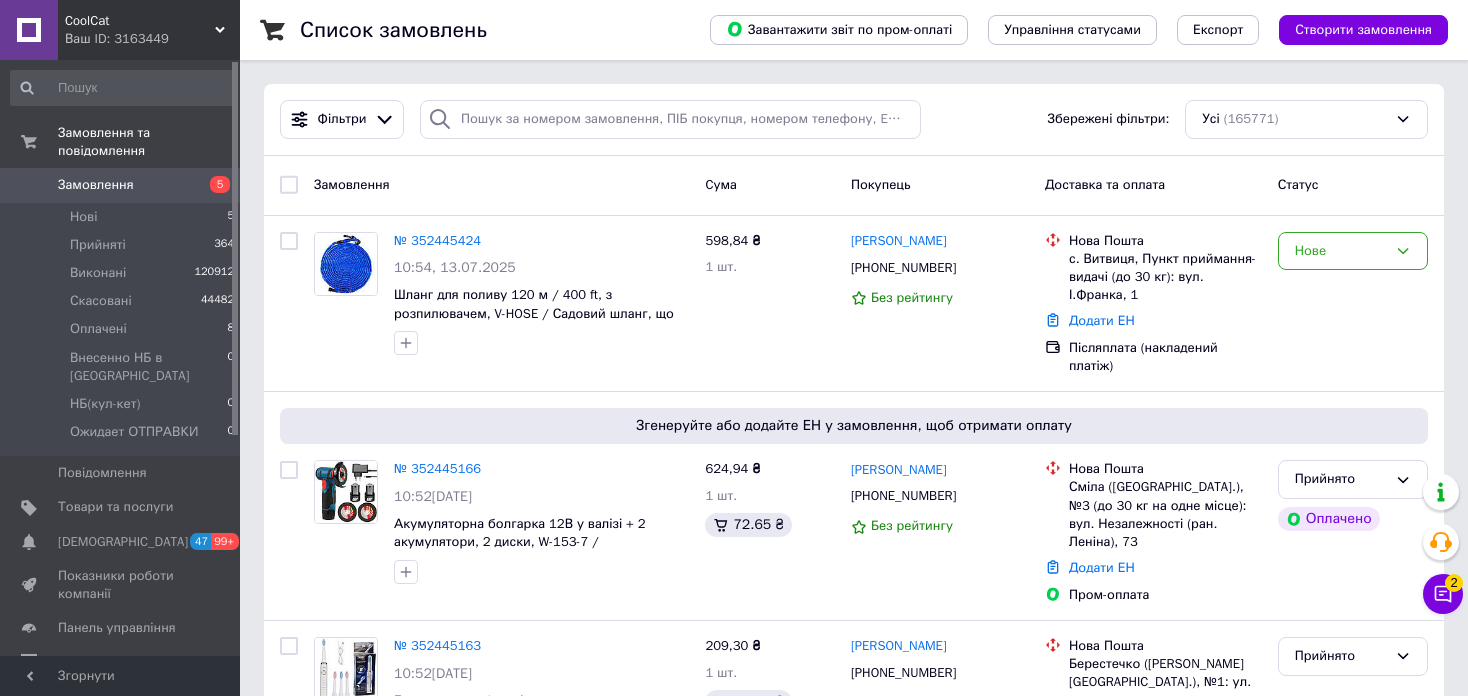click on "CoolCat" at bounding box center (140, 21) 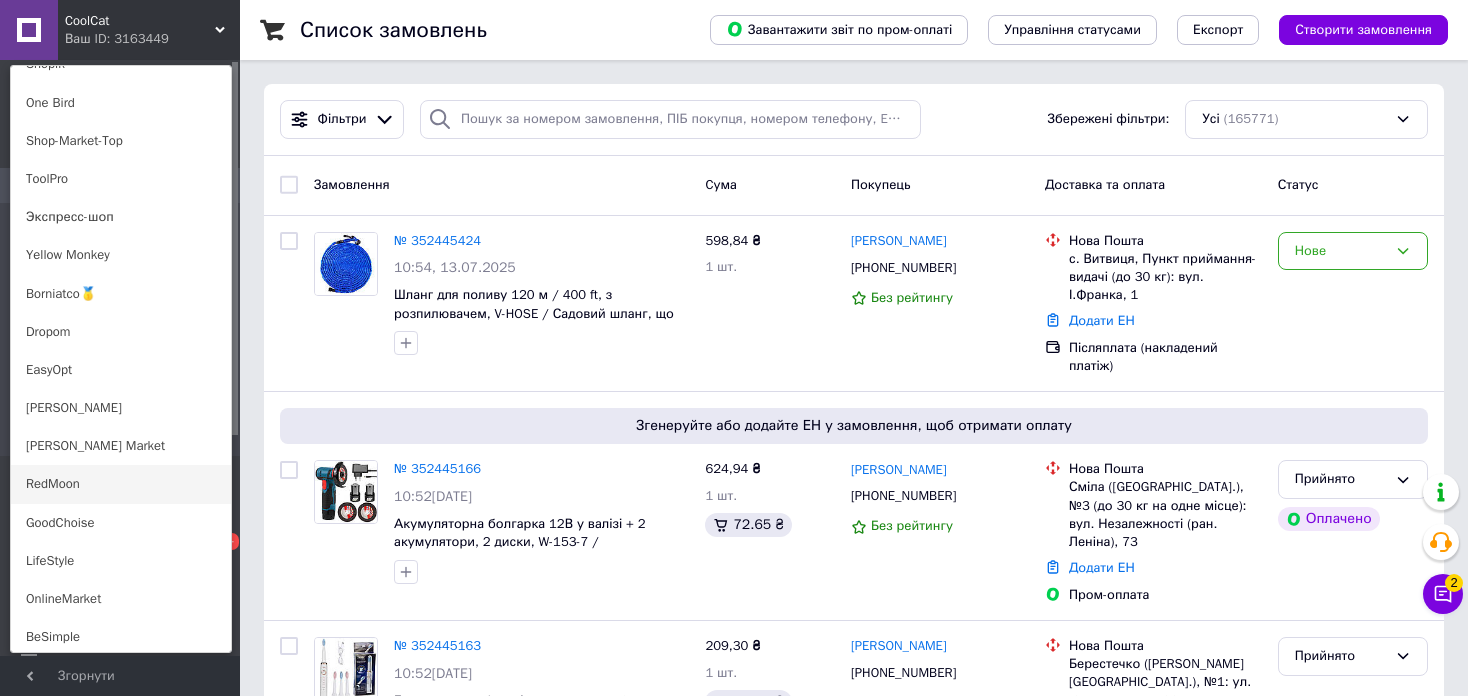 scroll, scrollTop: 1420, scrollLeft: 0, axis: vertical 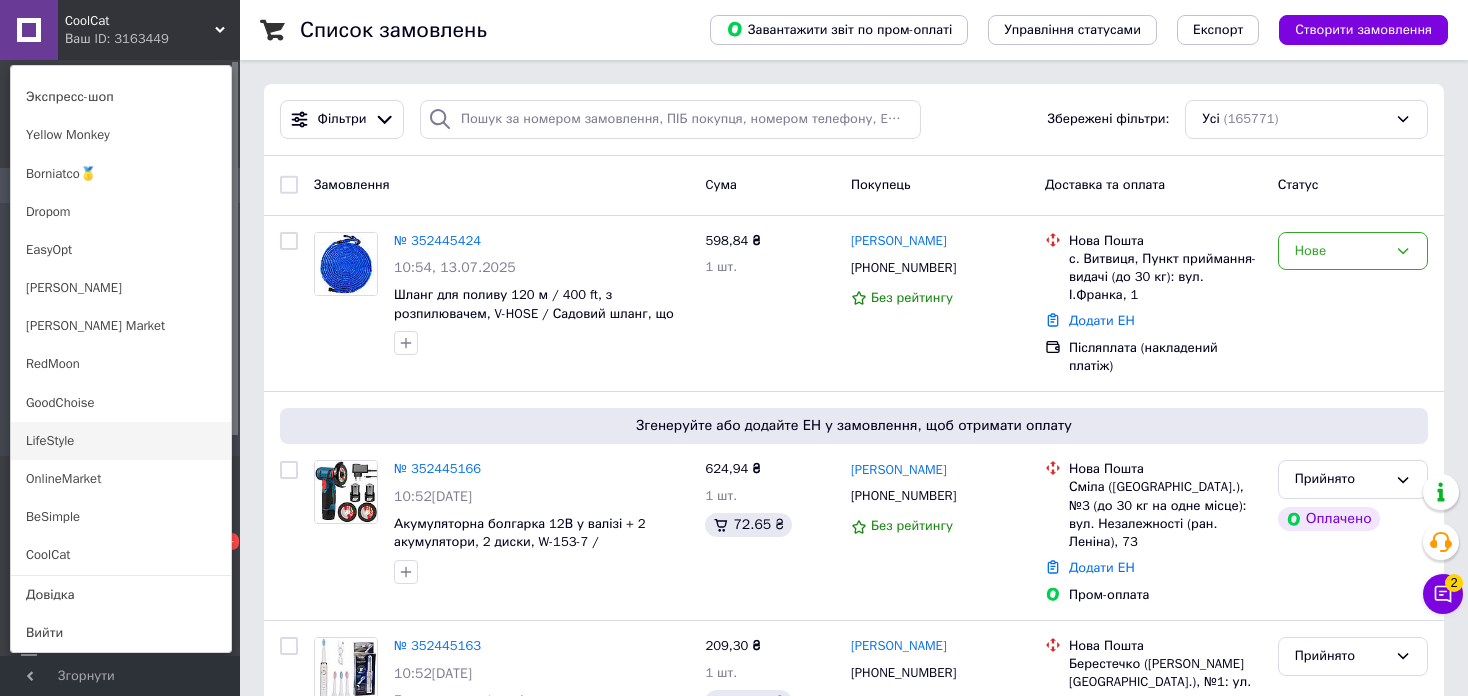 click on "LifeStyle" at bounding box center (121, 441) 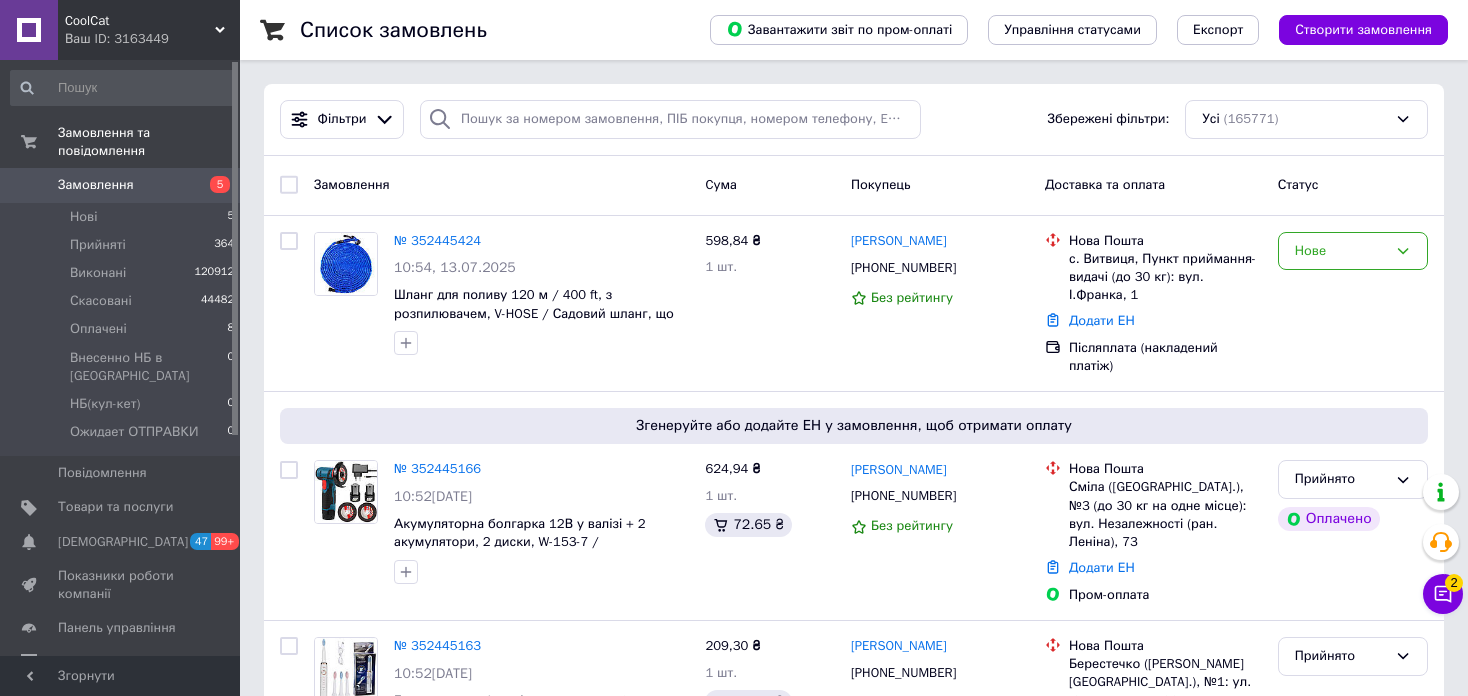 click on "Повідомлення 0" at bounding box center (123, 473) 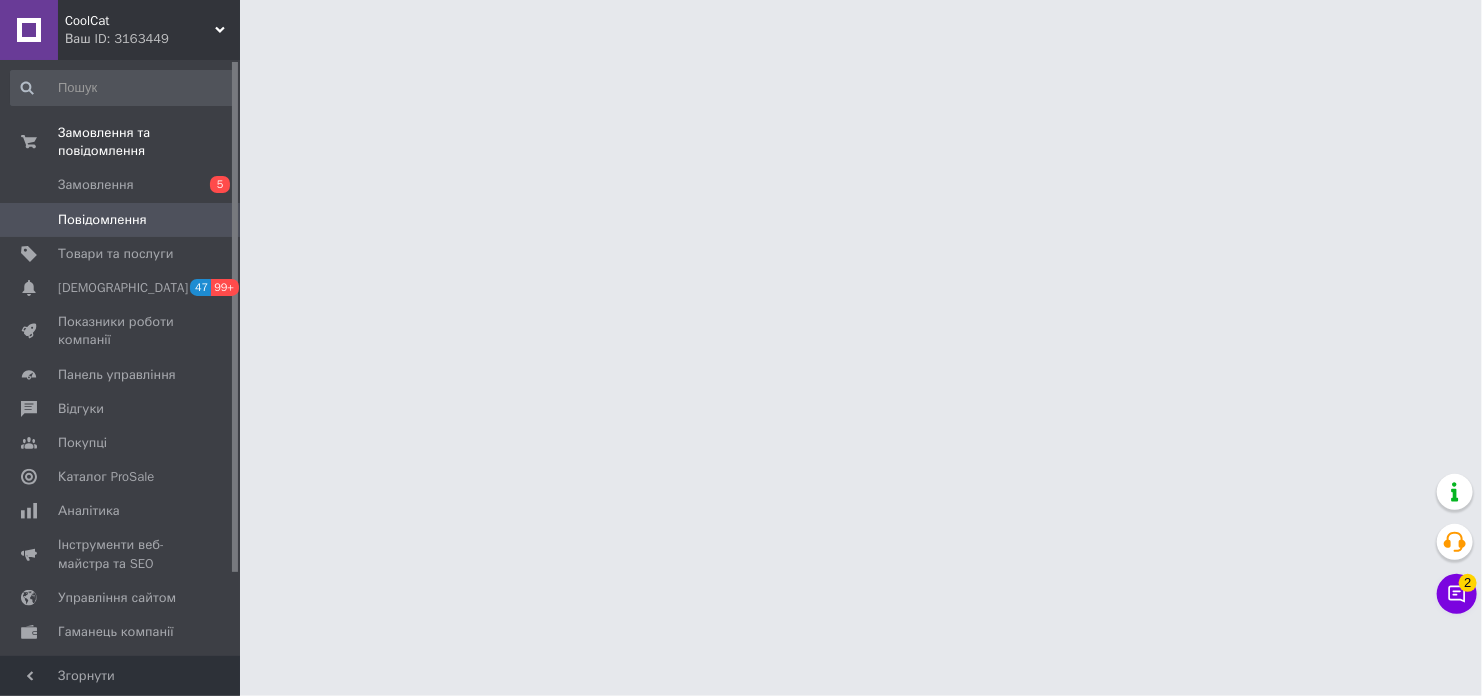 click on "CoolCat" at bounding box center [140, 21] 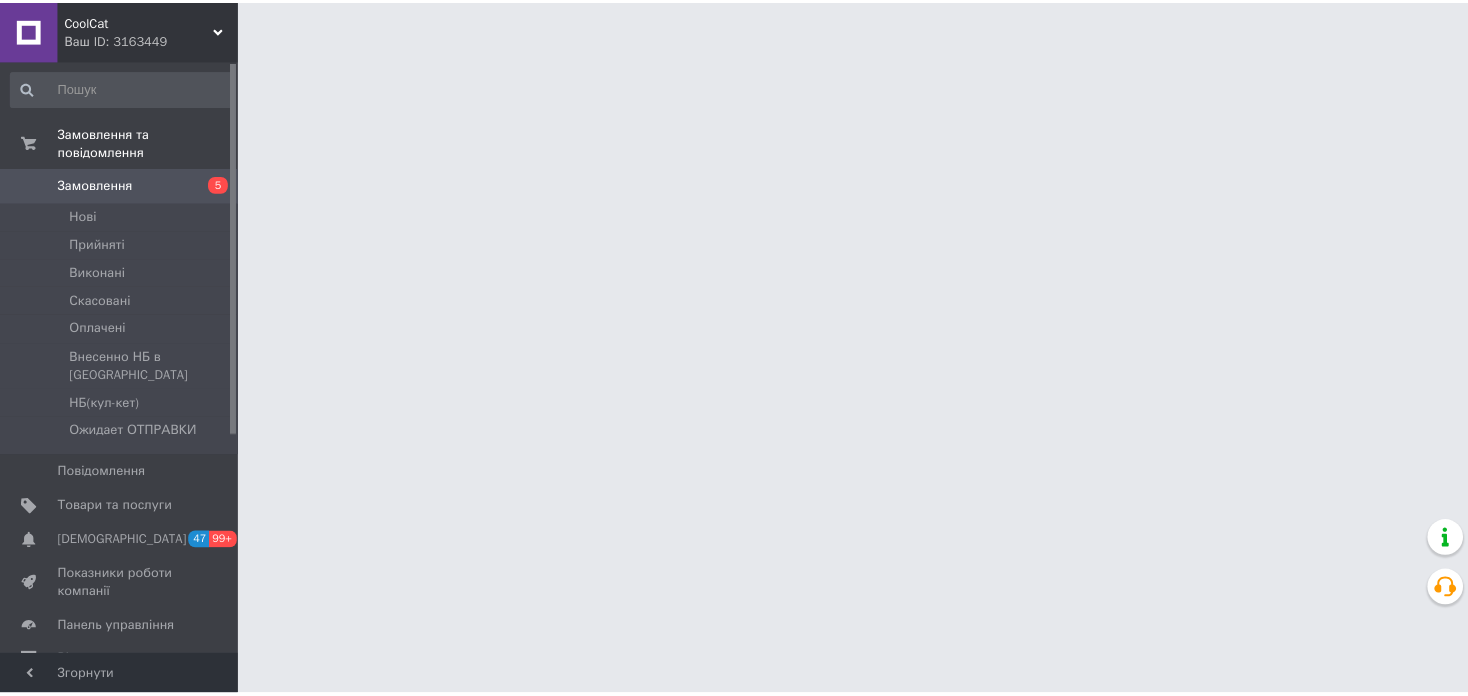 scroll, scrollTop: 0, scrollLeft: 0, axis: both 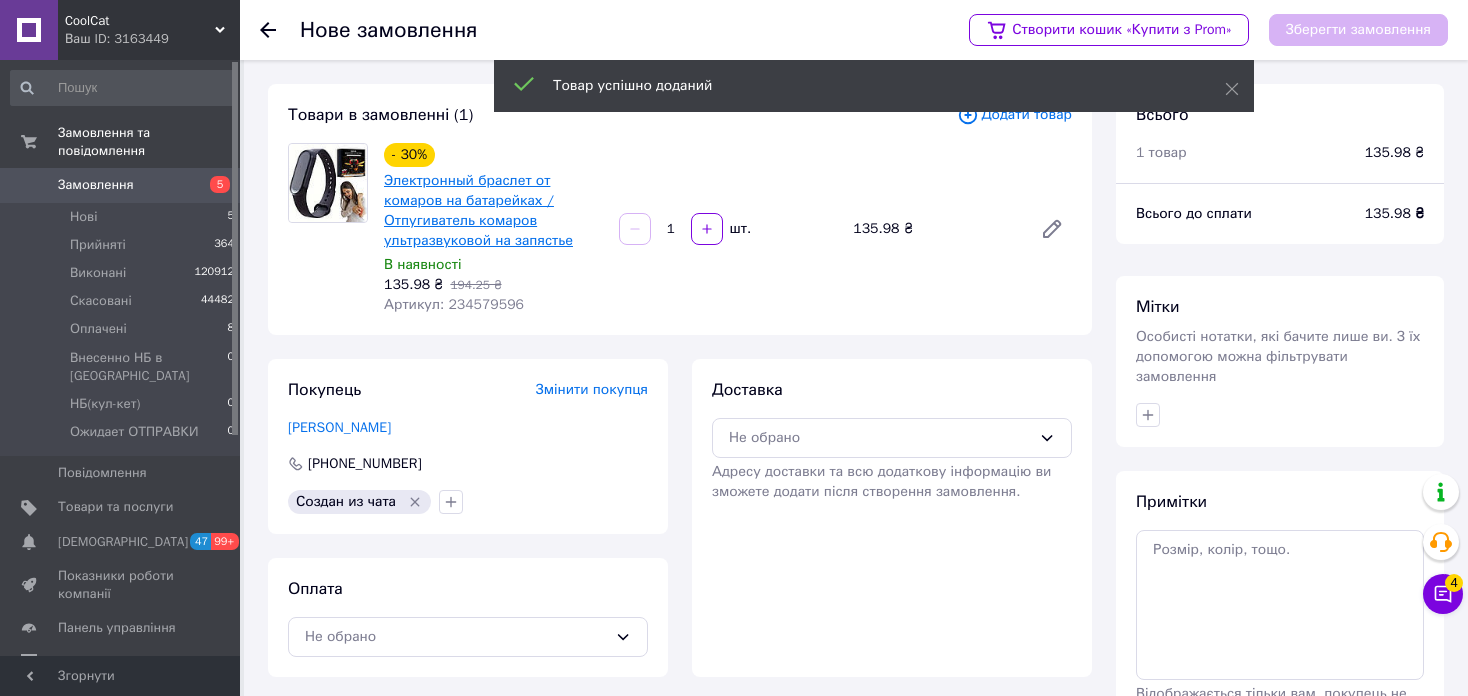 click on "Электронный браслет от комаров на батарейках / Отпугиватель комаров ультразвуковой на запястье" at bounding box center (478, 210) 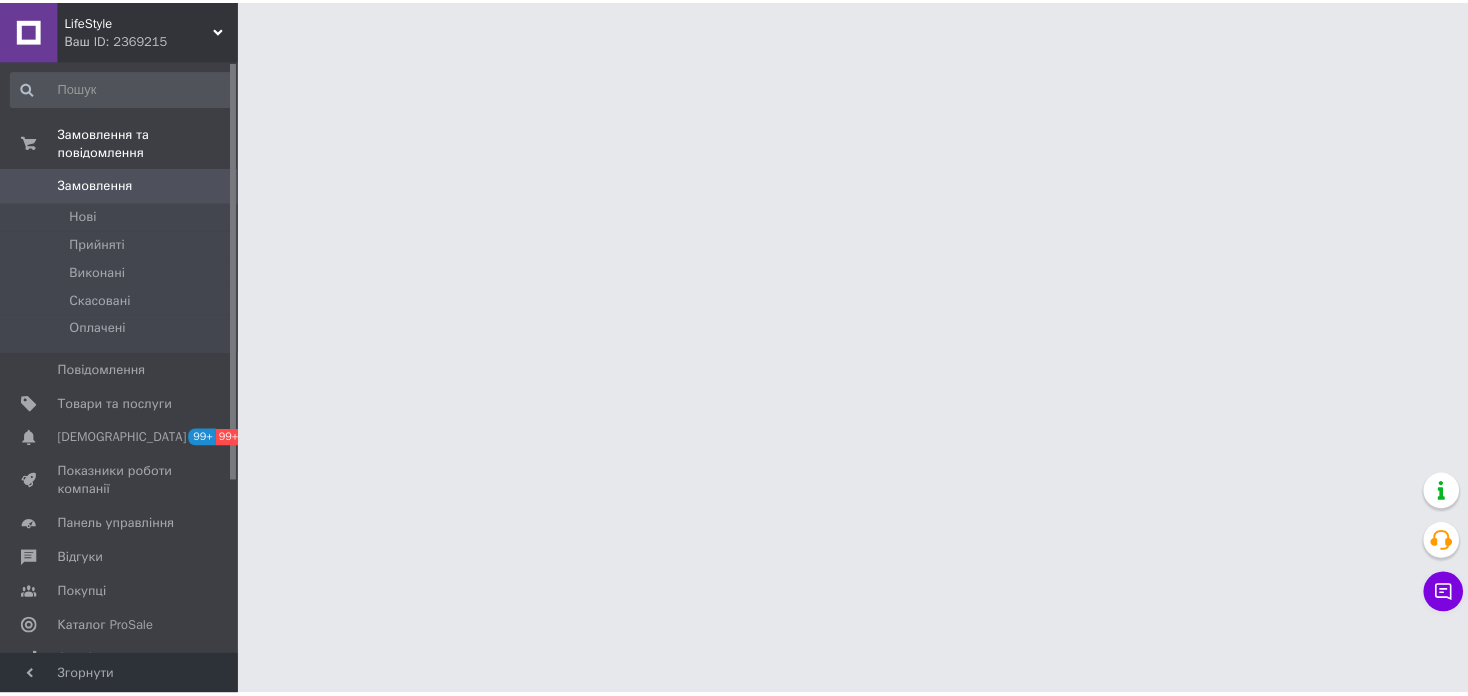 scroll, scrollTop: 0, scrollLeft: 0, axis: both 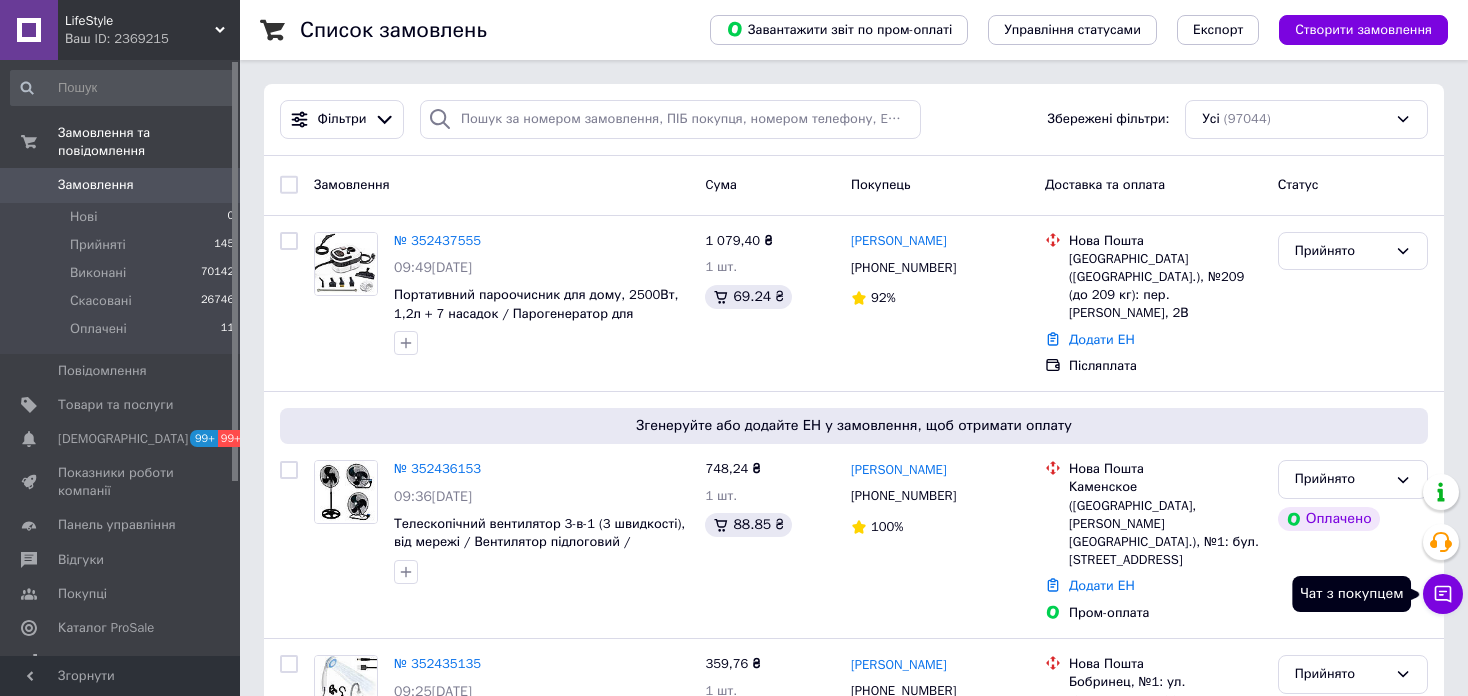 click 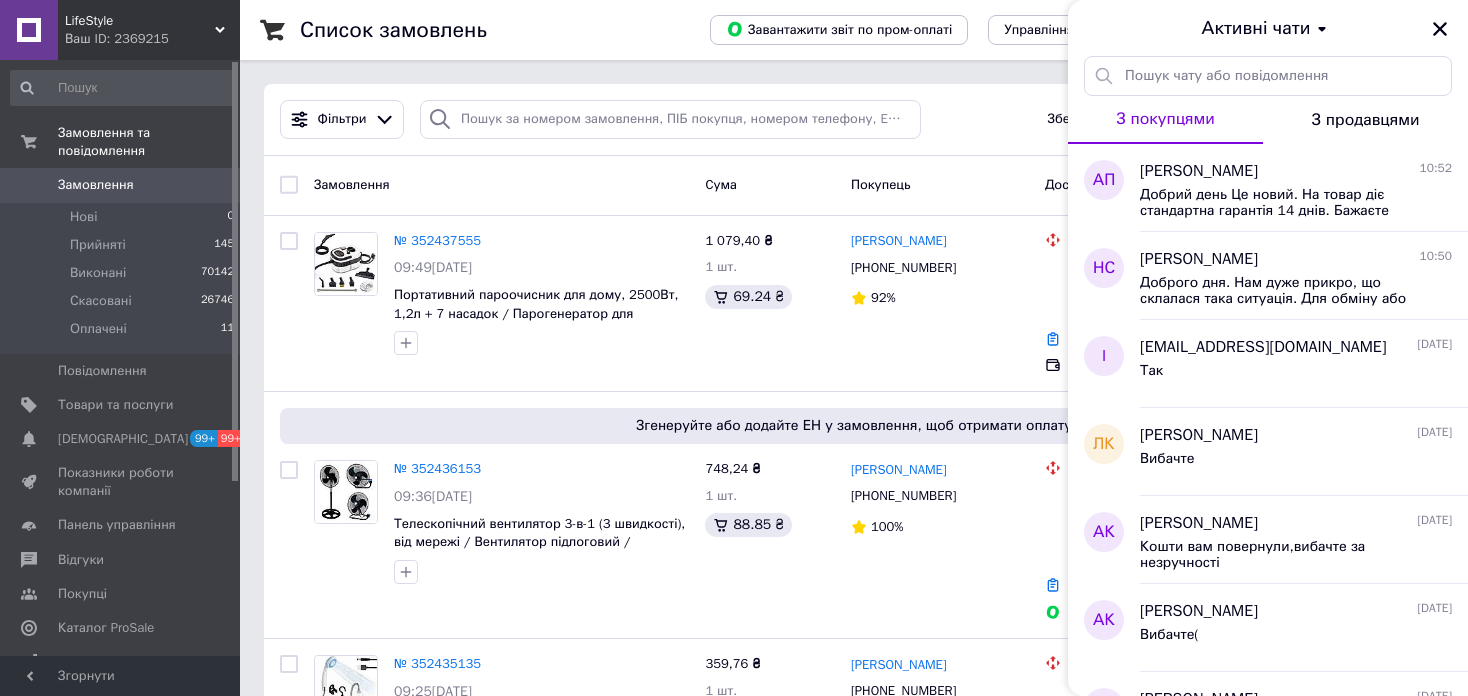click on "Ваш ID: 2369215" at bounding box center [152, 39] 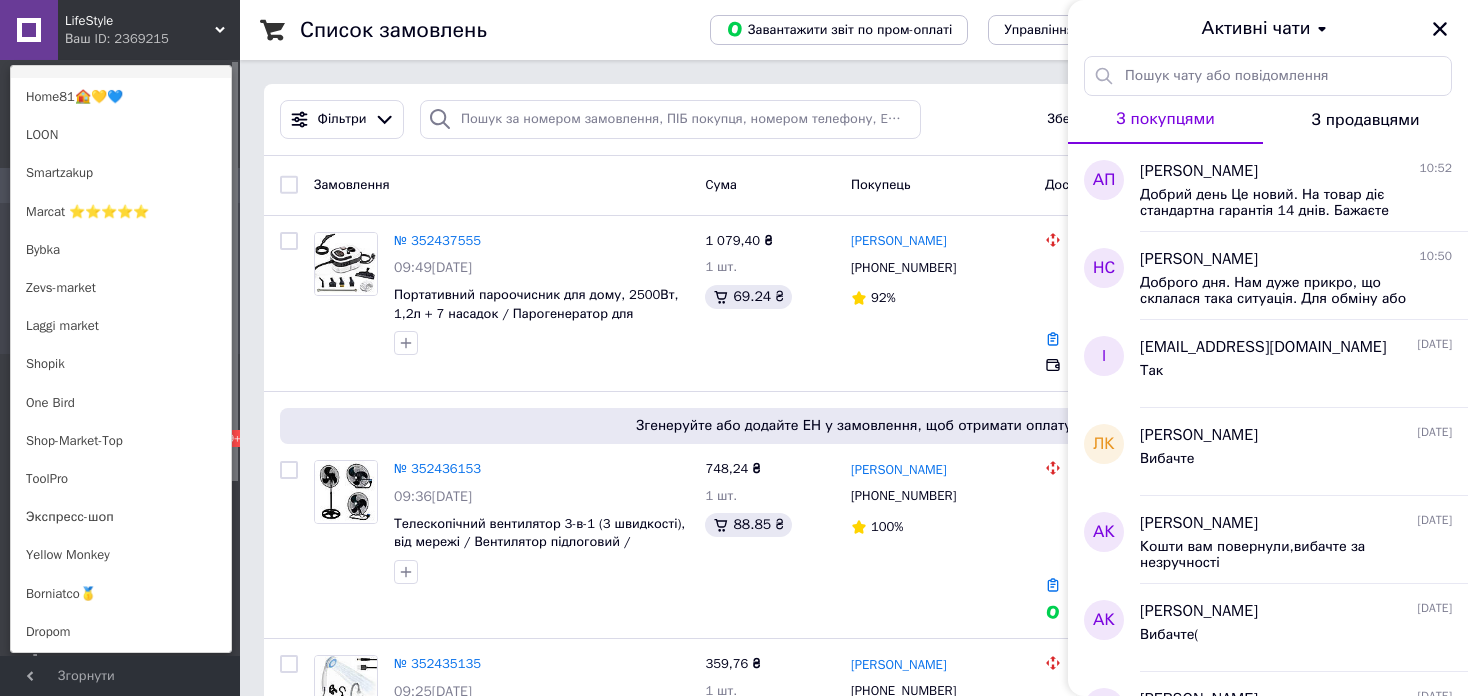 scroll, scrollTop: 1200, scrollLeft: 0, axis: vertical 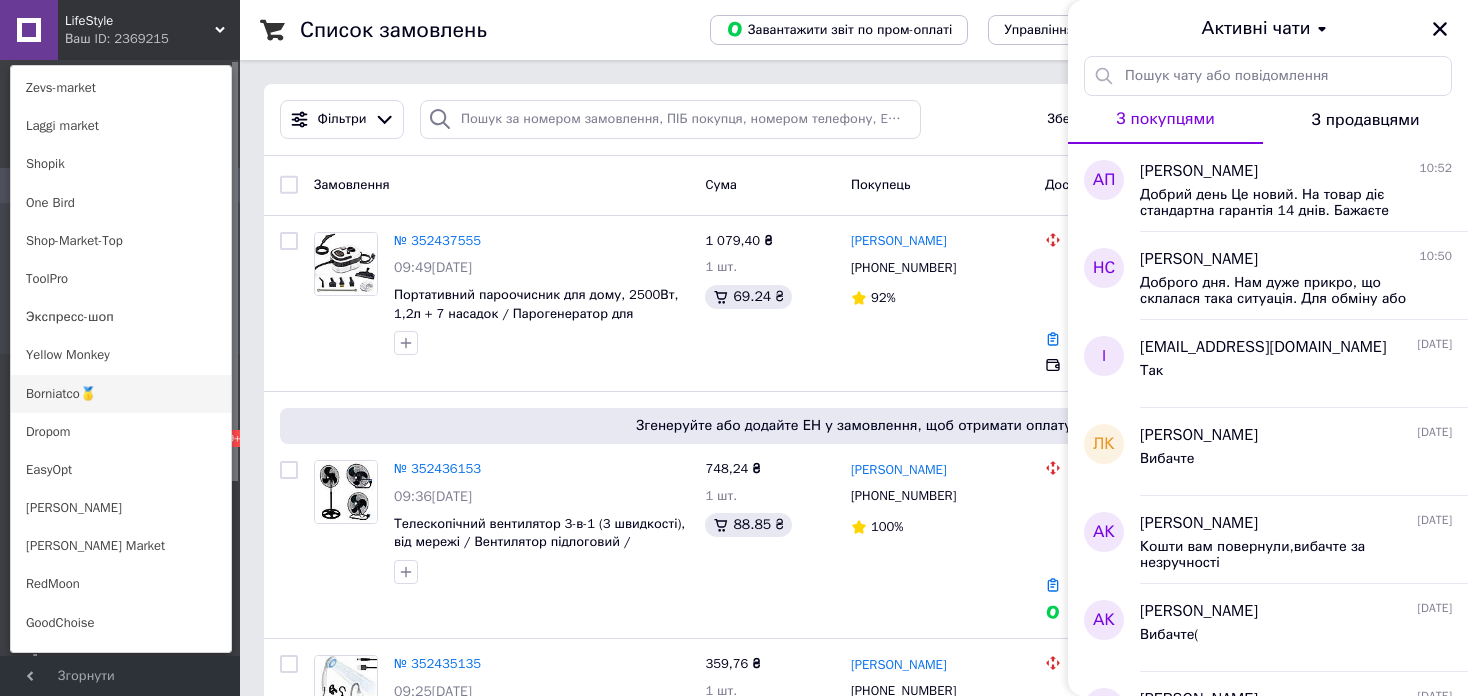 click on "Borniatco🥇" at bounding box center (121, 394) 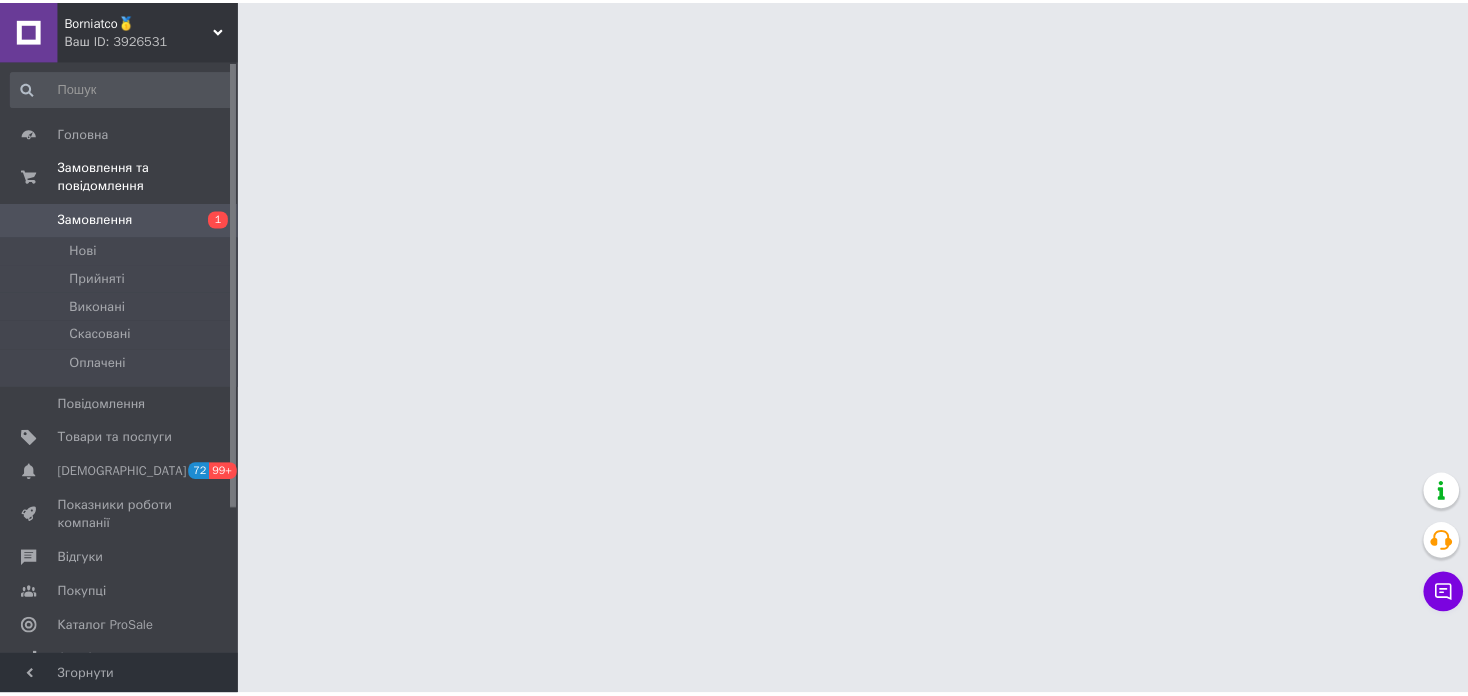 scroll, scrollTop: 0, scrollLeft: 0, axis: both 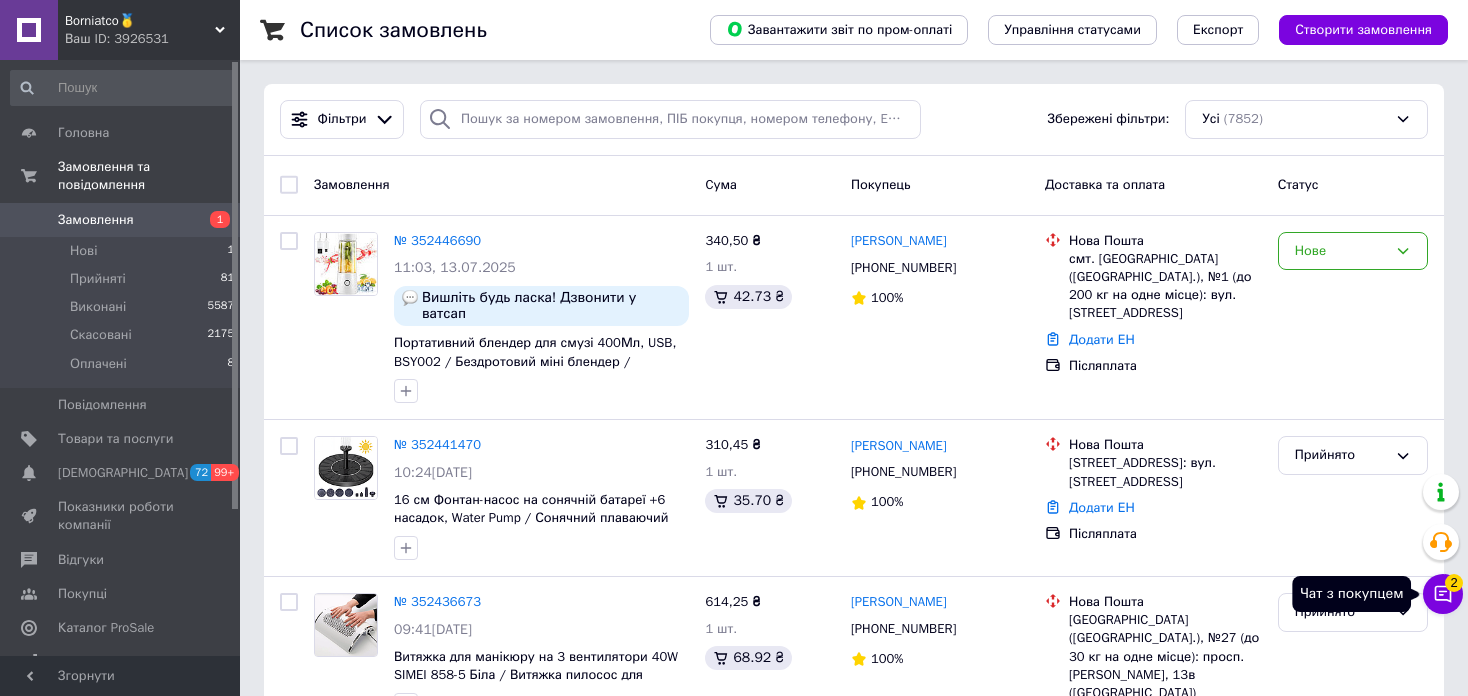 click 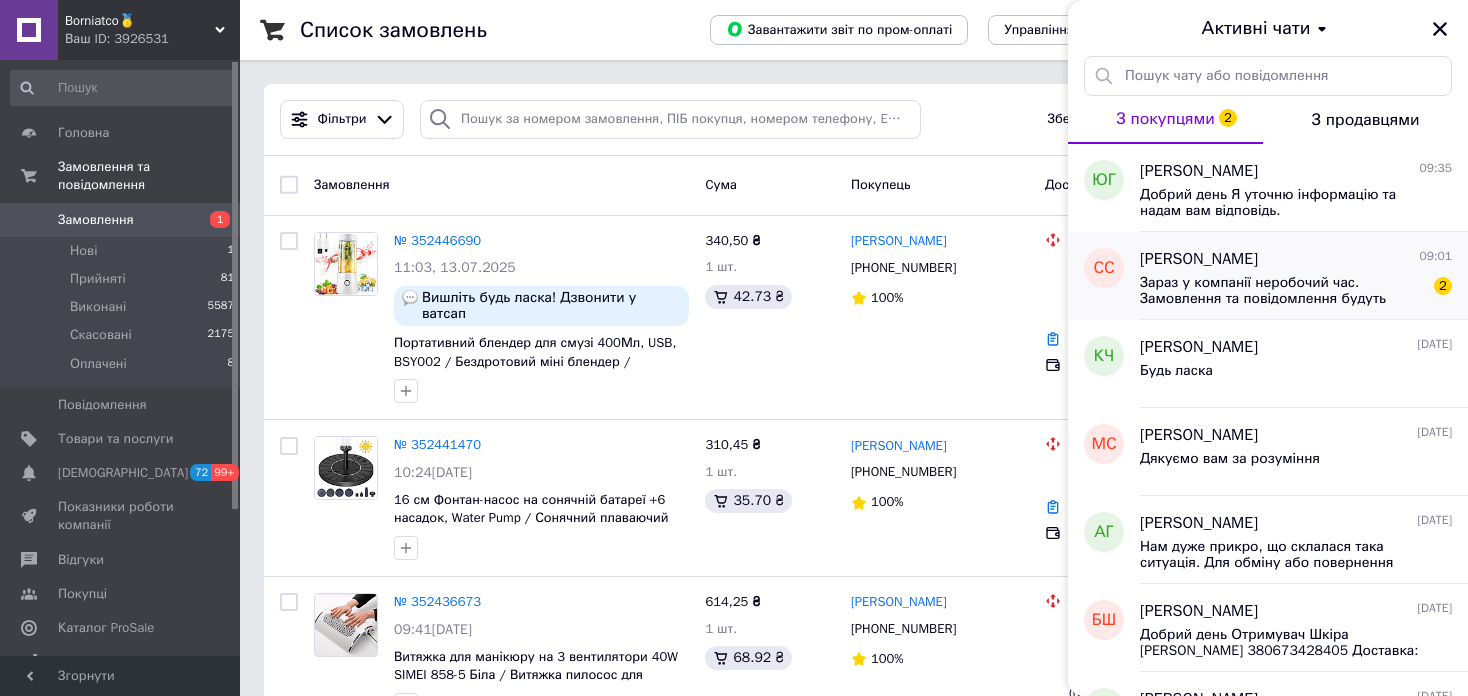 click on "Зараз у компанії неробочий час. Замовлення та повідомлення будуть оброблені з 11:00 найближчого робочого дня (сьогодні)" at bounding box center (1282, 291) 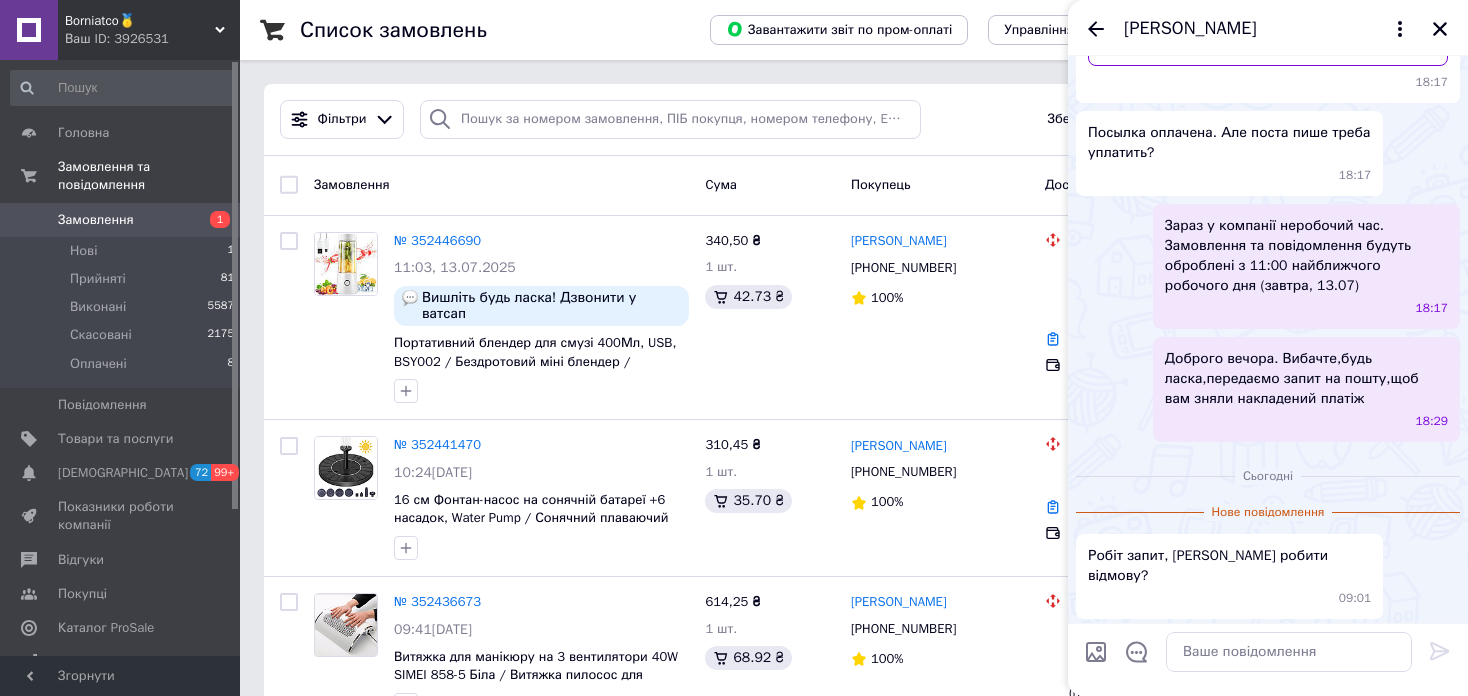 scroll, scrollTop: 0, scrollLeft: 0, axis: both 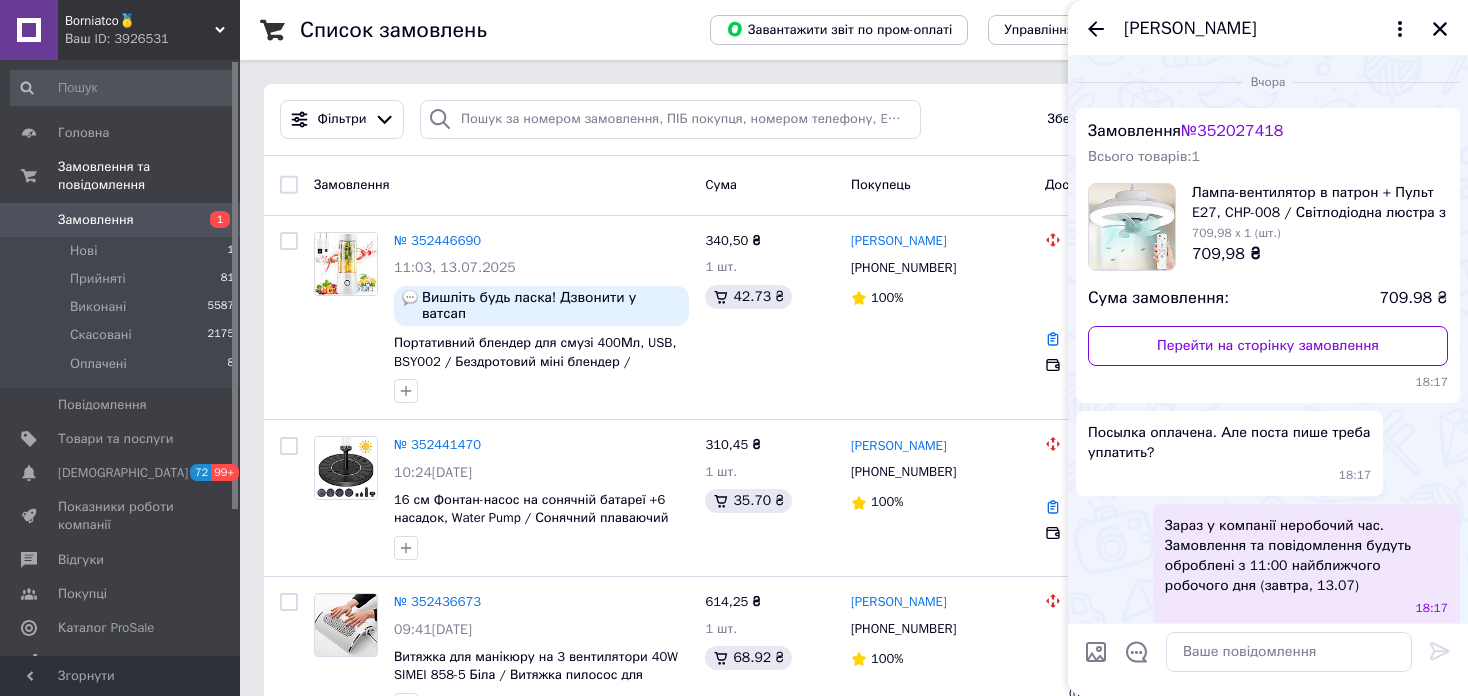 click on "№ 352027418" at bounding box center (1232, 131) 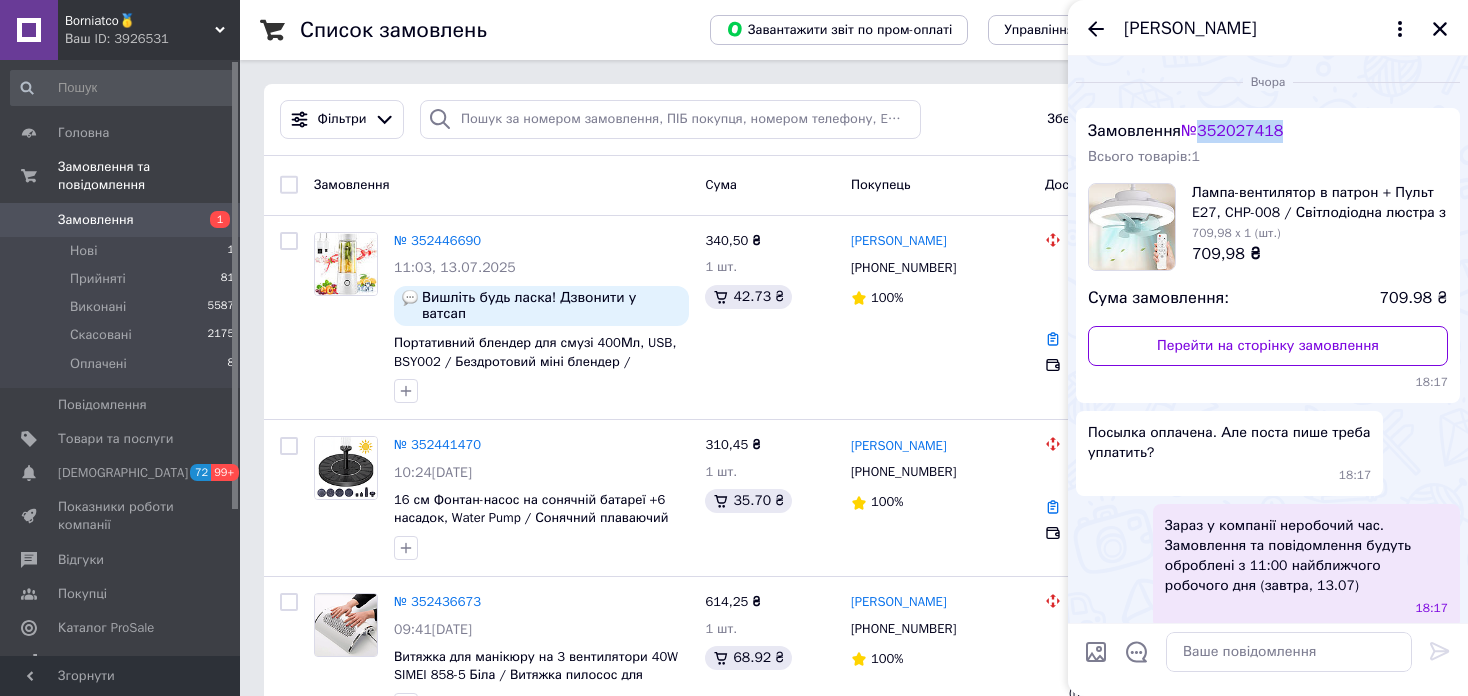 click on "№ 352027418" at bounding box center (1232, 131) 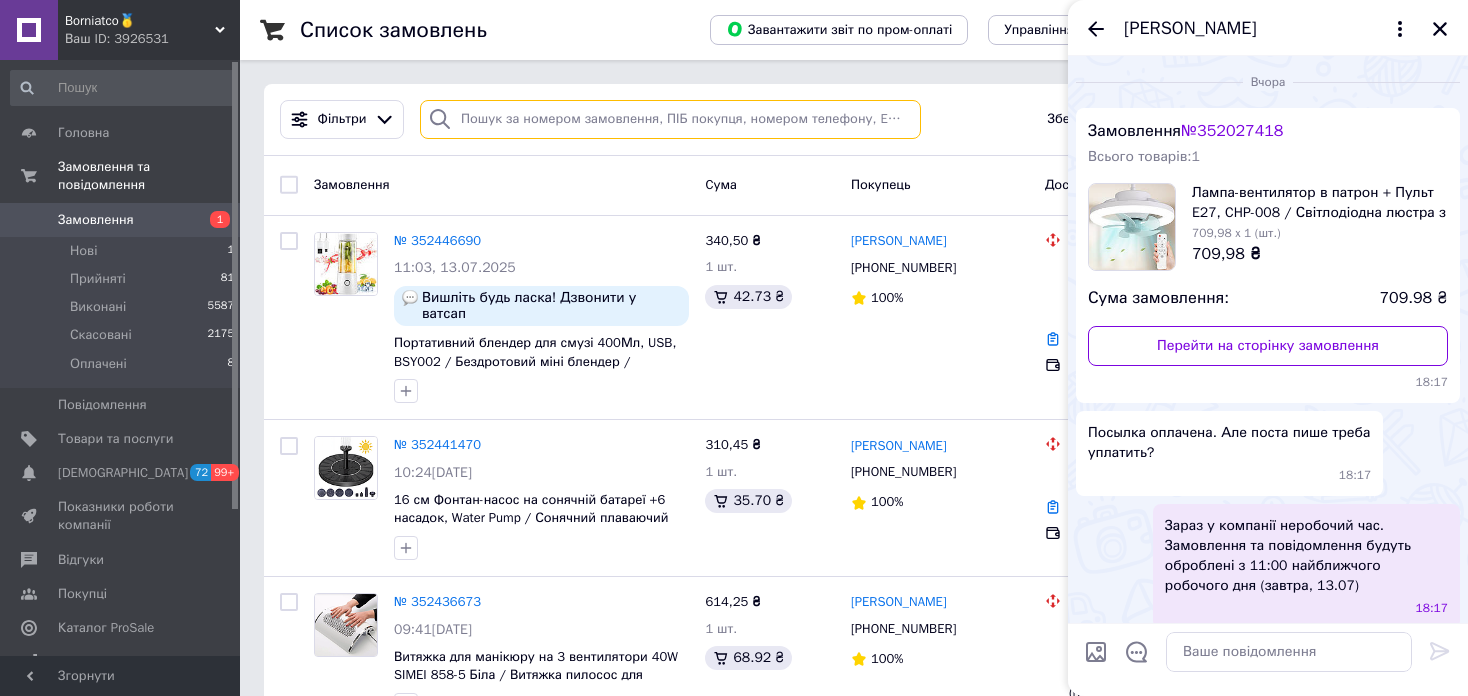 click at bounding box center (670, 119) 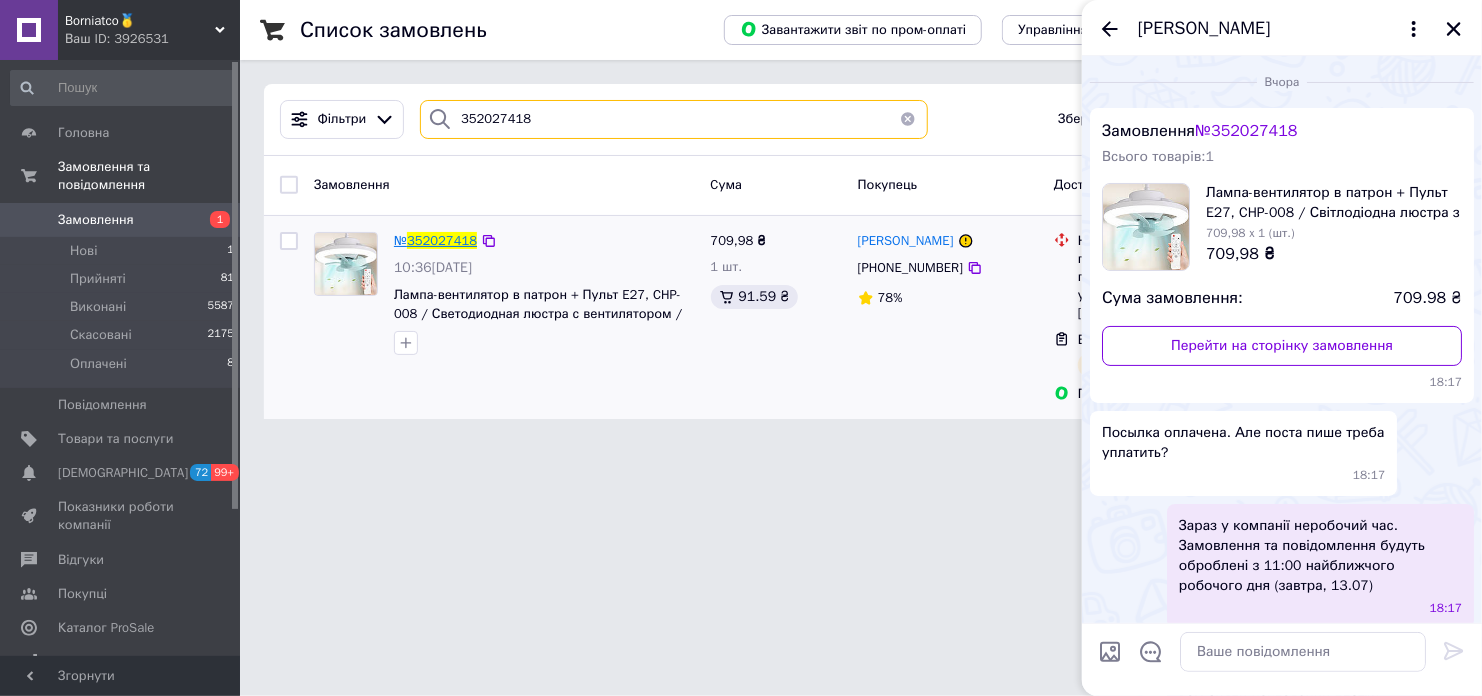 type on "352027418" 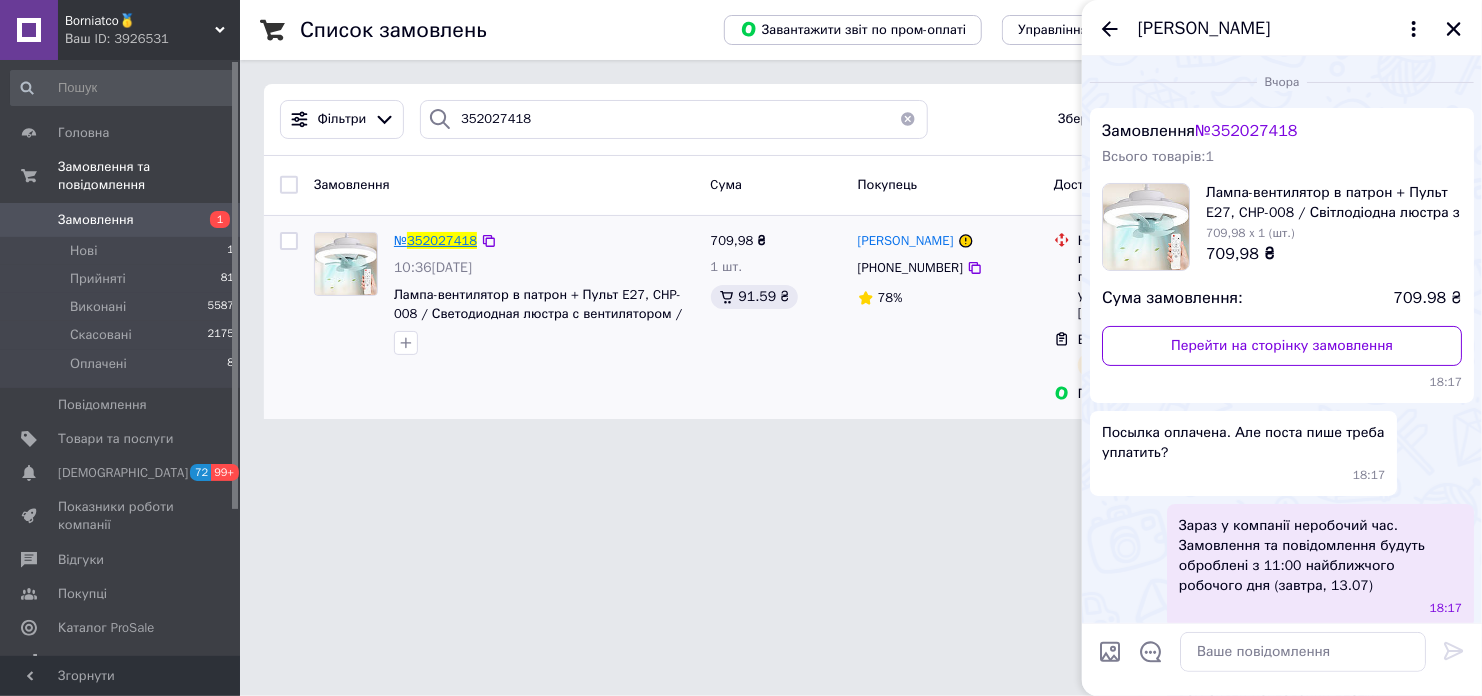 click on "352027418" at bounding box center (442, 240) 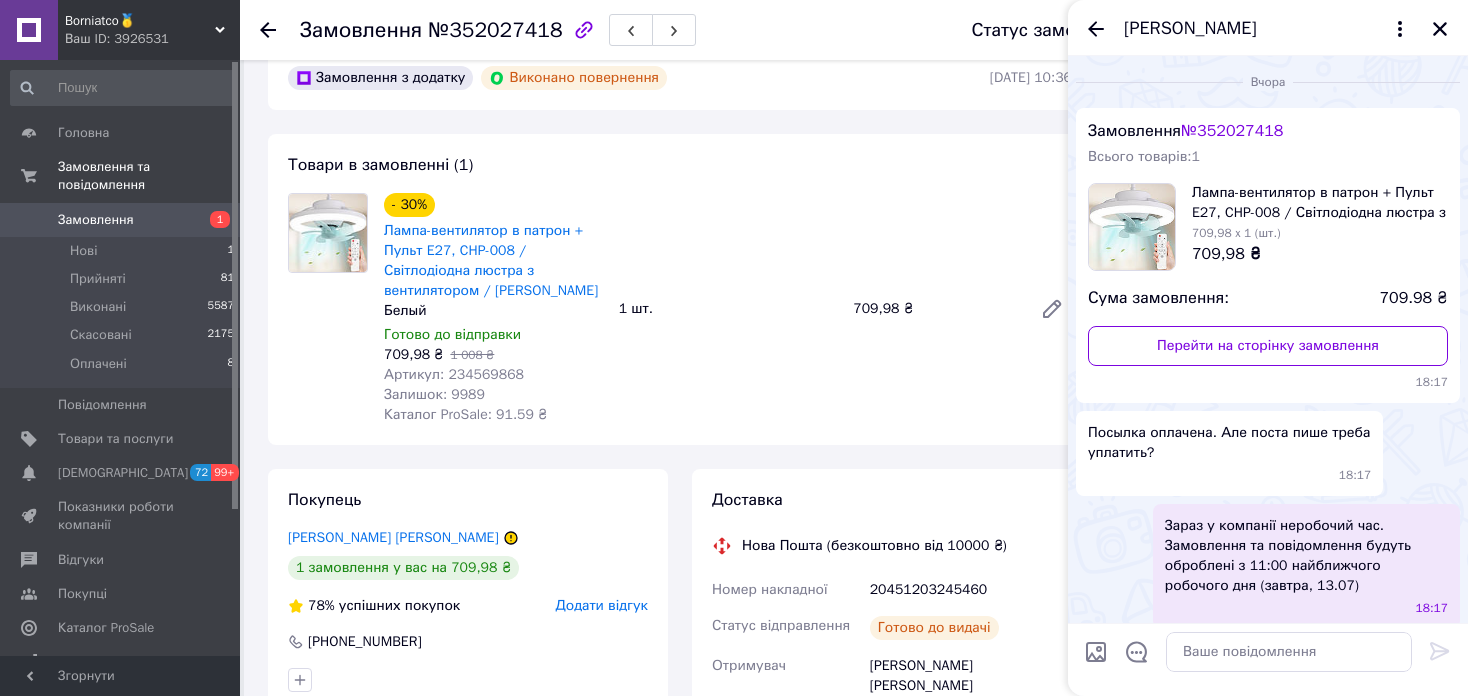 scroll, scrollTop: 0, scrollLeft: 0, axis: both 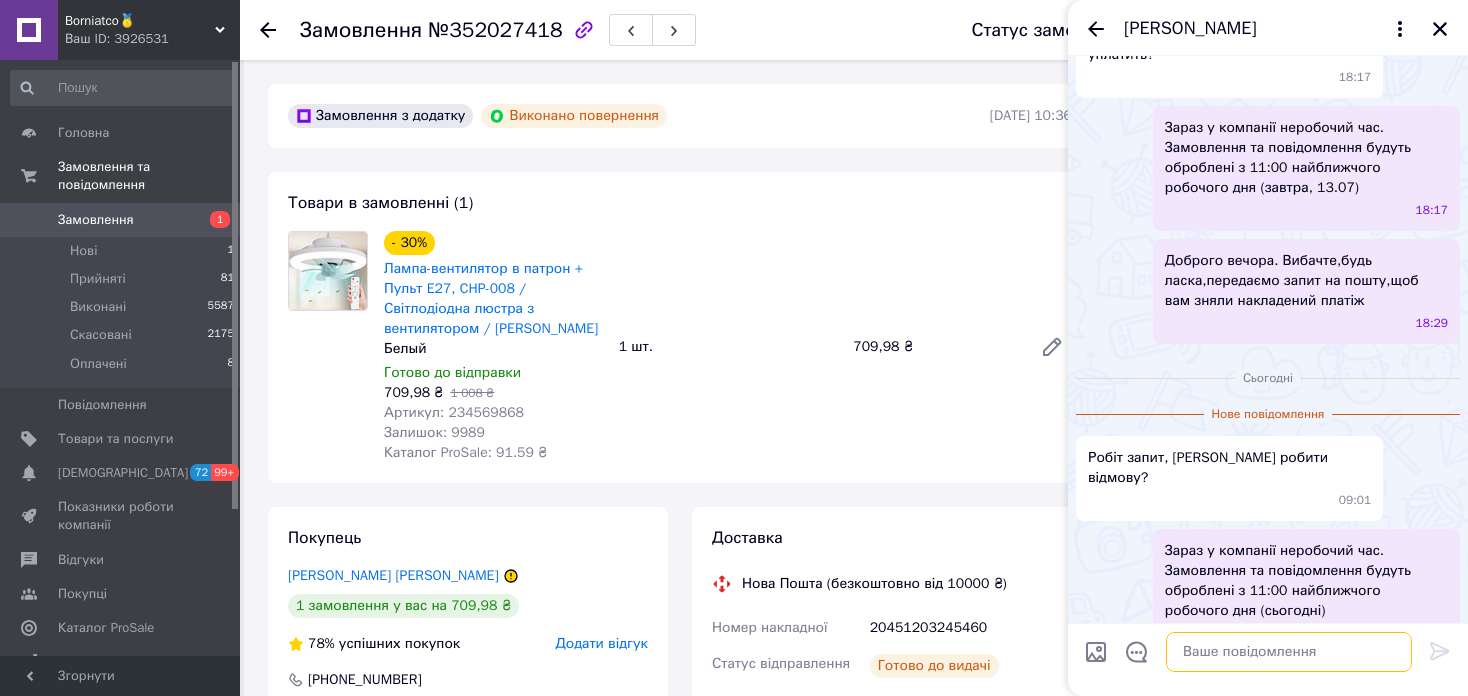 click at bounding box center [1289, 652] 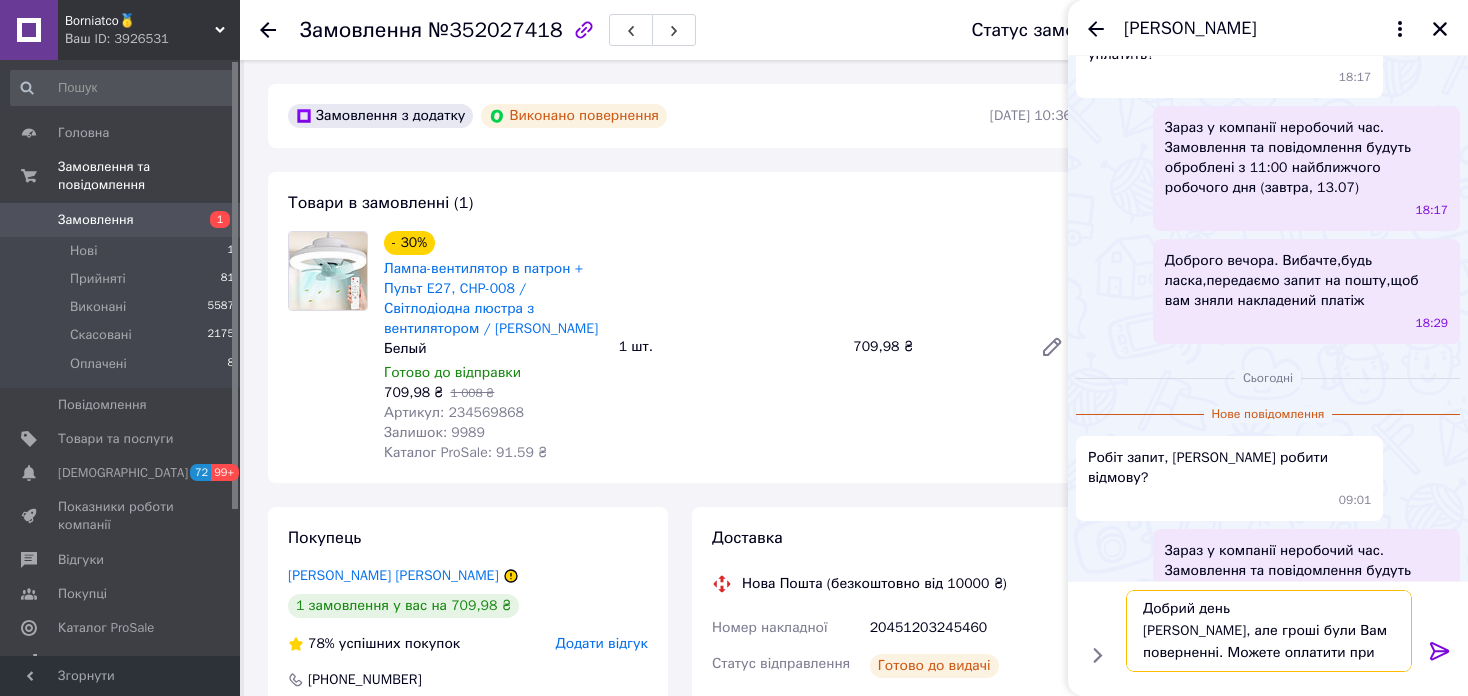 scroll, scrollTop: 13, scrollLeft: 0, axis: vertical 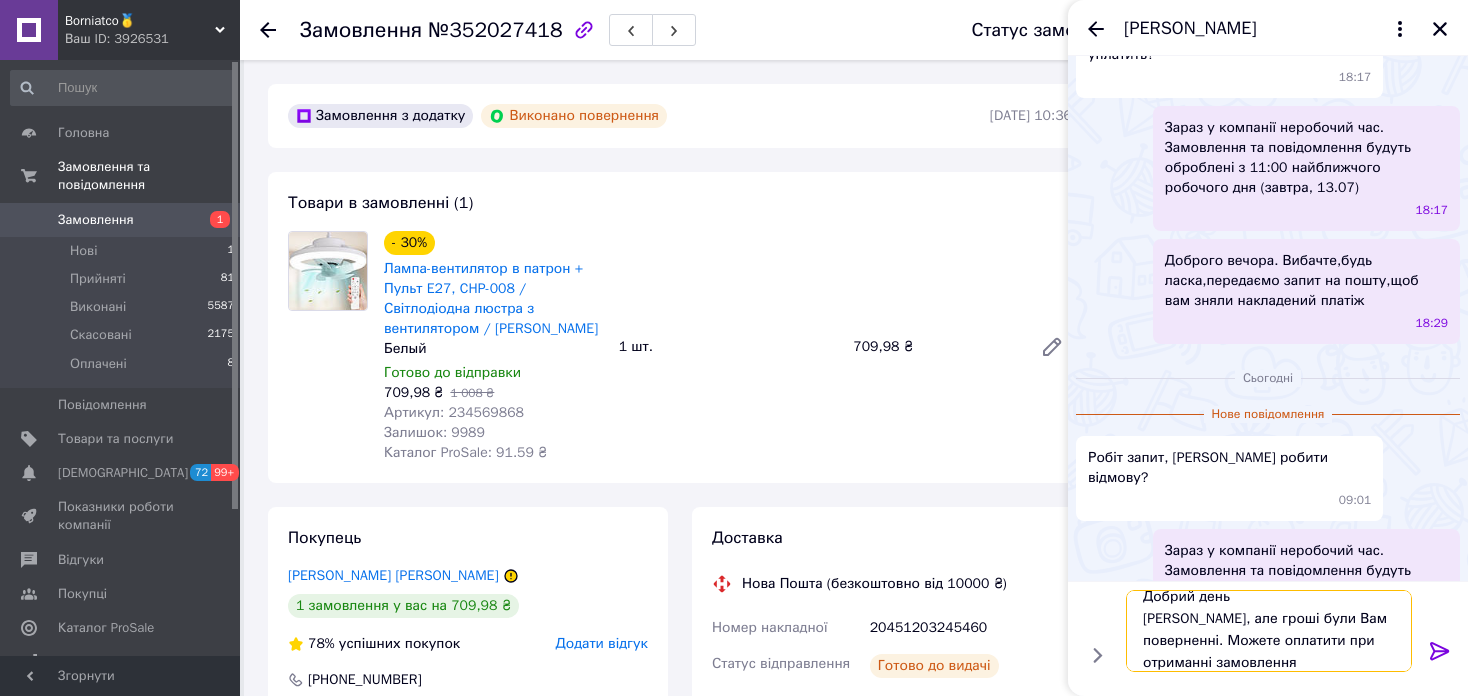 type on "Добрий день
Вибачте, але гроші були Вам поверненні. Можете оплатити при отриманні замовлення." 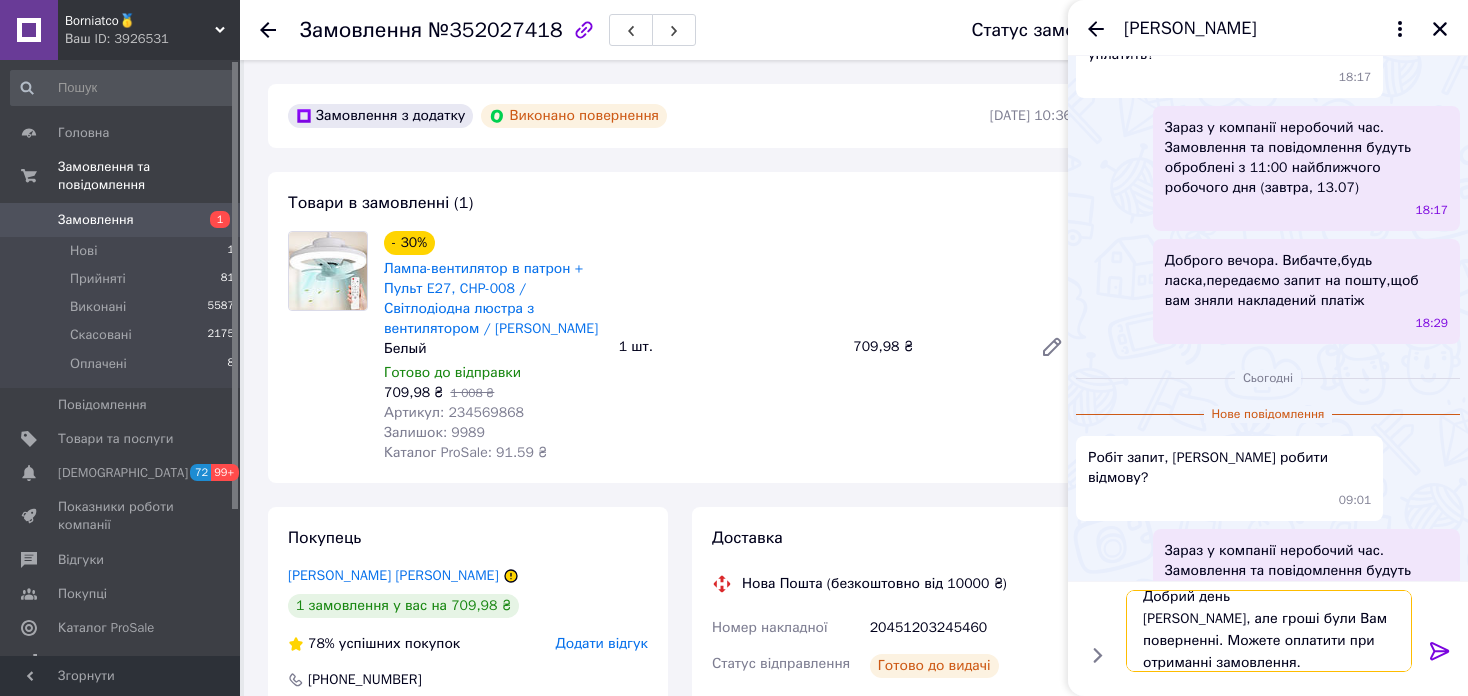 type 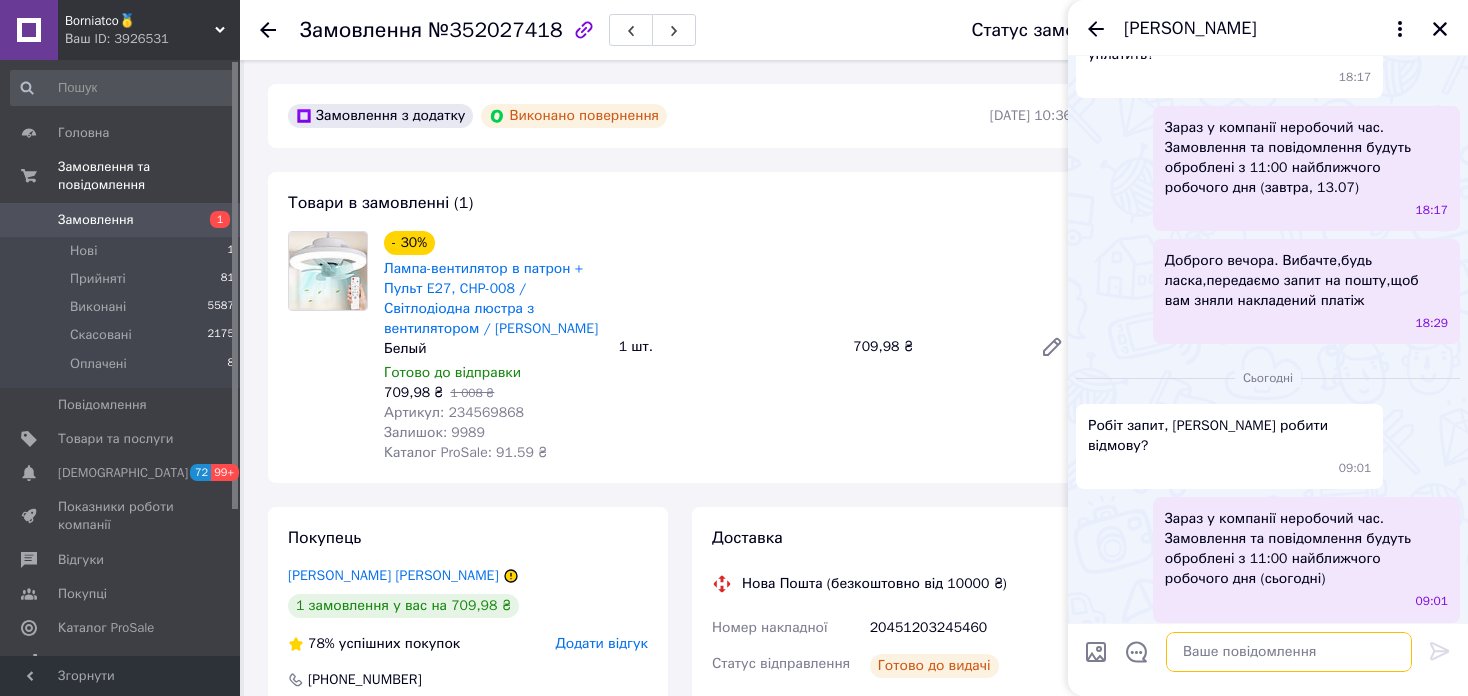 scroll, scrollTop: 0, scrollLeft: 0, axis: both 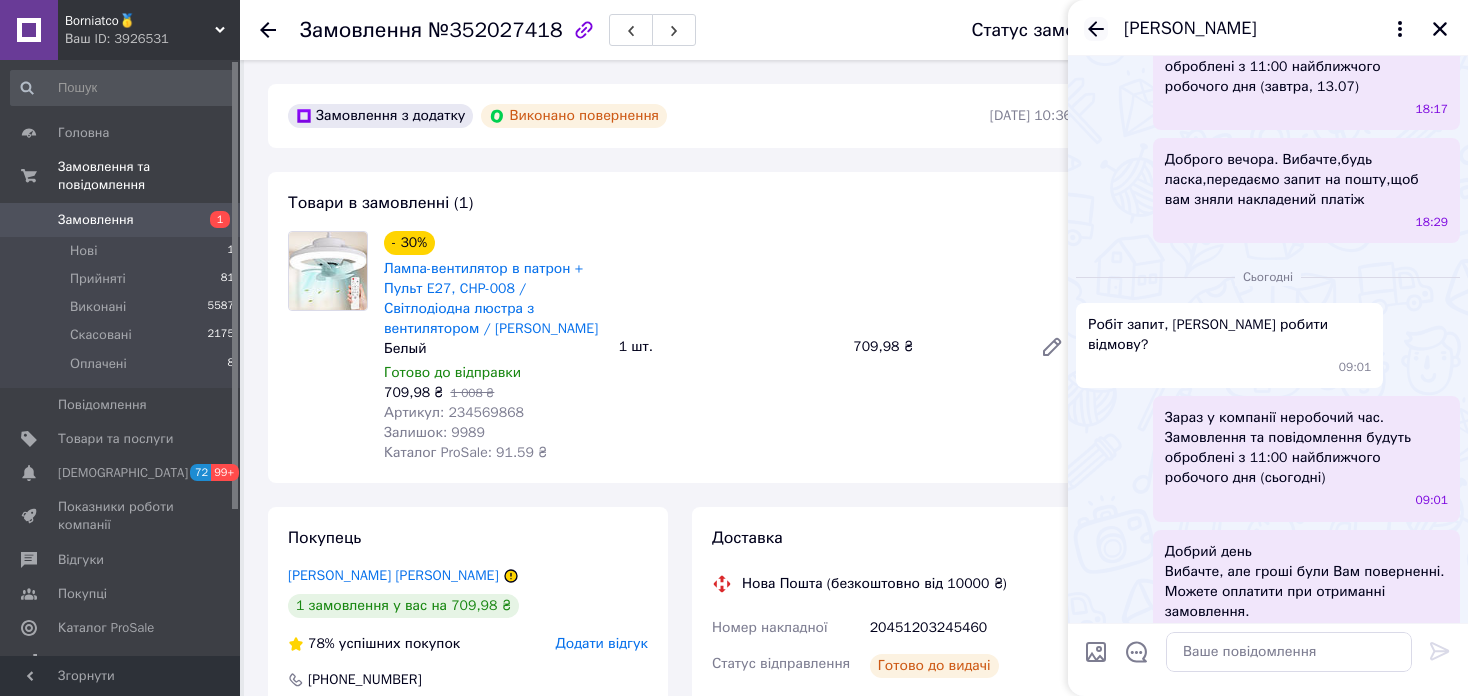 click 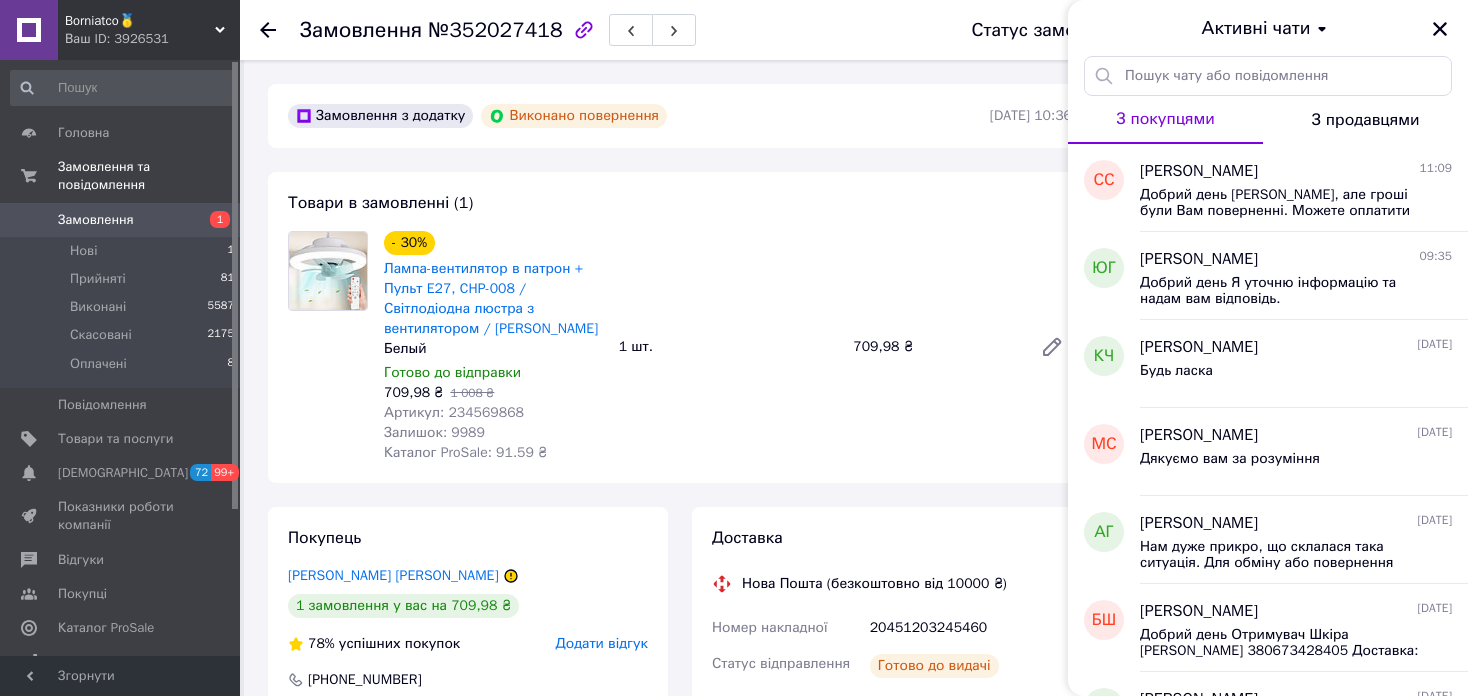 click on "Ваш ID: 3926531" at bounding box center [152, 39] 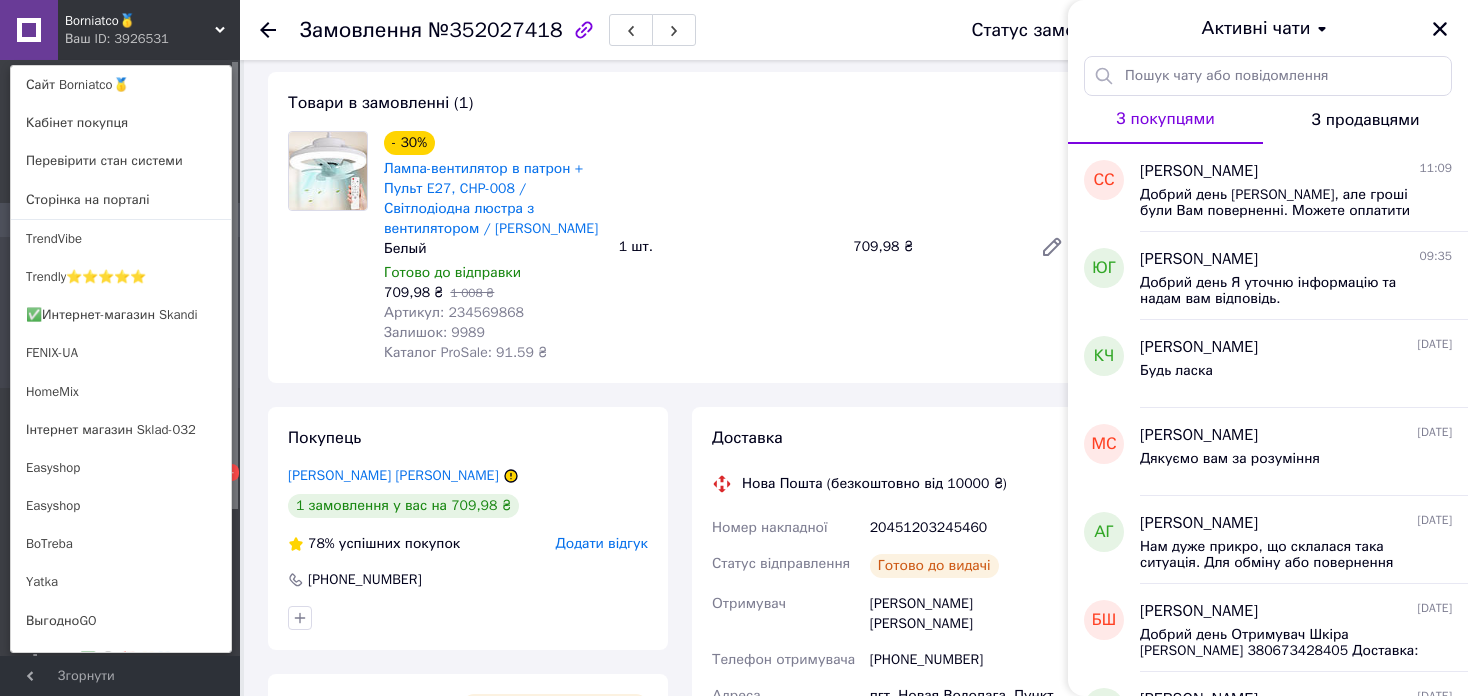 scroll, scrollTop: 300, scrollLeft: 0, axis: vertical 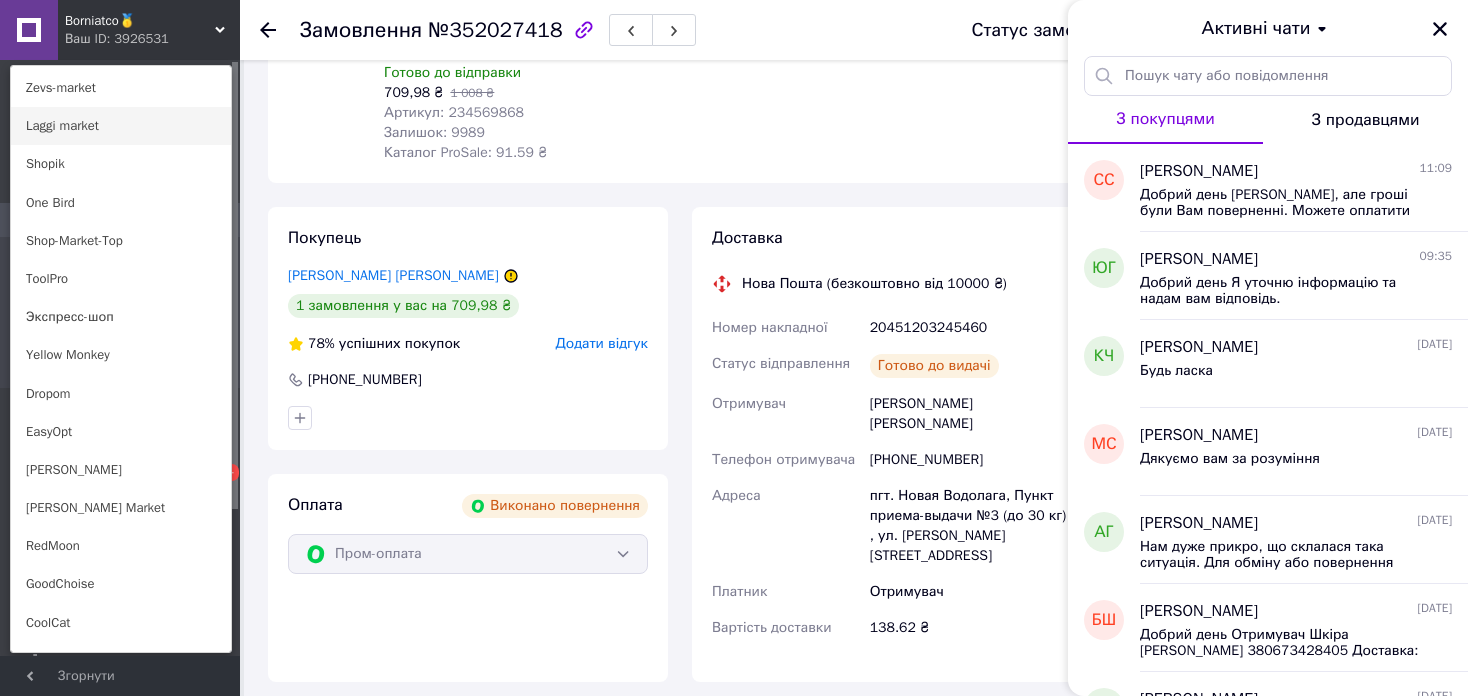 click on "Laggi market" at bounding box center [121, 126] 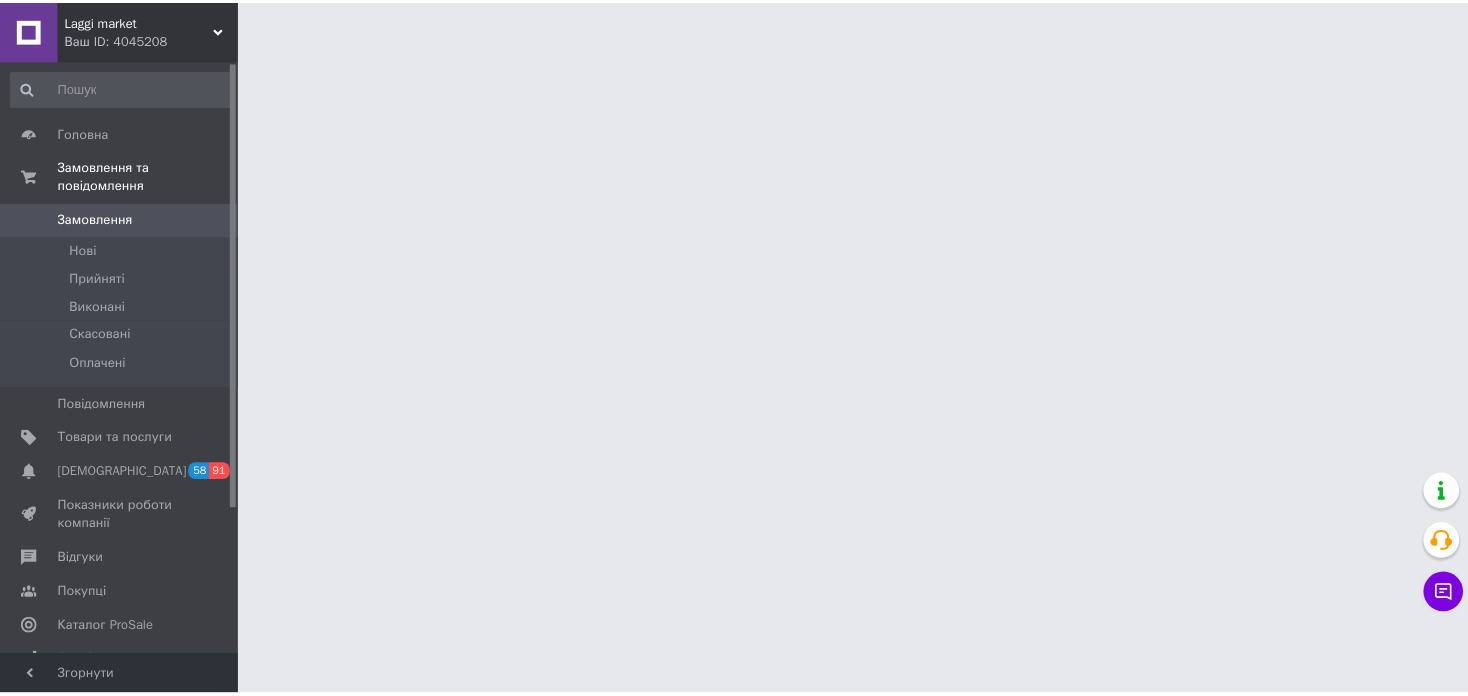 scroll, scrollTop: 0, scrollLeft: 0, axis: both 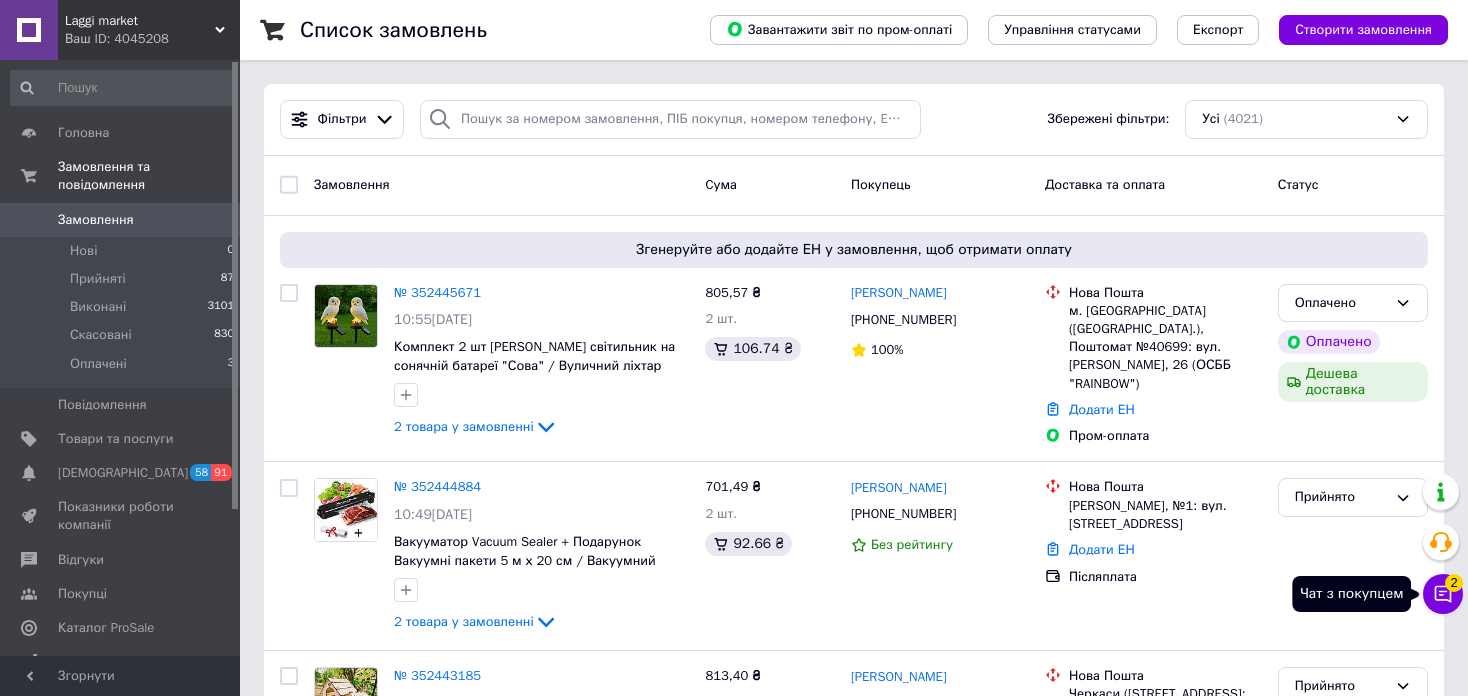 click 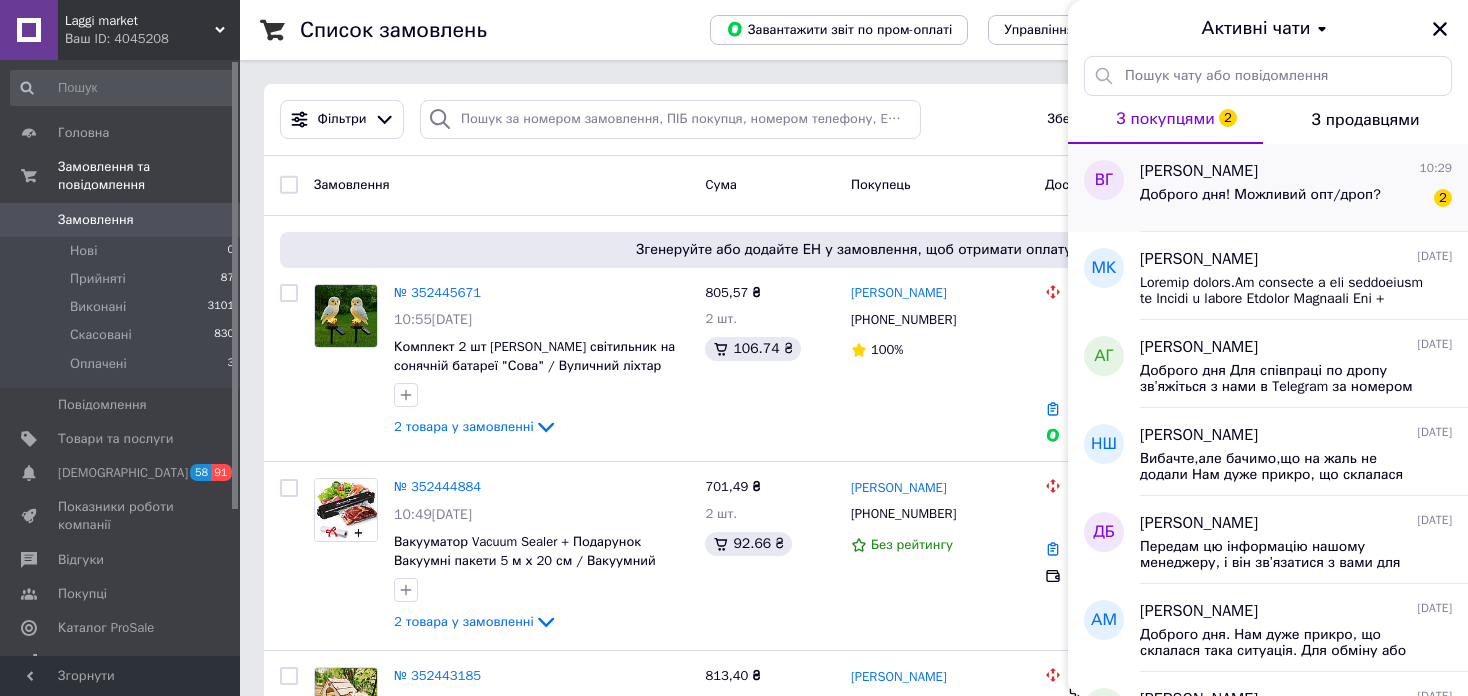 click on "Доброго дня! Можливий опт/дроп?" at bounding box center (1260, 195) 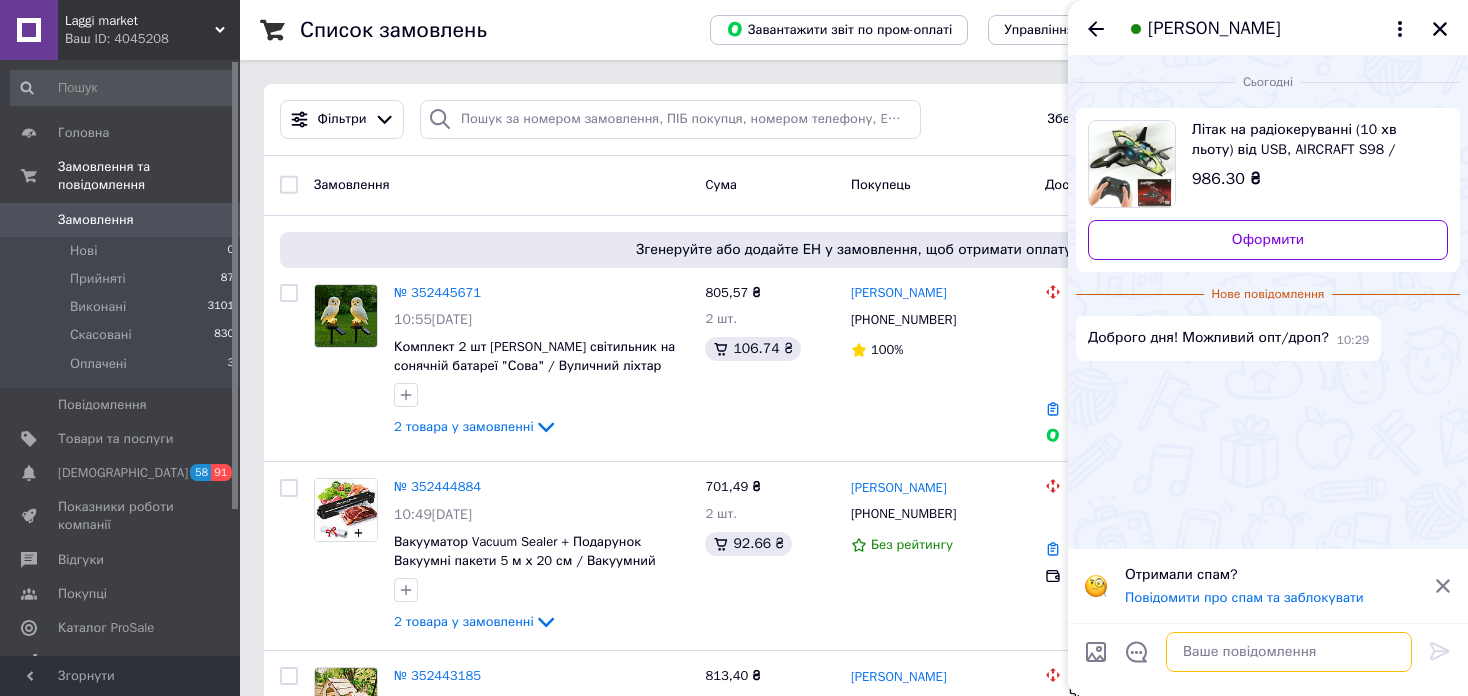click at bounding box center [1289, 652] 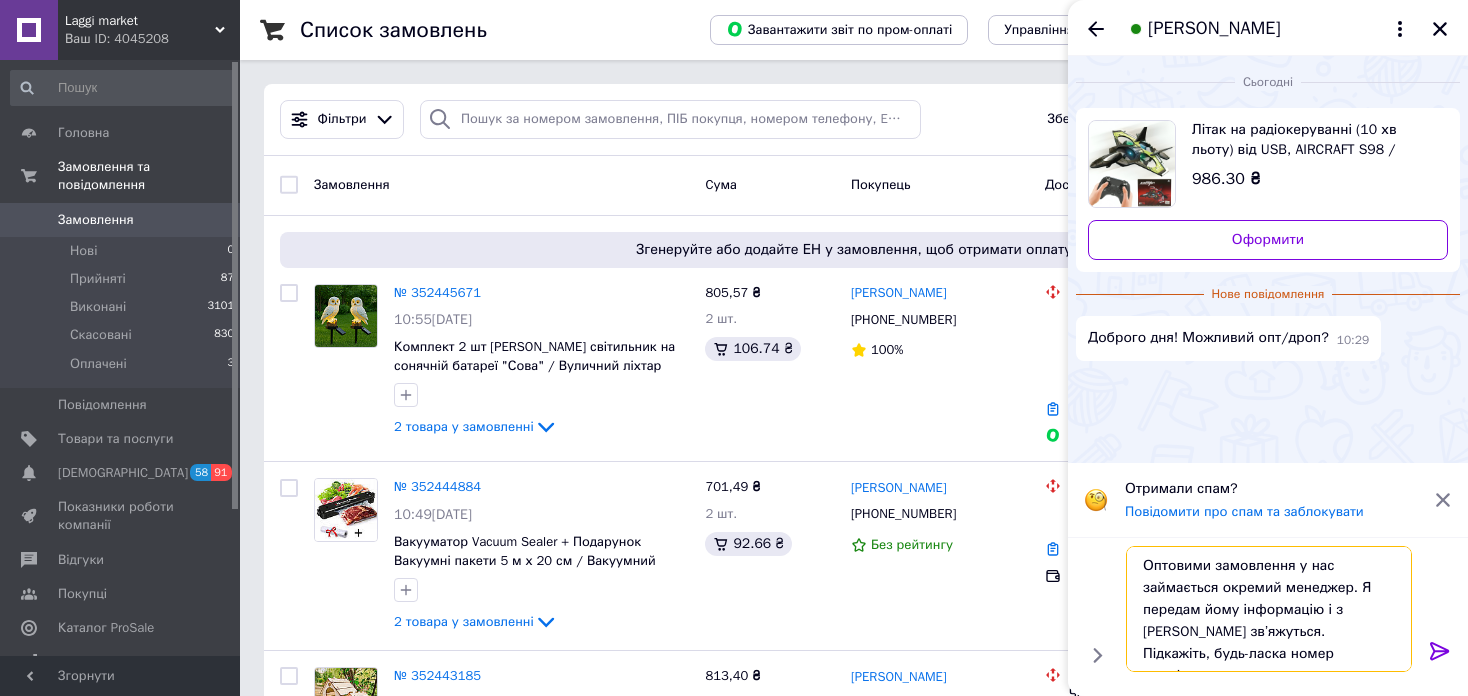 click on "Оптовими замовлення у нас займається окремий менеджер. Я передам йому інформацію і з Вами зв’яжуться. Підкажіть, будь-ласка номер телефону." at bounding box center (1269, 609) 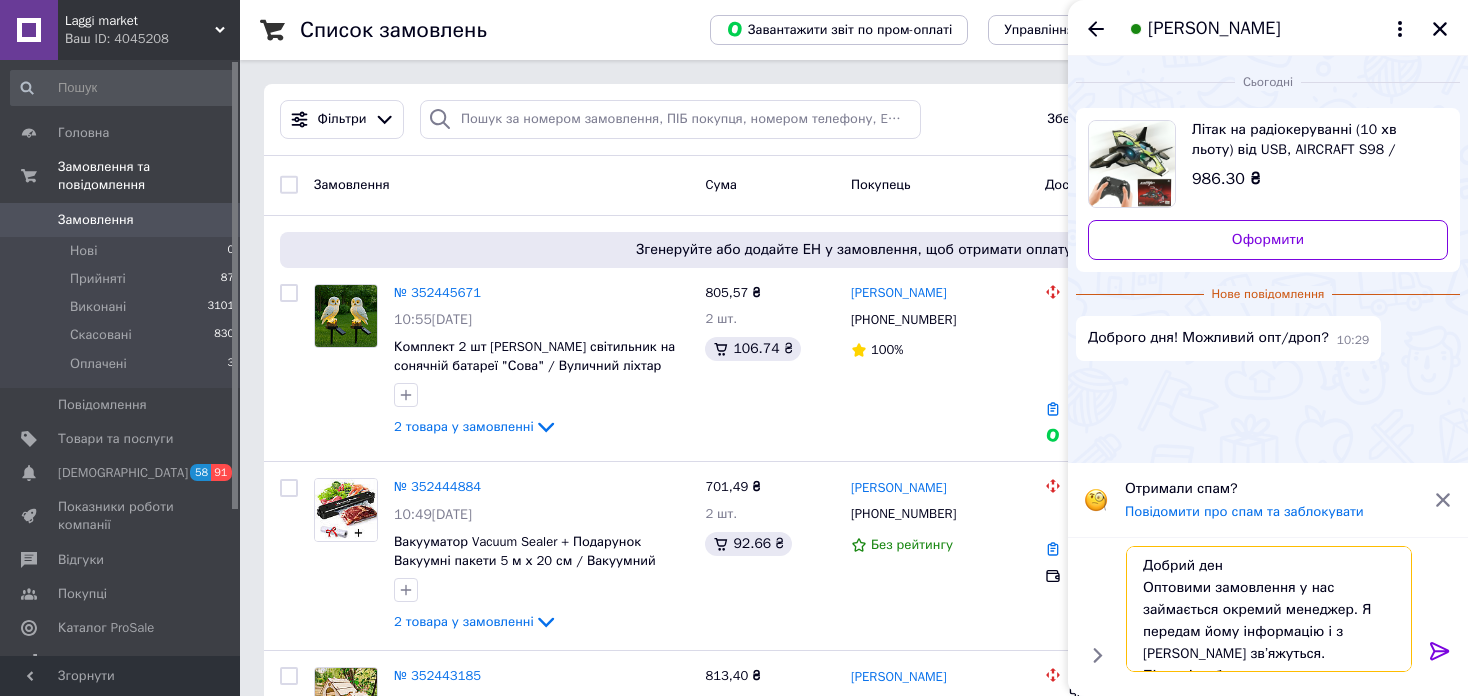 type on "Добрий день
Оптовими замовлення у нас займається окремий менеджер. Я передам йому інформацію і з Вами зв’яжуться. Підкажіть, будь-ласка номер телефону." 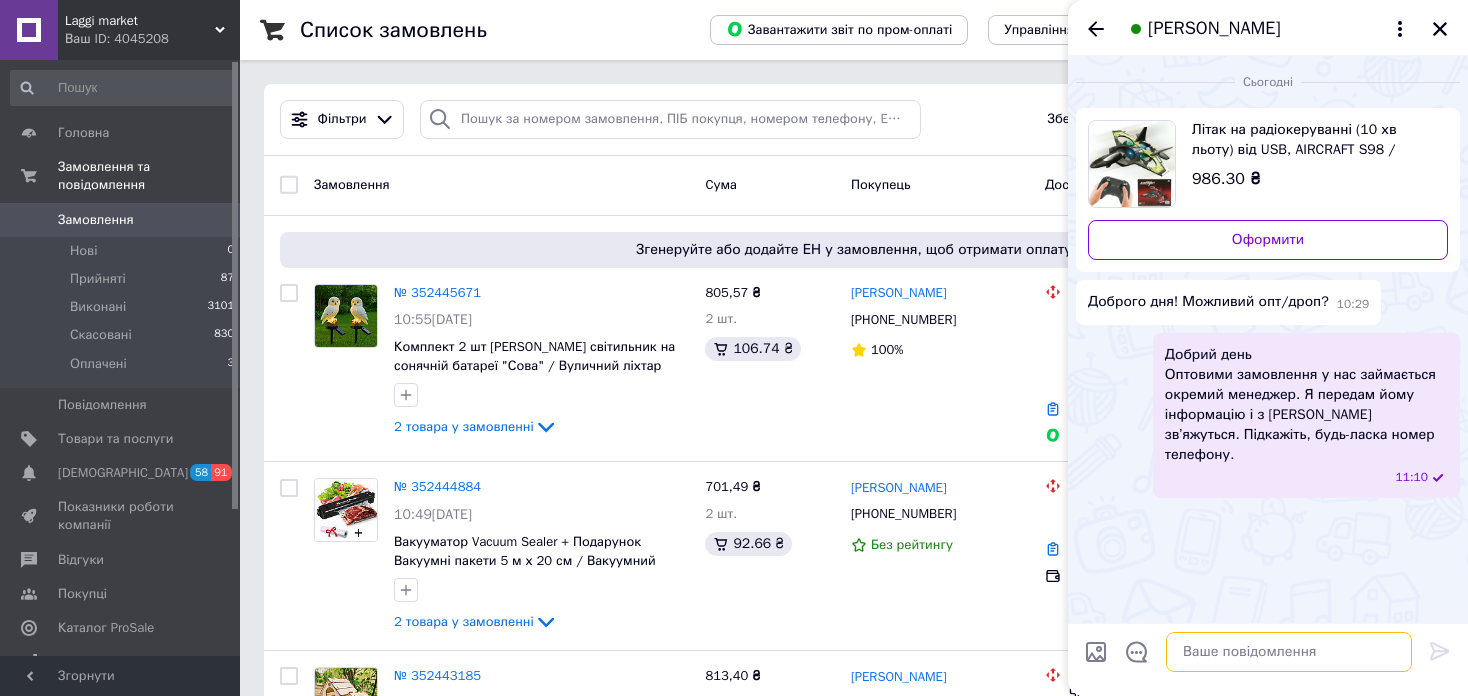 paste on ""Доброго дня
Для співпраці по дропу зв’яжіться з нами в Telegram за номером 0932892596 або перейдіть за посиланням: https://t.me/drophugo. Вам нададуть всю актуальну інформацію."" 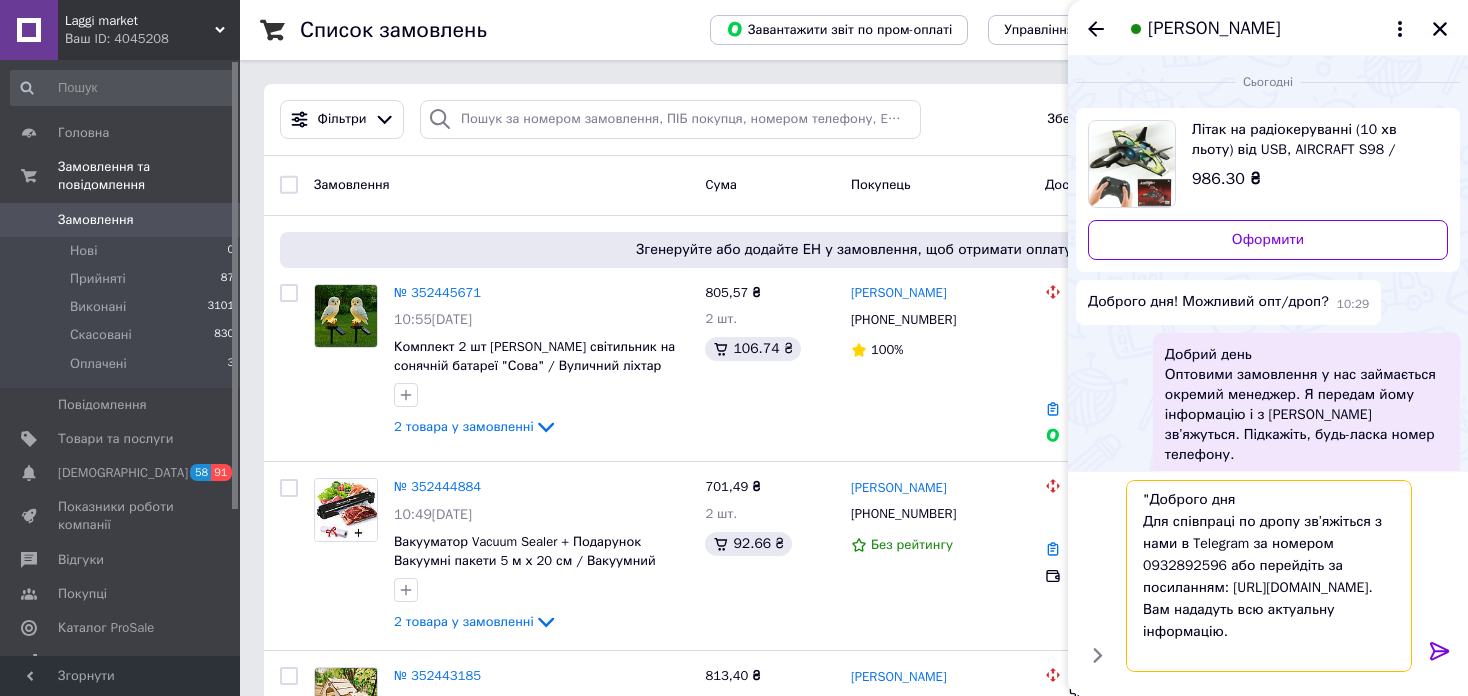 scroll, scrollTop: 13, scrollLeft: 0, axis: vertical 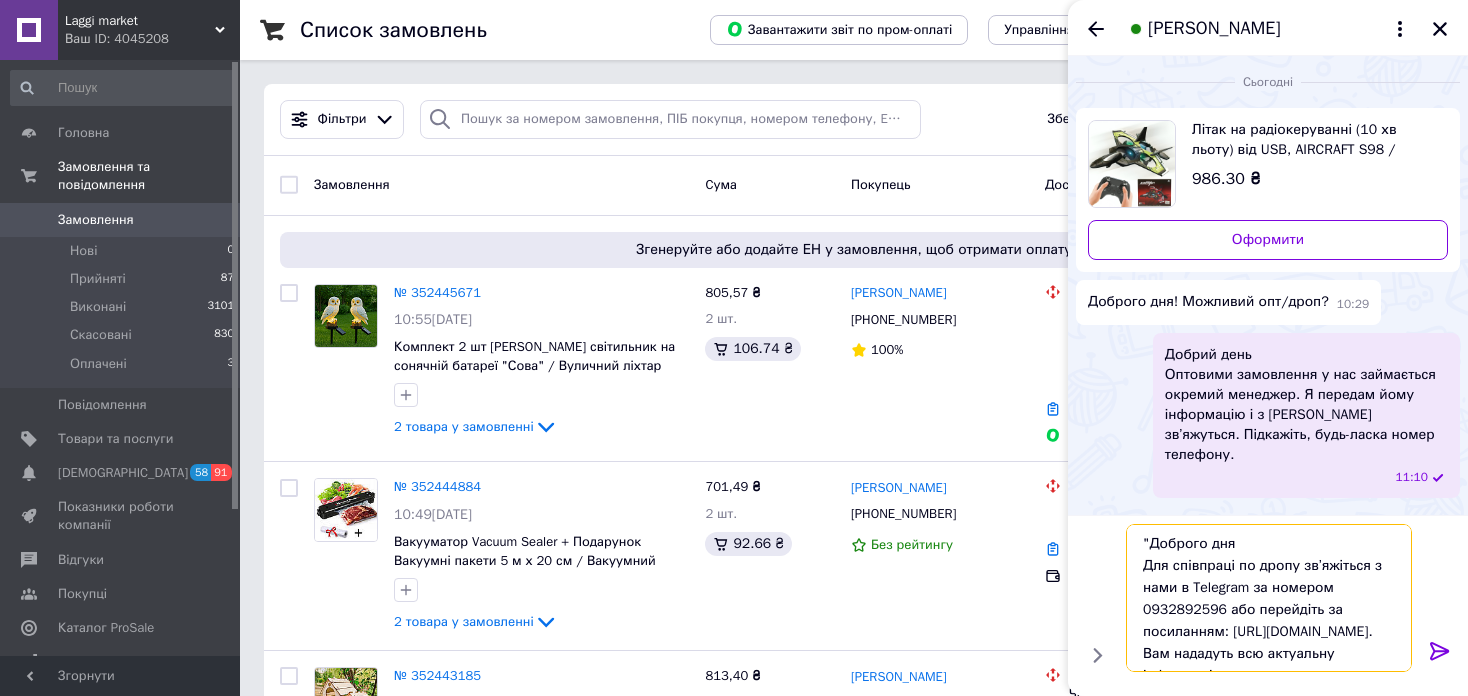 drag, startPoint x: 1180, startPoint y: 526, endPoint x: 1092, endPoint y: 537, distance: 88.68484 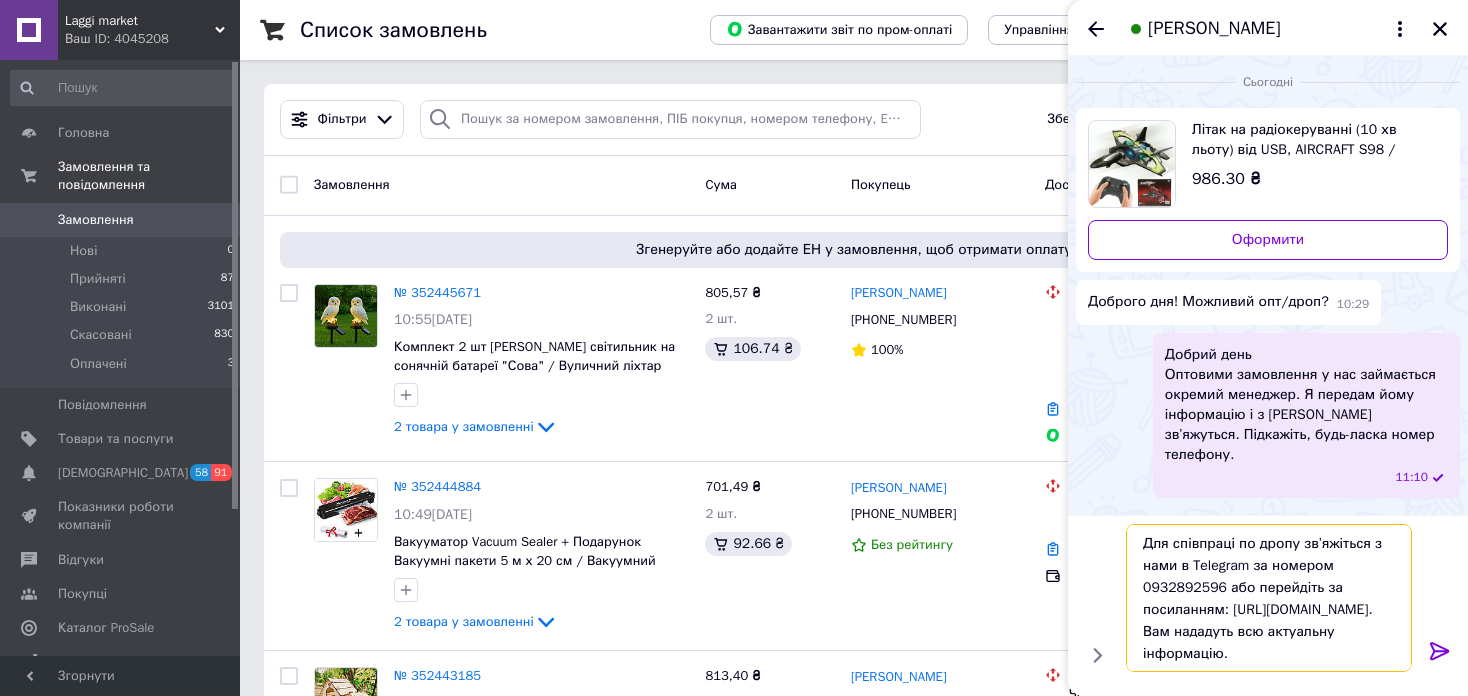 type 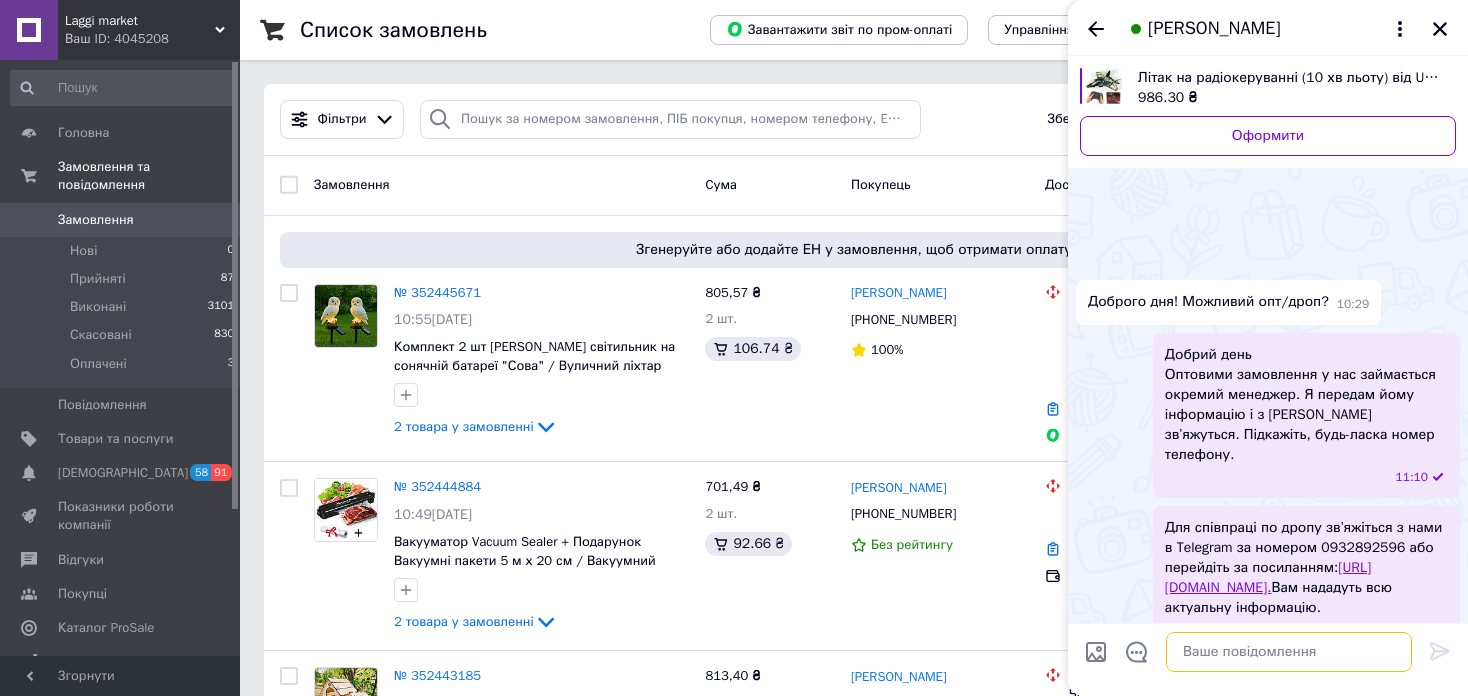 scroll, scrollTop: 264, scrollLeft: 0, axis: vertical 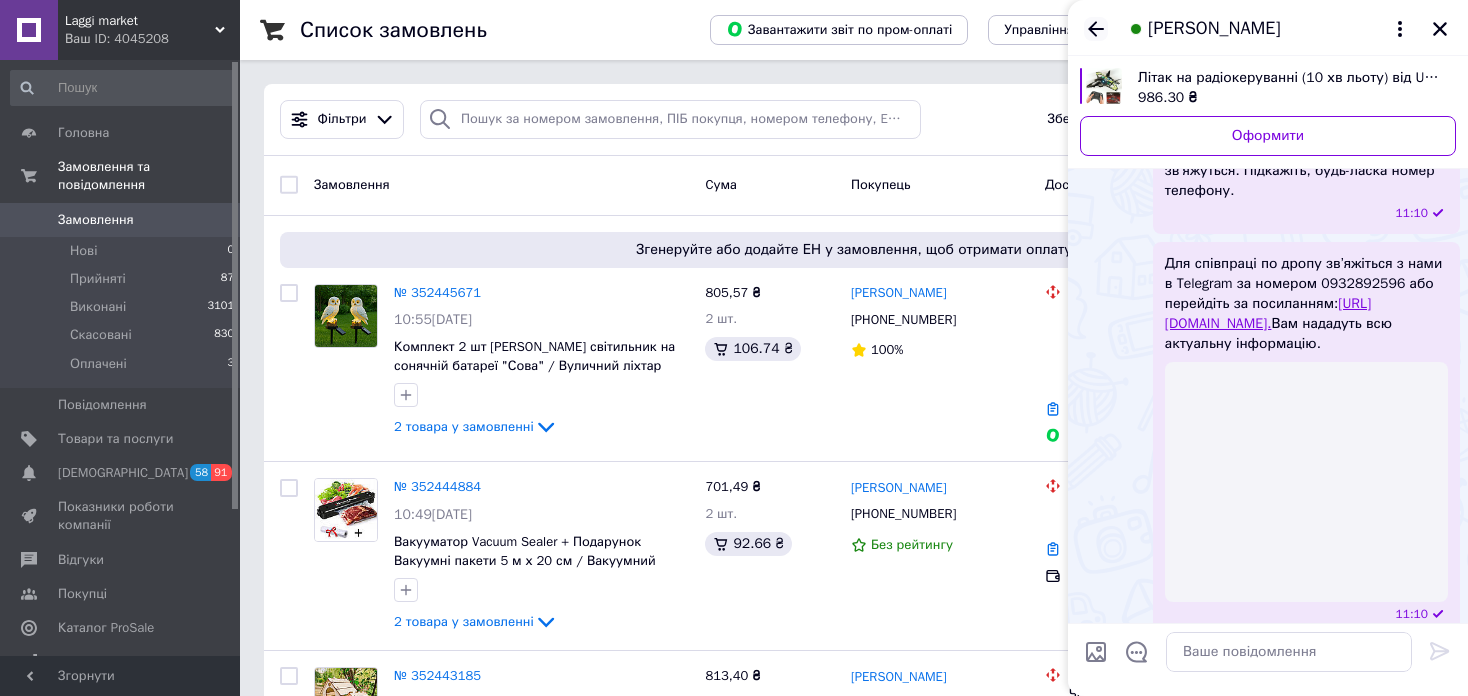 click 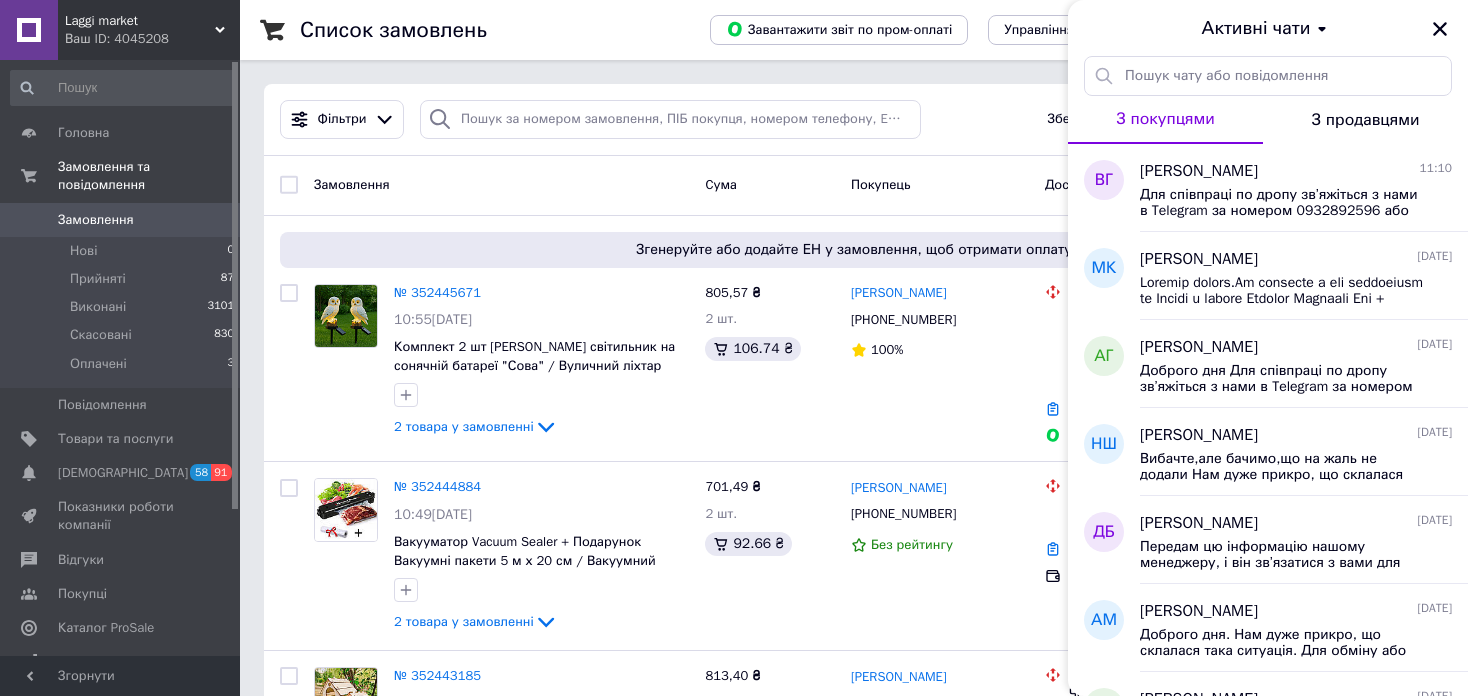 click on "Laggi market" at bounding box center (140, 21) 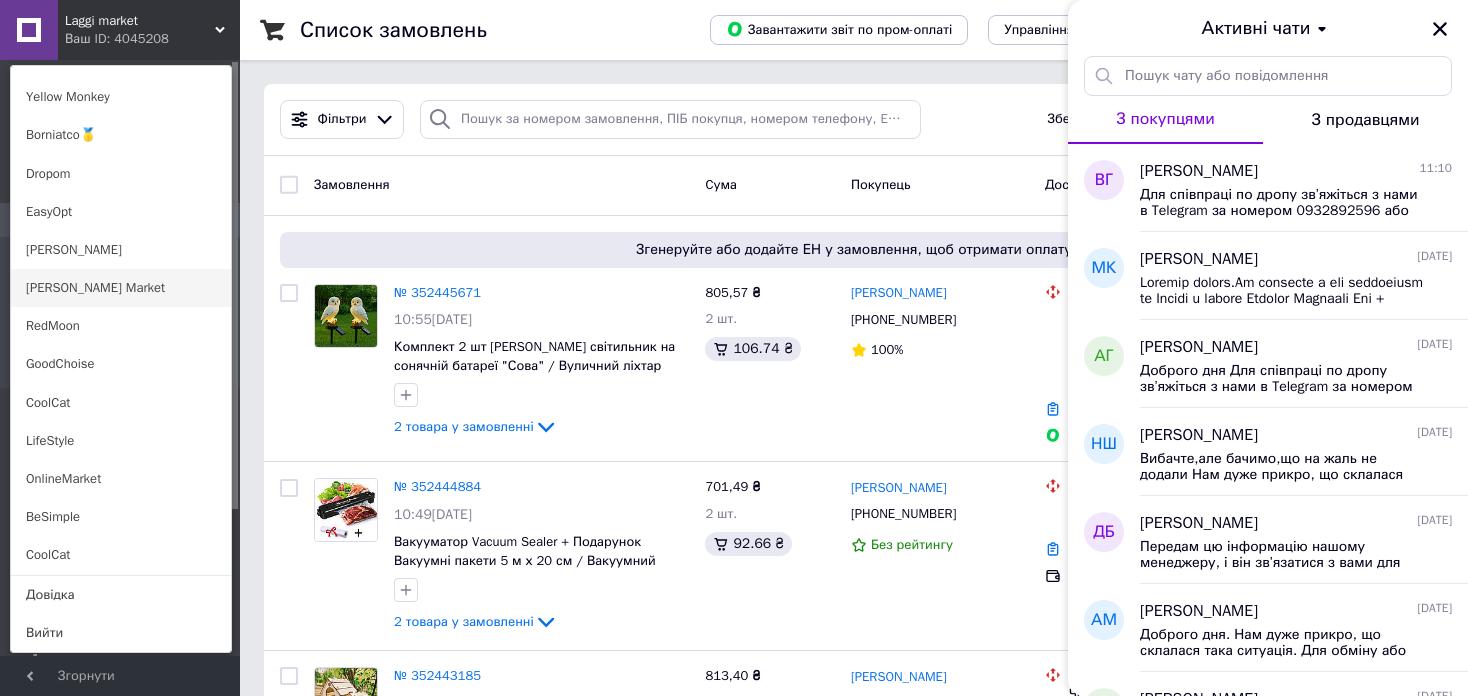 scroll, scrollTop: 1020, scrollLeft: 0, axis: vertical 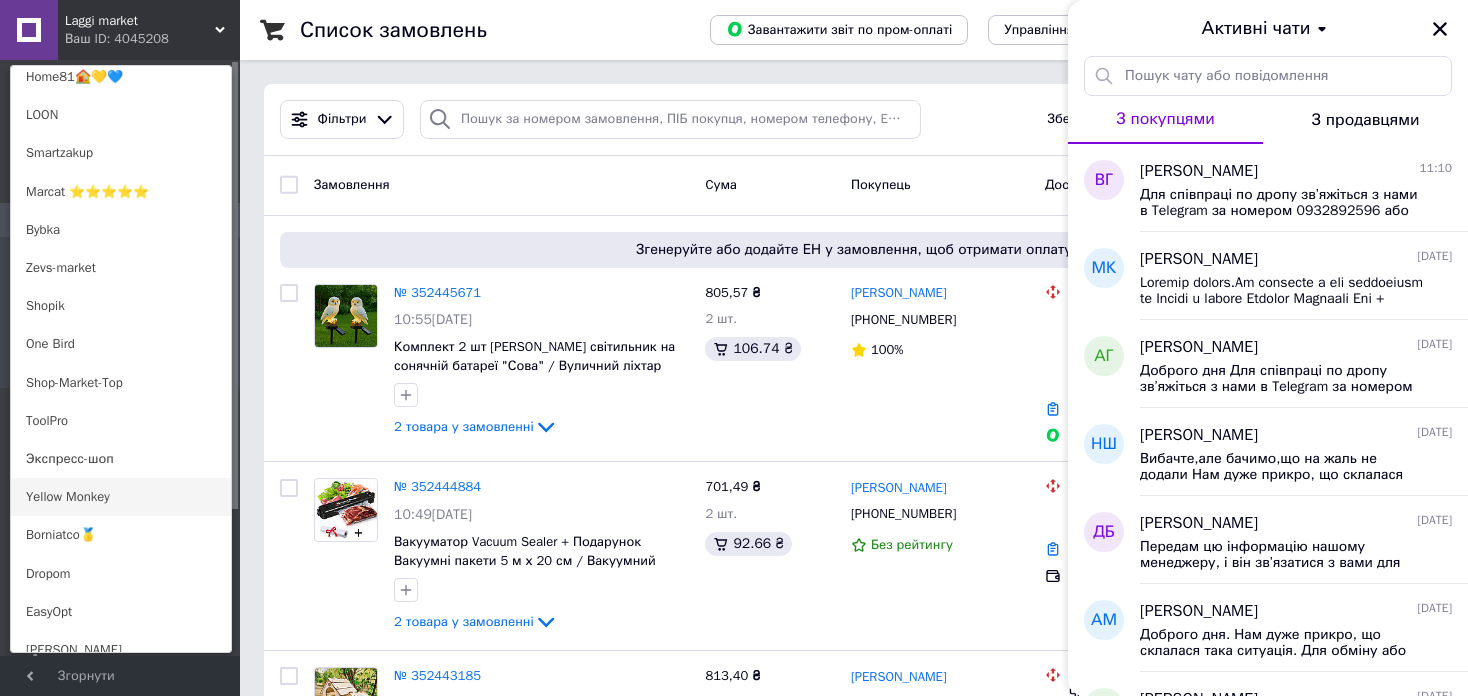 click on "Yellow Monkey" at bounding box center (121, 497) 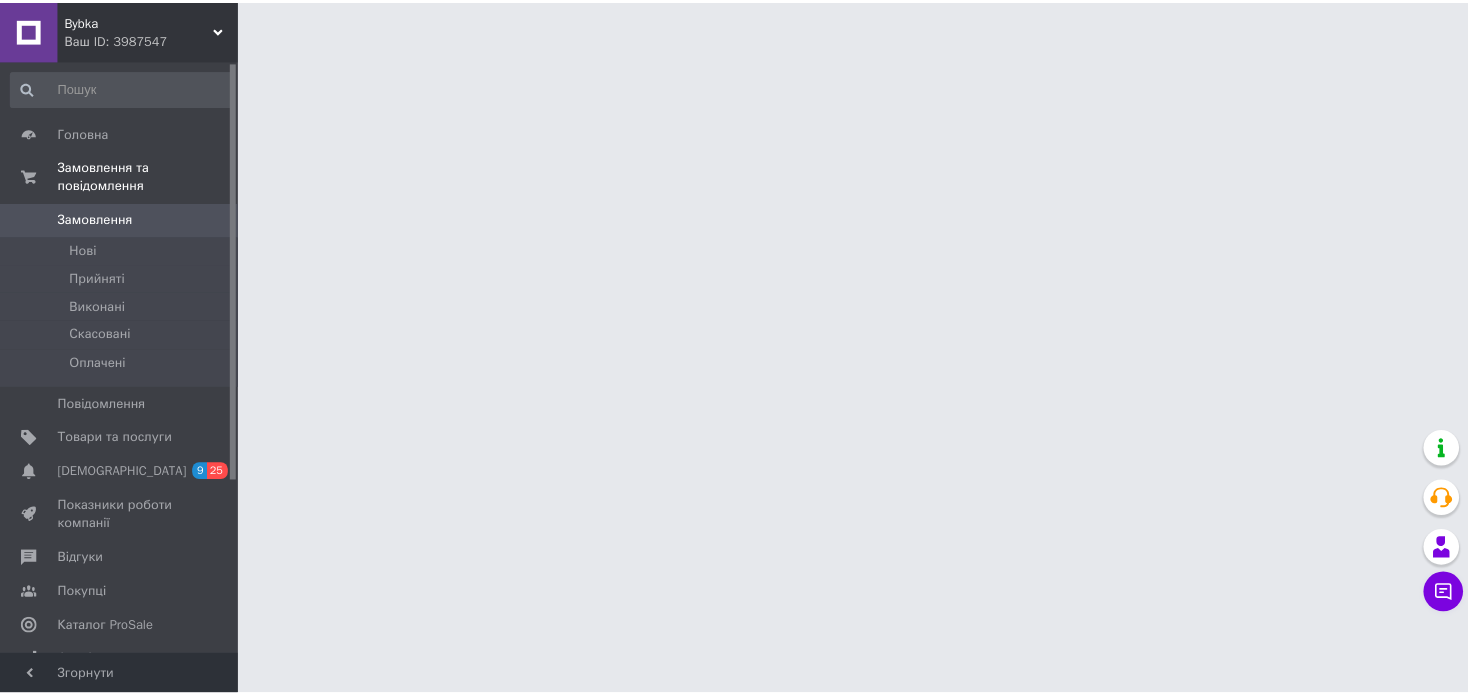 scroll, scrollTop: 0, scrollLeft: 0, axis: both 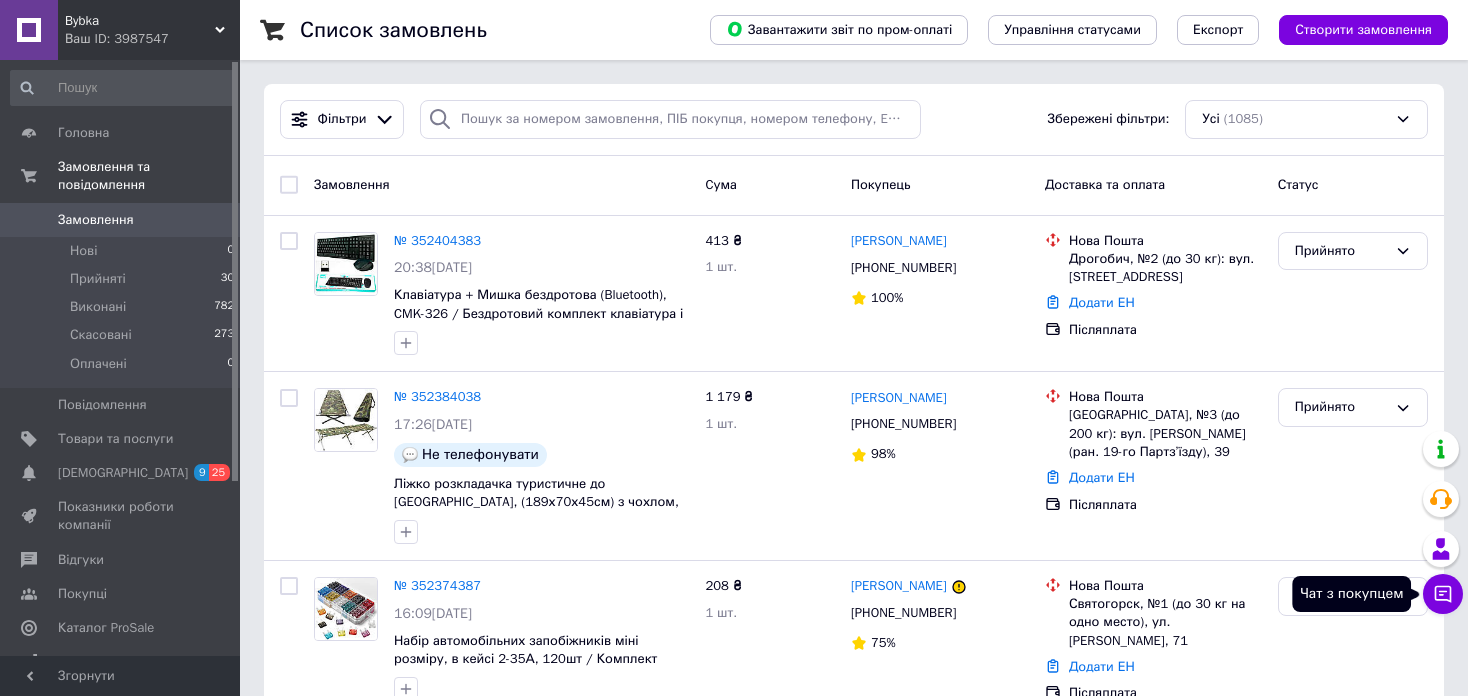 click 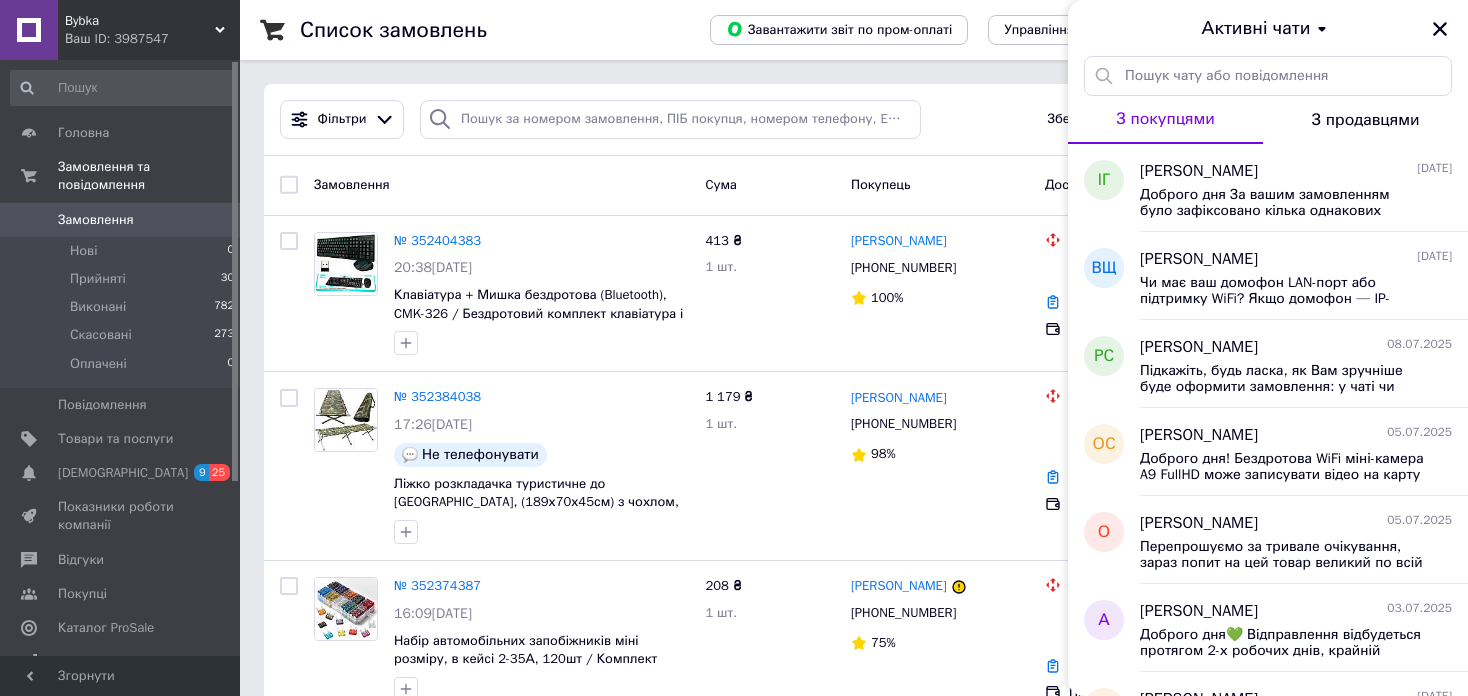 click on "Bybka" at bounding box center (140, 21) 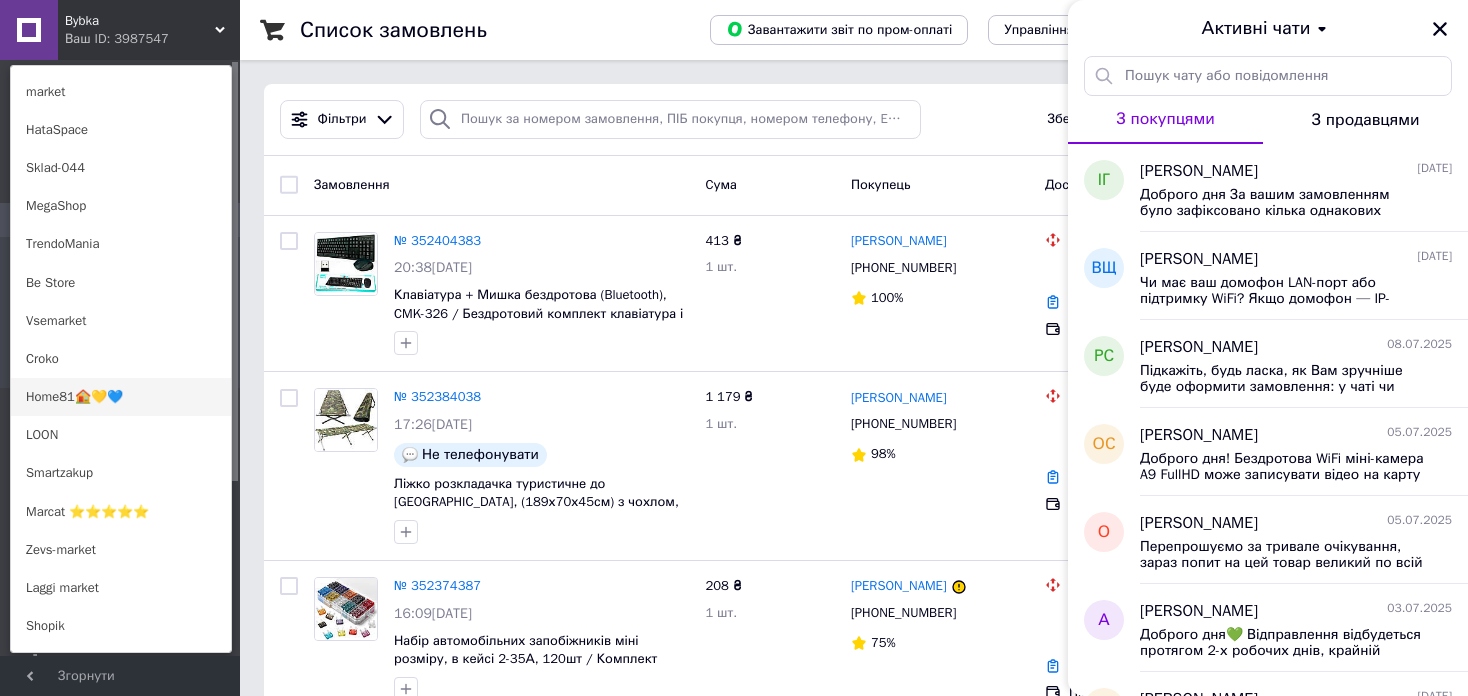 scroll, scrollTop: 800, scrollLeft: 0, axis: vertical 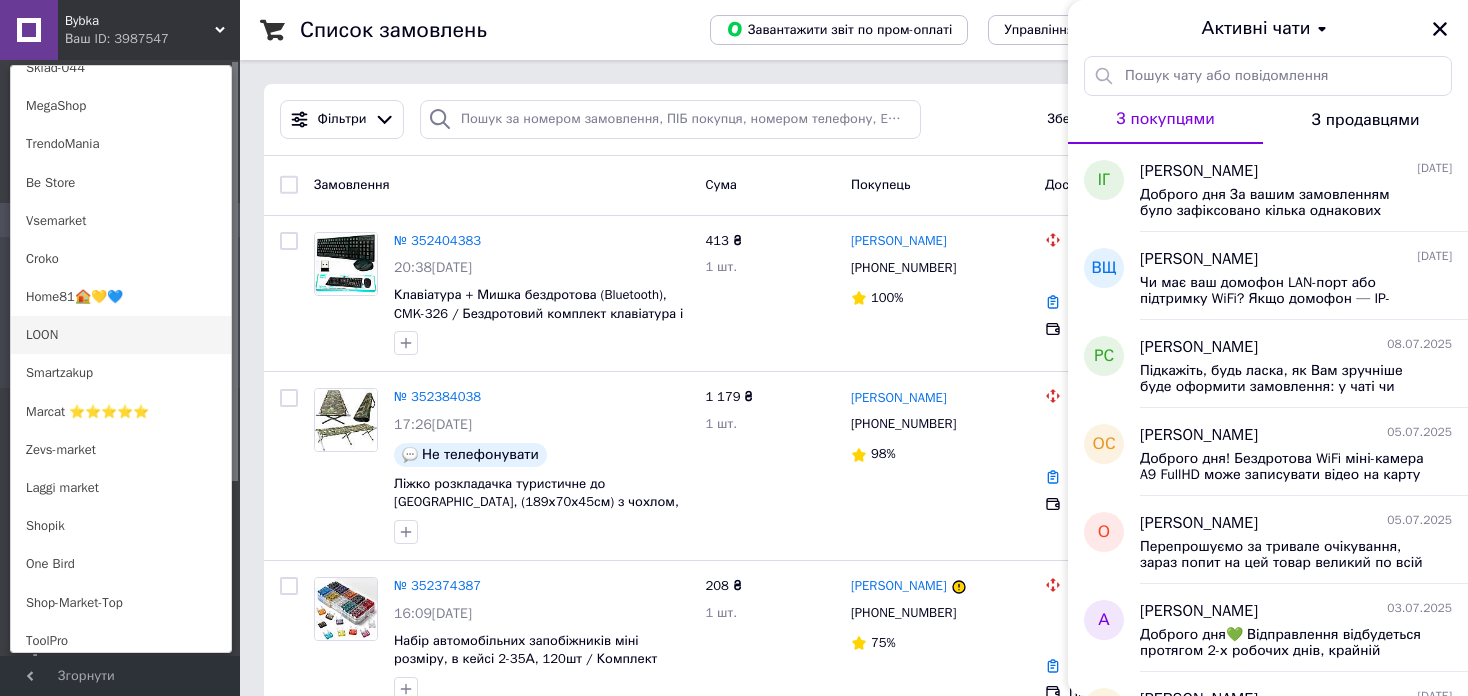 click on "LOON" at bounding box center [121, 335] 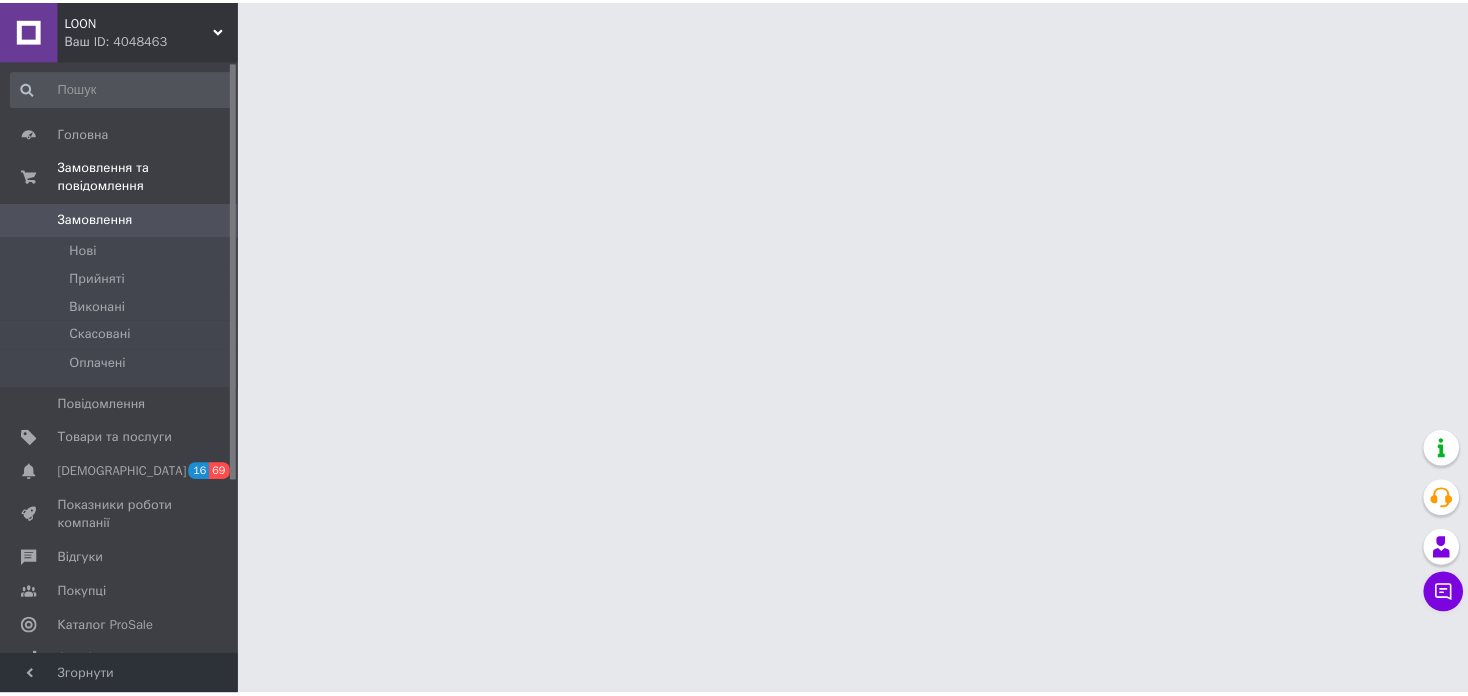 scroll, scrollTop: 0, scrollLeft: 0, axis: both 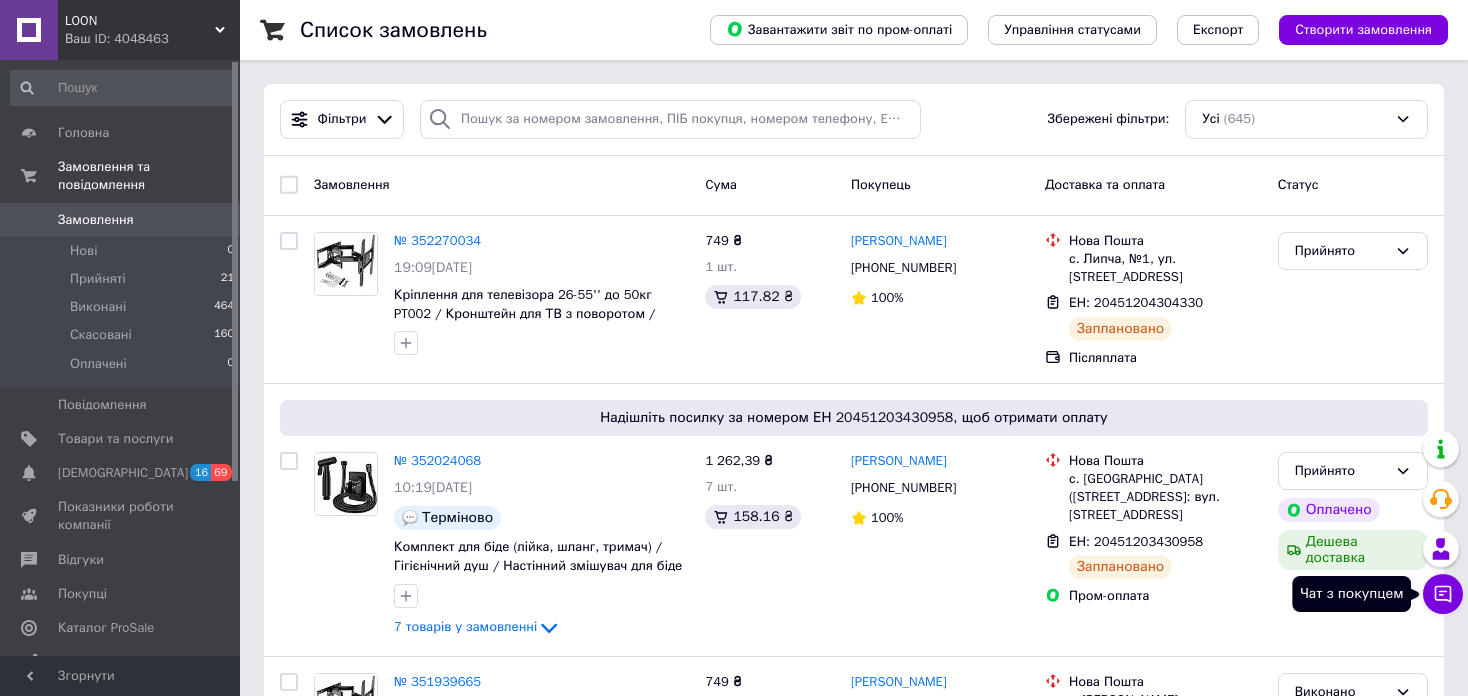 click on "Чат з покупцем" at bounding box center (1443, 594) 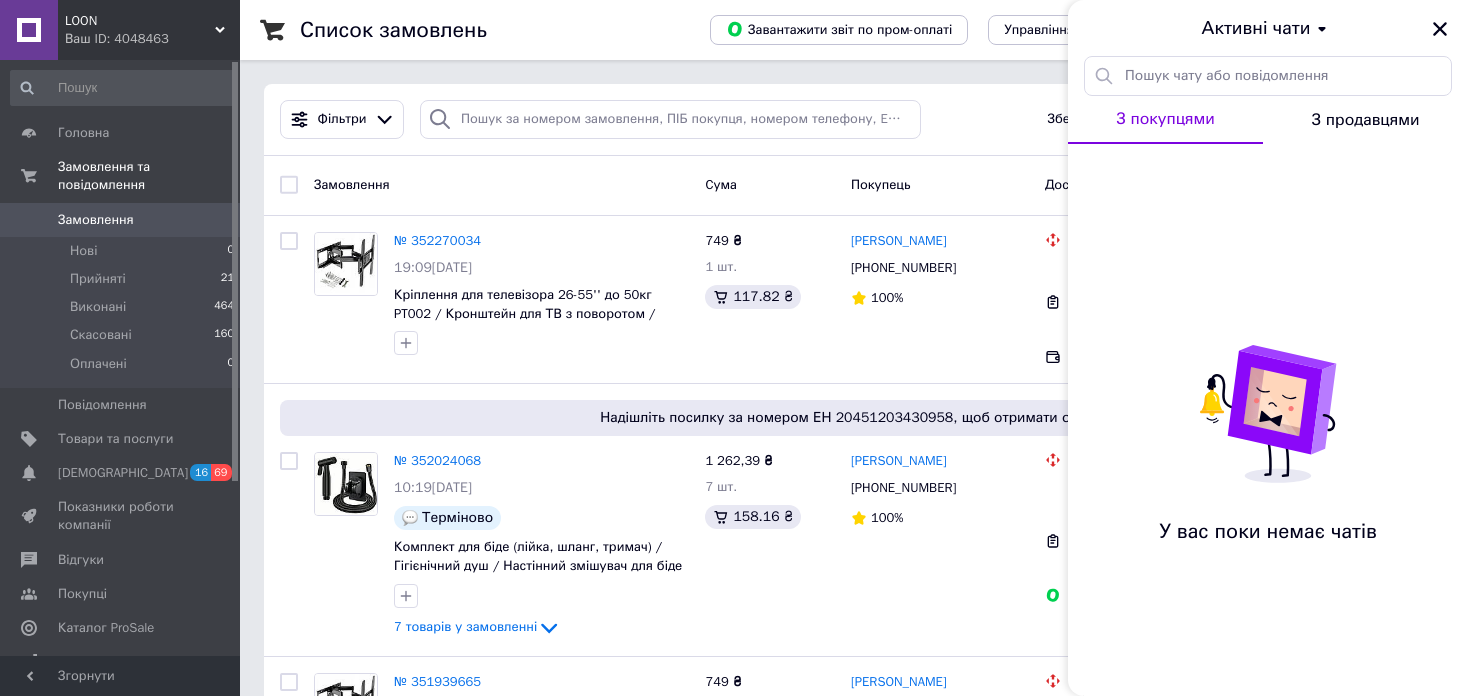 click on "LOON" at bounding box center [140, 21] 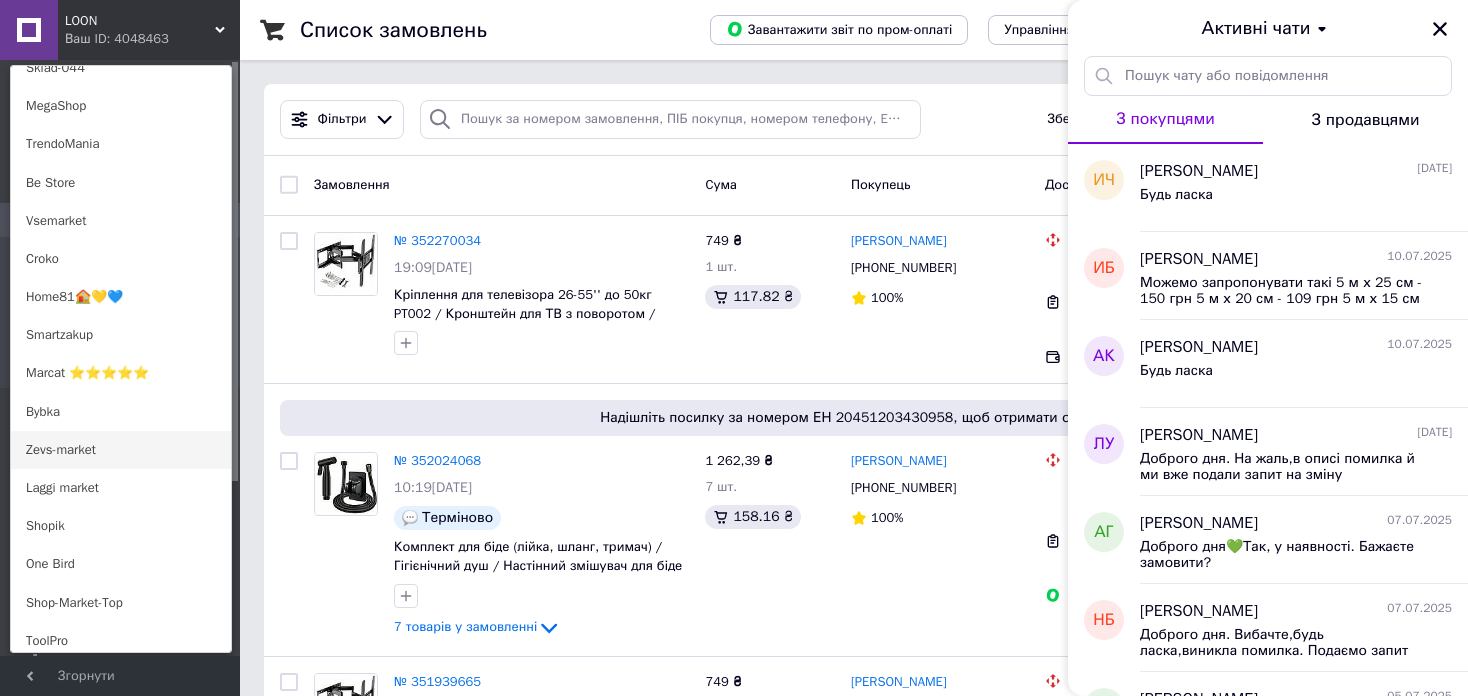 scroll, scrollTop: 1000, scrollLeft: 0, axis: vertical 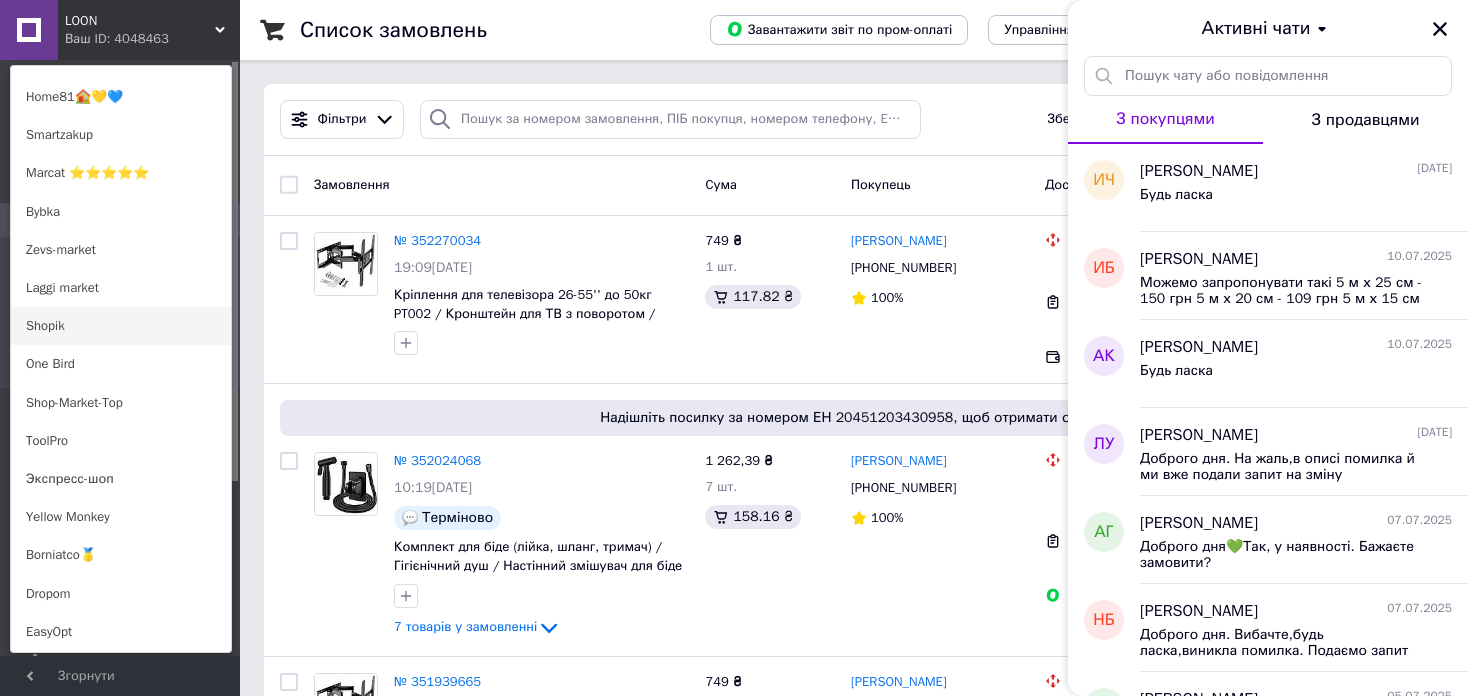 click on "Shopik" at bounding box center (121, 326) 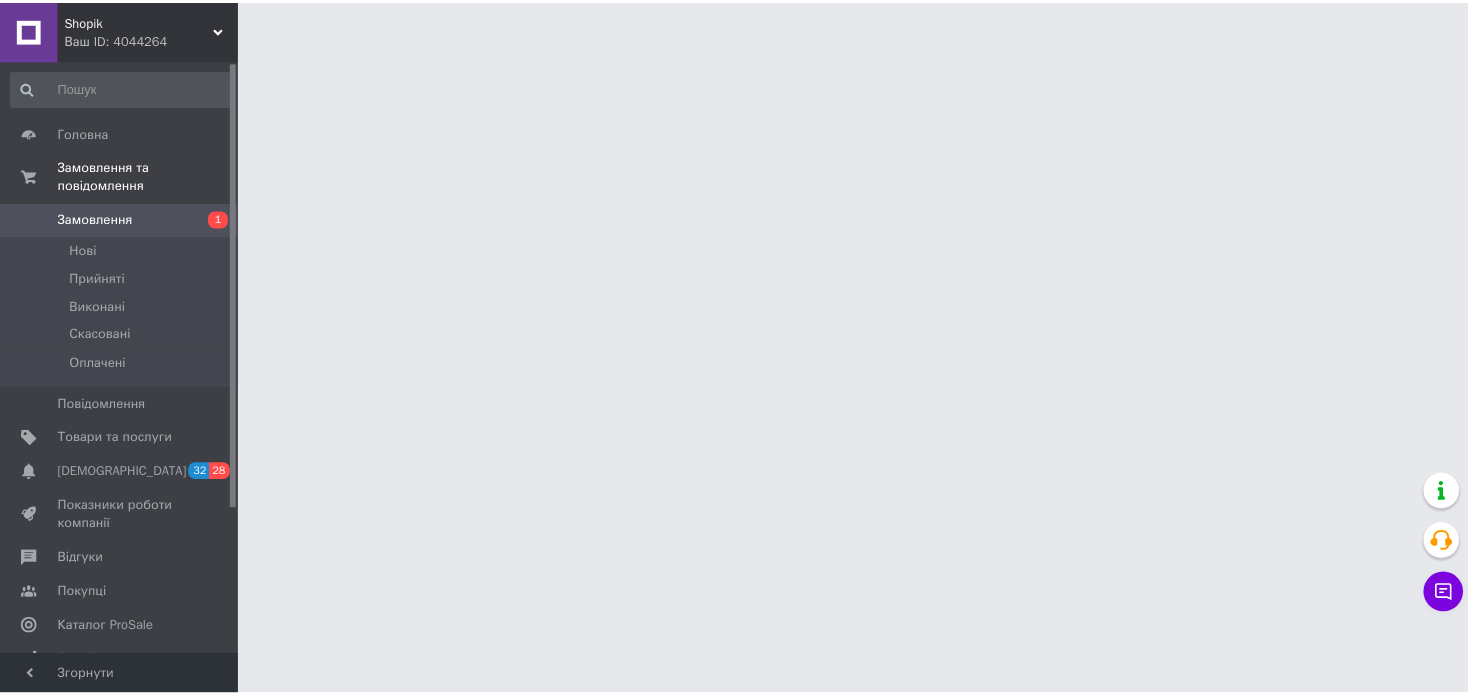 scroll, scrollTop: 0, scrollLeft: 0, axis: both 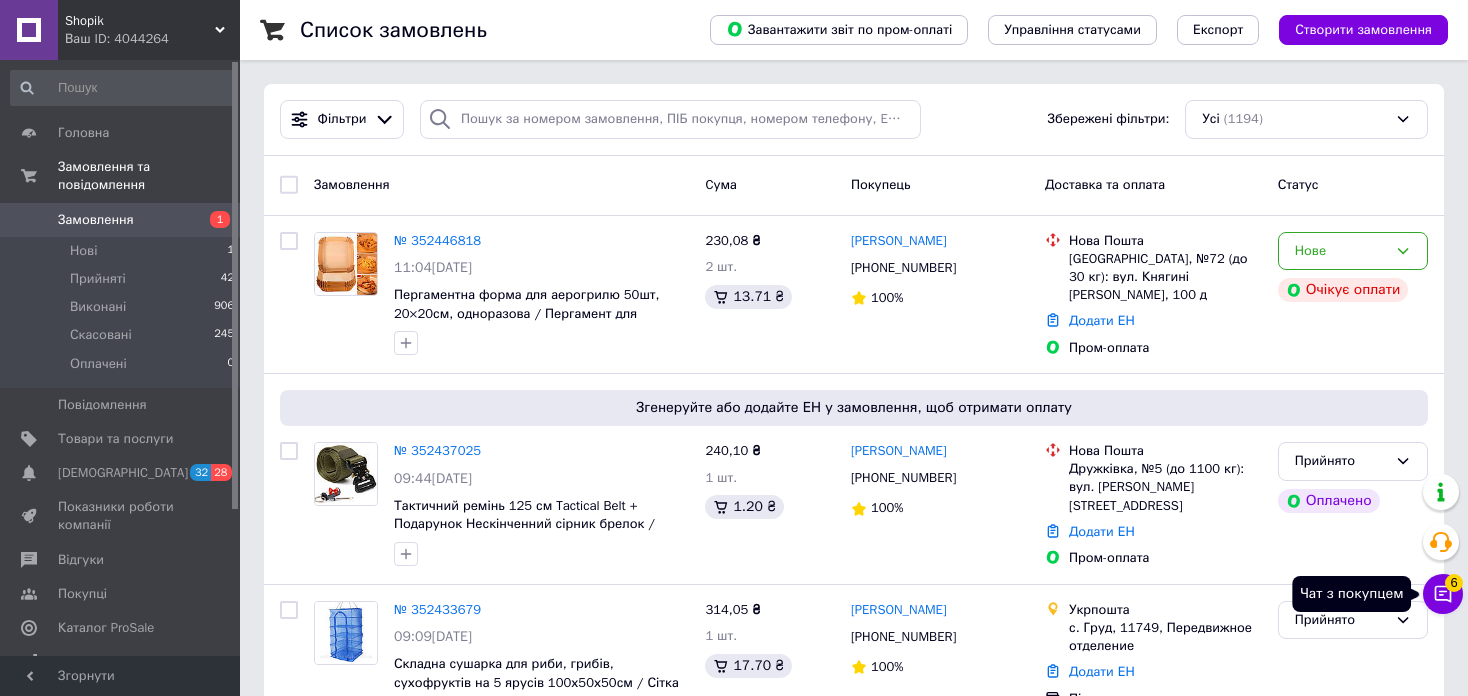 click on "Чат з покупцем 6" at bounding box center (1443, 594) 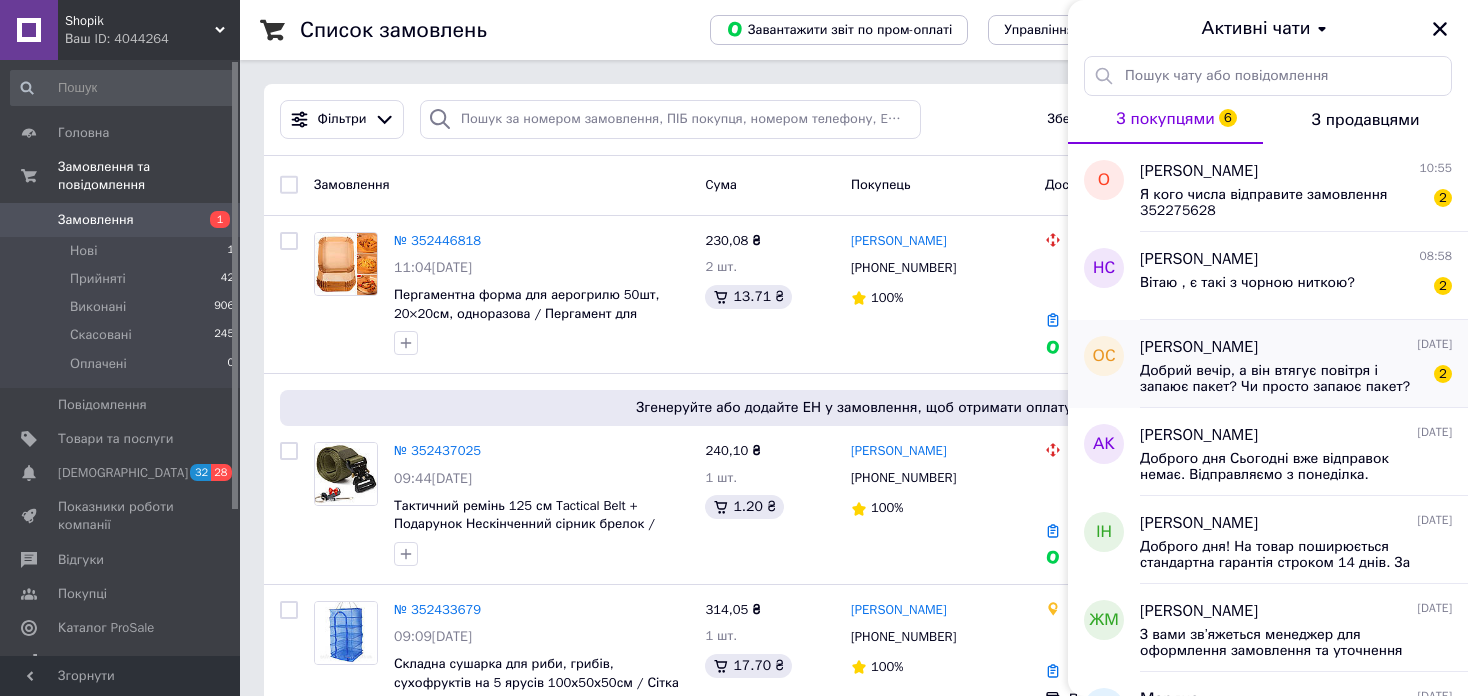 click on "Добрий вечір, а він втягує повітря і запаює пакет? Чи просто запаює пакет?" at bounding box center [1282, 379] 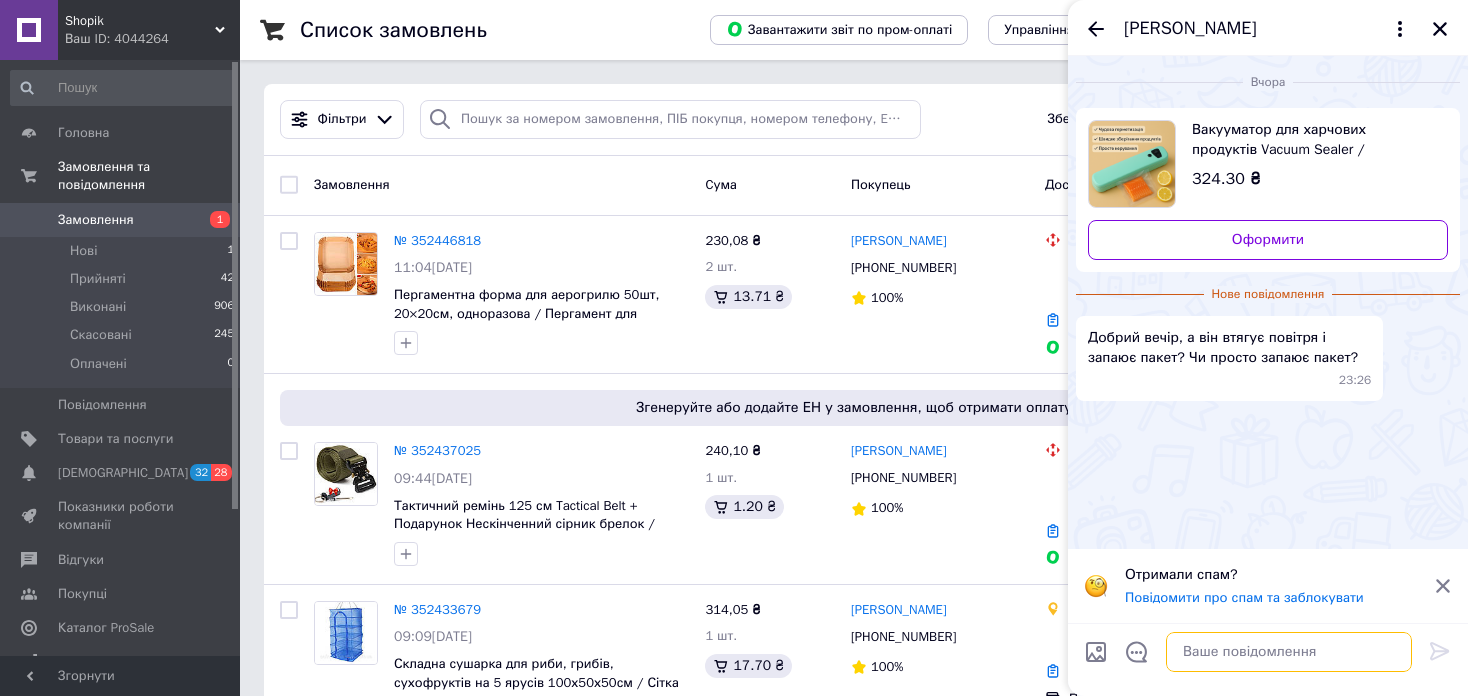 click at bounding box center [1289, 652] 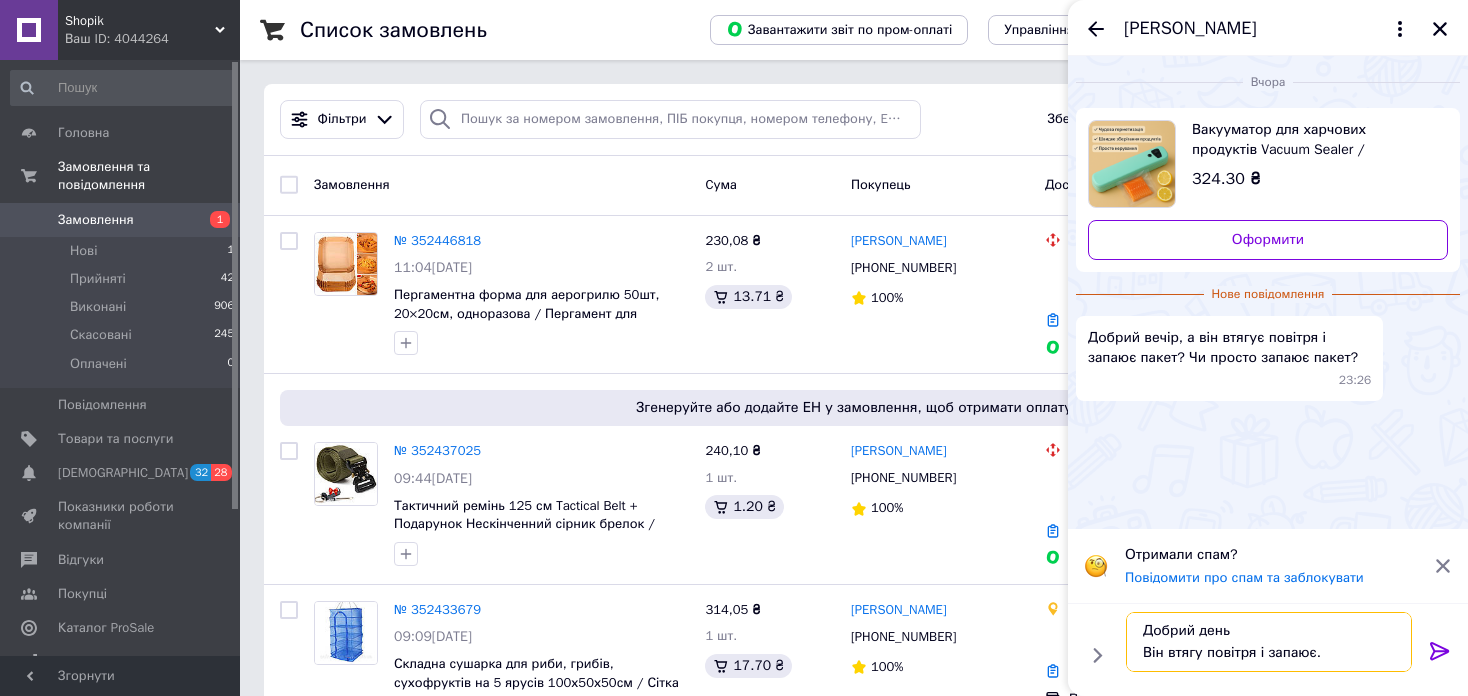 scroll, scrollTop: 13, scrollLeft: 0, axis: vertical 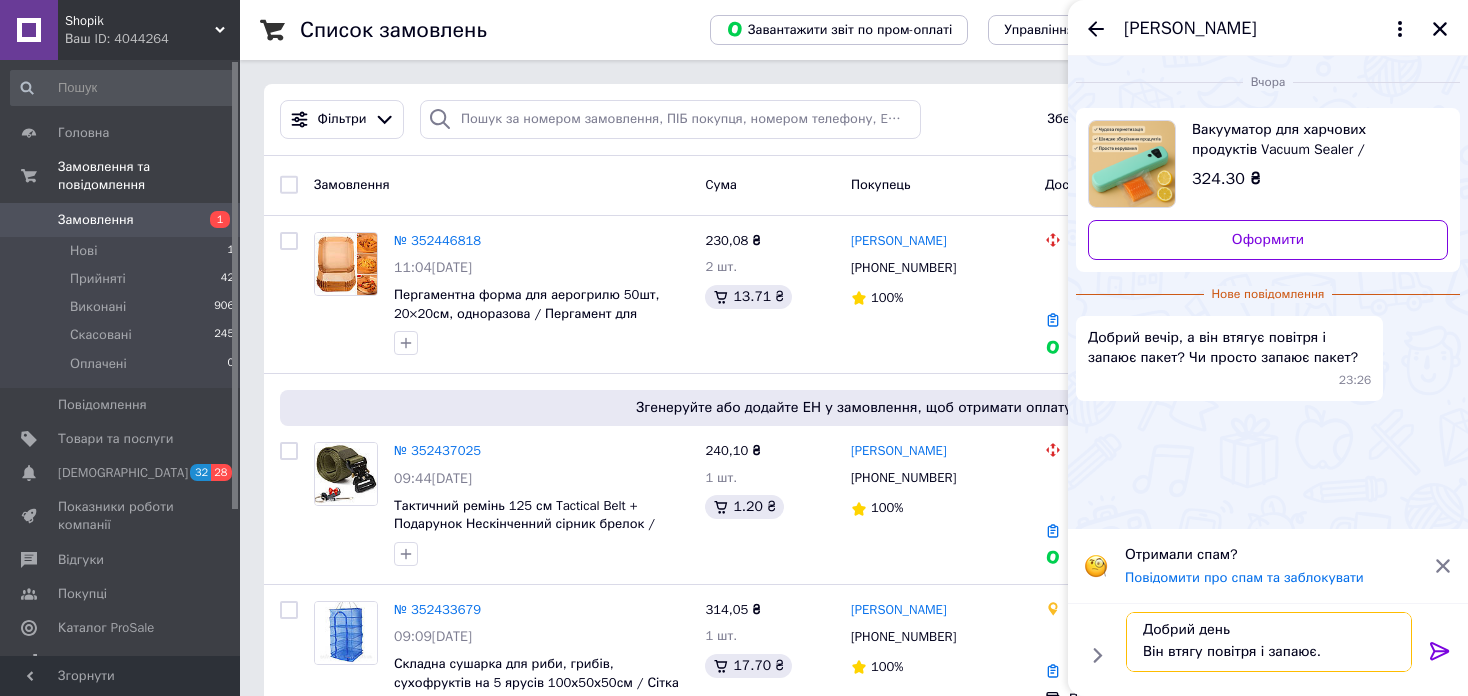 click on "Добрий день
Він втягу повітря і запаює." at bounding box center (1269, 642) 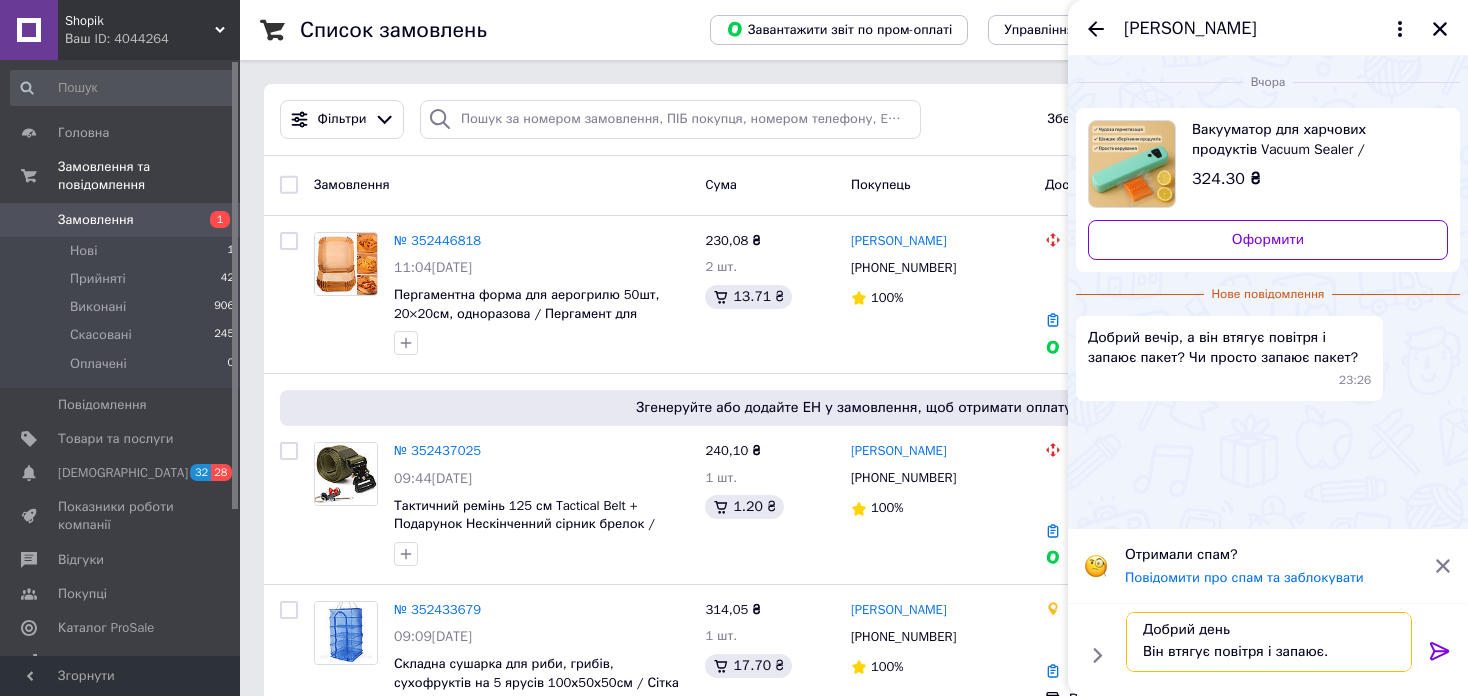 click on "Добрий день
Він втягує повітря і запаює." at bounding box center (1269, 642) 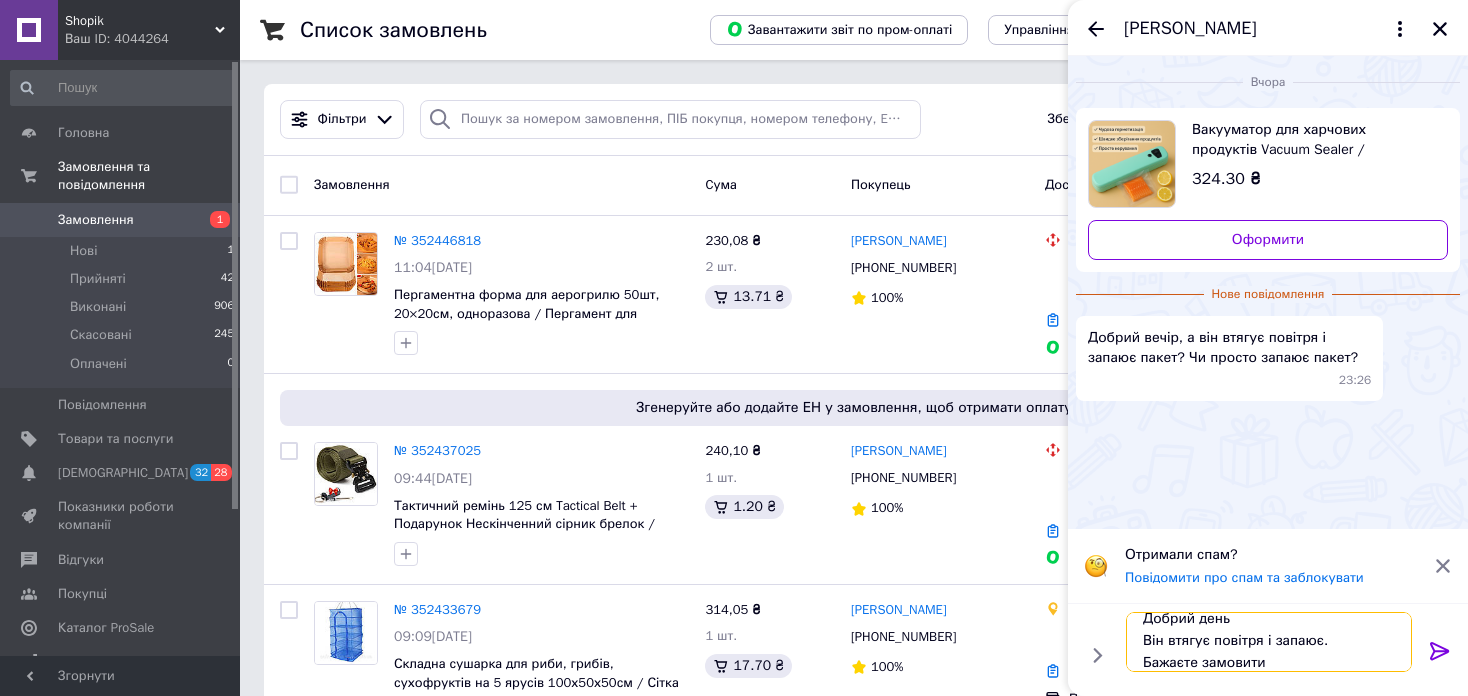 type on "Добрий день
Він втягує повітря і запаює.
Бажаєте замовити?" 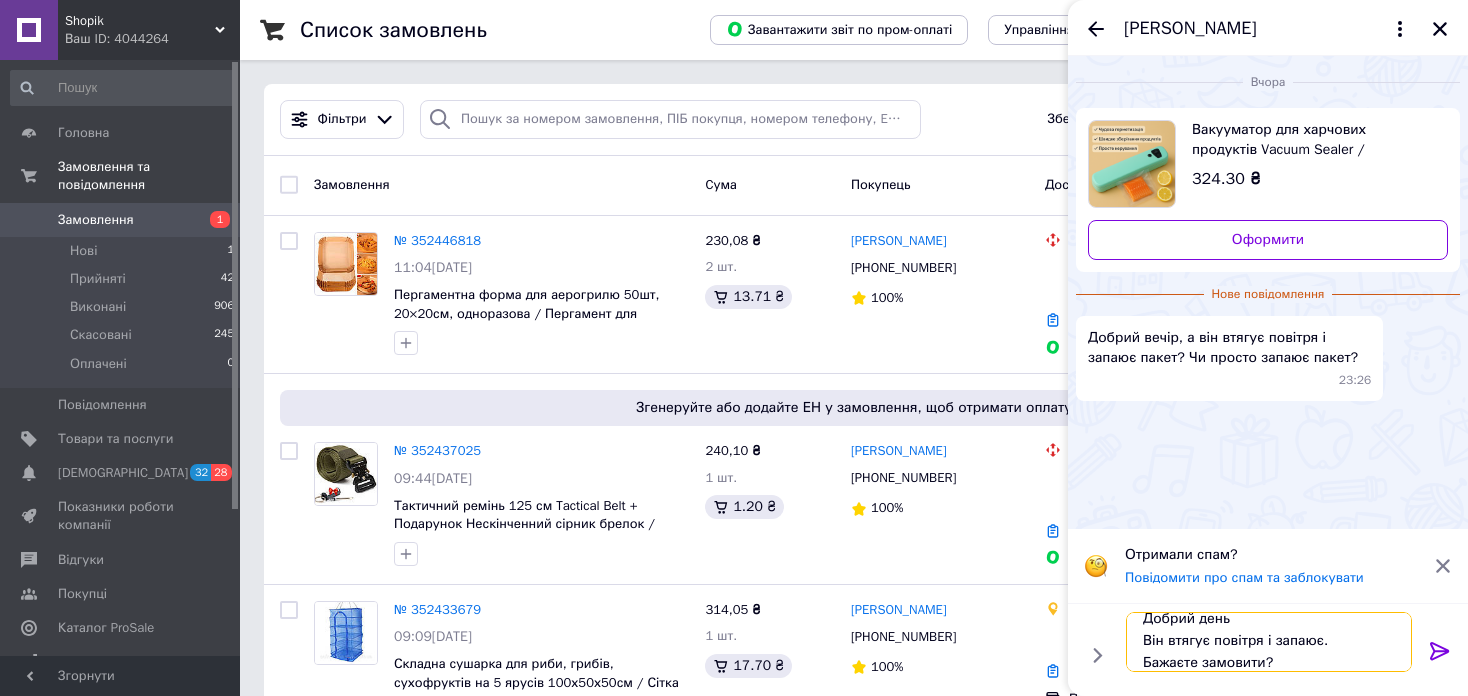 type 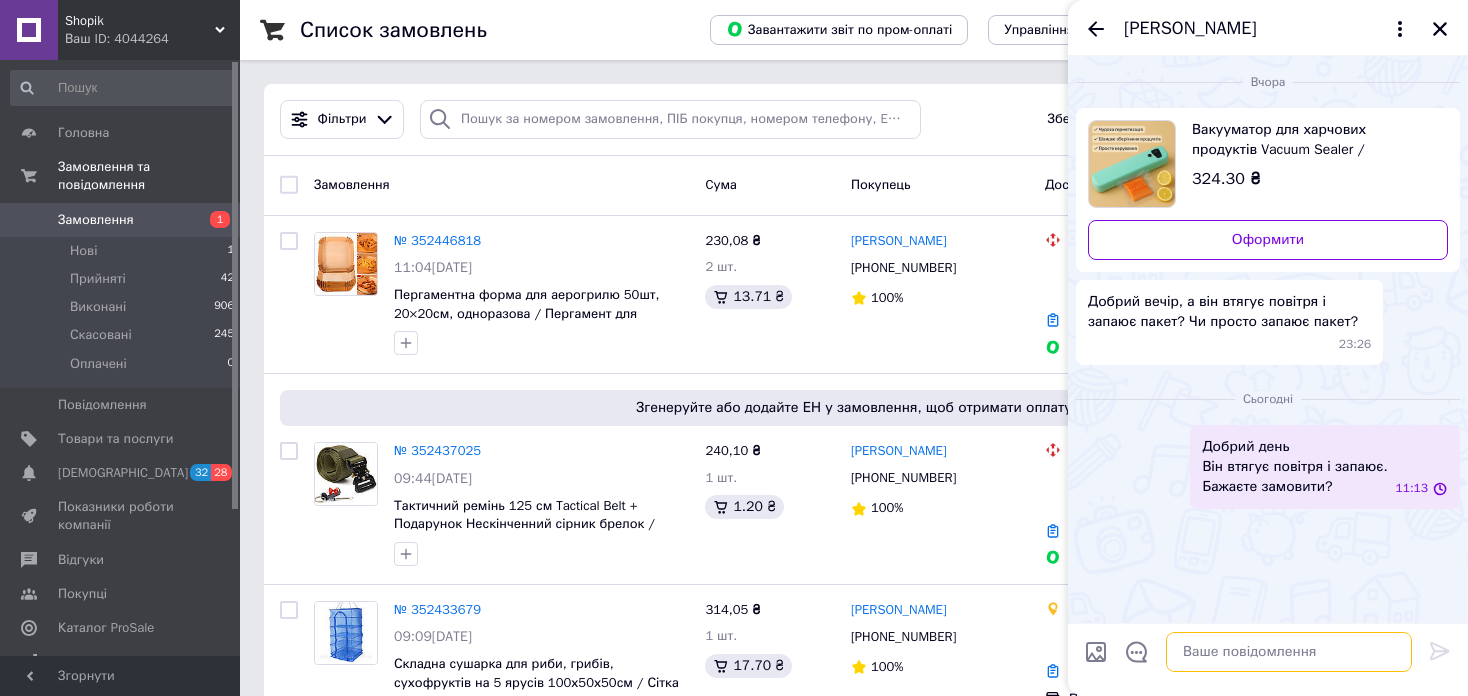 scroll, scrollTop: 0, scrollLeft: 0, axis: both 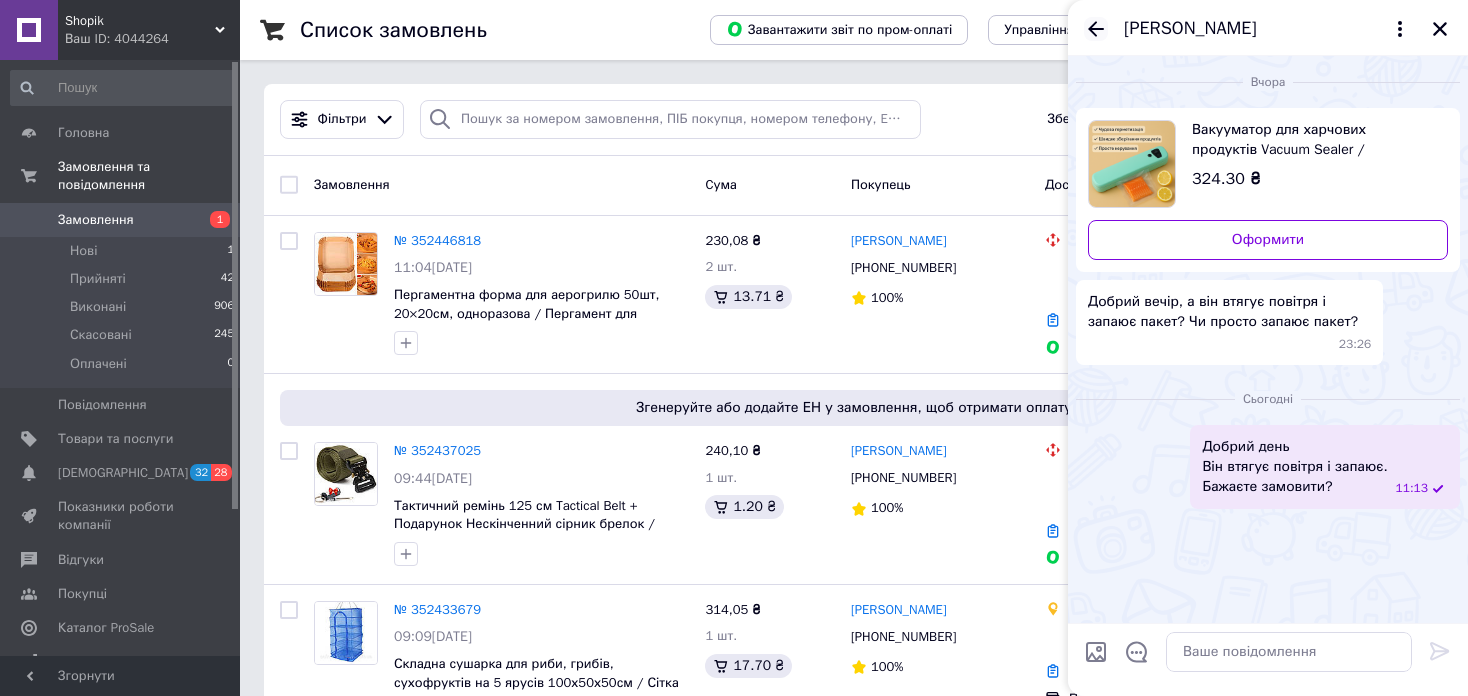 click 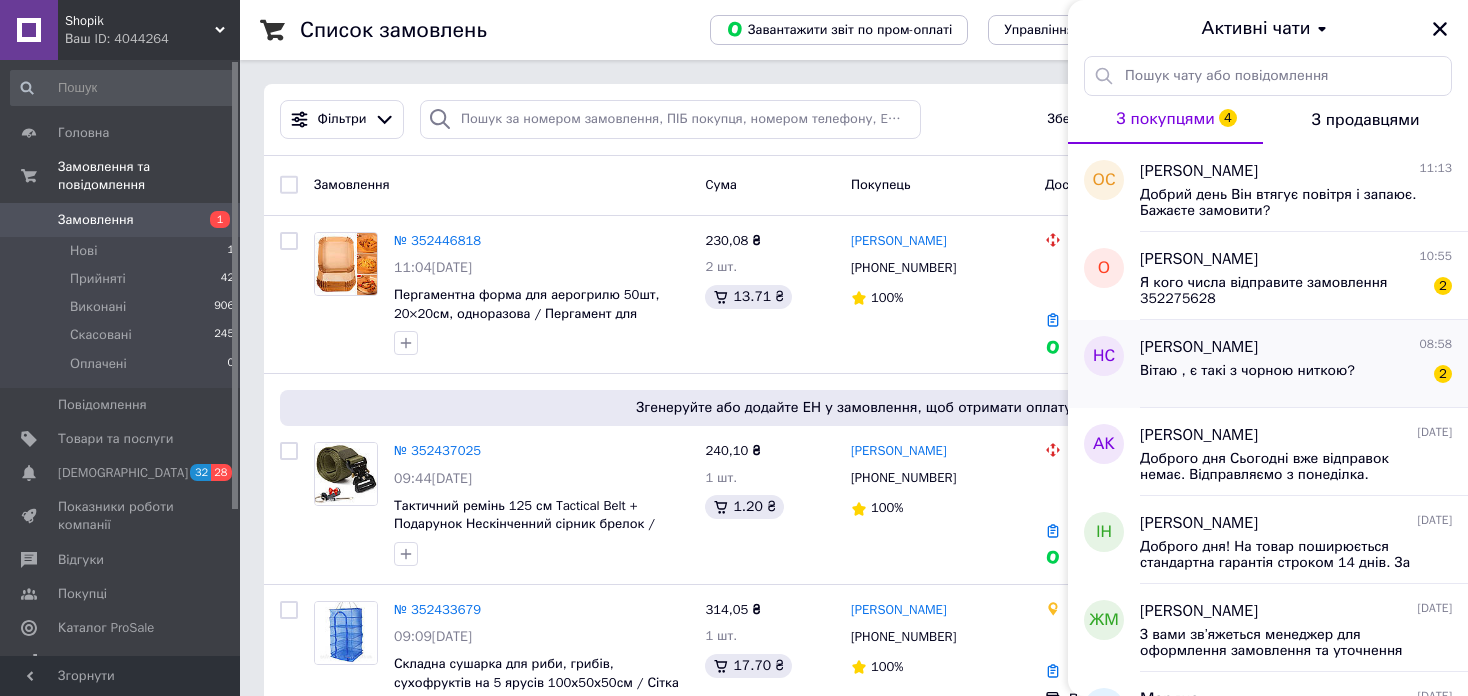 click on "Николай Северин" at bounding box center (1199, 347) 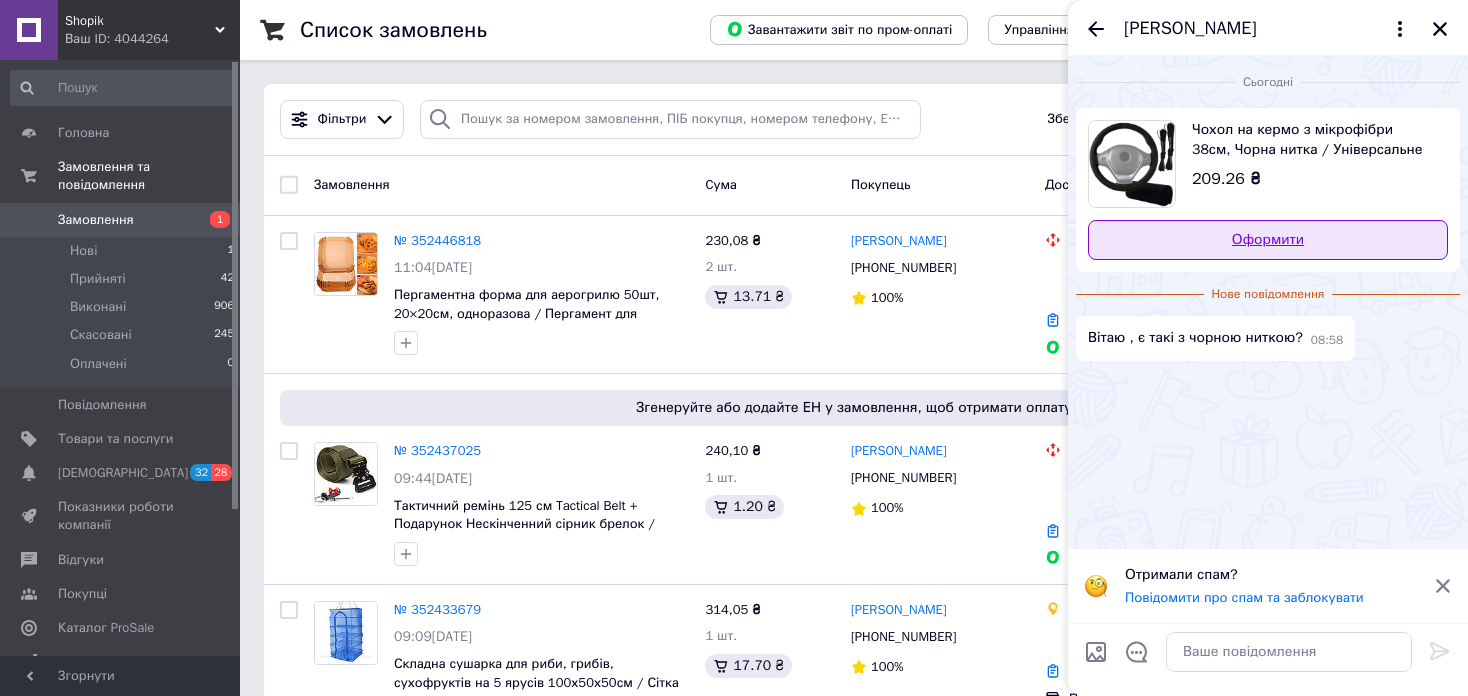 click on "Оформити" at bounding box center (1268, 240) 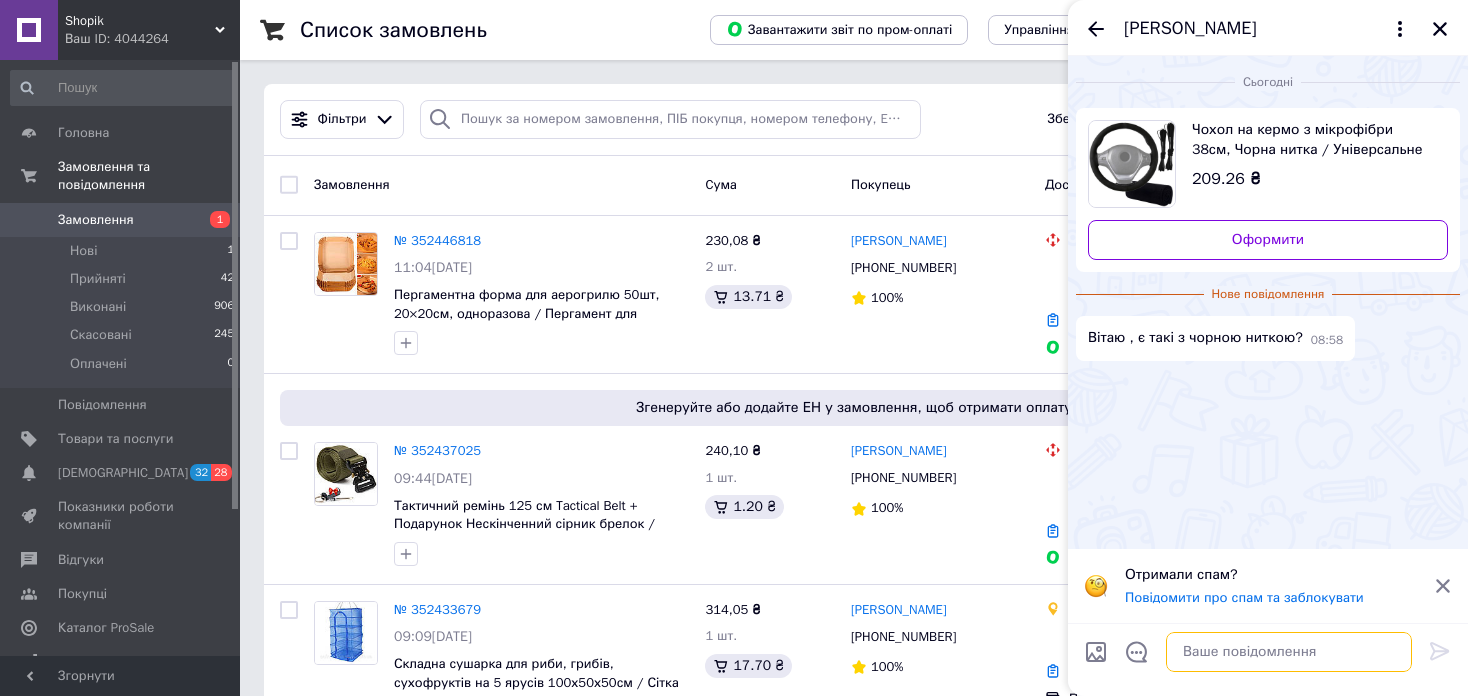 click at bounding box center (1289, 652) 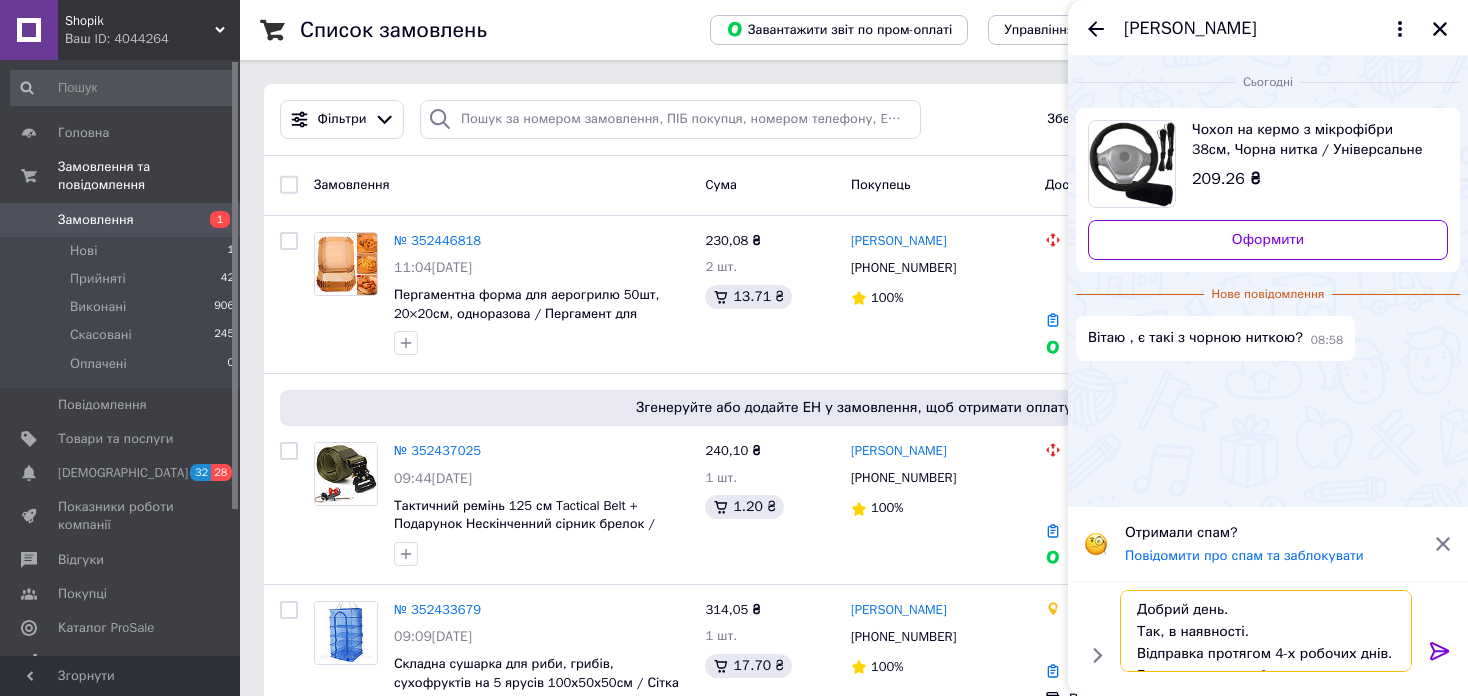 scroll, scrollTop: 45, scrollLeft: 0, axis: vertical 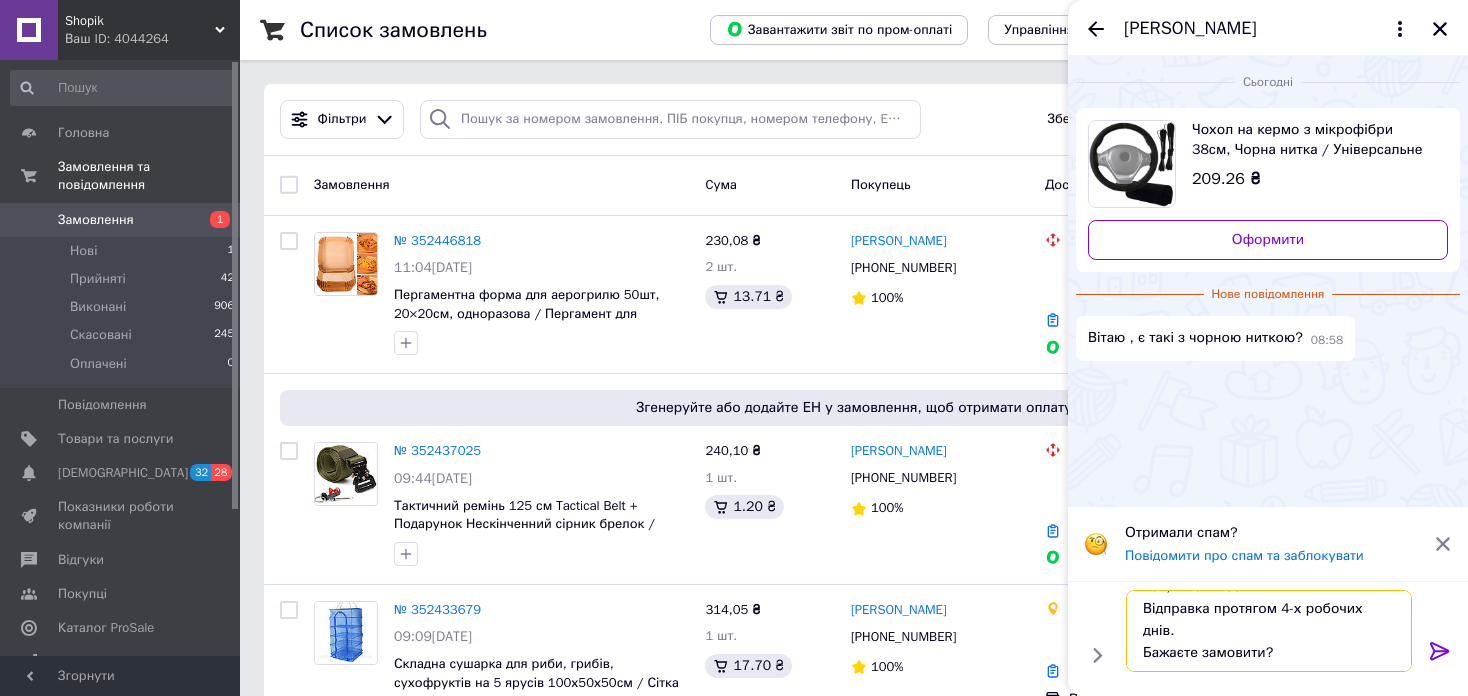 drag, startPoint x: 1387, startPoint y: 634, endPoint x: 1117, endPoint y: 638, distance: 270.02963 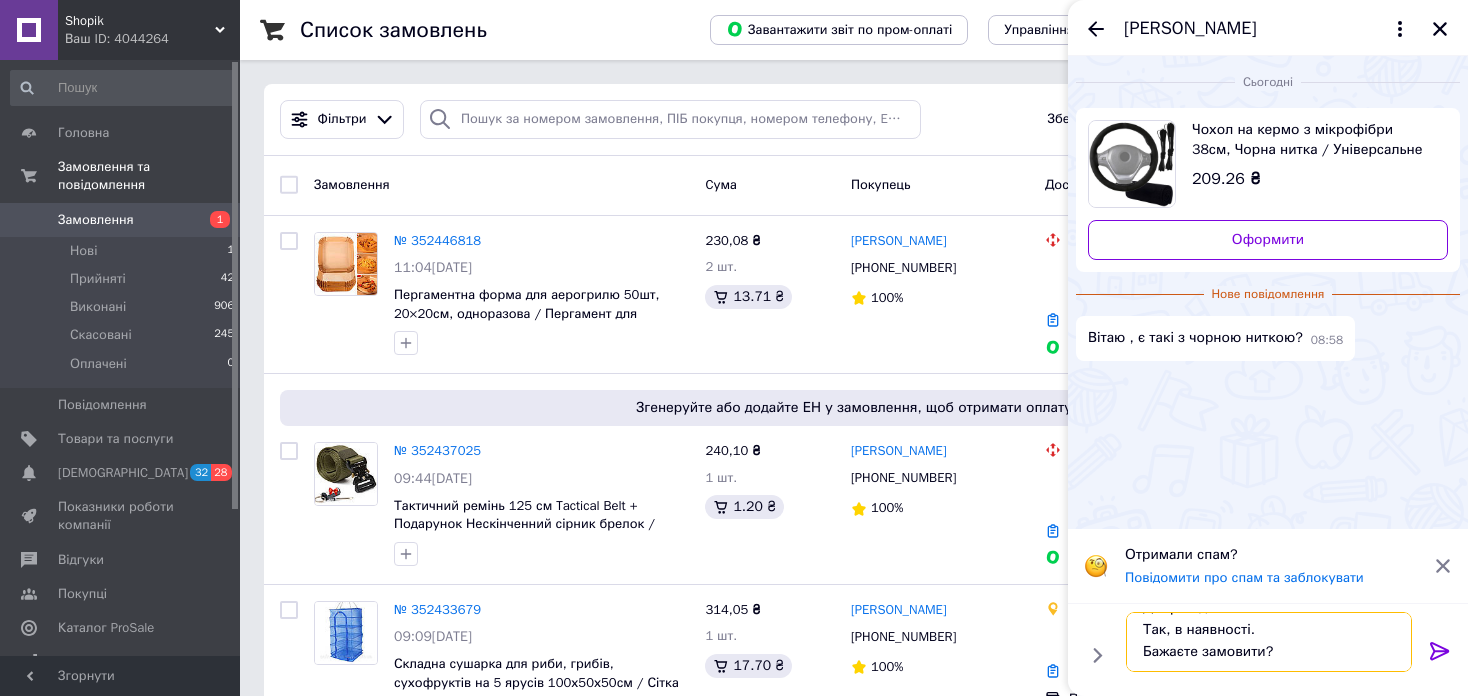 type on "Добрий день.
Так, в наявності.
Бажаєте замовити?" 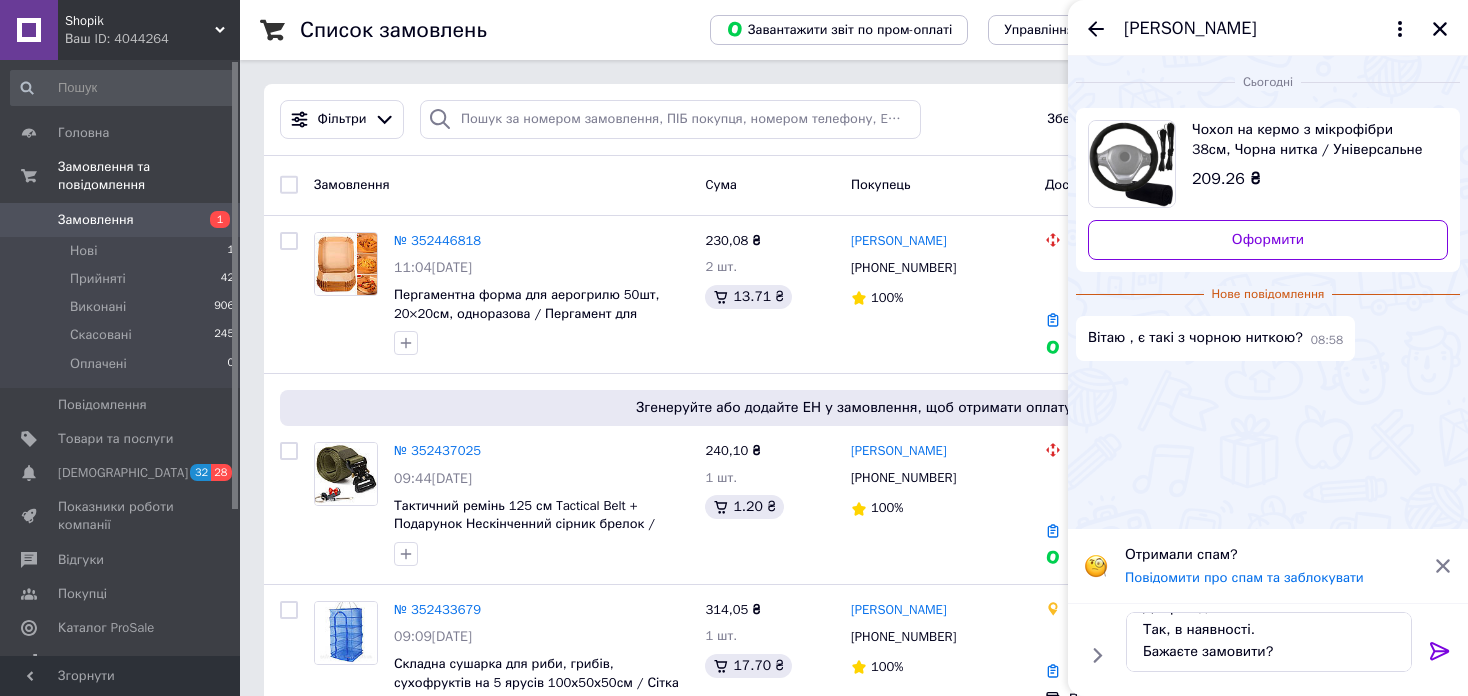 click 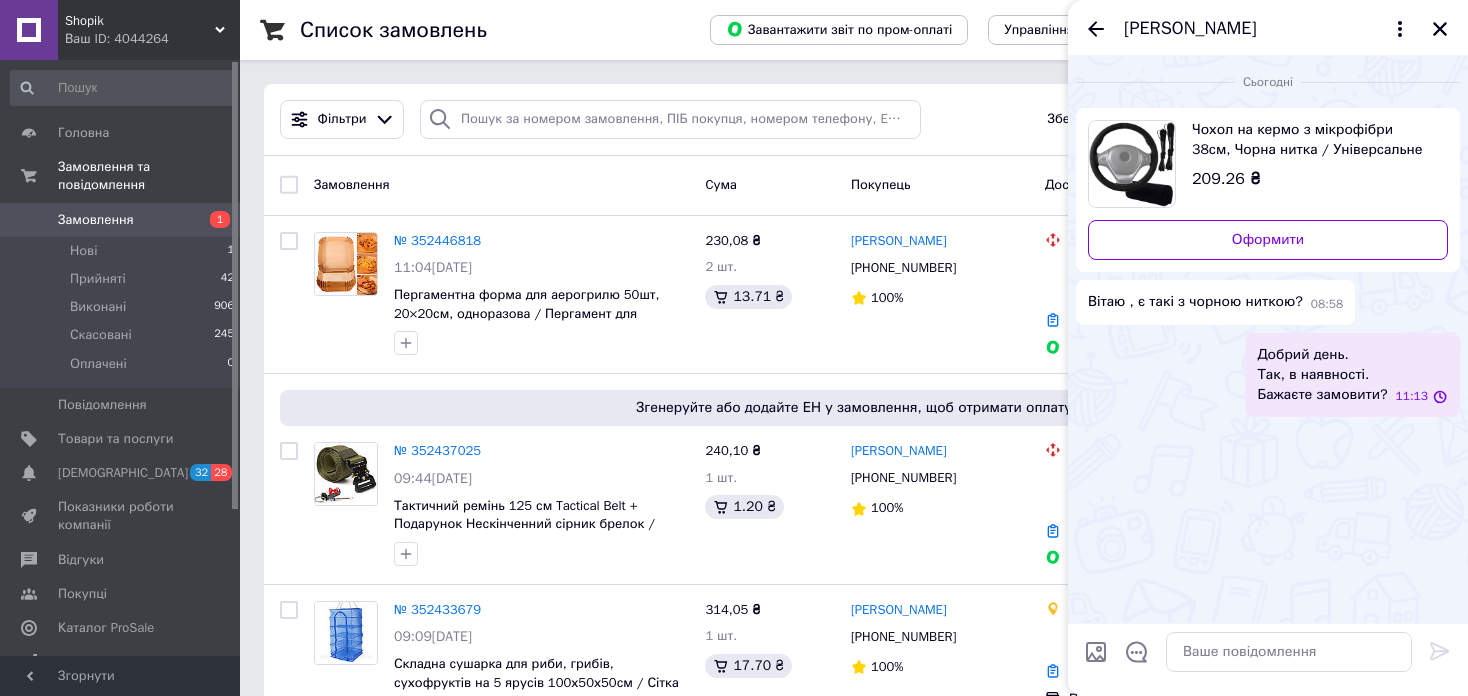 scroll, scrollTop: 0, scrollLeft: 0, axis: both 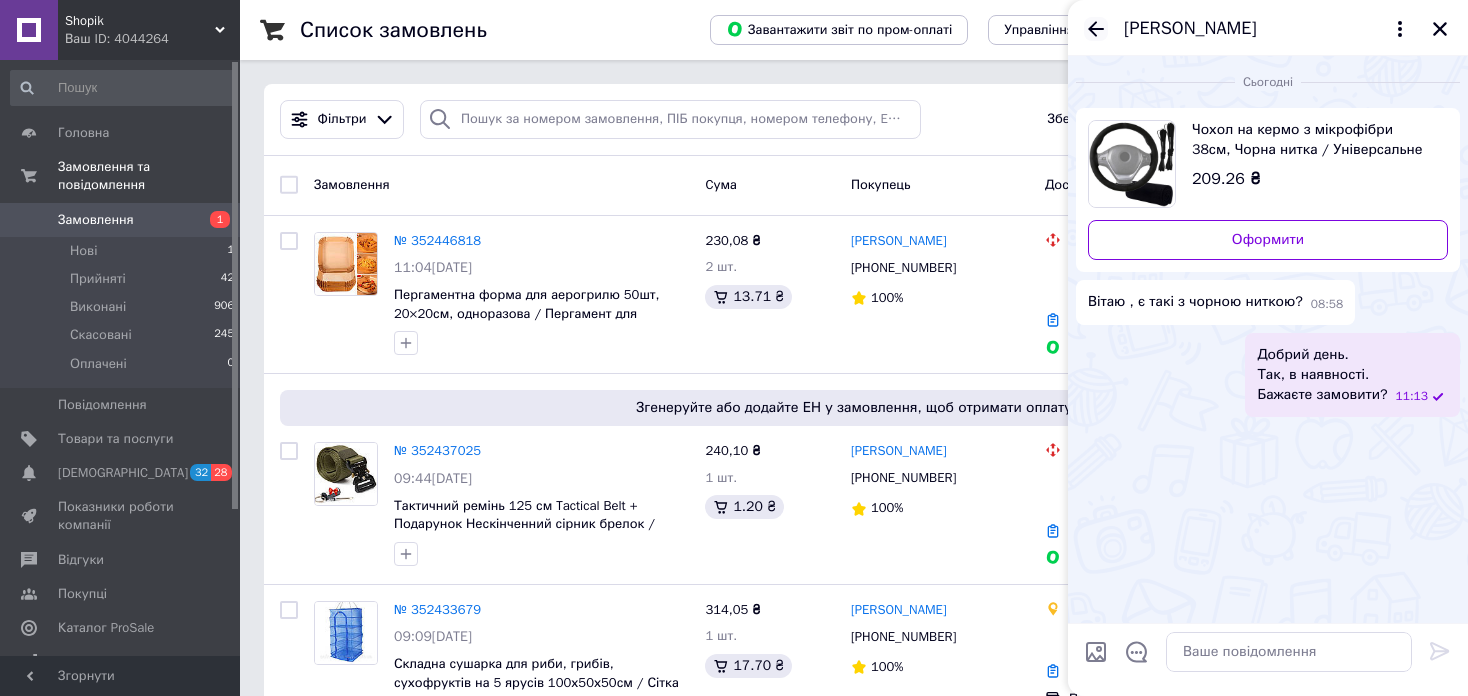 click 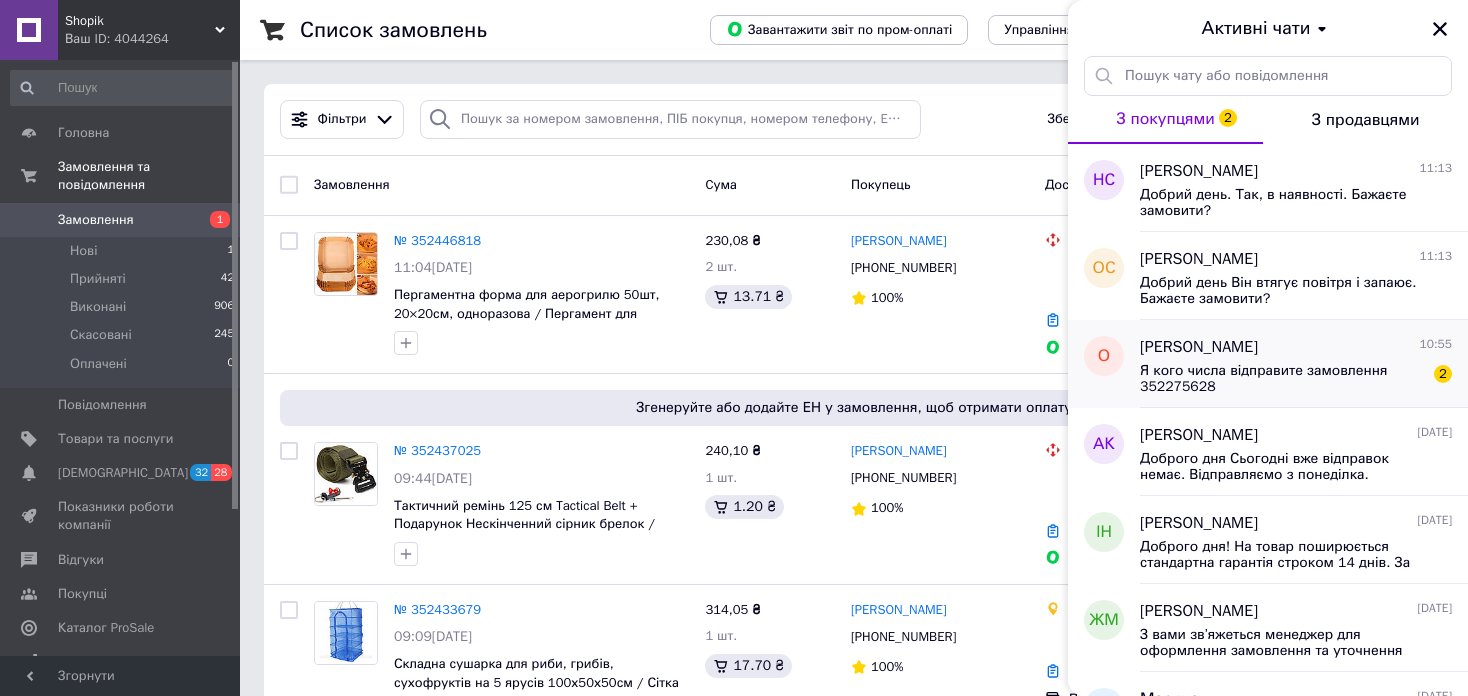 click on "Я кого числа відправите замовлення 352275628" at bounding box center [1282, 379] 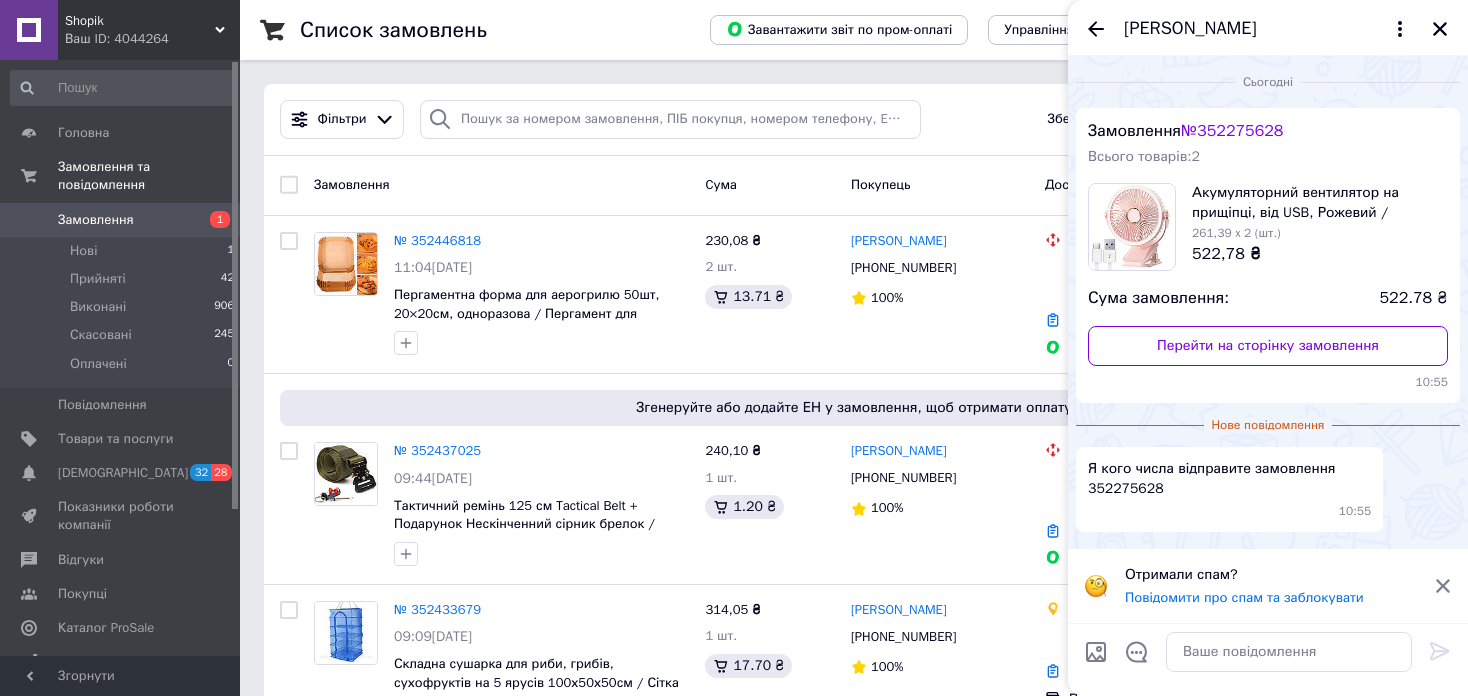 click on "№ 352275628" at bounding box center [1232, 131] 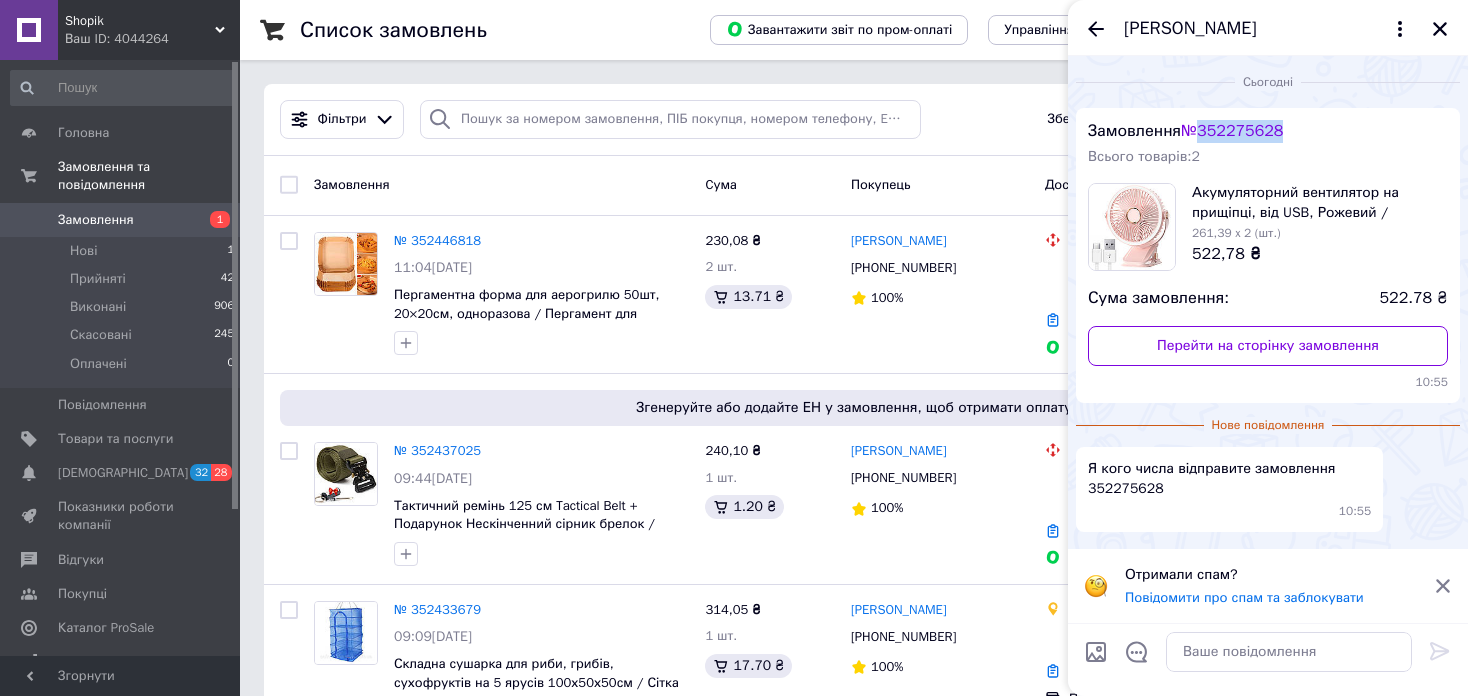 click on "№ 352275628" at bounding box center (1232, 131) 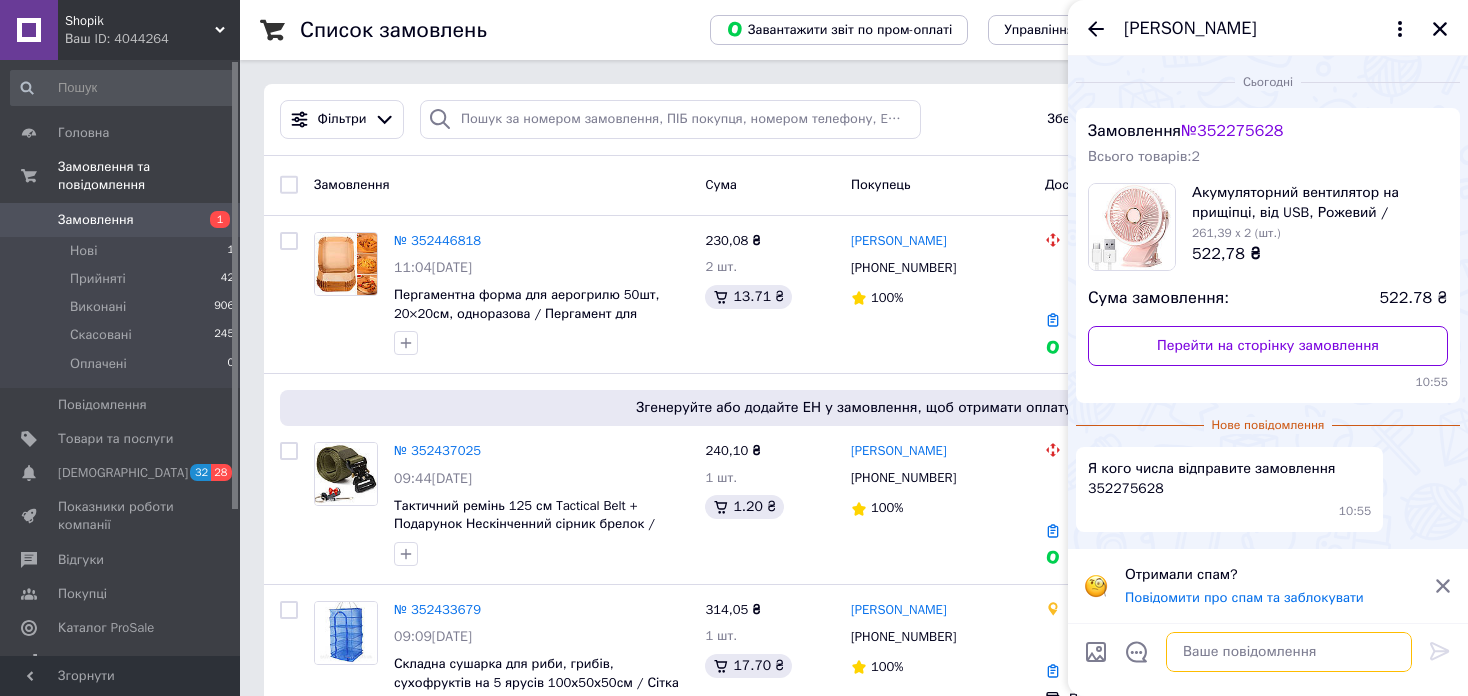 click at bounding box center (1289, 652) 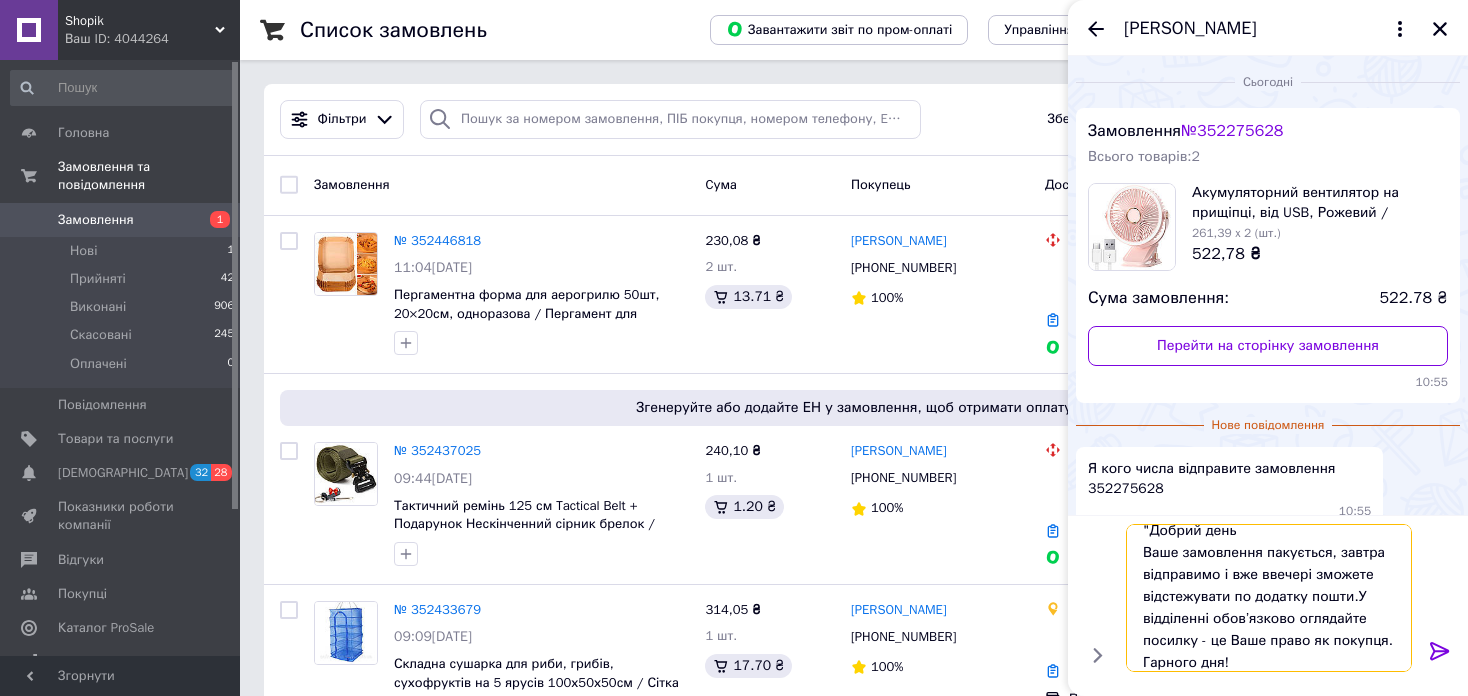 click on ""Добрий день
Ваше замовлення пакується, завтра відправимо і вже ввечері зможете відстежувати по додатку пошти.У відділенні обов’язково оглядайте посилку - це Ваше право як покупця. Гарного дня!" at bounding box center (1269, 598) 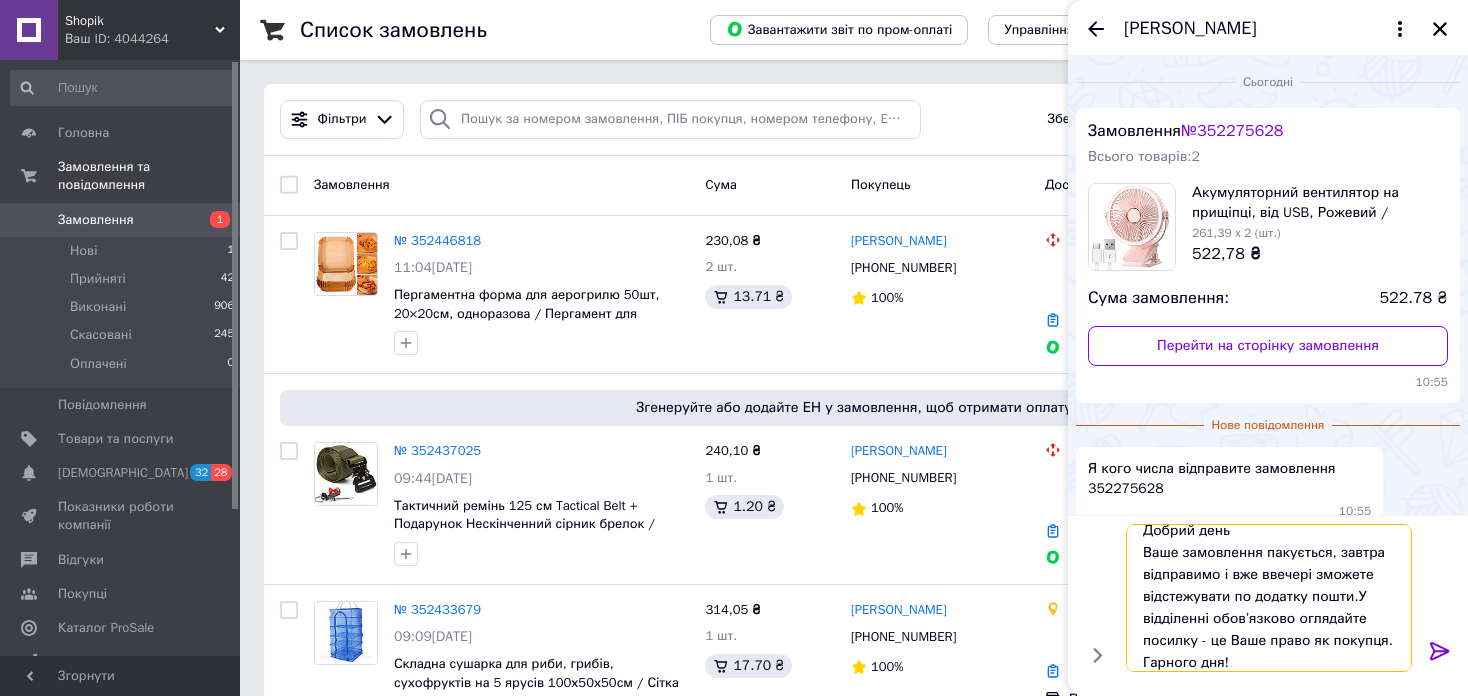 scroll, scrollTop: 9, scrollLeft: 0, axis: vertical 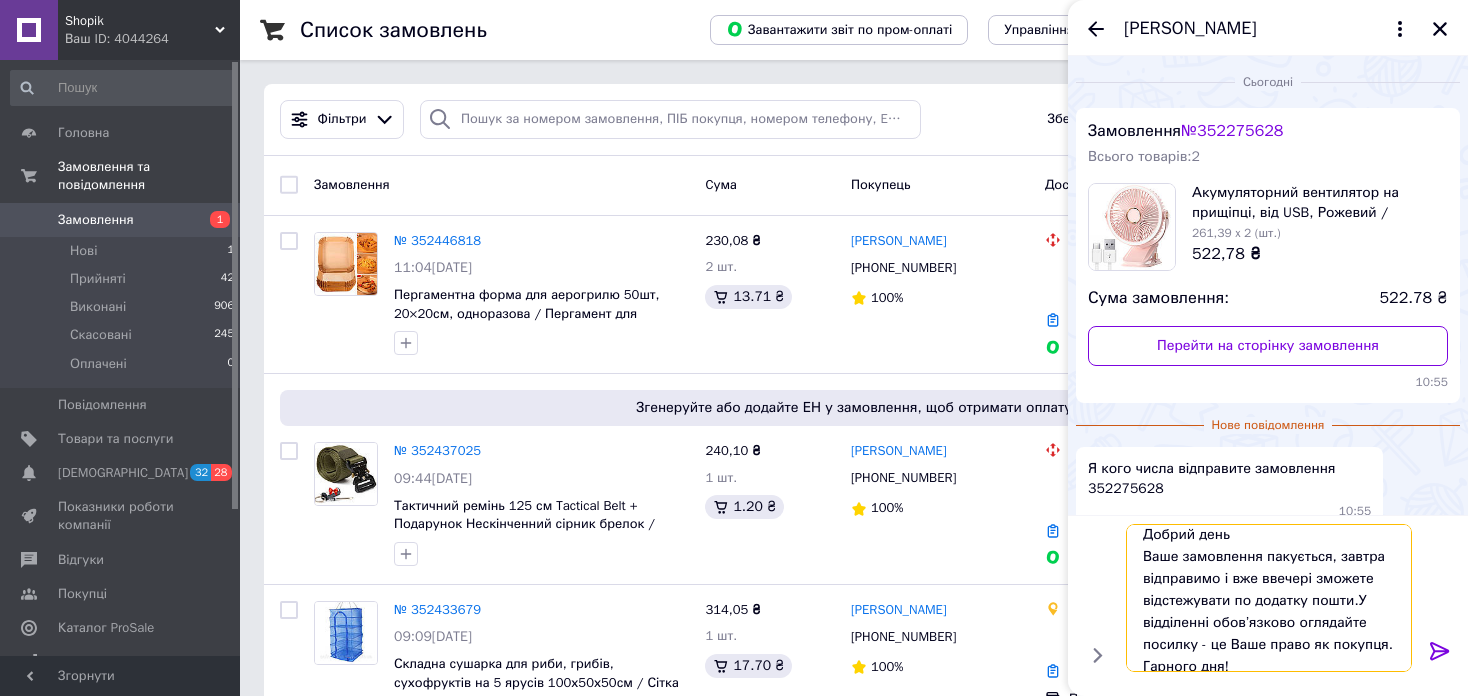 type 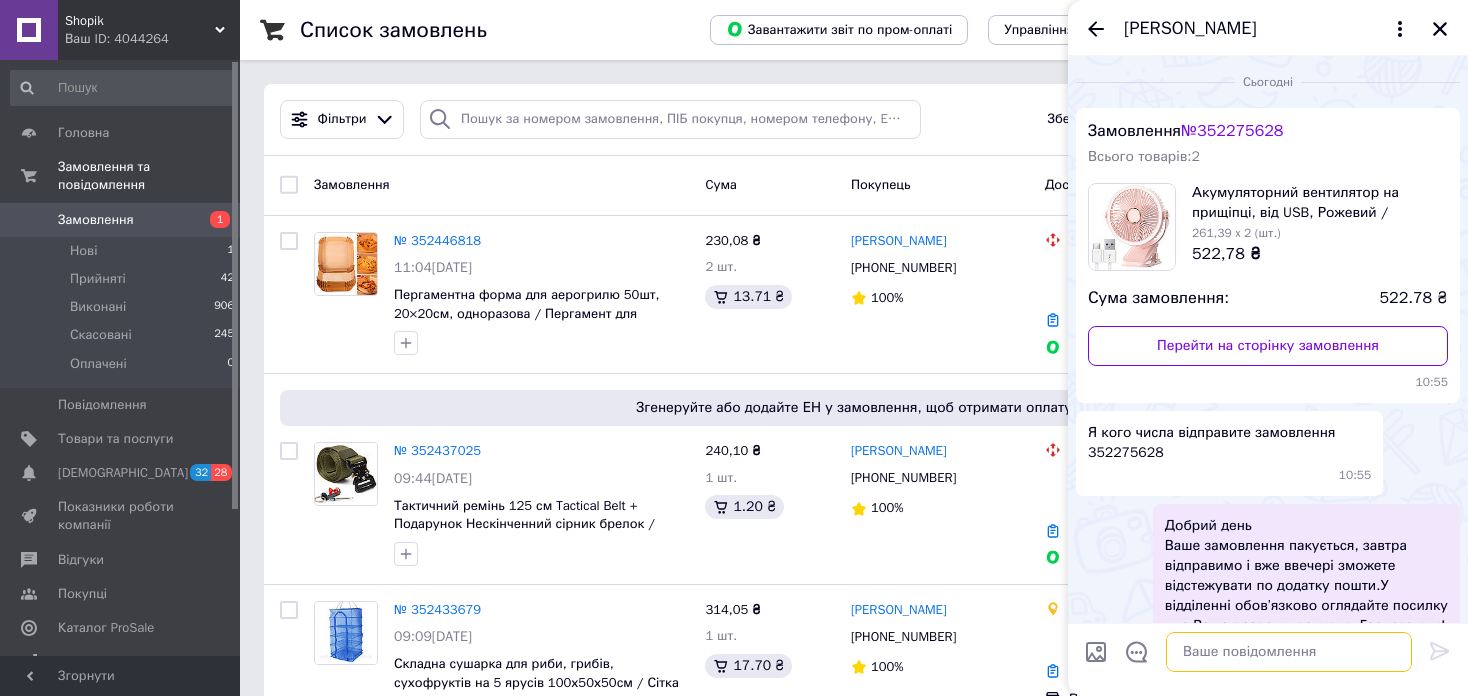 scroll, scrollTop: 0, scrollLeft: 0, axis: both 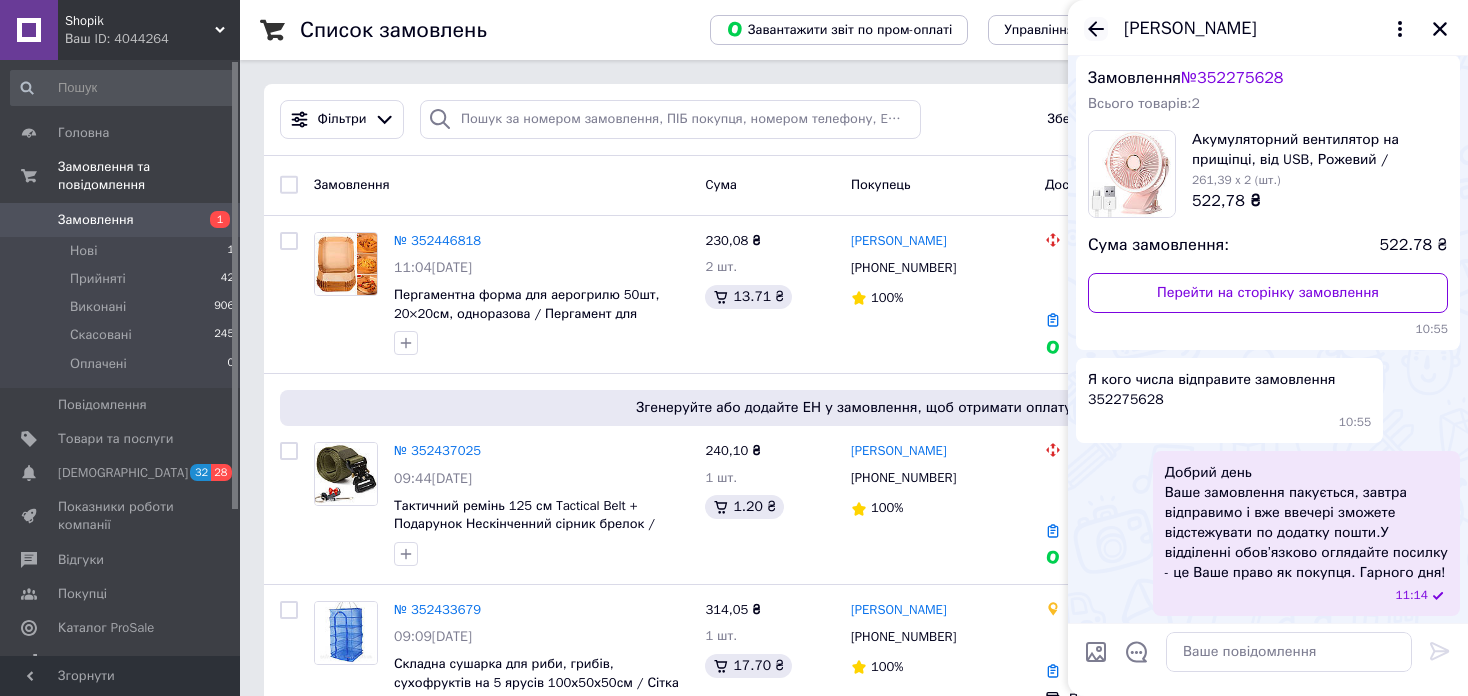 click 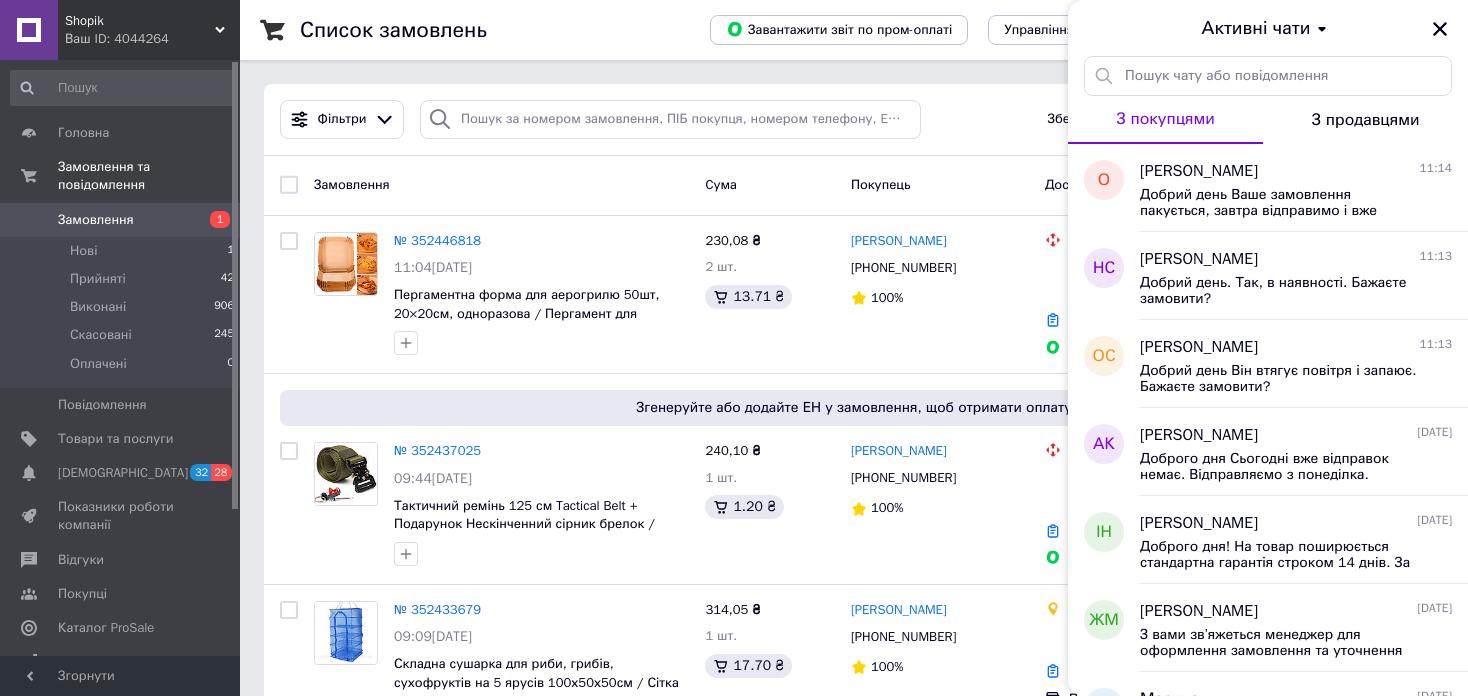 click on "Shopik" at bounding box center [140, 21] 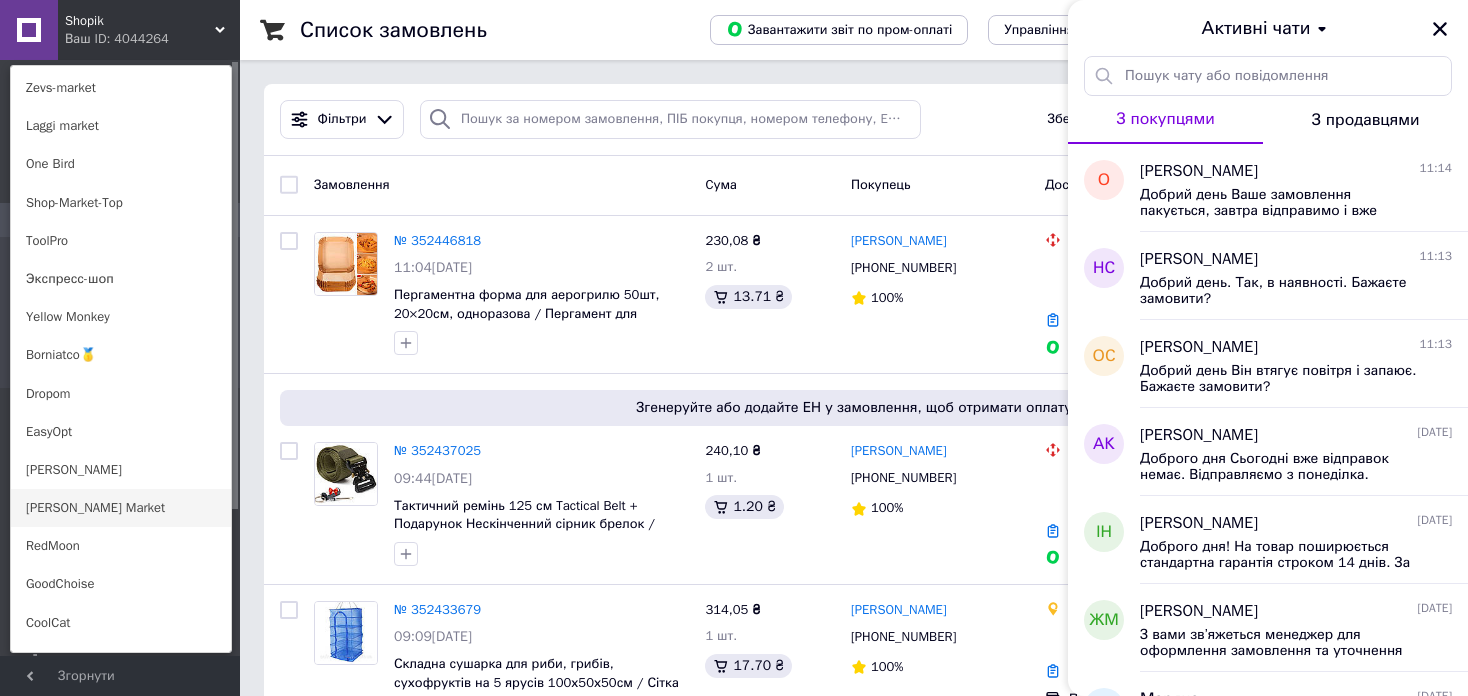 scroll, scrollTop: 1300, scrollLeft: 0, axis: vertical 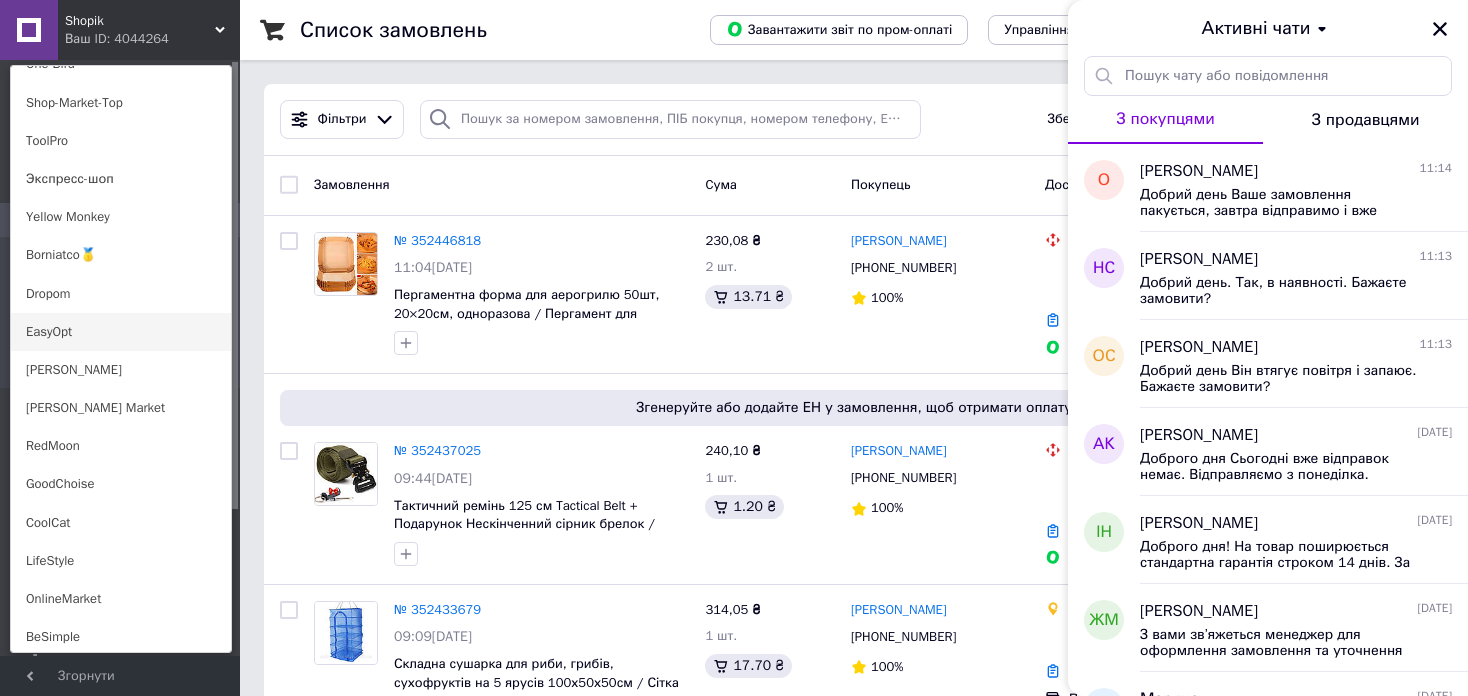 click on "EasyOpt" at bounding box center [121, 332] 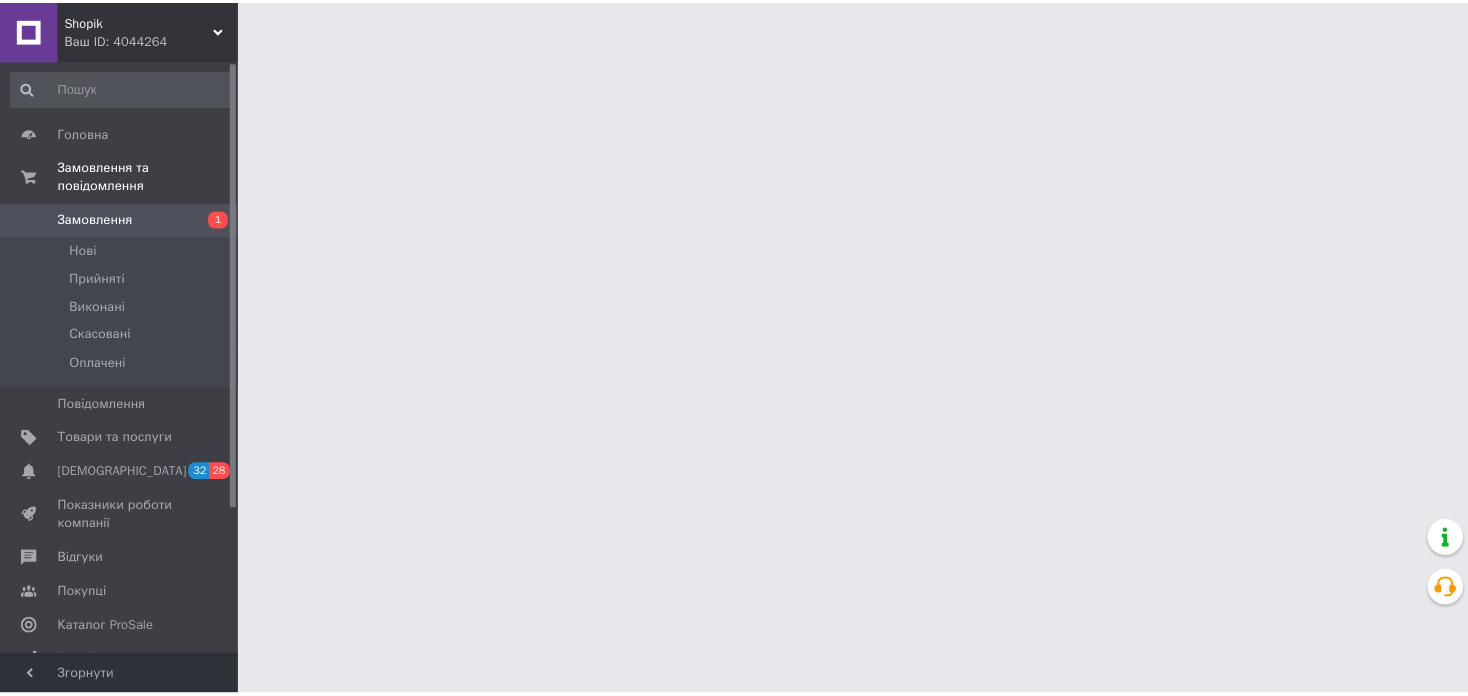 scroll, scrollTop: 0, scrollLeft: 0, axis: both 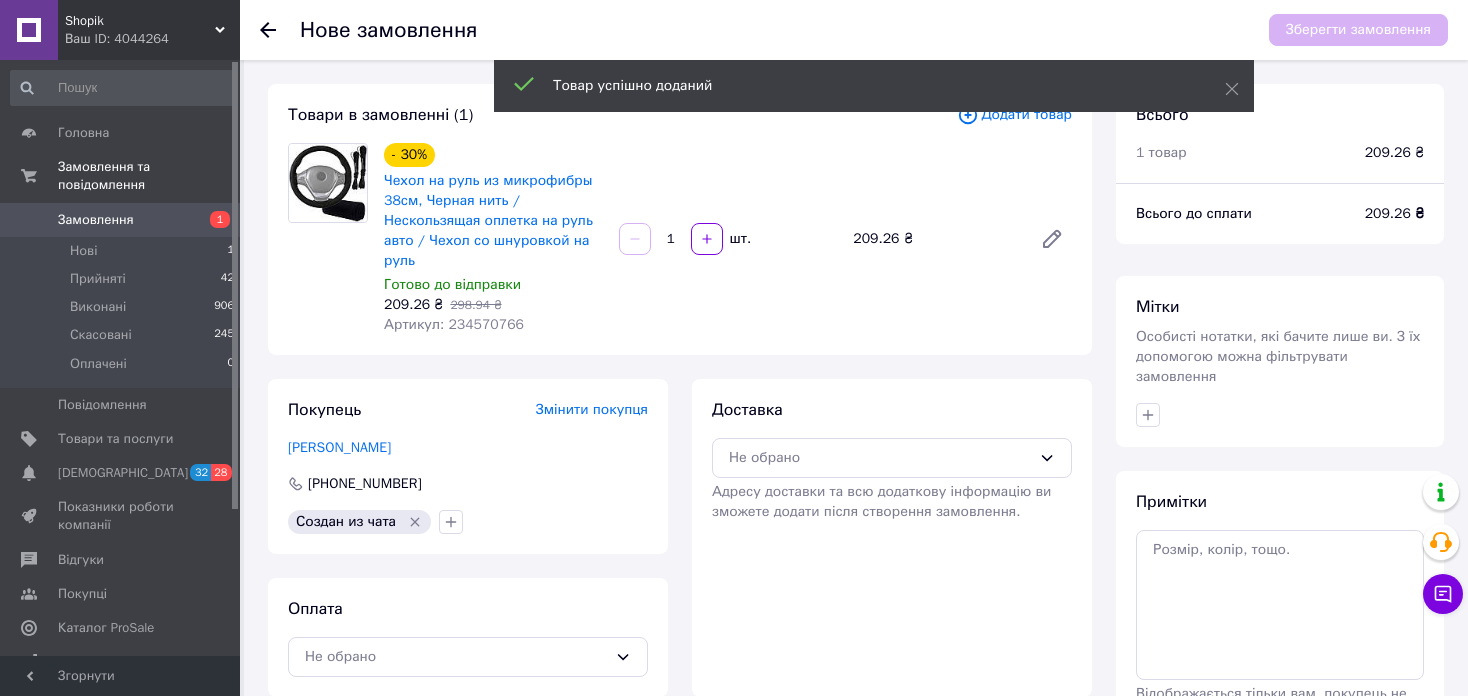 click on "Артикул: 234570766" at bounding box center (454, 324) 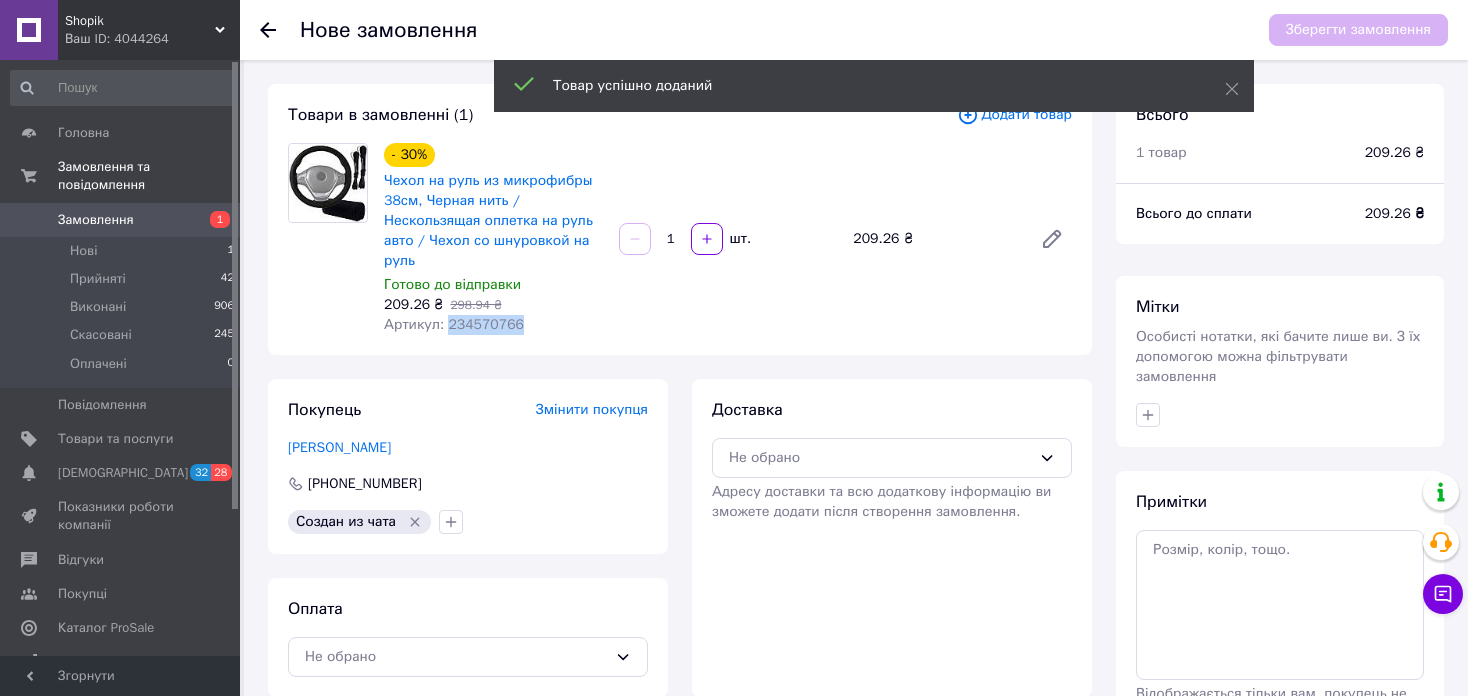click on "Артикул: 234570766" at bounding box center [454, 324] 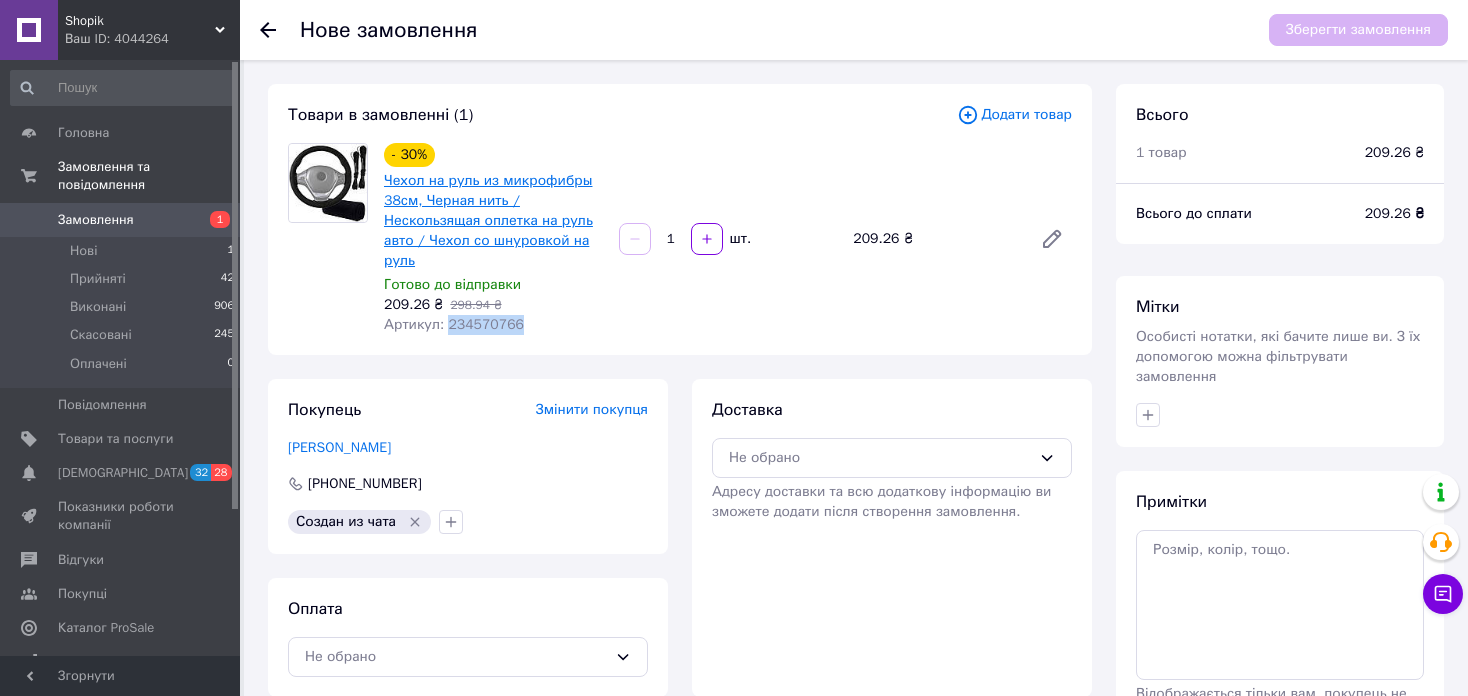 click on "Чехол на руль из микрофибры 38см, Черная нить / Нескользящая оплетка на руль авто / Чехол со шнуровкой на руль" at bounding box center (488, 220) 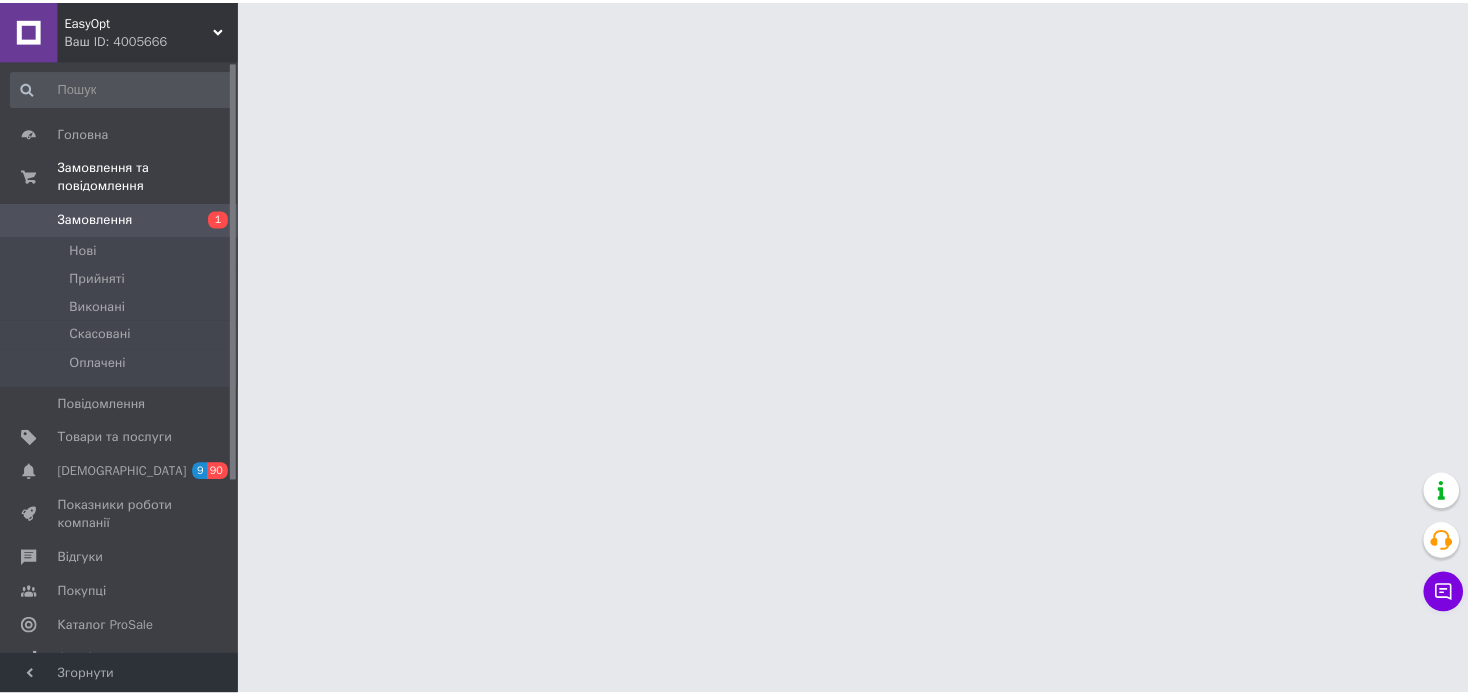 scroll, scrollTop: 0, scrollLeft: 0, axis: both 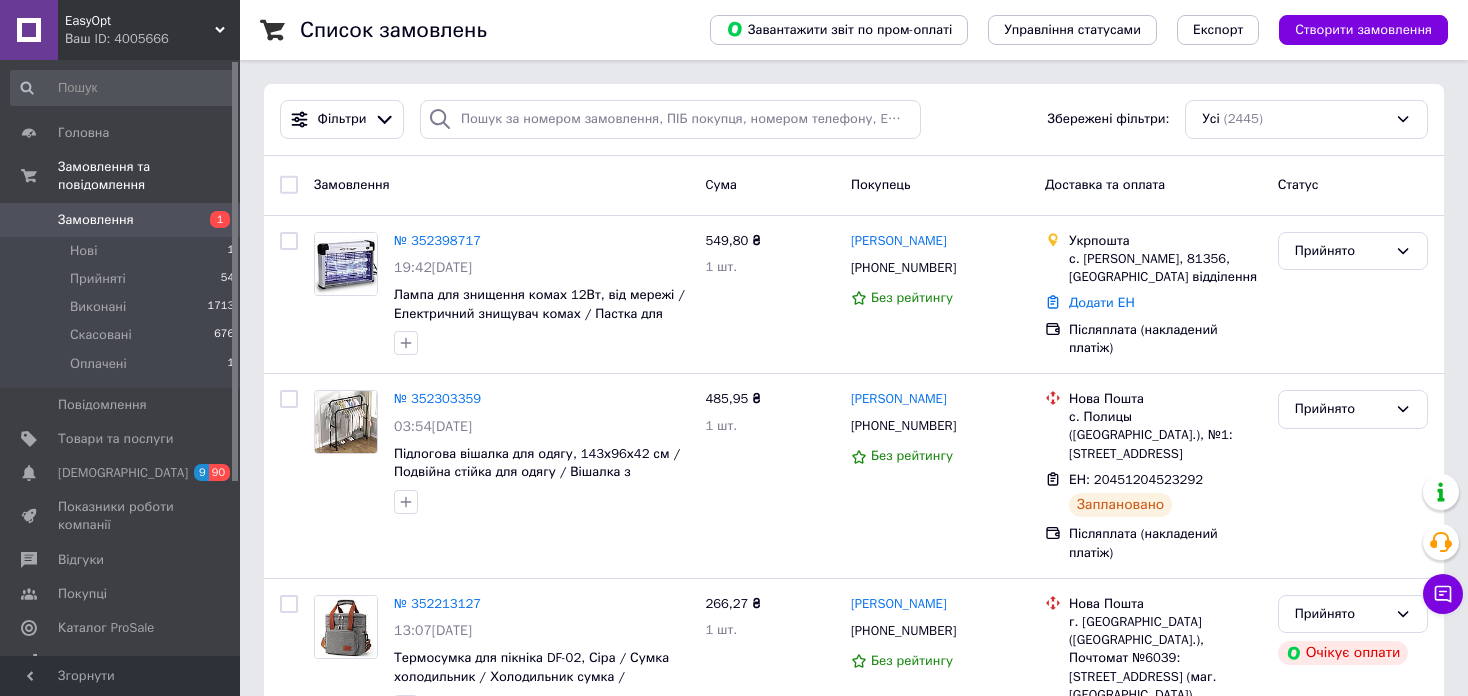 click on "Список замовлень   Завантажити звіт по пром-оплаті Управління статусами Експорт Створити замовлення Фільтри Збережені фільтри: Усі (2445) Замовлення Cума Покупець Доставка та оплата Статус № 352398717 19:42, 12.07.2025 Лампа для знищення комах 12Вт, від мережі / Електричний знищувач комах / Пастка для комарів 549,80 ₴ 1 шт. Роман Васькевич +380966592521 Без рейтингу Укрпошта с. Боляновичі, 81356, Пересувне відділення Додати ЕН Післяплата (накладений платіж) Прийнято № 352303359 03:54, 12.07.2025 Підлогова вішалка для одягу, 143х96х42 см / Подвійна стійка для одягу / Вішалка з полицею для взуття 1 шт." at bounding box center [854, 2095] 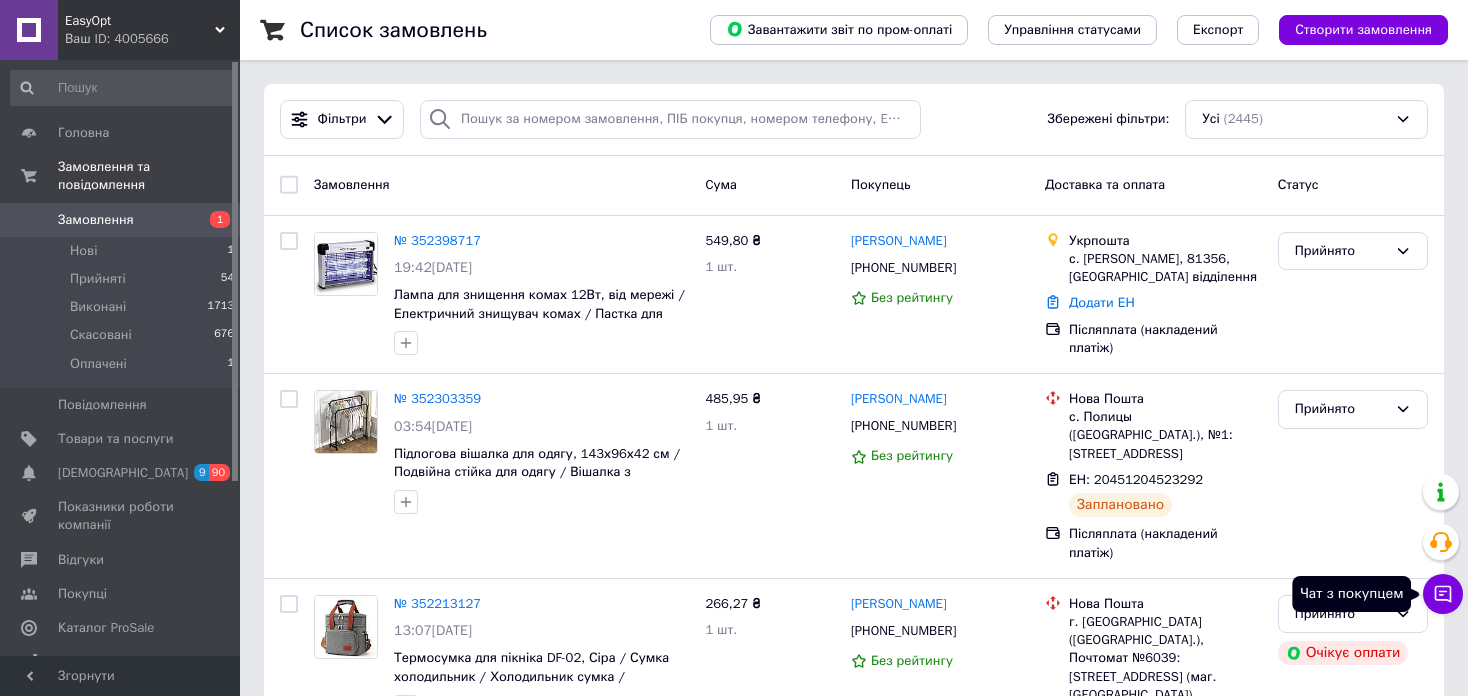 click 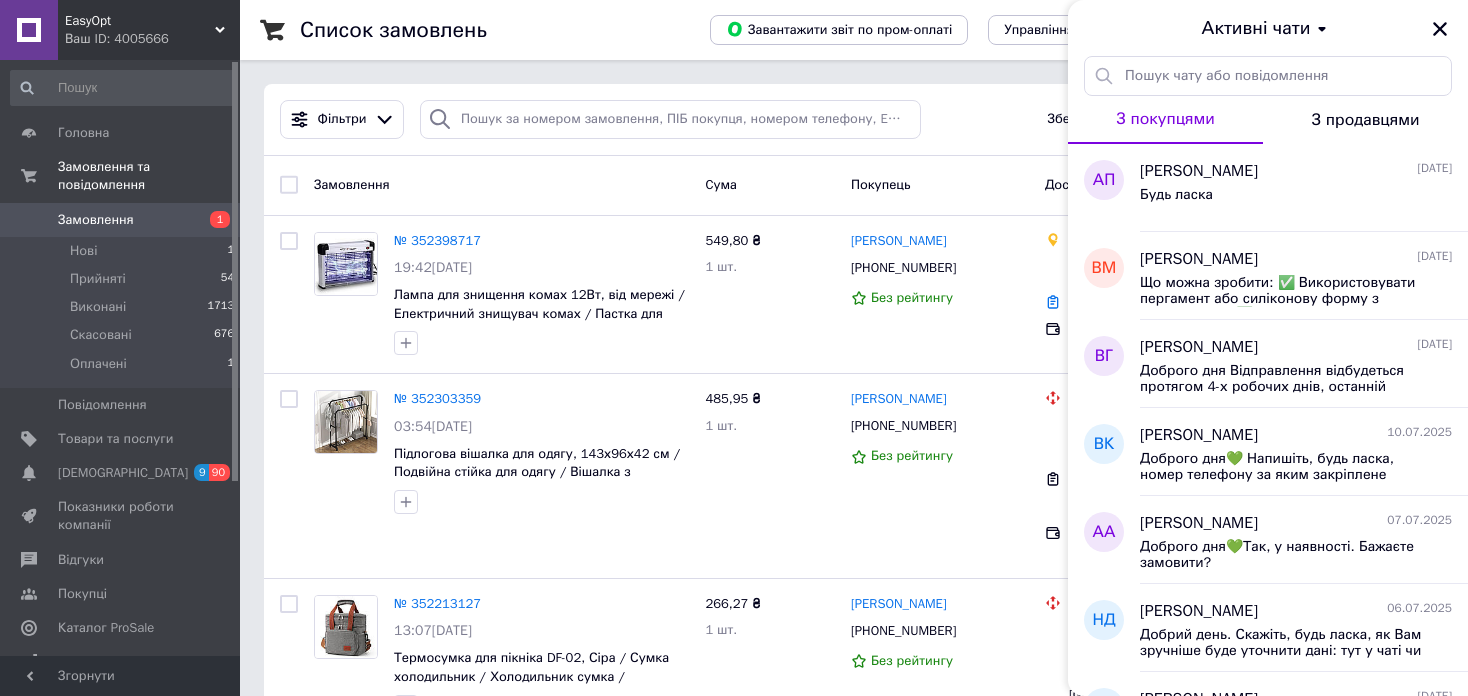 click on "EasyOpt" at bounding box center [140, 21] 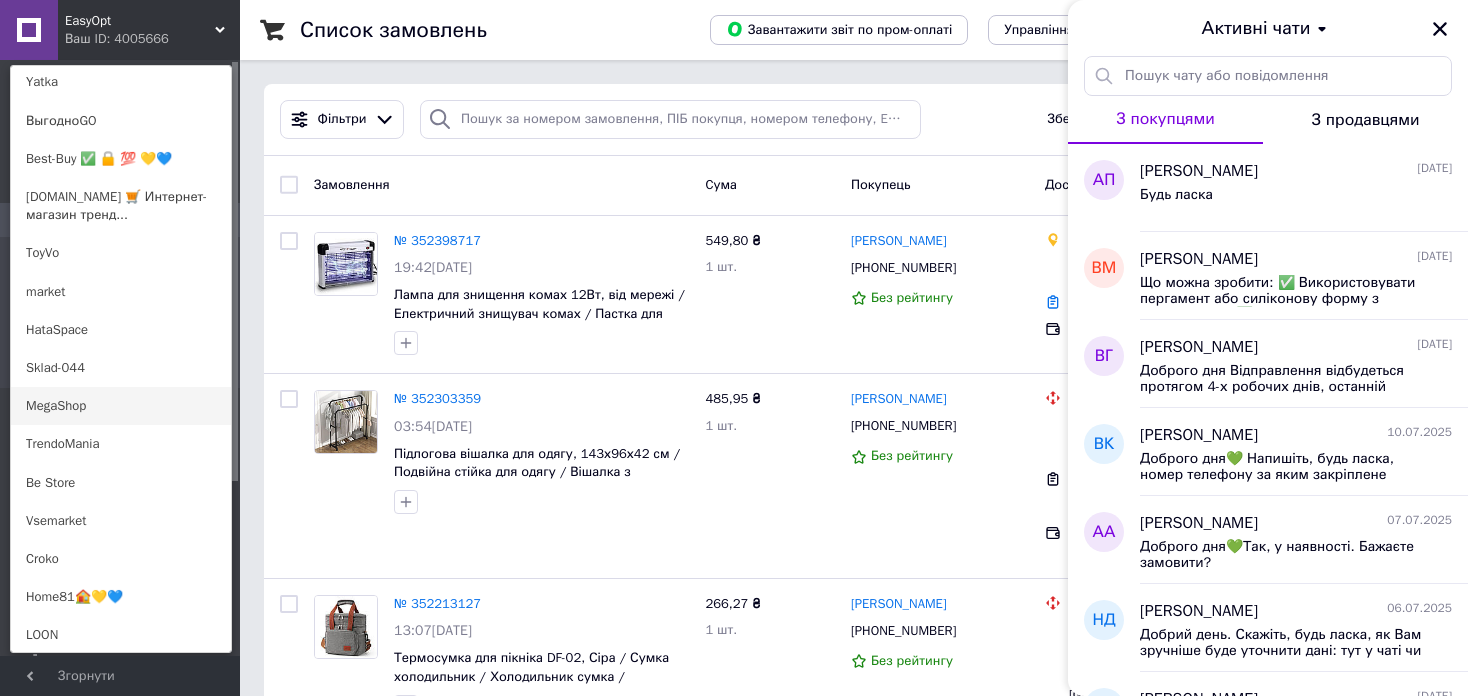 scroll, scrollTop: 600, scrollLeft: 0, axis: vertical 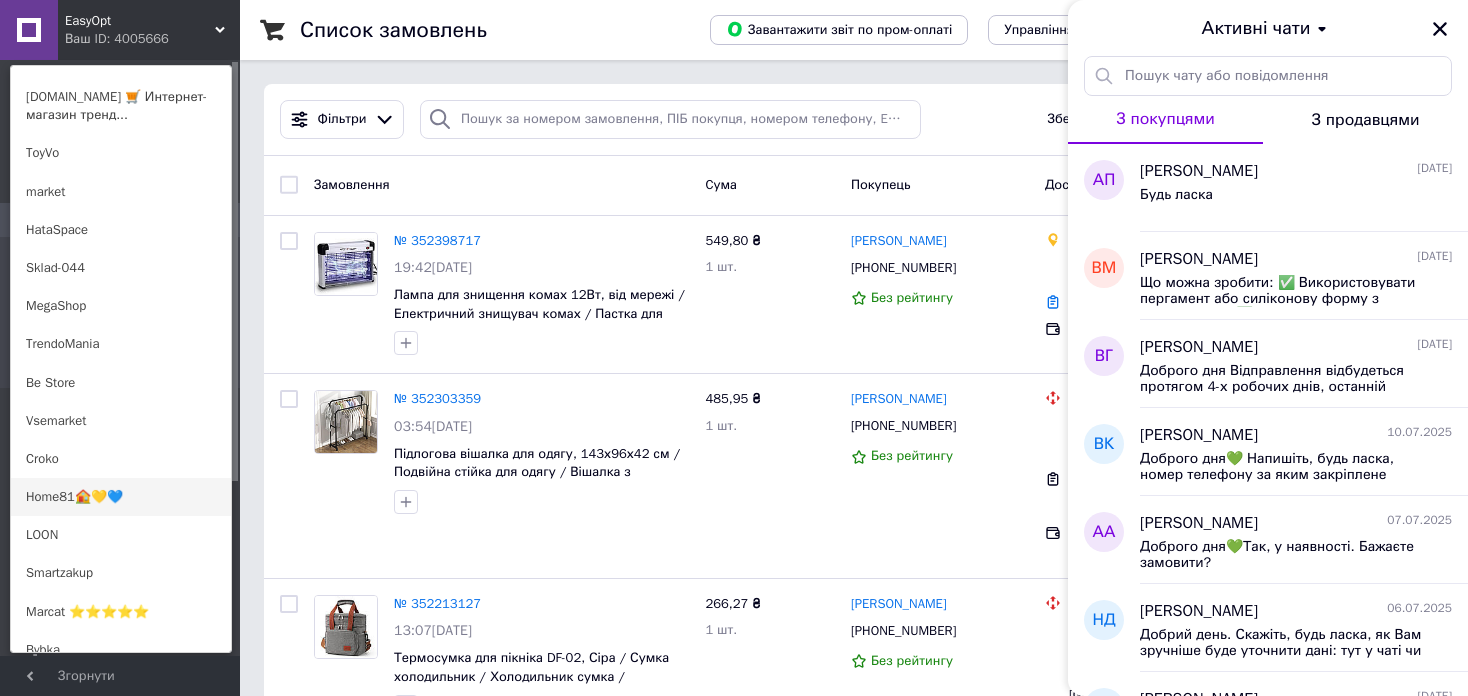 click on "Home81🏠💛💙" at bounding box center (121, 497) 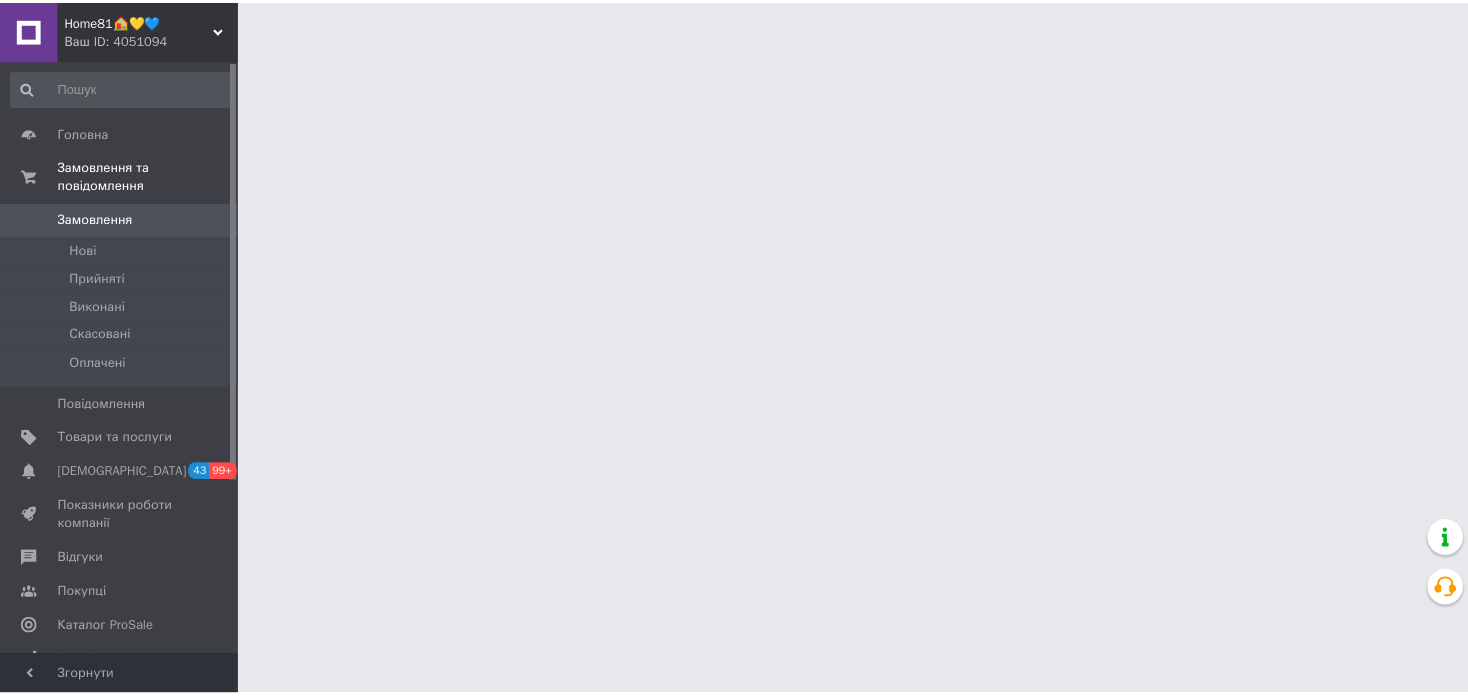 scroll, scrollTop: 0, scrollLeft: 0, axis: both 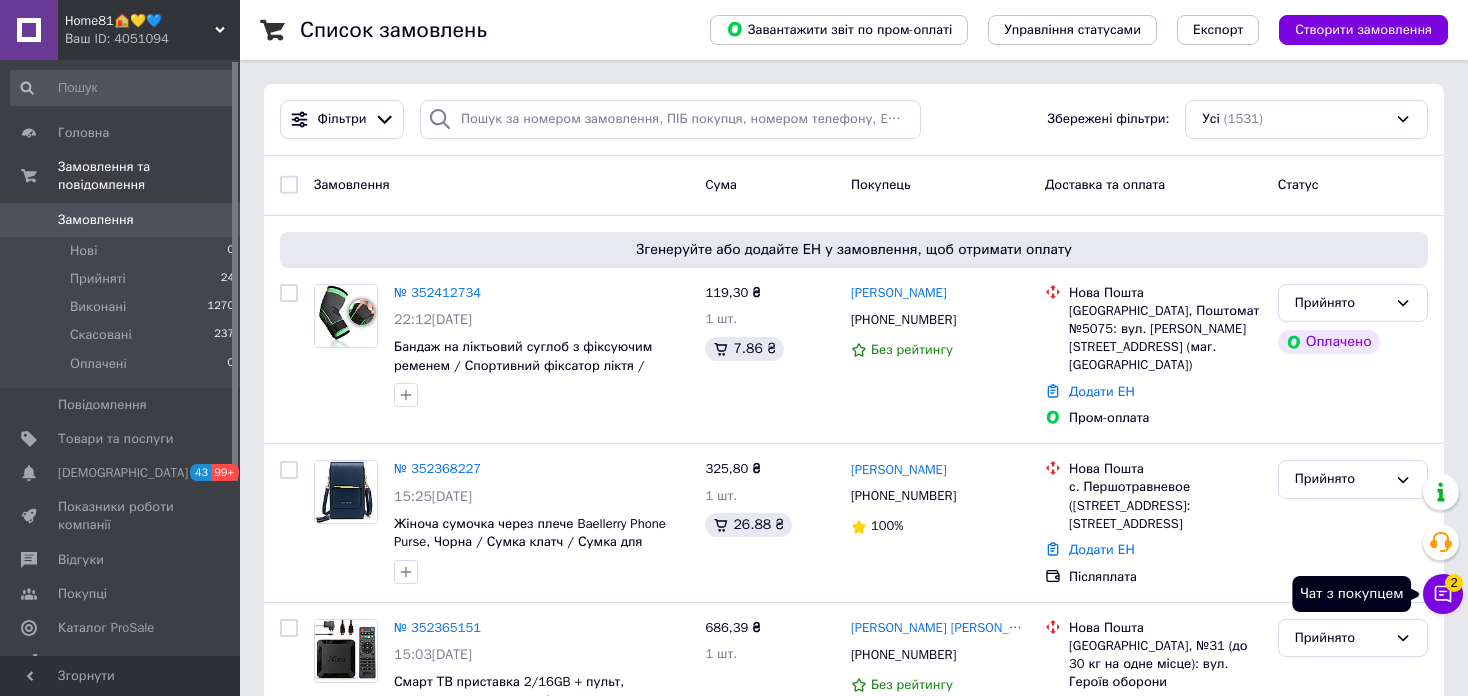 click on "Чат з покупцем 2" at bounding box center (1443, 594) 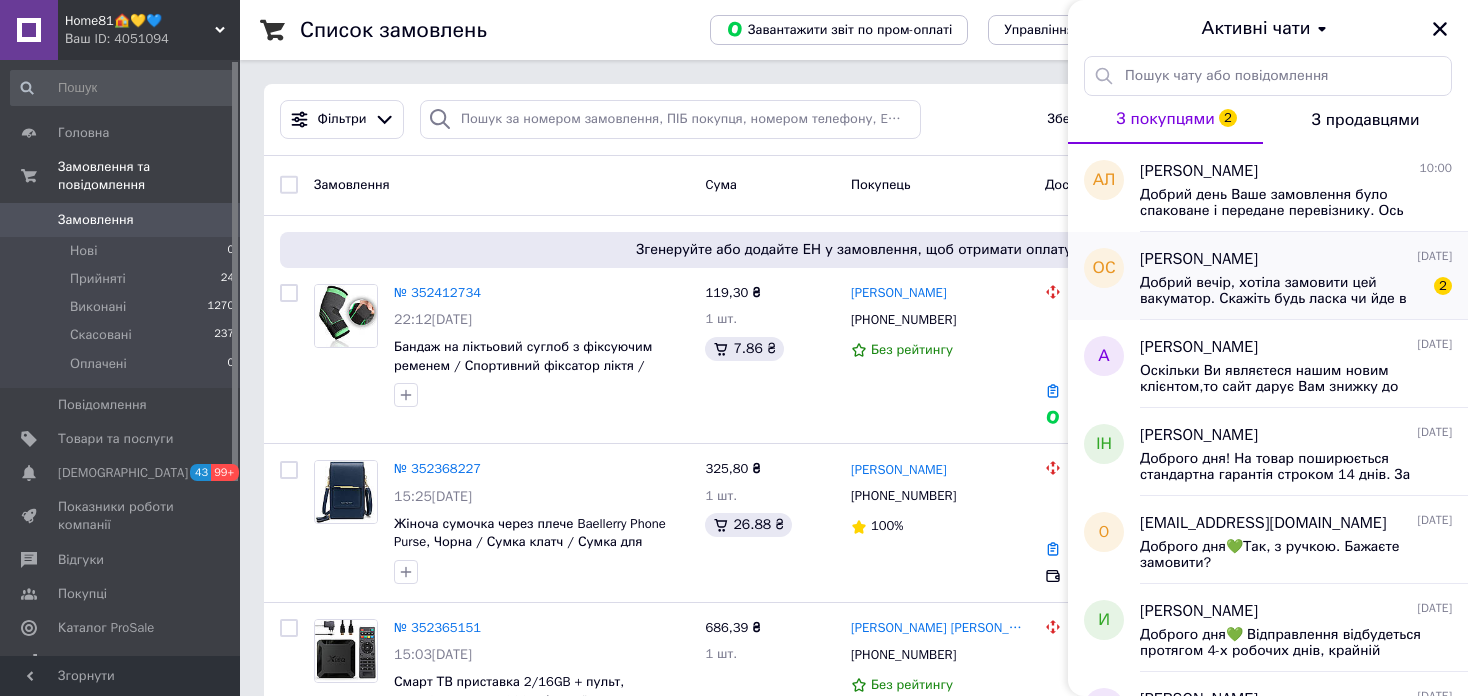 click on "Добрий вечір, хотіла замовити цей вакуматор. Скажіть будь ласка чи йде в набір пакети, або скільки коштує окремо докупити набір пакетів?" at bounding box center [1282, 291] 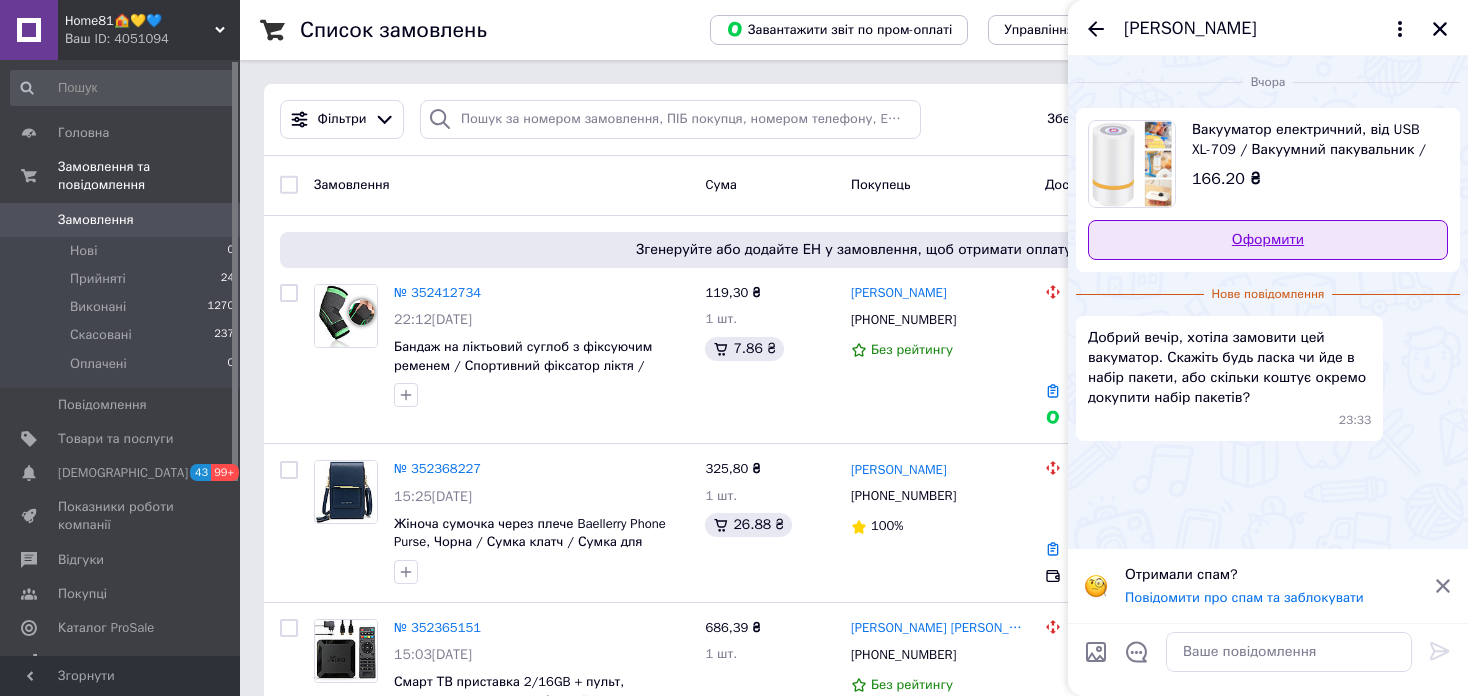 click on "Оформити" at bounding box center (1268, 240) 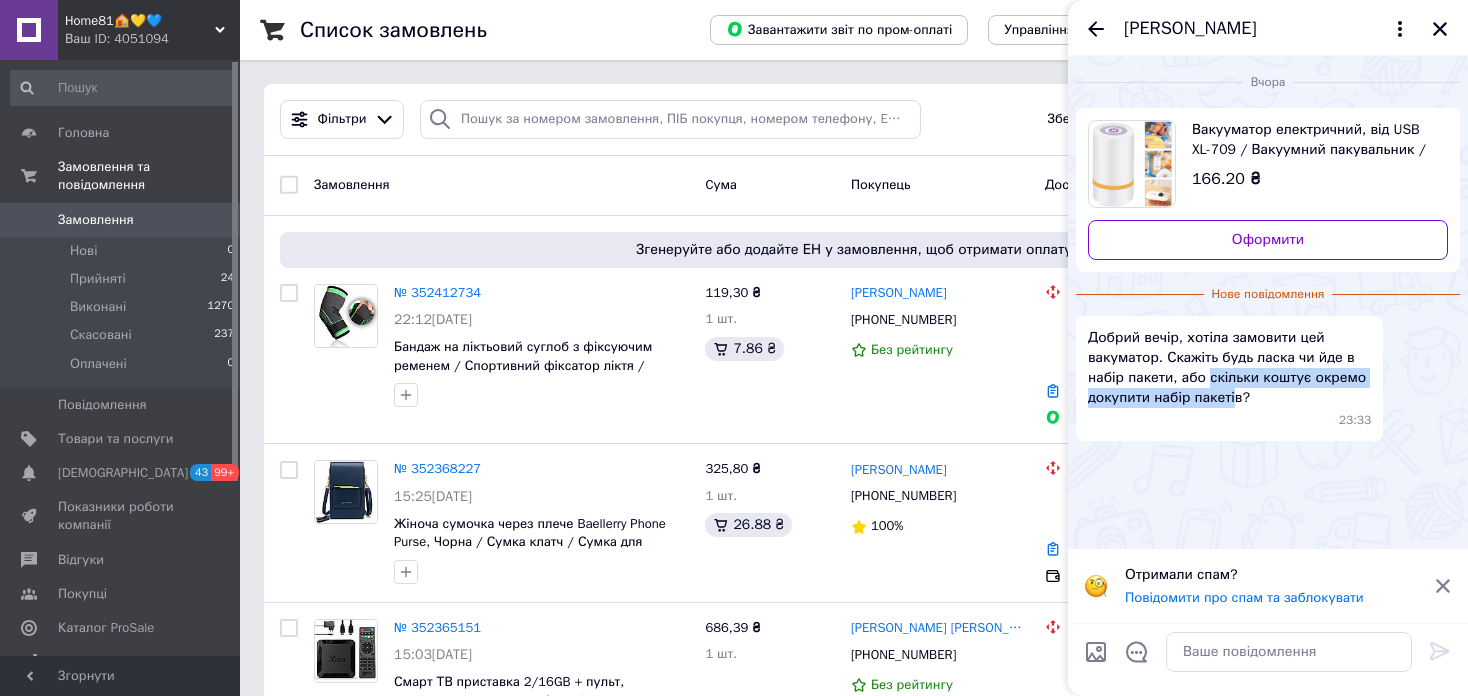 drag, startPoint x: 1203, startPoint y: 378, endPoint x: 1228, endPoint y: 393, distance: 29.15476 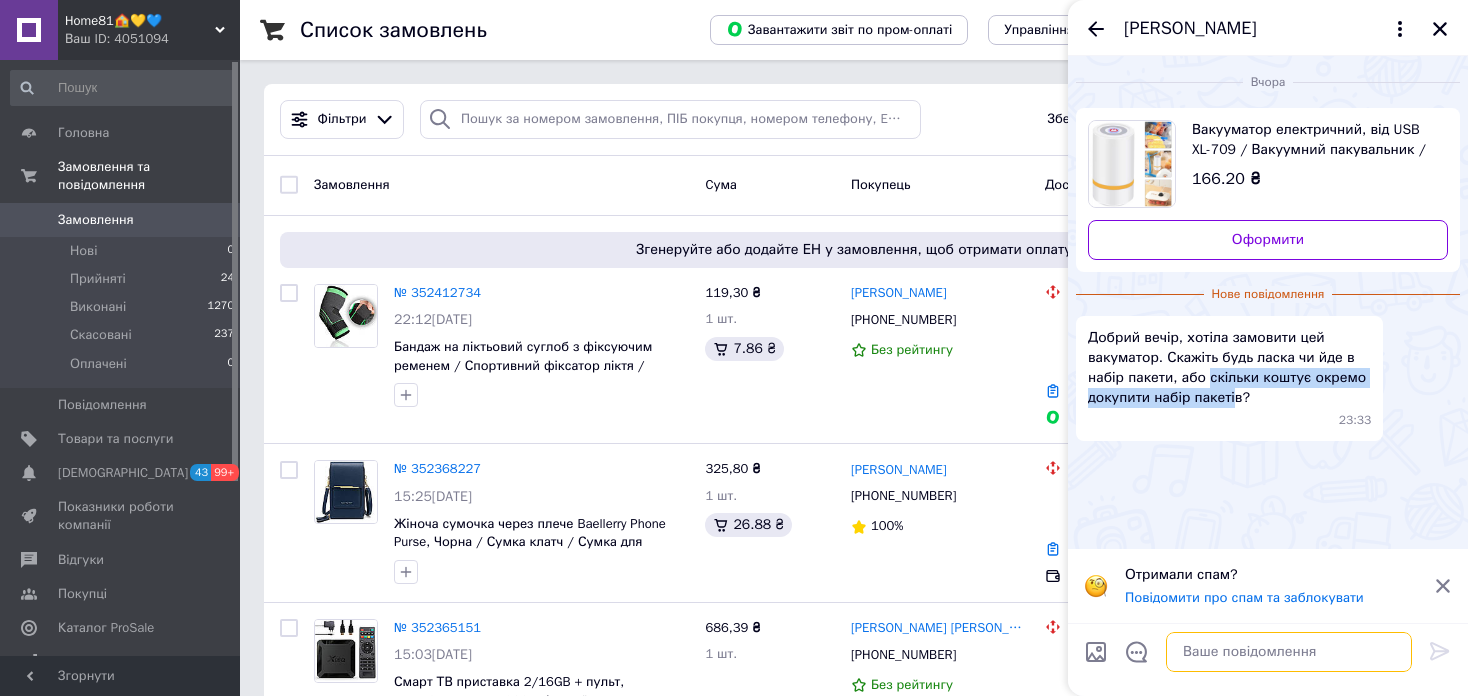 click at bounding box center [1289, 652] 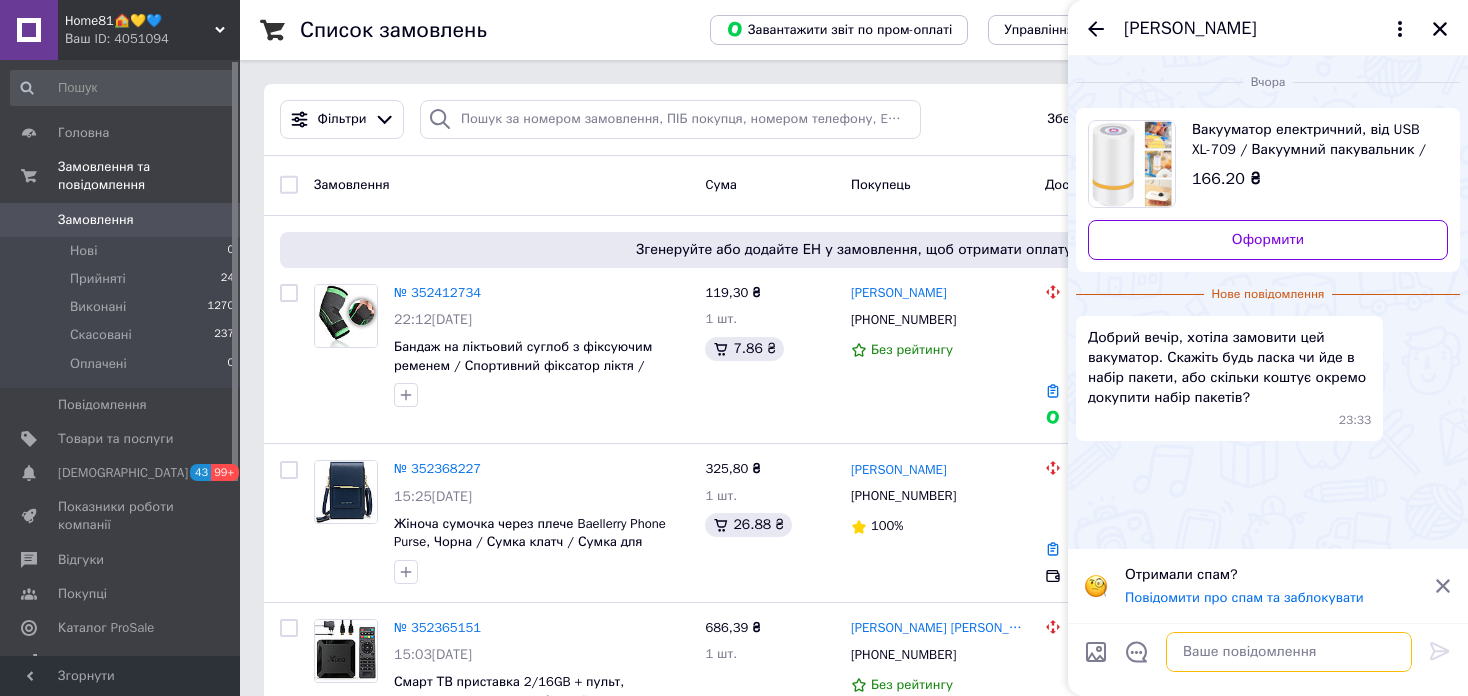 drag, startPoint x: 1228, startPoint y: 658, endPoint x: 1245, endPoint y: 661, distance: 17.262676 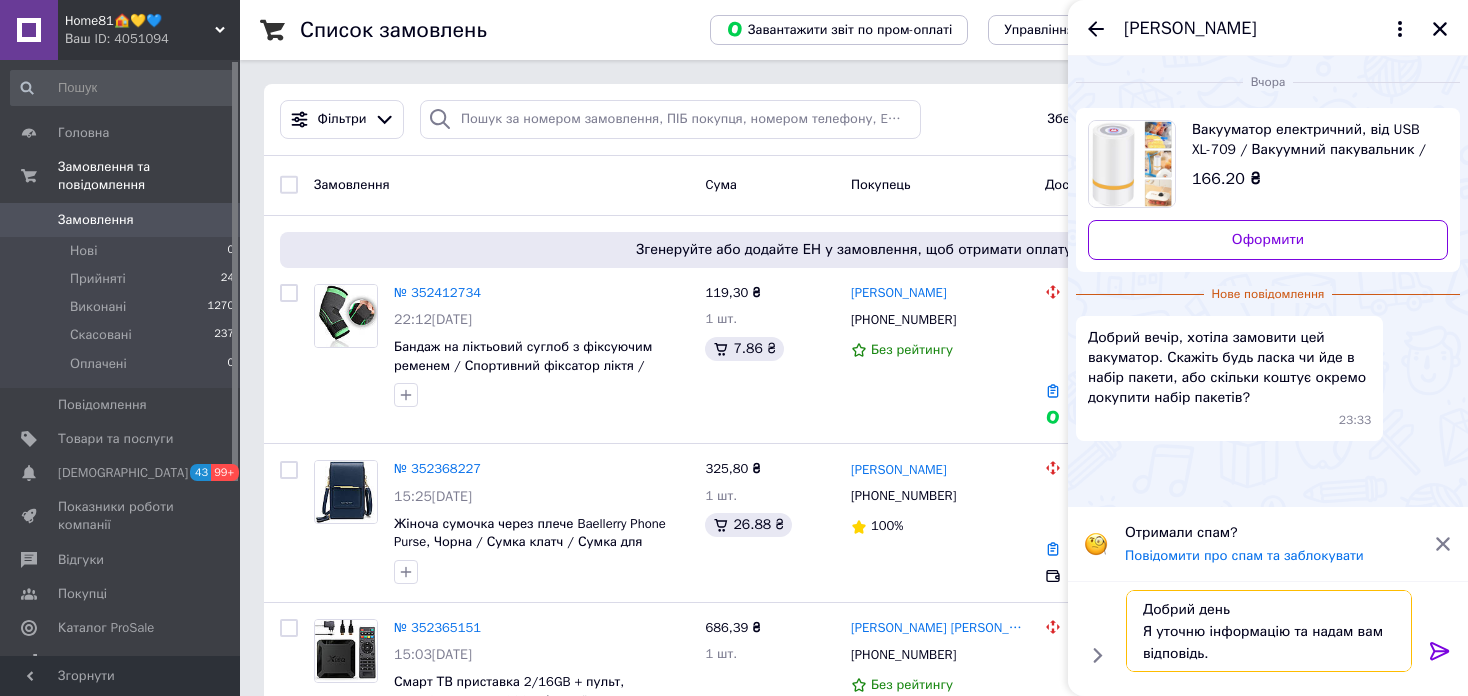 type on "Добрий день
Я уточню інформацію та надам вам відповідь." 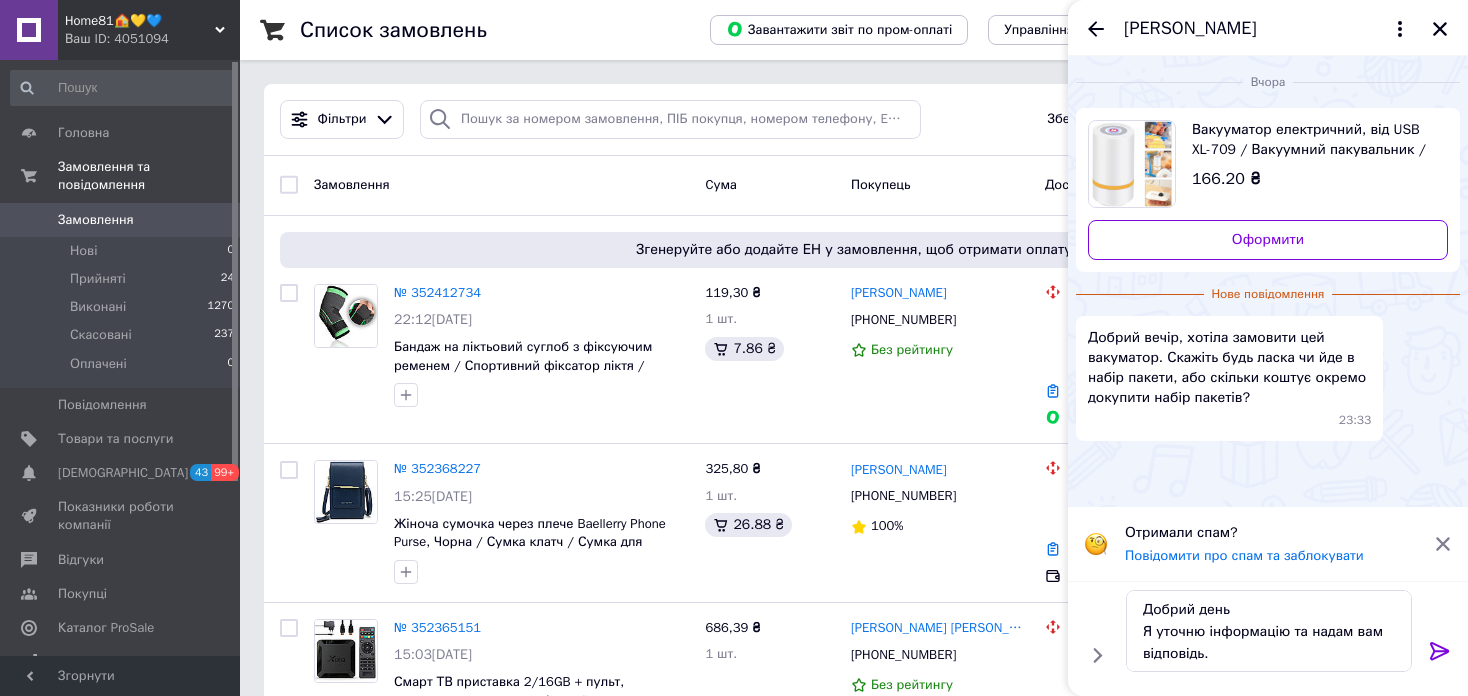 click 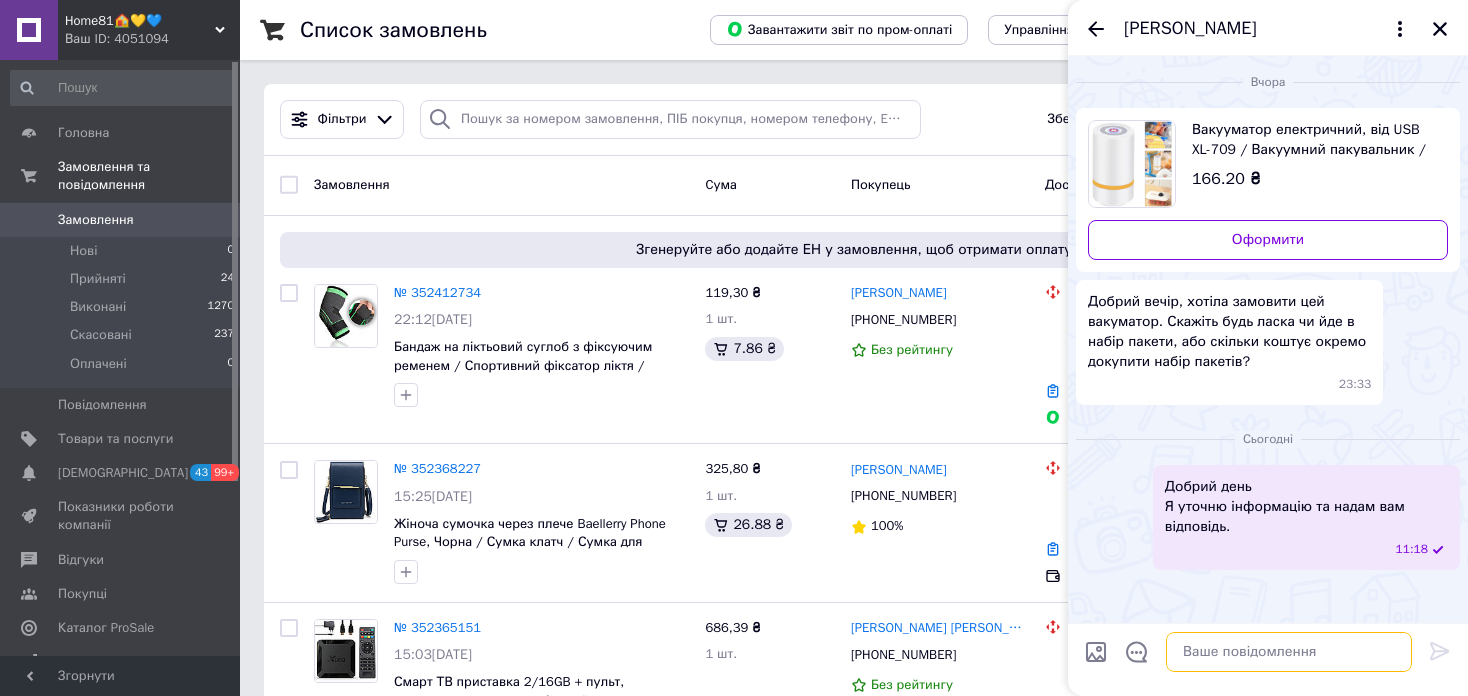 click at bounding box center [1289, 652] 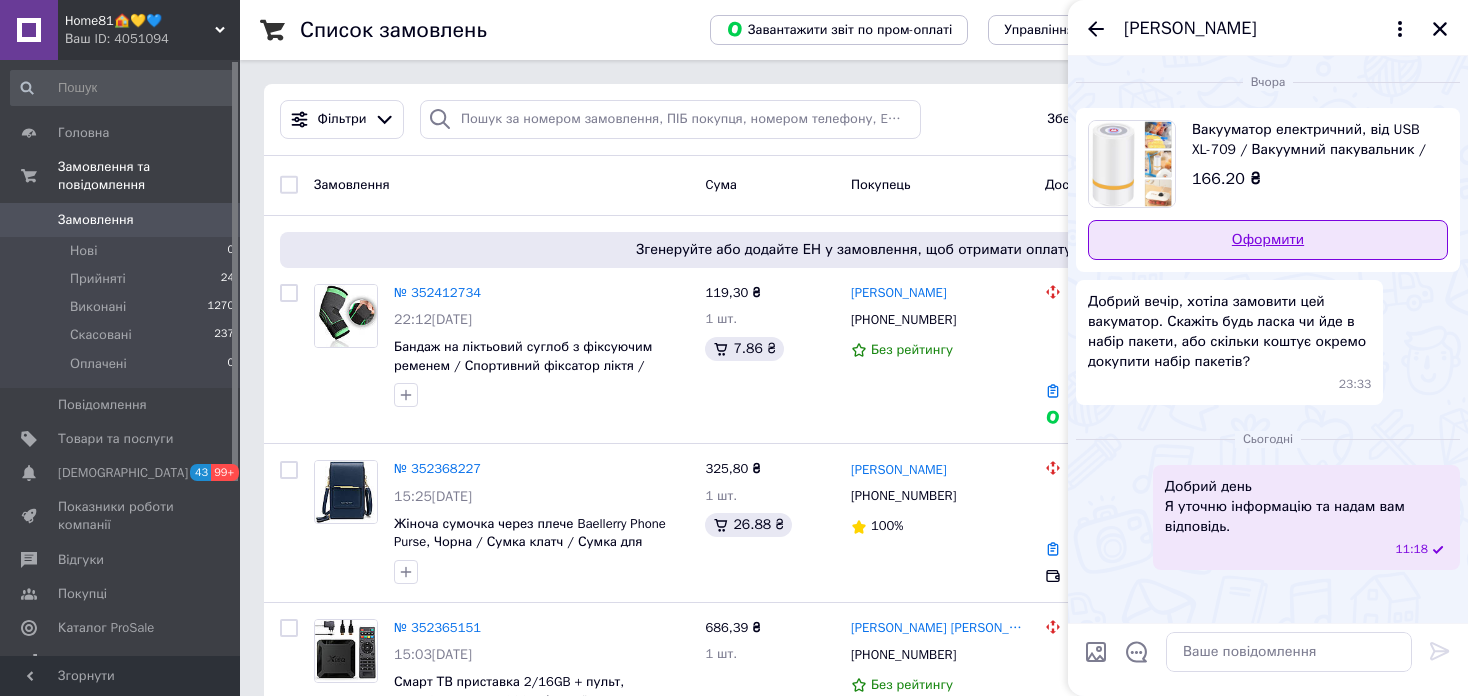 click on "Оформити" at bounding box center (1268, 240) 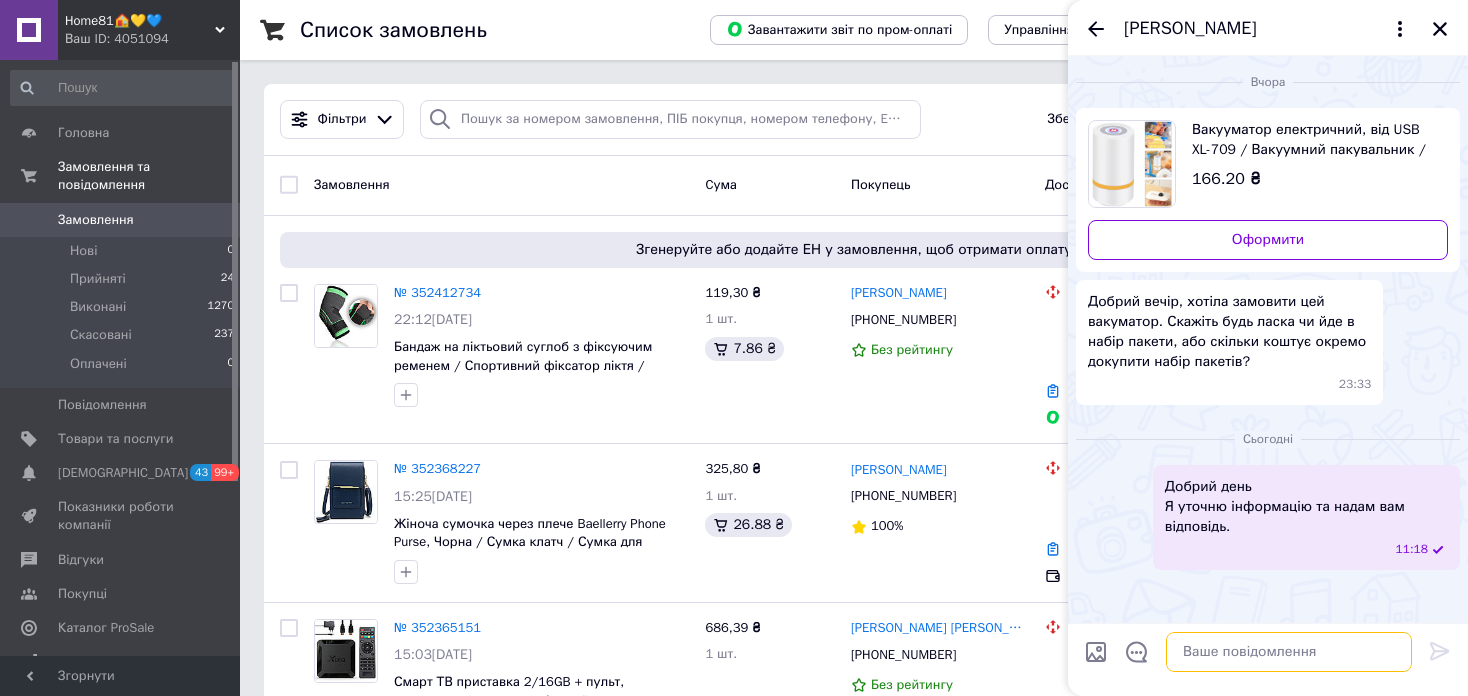 click at bounding box center (1289, 652) 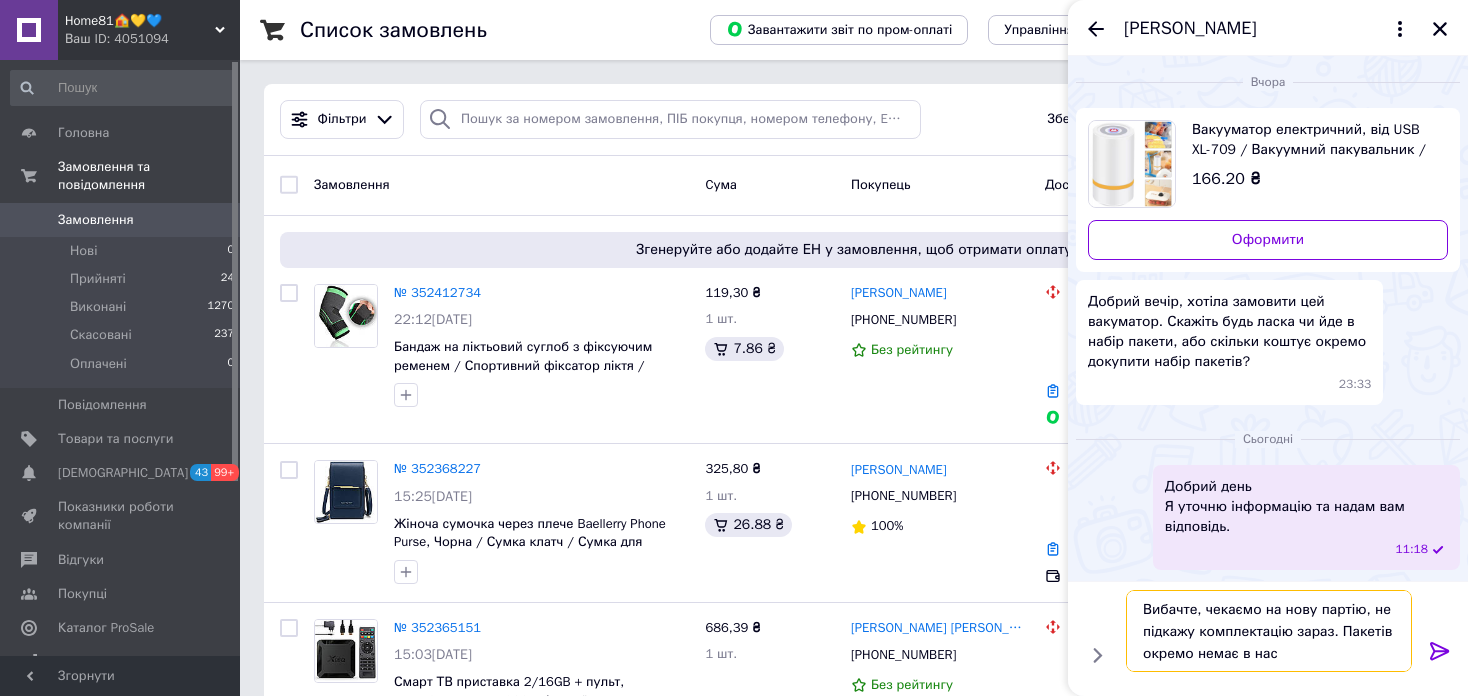 type on "Вибачте, чекаємо на нову партію, не підкажу комплектацію зараз. Пакетів окремо немає в нас." 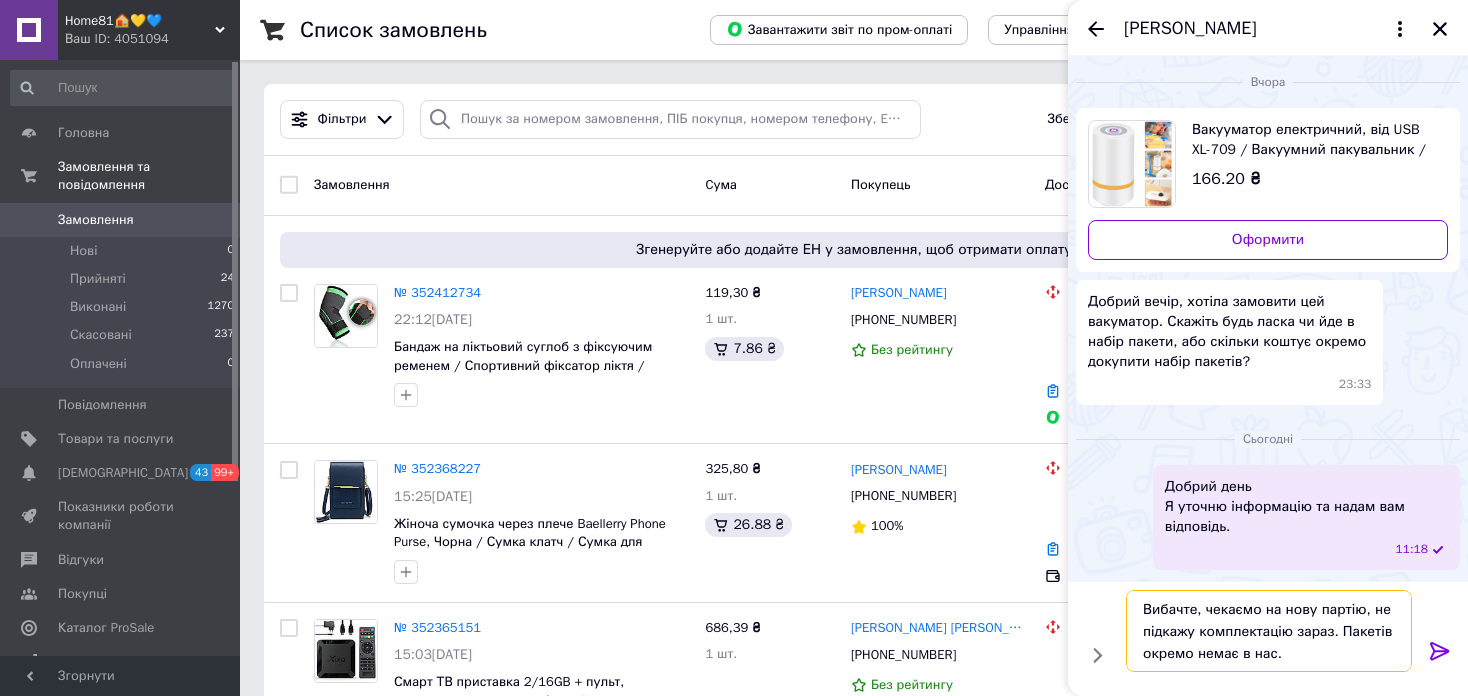 type 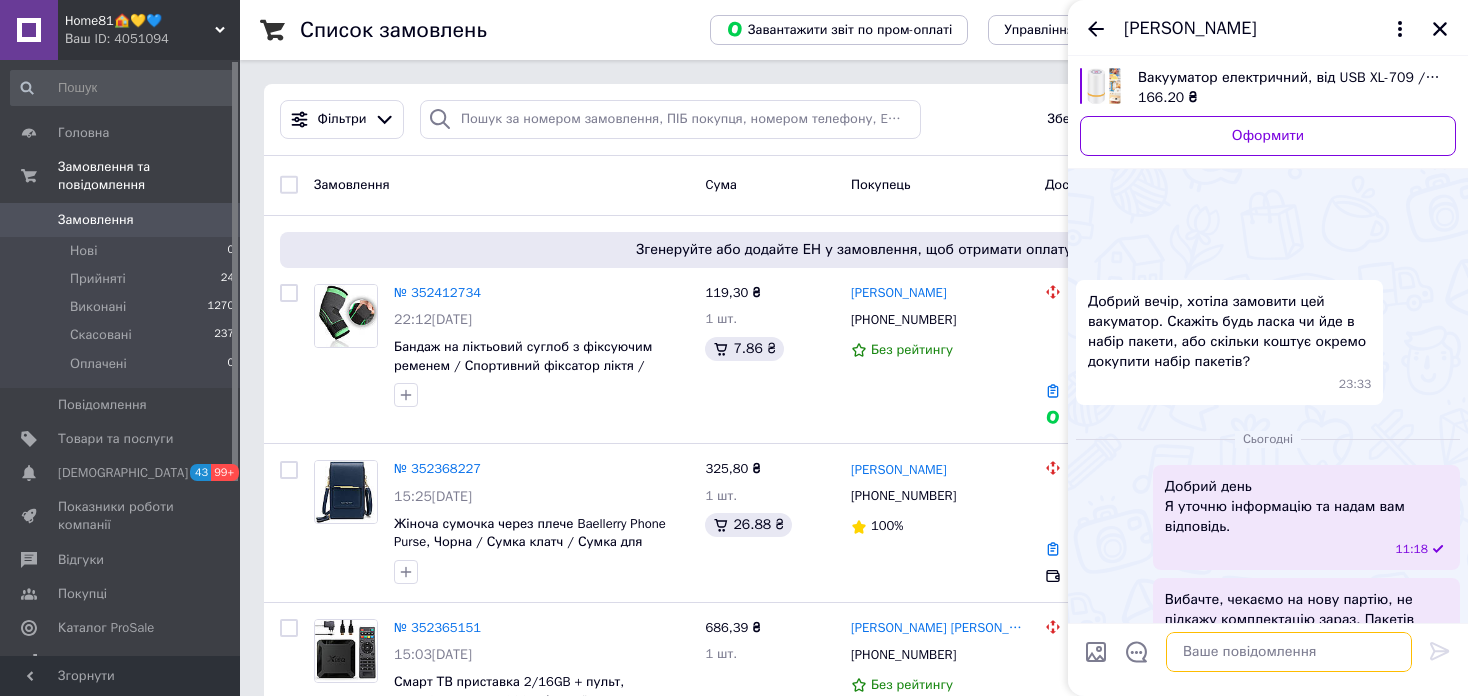scroll, scrollTop: 68, scrollLeft: 0, axis: vertical 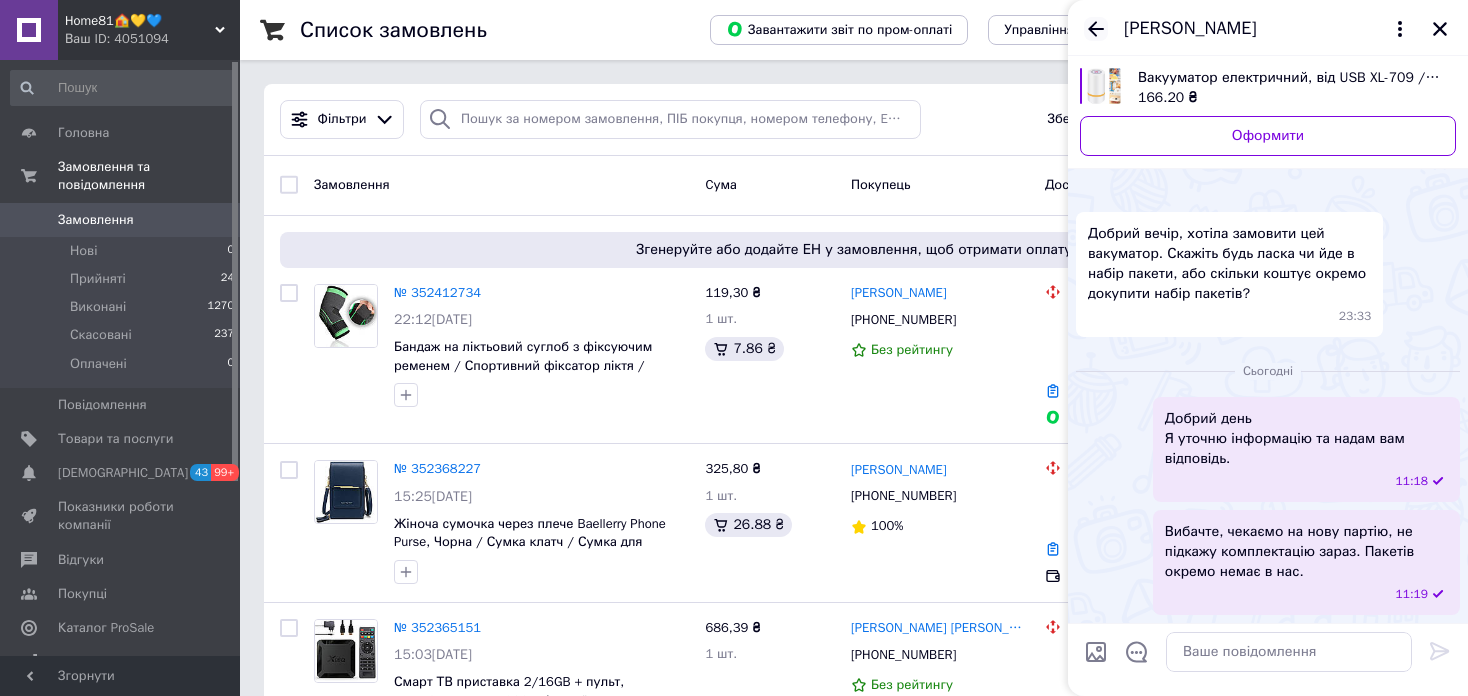 click 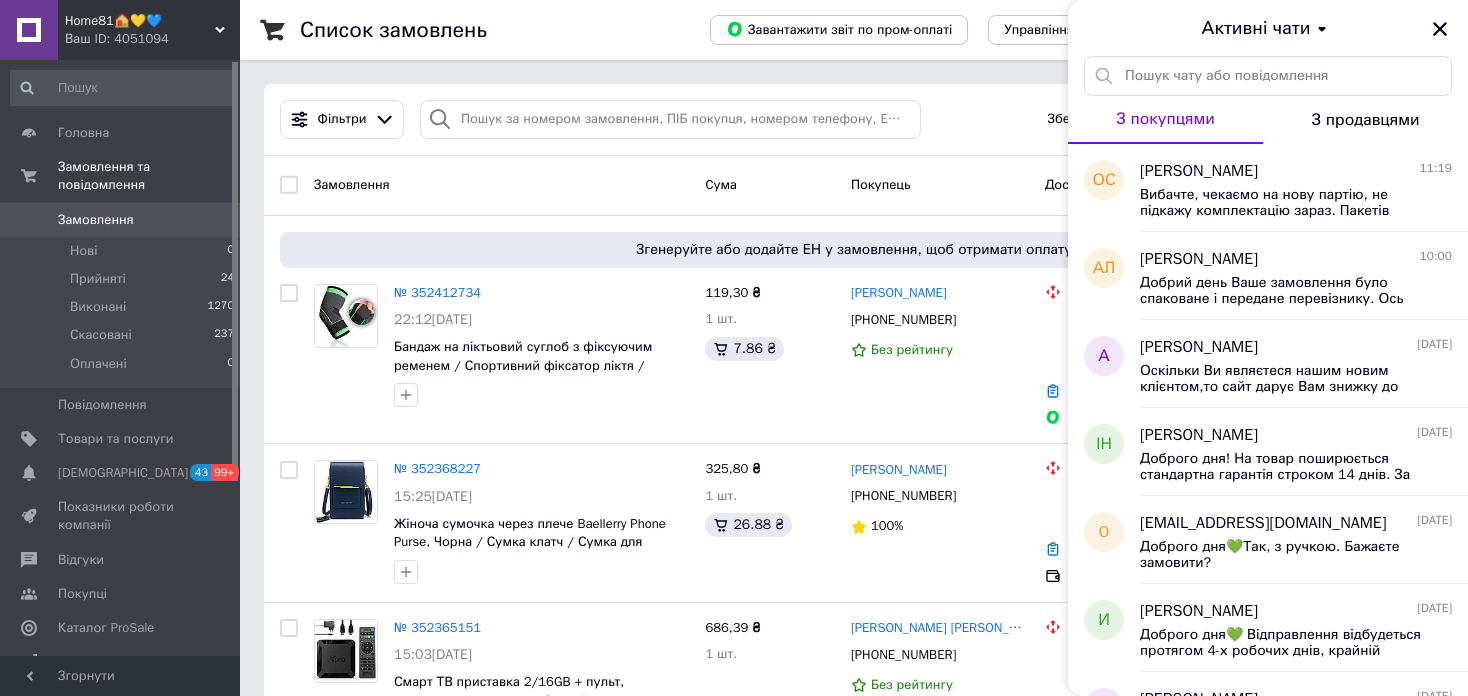 click on "Ваш ID: 4051094" at bounding box center [152, 39] 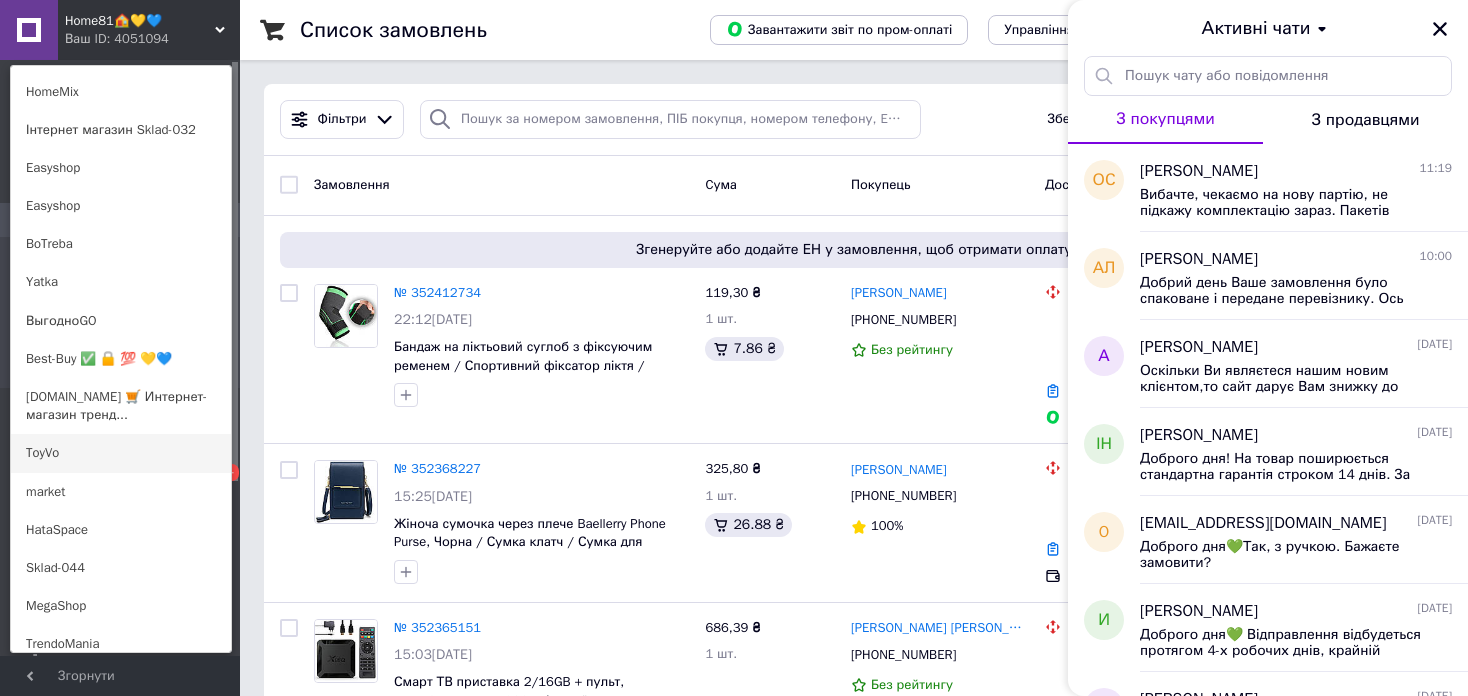 scroll, scrollTop: 600, scrollLeft: 0, axis: vertical 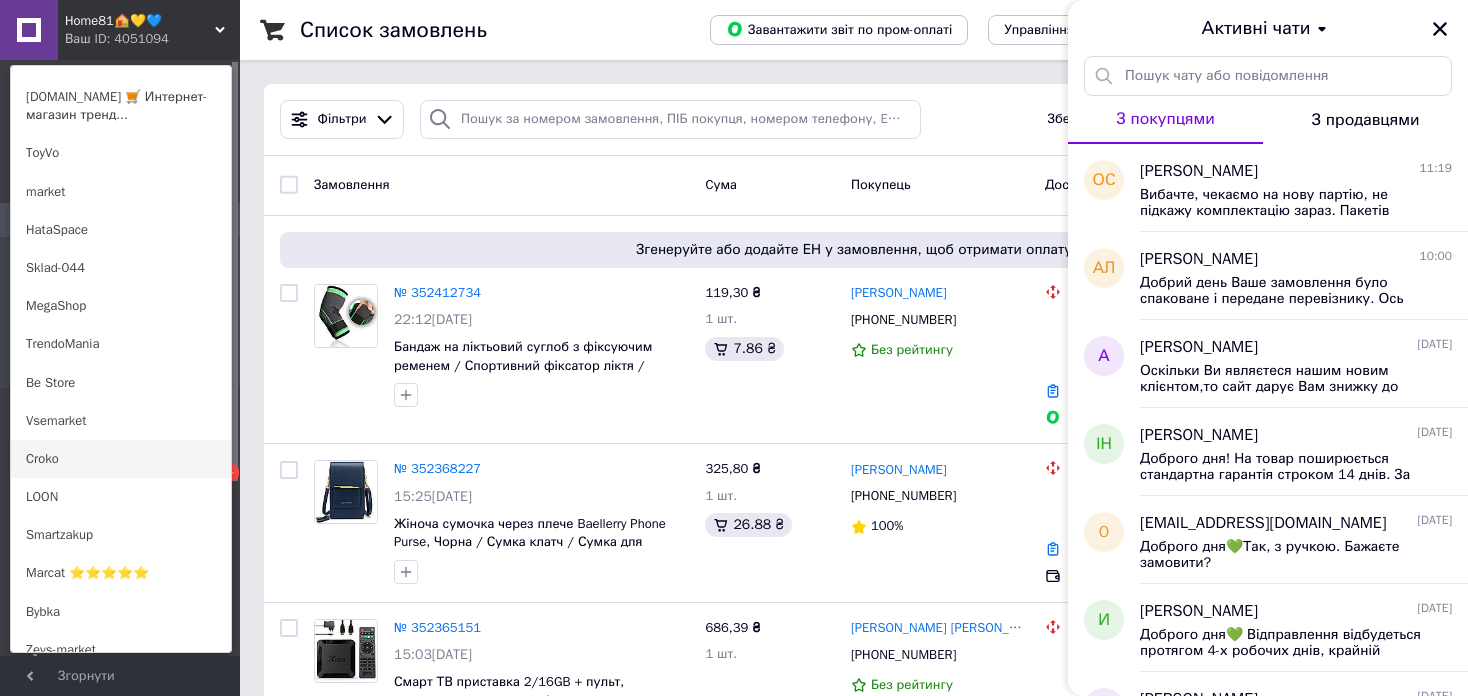 click on "Croko" at bounding box center (121, 459) 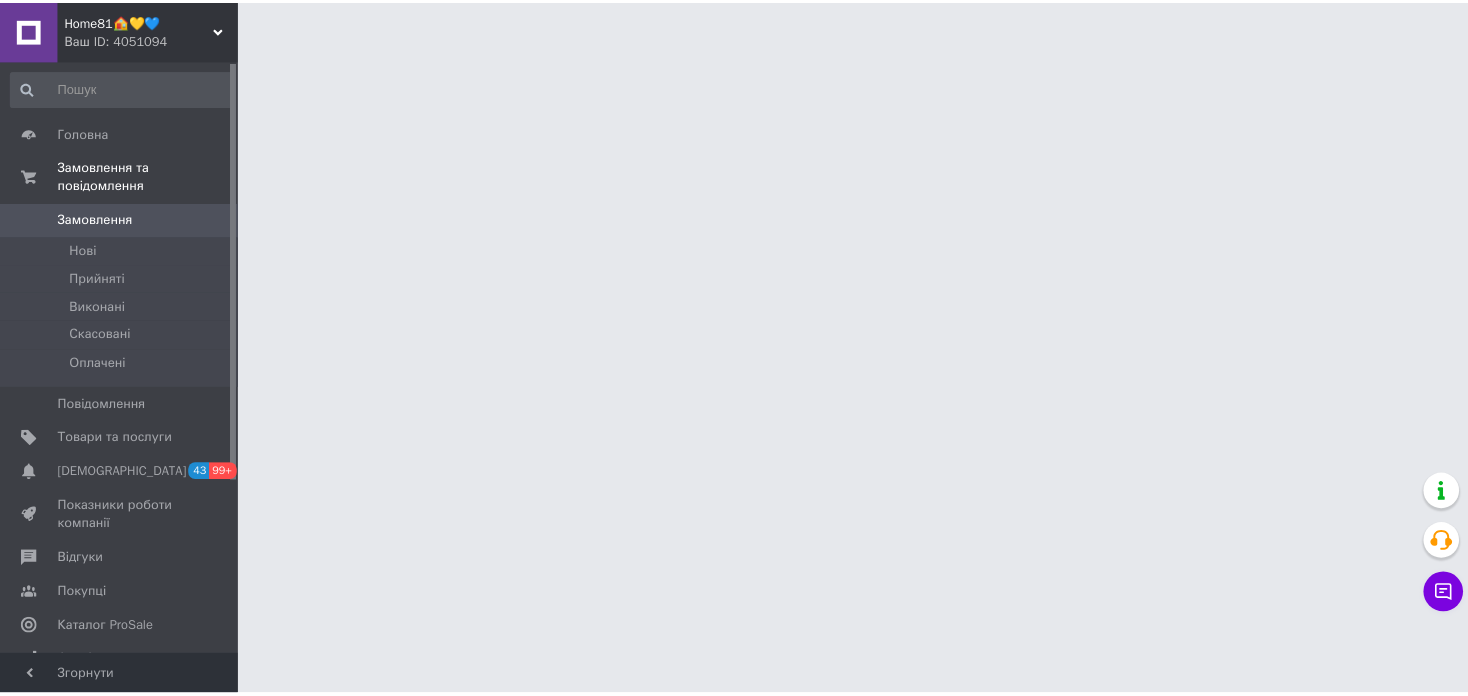 scroll, scrollTop: 0, scrollLeft: 0, axis: both 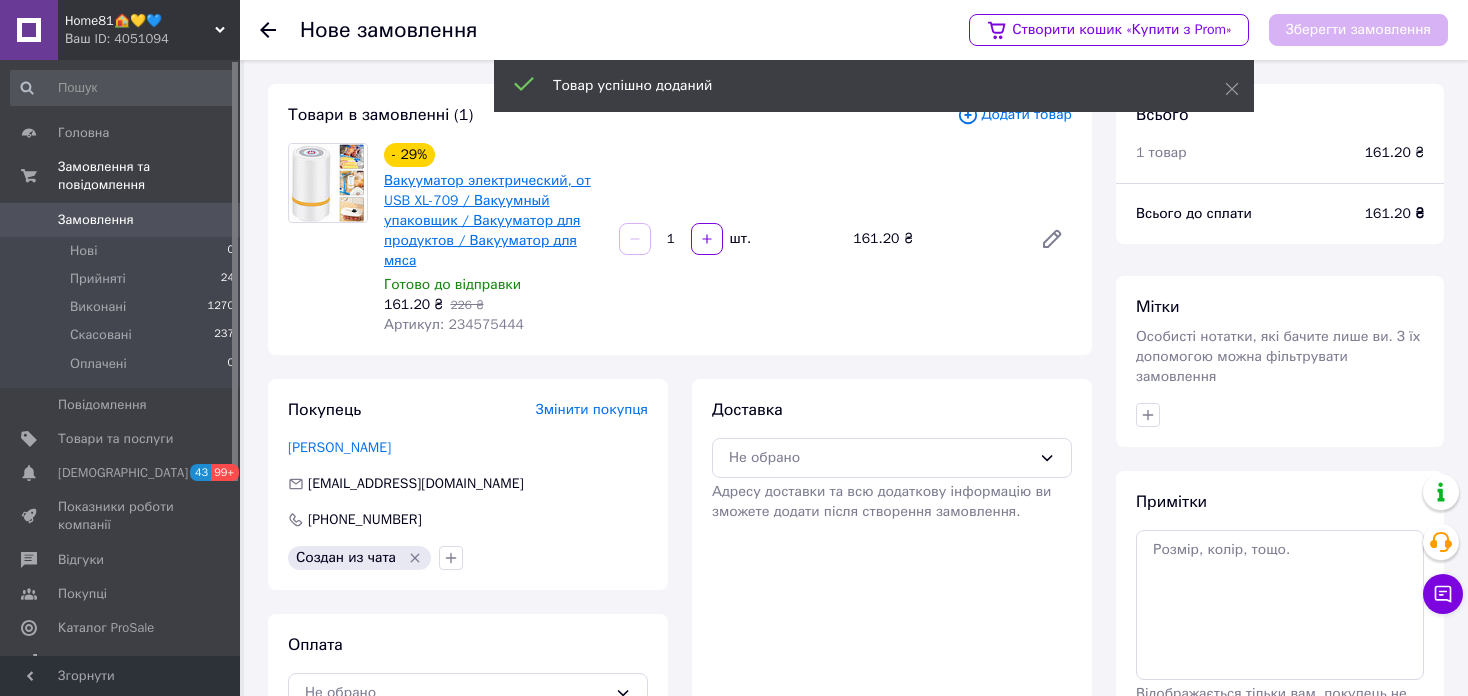 click on "Вакууматор электрический, от USB XL-709 / Вакуумный упаковщик / Вакууматор для продуктов / Вакууматор для мяса" at bounding box center (487, 220) 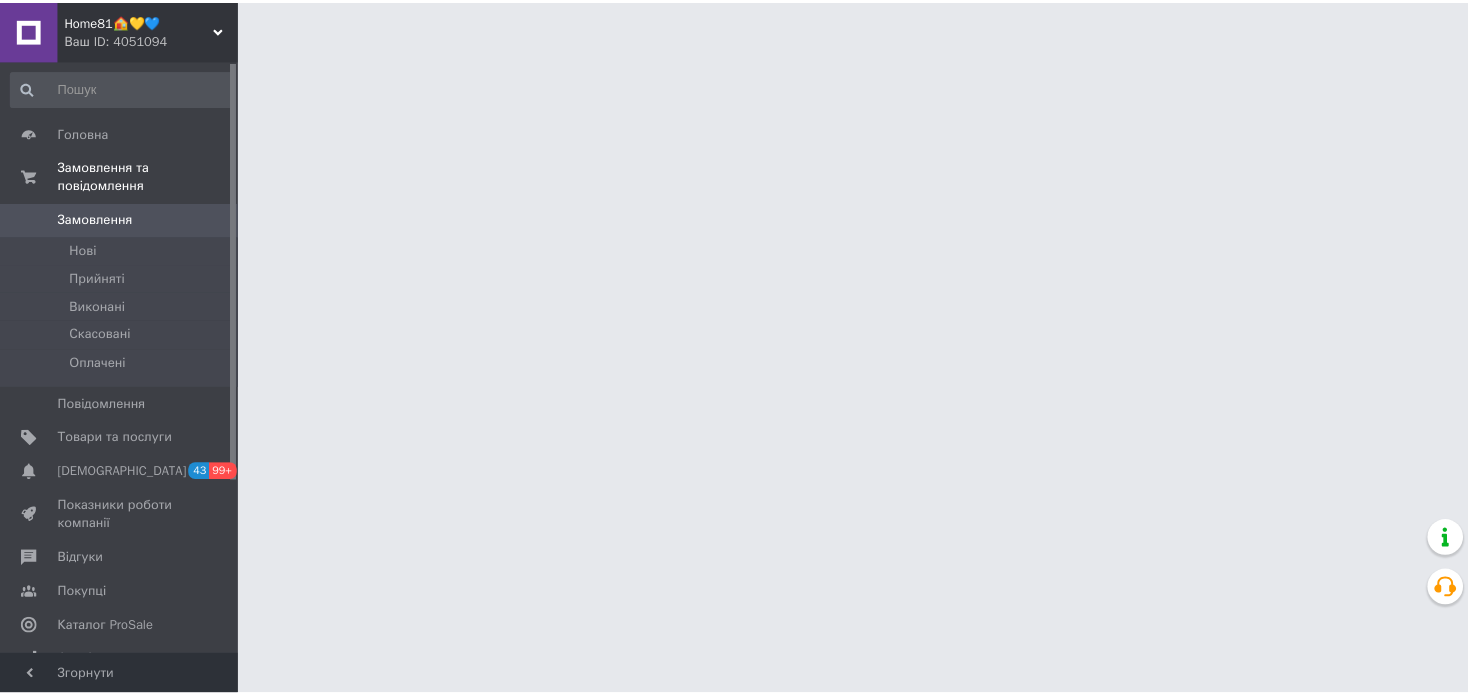 scroll, scrollTop: 0, scrollLeft: 0, axis: both 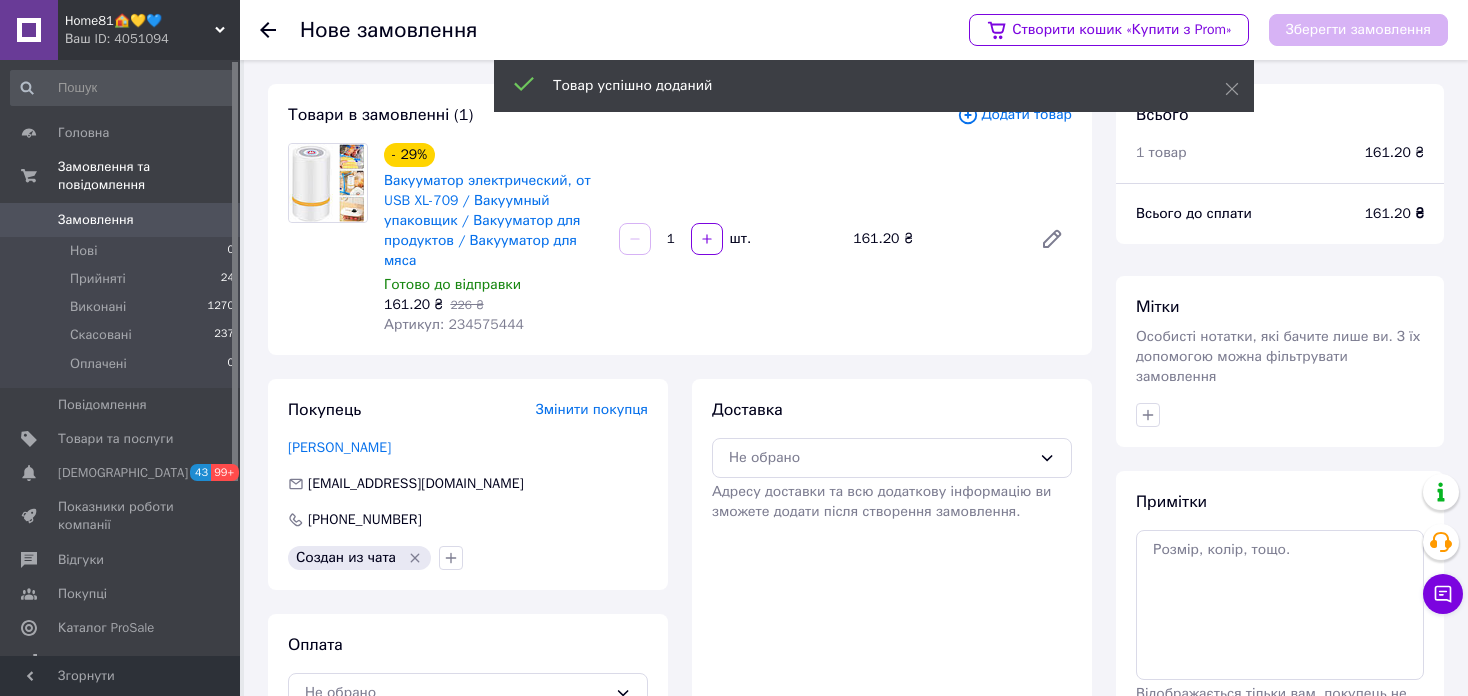 click on "Артикул: 234575444" at bounding box center [454, 324] 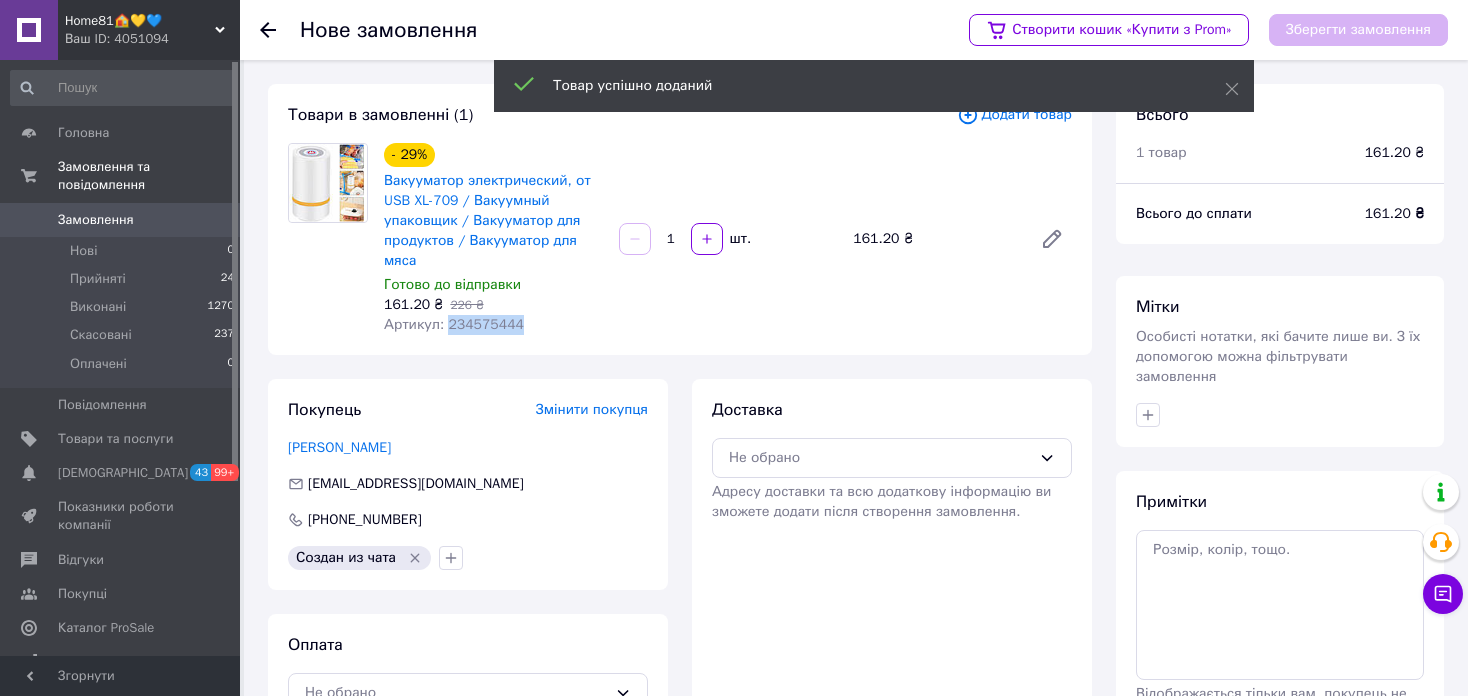 click on "Артикул: 234575444" at bounding box center [454, 324] 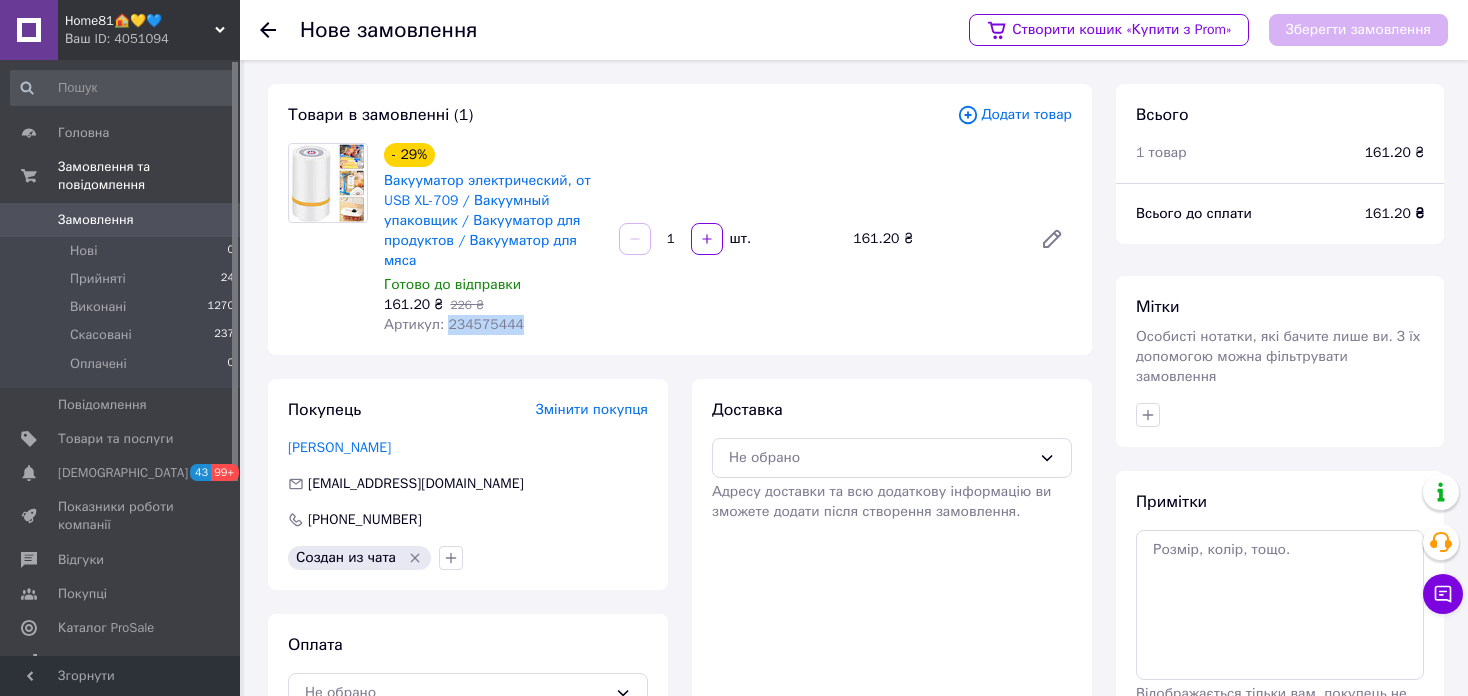 copy on "234575444" 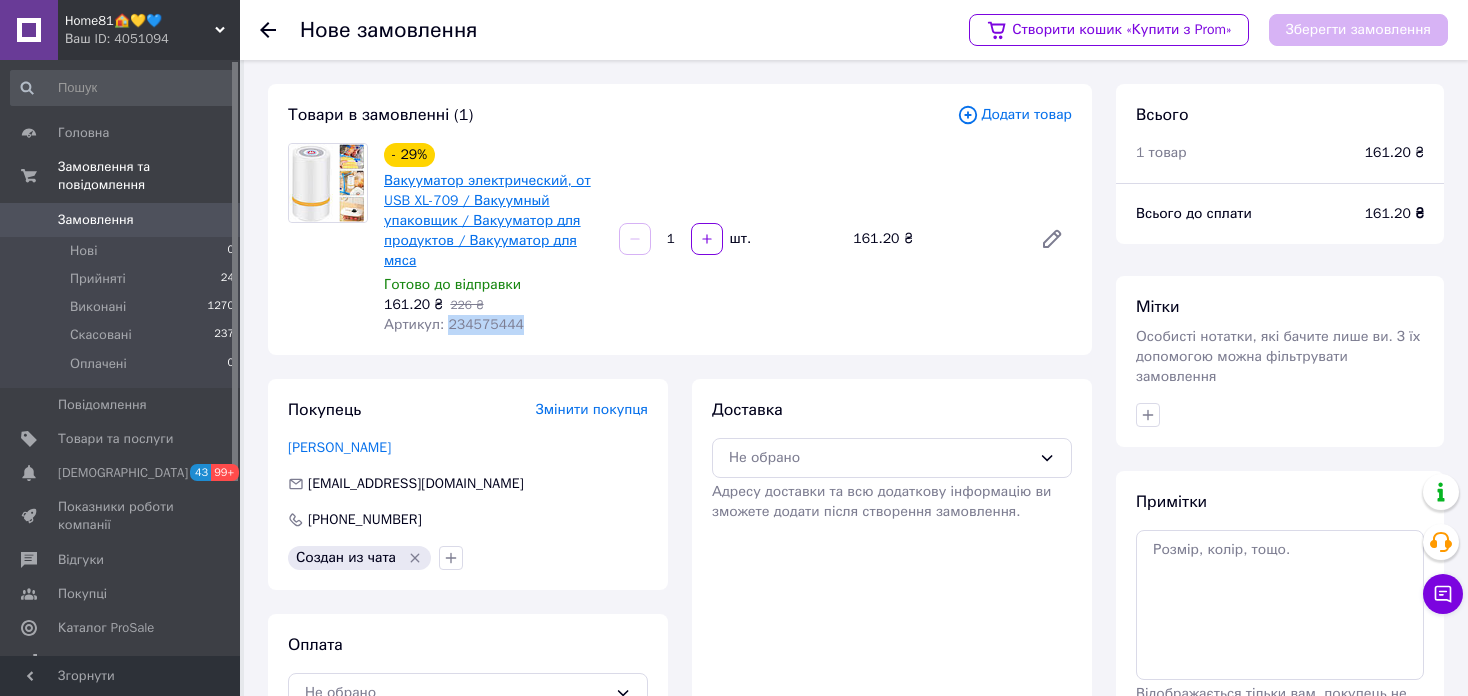click on "Вакууматор электрический, от USB XL-709 / Вакуумный упаковщик / Вакууматор для продуктов / Вакууматор для мяса" at bounding box center [487, 220] 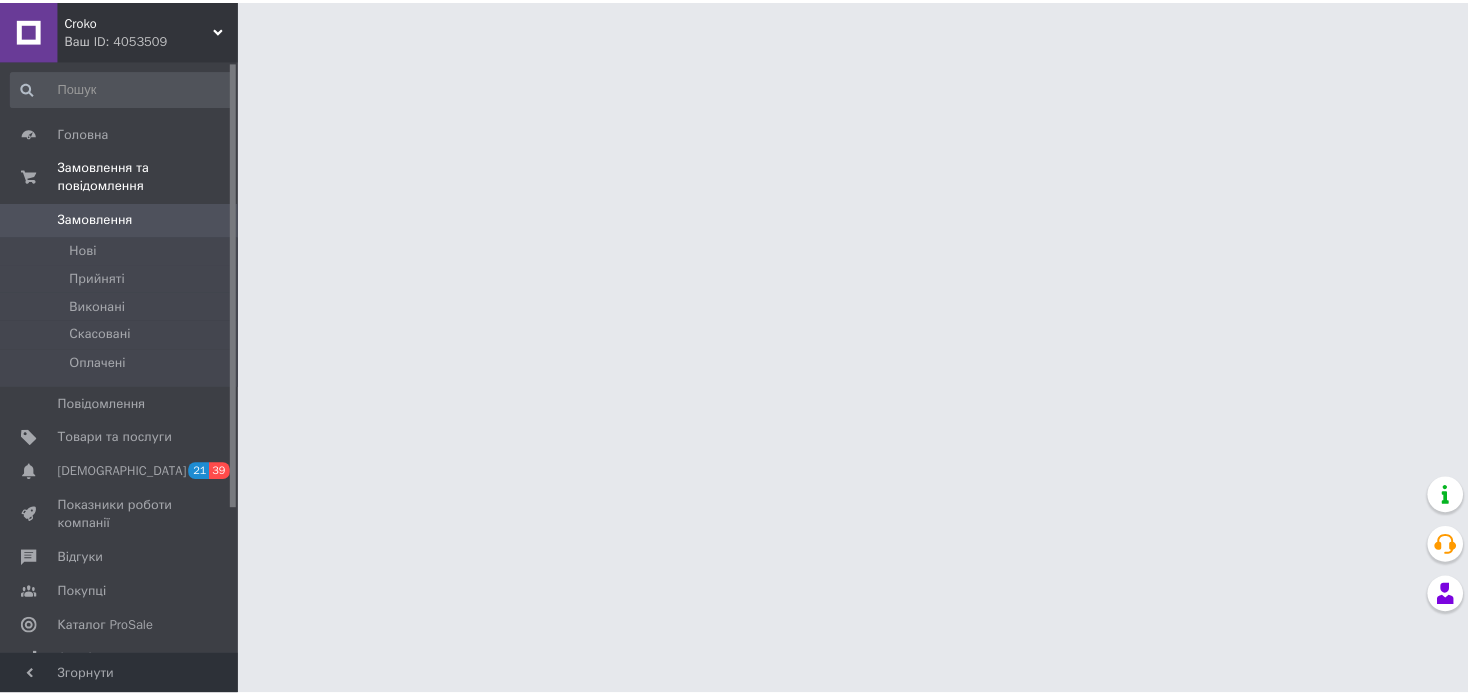 scroll, scrollTop: 0, scrollLeft: 0, axis: both 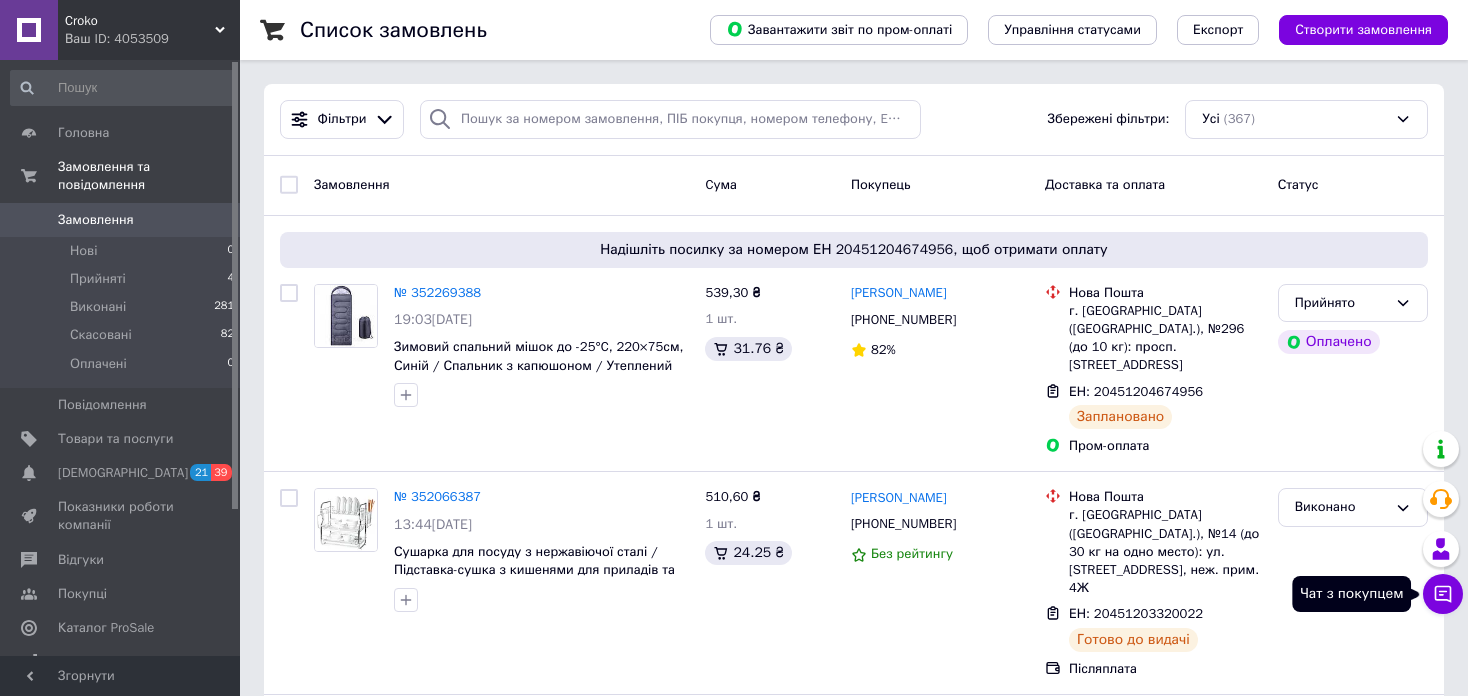 click on "Чат з покупцем" at bounding box center (1443, 594) 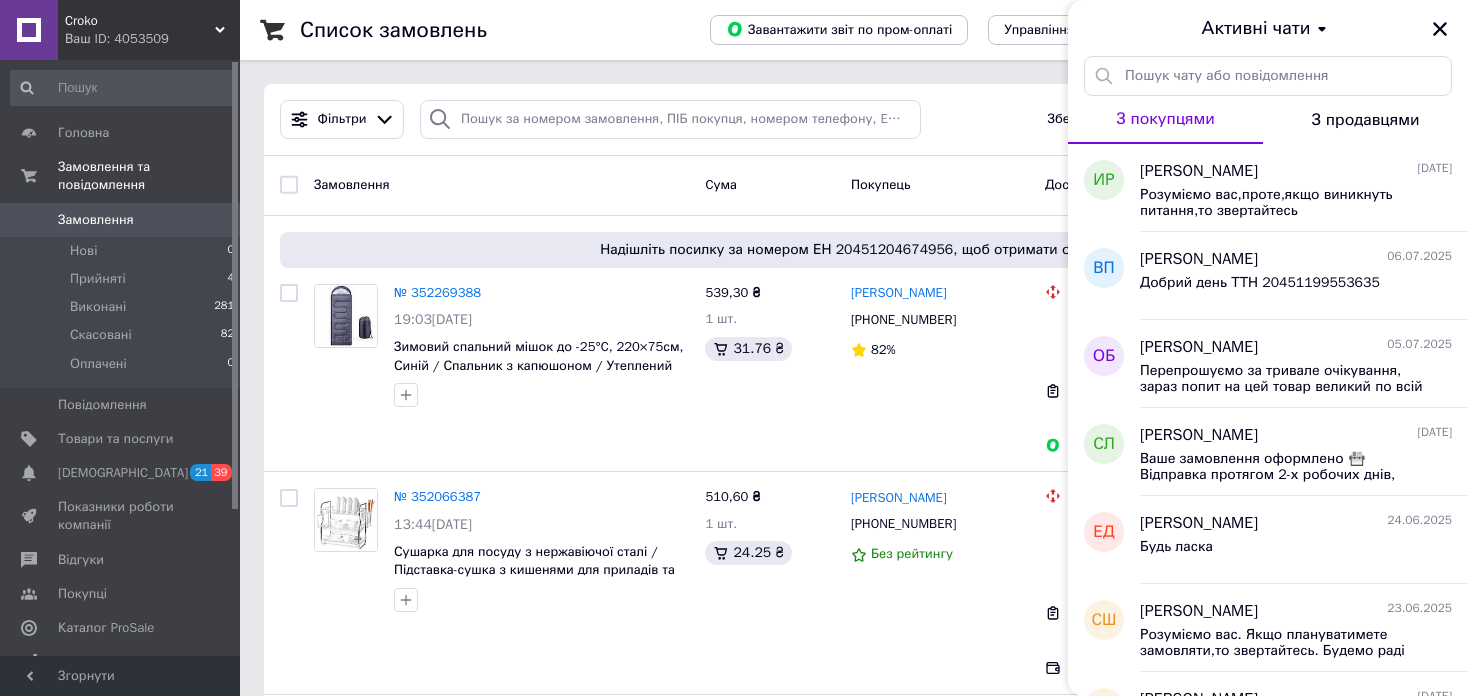 click on "Croko Ваш ID: 4053509" at bounding box center [149, 30] 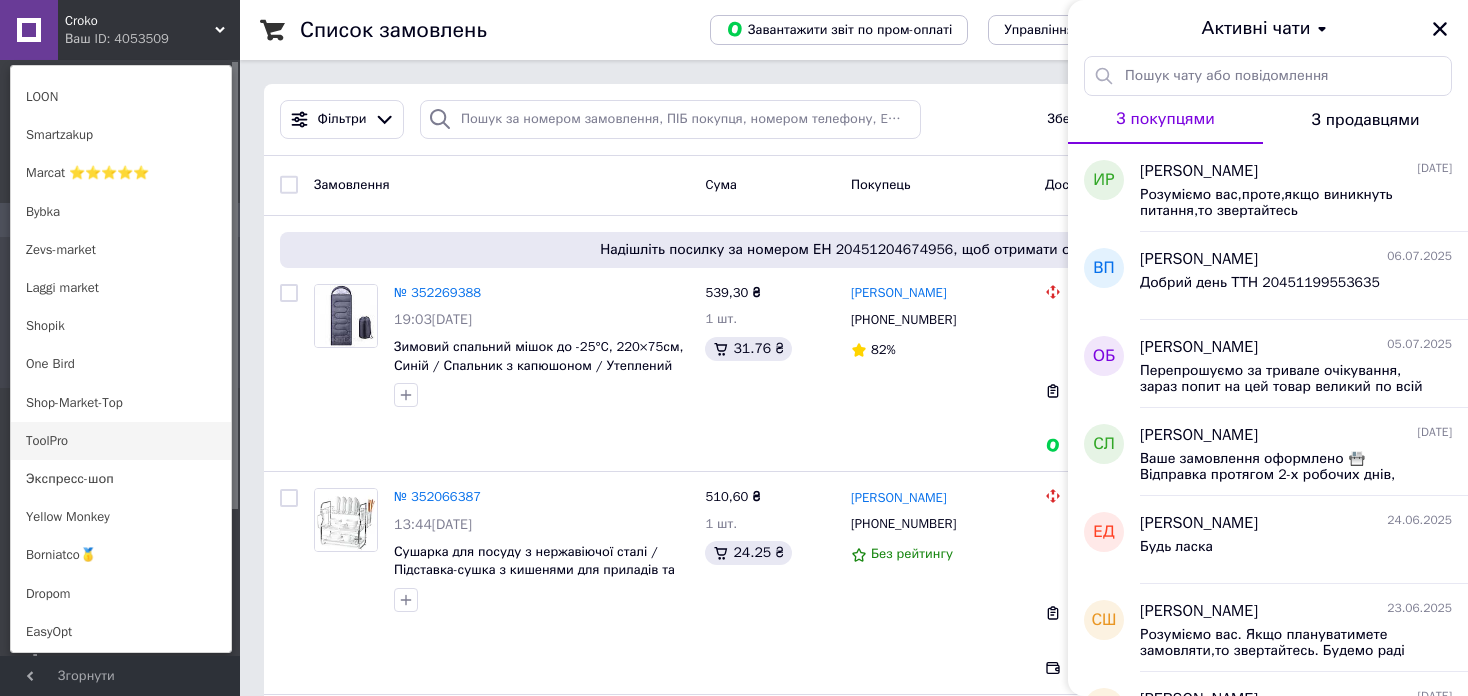 scroll, scrollTop: 1100, scrollLeft: 0, axis: vertical 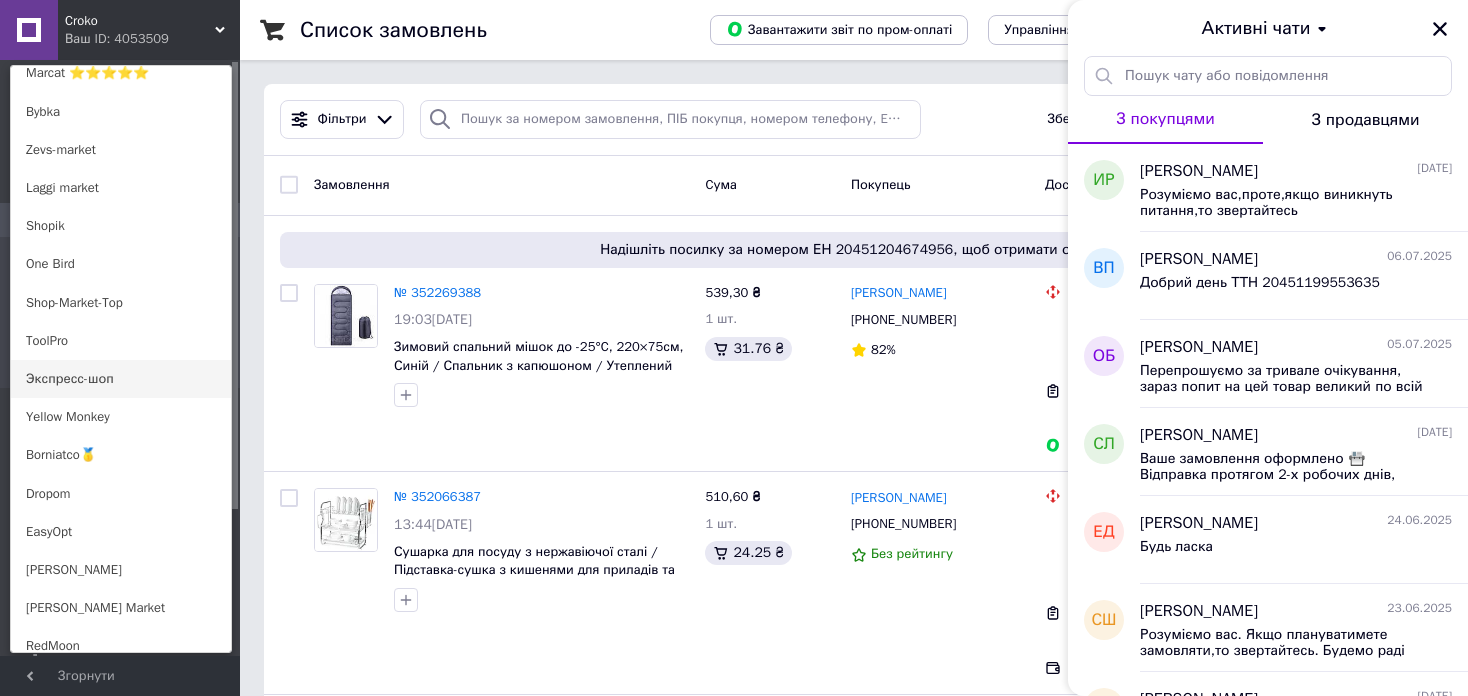 click on "Экспресс-шоп" at bounding box center [121, 379] 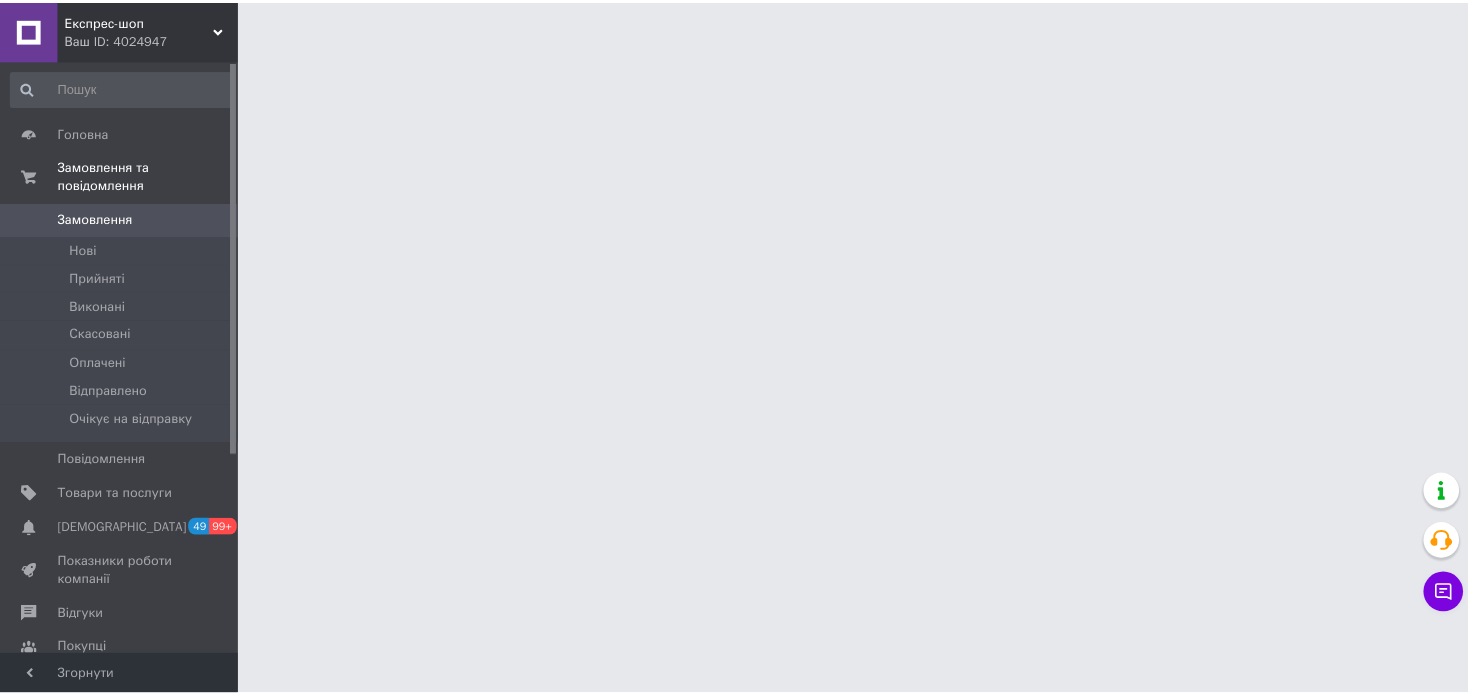 scroll, scrollTop: 0, scrollLeft: 0, axis: both 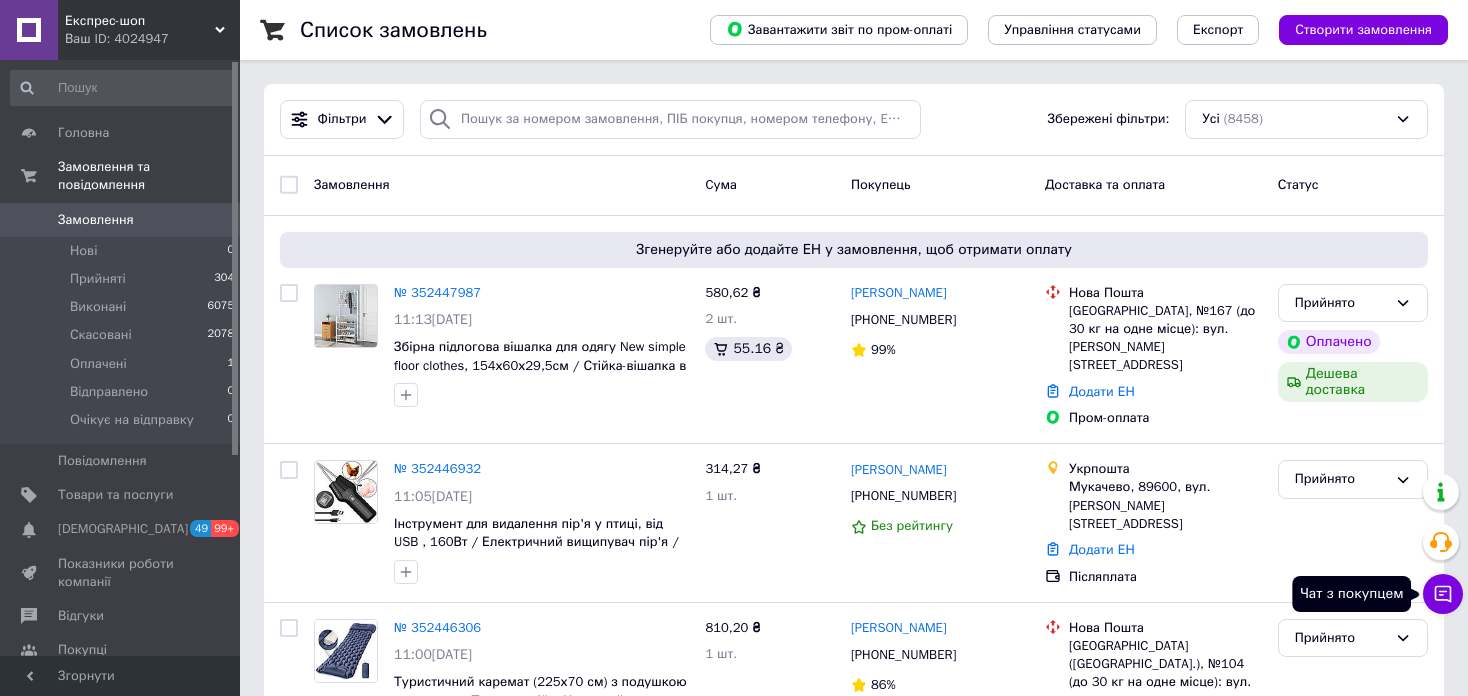 click 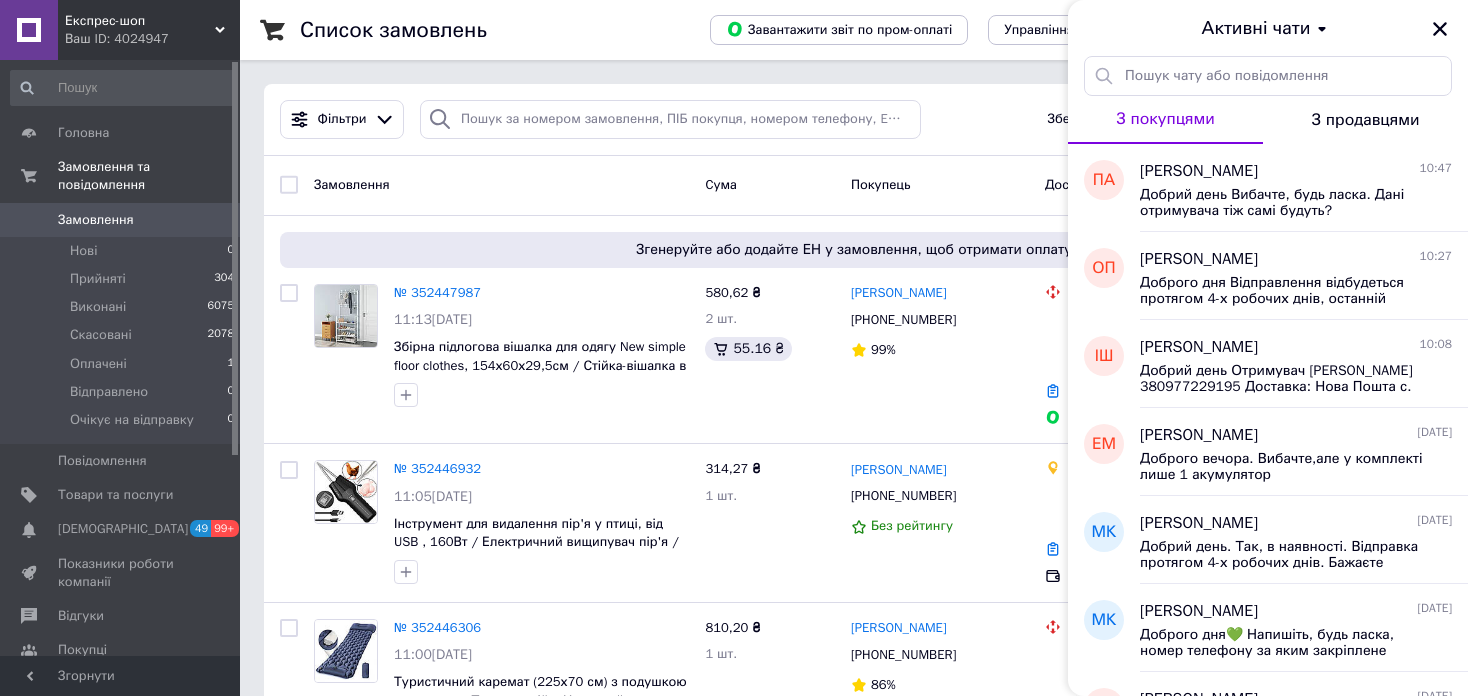 click on "Експрес-шоп" at bounding box center (140, 21) 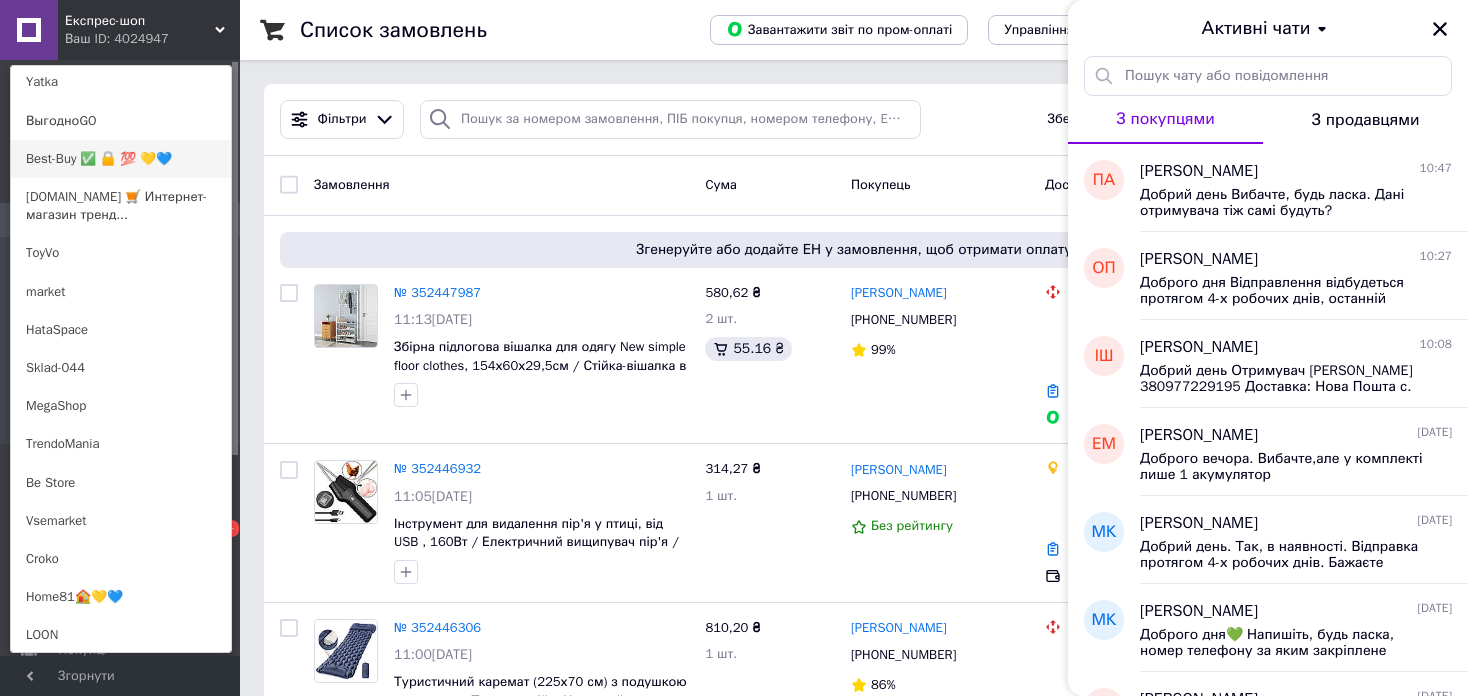 scroll, scrollTop: 600, scrollLeft: 0, axis: vertical 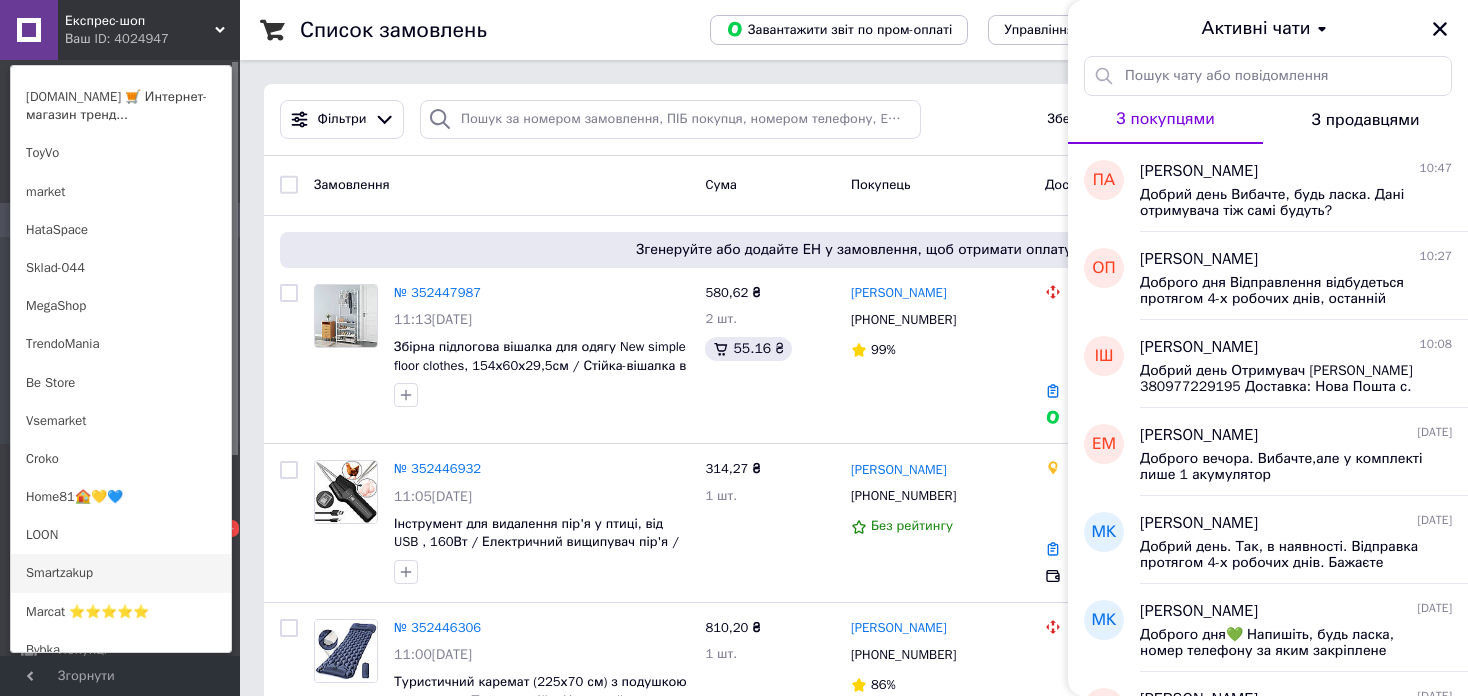 click on "Smartzakup" at bounding box center (121, 573) 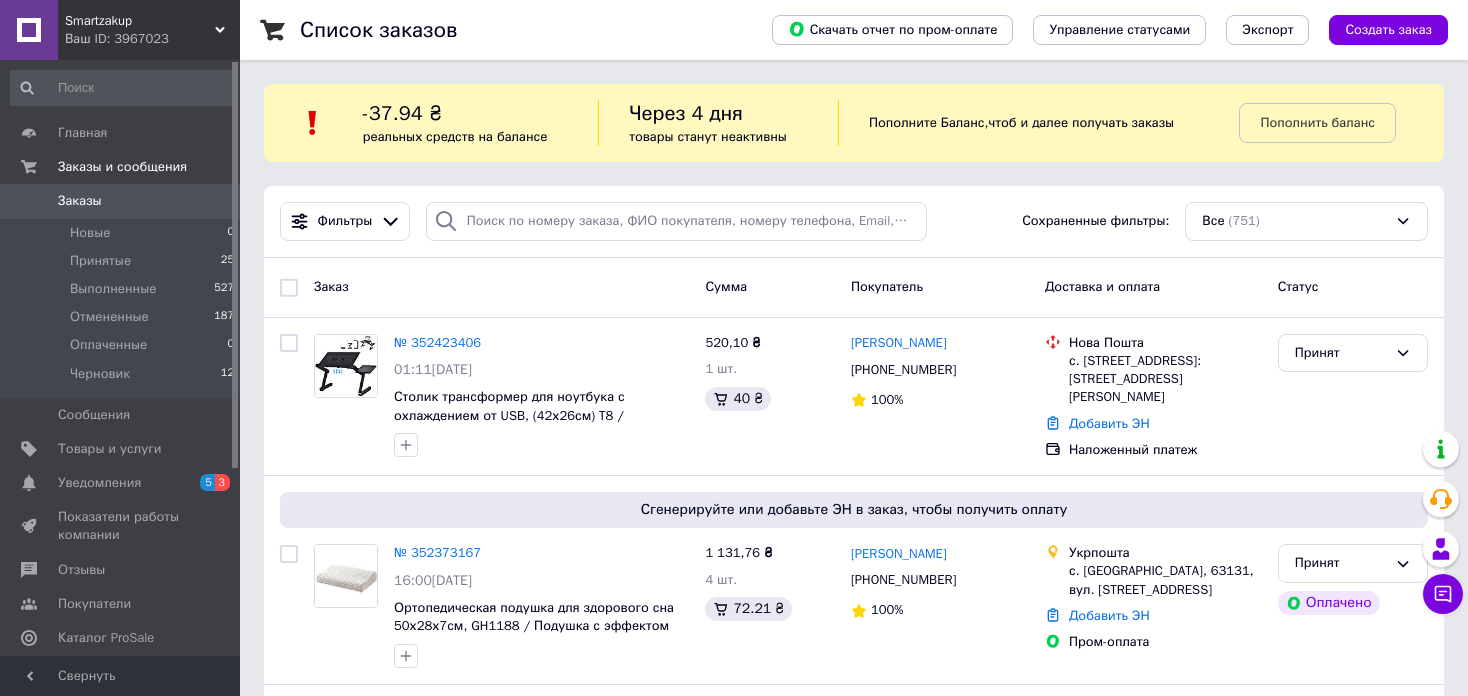 scroll, scrollTop: 0, scrollLeft: 0, axis: both 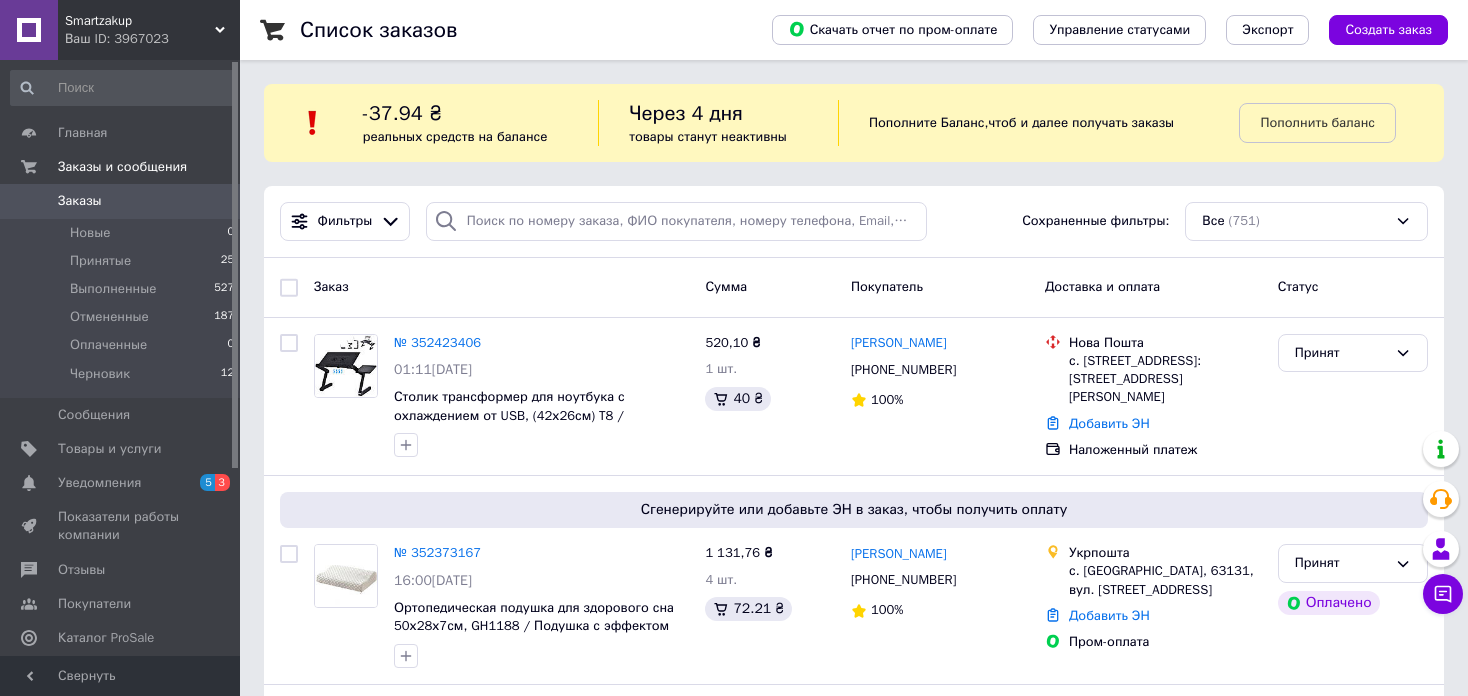 click on "Smartzakup" at bounding box center [140, 21] 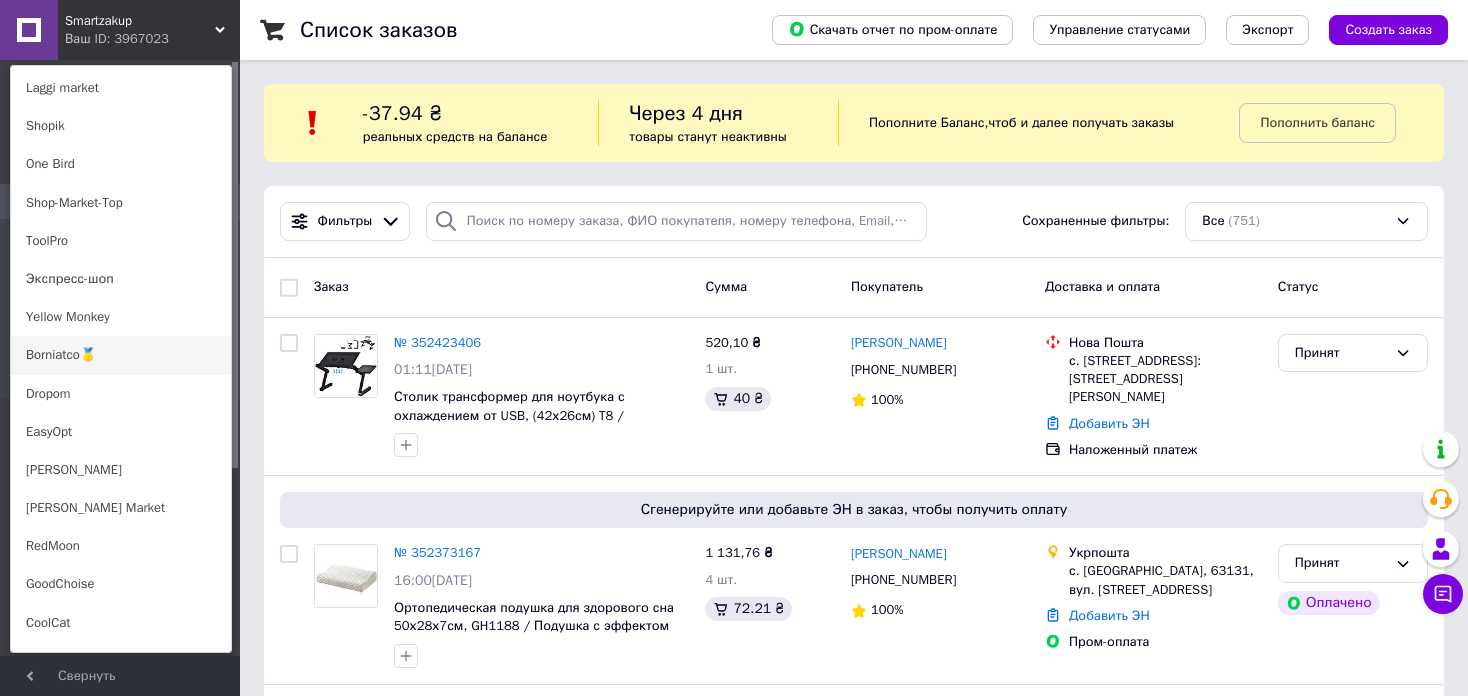 scroll, scrollTop: 1300, scrollLeft: 0, axis: vertical 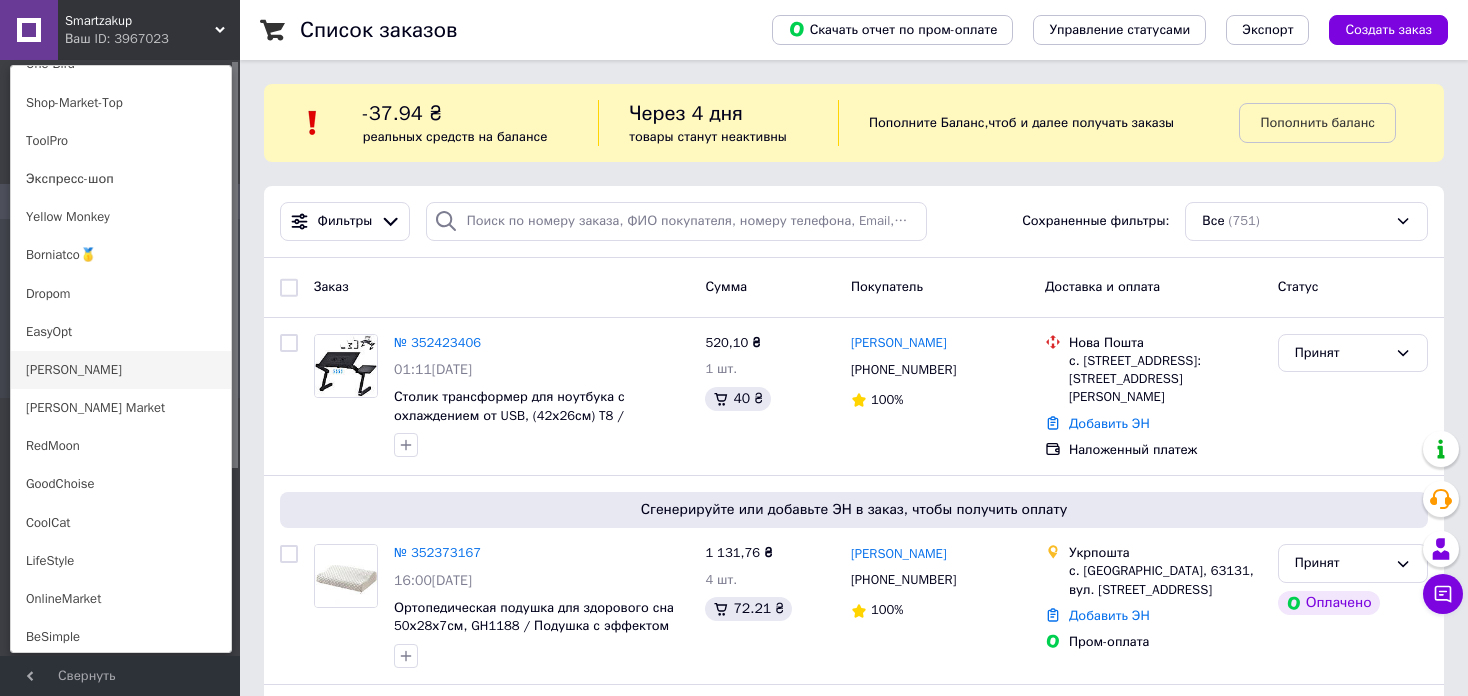 click on "[PERSON_NAME]" at bounding box center (121, 370) 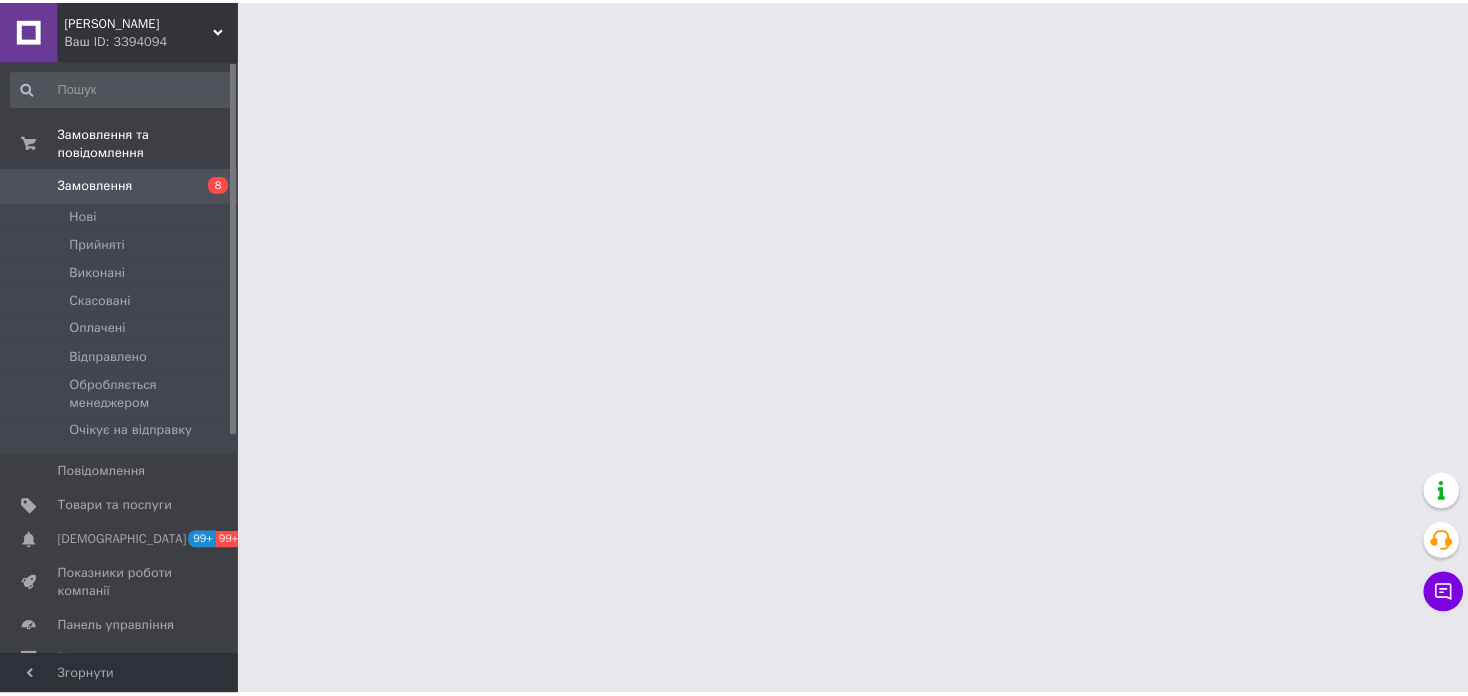 scroll, scrollTop: 0, scrollLeft: 0, axis: both 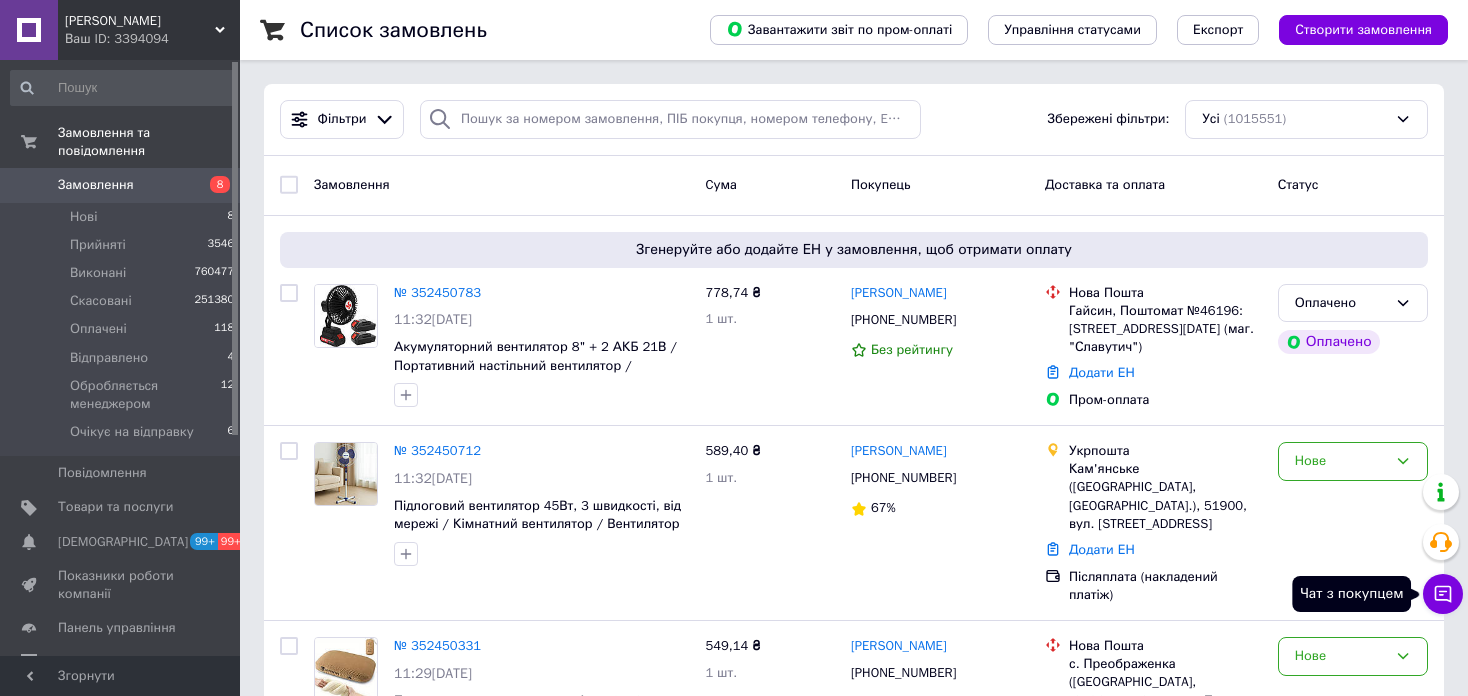 click 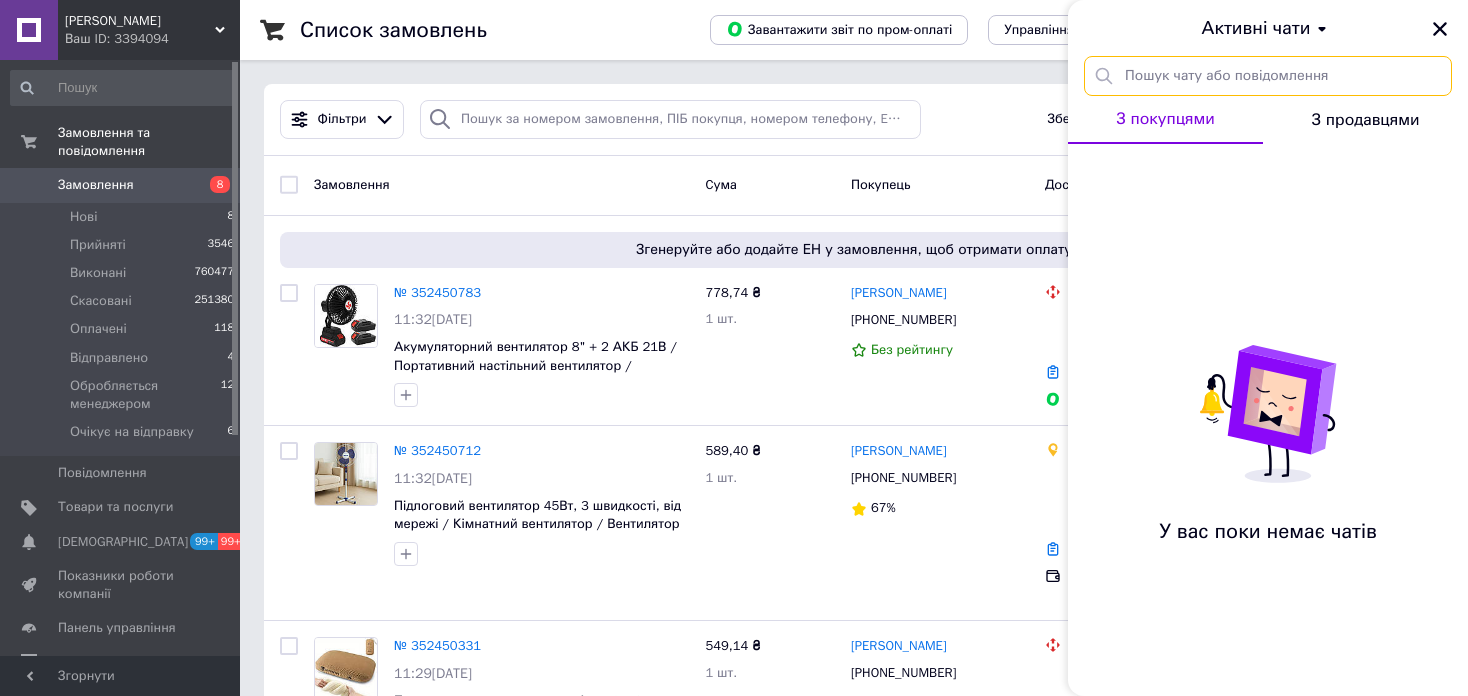 click at bounding box center [1268, 76] 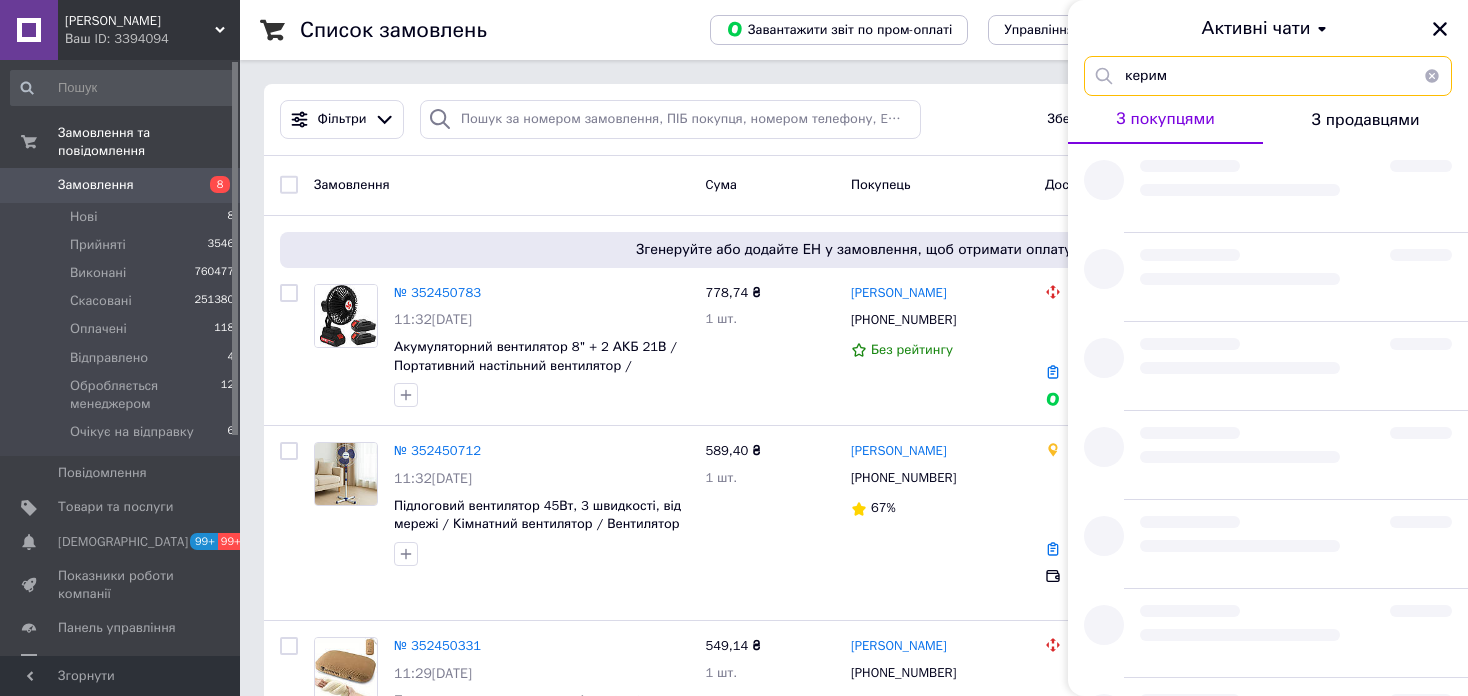 type on "керим" 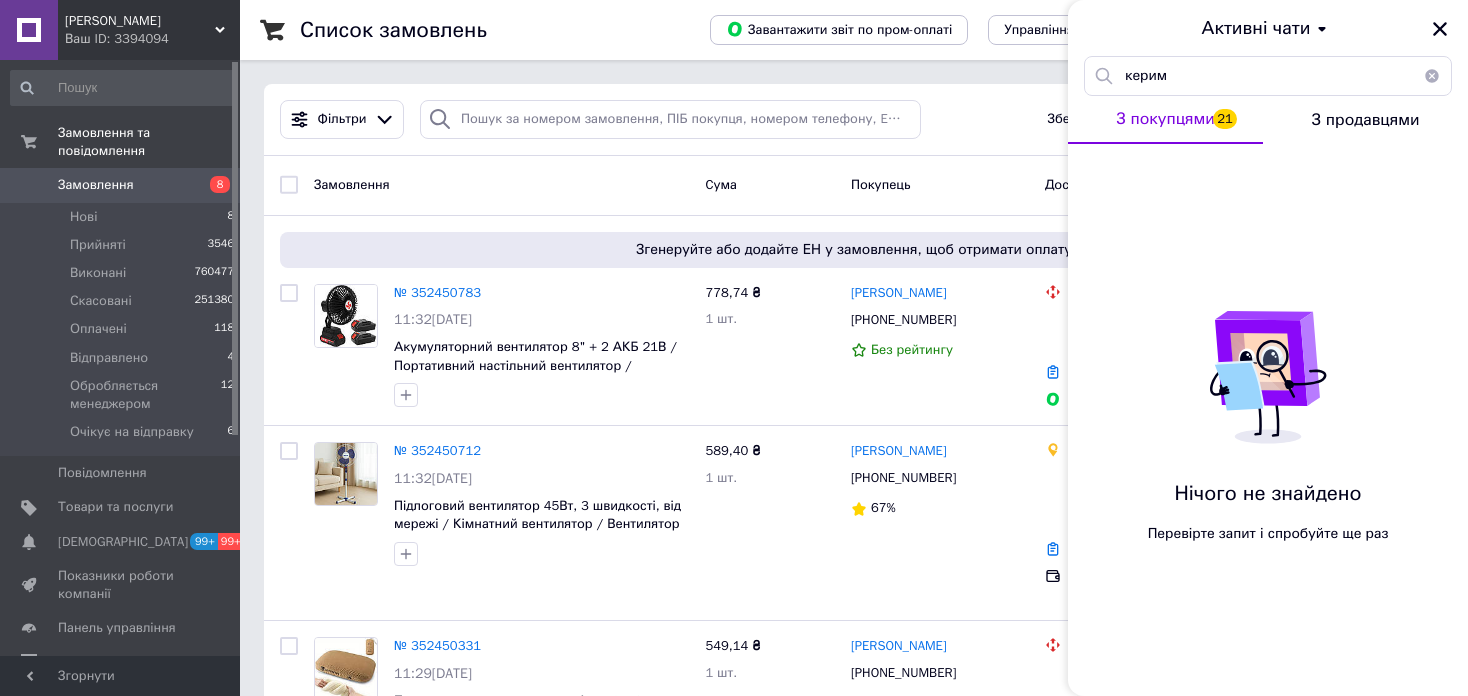 click at bounding box center (1432, 76) 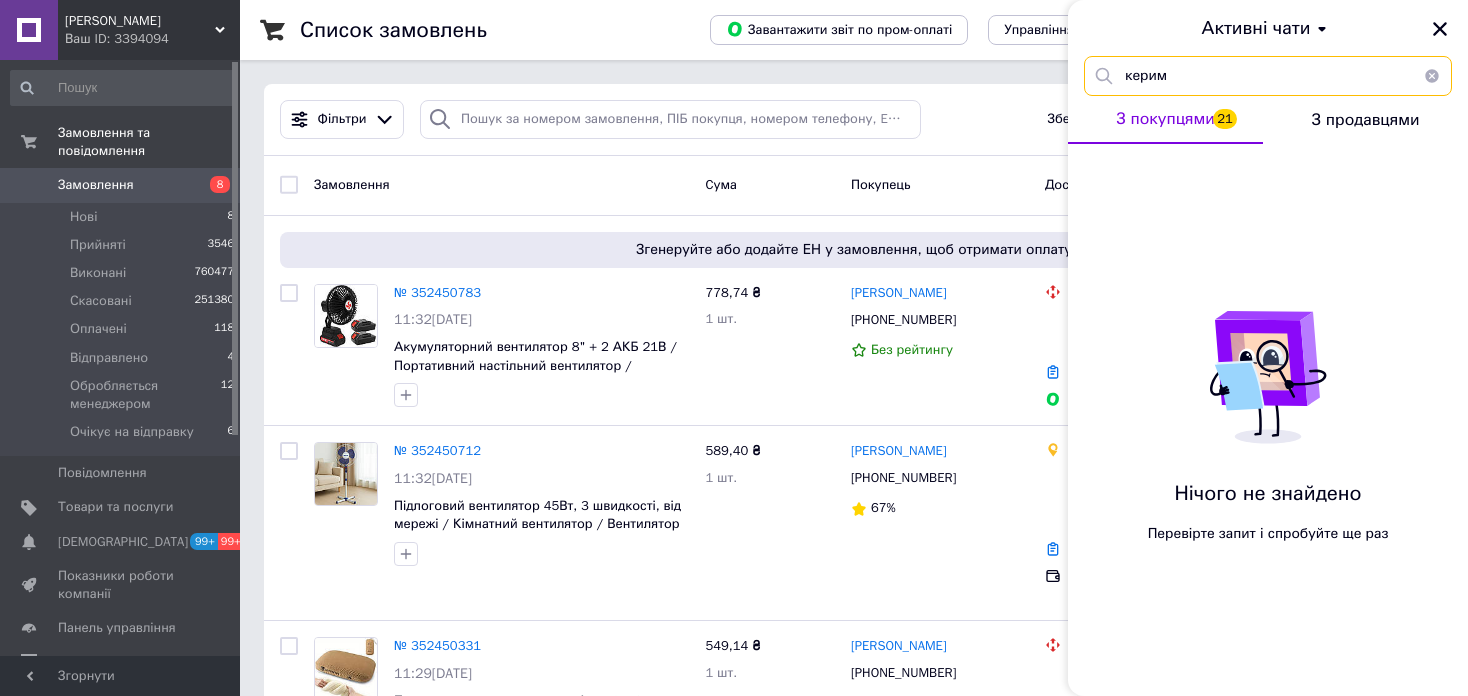 type 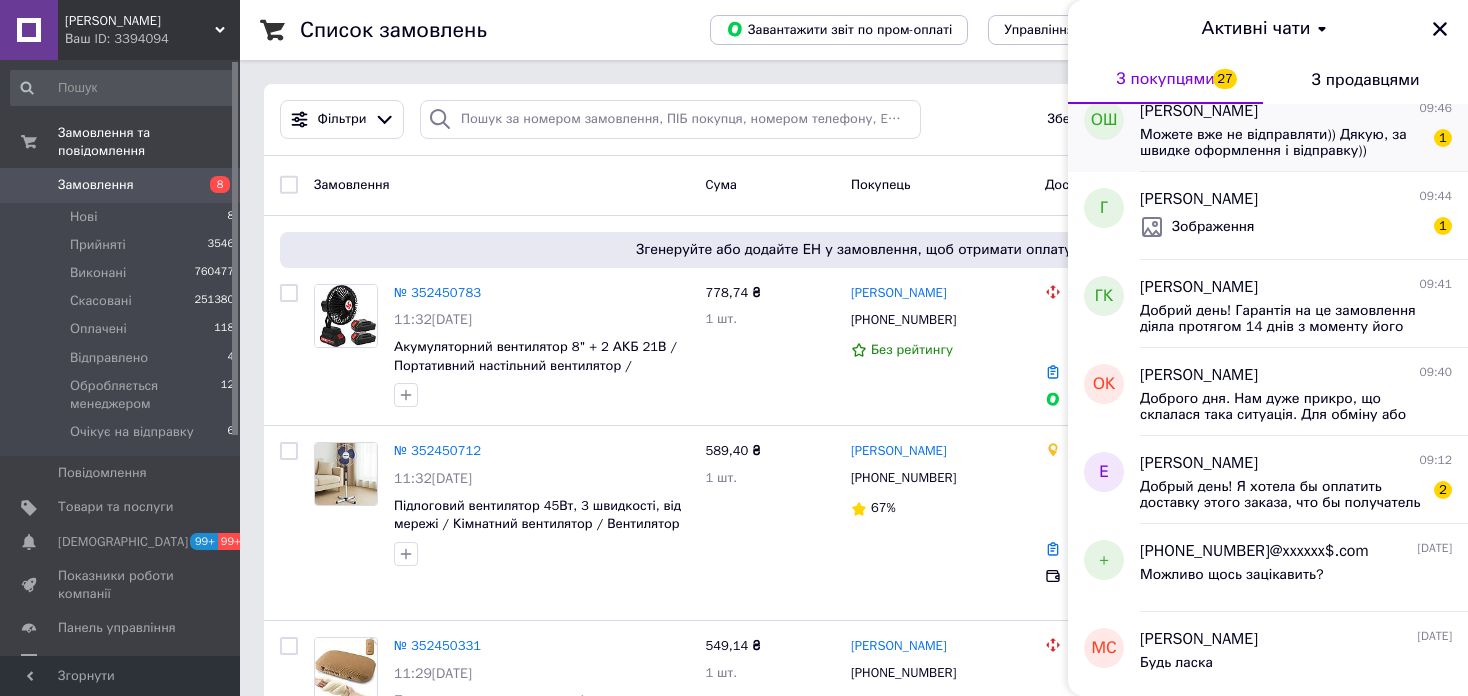 scroll, scrollTop: 2068, scrollLeft: 0, axis: vertical 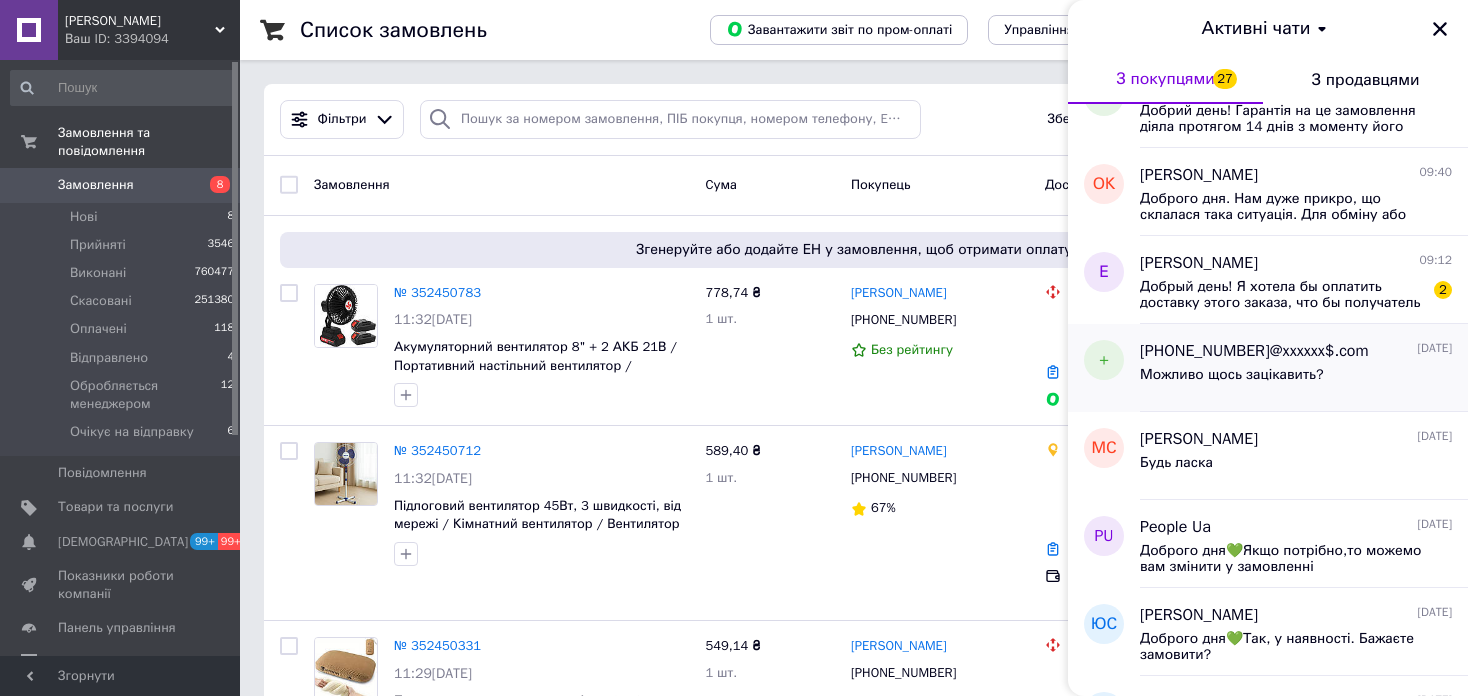 drag, startPoint x: 1200, startPoint y: 296, endPoint x: 1210, endPoint y: 368, distance: 72.691124 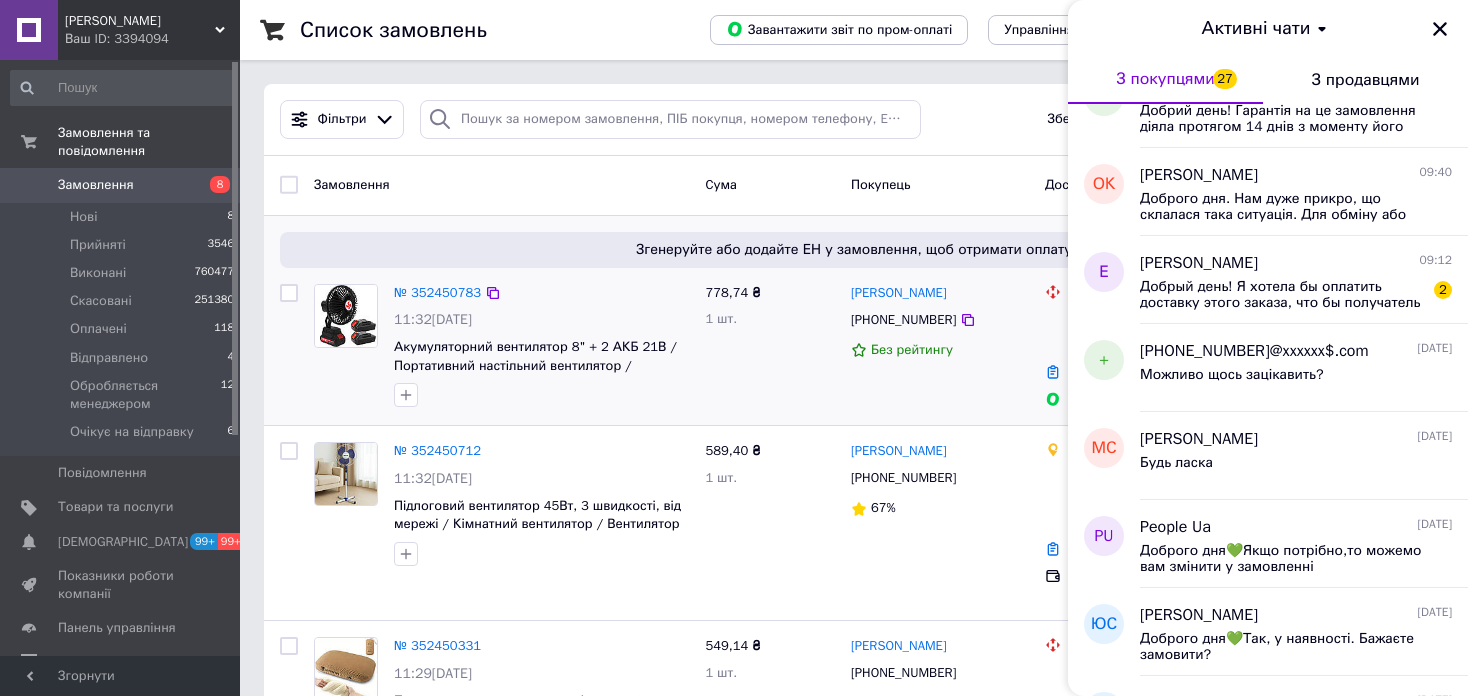 scroll, scrollTop: 1968, scrollLeft: 0, axis: vertical 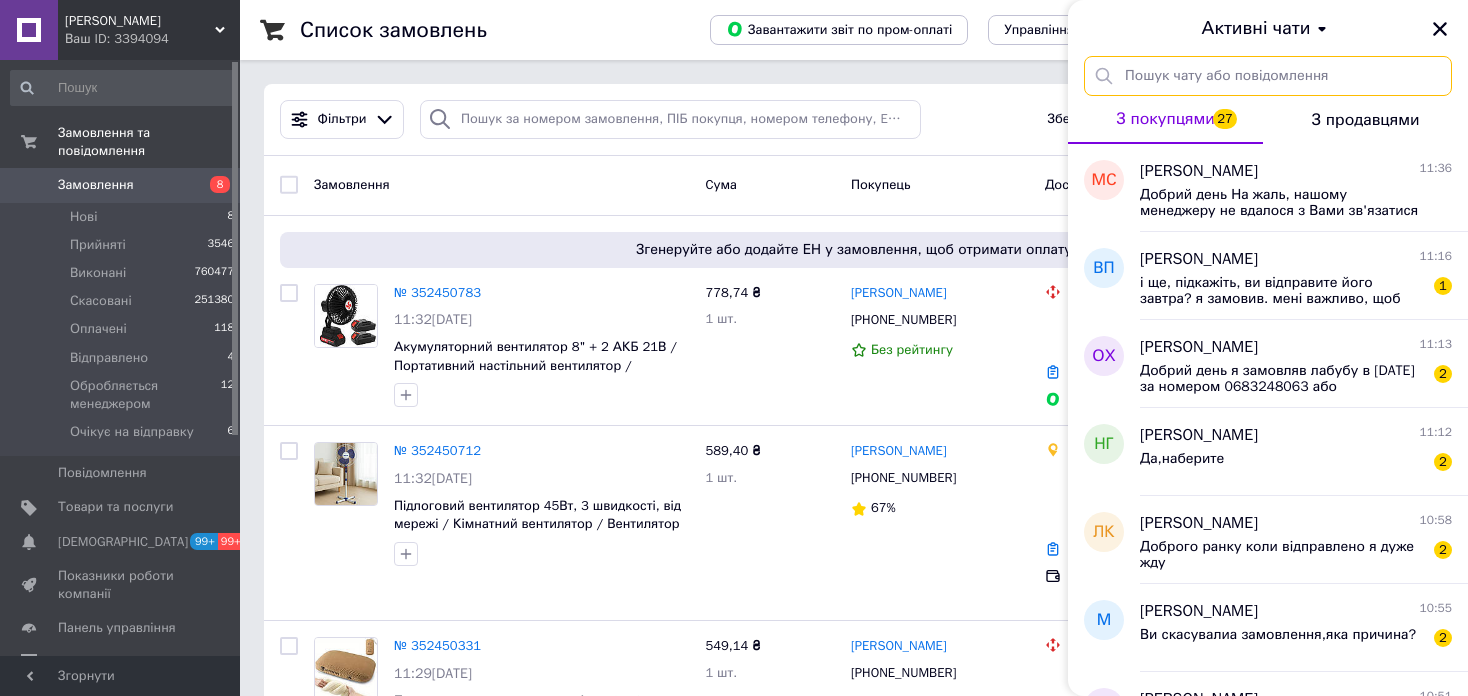 click at bounding box center [1268, 76] 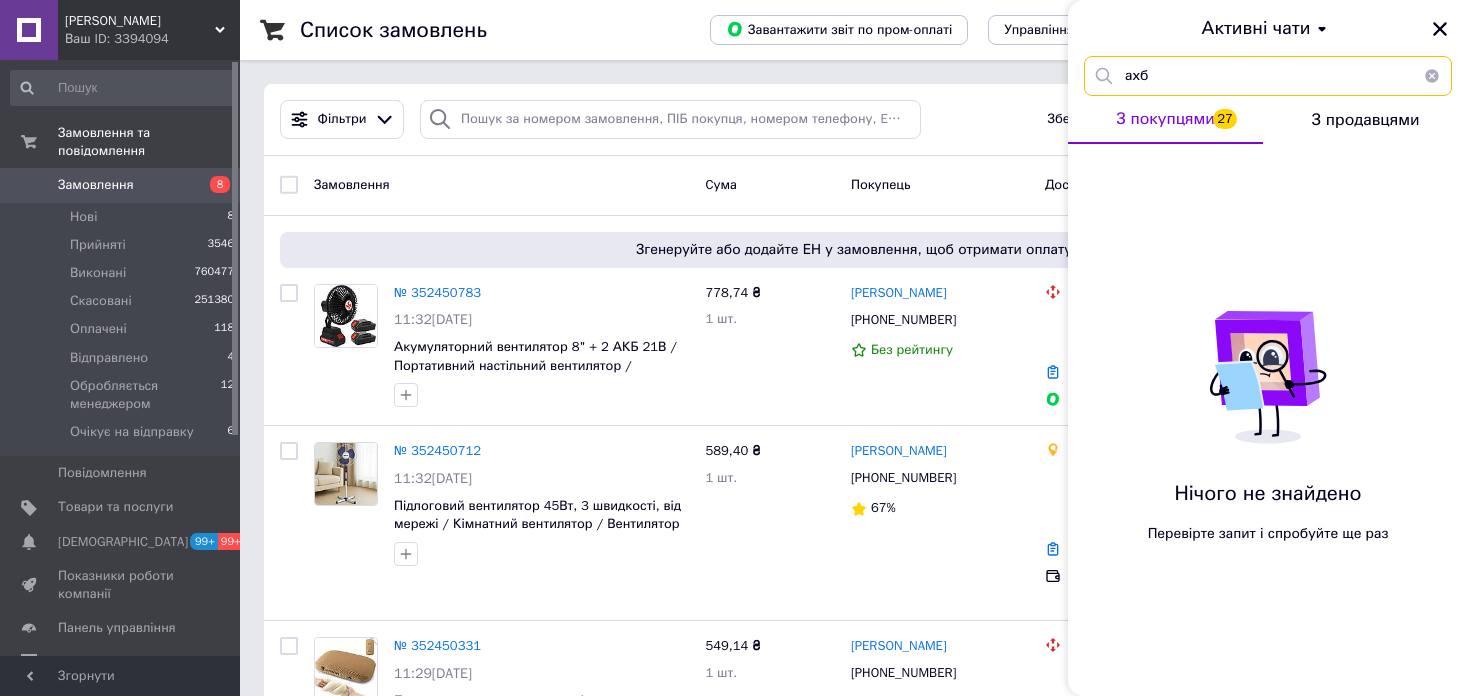 type on "ахб" 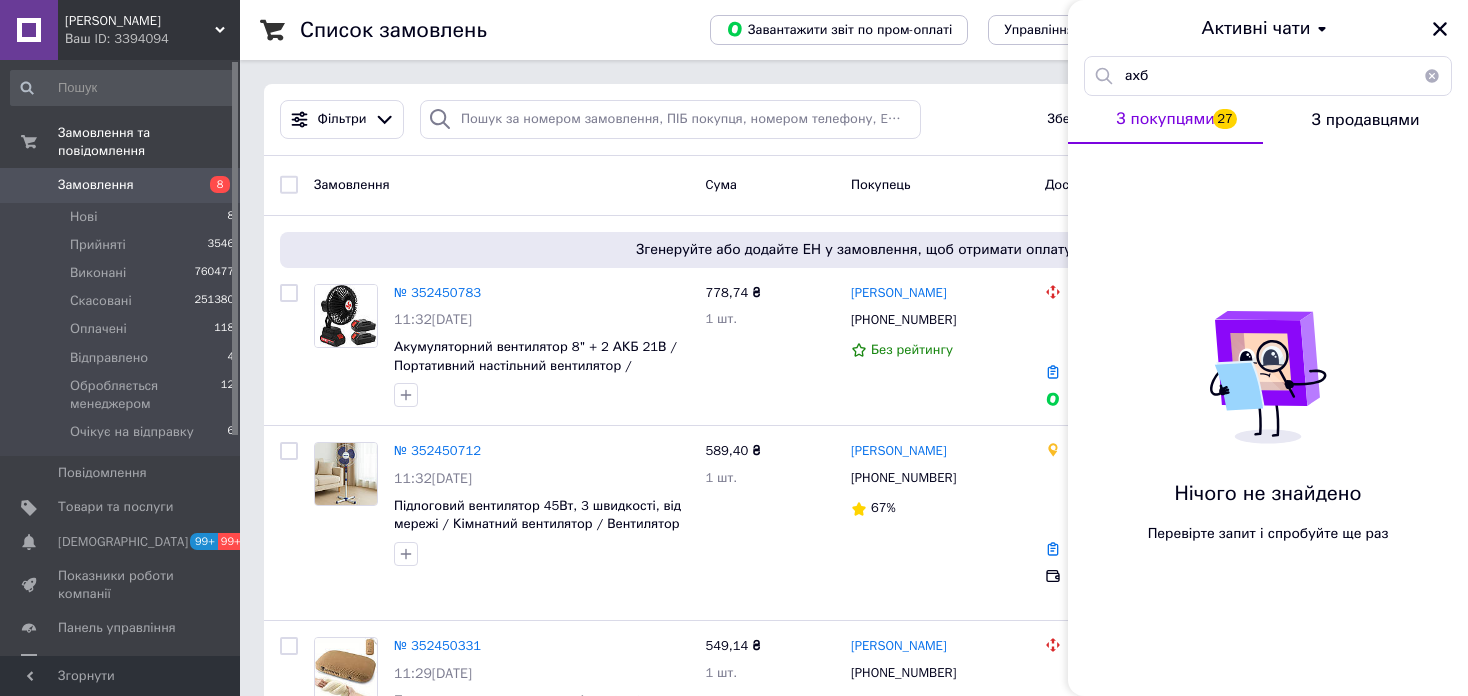 click at bounding box center [1432, 76] 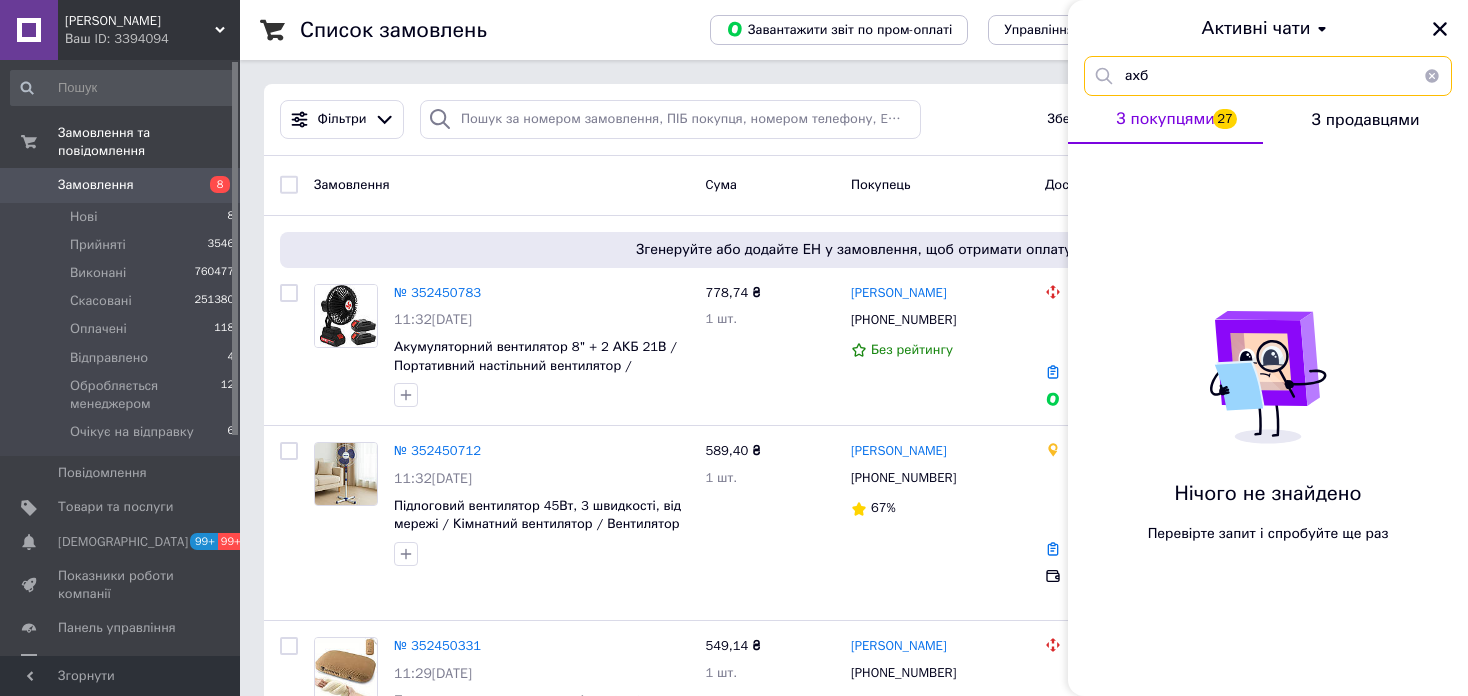 type 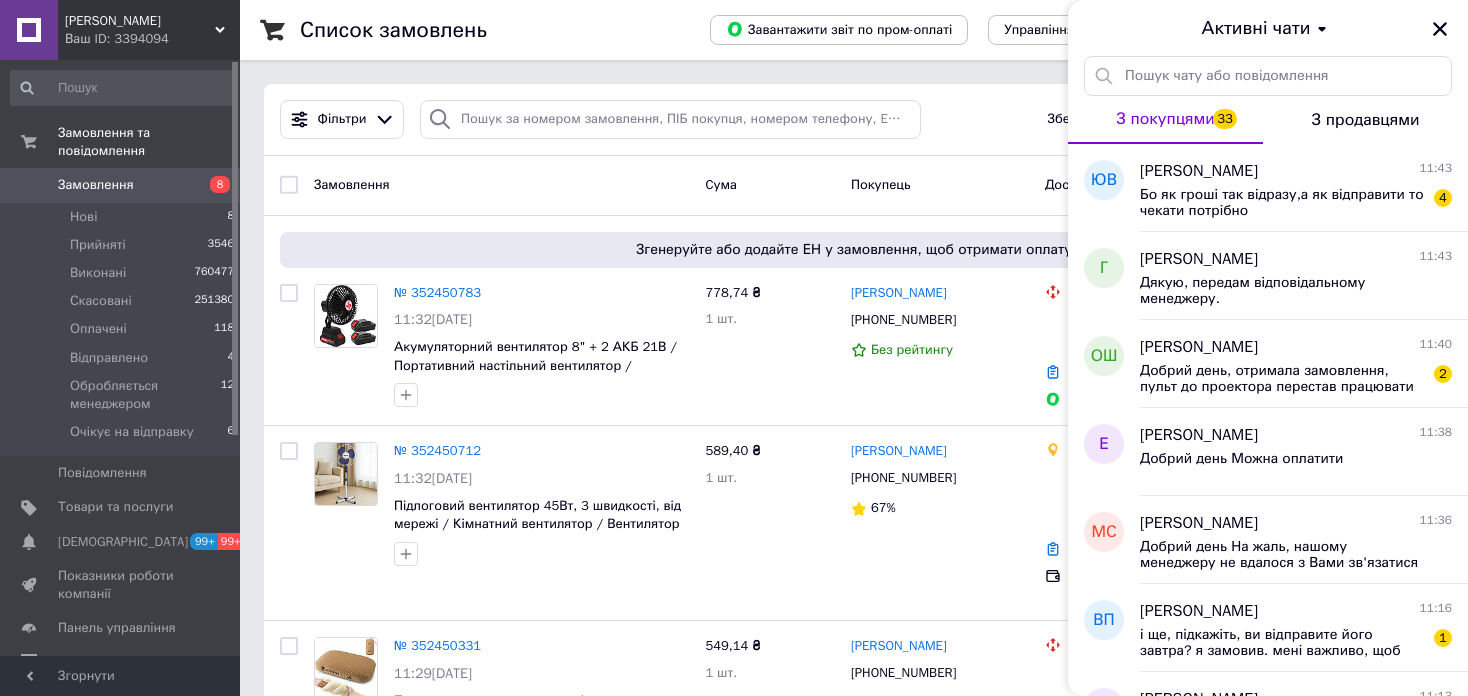 click on "Ваш ID: 3394094" at bounding box center [152, 39] 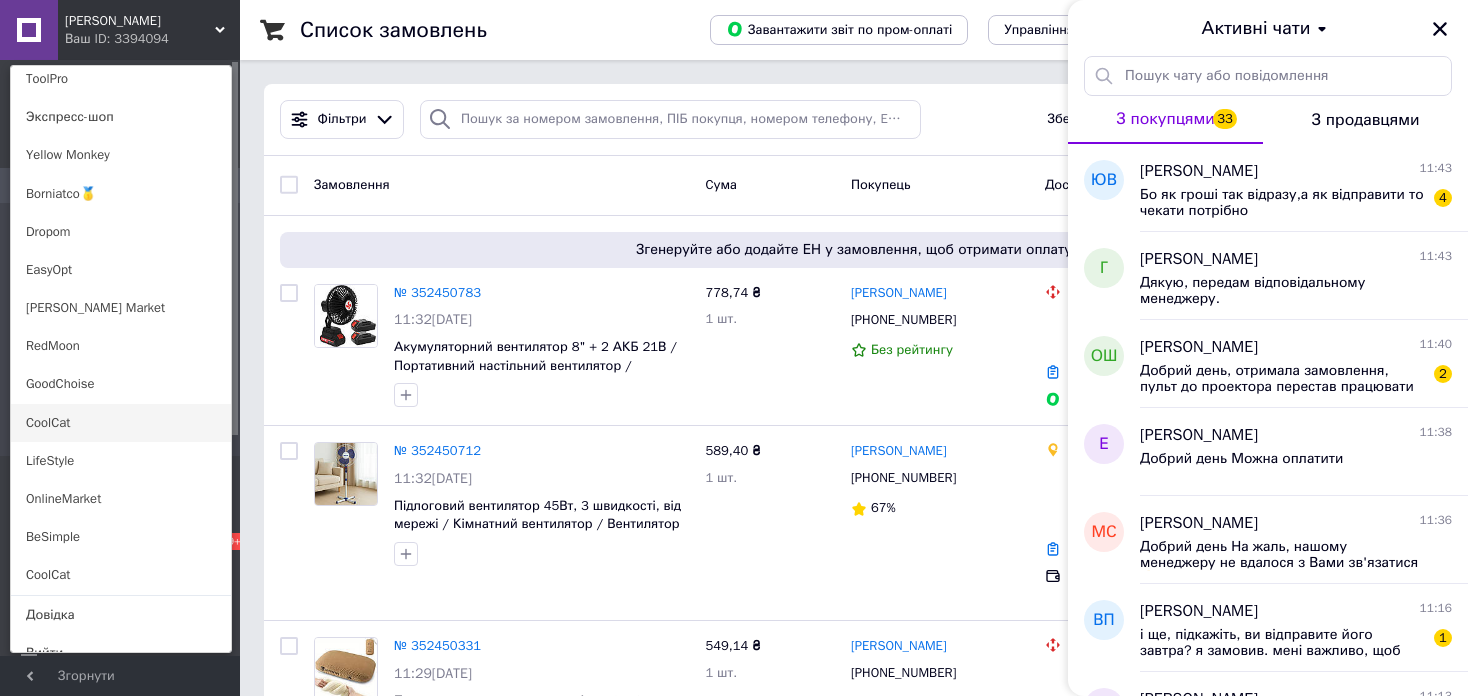 scroll, scrollTop: 1420, scrollLeft: 0, axis: vertical 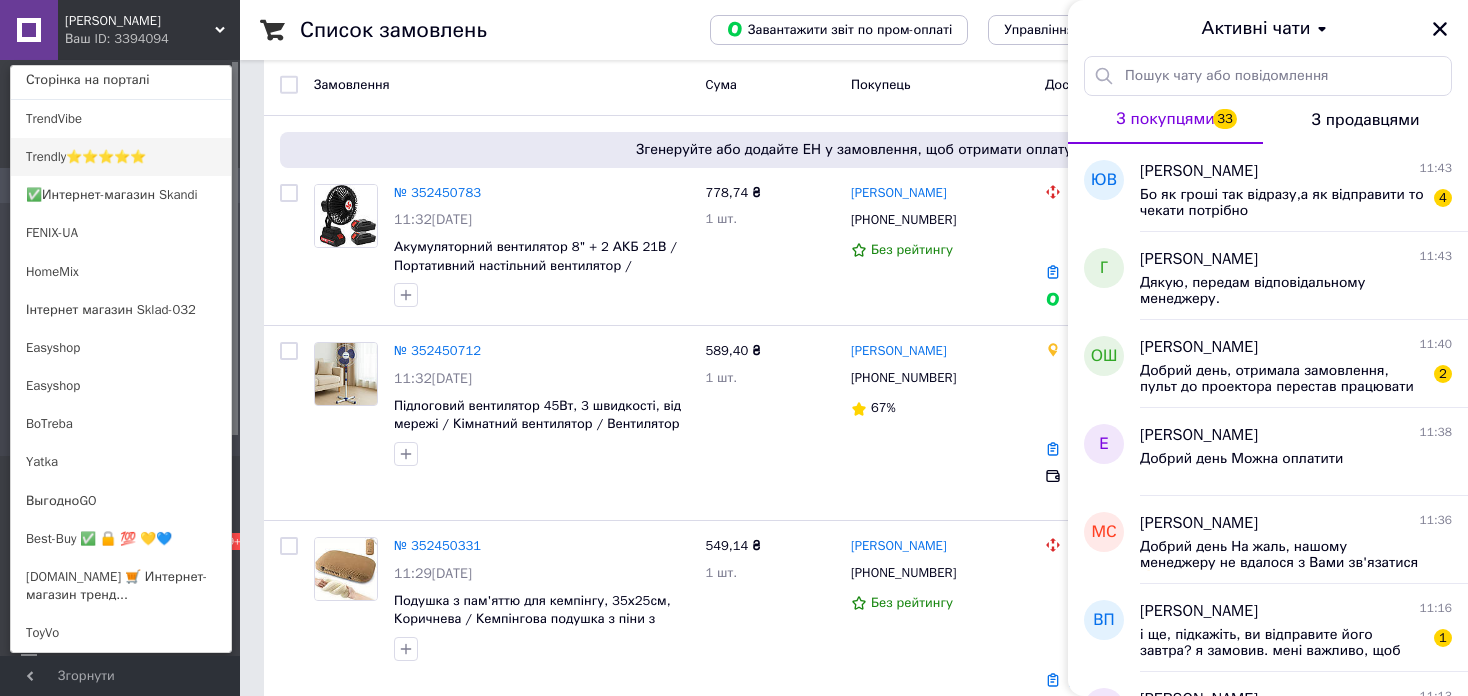 click on "Trendly⭐⭐⭐⭐⭐" at bounding box center (121, 157) 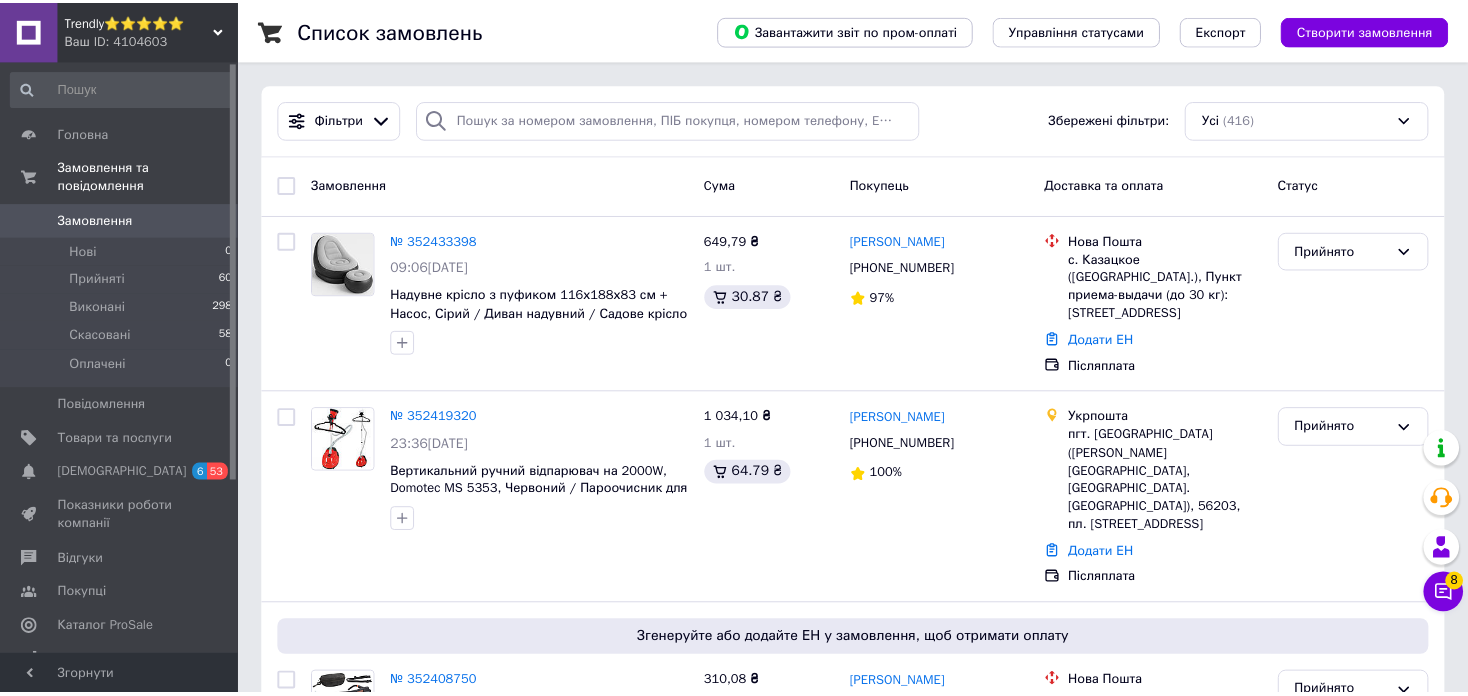 scroll, scrollTop: 0, scrollLeft: 0, axis: both 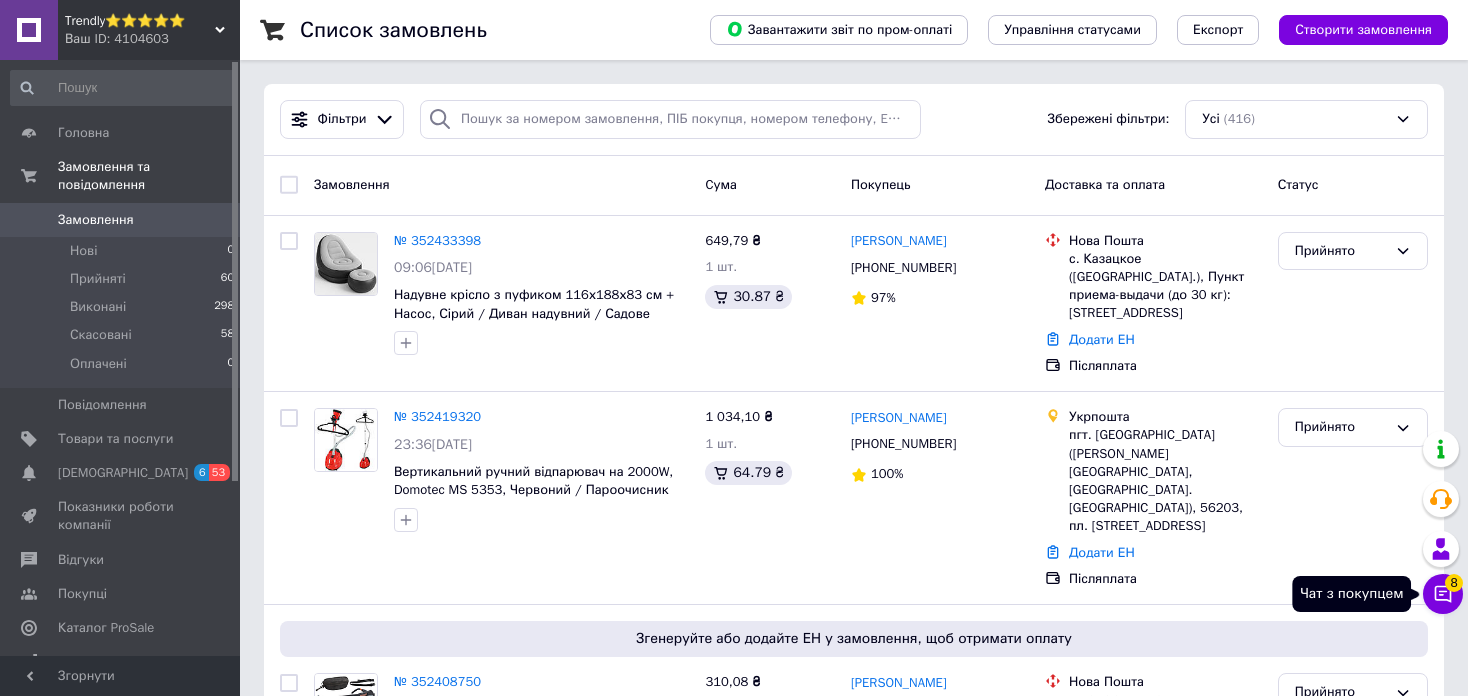 click 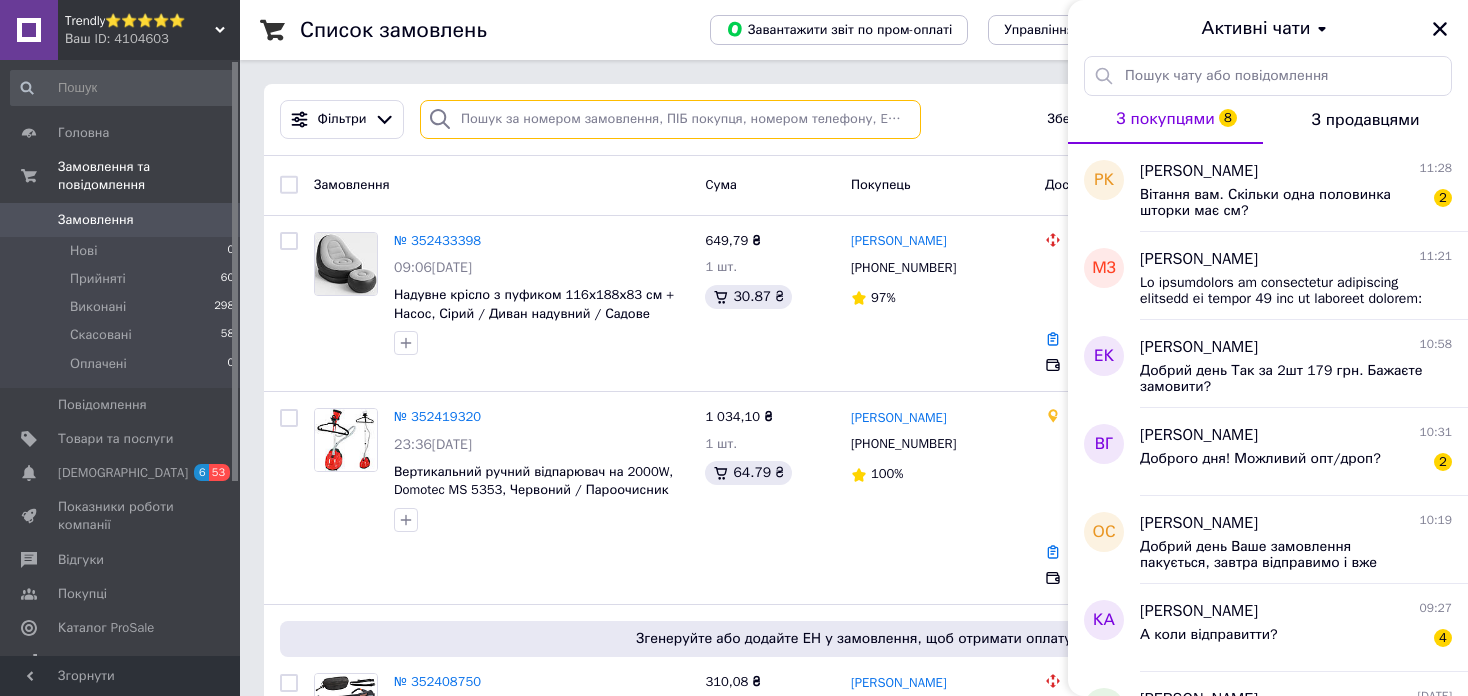 click at bounding box center (670, 119) 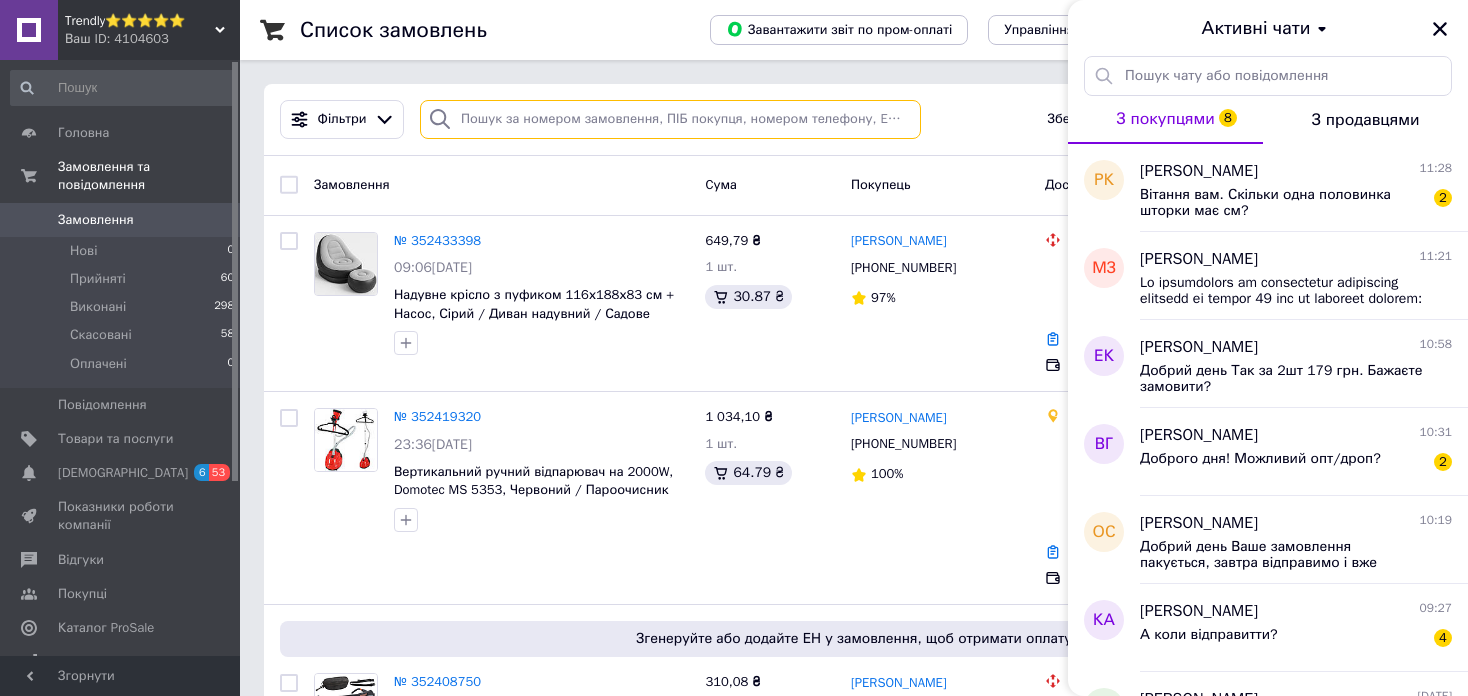 paste on "351671021" 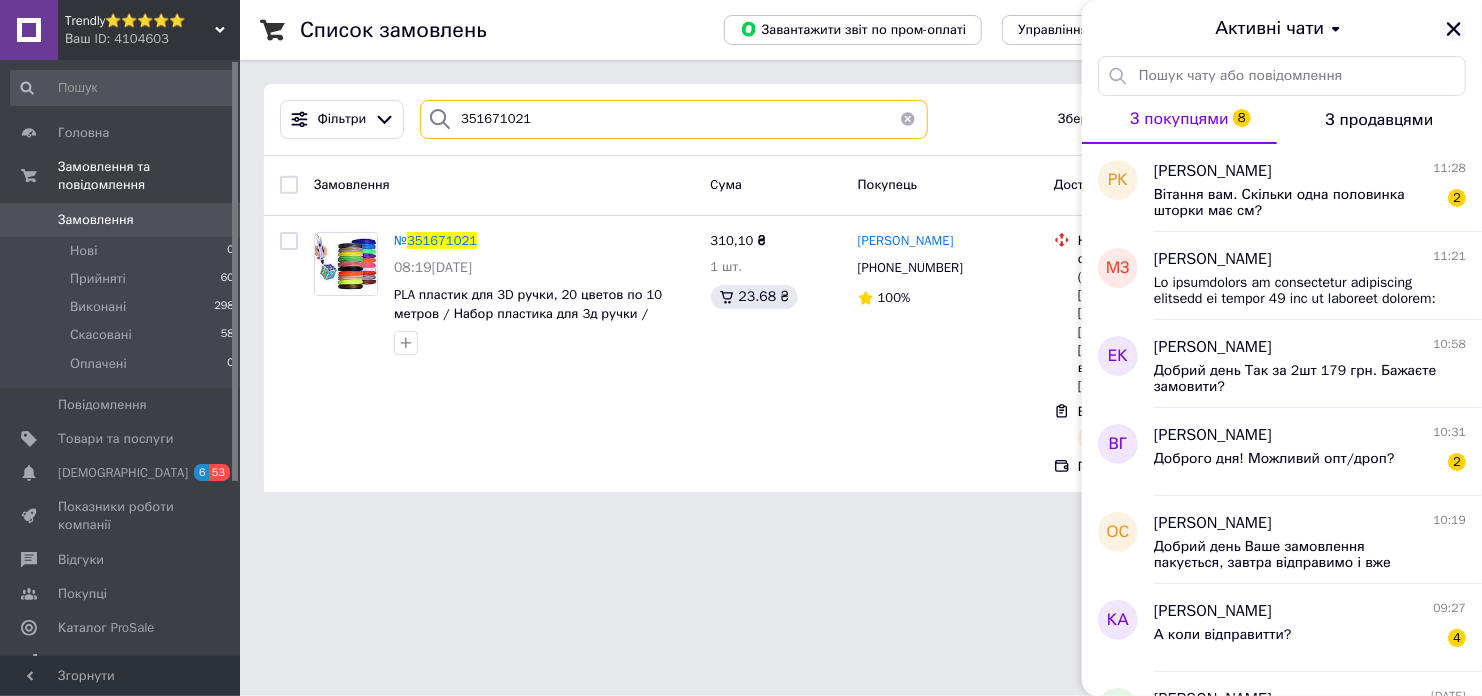 type on "351671021" 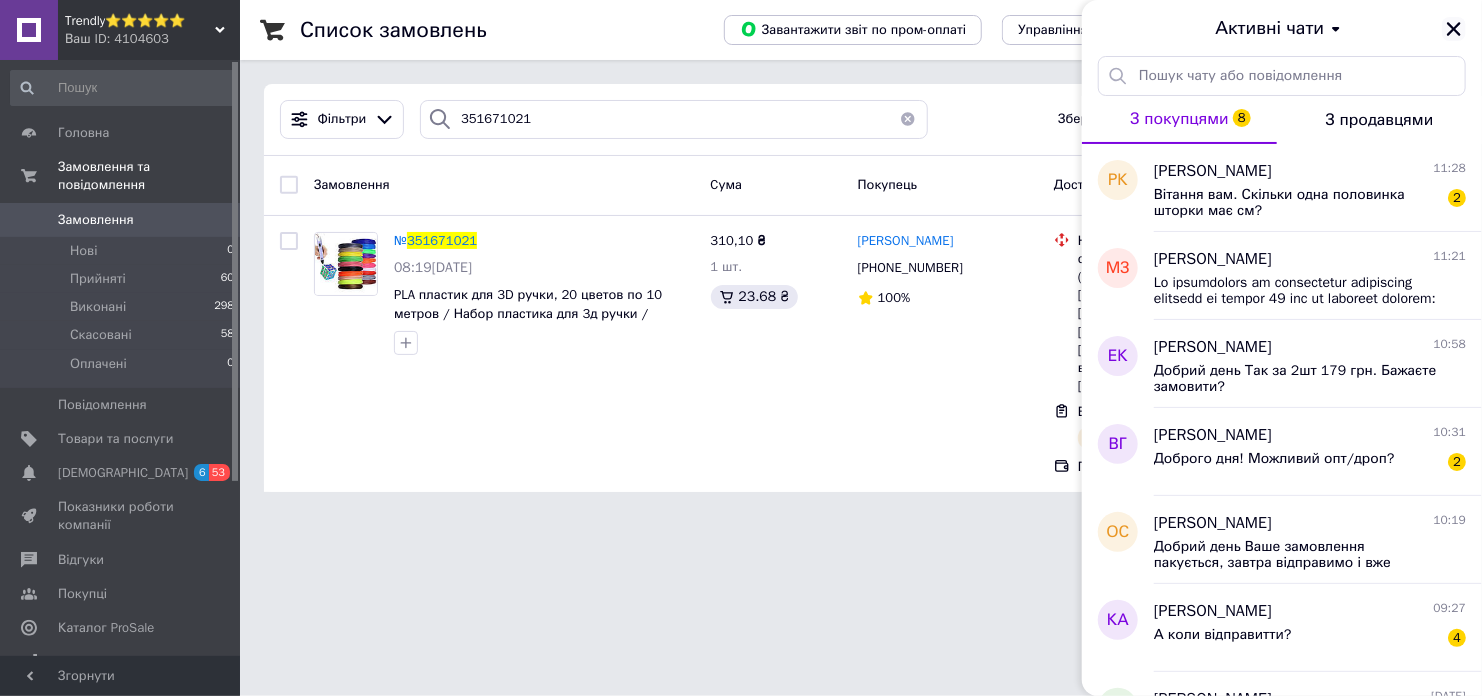 click 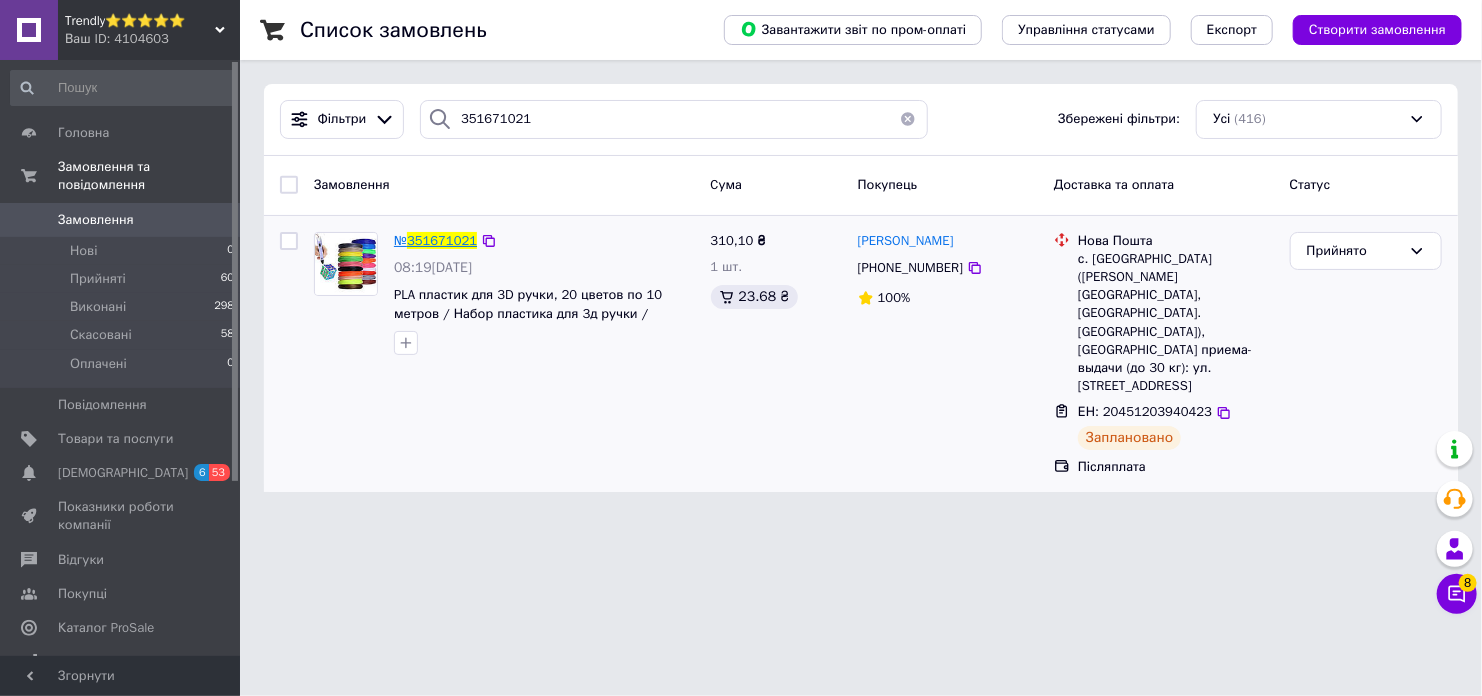 click on "351671021" at bounding box center (442, 240) 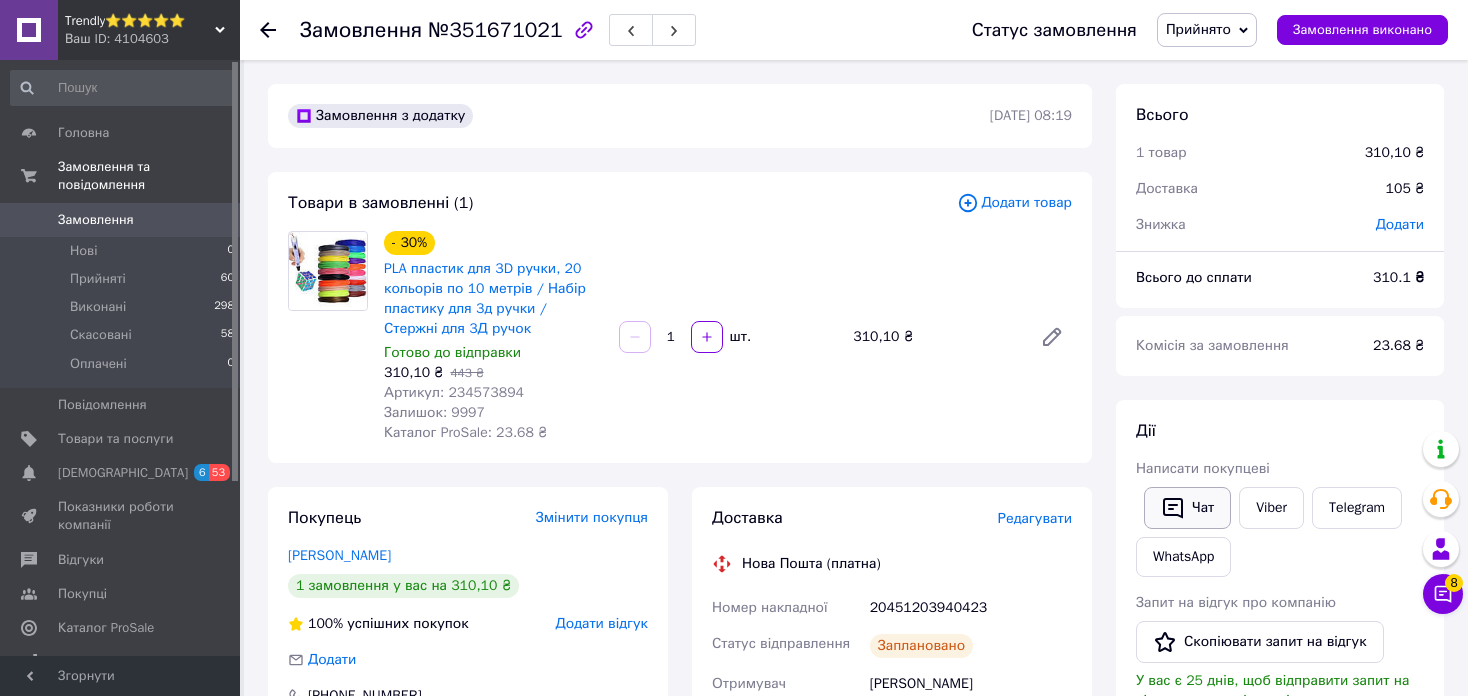 click on "Чат" at bounding box center (1187, 508) 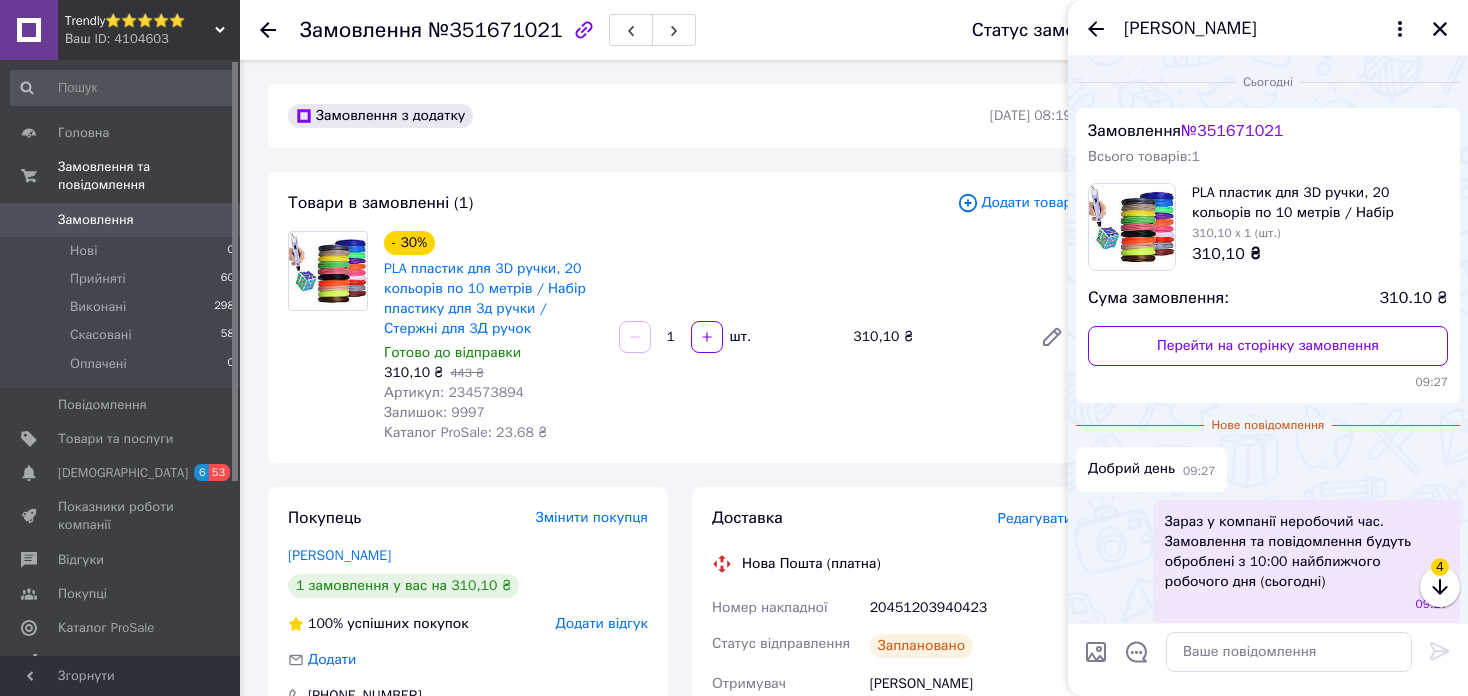 scroll, scrollTop: 136, scrollLeft: 0, axis: vertical 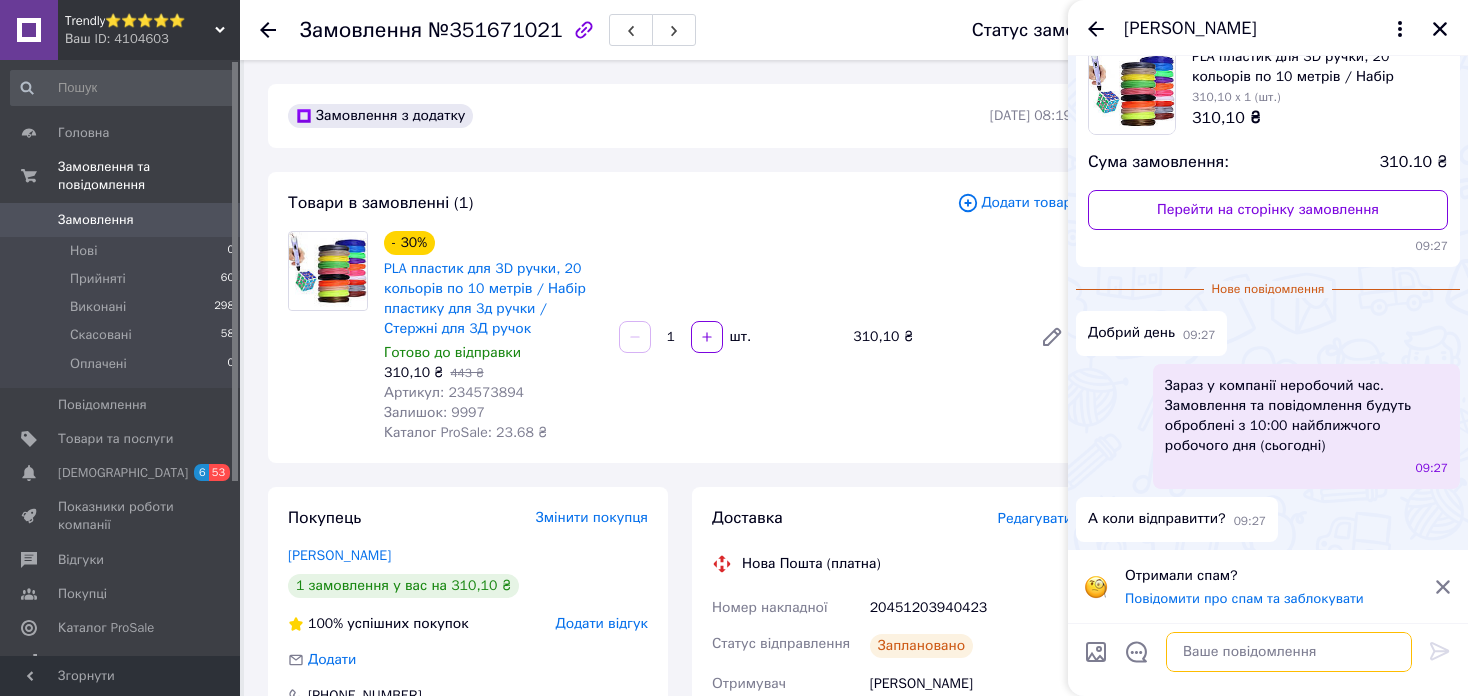 click at bounding box center (1289, 652) 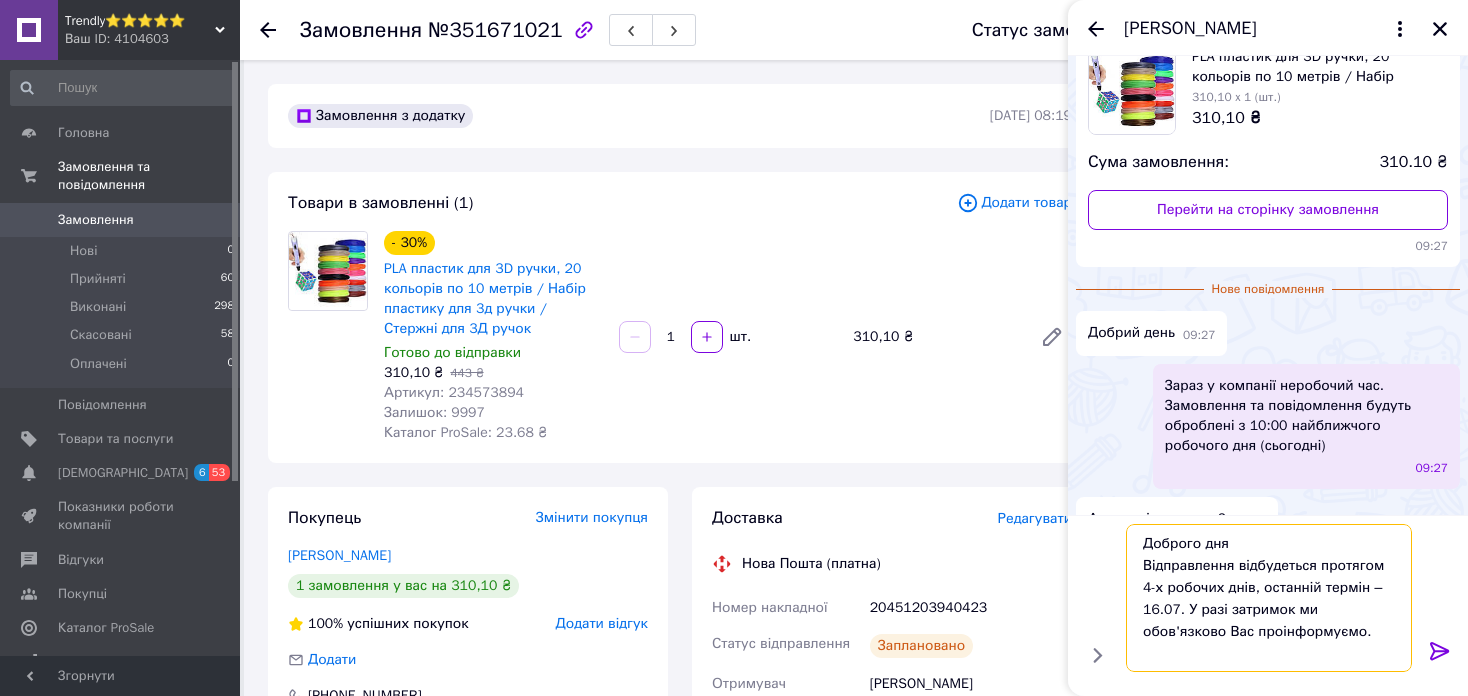 type on "Доброго дня
Відправлення відбудеться протягом 4-х робочих днів, останній термін – 16.07. У разі затримок ми обов'язково Вас проінформуємо." 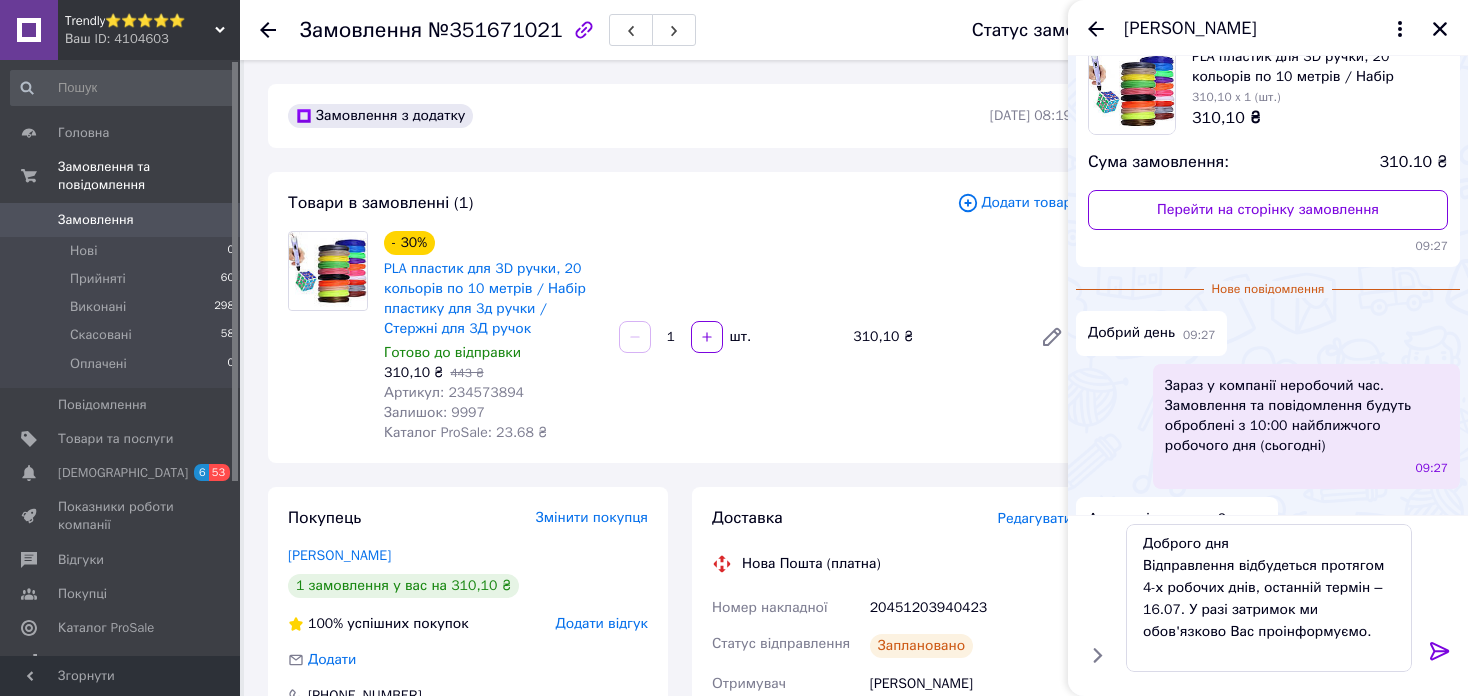 drag, startPoint x: 1433, startPoint y: 653, endPoint x: 1425, endPoint y: 646, distance: 10.630146 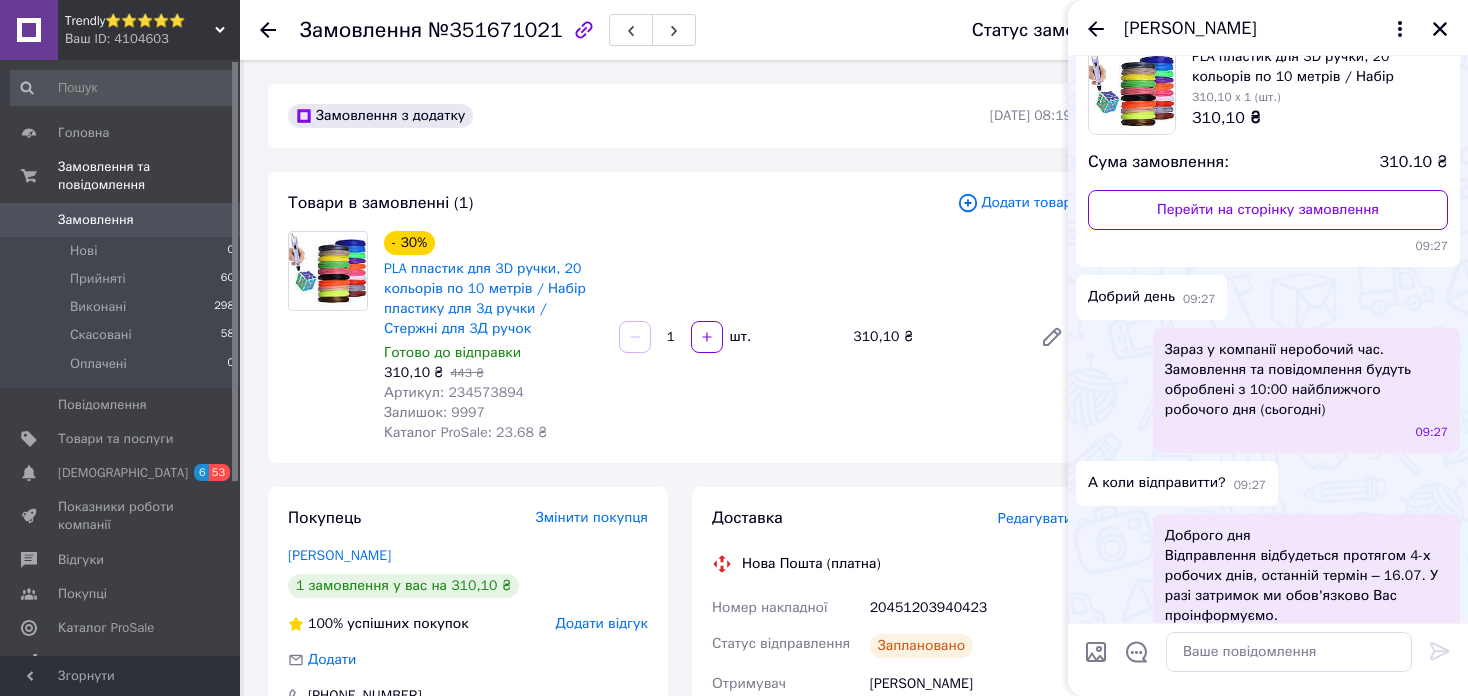 scroll, scrollTop: 180, scrollLeft: 0, axis: vertical 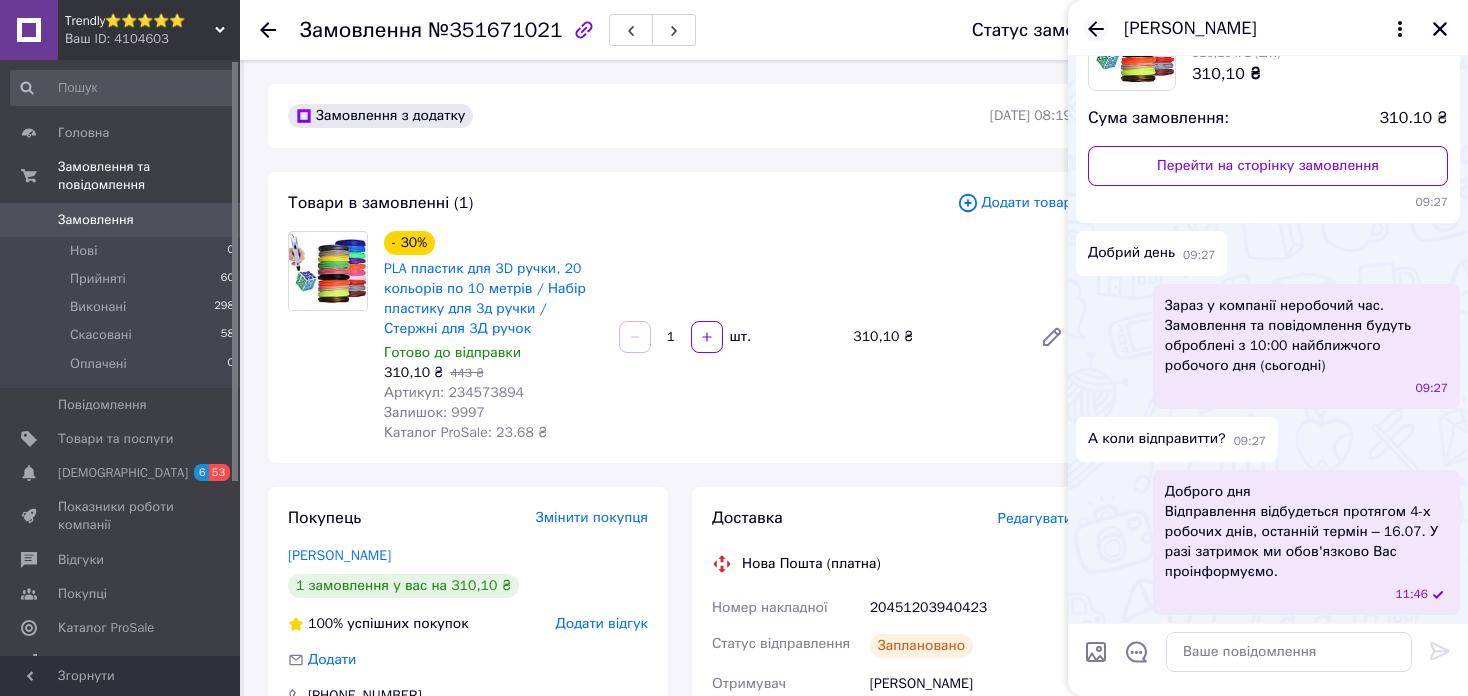 click 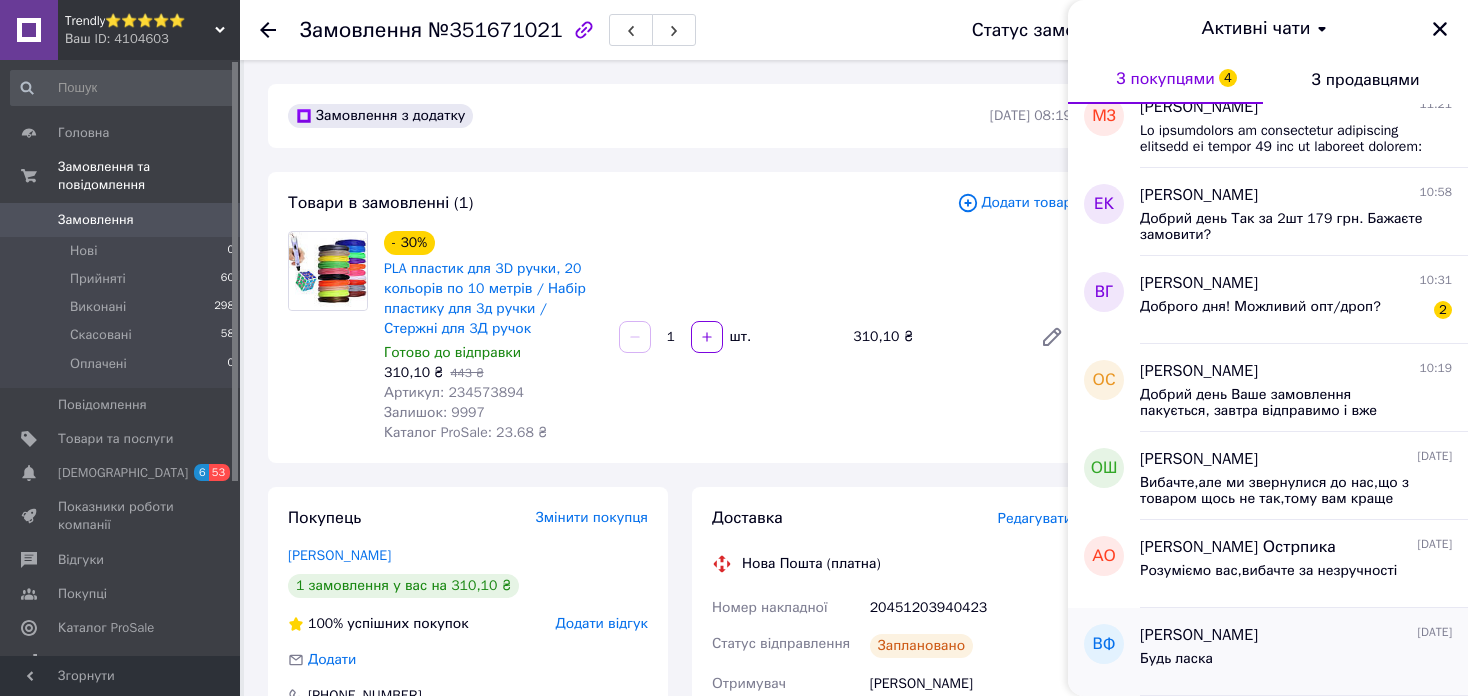 scroll, scrollTop: 0, scrollLeft: 0, axis: both 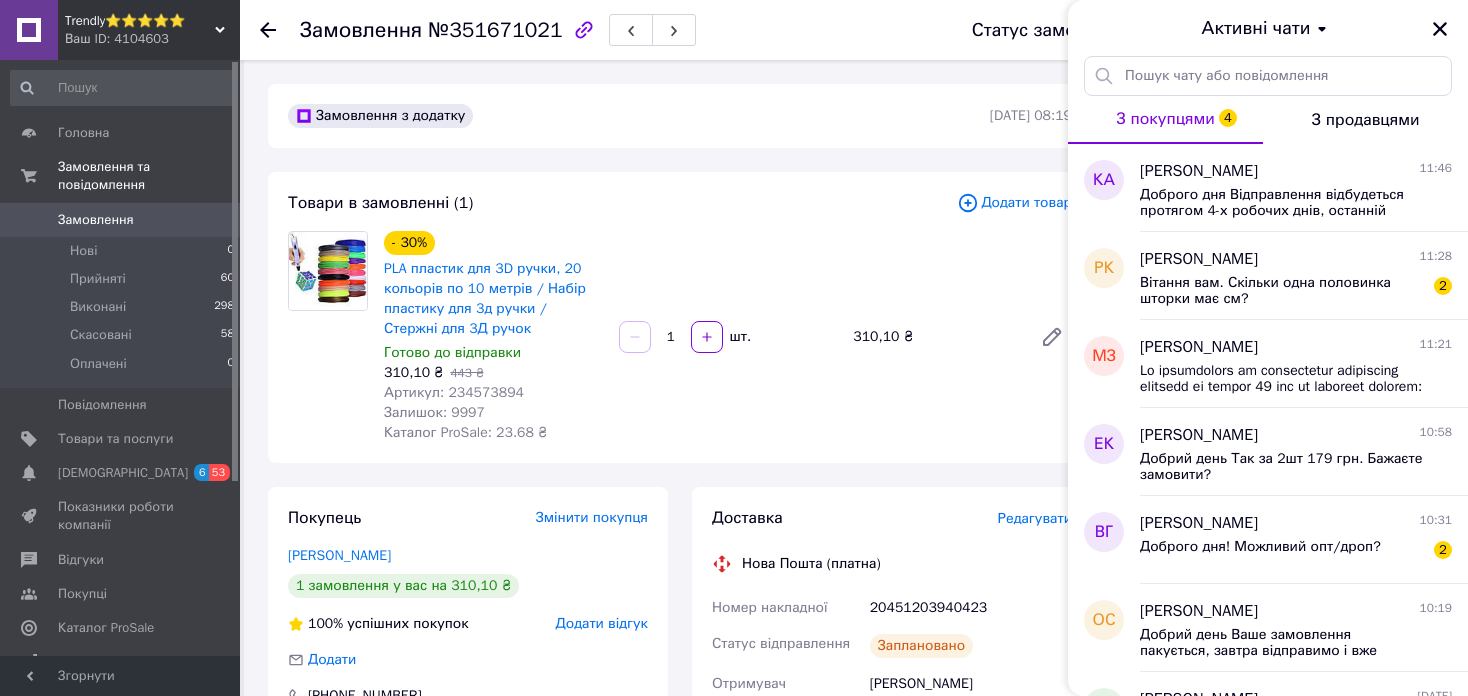 click on "Ваш ID: 4104603" at bounding box center (152, 39) 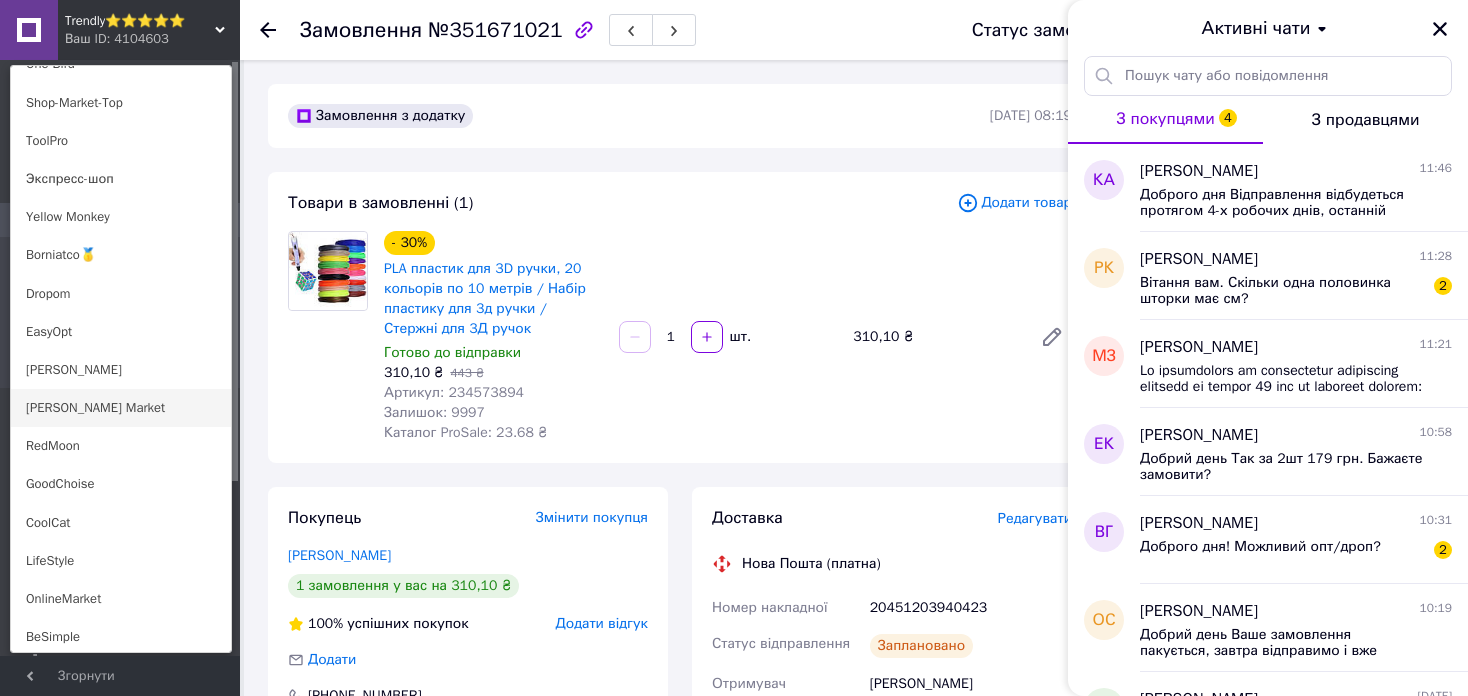 scroll, scrollTop: 1420, scrollLeft: 0, axis: vertical 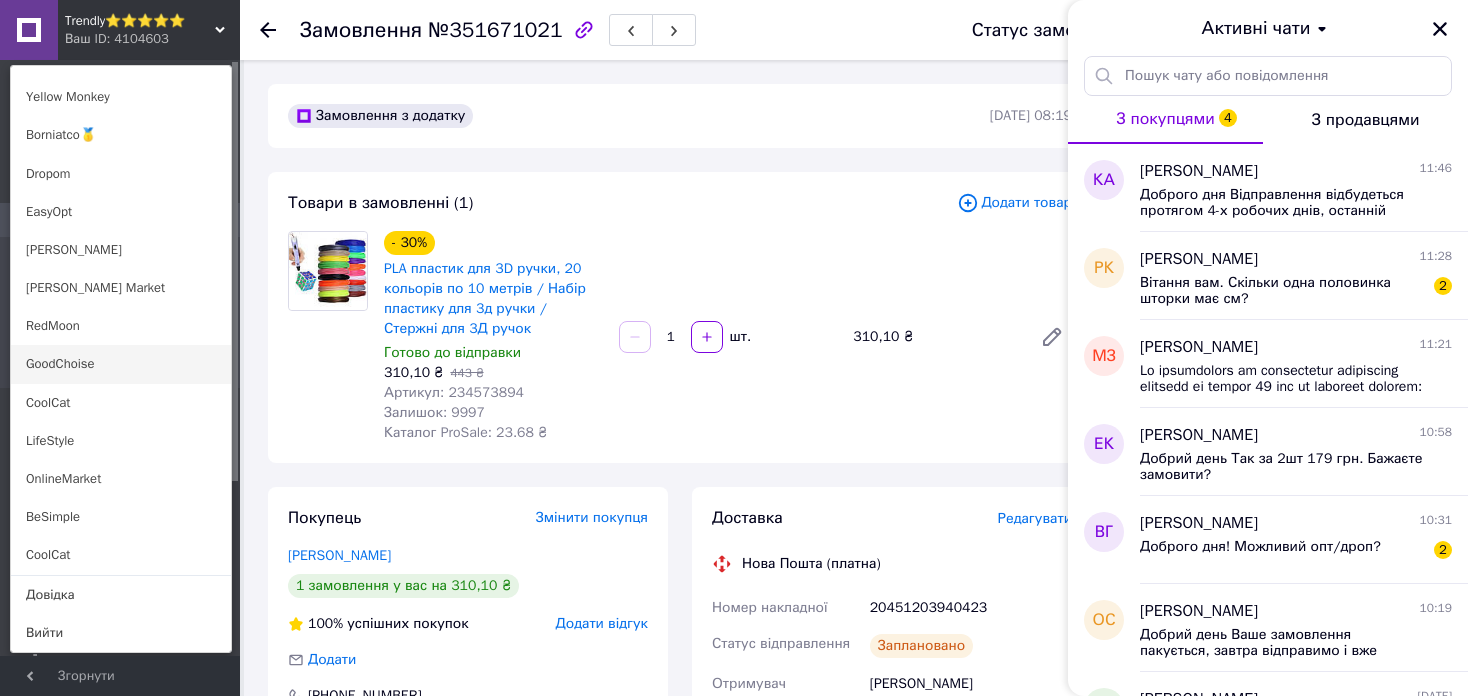 click on "GoodChoise" at bounding box center (121, 364) 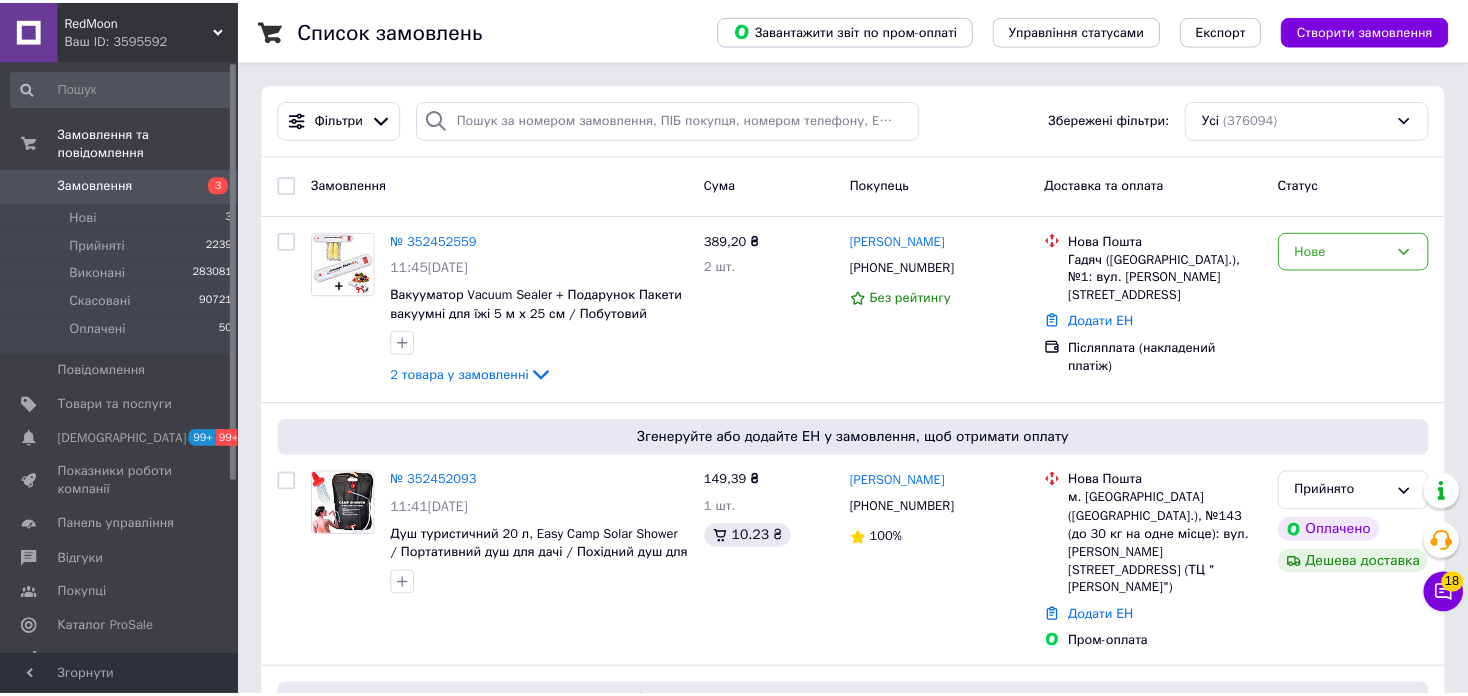 scroll, scrollTop: 0, scrollLeft: 0, axis: both 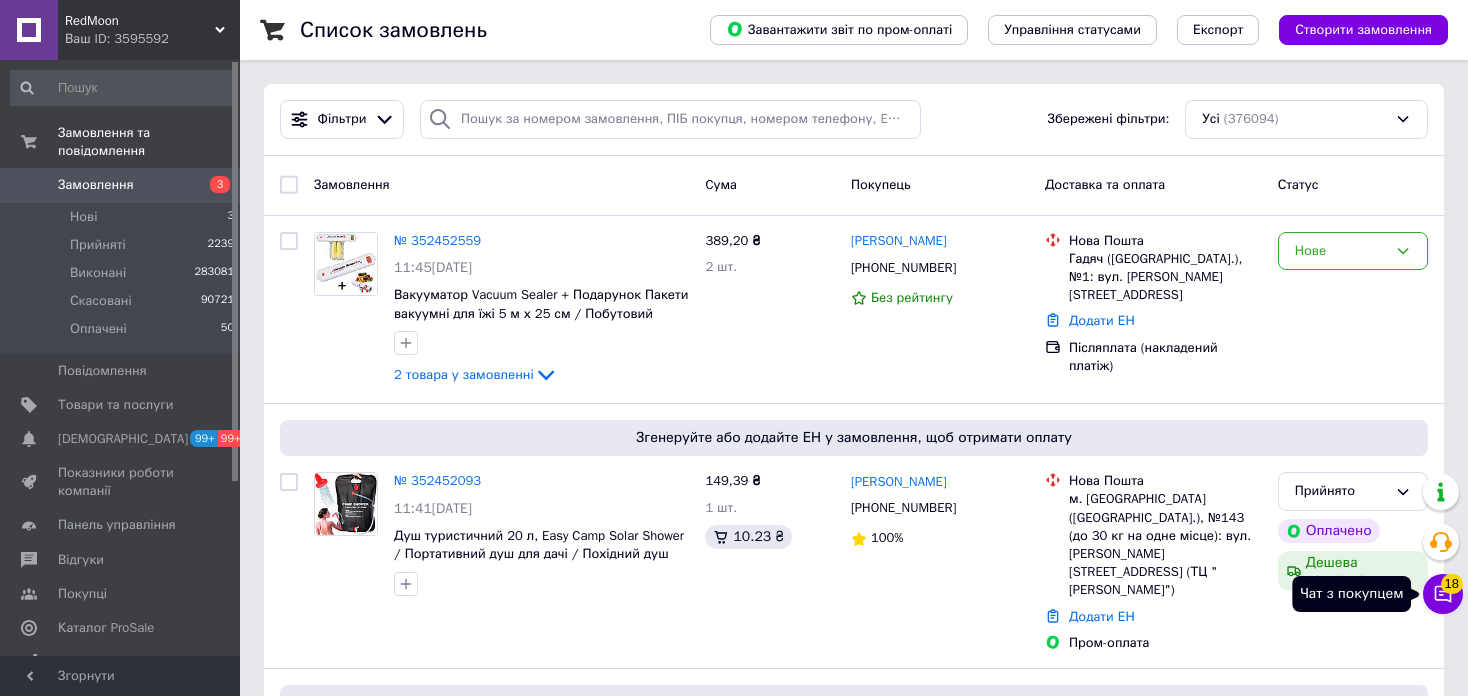 click on "Чат з покупцем 18" at bounding box center [1443, 594] 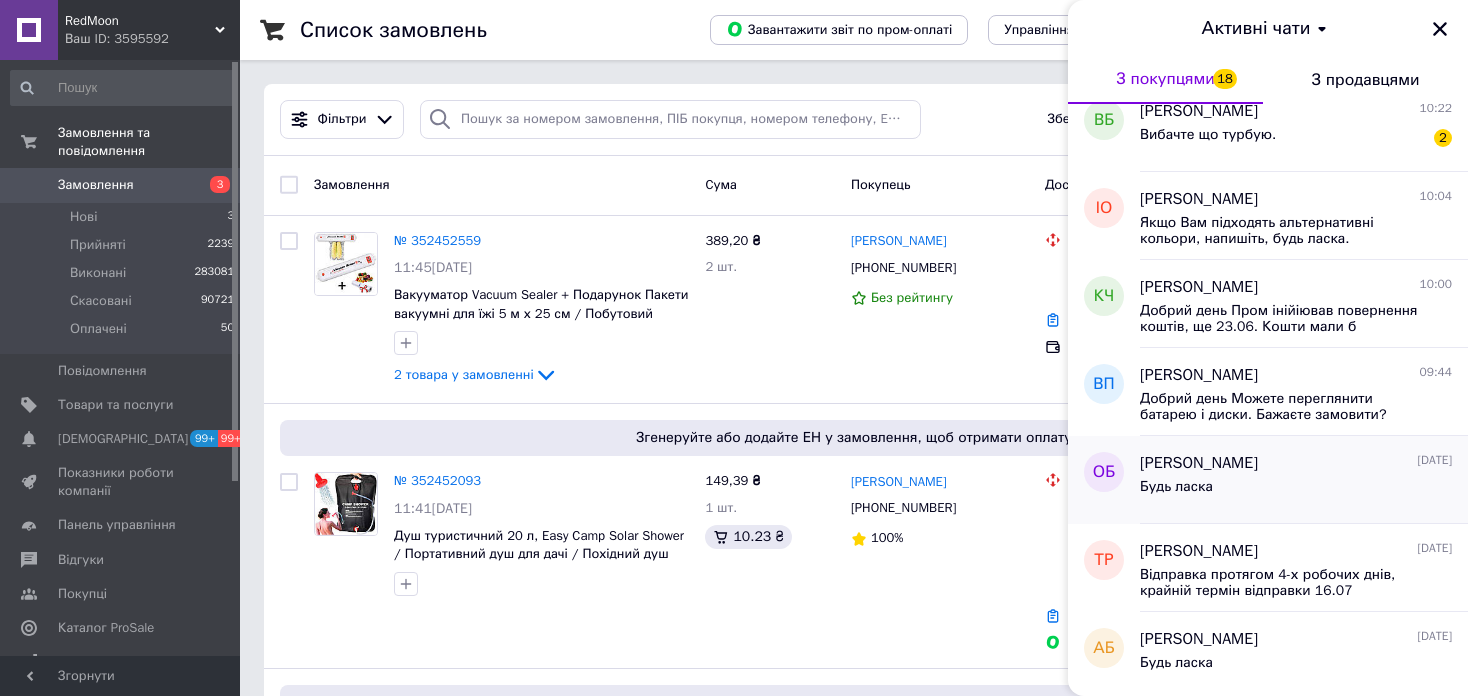 scroll, scrollTop: 1100, scrollLeft: 0, axis: vertical 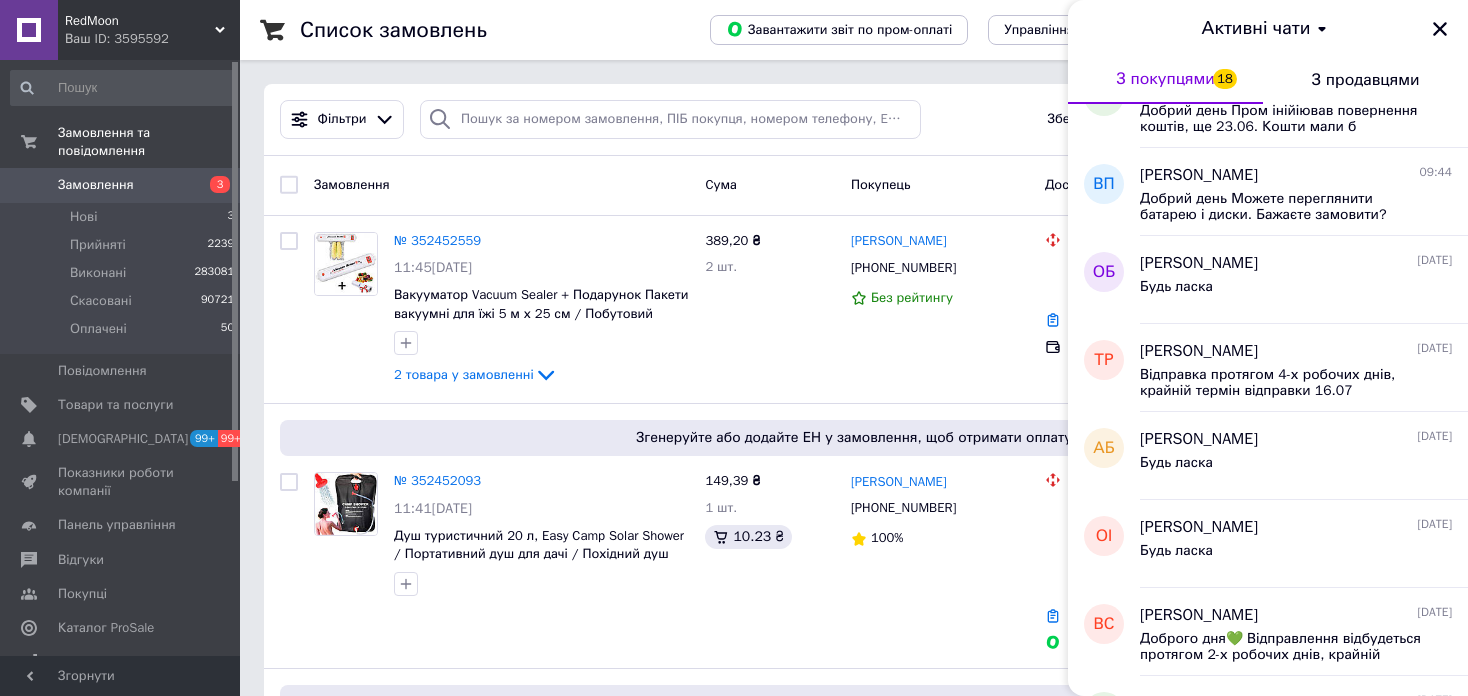 click on "RedMoon" at bounding box center [140, 21] 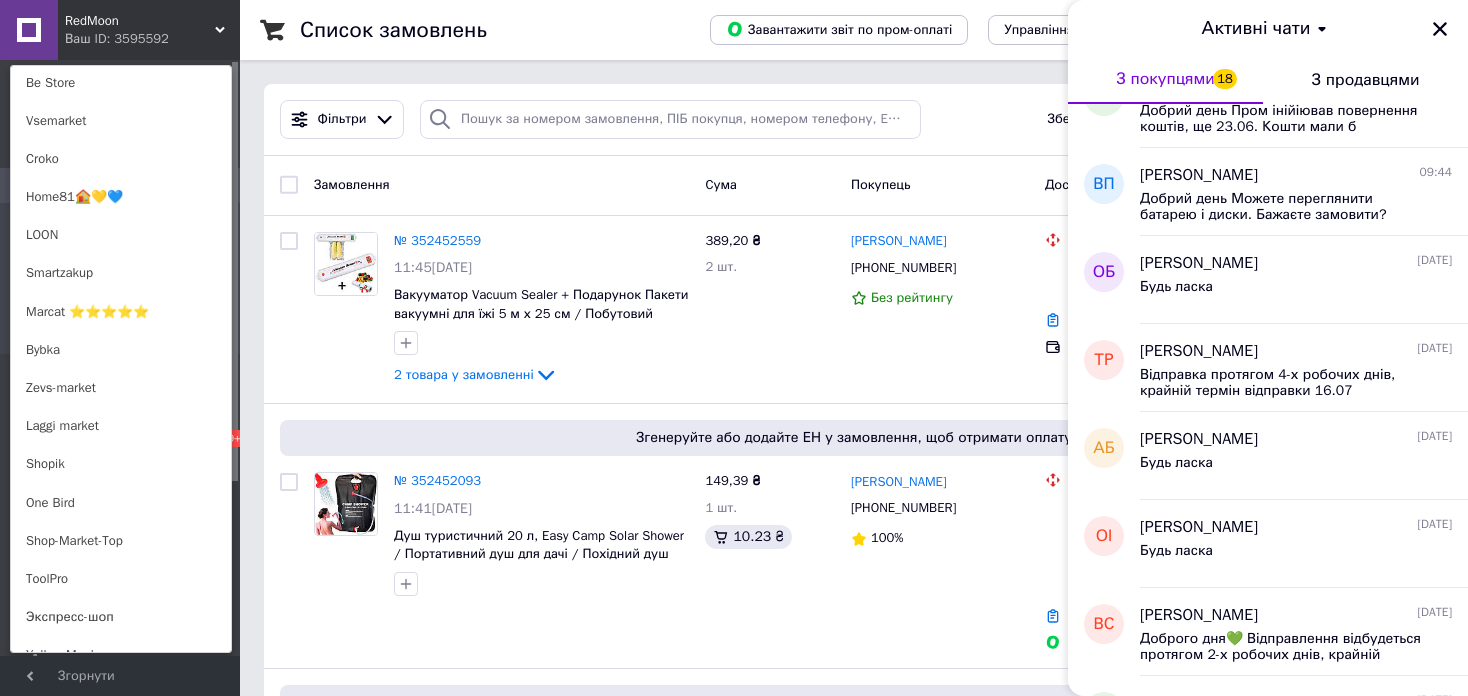 scroll, scrollTop: 1200, scrollLeft: 0, axis: vertical 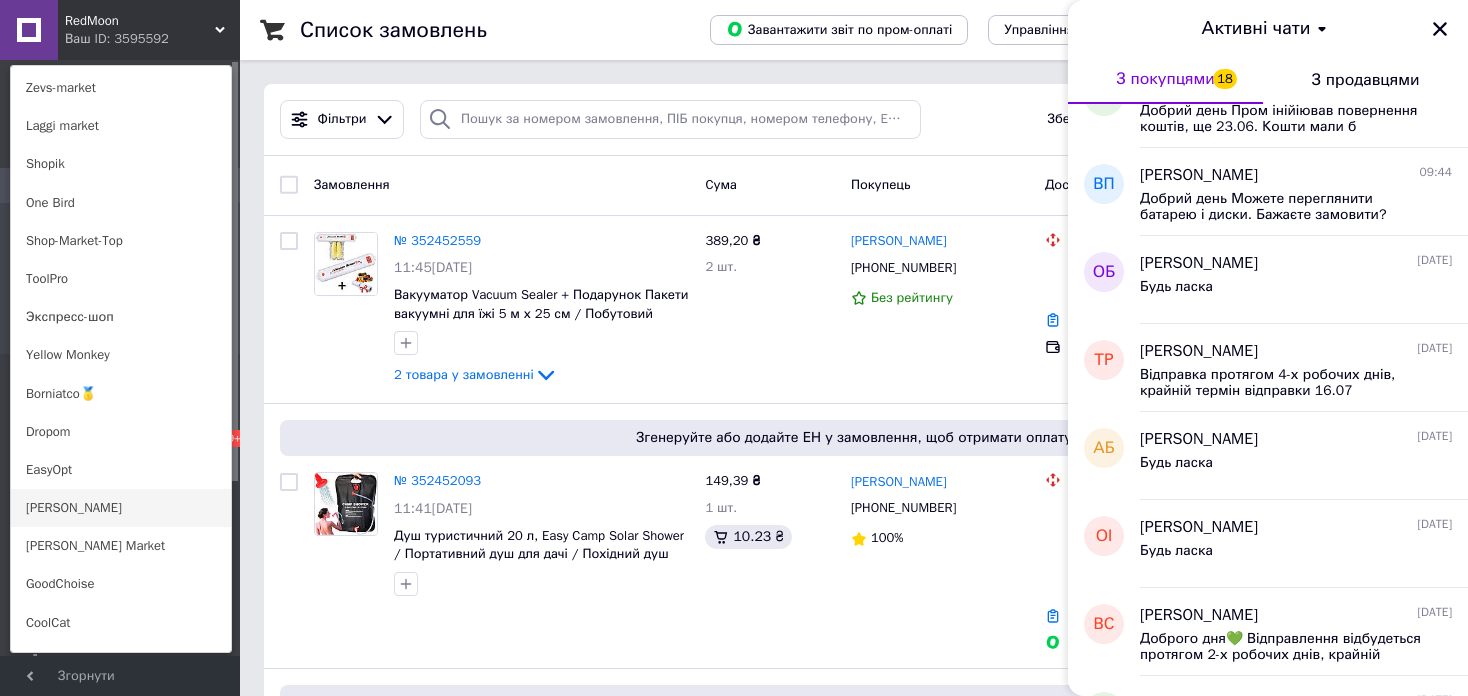 click on "[PERSON_NAME]" at bounding box center [121, 508] 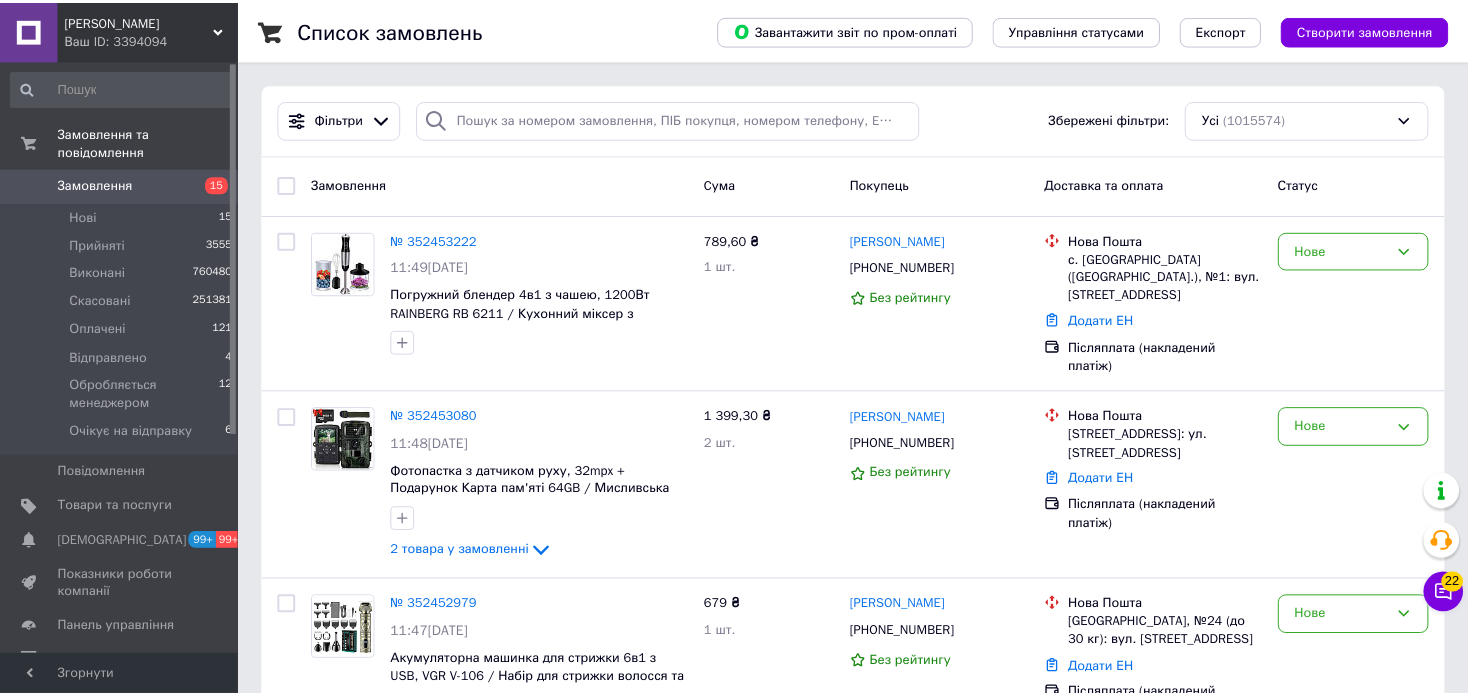 scroll, scrollTop: 0, scrollLeft: 0, axis: both 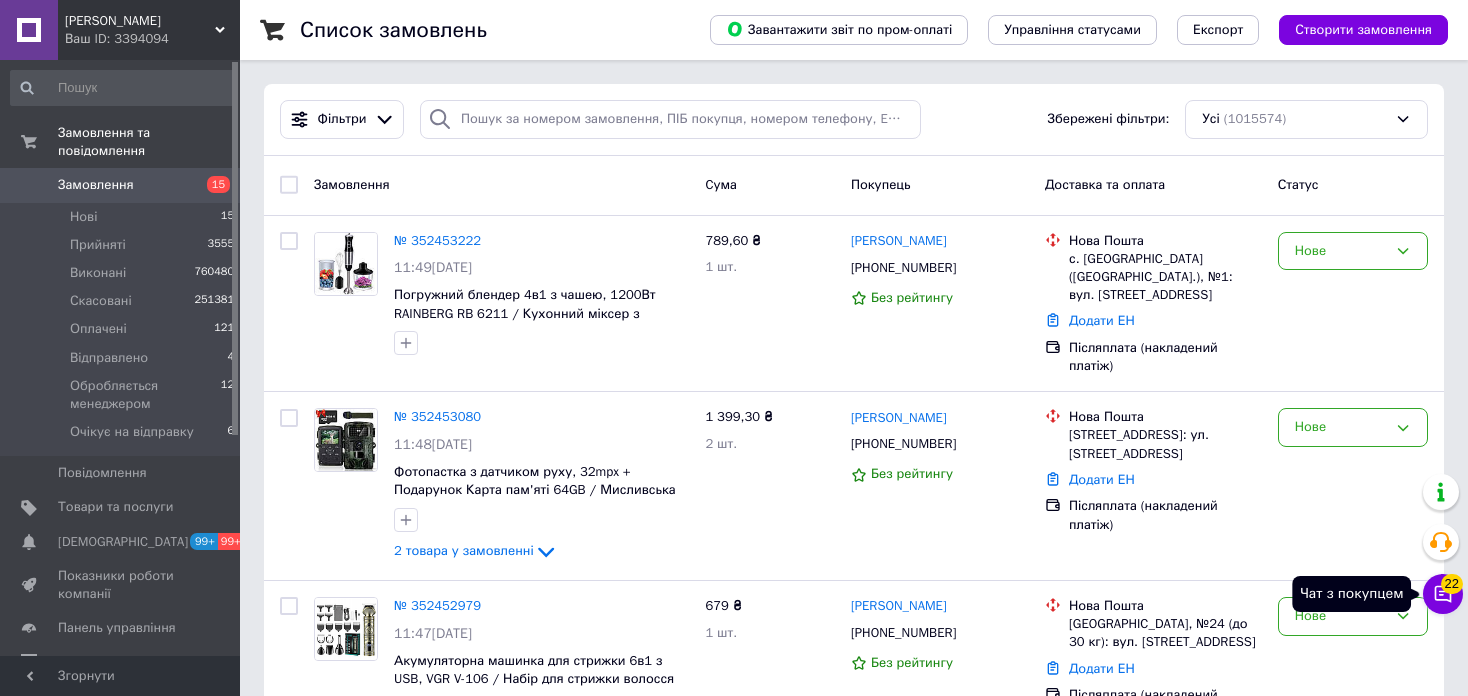 click on "Чат з покупцем 22" at bounding box center [1443, 594] 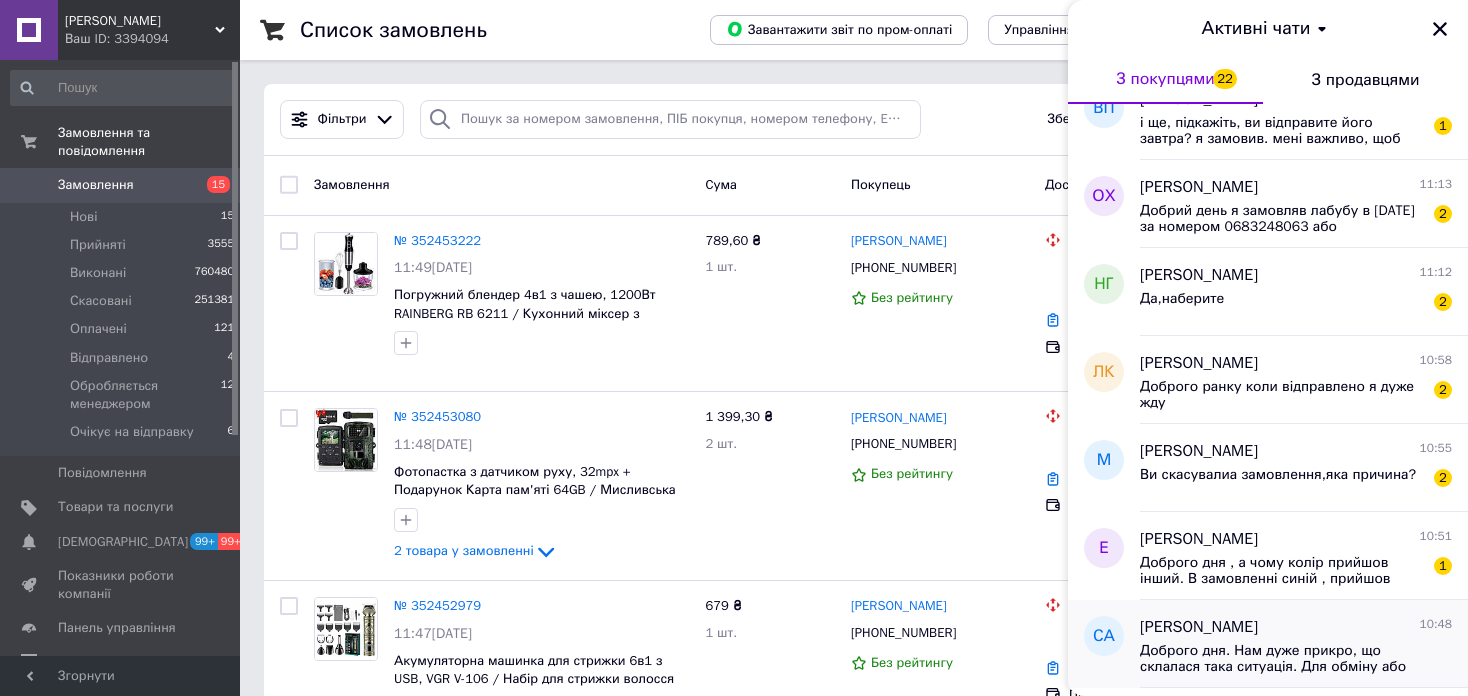 scroll, scrollTop: 1168, scrollLeft: 0, axis: vertical 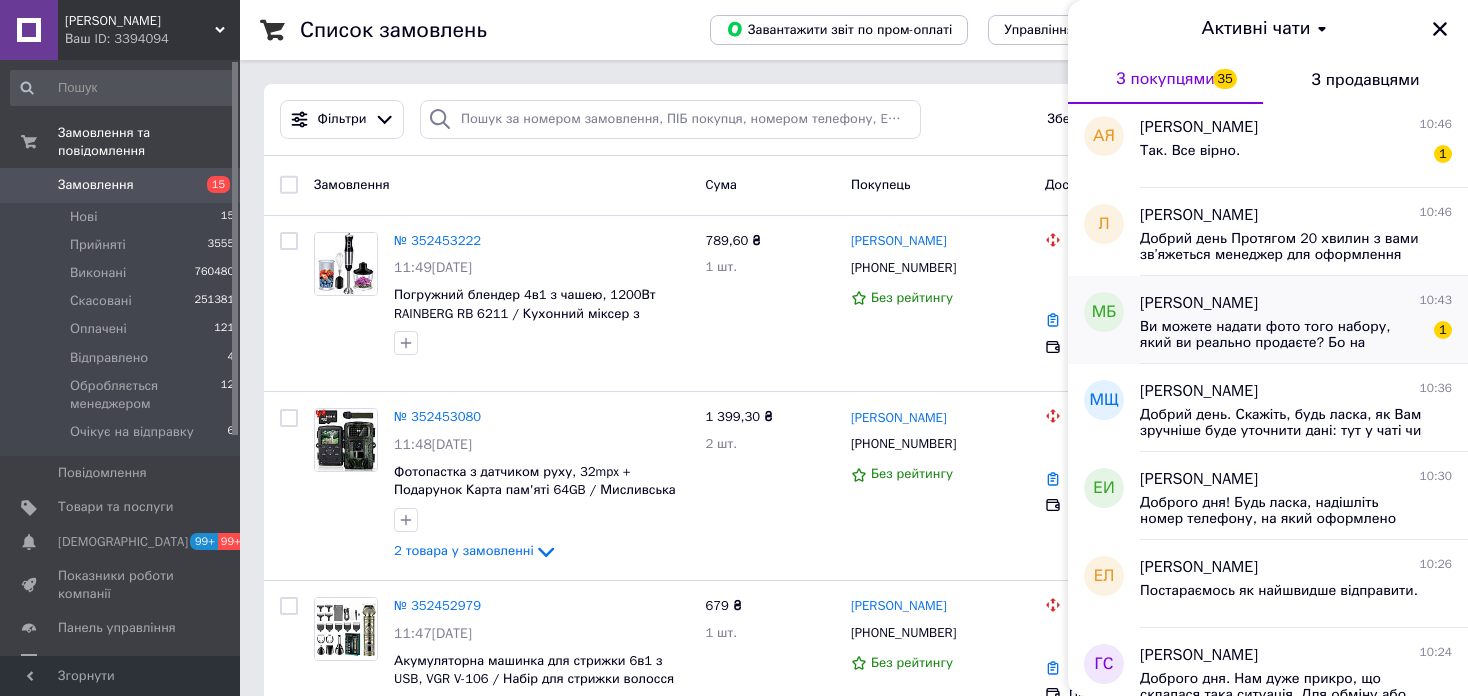 click on "Ви можете надати фото того набору, який ви реально продаєте? Бо на кожному вашому фото різні набори." at bounding box center [1282, 335] 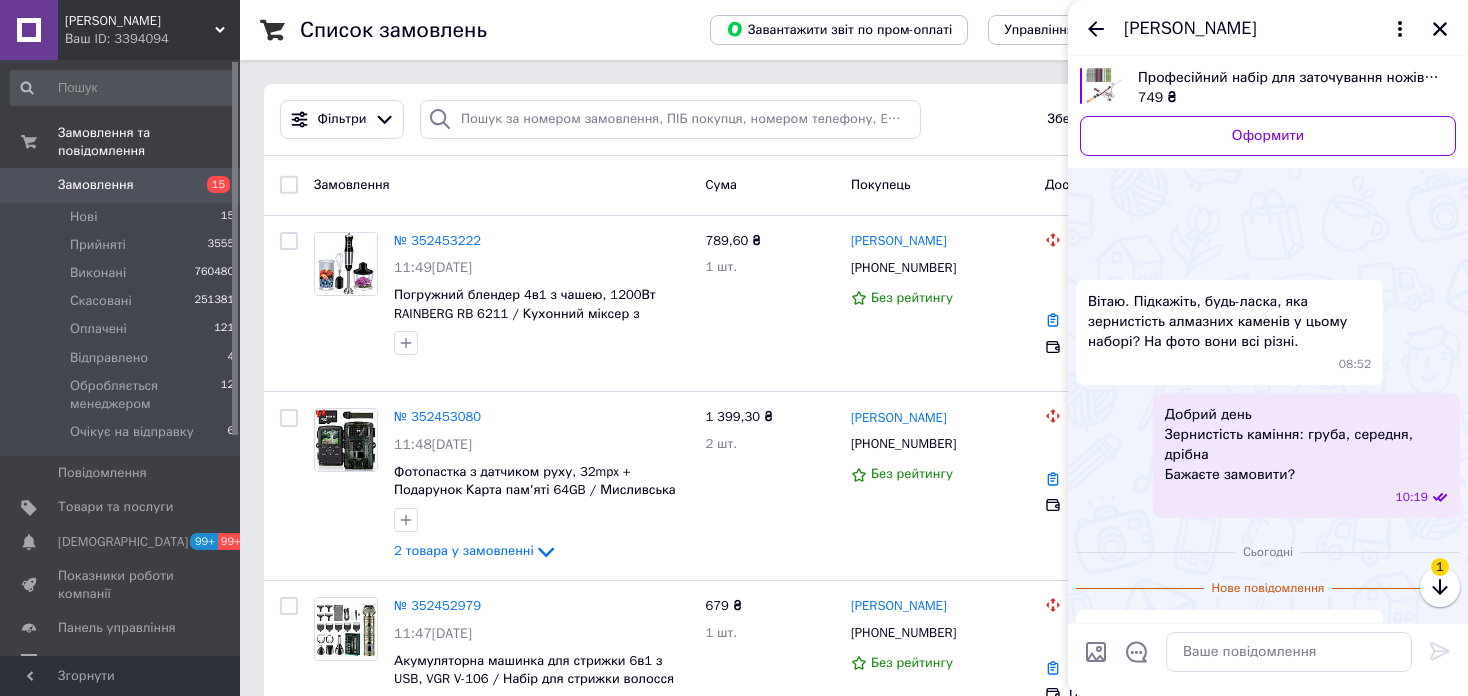 scroll, scrollTop: 80, scrollLeft: 0, axis: vertical 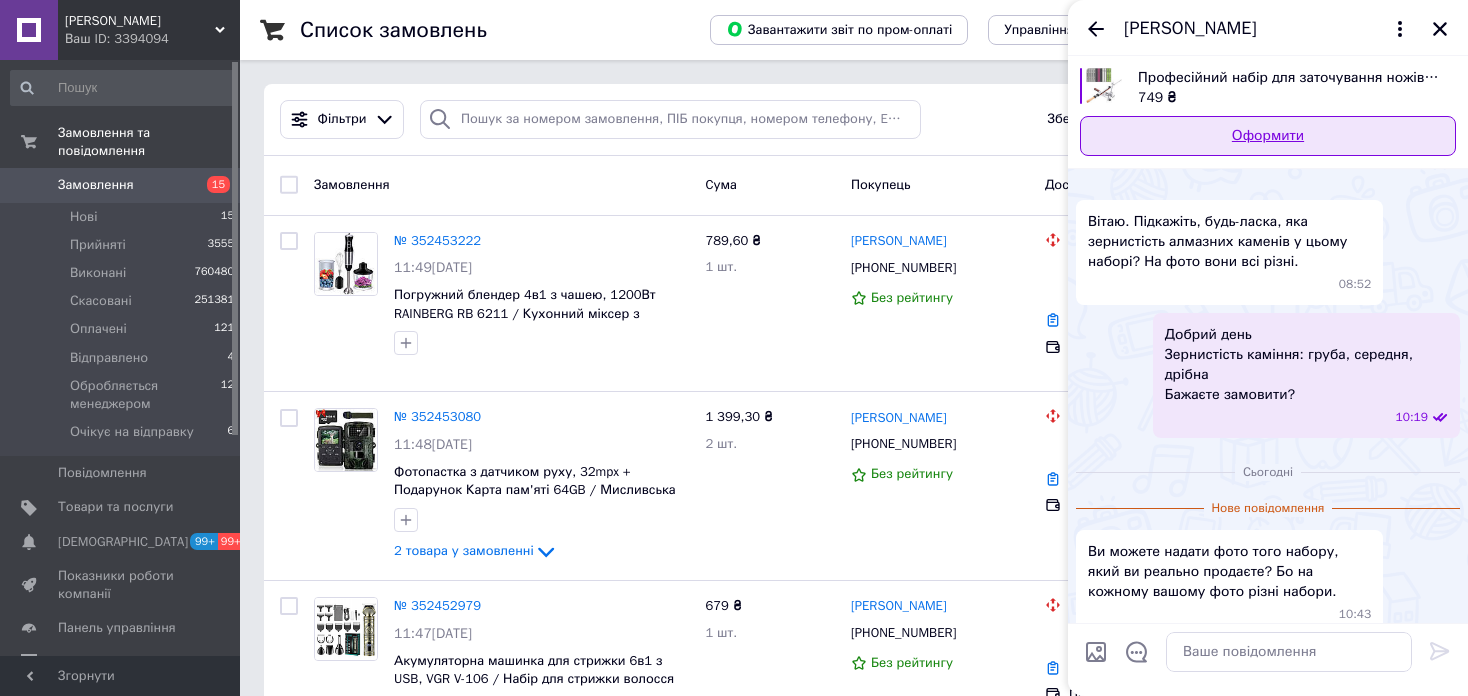 click on "Оформити" at bounding box center [1268, 136] 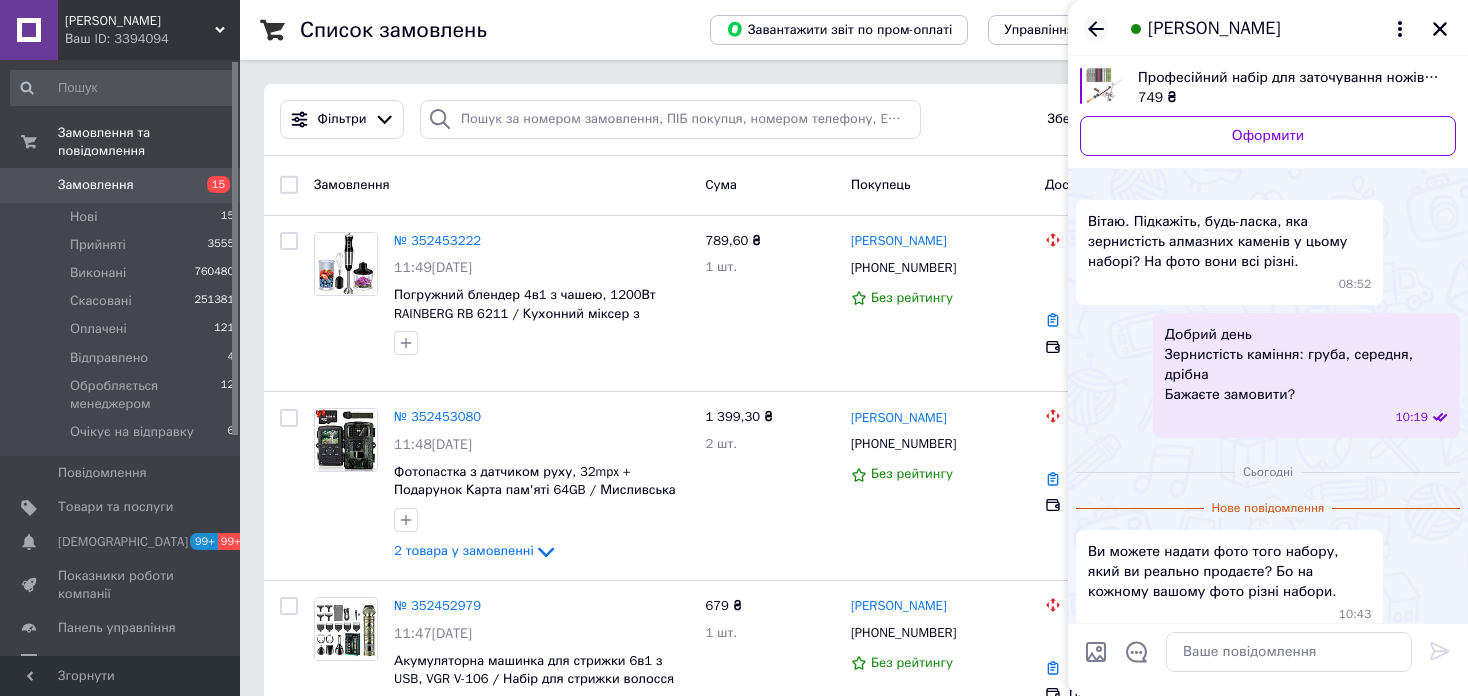 click 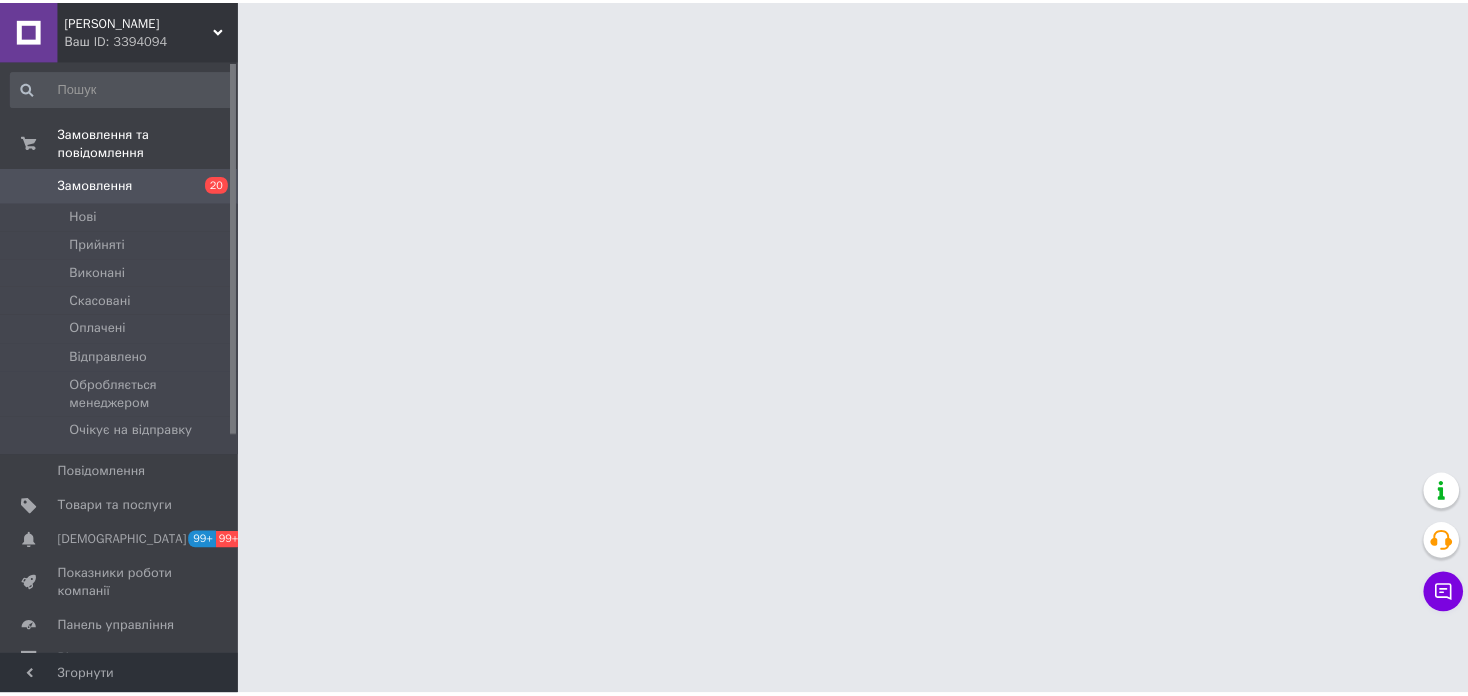 scroll, scrollTop: 0, scrollLeft: 0, axis: both 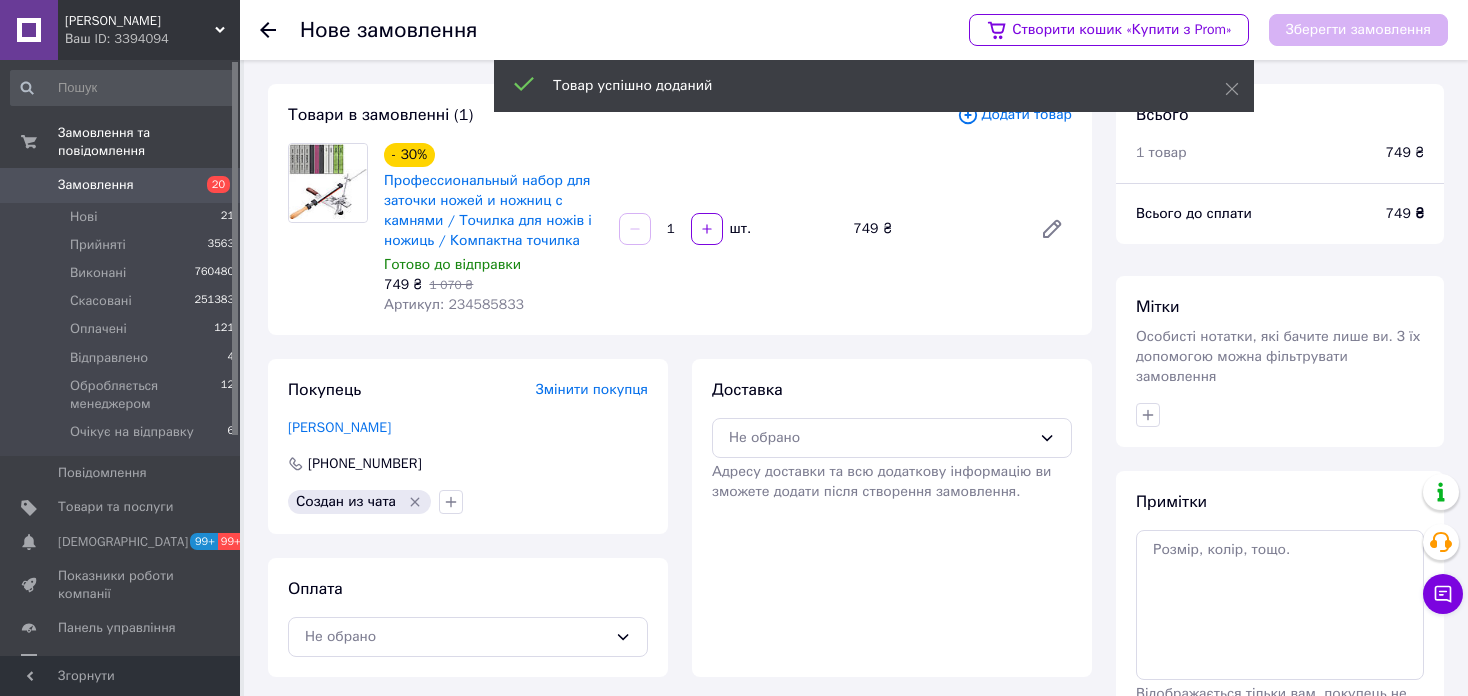 click on "Артикул: 234585833" at bounding box center (454, 304) 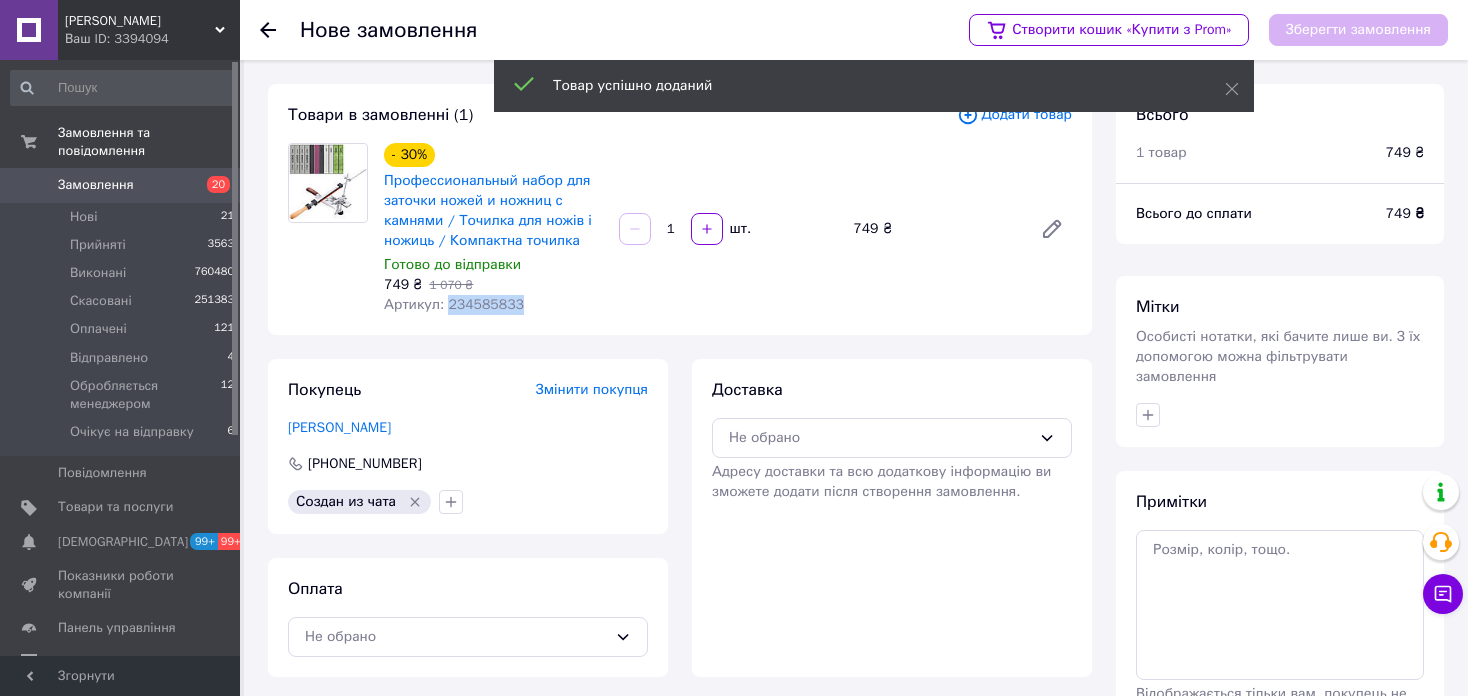 click on "Артикул: 234585833" at bounding box center [454, 304] 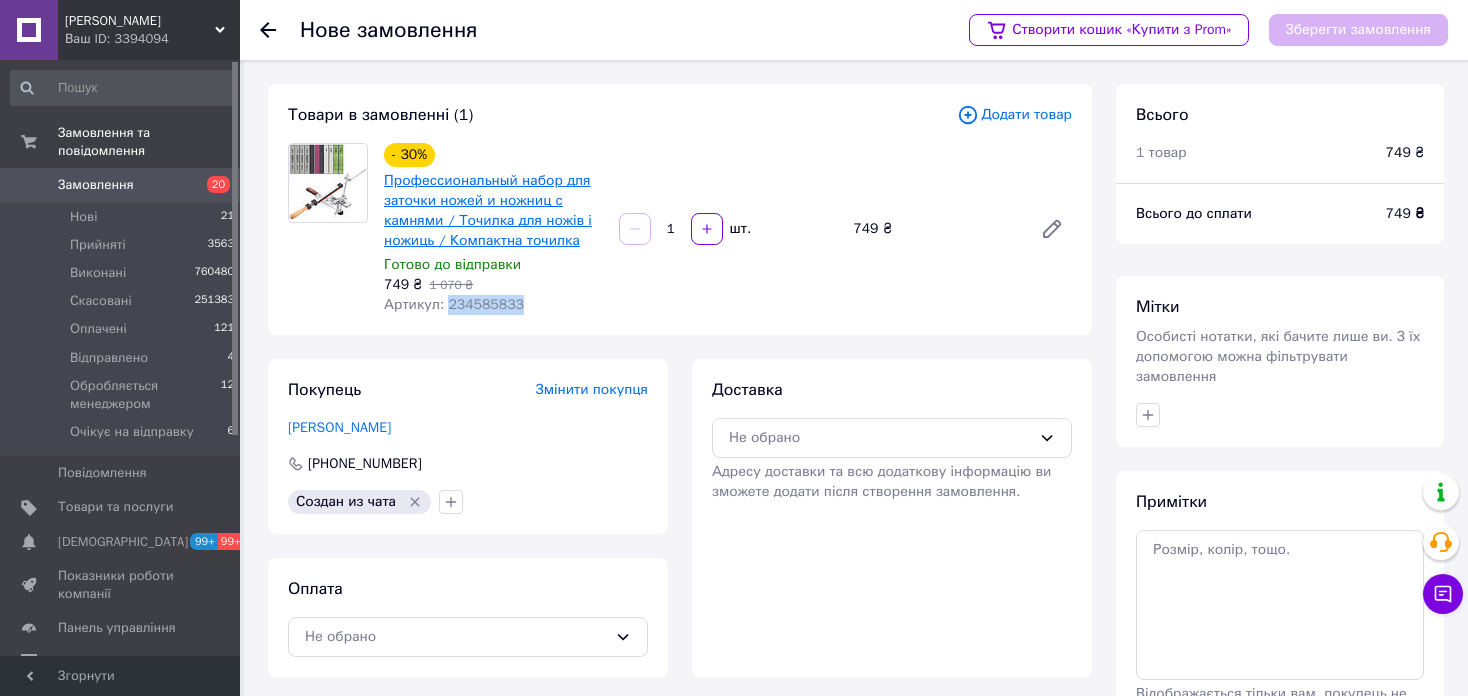 click on "Профессиональный набор для заточки ножей и ножниц с камнями / Точилка для ножів і ножиць / Компактна точилка" at bounding box center [488, 210] 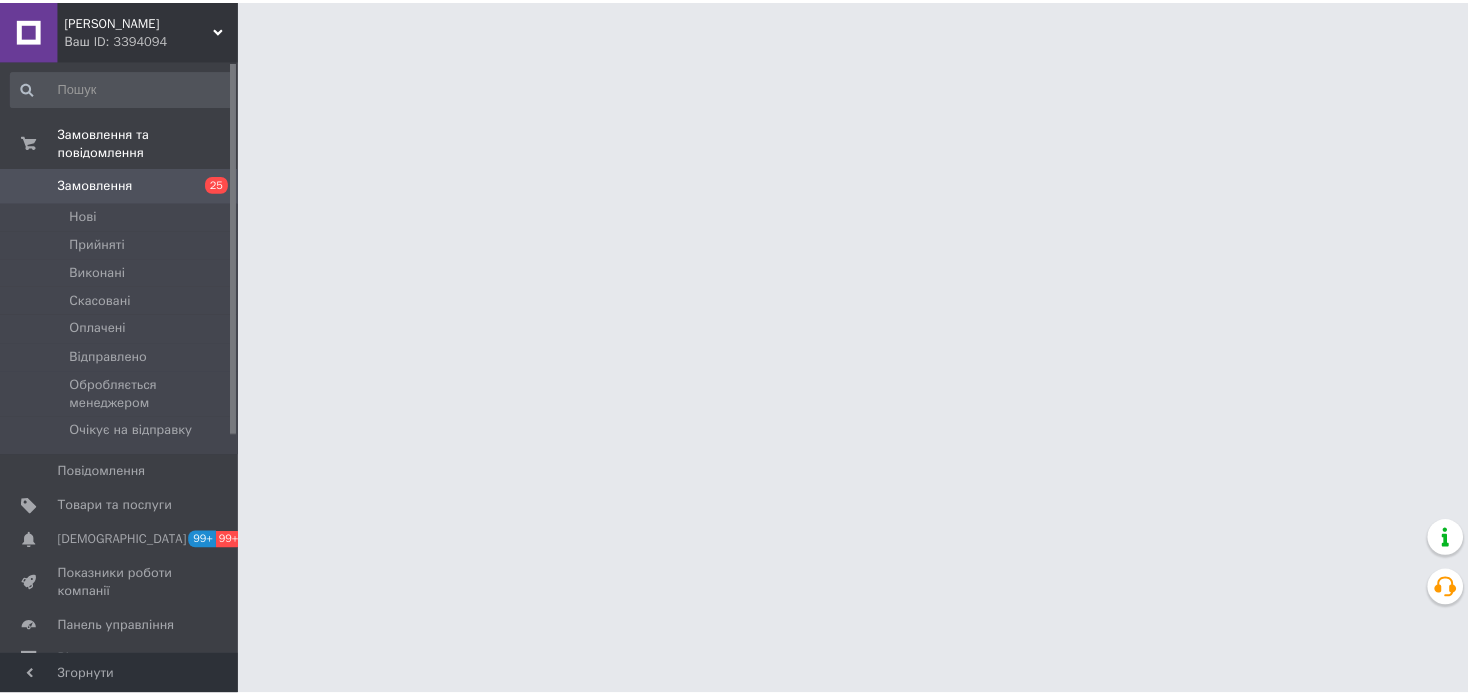 scroll, scrollTop: 0, scrollLeft: 0, axis: both 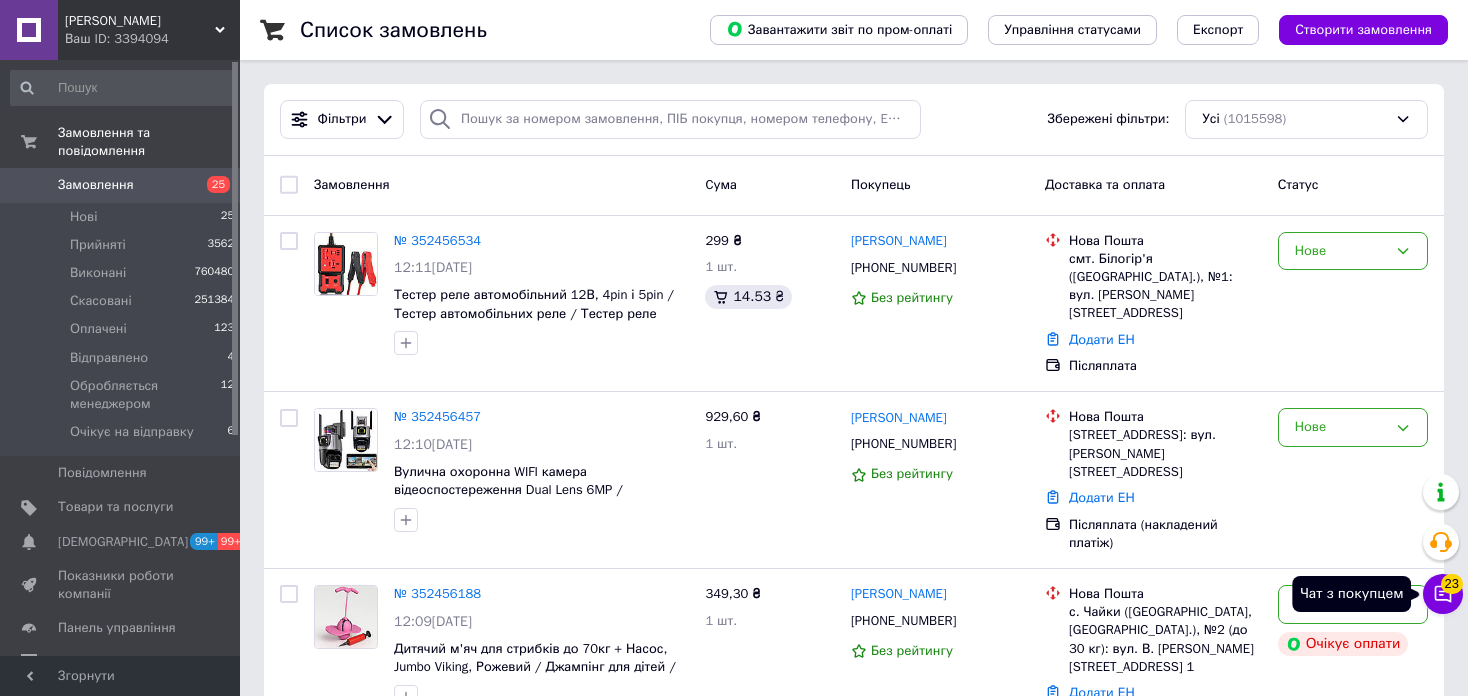 click 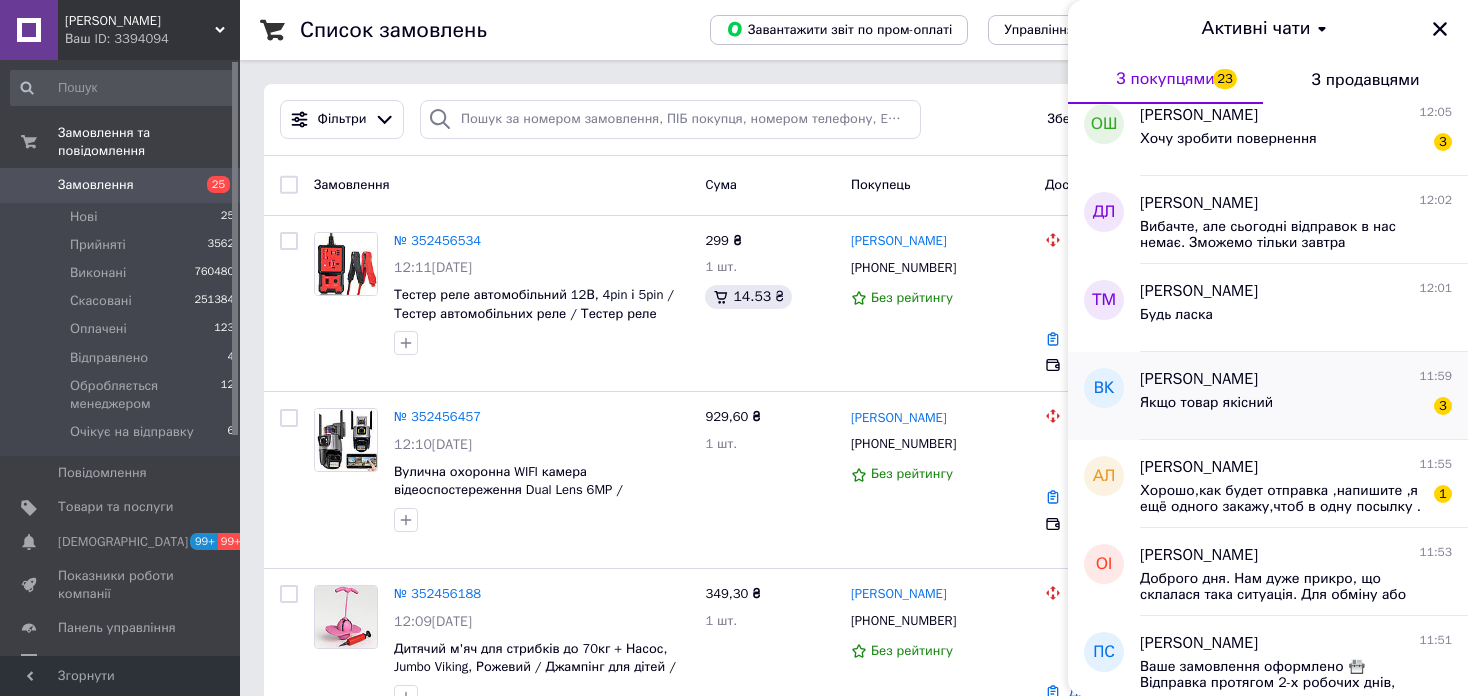scroll, scrollTop: 0, scrollLeft: 0, axis: both 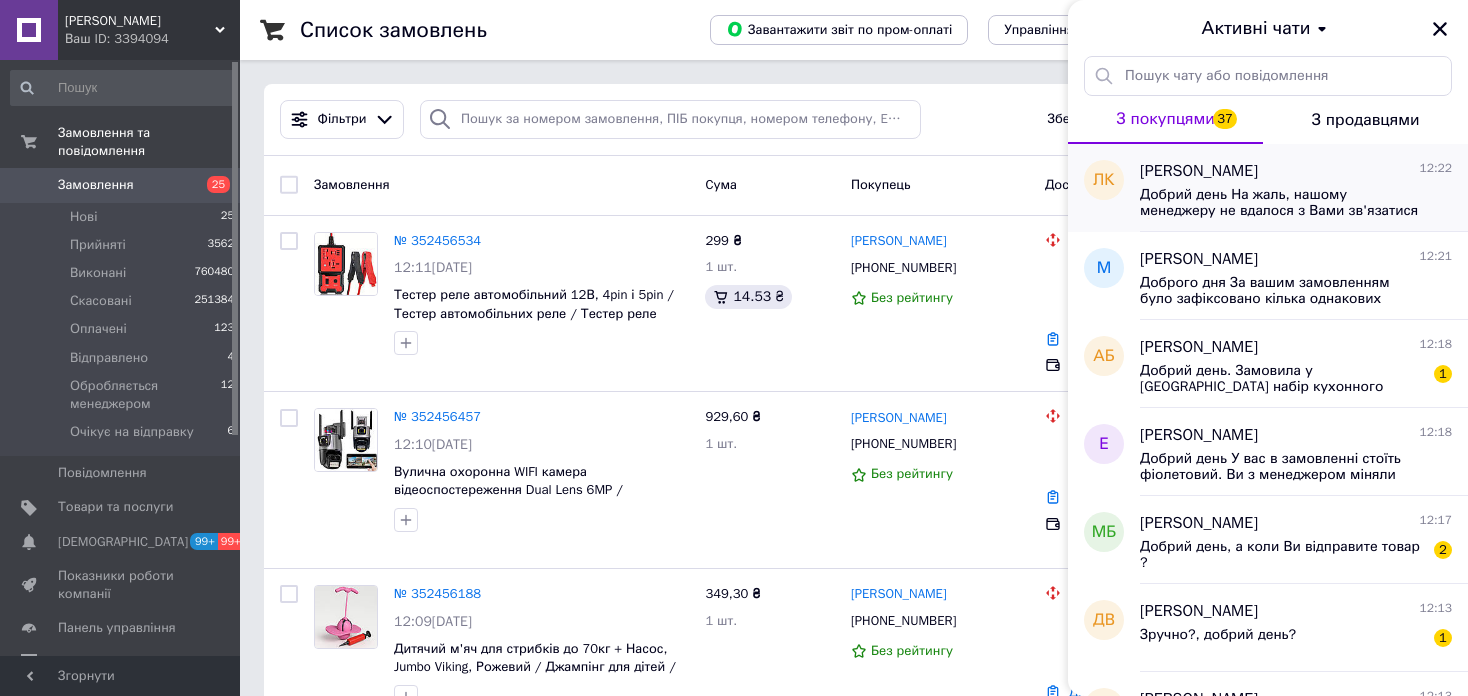 click on "Добрий день
На жаль, нашому менеджеру не вдалося з Вами зв'язатися 😔 Підкажіть, будь ласка, як Вам буде зручніше уточнити деталі замовлення —  у чаті чи зателефонувати?" at bounding box center [1282, 203] 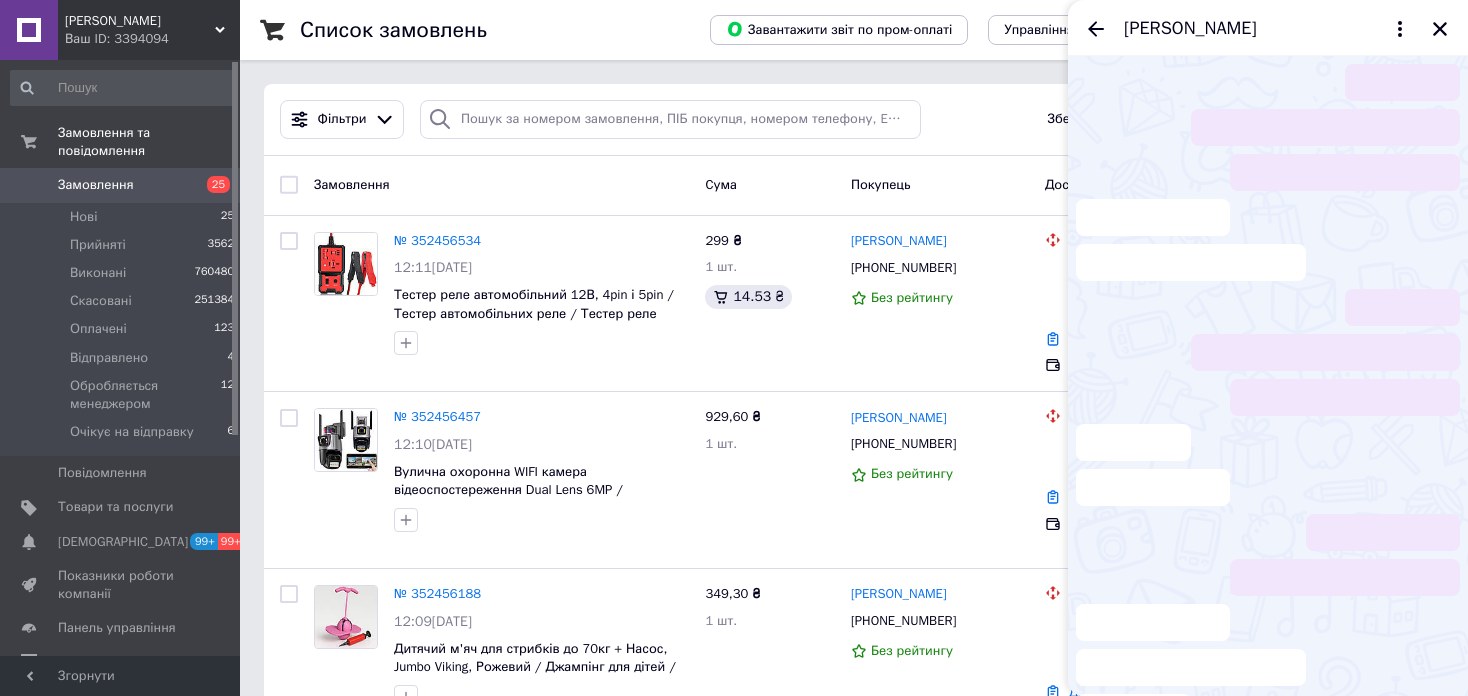 scroll, scrollTop: 33, scrollLeft: 0, axis: vertical 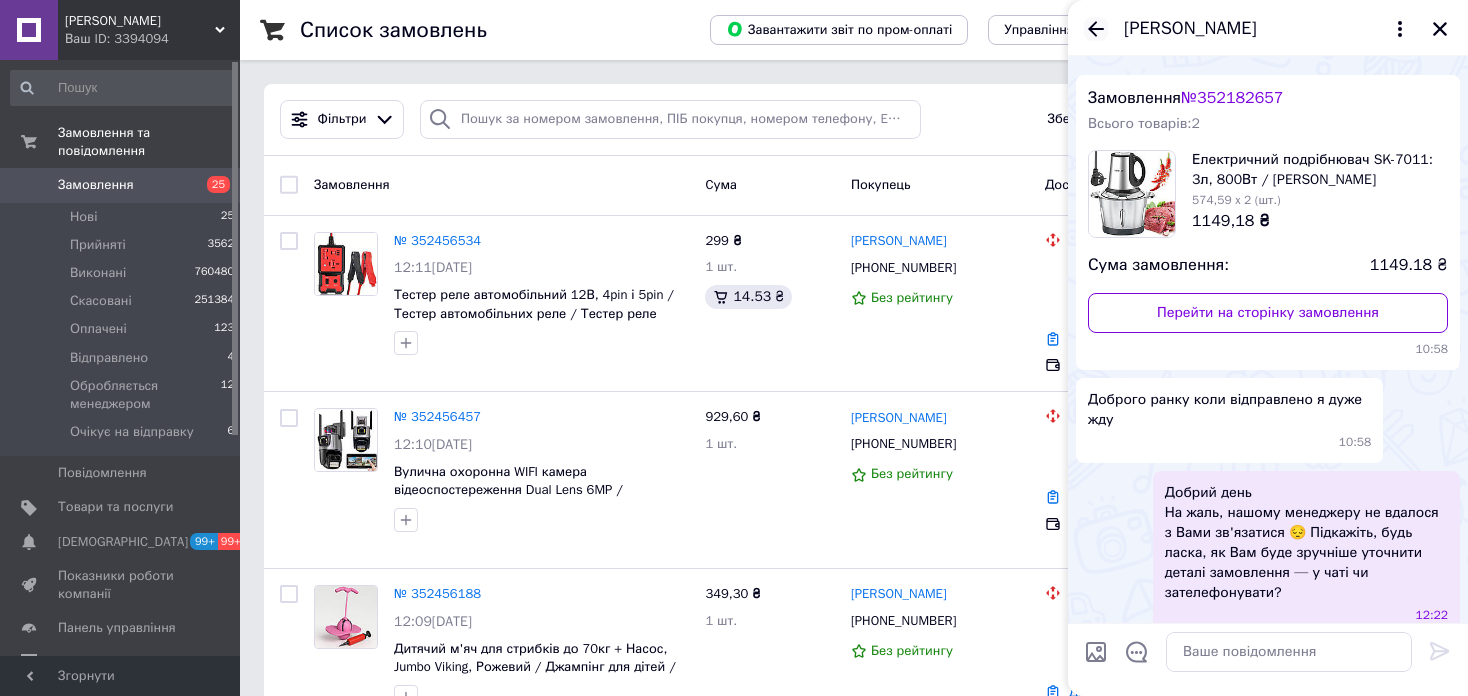 click 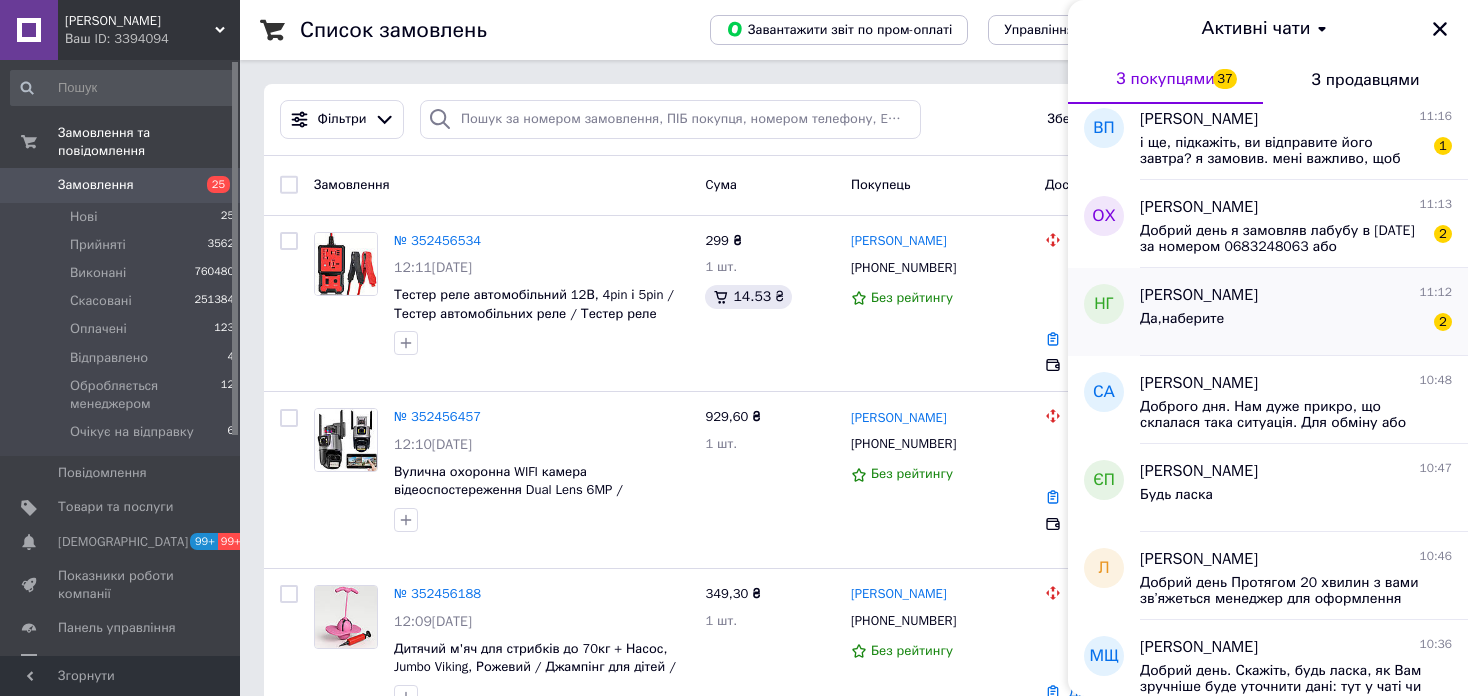 scroll, scrollTop: 2200, scrollLeft: 0, axis: vertical 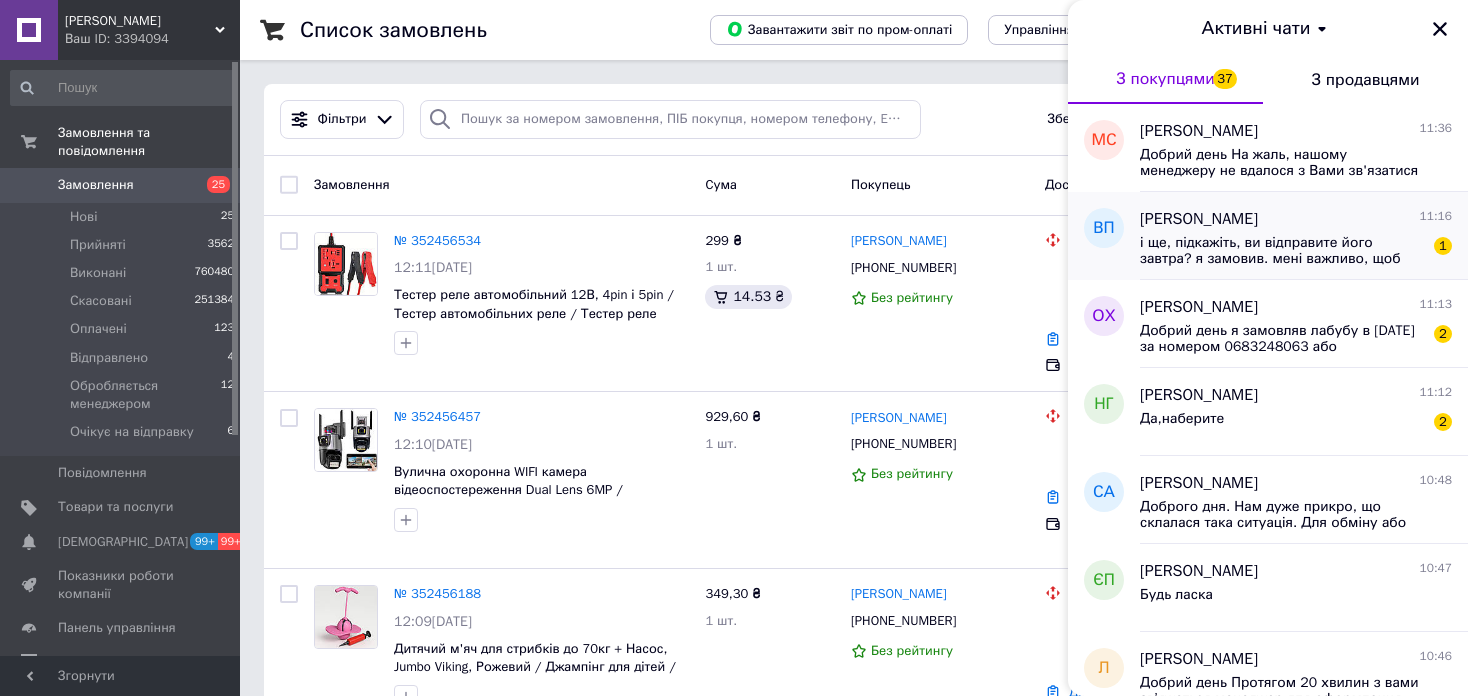 click on "і ще, підкажіть, ви відправите його завтра? я замовив. мені важливо, щоб він швидко прийшов" at bounding box center [1282, 251] 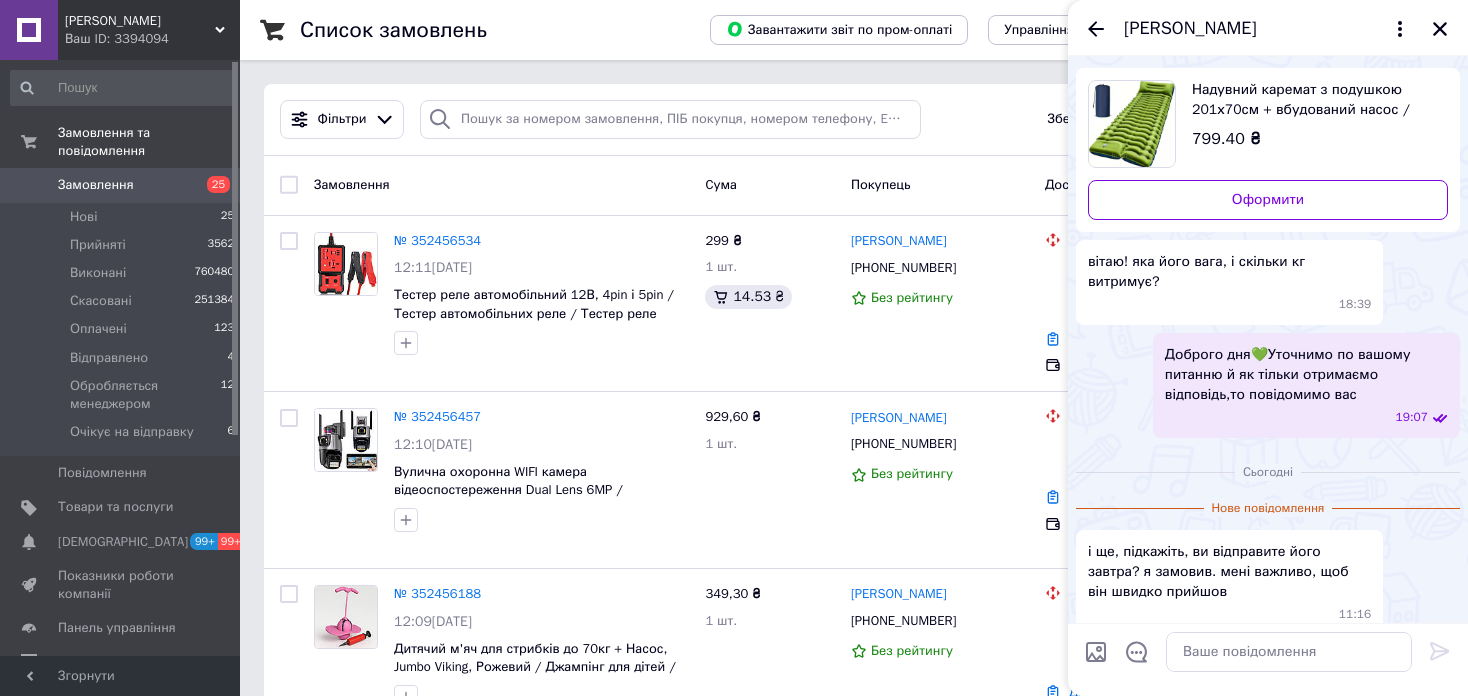 scroll, scrollTop: 0, scrollLeft: 0, axis: both 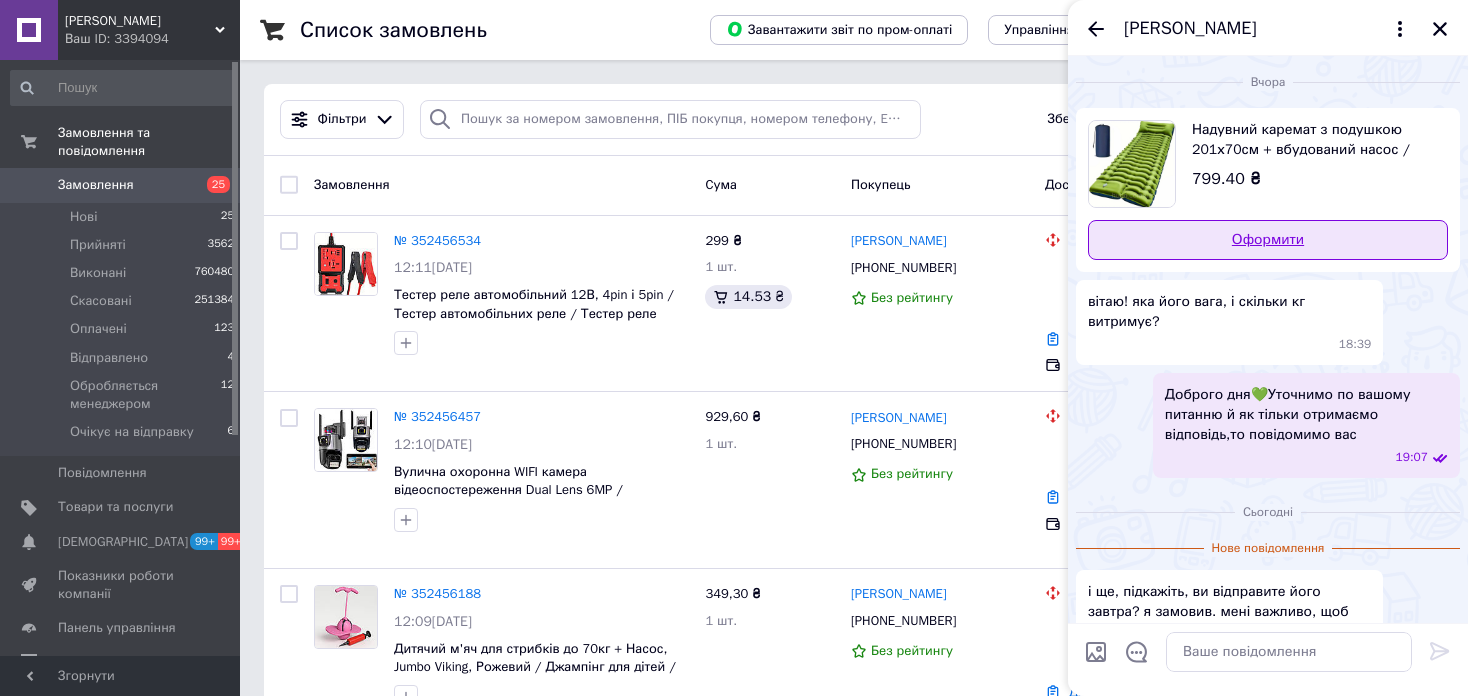 click on "Оформити" at bounding box center (1268, 240) 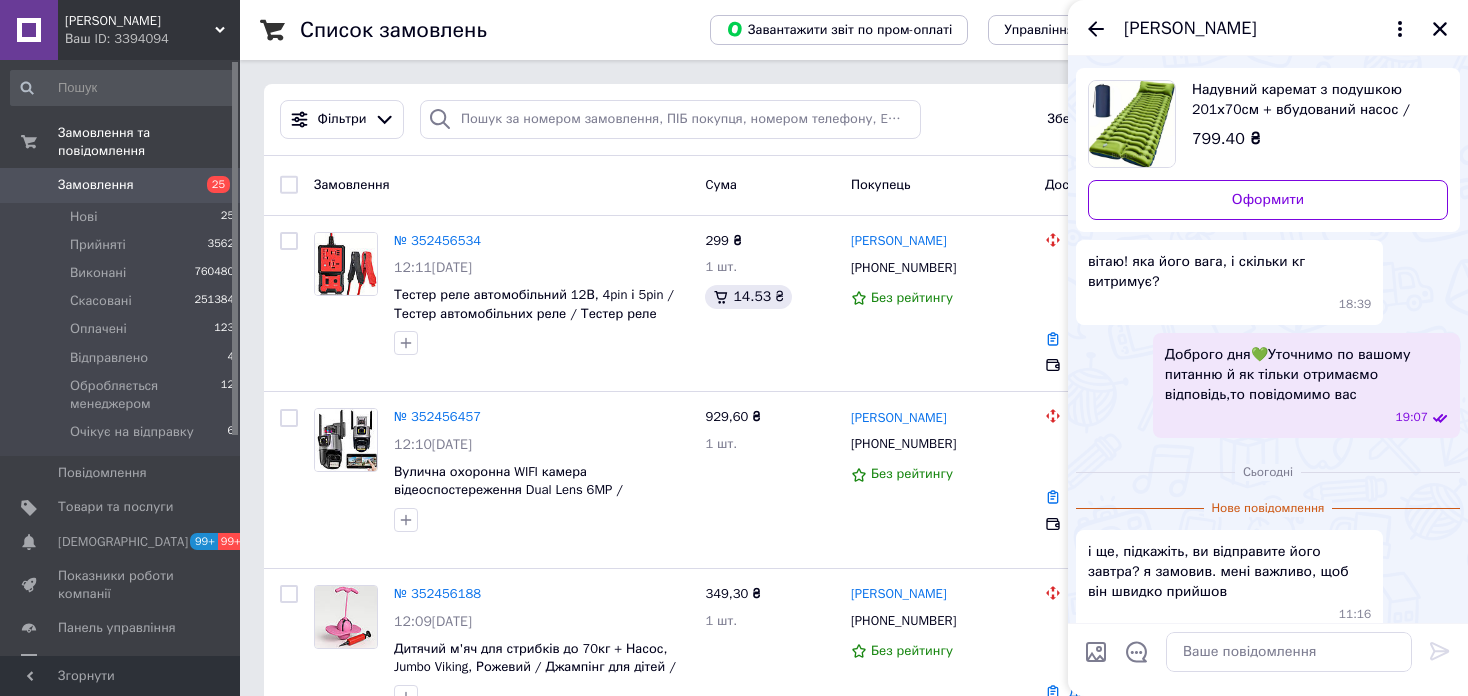 scroll, scrollTop: 0, scrollLeft: 0, axis: both 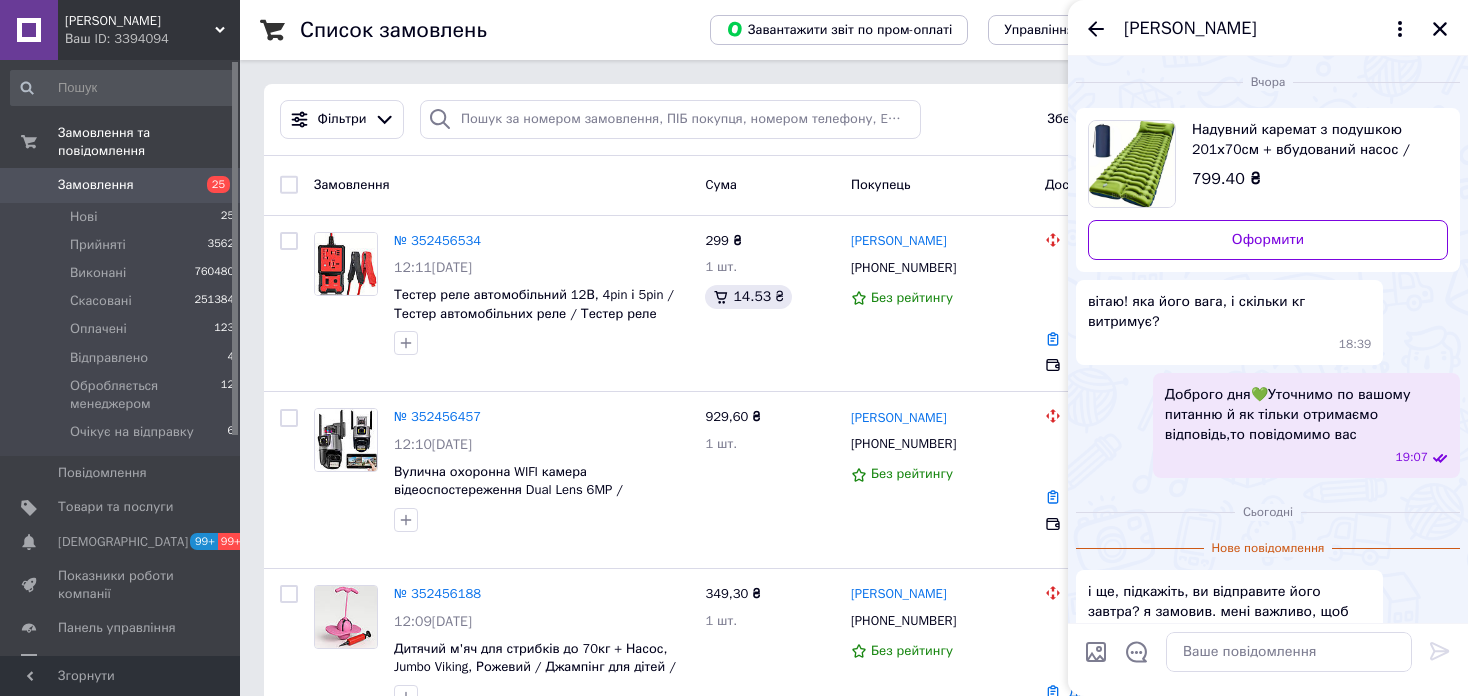 click on "Ваш ID: 3394094" at bounding box center (152, 39) 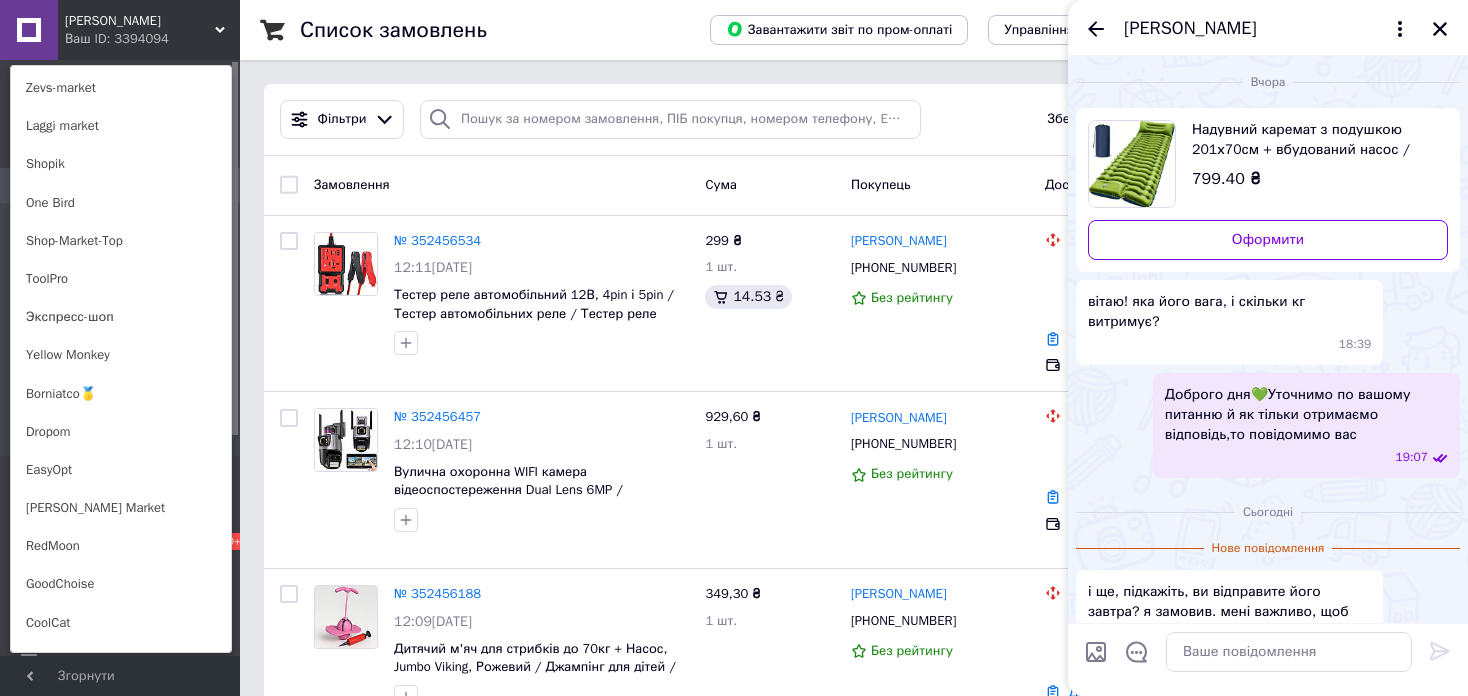 scroll, scrollTop: 1420, scrollLeft: 0, axis: vertical 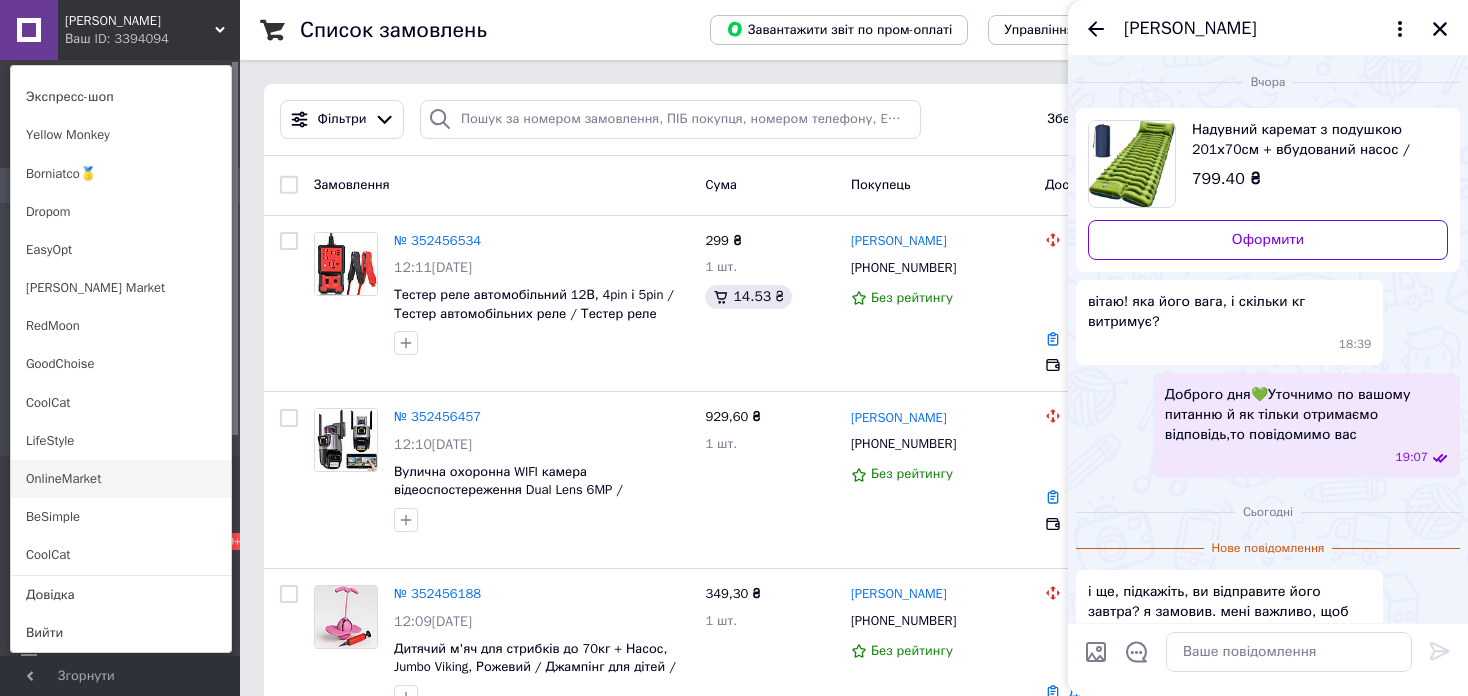 click on "OnlineMarket" at bounding box center (121, 479) 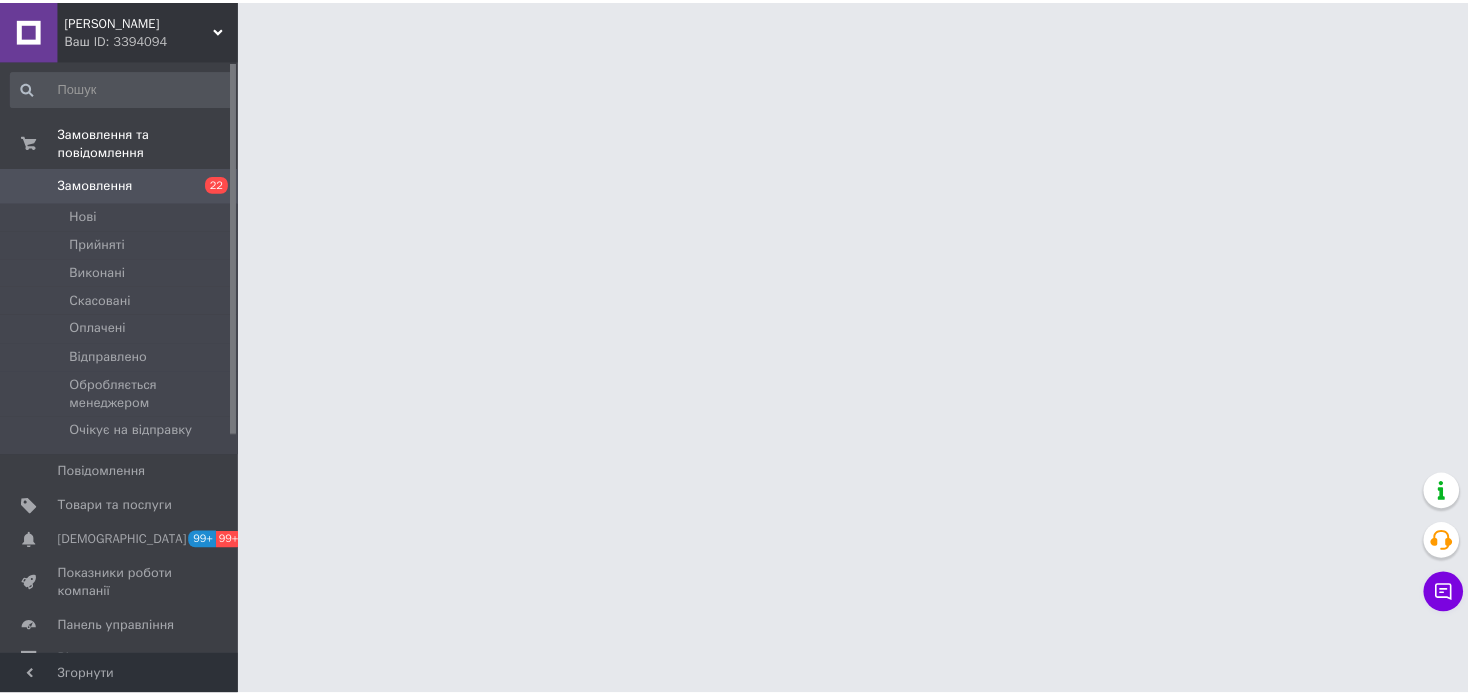 scroll, scrollTop: 0, scrollLeft: 0, axis: both 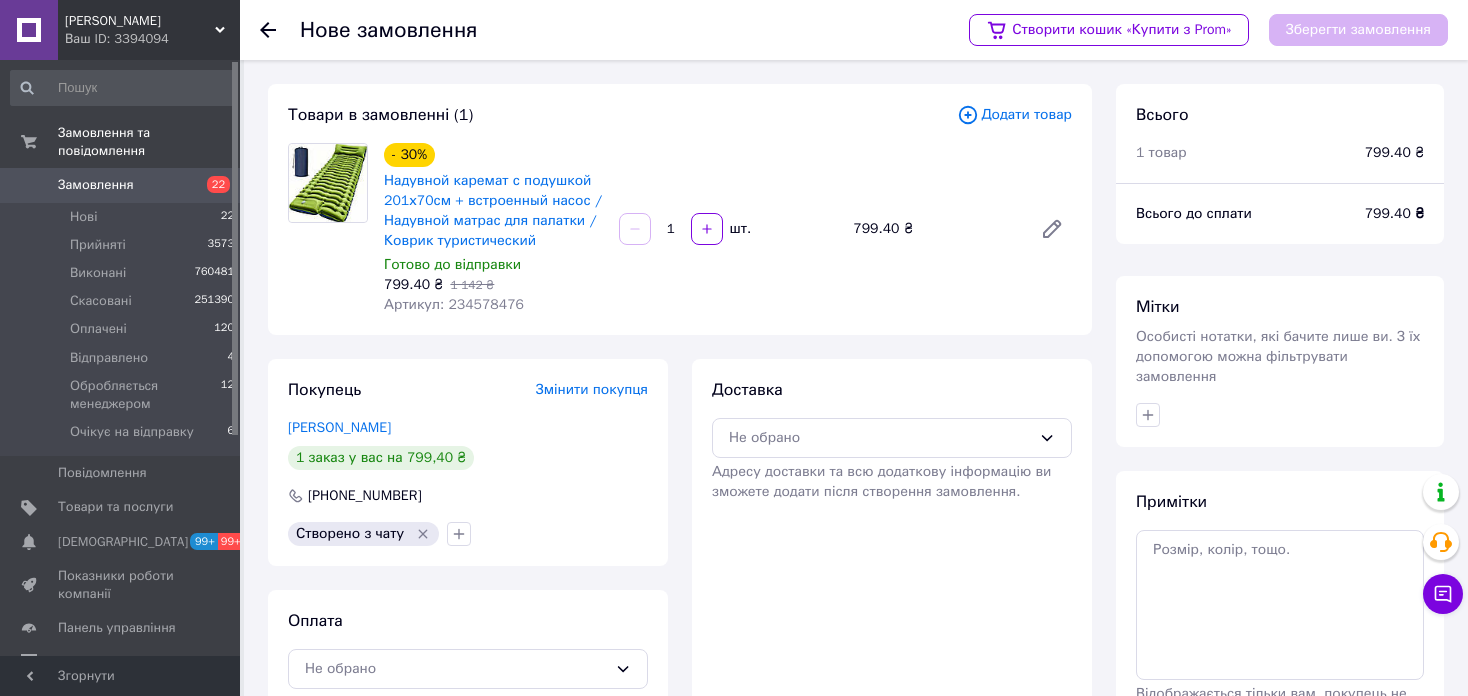 click on "- 30% Надувной каремат с подушкой 201х70см + встроенный насос / Надувной матрас для палатки / Коврик туристический Готово до відправки 799.40 ₴   1 142 ₴ Артикул: 234578476" at bounding box center [493, 229] 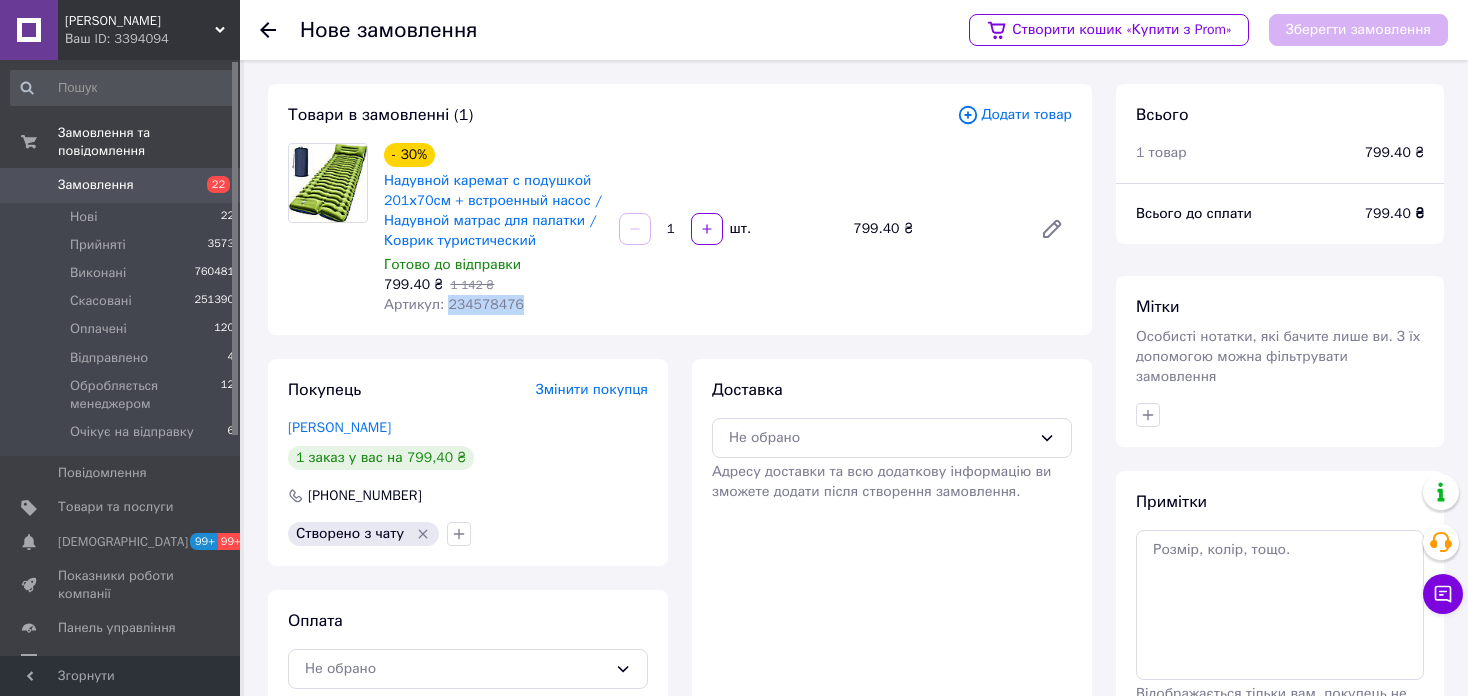 click on "- 30% Надувной каремат с подушкой 201х70см + встроенный насос / Надувной матрас для палатки / Коврик туристический Готово до відправки 799.40 ₴   1 142 ₴ Артикул: 234578476" at bounding box center (493, 229) 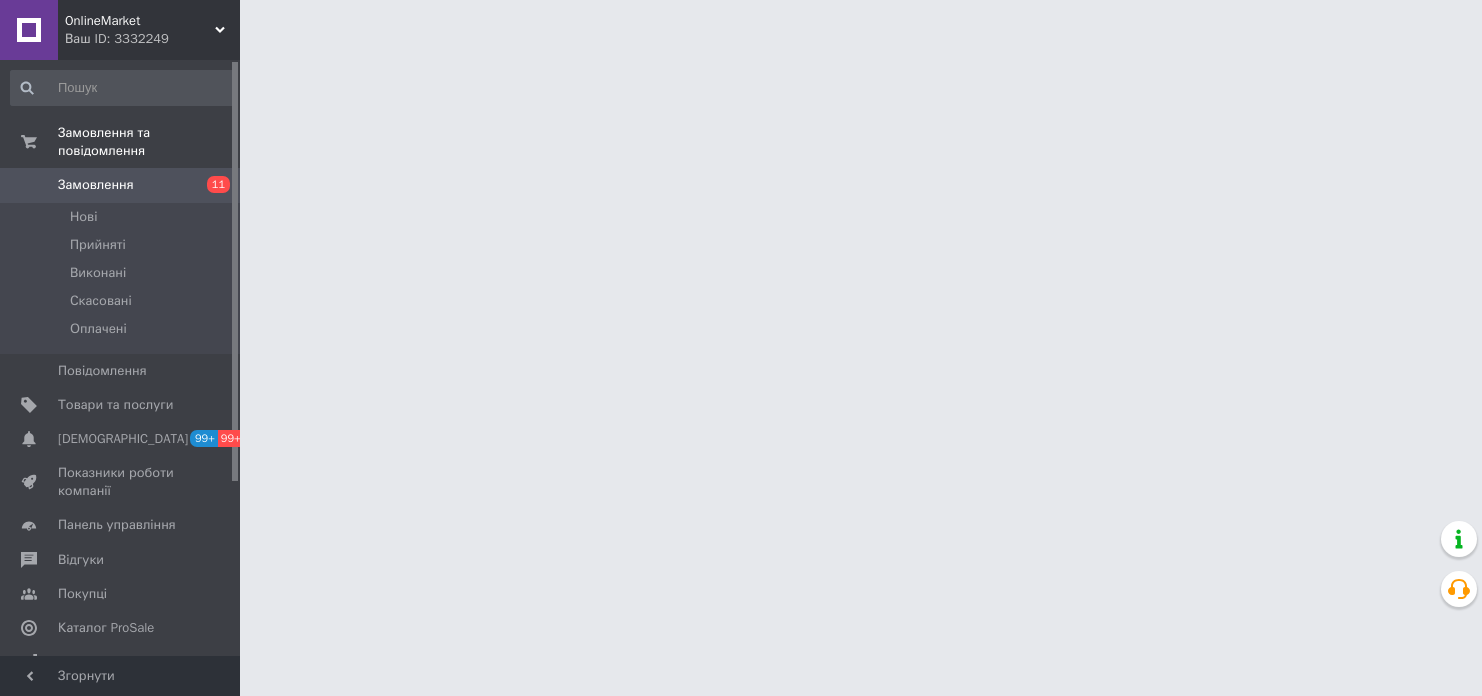 scroll, scrollTop: 0, scrollLeft: 0, axis: both 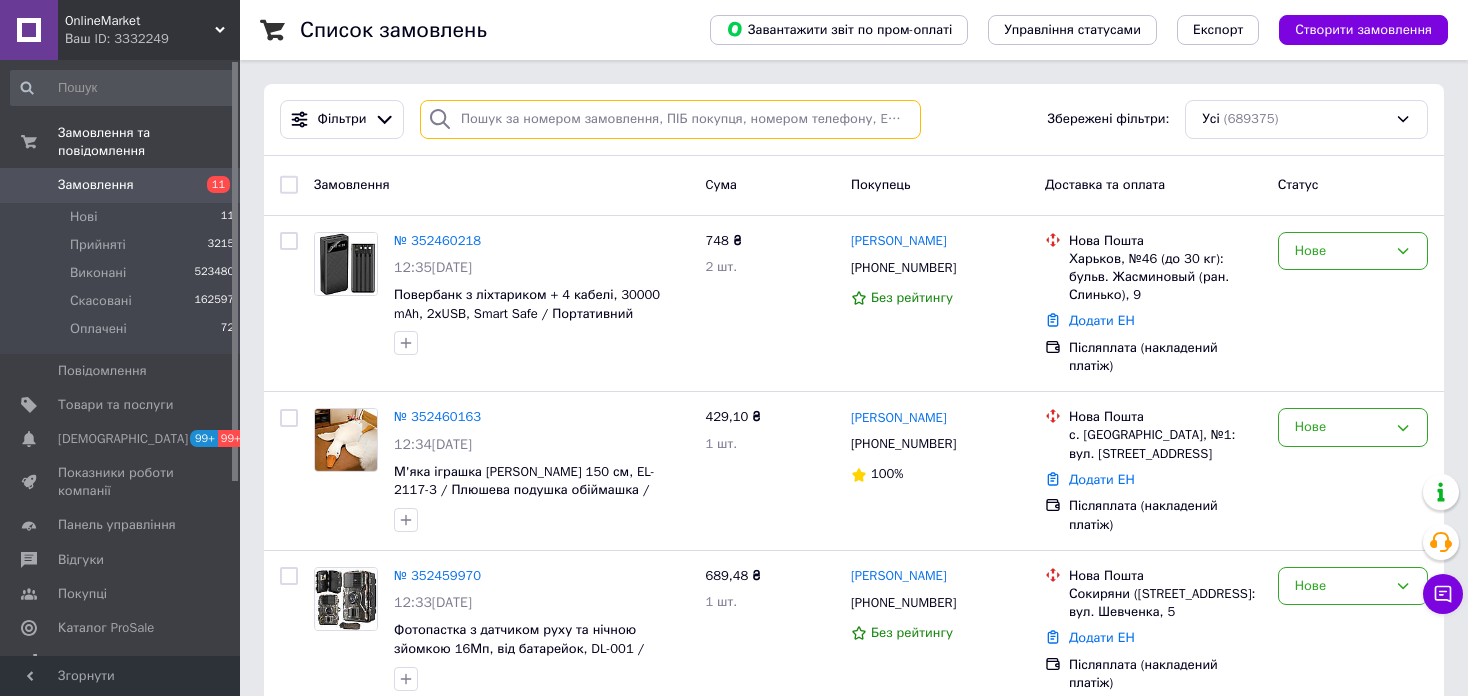 click at bounding box center [670, 119] 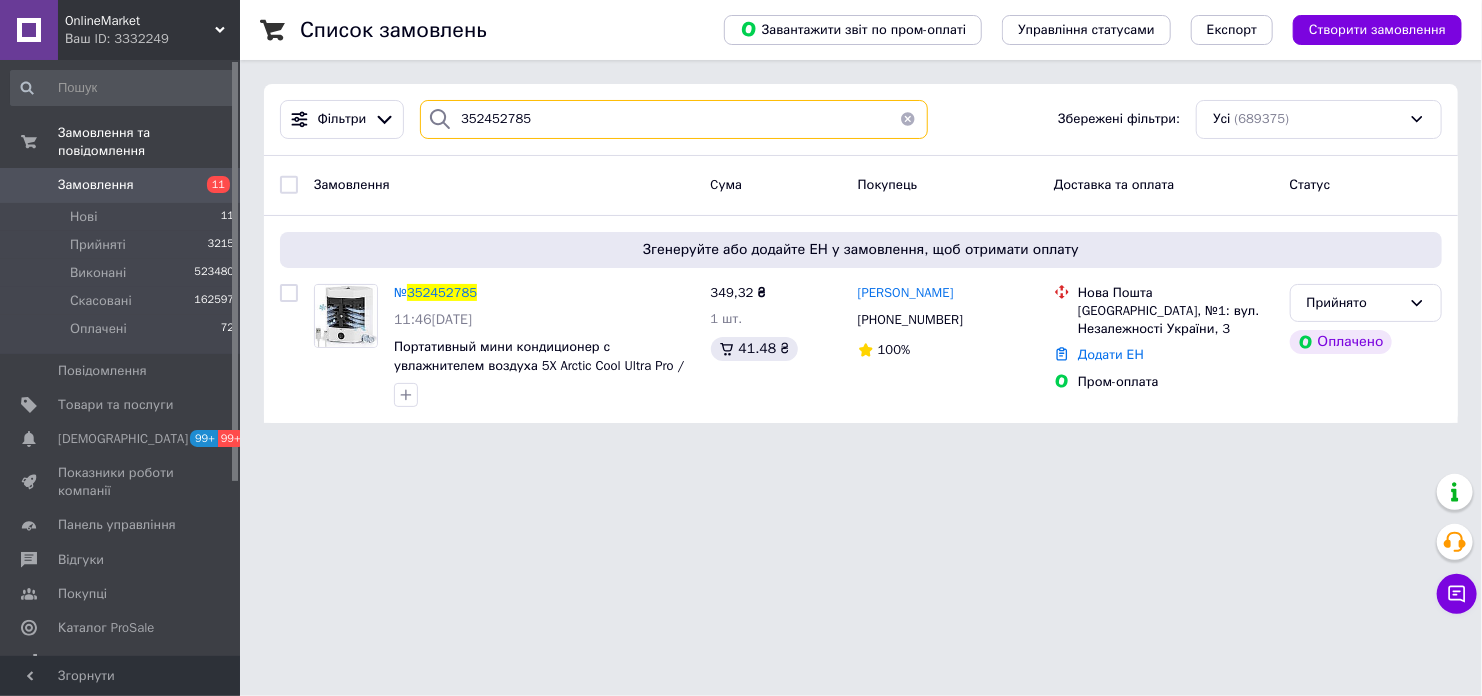 type on "352452785" 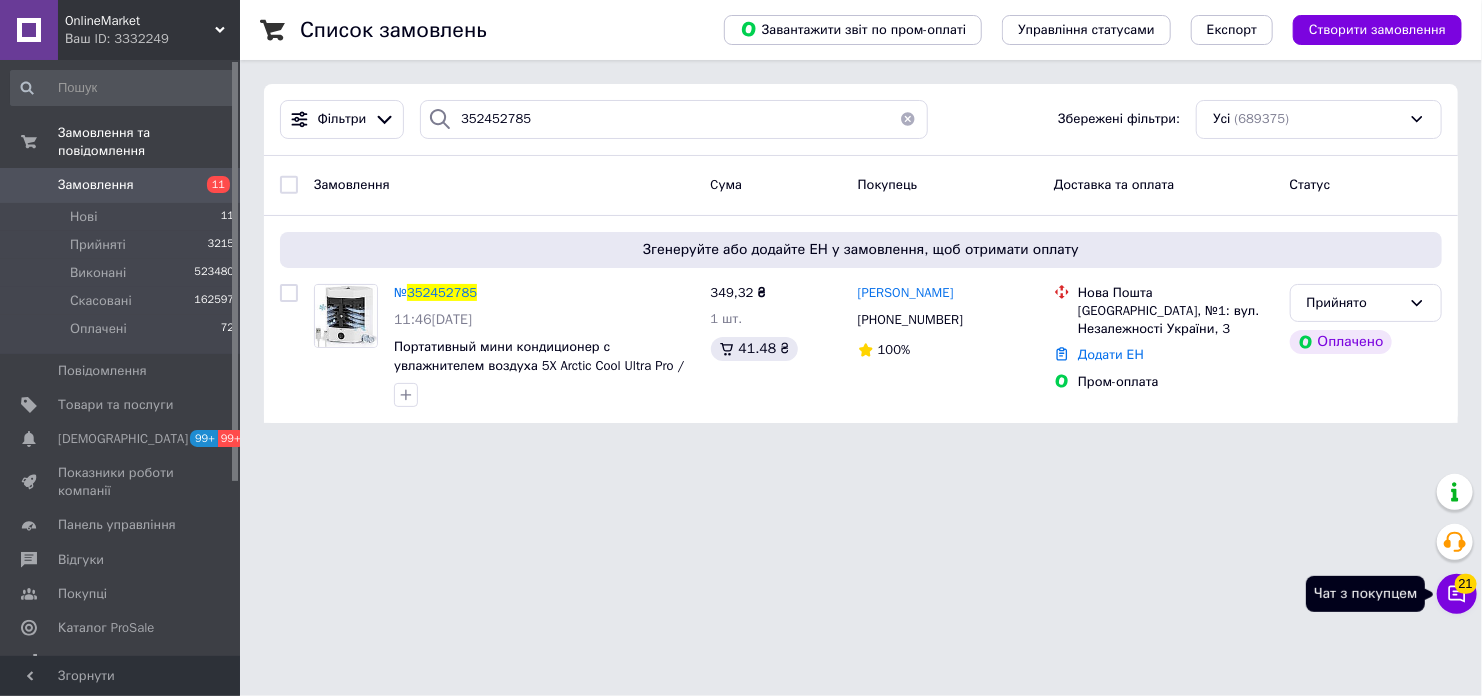 click on "21" at bounding box center (1466, 584) 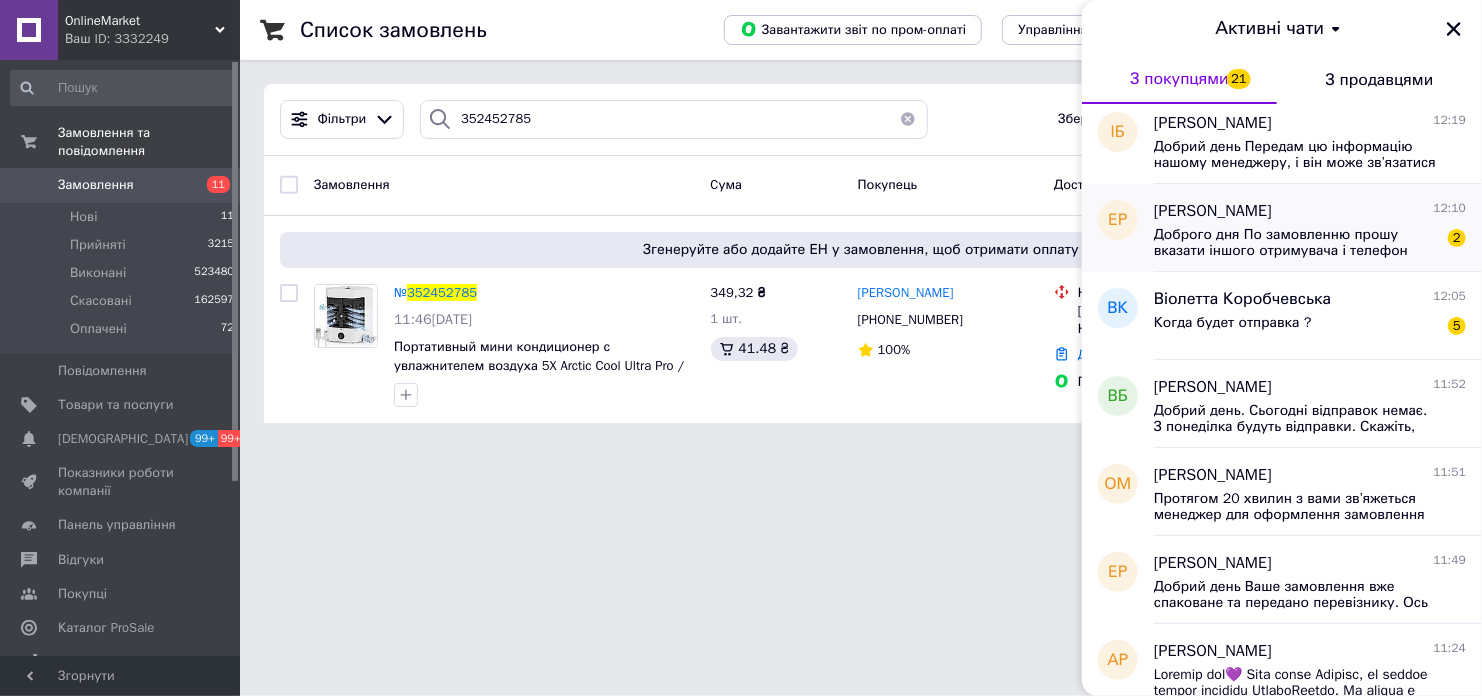 scroll, scrollTop: 900, scrollLeft: 0, axis: vertical 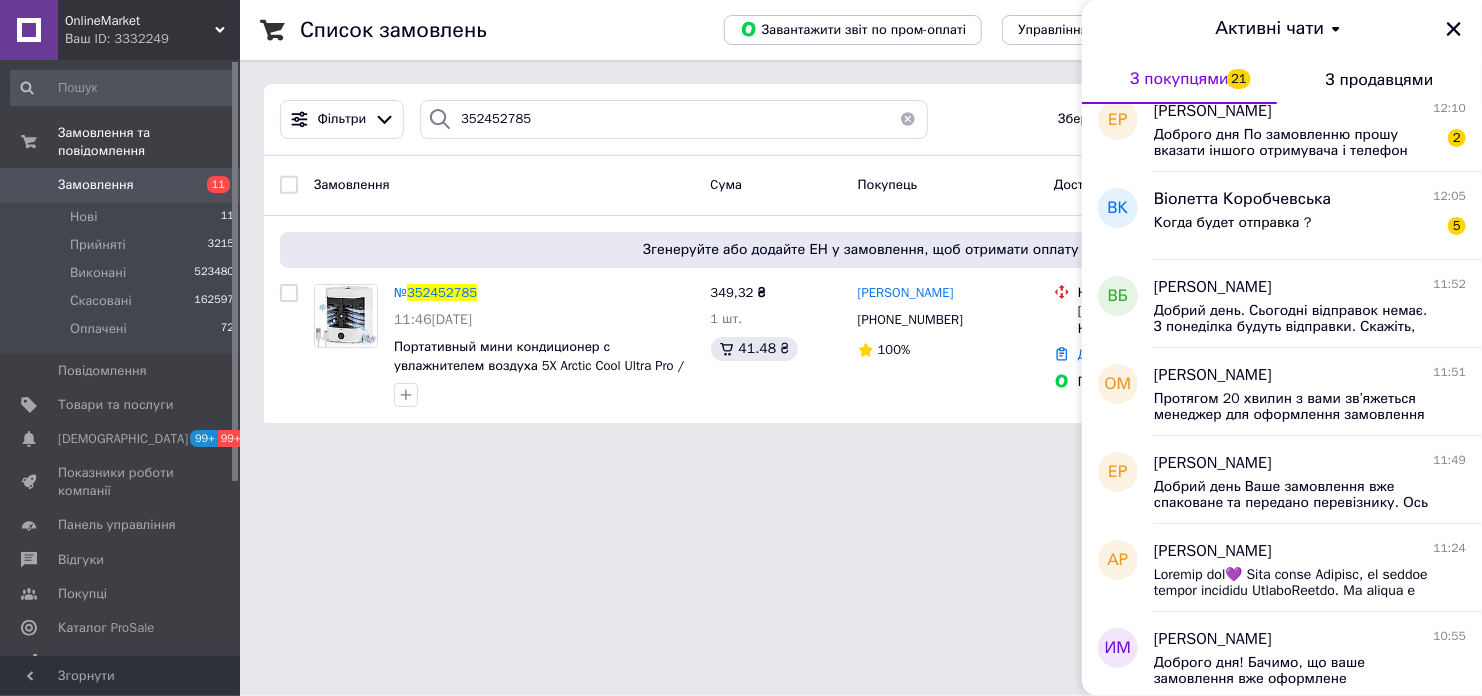 click on "OnlineMarket" at bounding box center (140, 21) 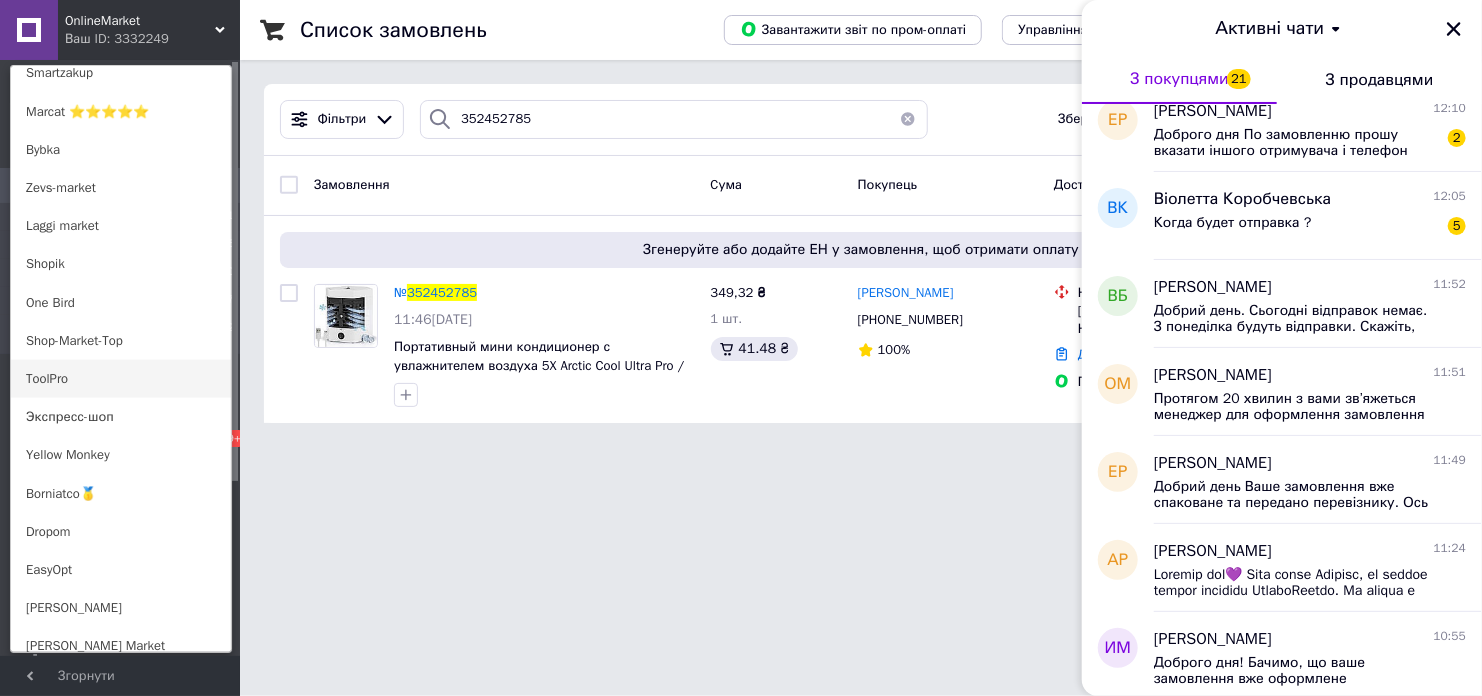 scroll, scrollTop: 1300, scrollLeft: 0, axis: vertical 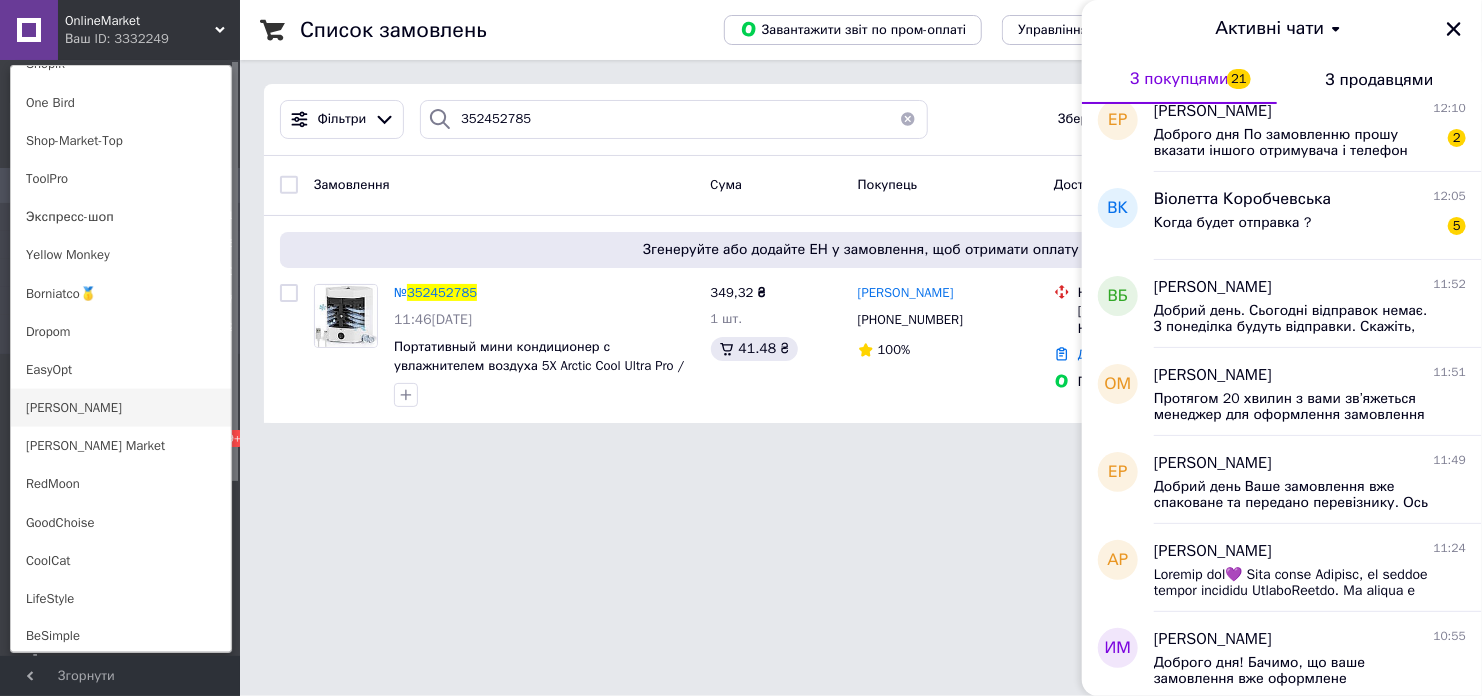 click on "[PERSON_NAME]" at bounding box center (121, 408) 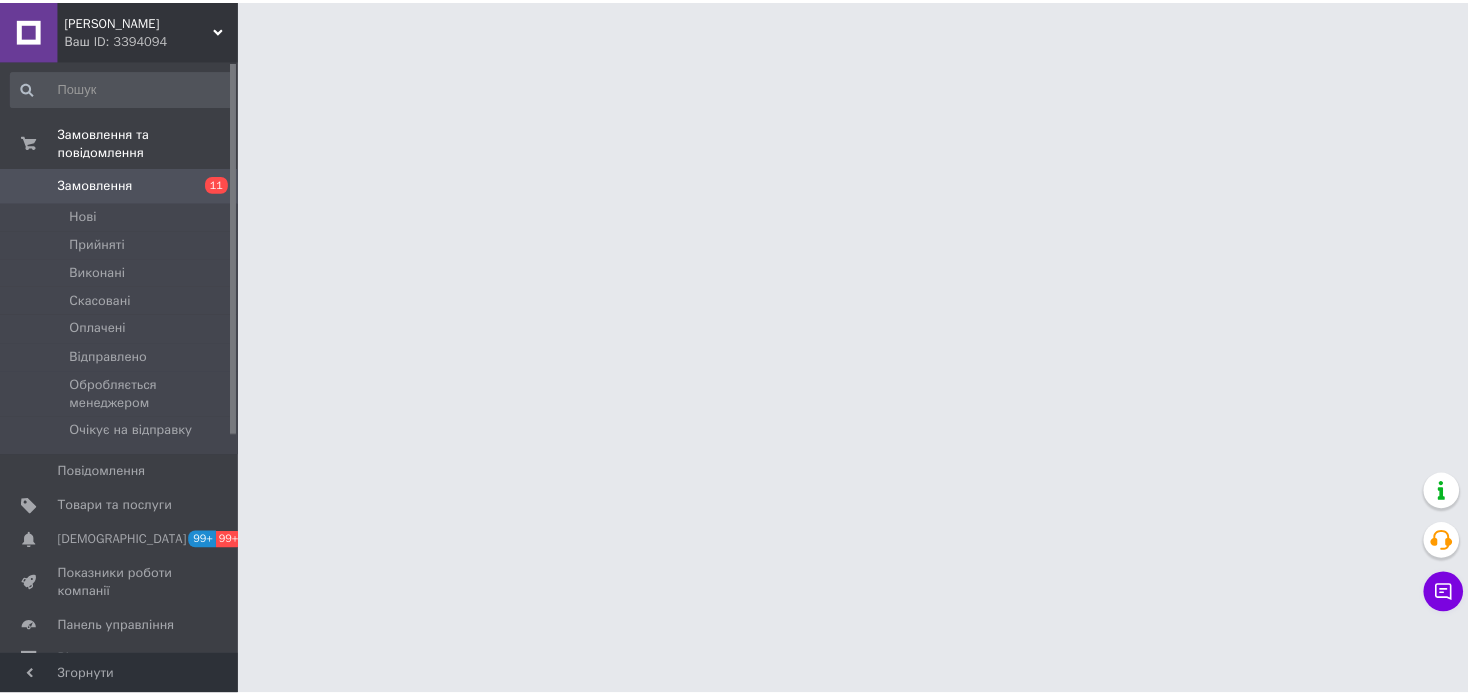 scroll, scrollTop: 0, scrollLeft: 0, axis: both 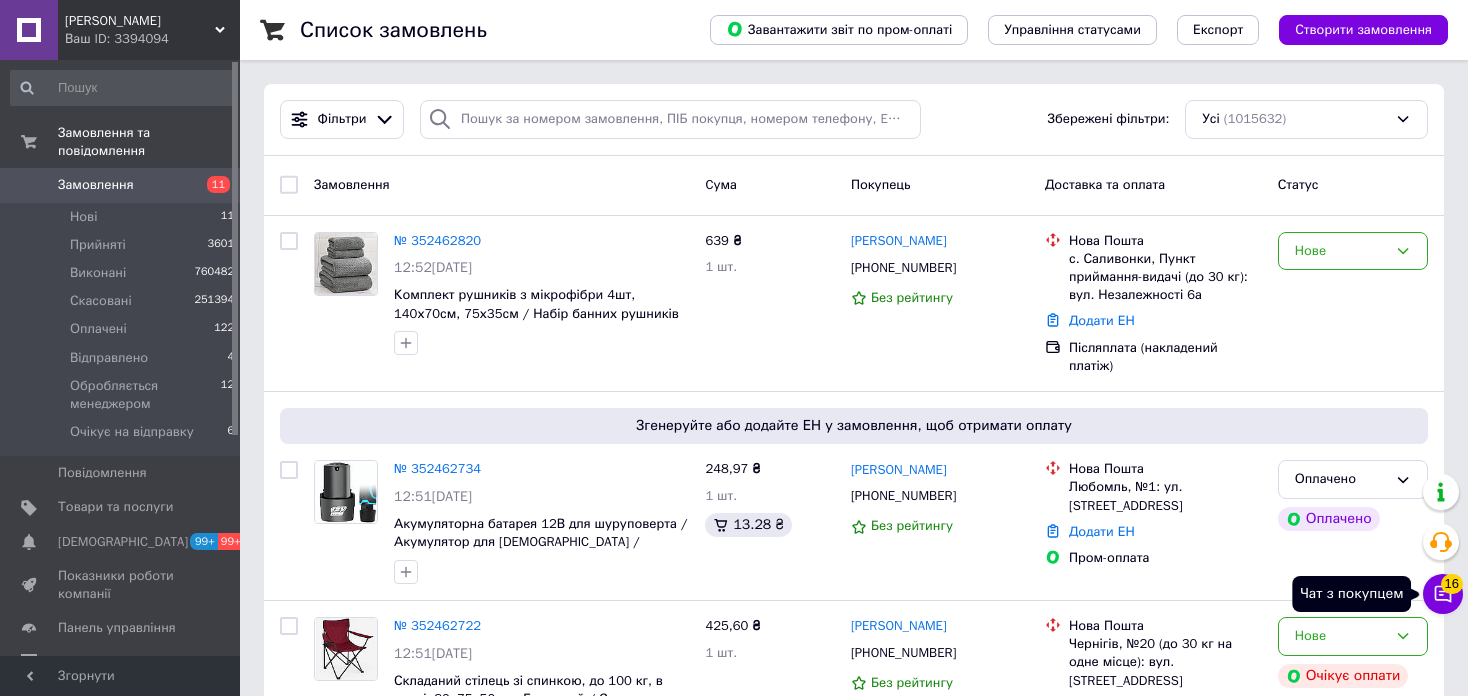 click 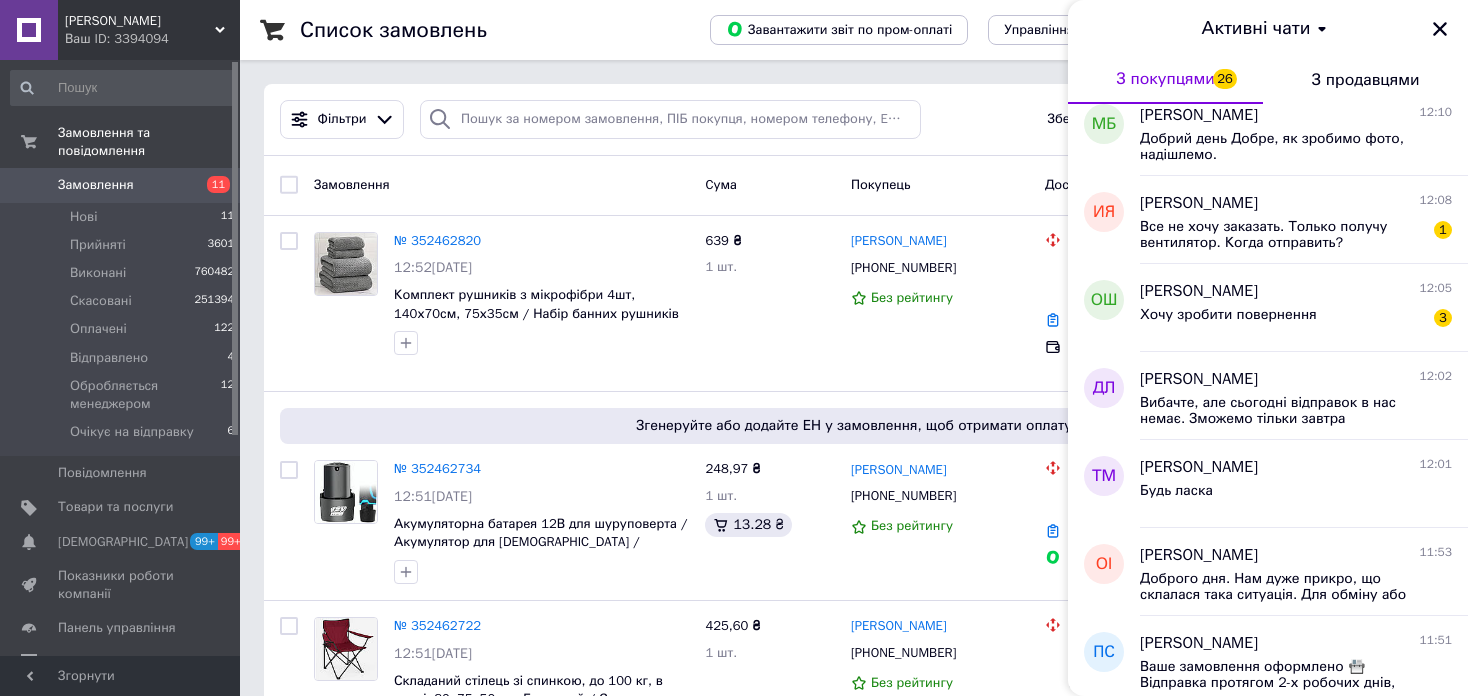 scroll, scrollTop: 2028, scrollLeft: 0, axis: vertical 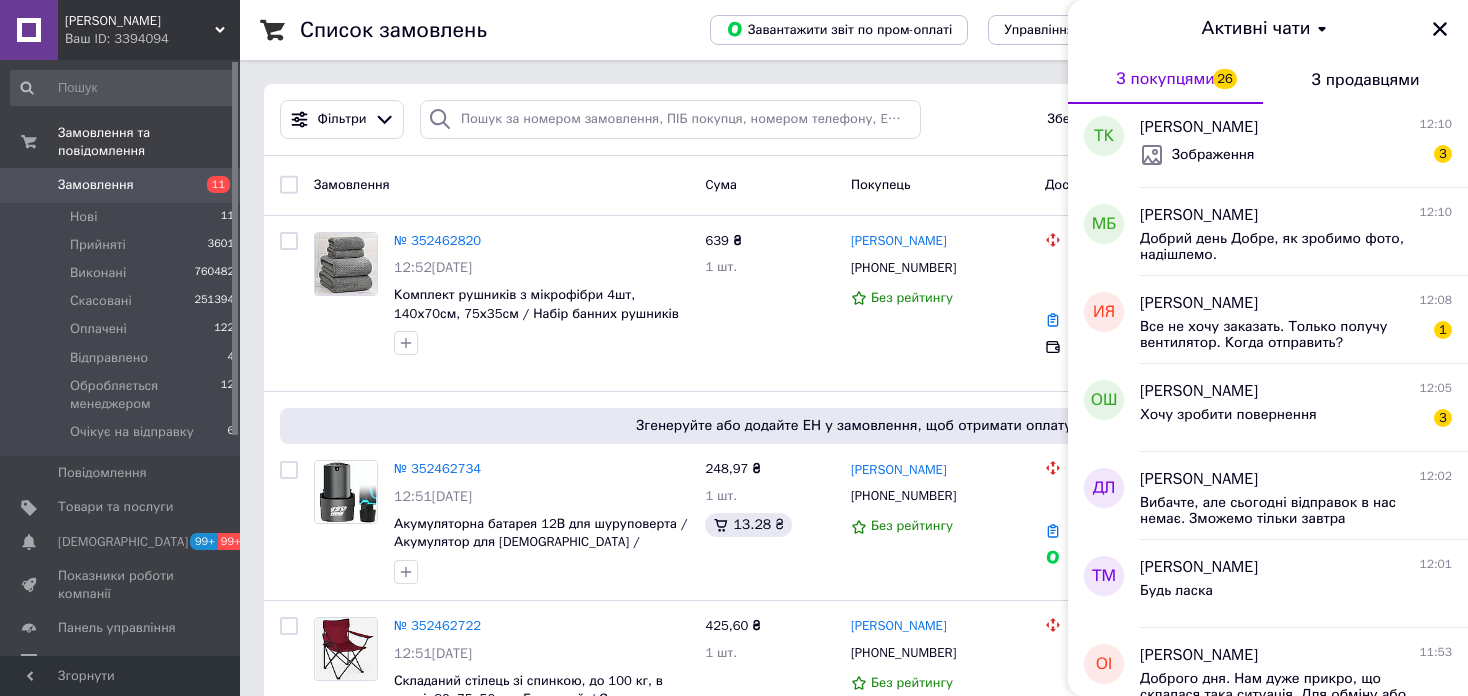 click on "Ваш ID: 3394094" at bounding box center (152, 39) 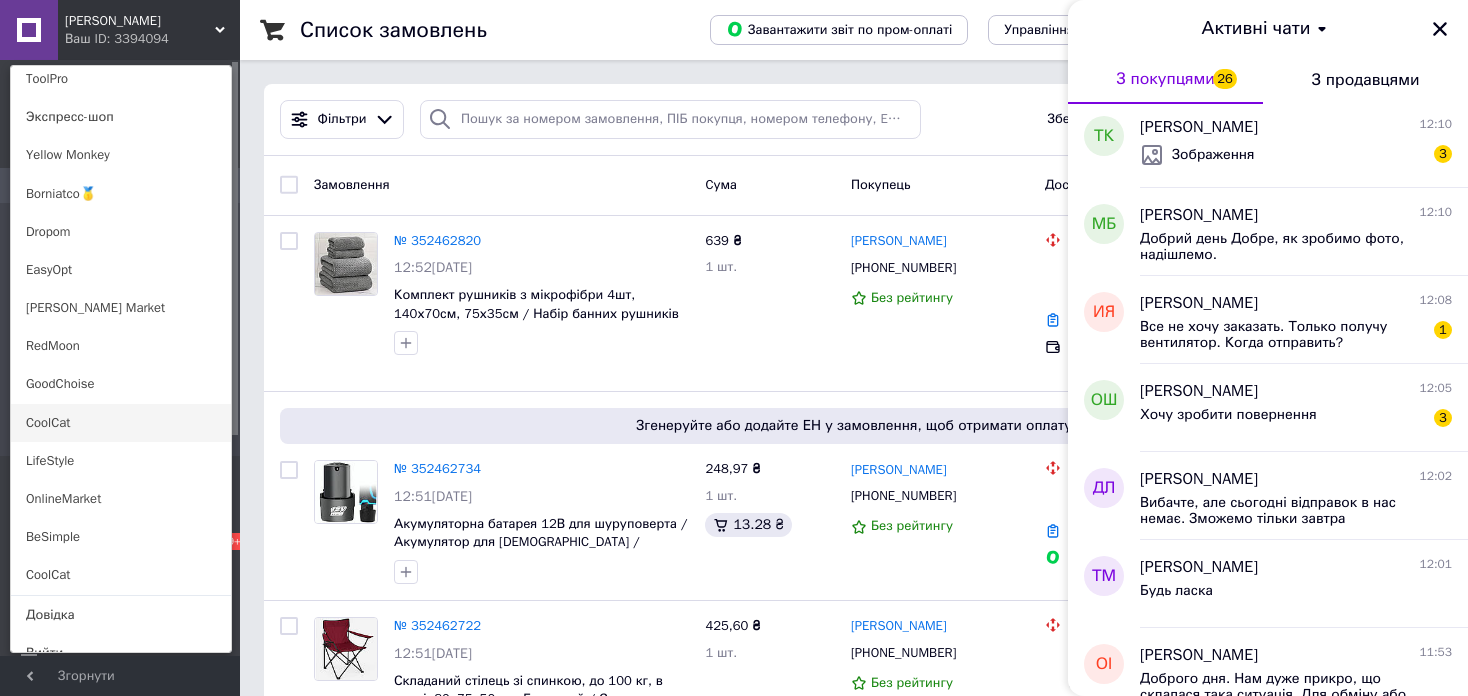 scroll, scrollTop: 1420, scrollLeft: 0, axis: vertical 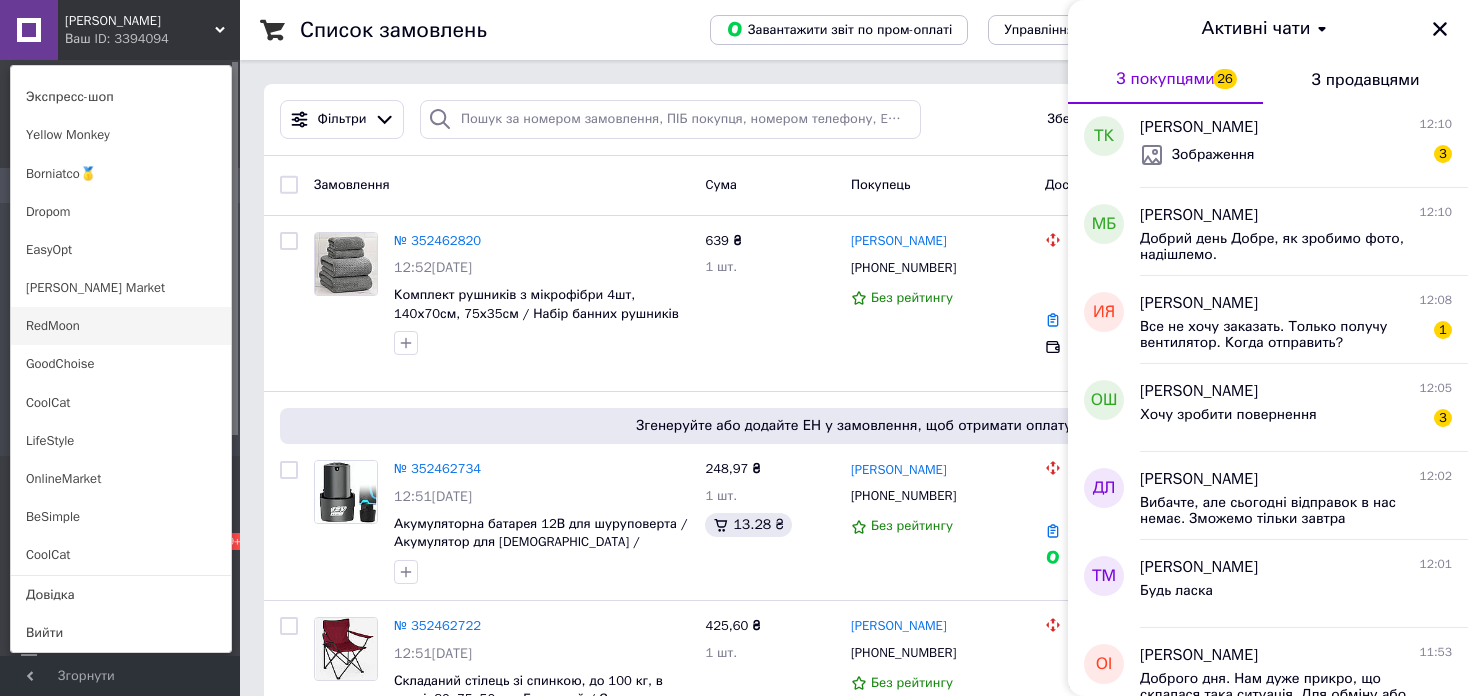 click on "RedMoon" at bounding box center (121, 326) 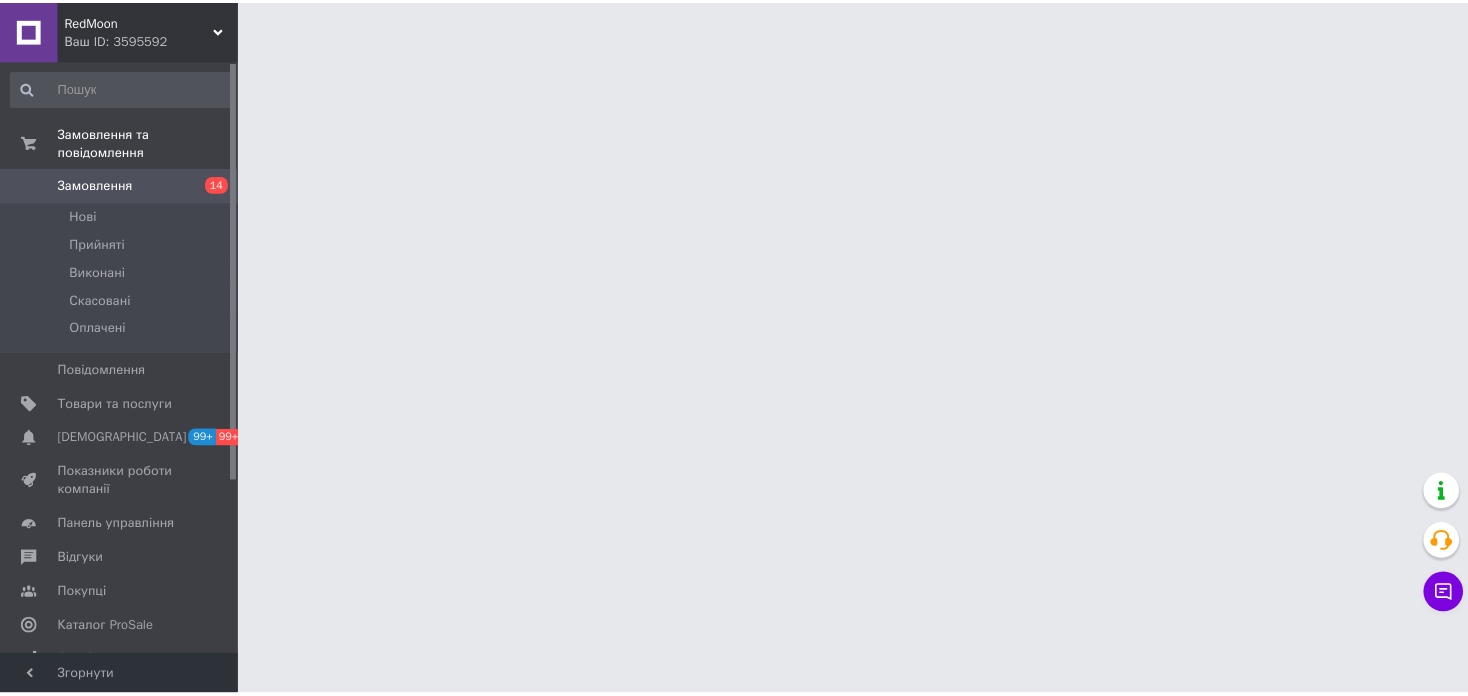 scroll, scrollTop: 0, scrollLeft: 0, axis: both 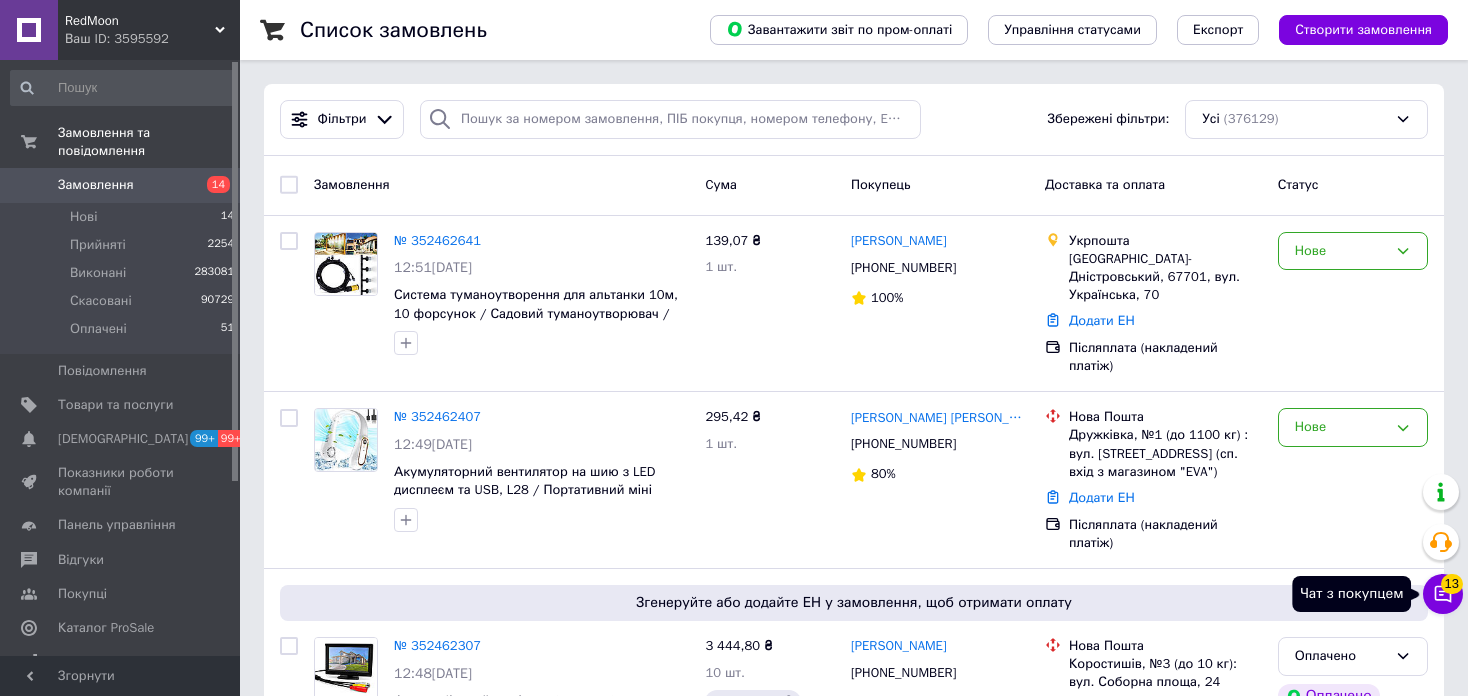 click on "Чат з покупцем 13" at bounding box center (1443, 594) 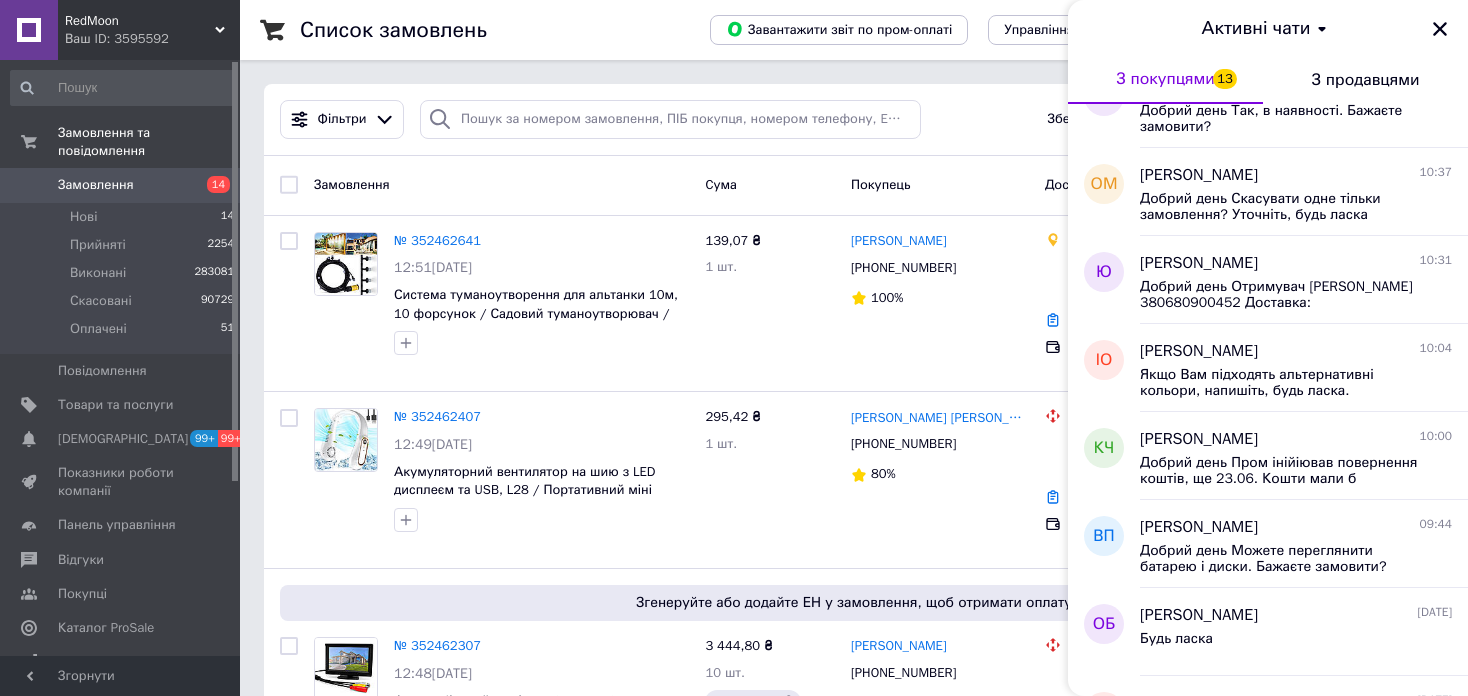 scroll, scrollTop: 800, scrollLeft: 0, axis: vertical 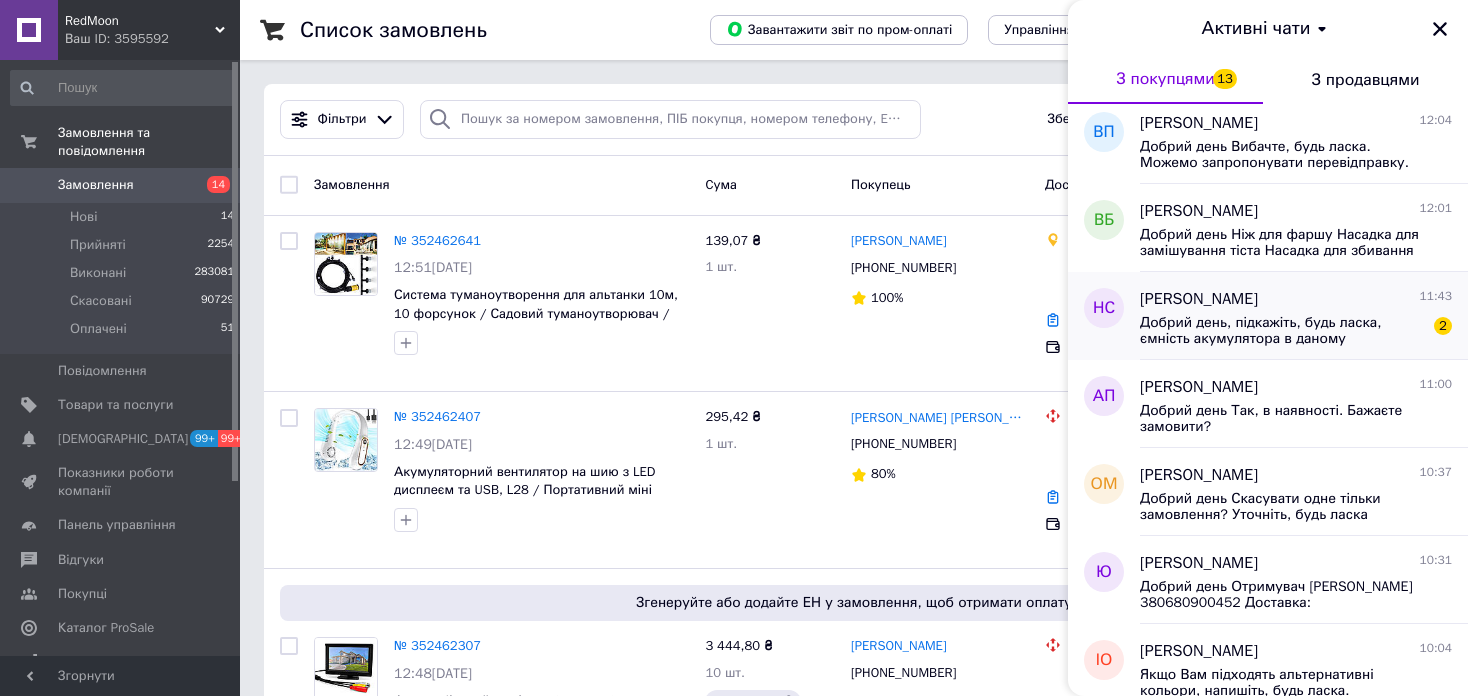 click on "Добрий день, підкажіть, будь ласка, ємність акумулятора в даному вентиляторі?" at bounding box center (1282, 331) 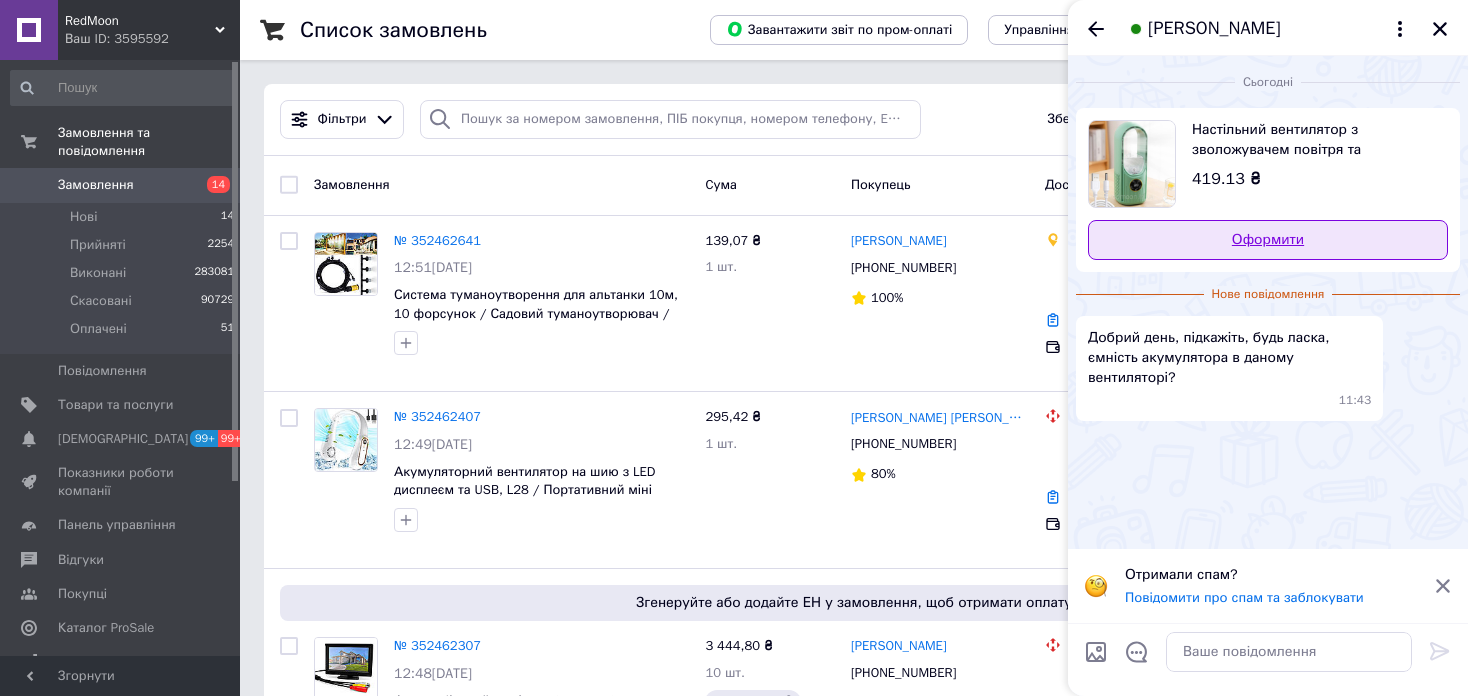 click on "Оформити" at bounding box center [1268, 240] 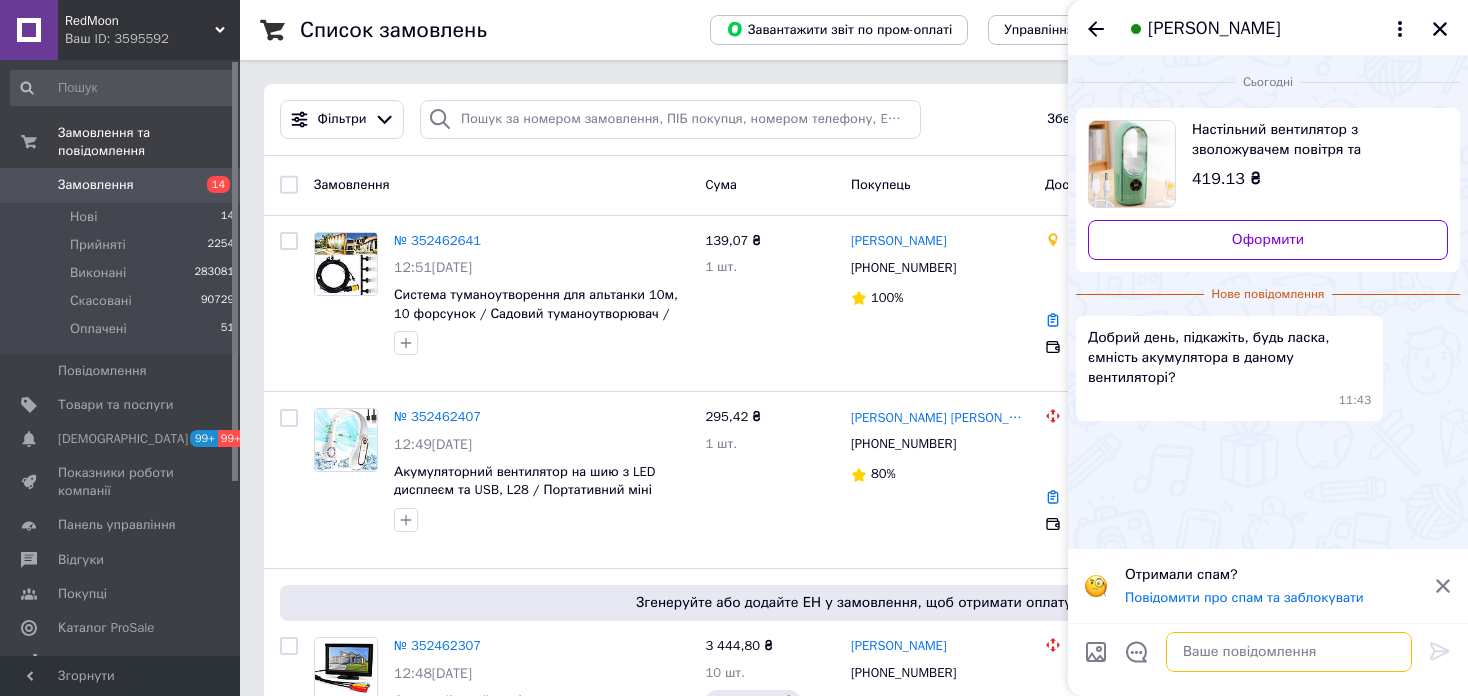 click at bounding box center [1289, 652] 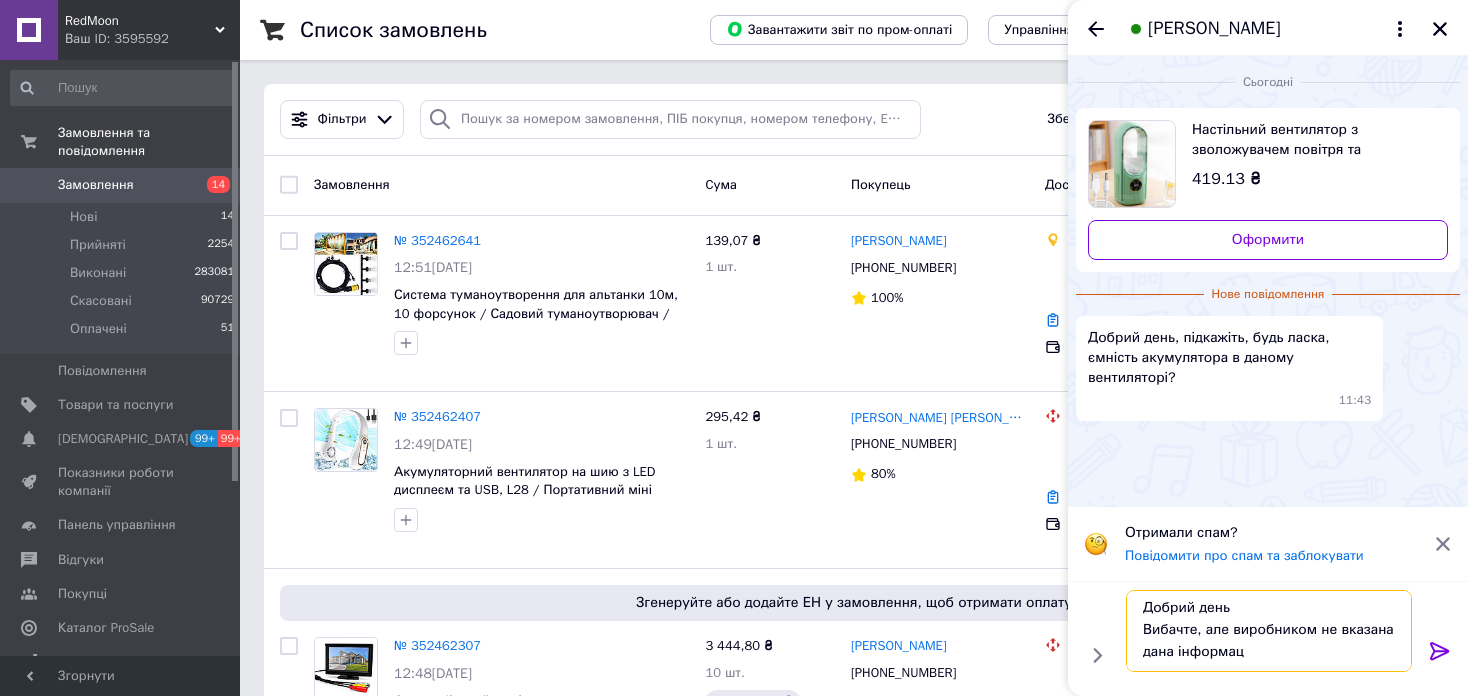 scroll, scrollTop: 1, scrollLeft: 0, axis: vertical 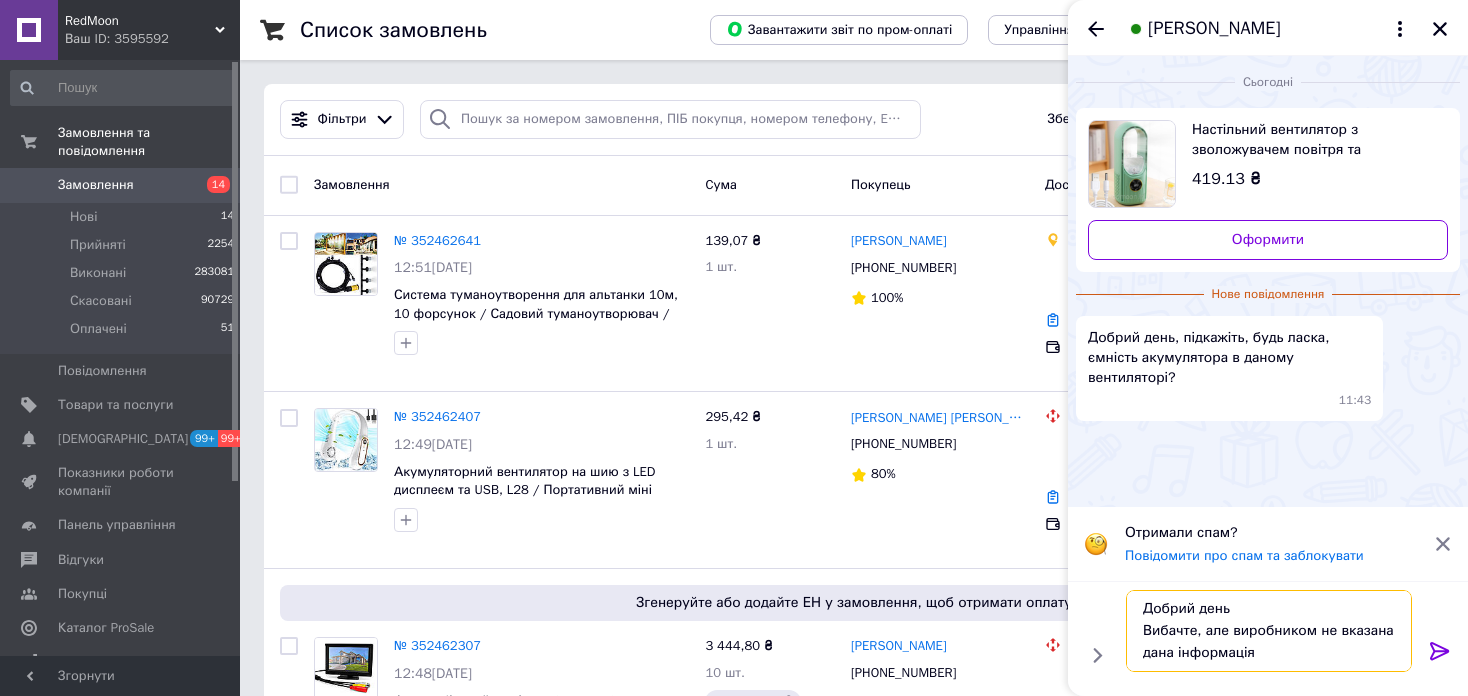 type on "Добрий день
Вибачте, але виробником не вказана дана інформація." 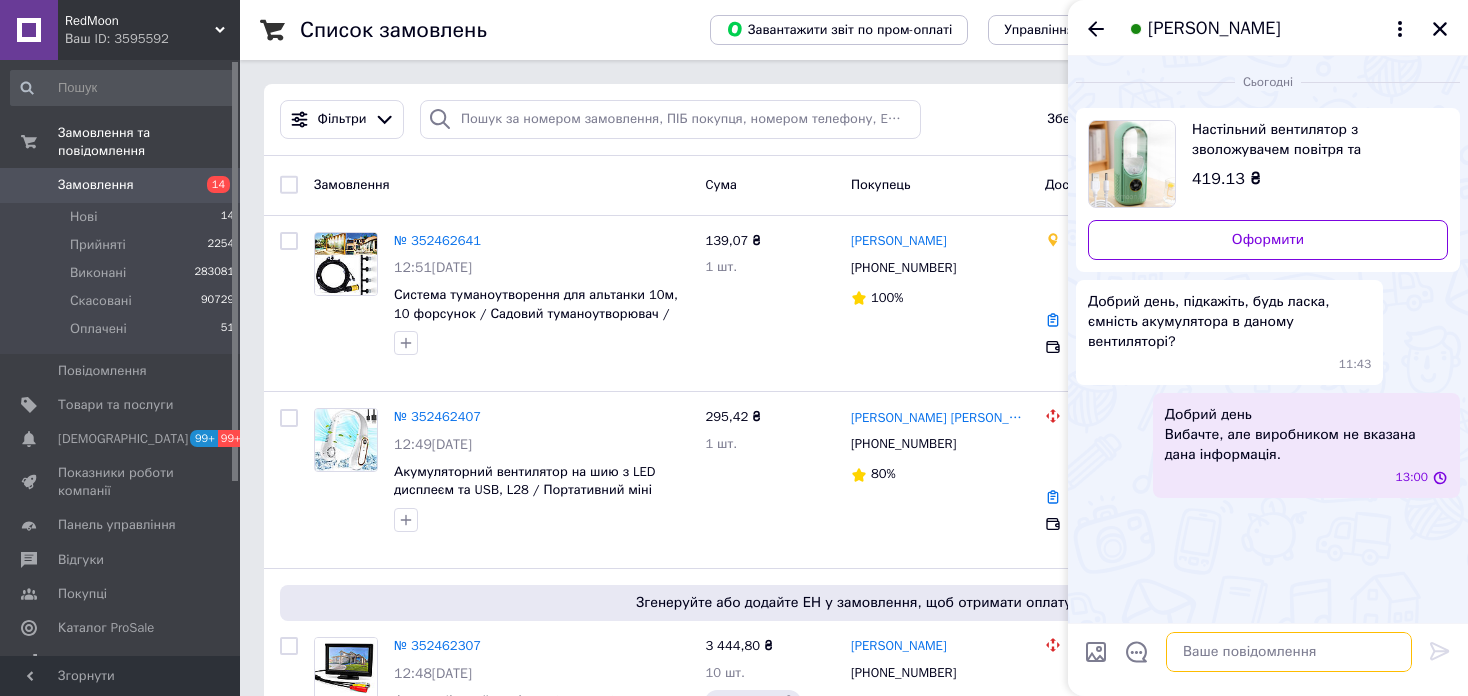 scroll, scrollTop: 0, scrollLeft: 0, axis: both 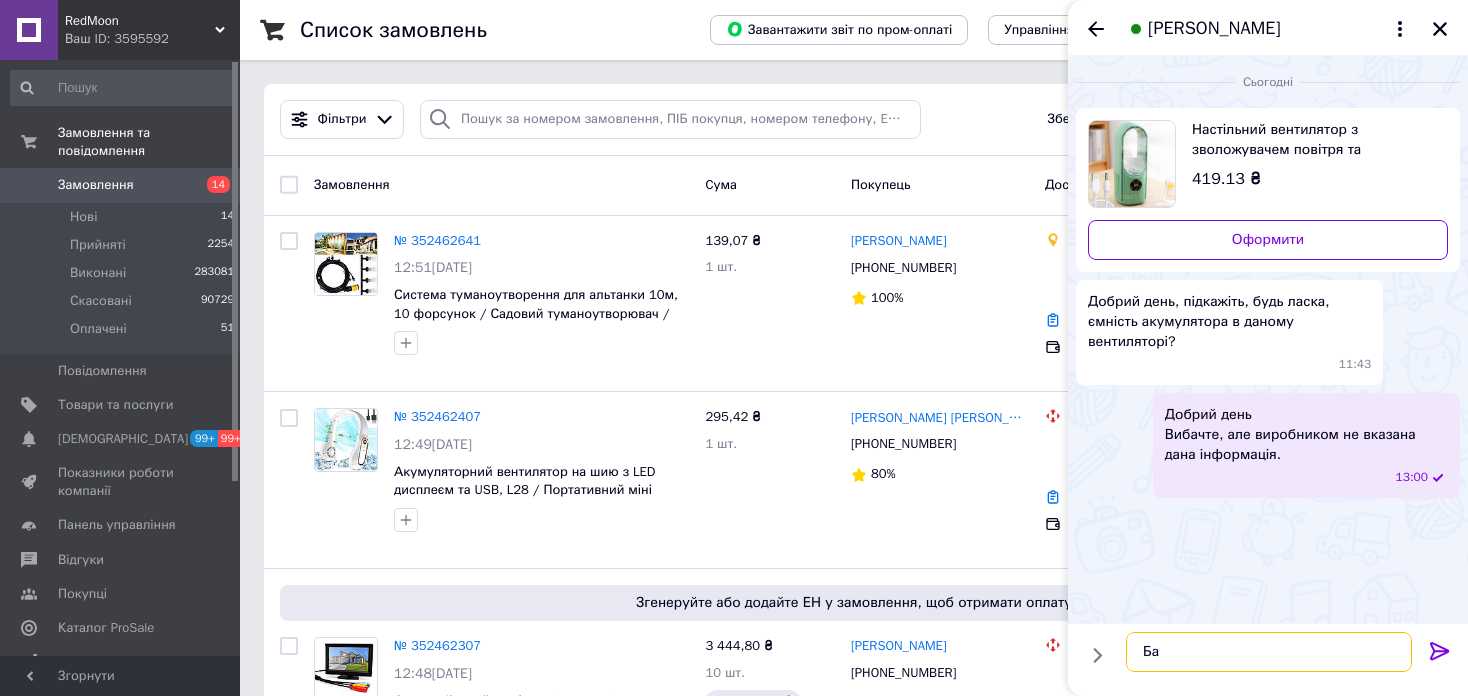 type on "Б" 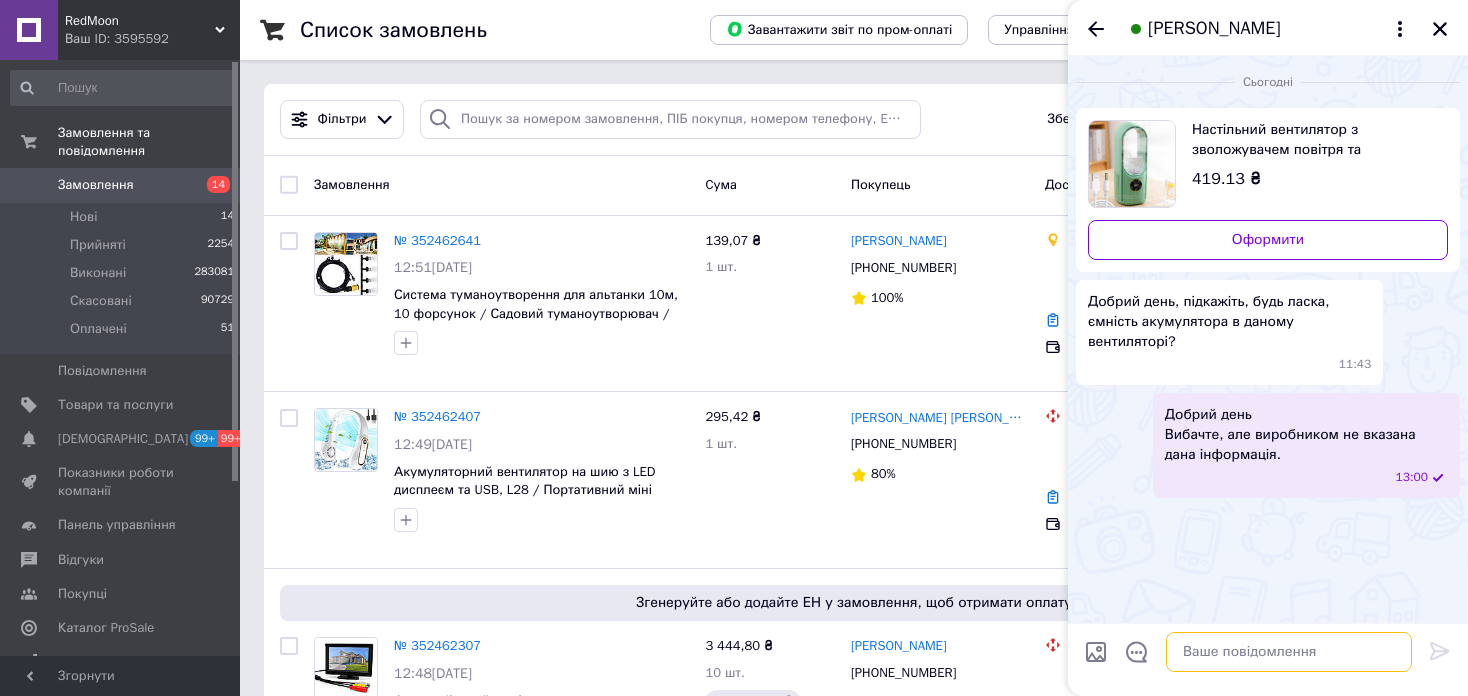 click at bounding box center (1289, 652) 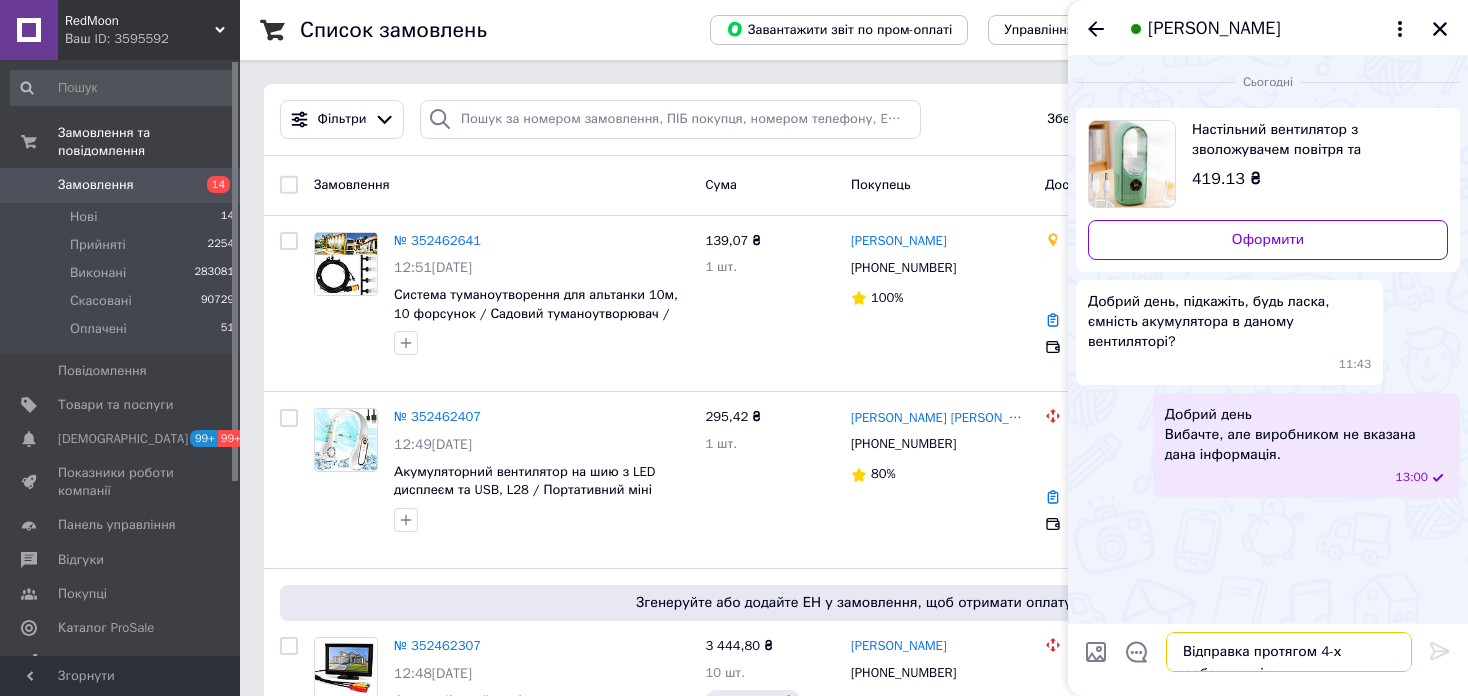 scroll, scrollTop: 1, scrollLeft: 0, axis: vertical 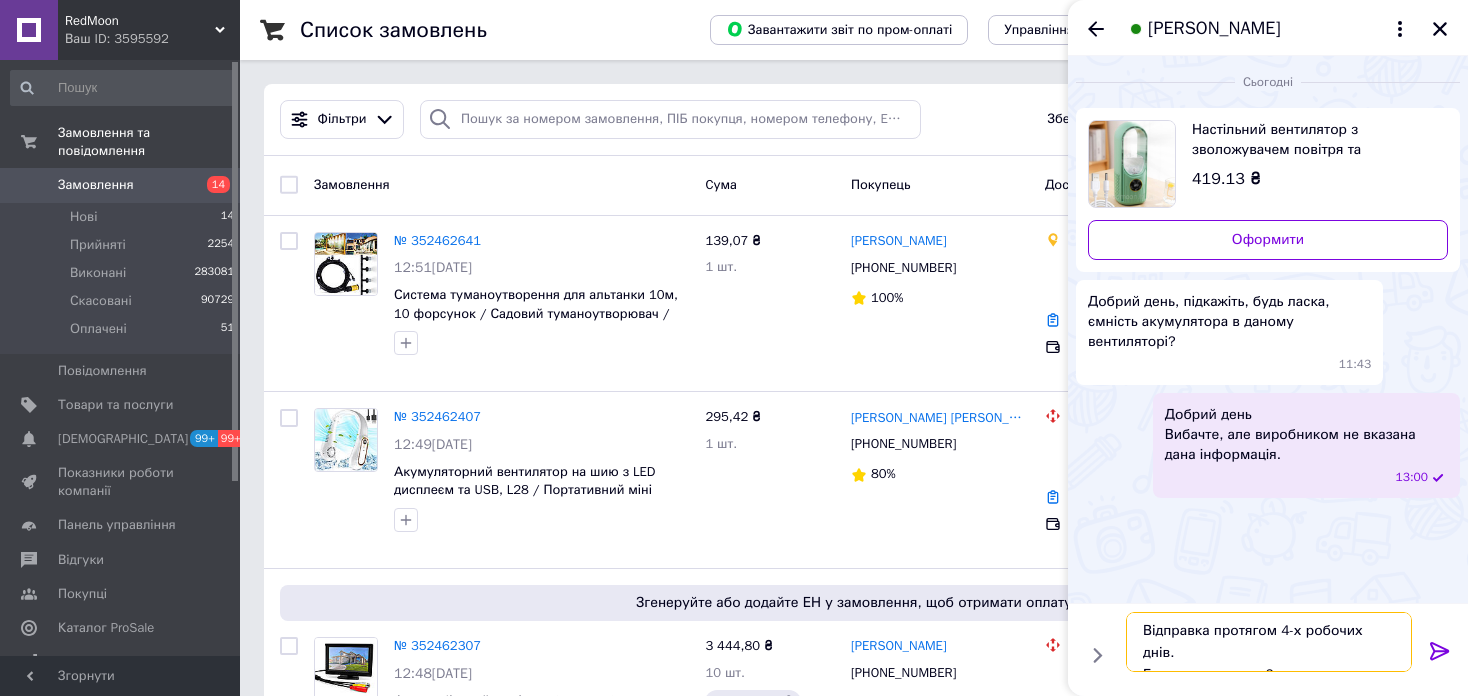 type on "Відправка протягом 4-х робочих днів.
Бажаєте замовити?" 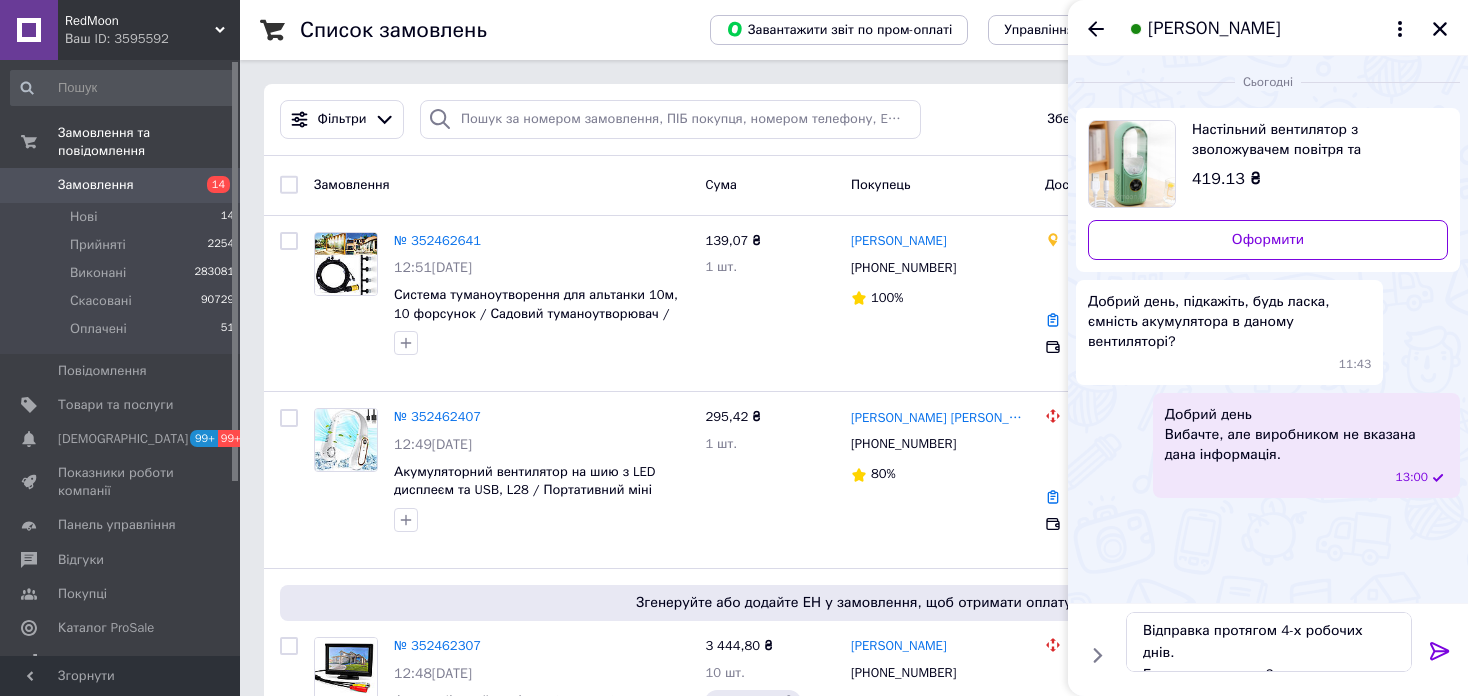 click 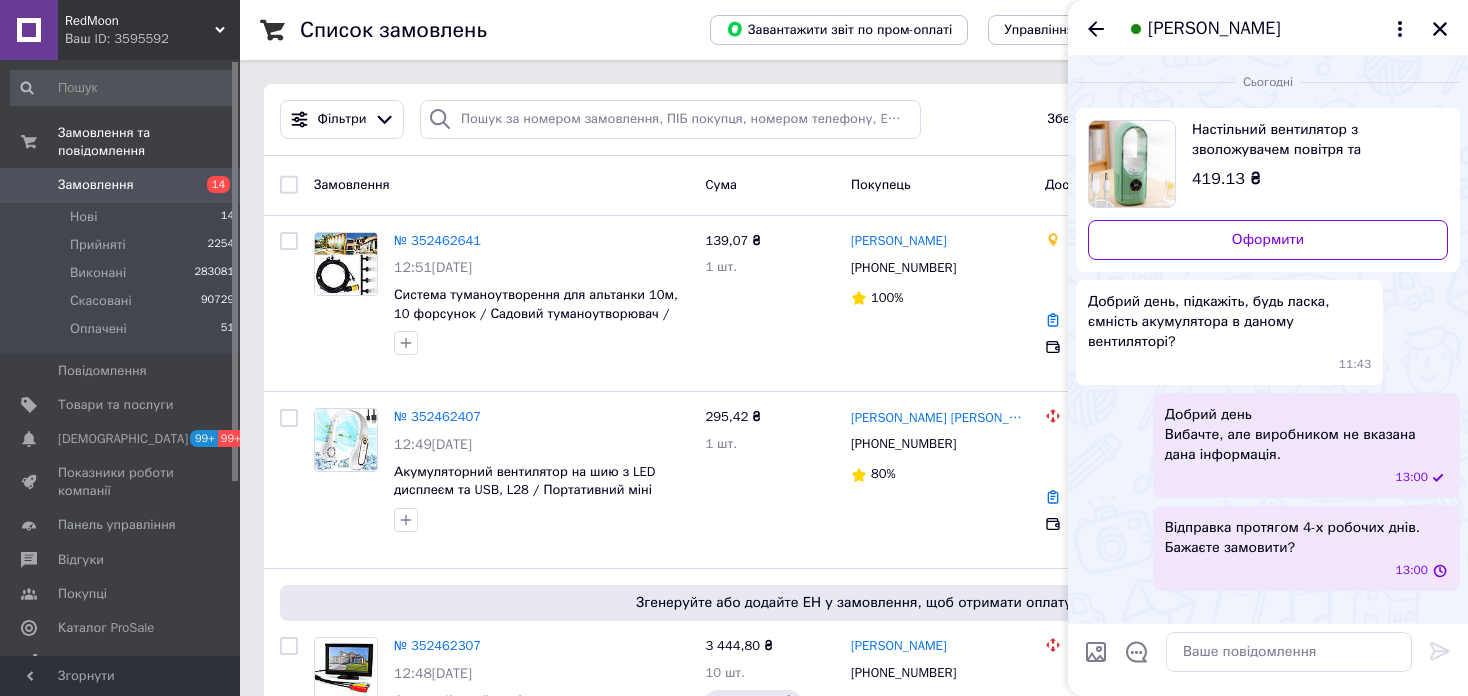 scroll, scrollTop: 0, scrollLeft: 0, axis: both 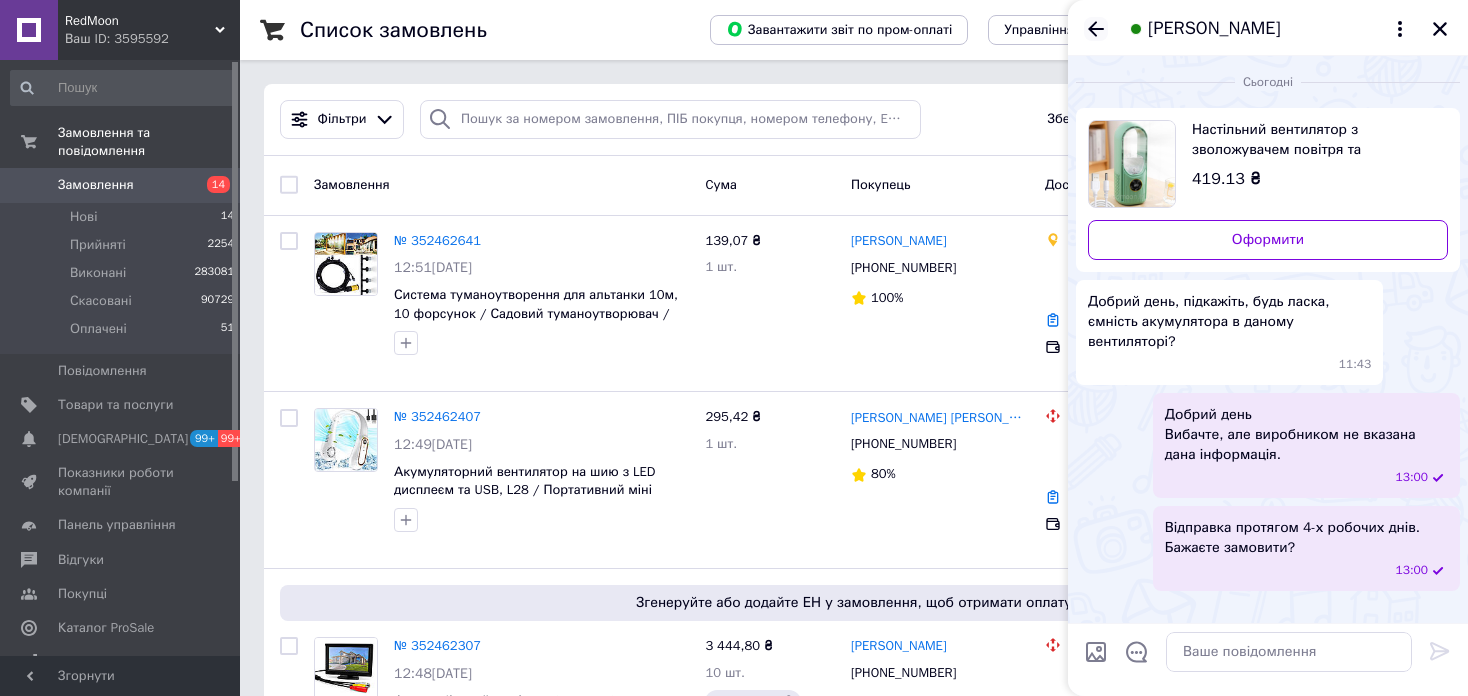 click 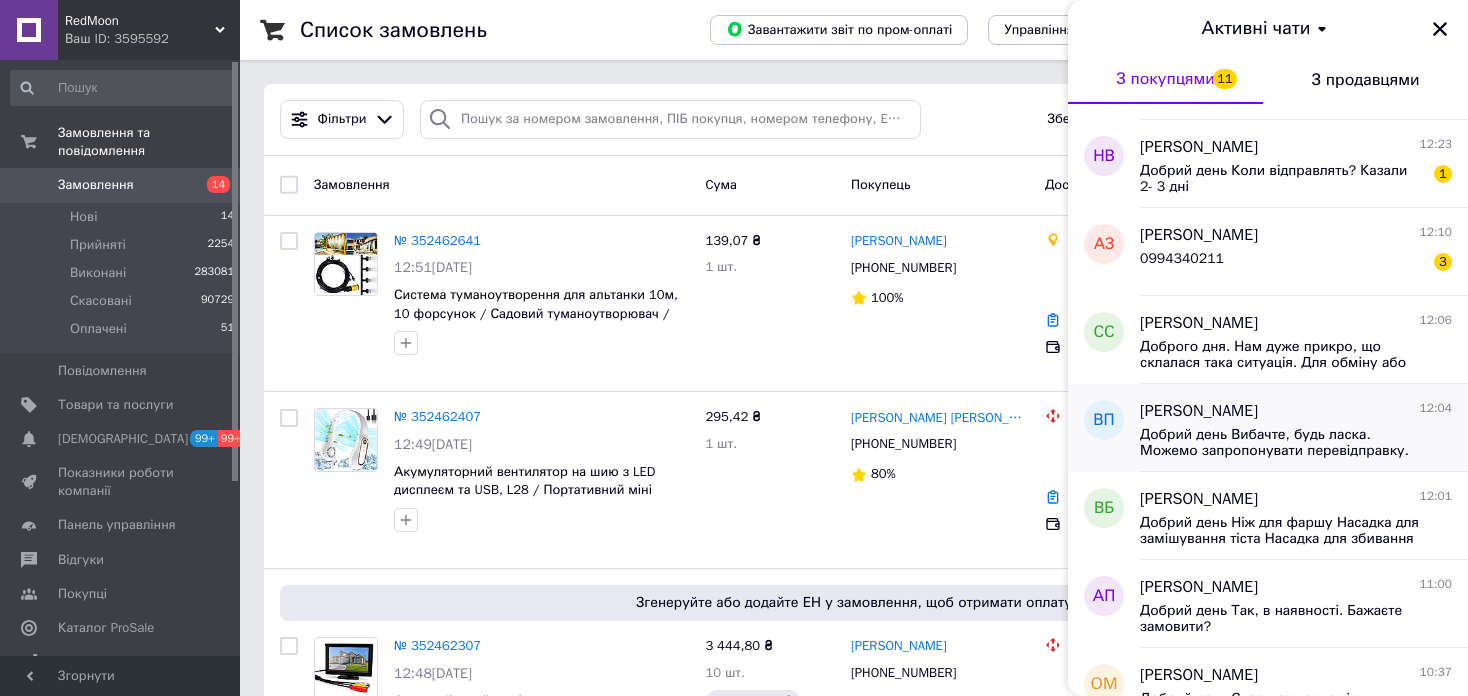 scroll, scrollTop: 500, scrollLeft: 0, axis: vertical 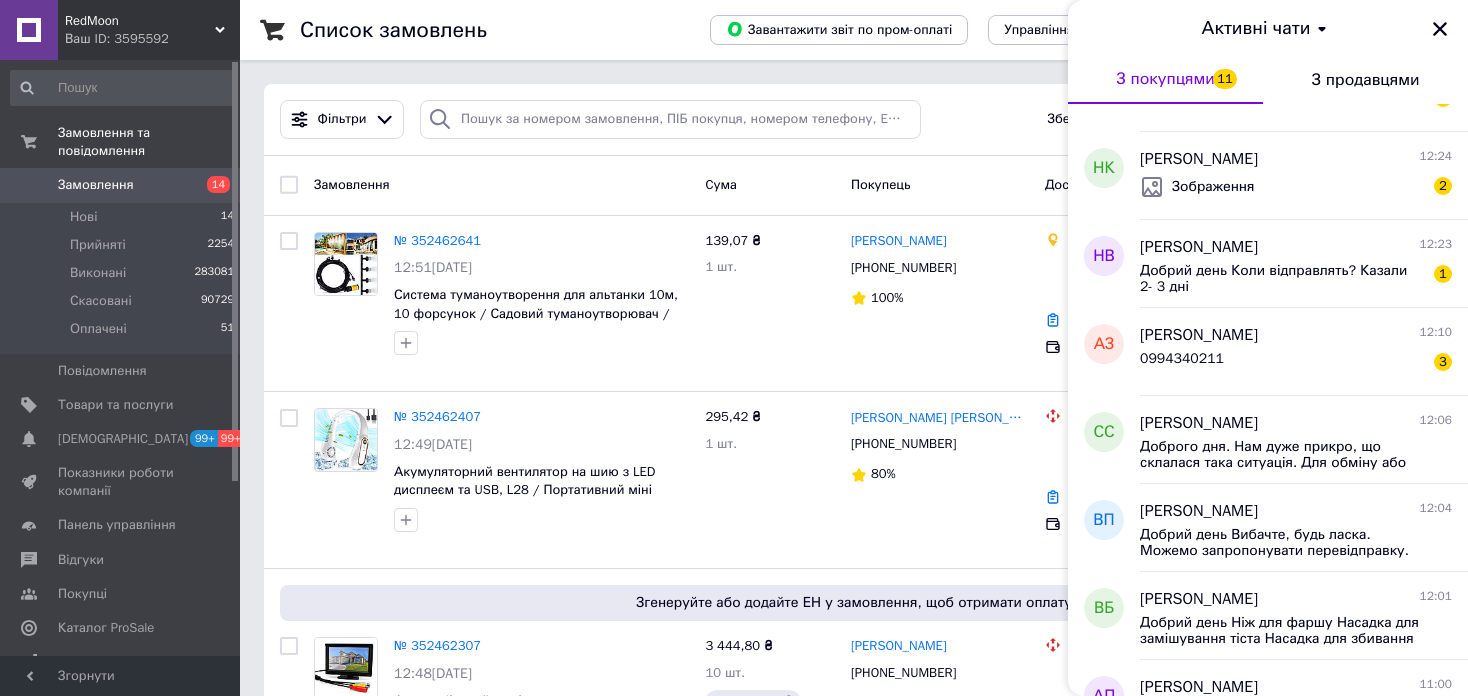 click on "Ваш ID: 3595592" at bounding box center [152, 39] 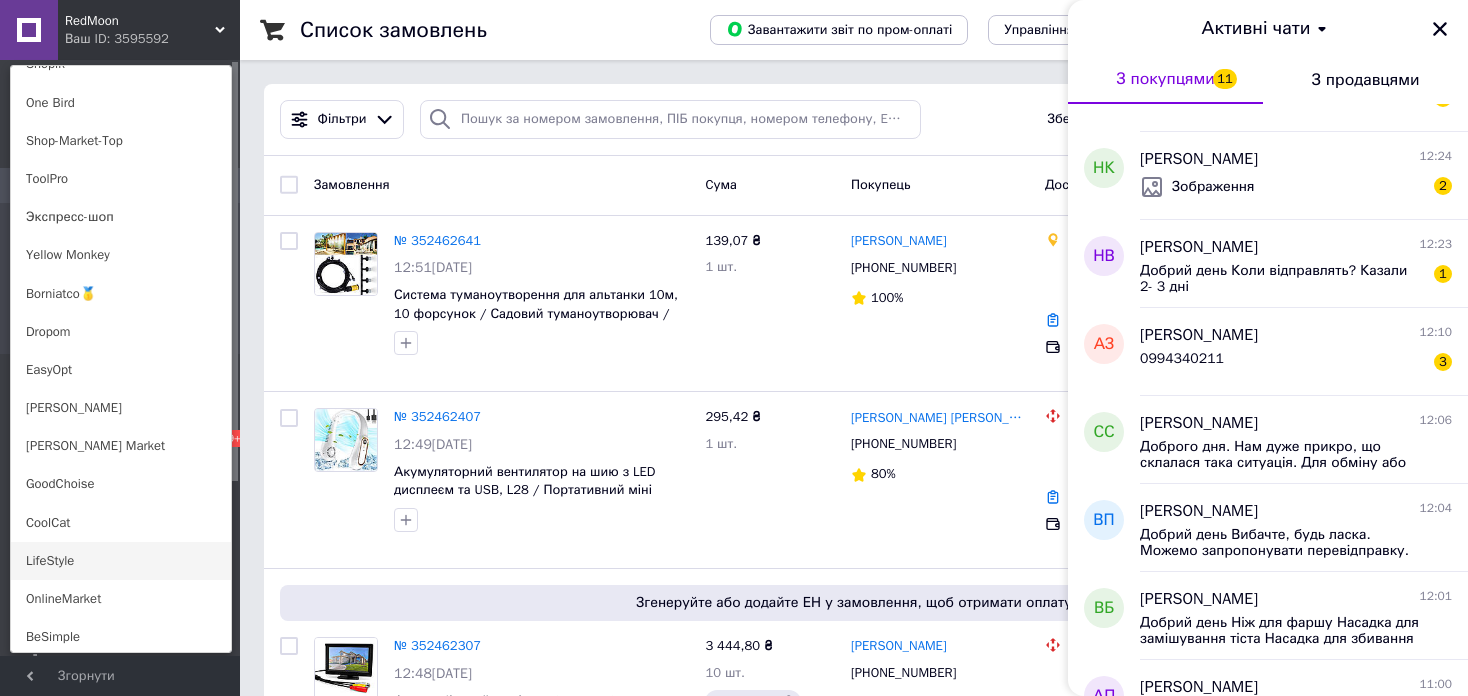 scroll, scrollTop: 1400, scrollLeft: 0, axis: vertical 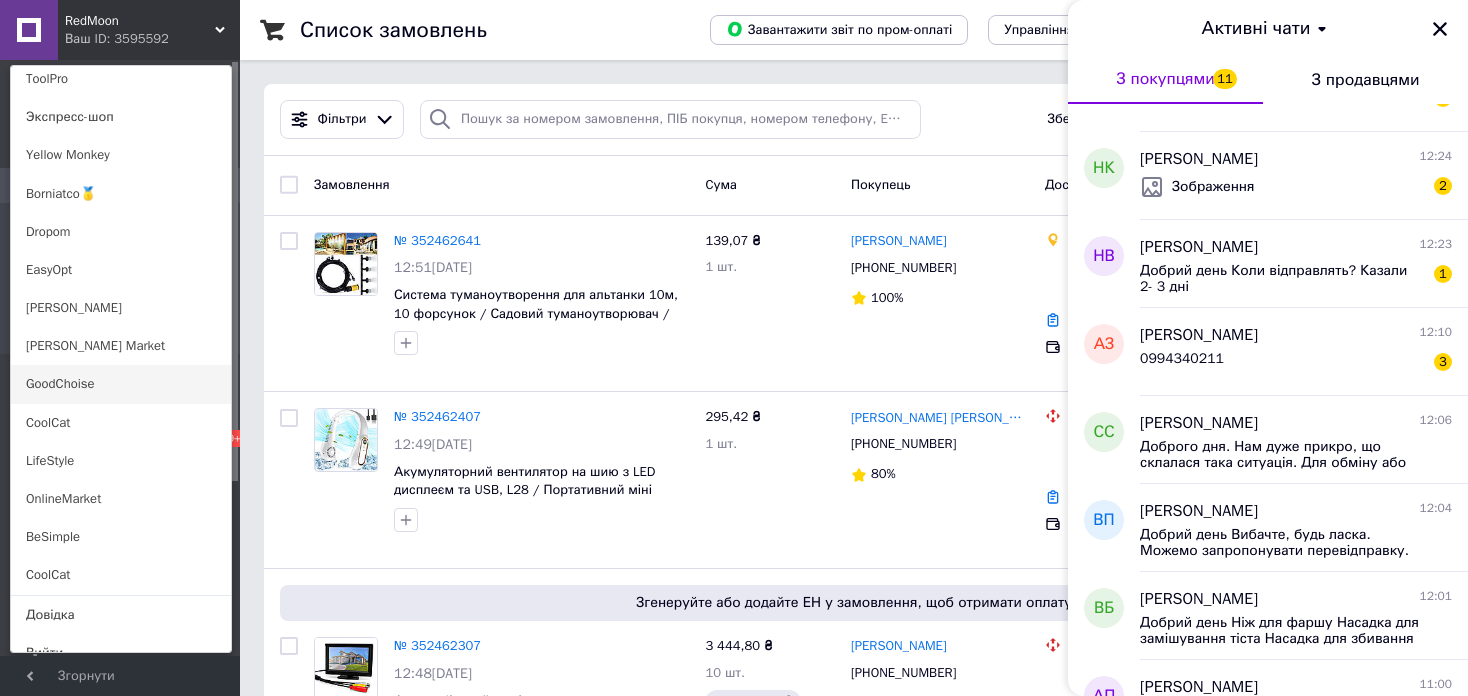 click on "GoodChoise" at bounding box center [121, 384] 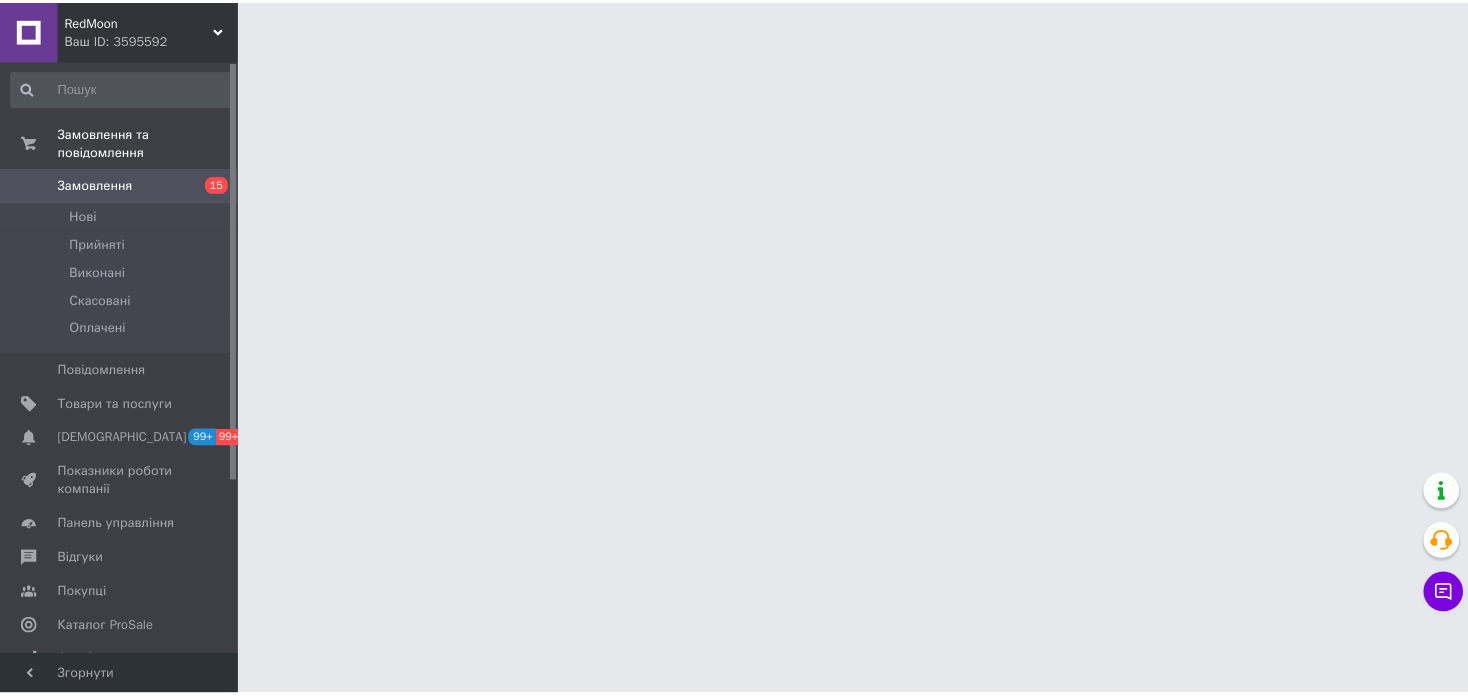 scroll, scrollTop: 0, scrollLeft: 0, axis: both 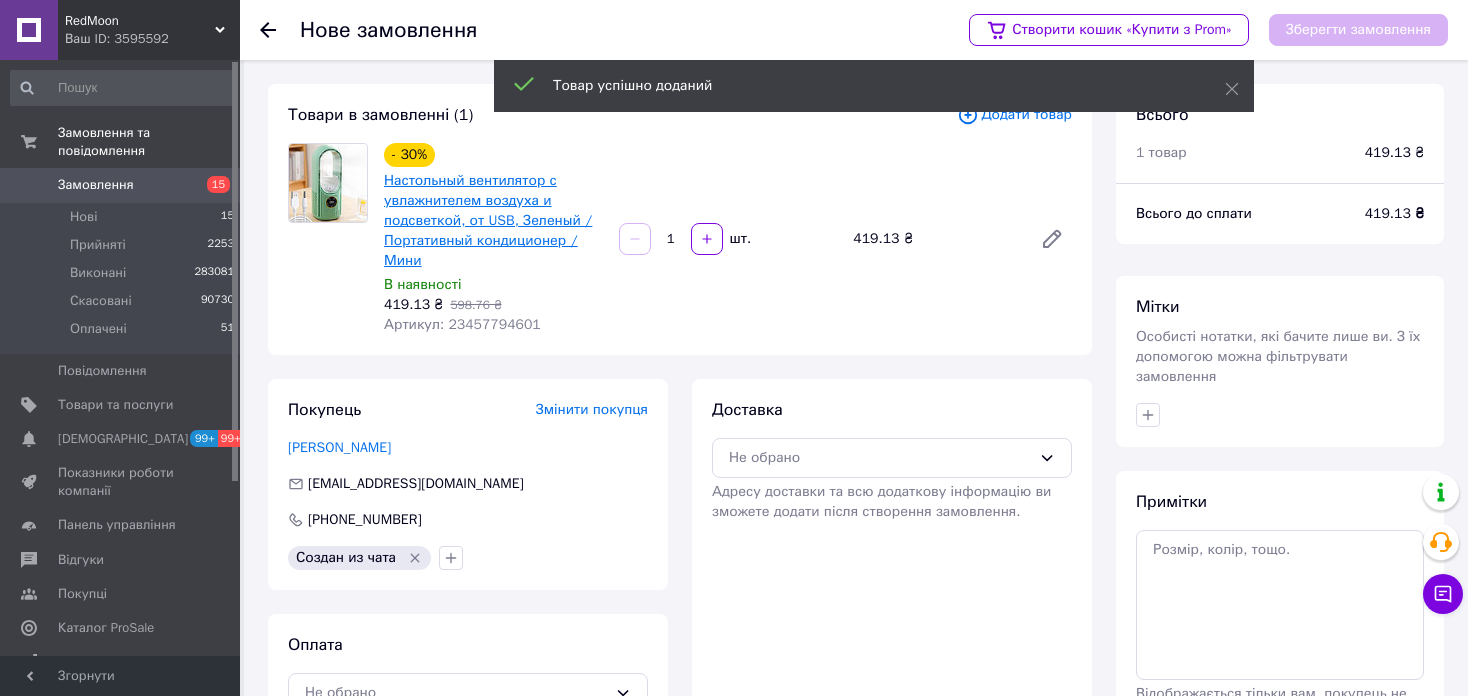 click on "Настольный вентилятор с увлажнителем воздуха и подсветкой, от USB, Зеленый / Портативный кондиционер / Мини" at bounding box center (488, 220) 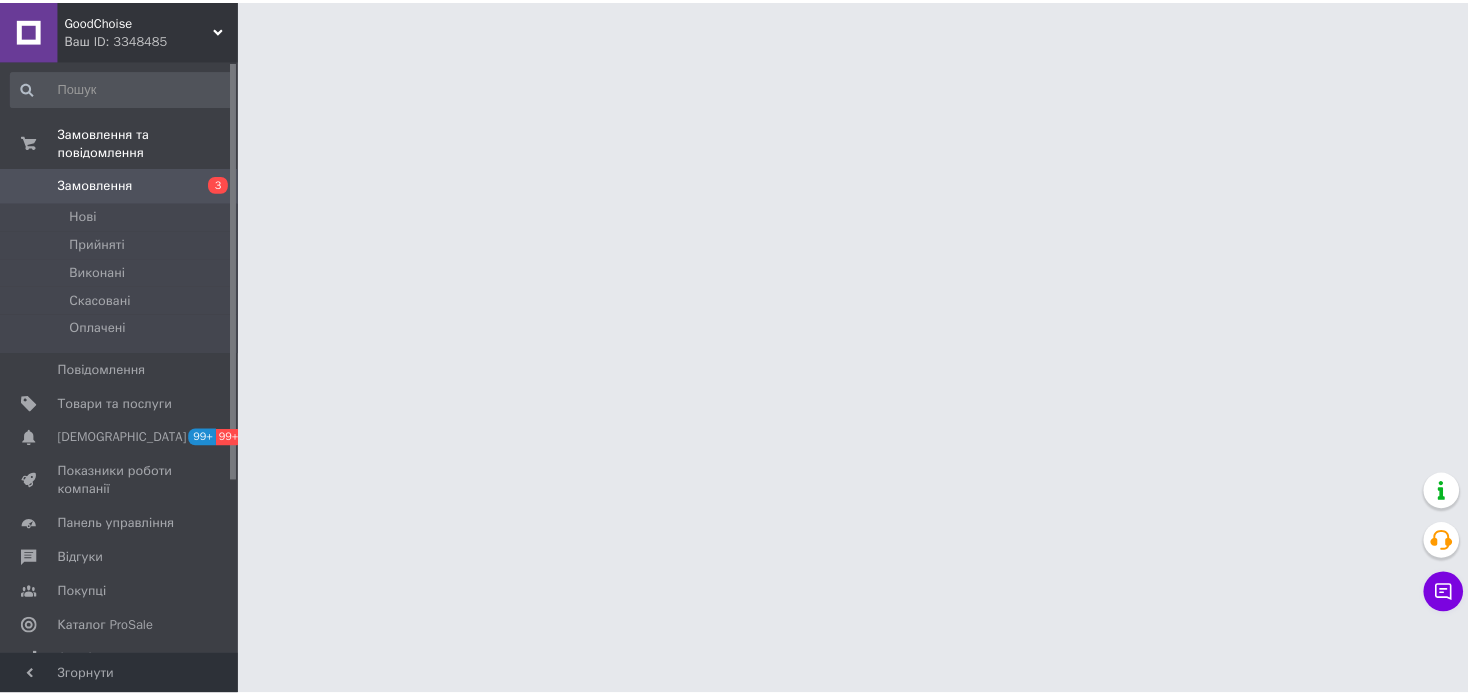 scroll, scrollTop: 0, scrollLeft: 0, axis: both 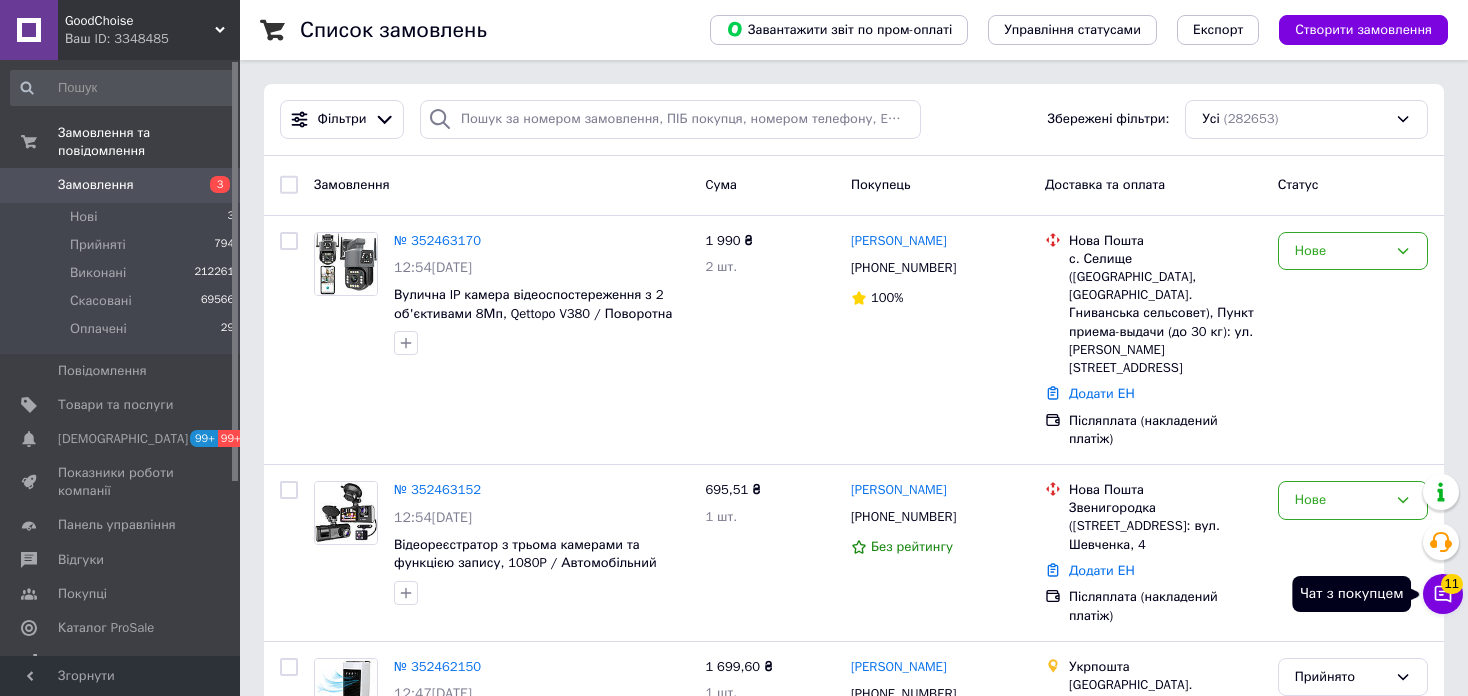 click 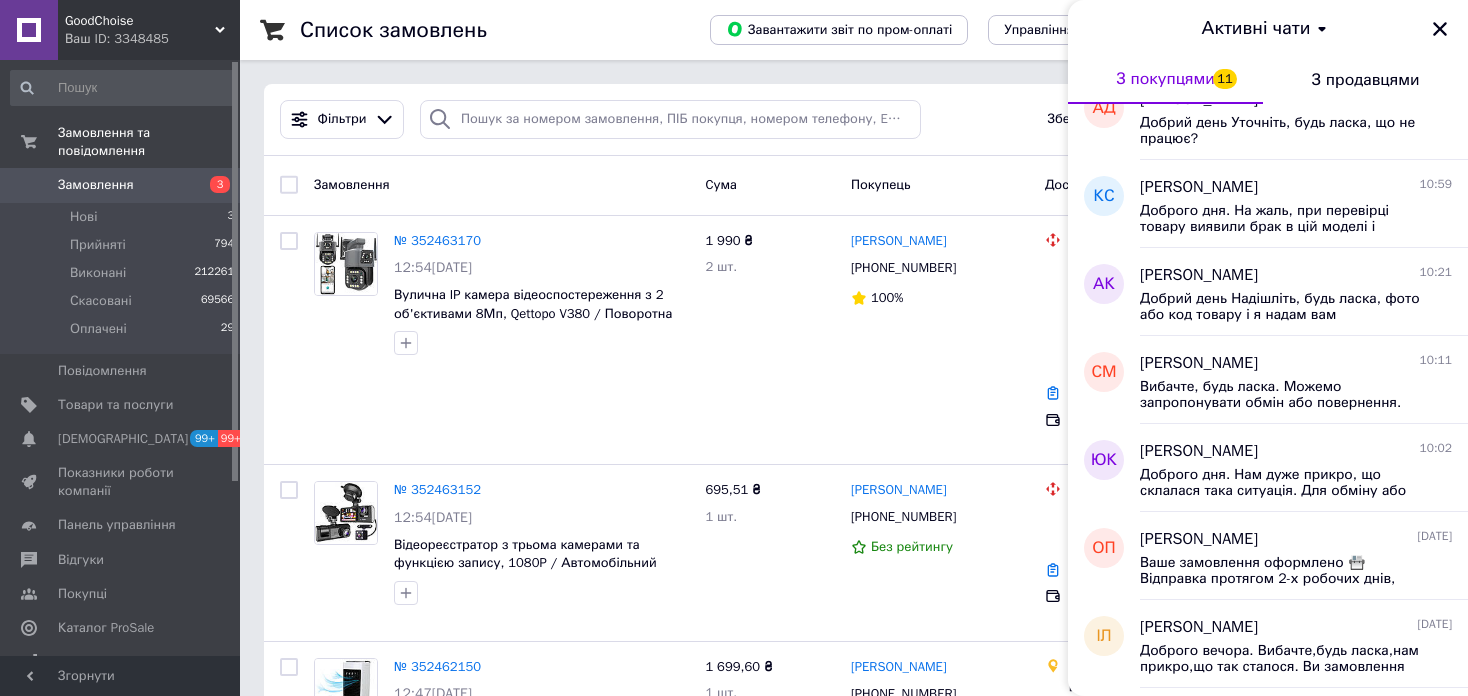 scroll, scrollTop: 1100, scrollLeft: 0, axis: vertical 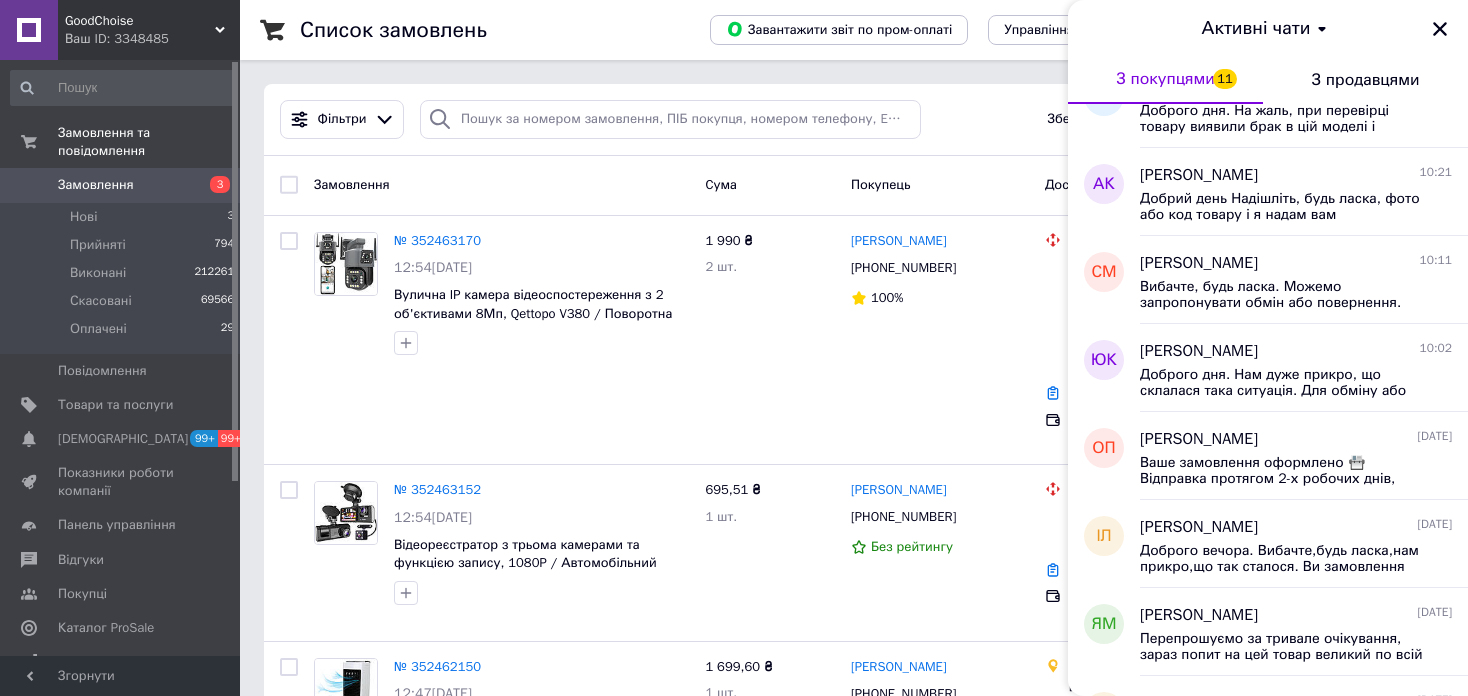 click on "GoodChoise" at bounding box center [140, 21] 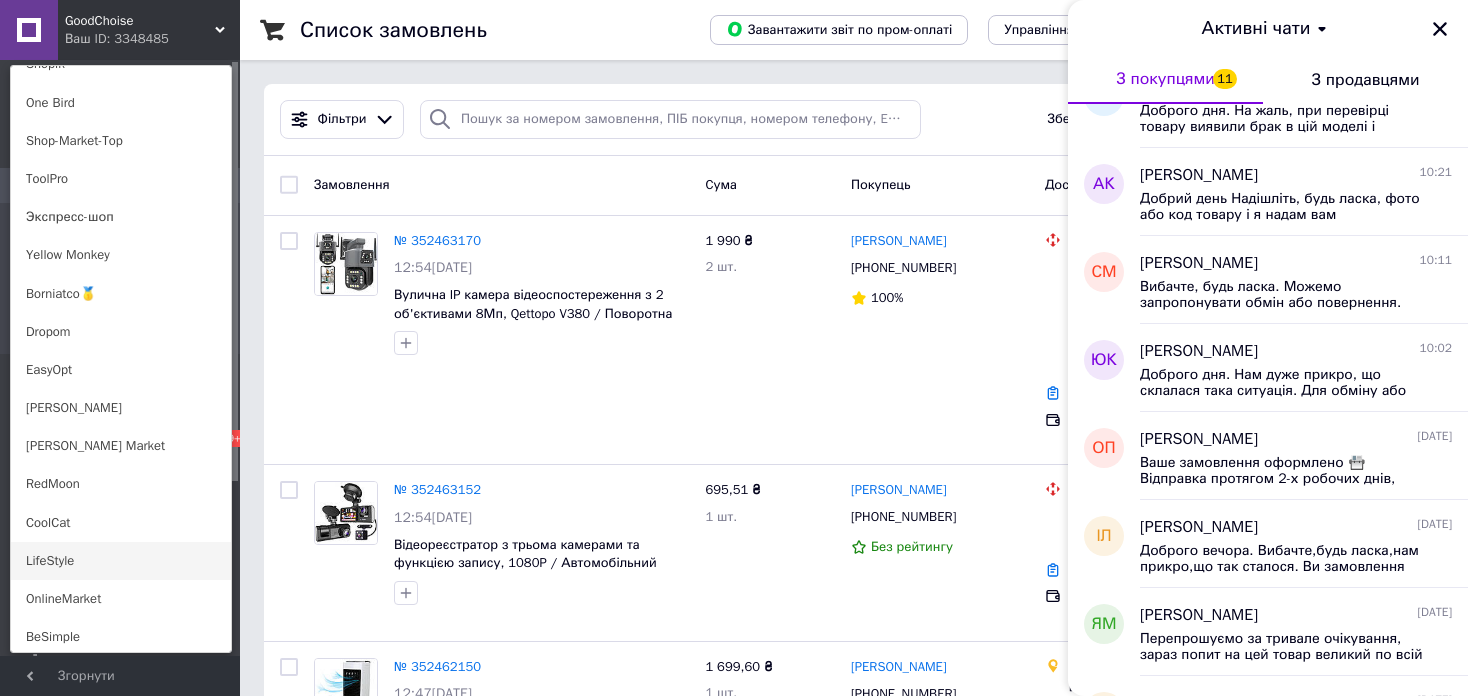 scroll, scrollTop: 1420, scrollLeft: 0, axis: vertical 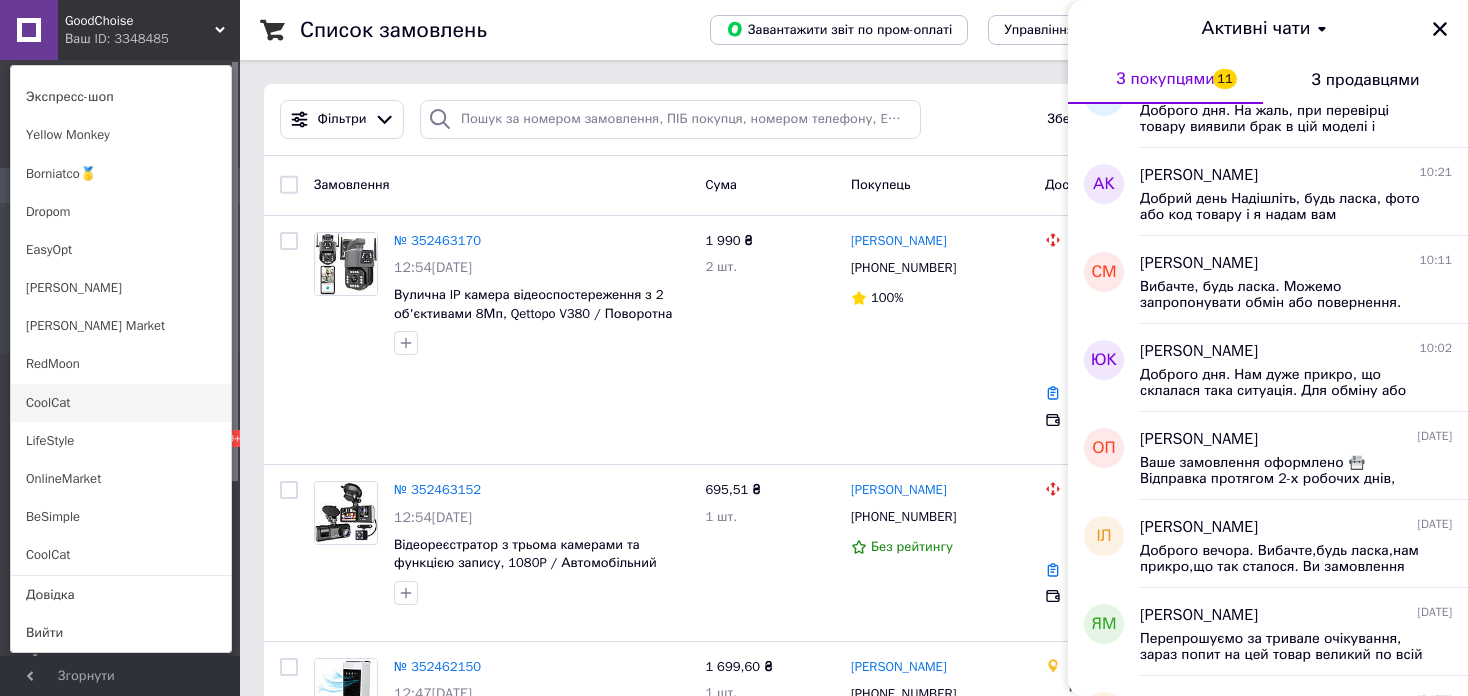 click on "CoolCat" at bounding box center (121, 403) 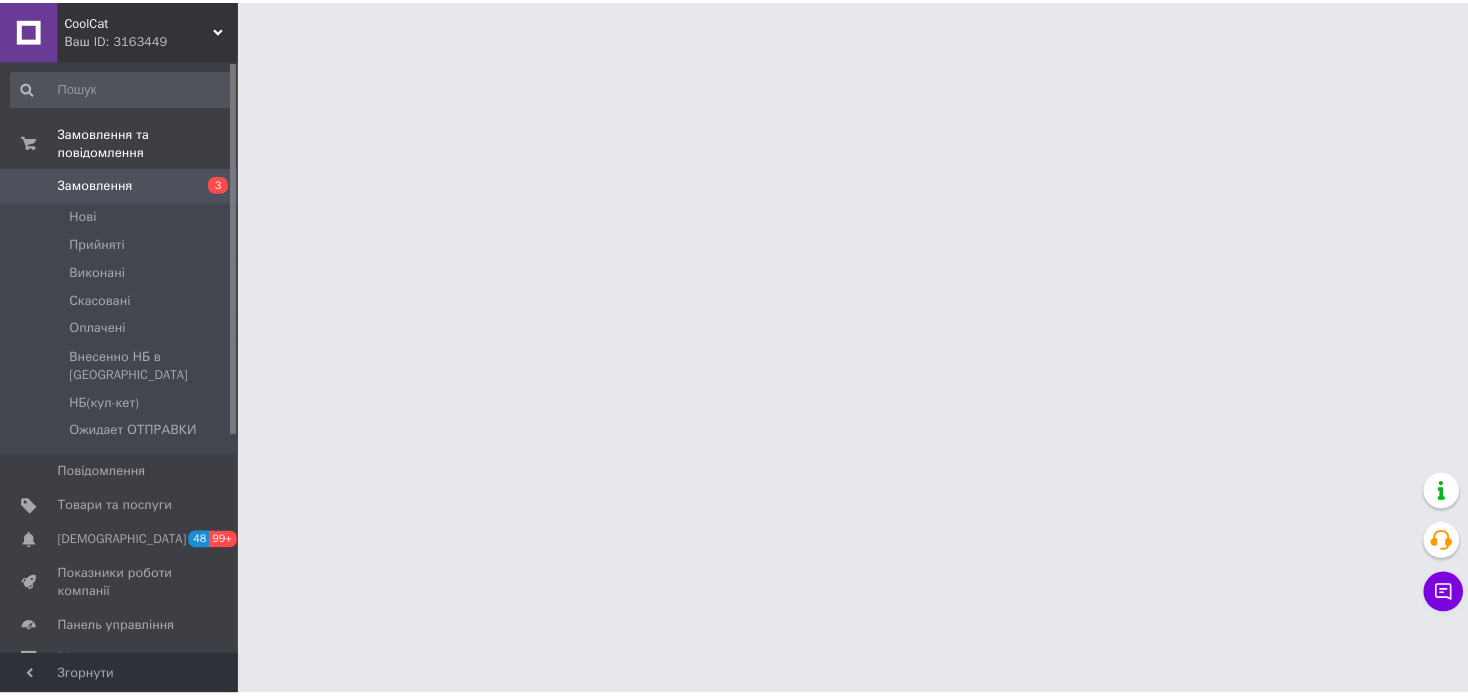 scroll, scrollTop: 0, scrollLeft: 0, axis: both 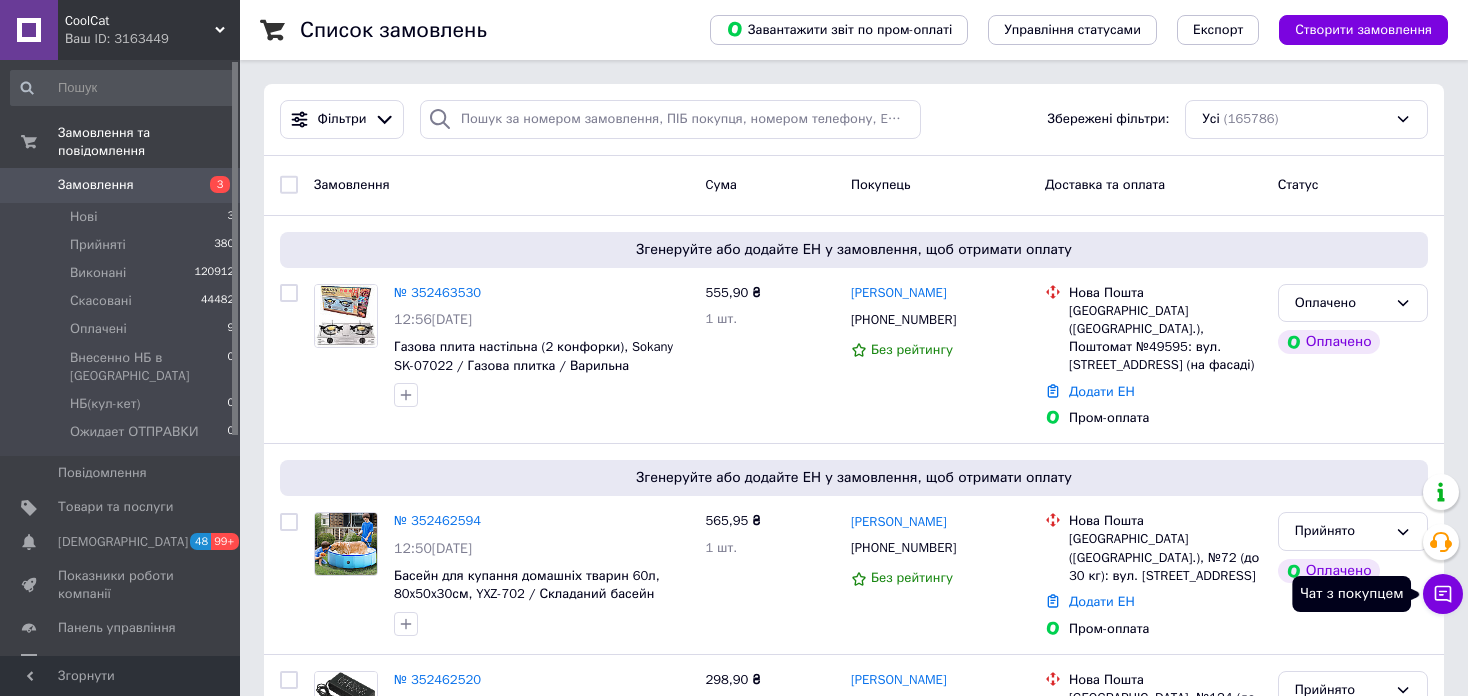 click on "Чат з покупцем" at bounding box center (1443, 594) 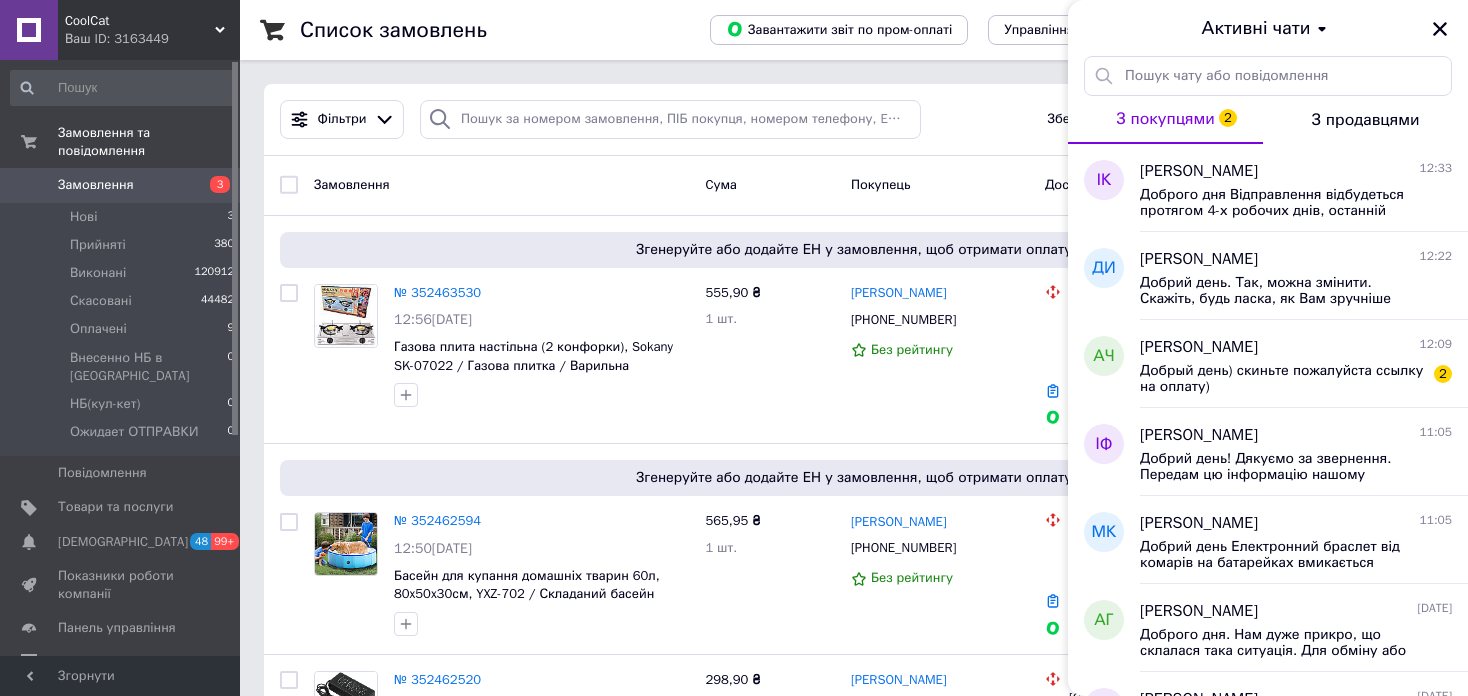 click on "Активні чати" at bounding box center (1268, 29) 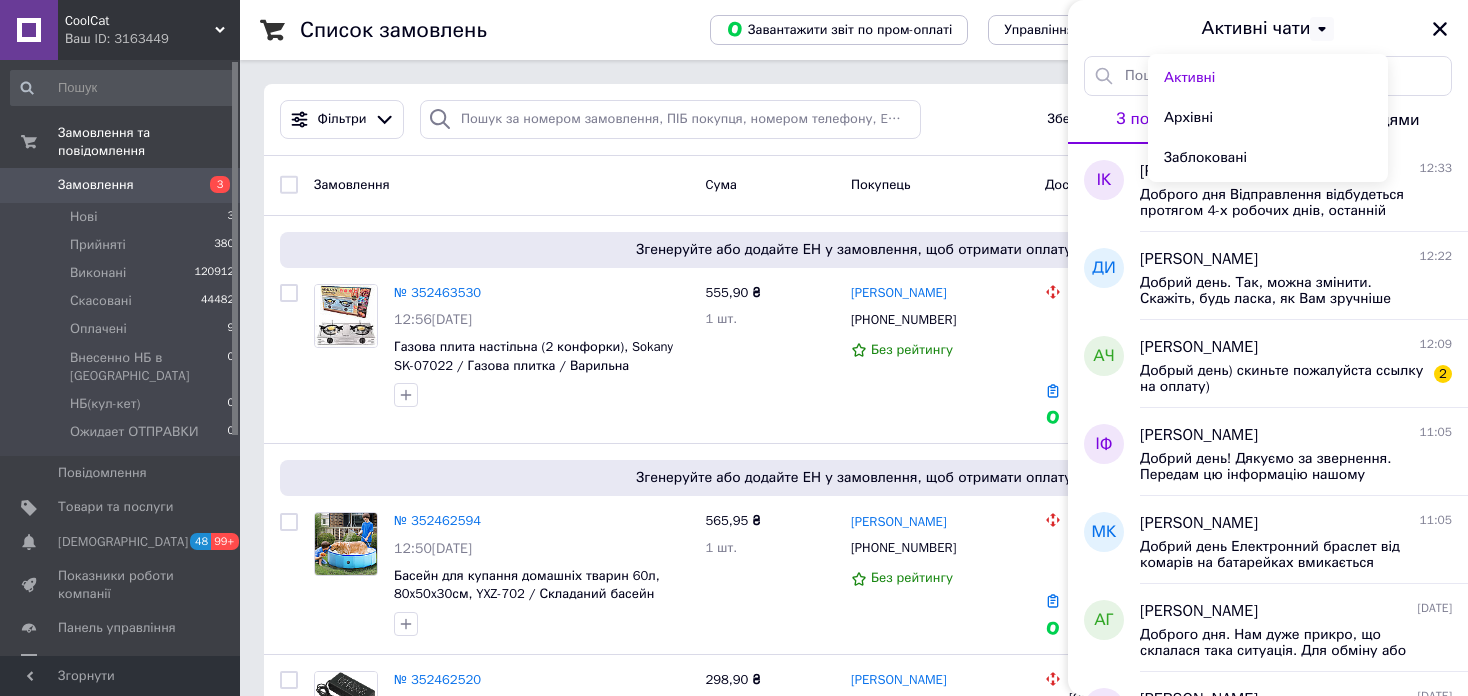 click on "Активні чати" at bounding box center (1268, 29) 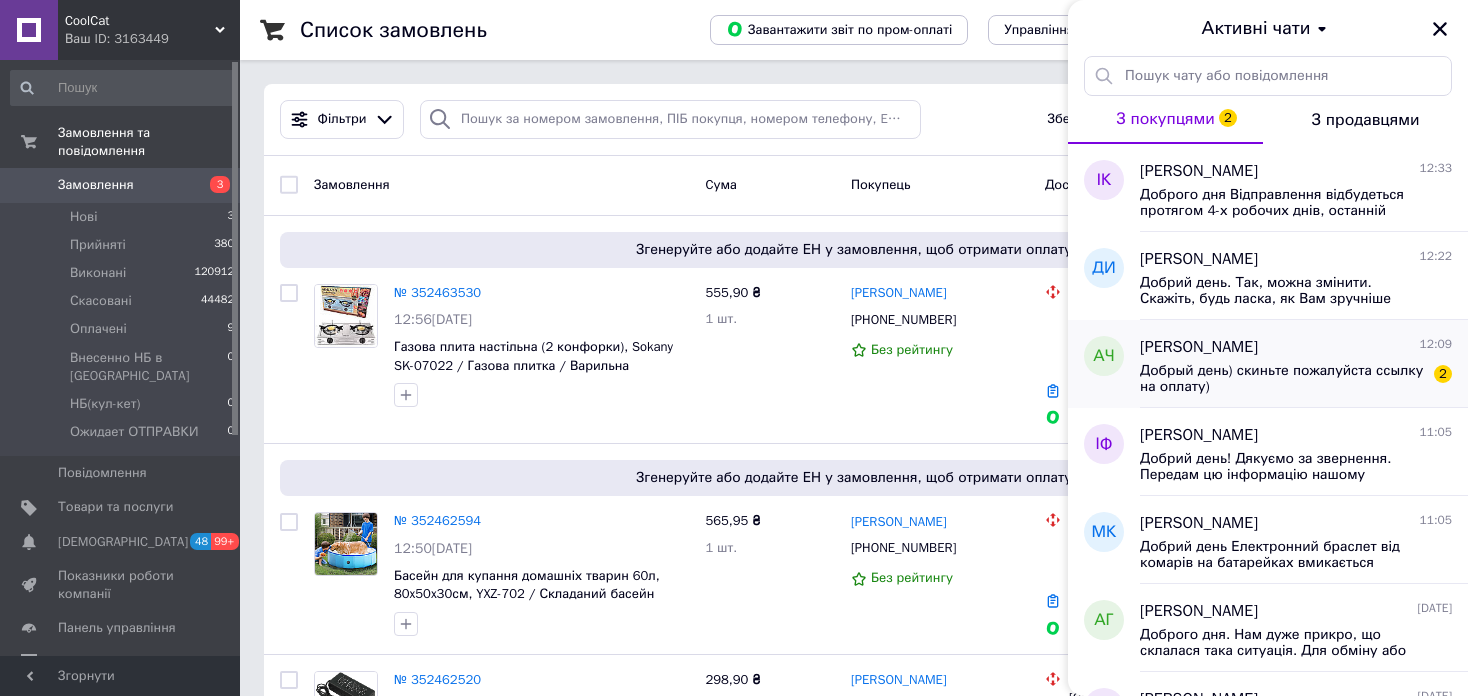click on "[PERSON_NAME] 12:09" at bounding box center (1296, 347) 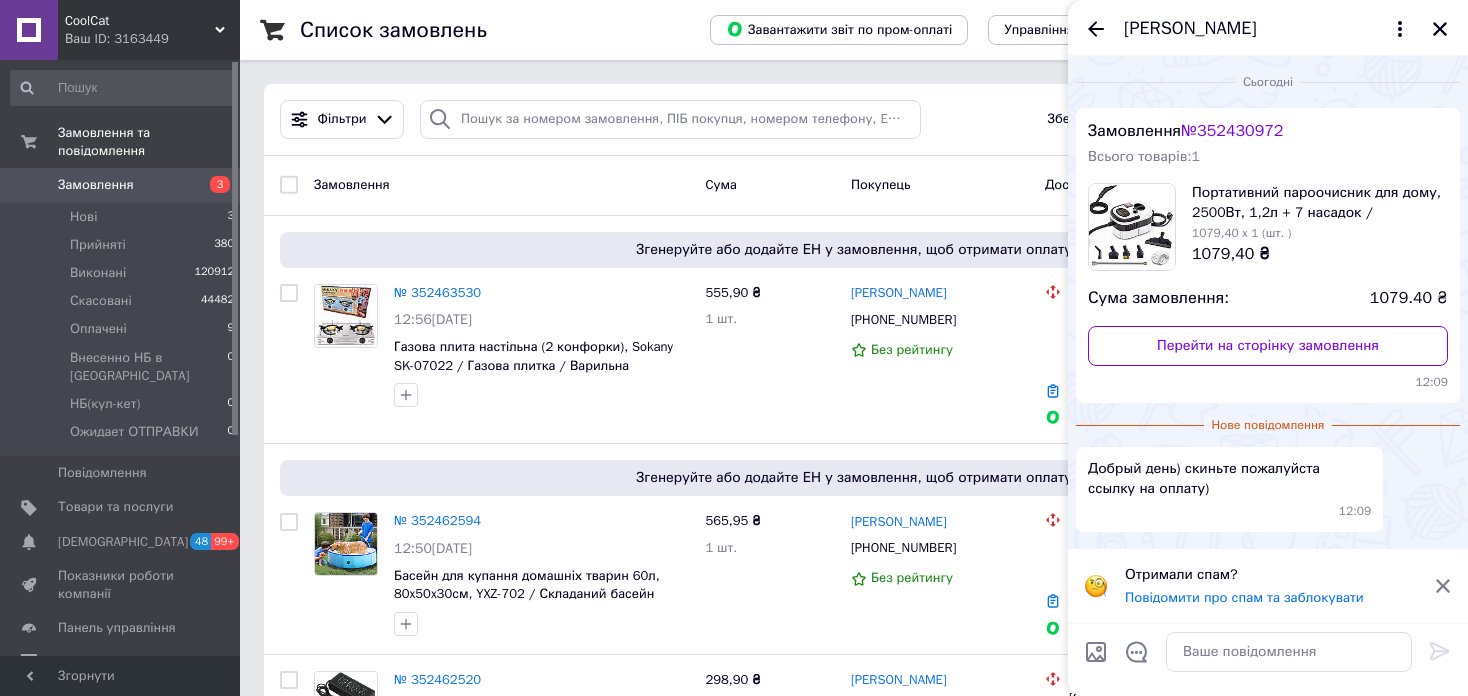 click on "№ 352430972" at bounding box center [1232, 131] 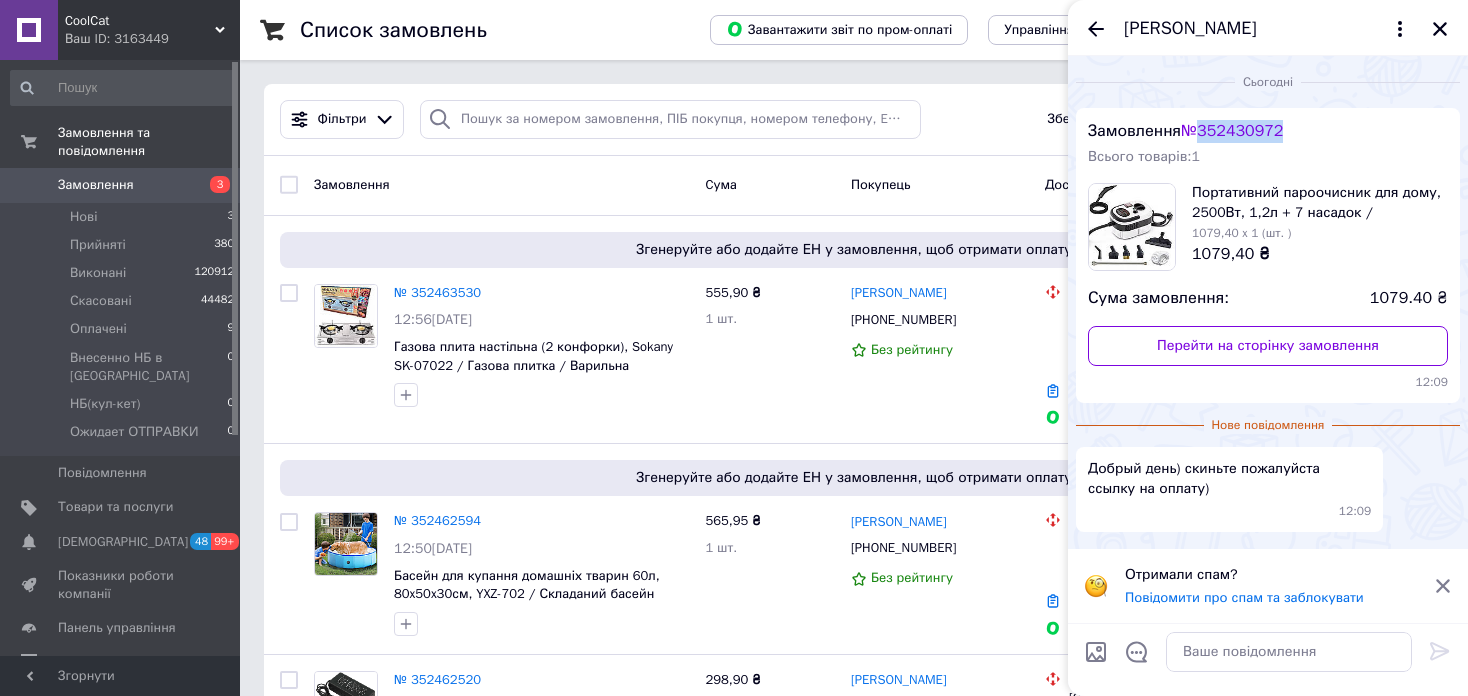 click on "№ 352430972" at bounding box center (1232, 131) 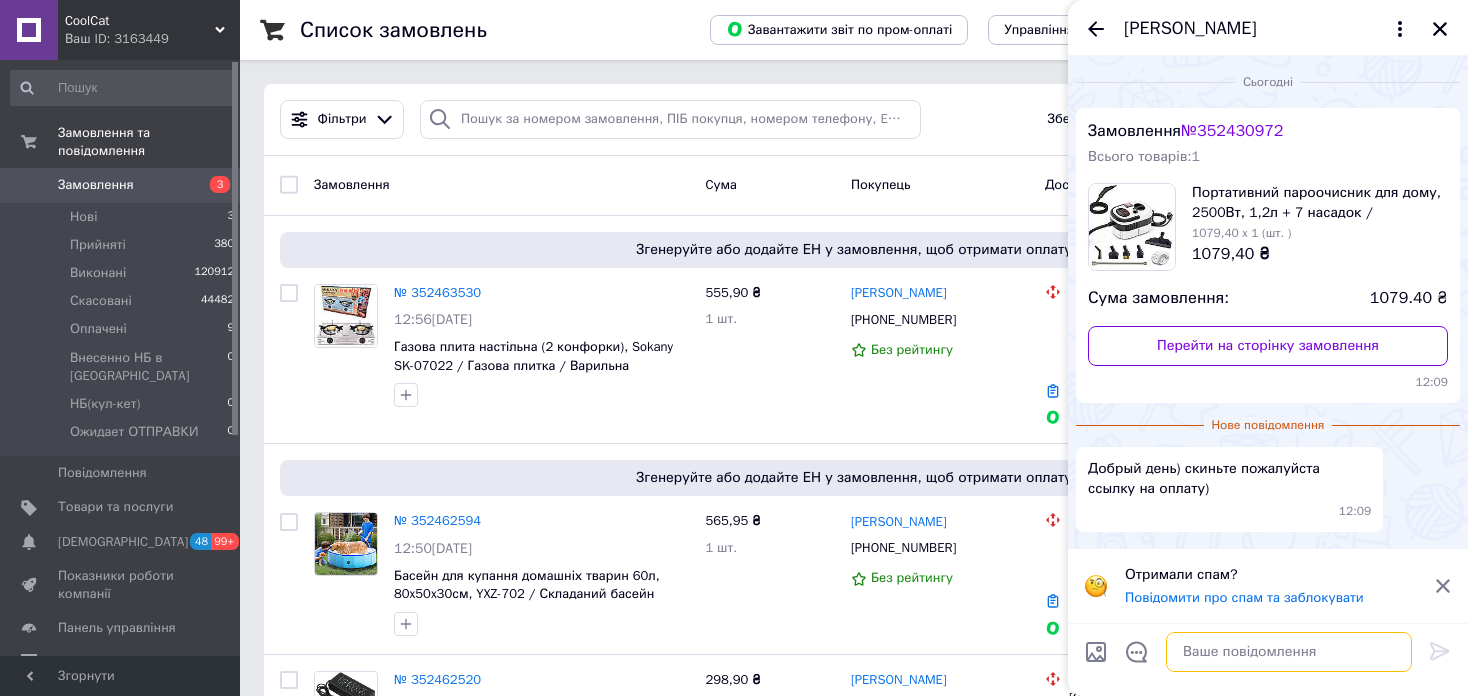 click at bounding box center [1289, 652] 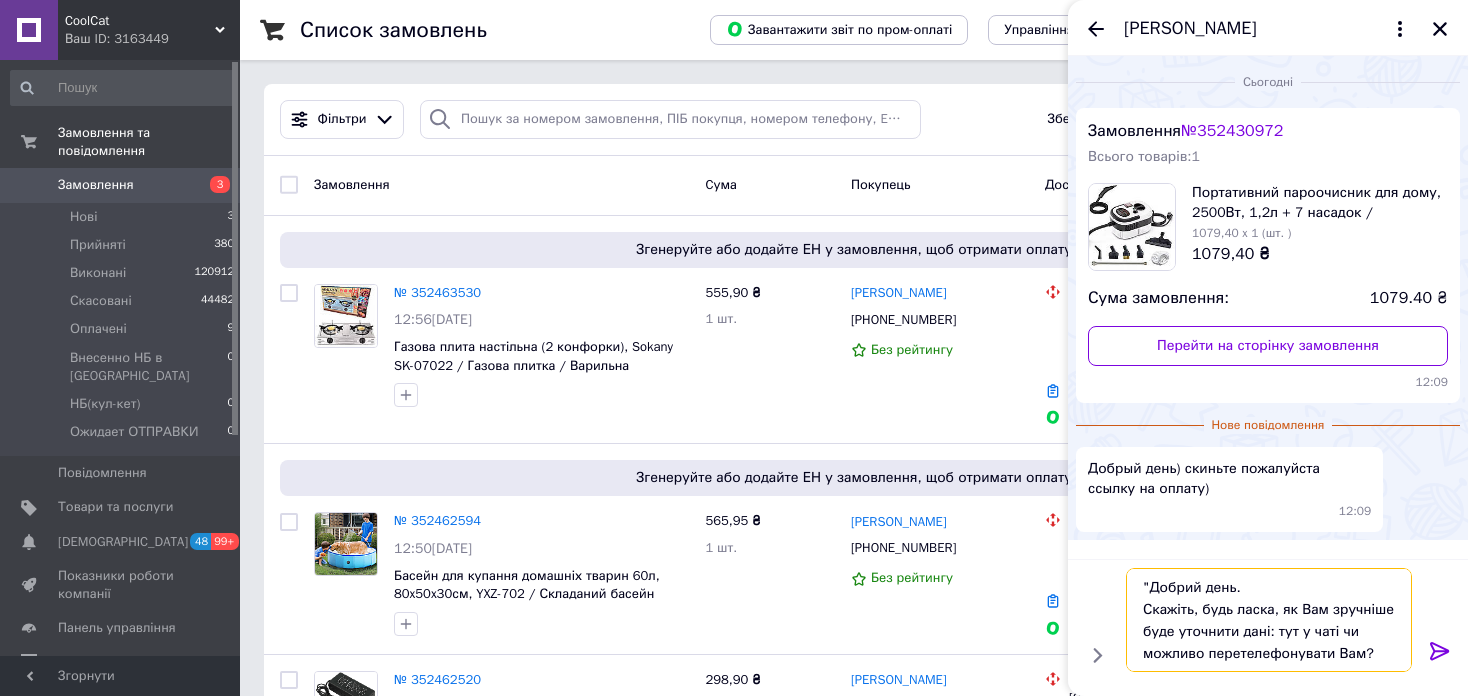 click on ""Добрий день.
Скажіть, будь ласка, як Вам зручніше буде уточнити дані: тут у чаті чи можливо перетелефонувати Вам?" at bounding box center (1269, 620) 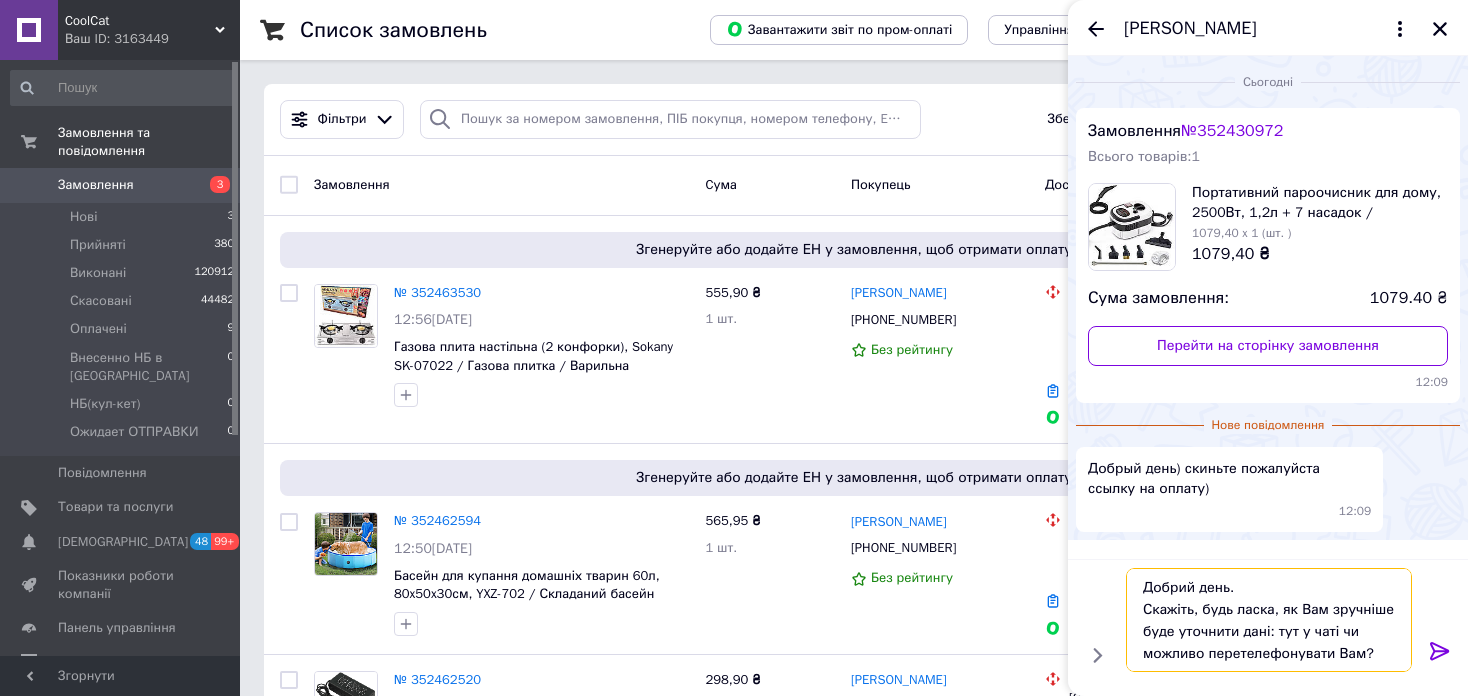 type 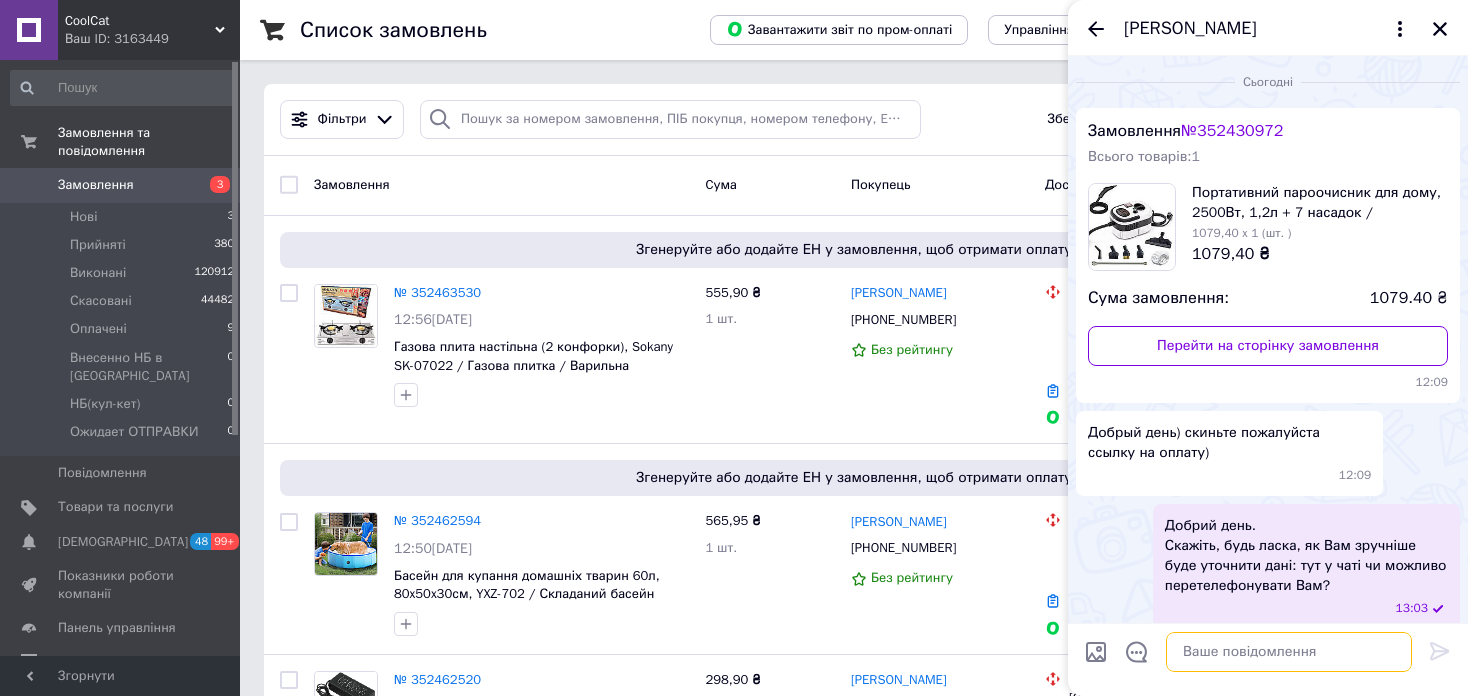 scroll, scrollTop: 13, scrollLeft: 0, axis: vertical 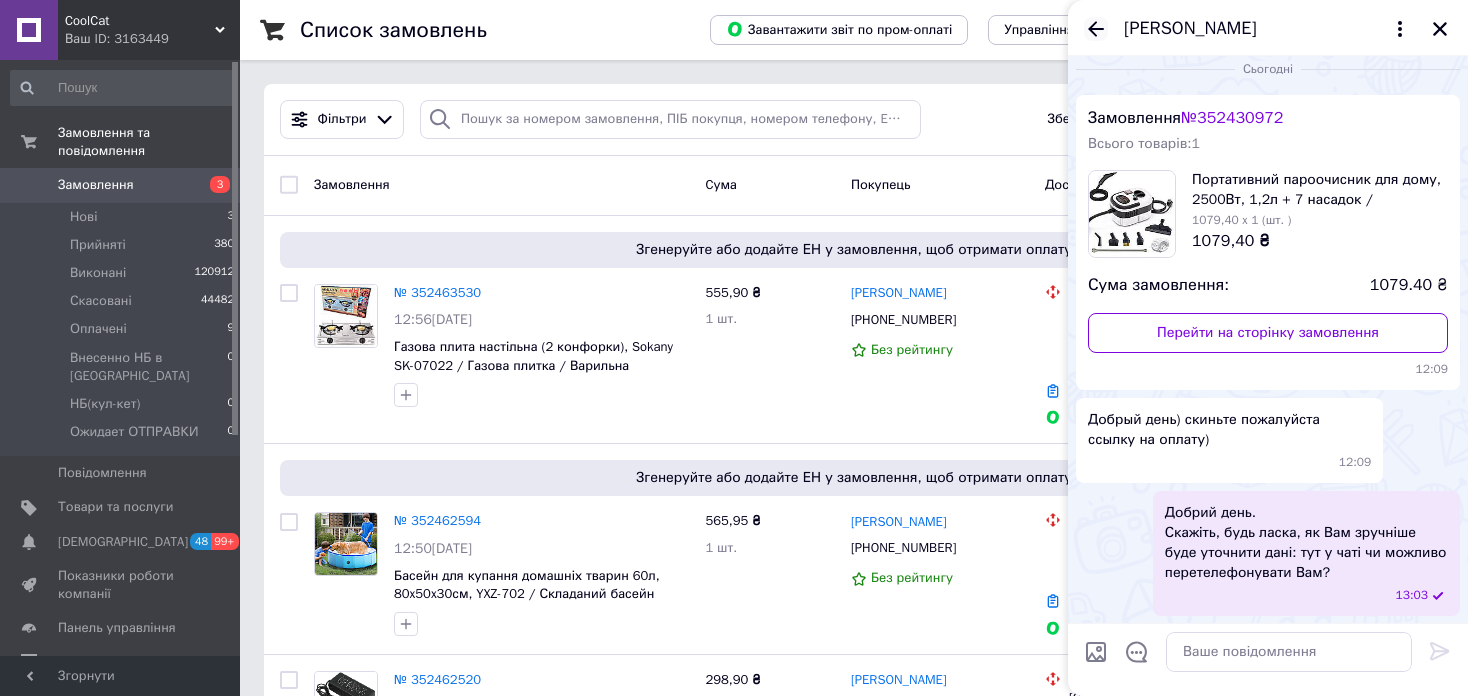 click 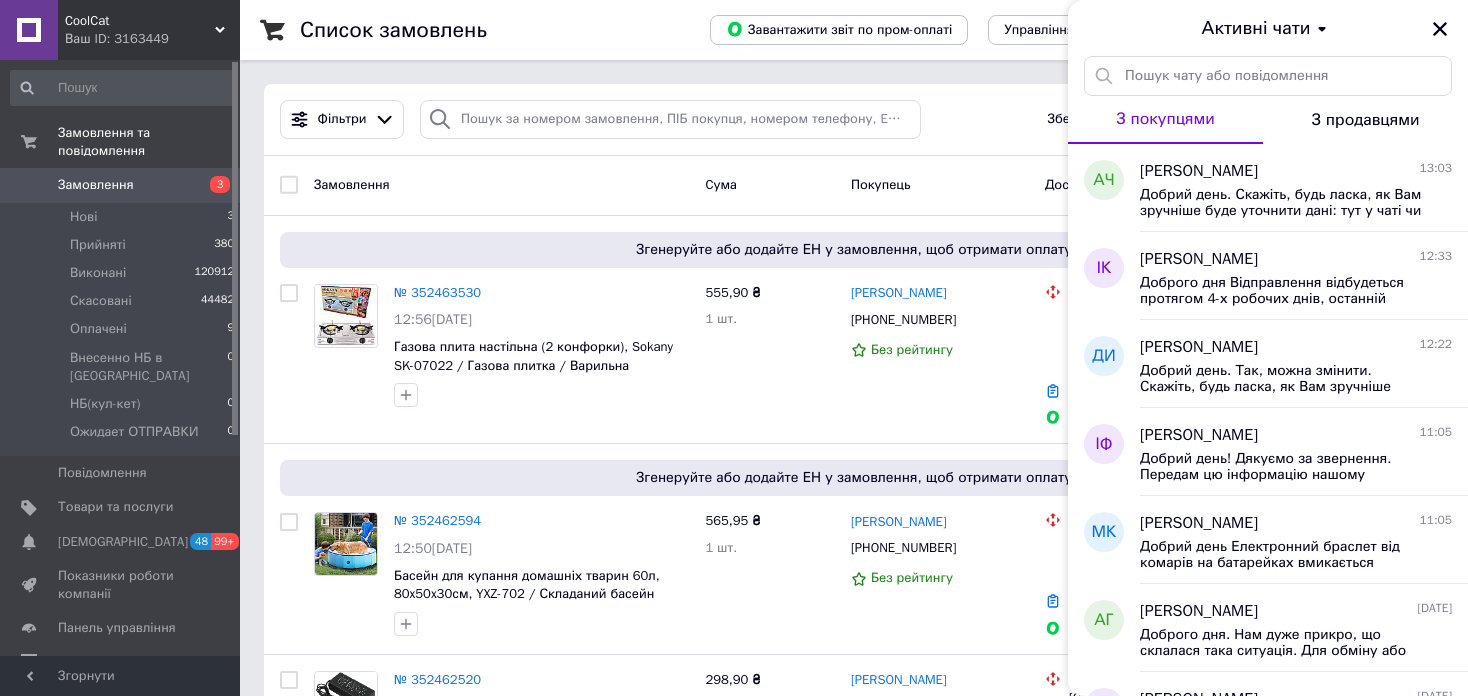 click on "Ваш ID: 3163449" at bounding box center (152, 39) 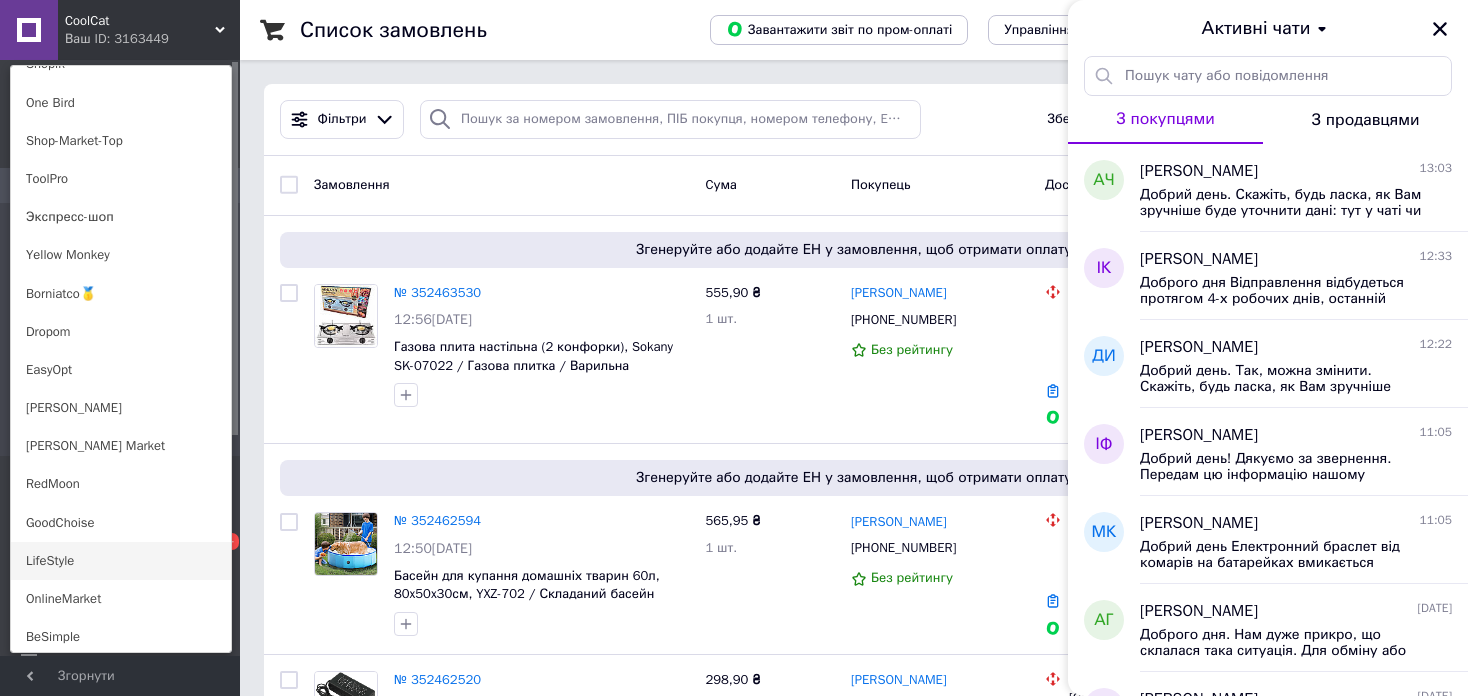 scroll, scrollTop: 1400, scrollLeft: 0, axis: vertical 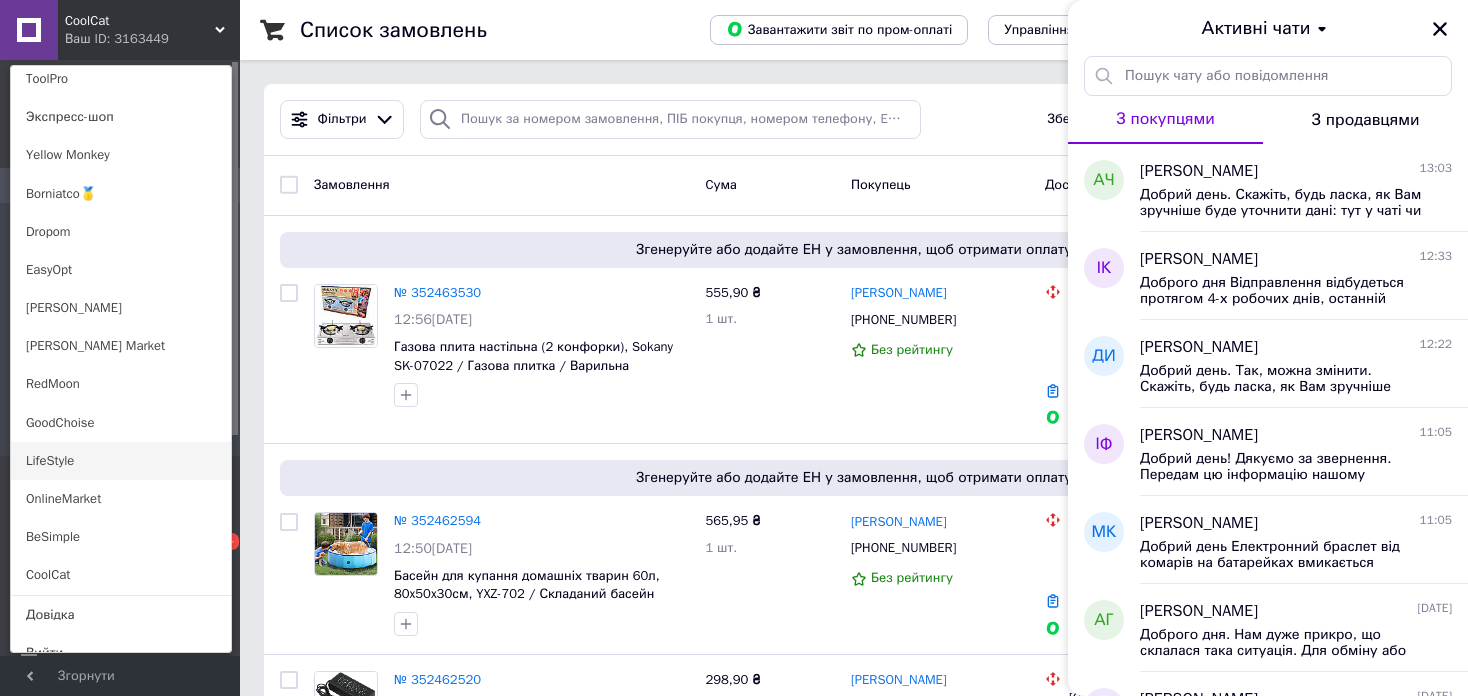 click on "LifeStyle" at bounding box center (121, 461) 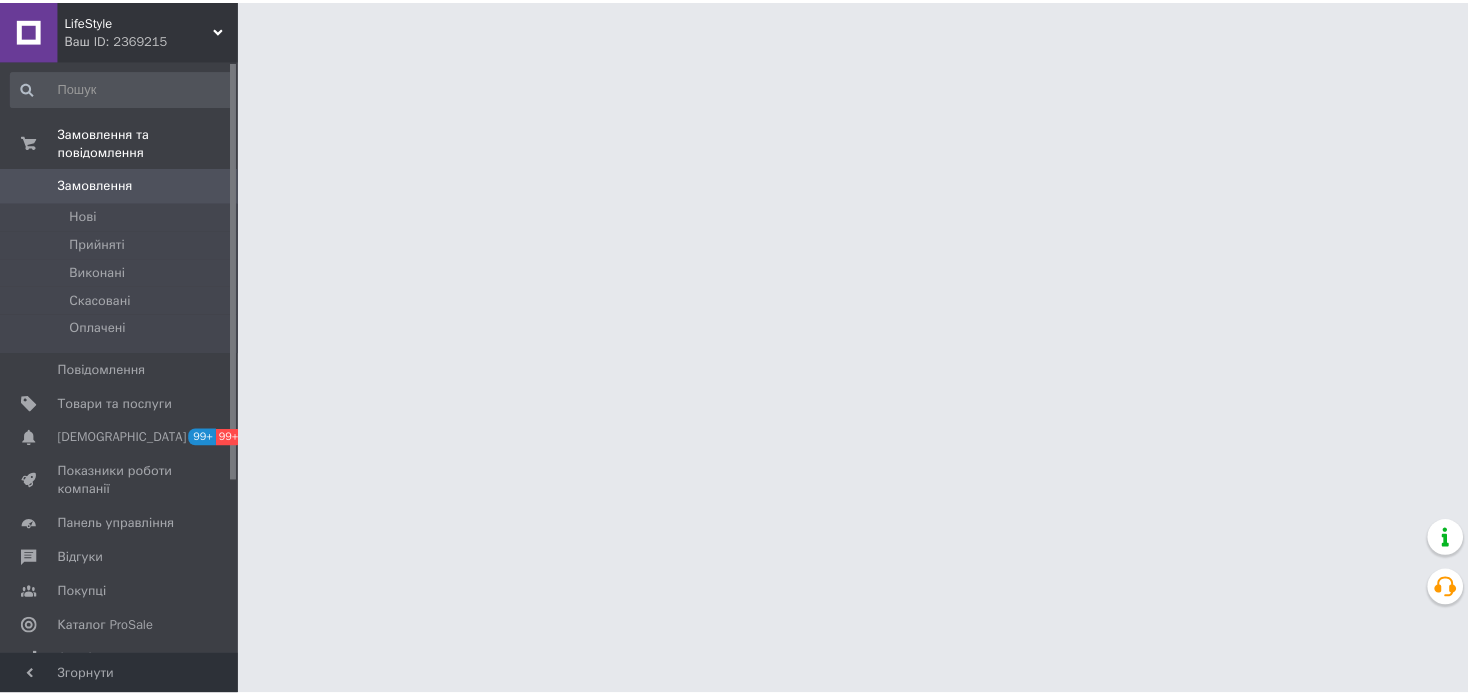 scroll, scrollTop: 0, scrollLeft: 0, axis: both 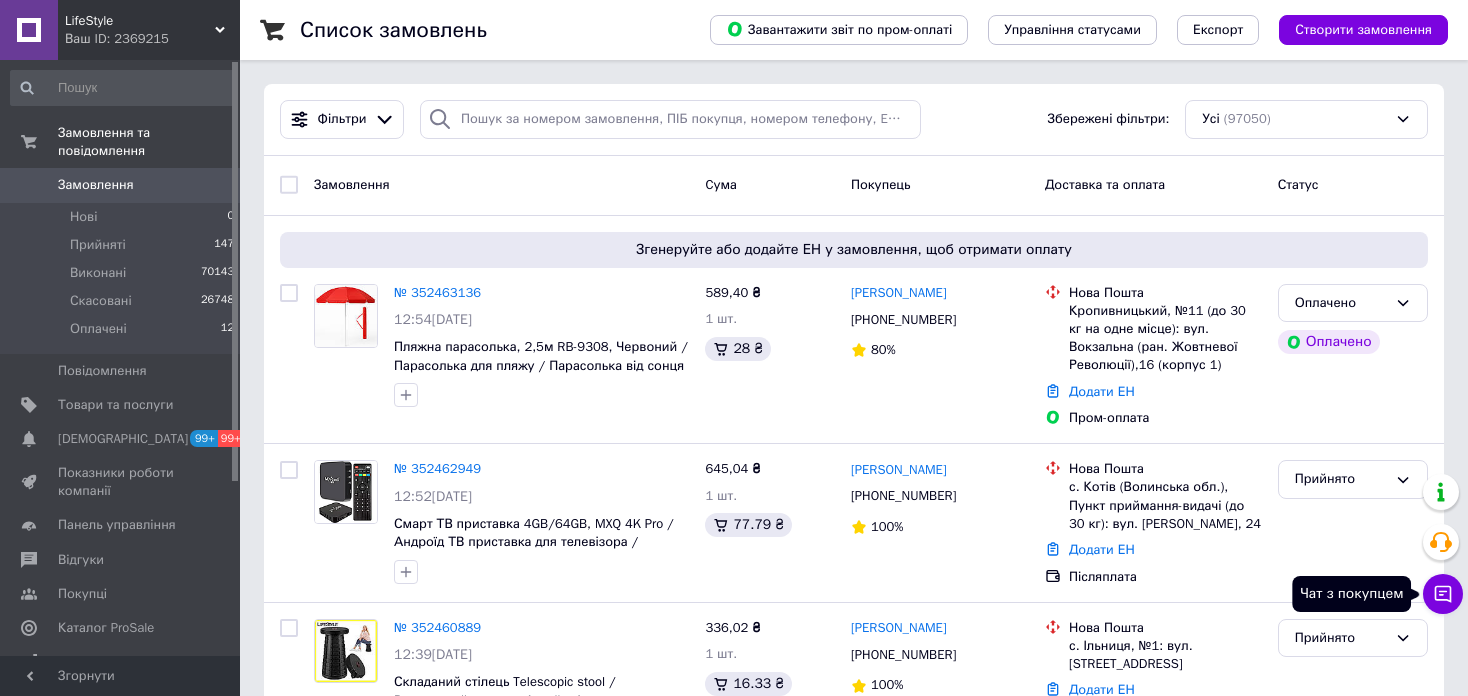 click 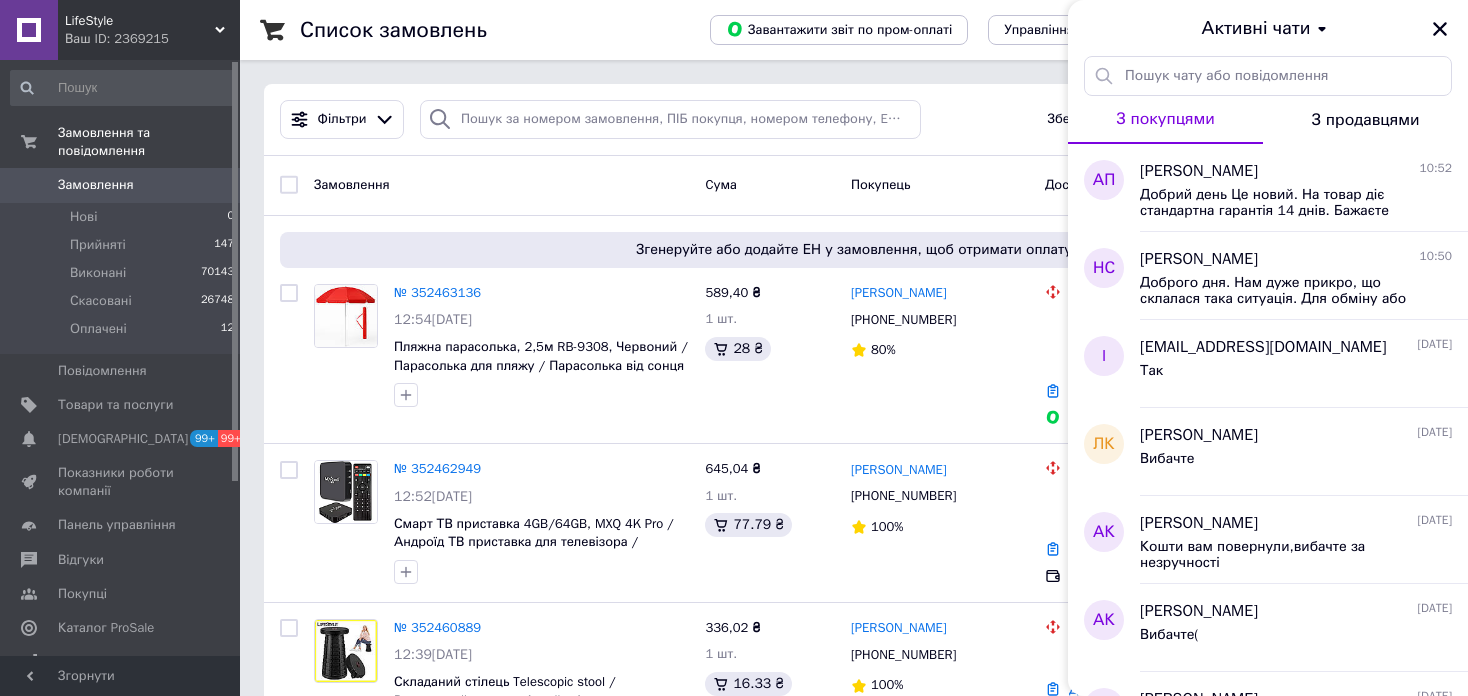 click on "LifeStyle" at bounding box center [140, 21] 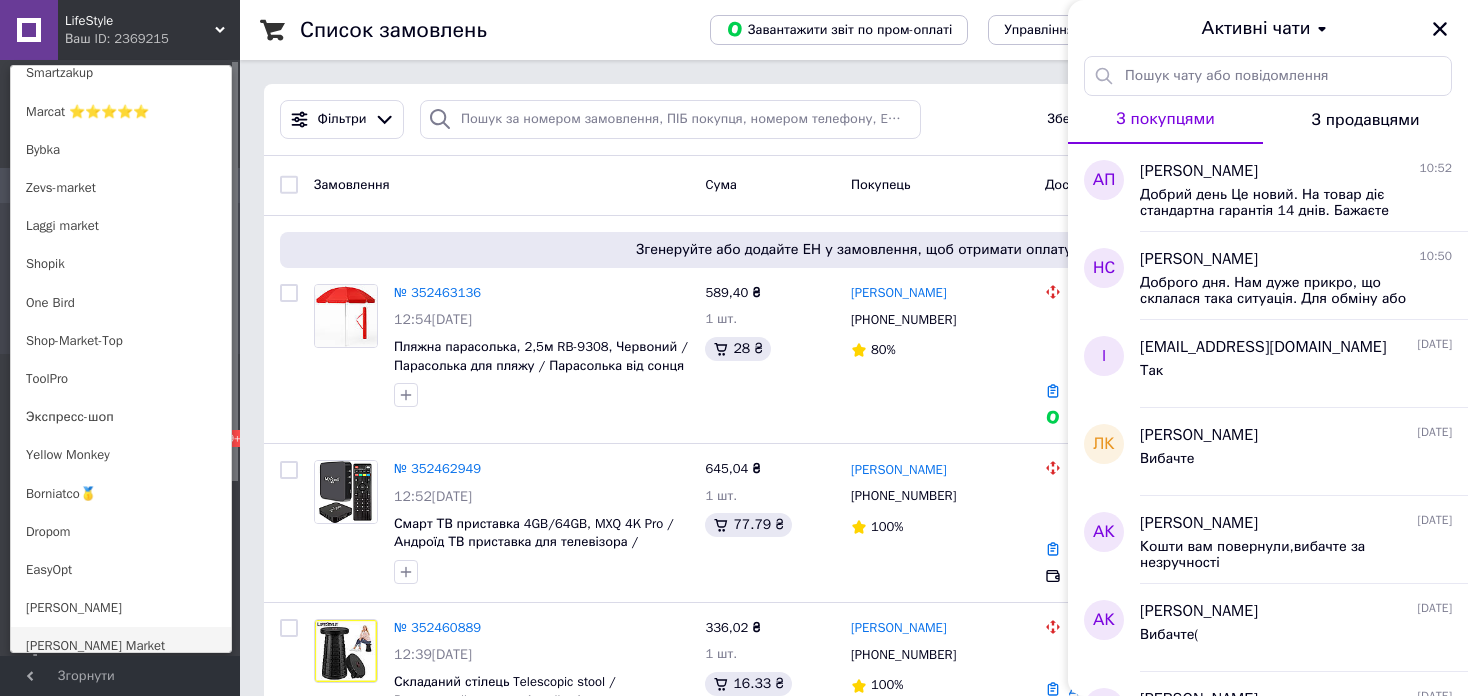 scroll, scrollTop: 1300, scrollLeft: 0, axis: vertical 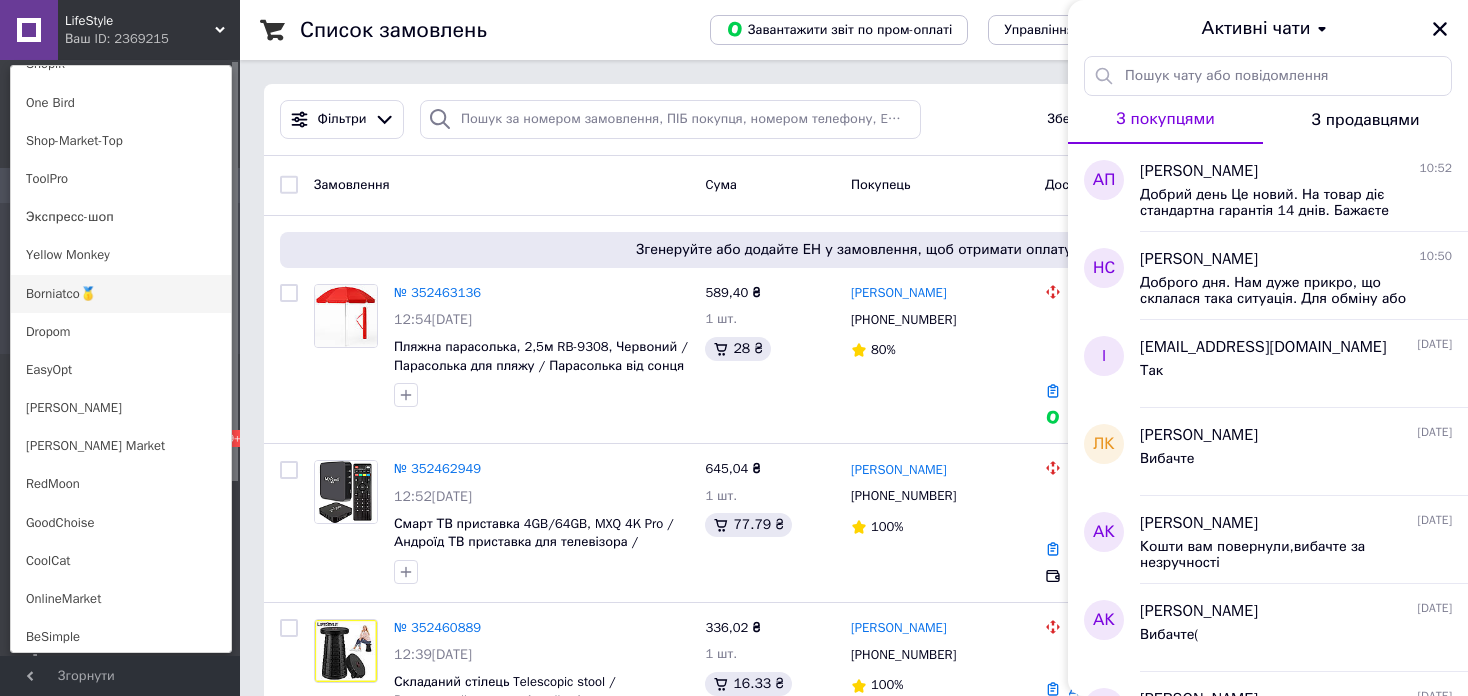 click on "Borniatco🥇" at bounding box center [121, 294] 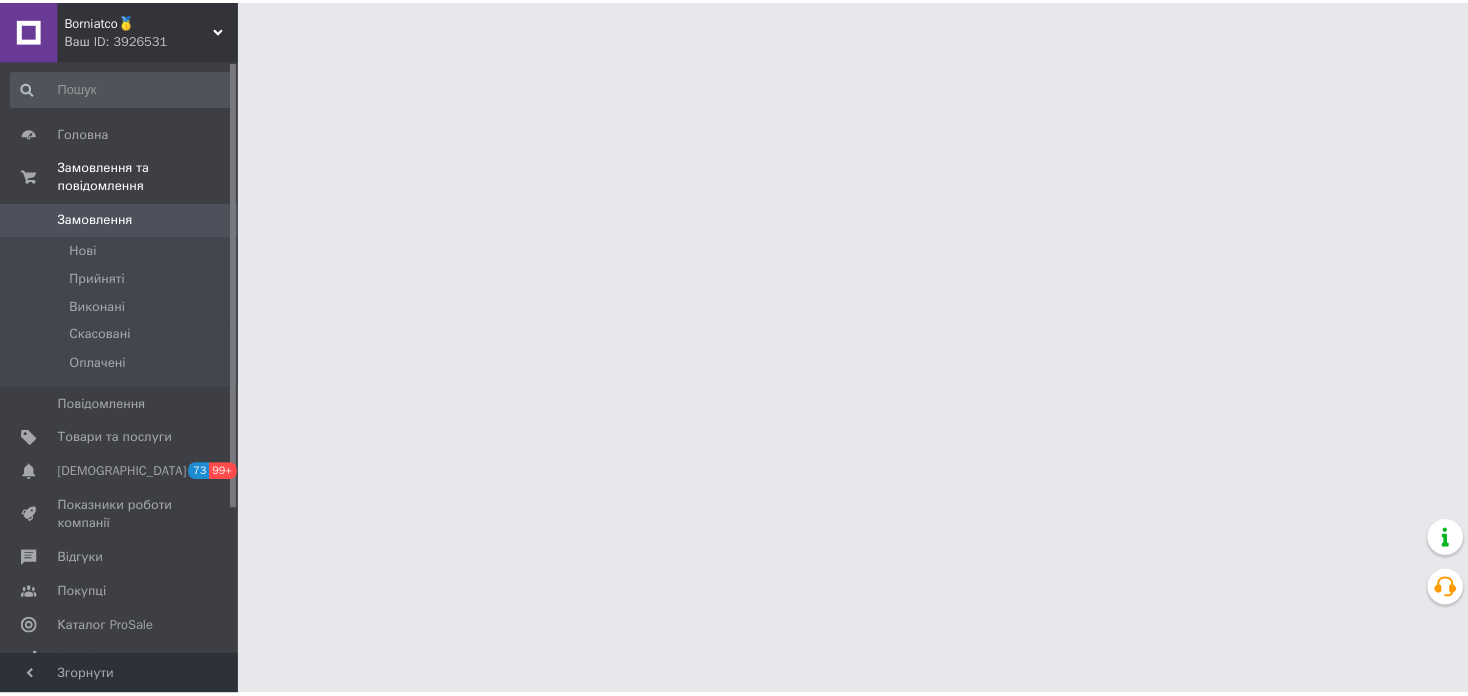 scroll, scrollTop: 0, scrollLeft: 0, axis: both 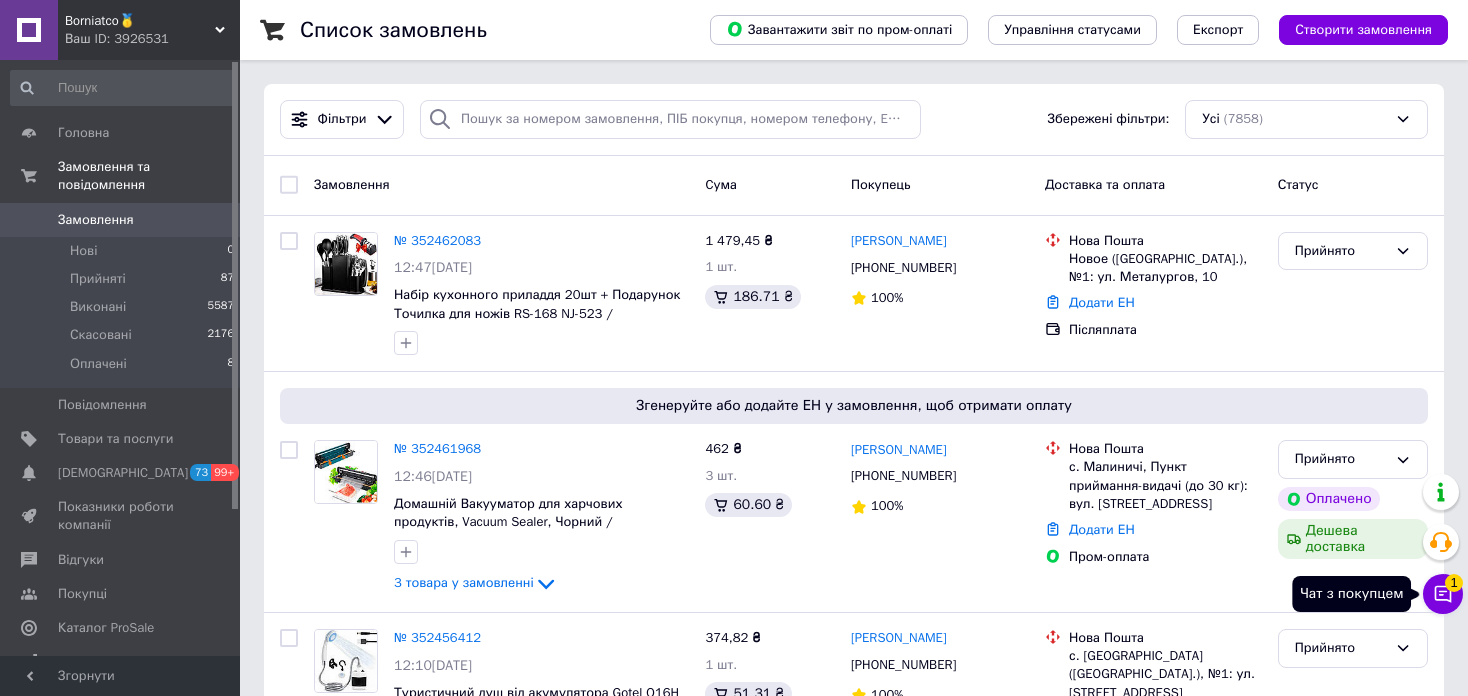 click 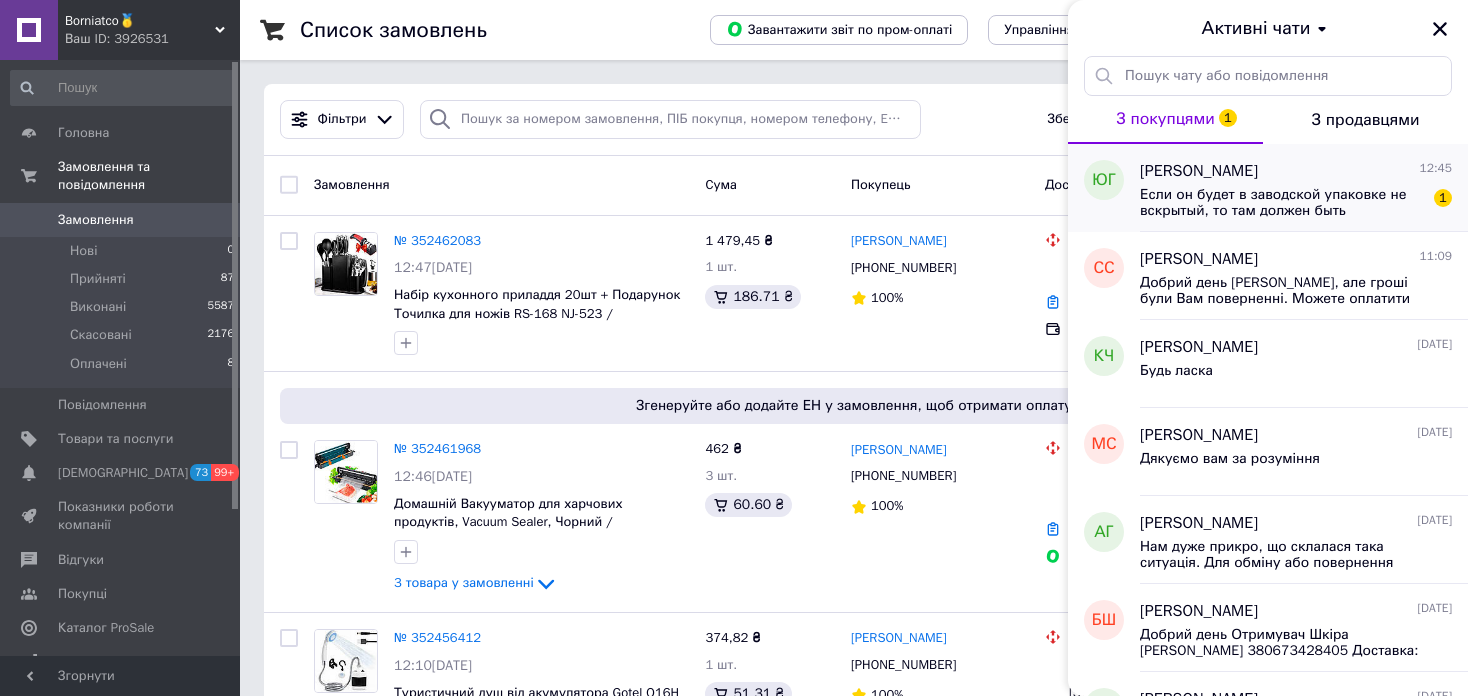 click on "Если он будет в заводской упаковке не вскрытый, то там должен быть минимальный заряд, но лучше уточнить чтоб я мог проверить на почте 1" at bounding box center (1296, 201) 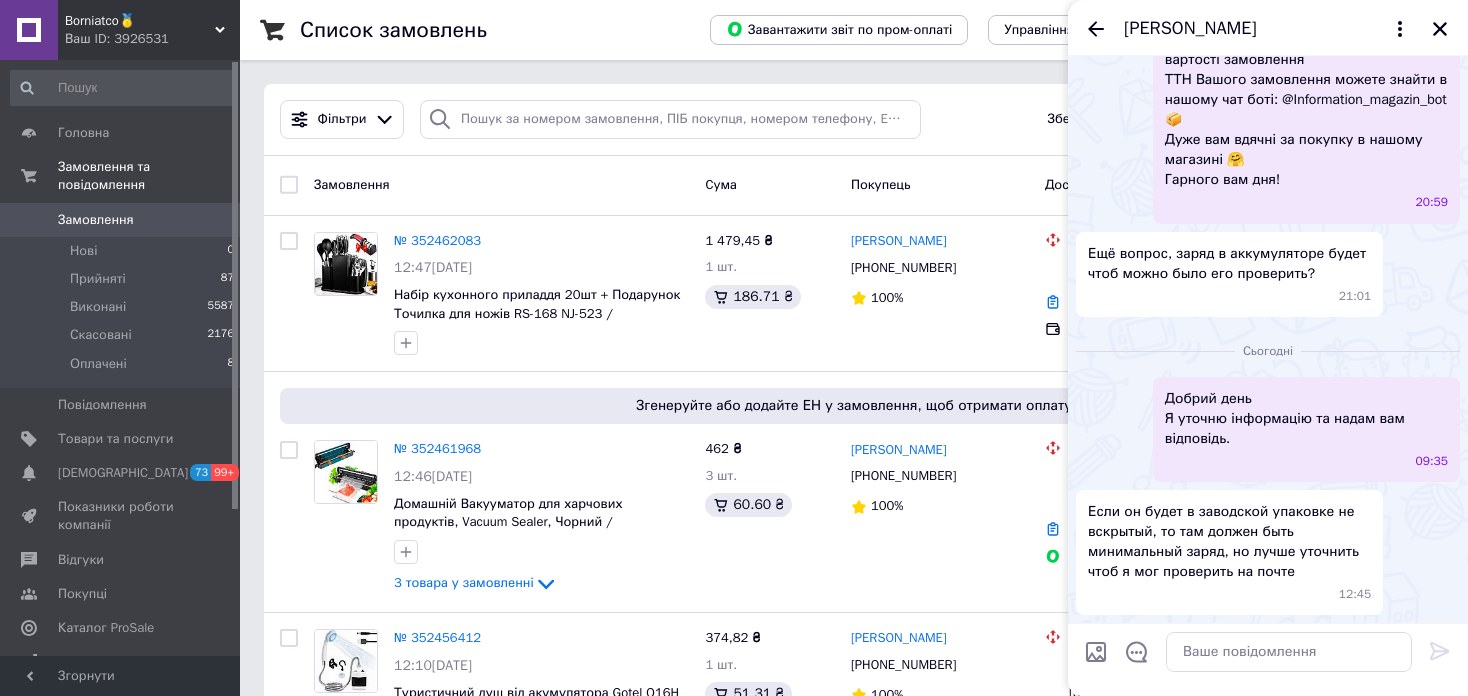 scroll, scrollTop: 4709, scrollLeft: 0, axis: vertical 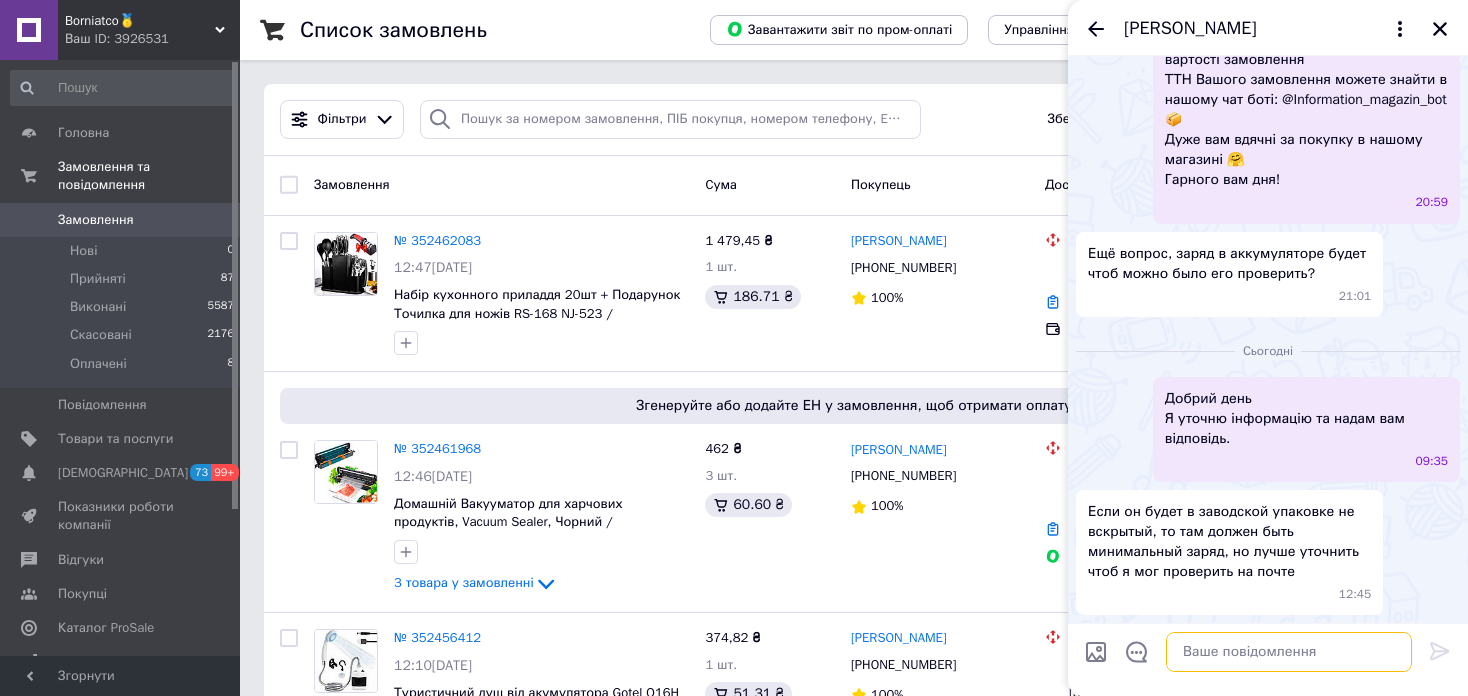 click at bounding box center (1289, 652) 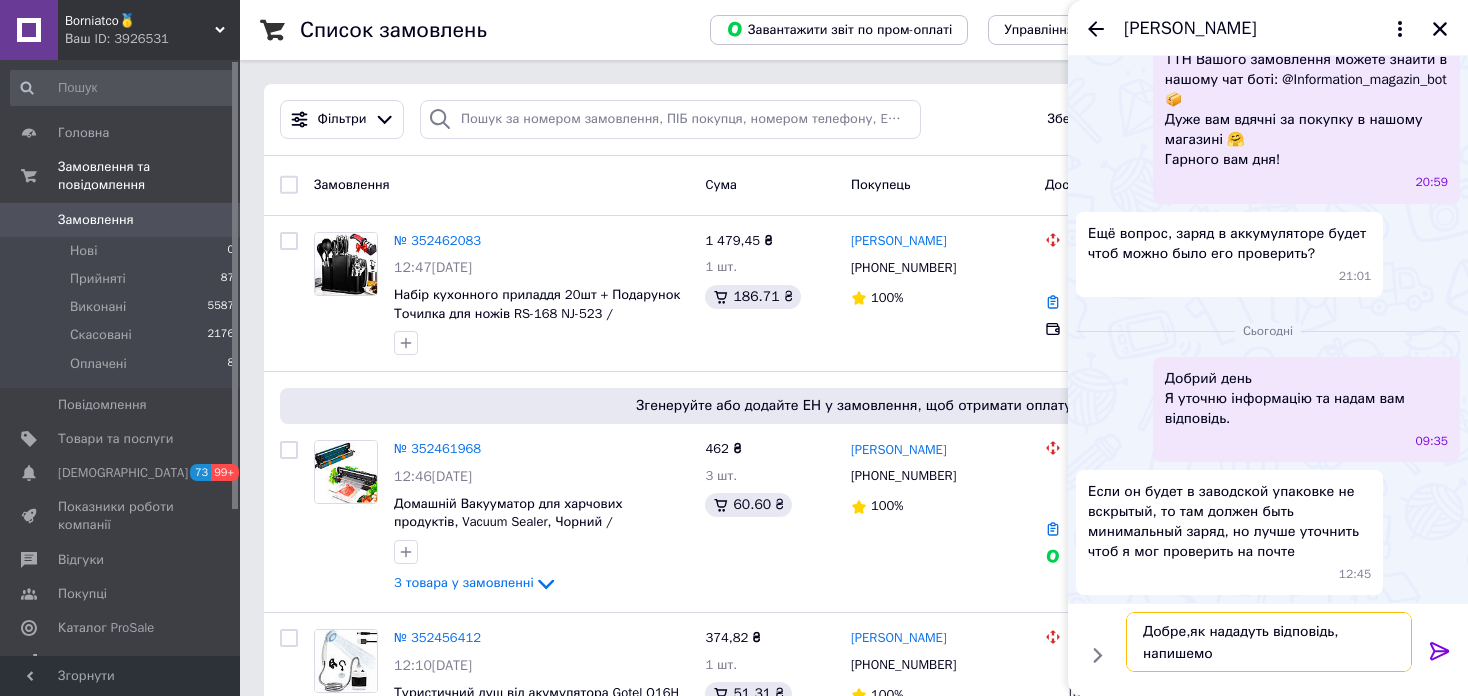 type on "Добре,як нададуть відповідь, напишемо." 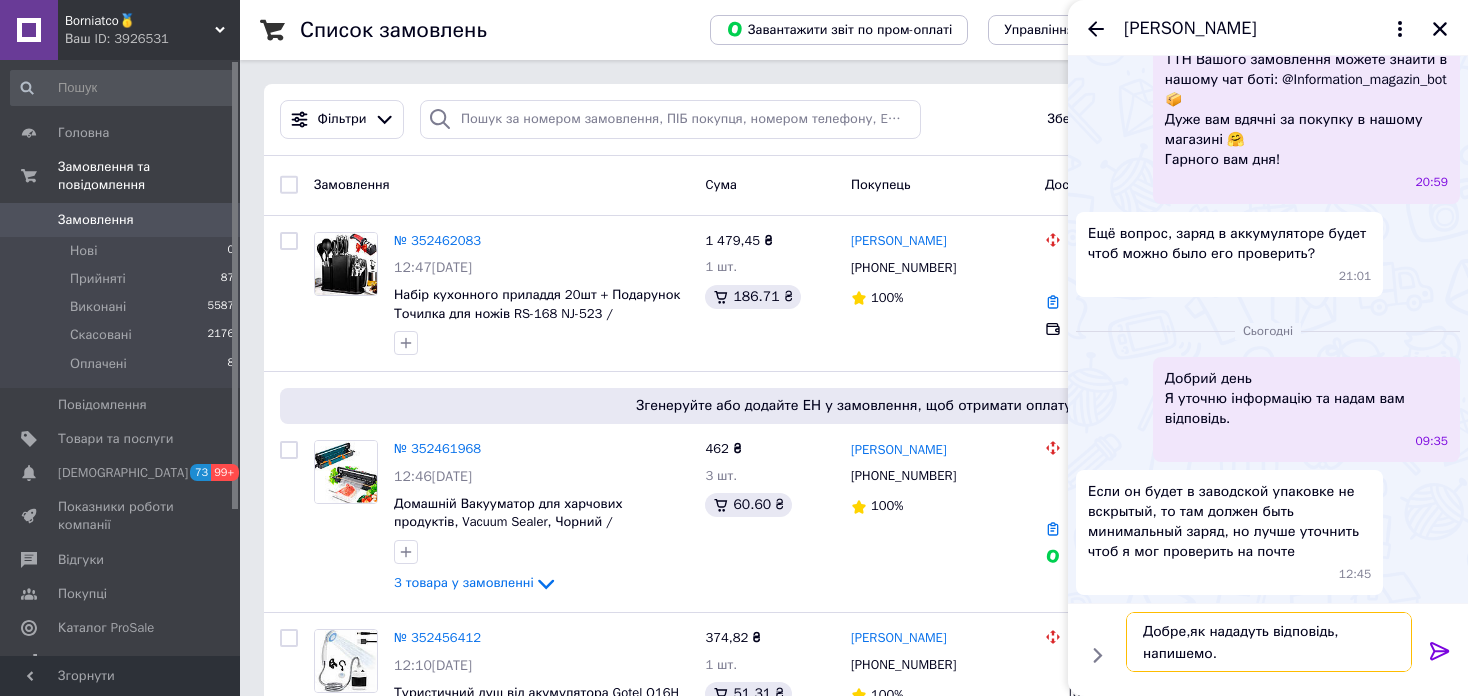 type 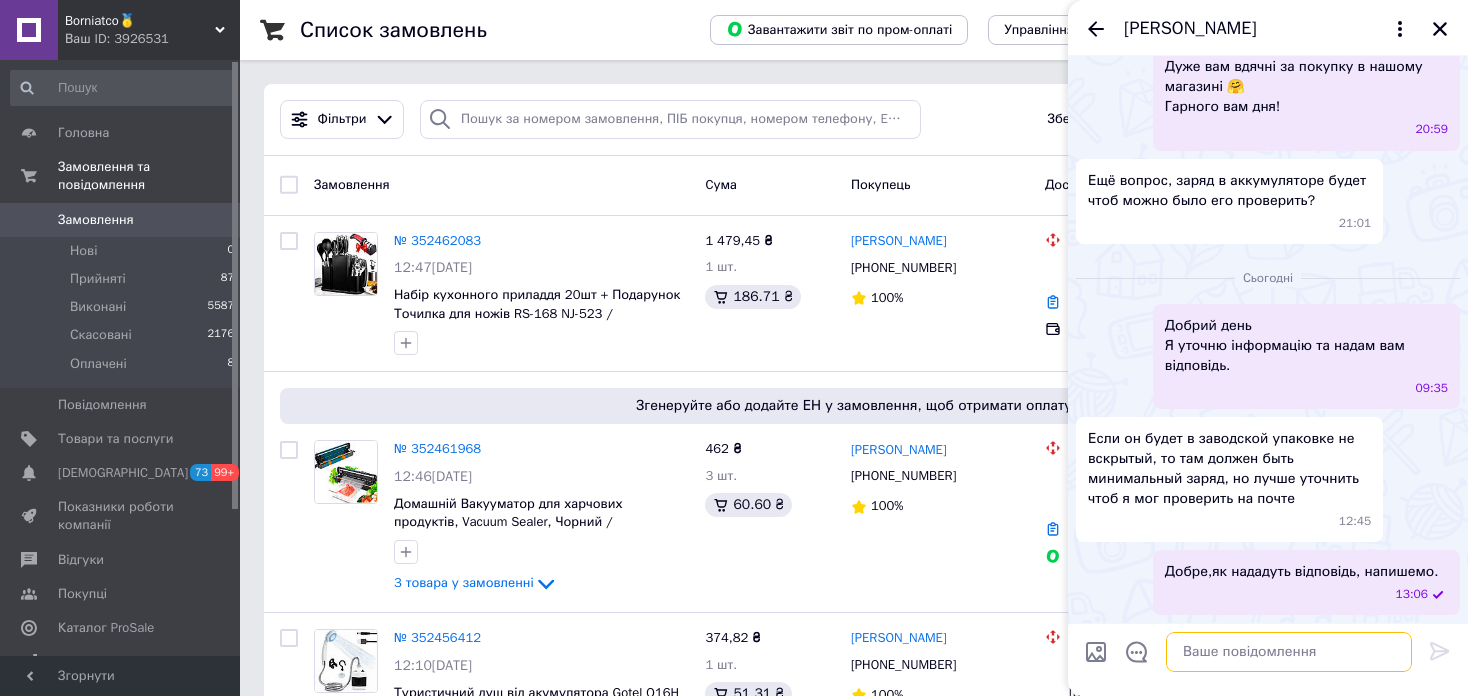 scroll, scrollTop: 4783, scrollLeft: 0, axis: vertical 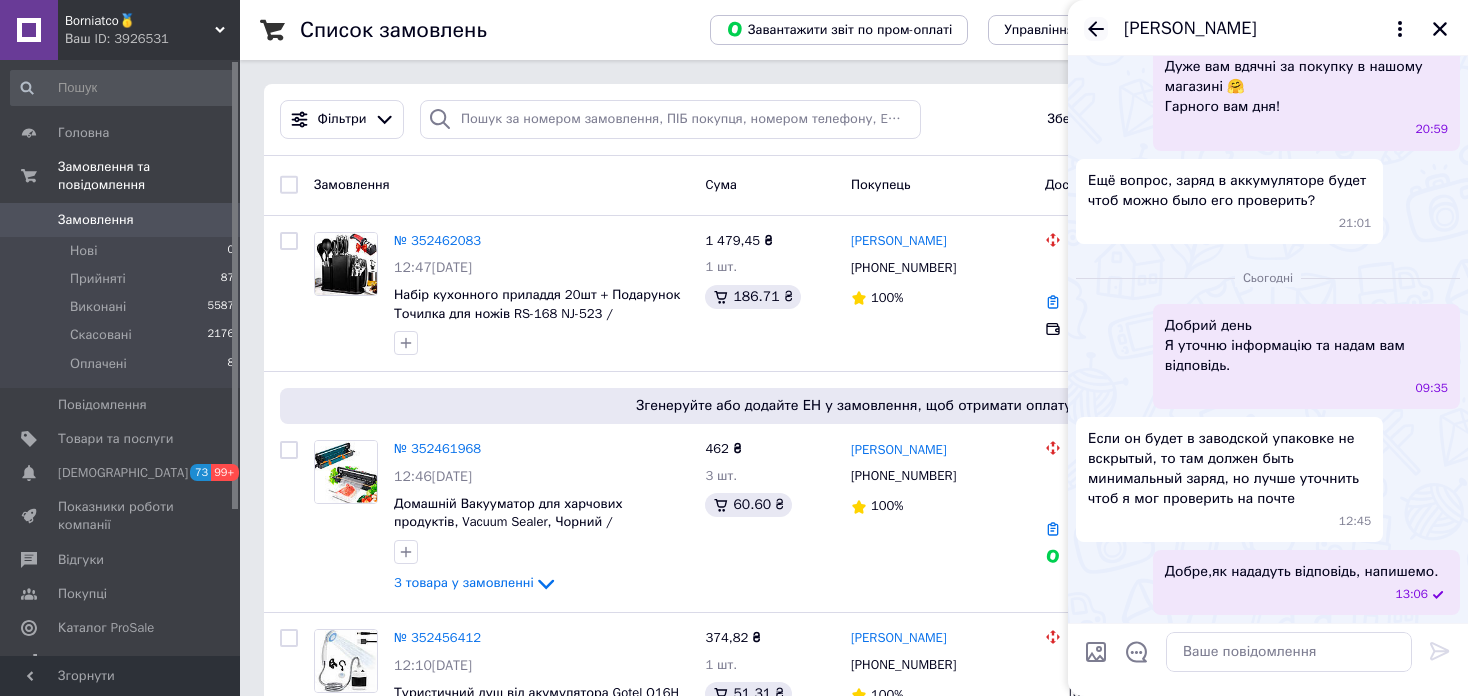 click 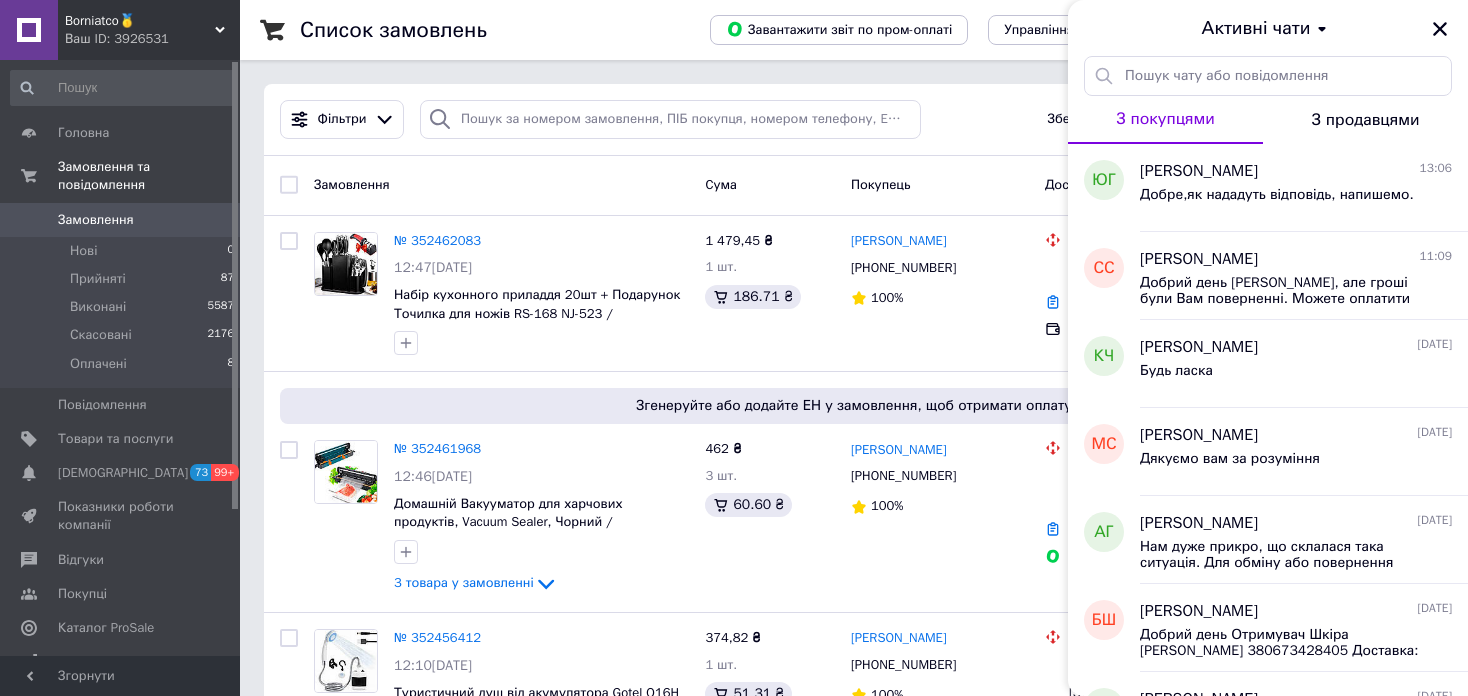 click on "Borniatco🥇" at bounding box center (140, 21) 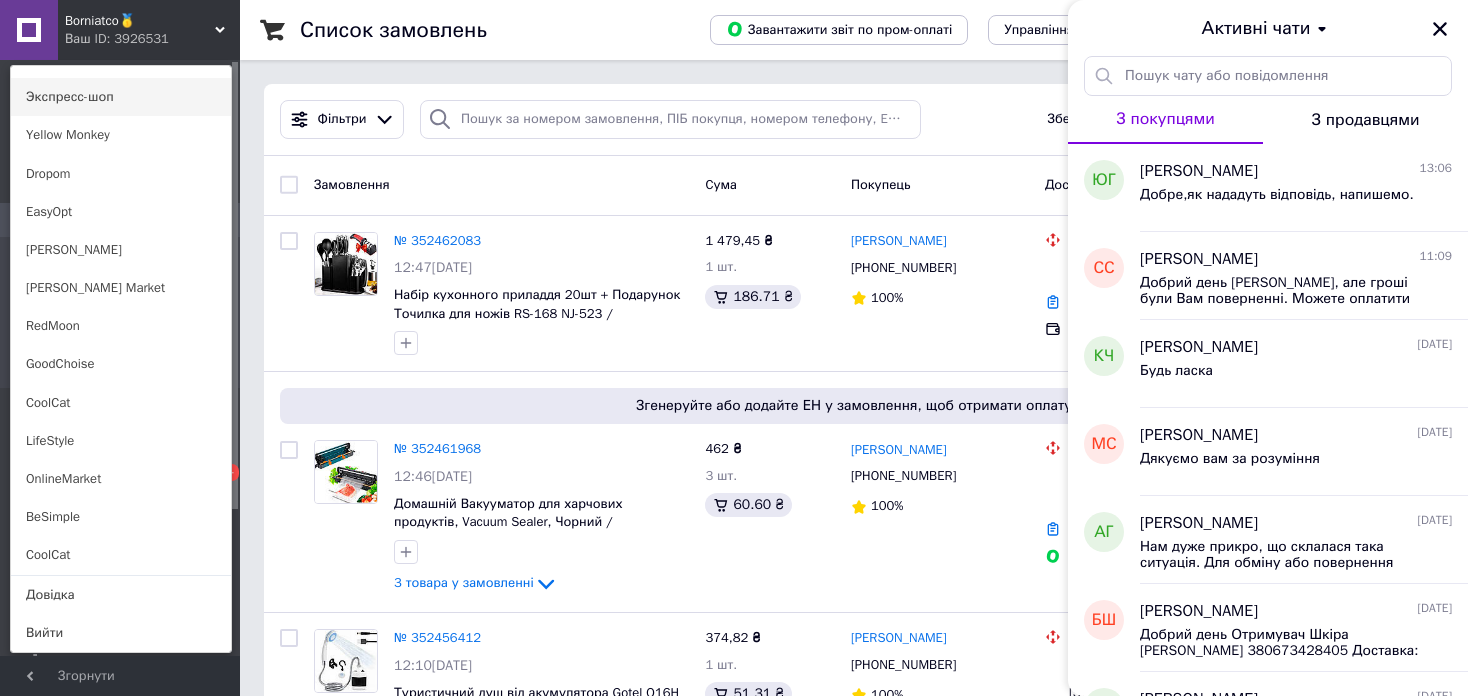 scroll, scrollTop: 1120, scrollLeft: 0, axis: vertical 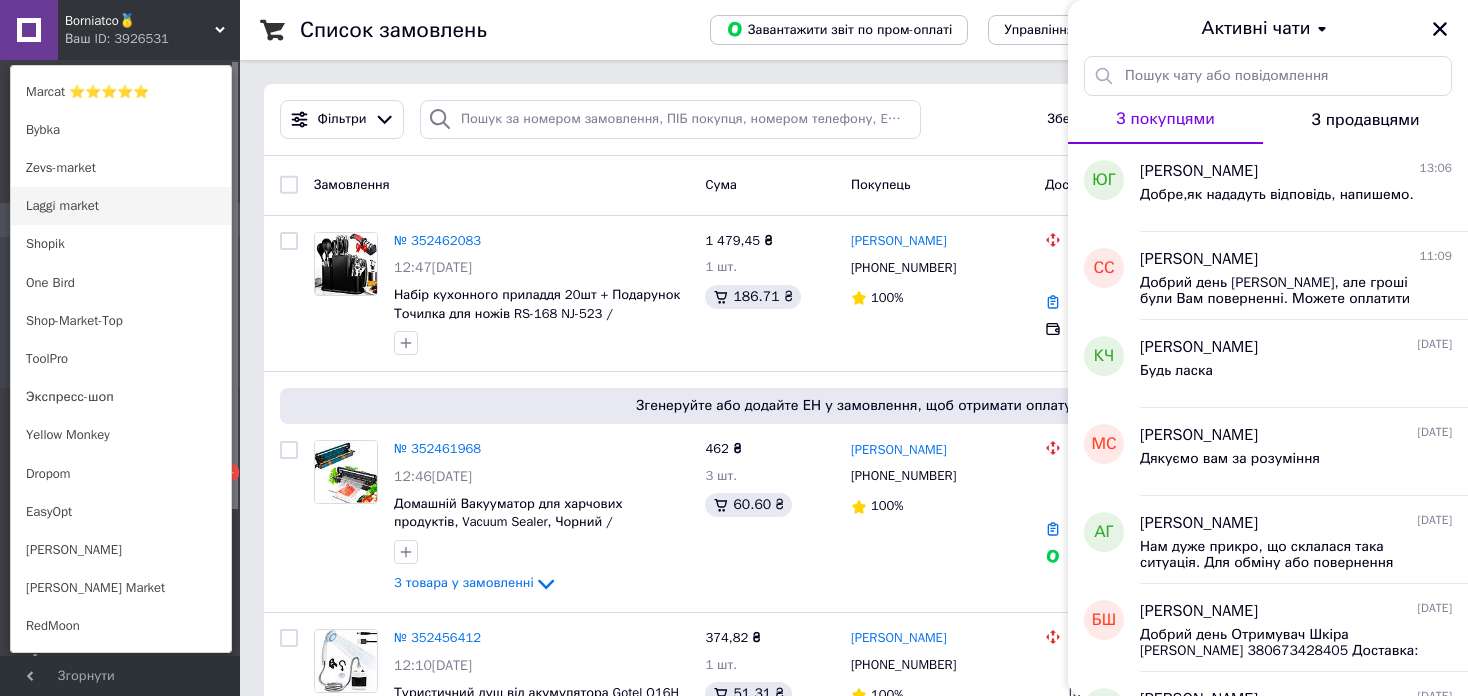 click on "Laggi market" at bounding box center [121, 206] 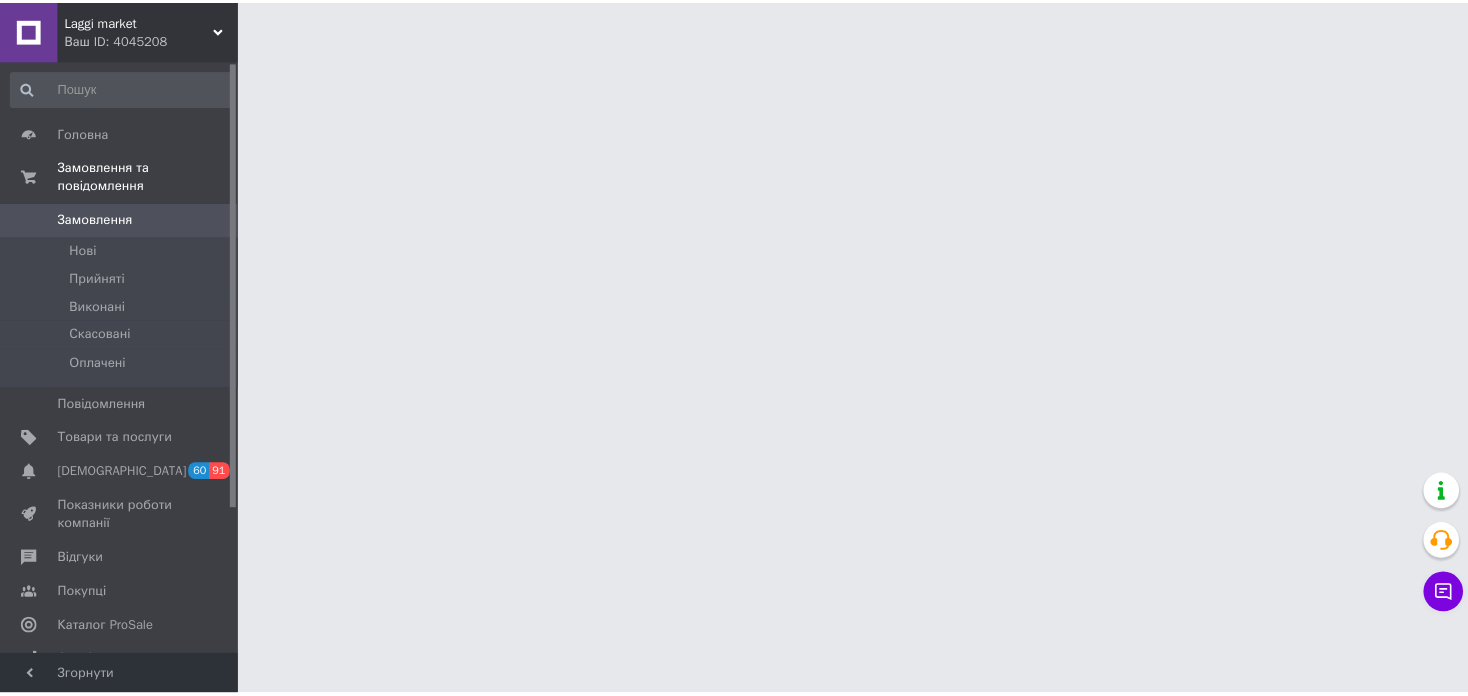 scroll, scrollTop: 0, scrollLeft: 0, axis: both 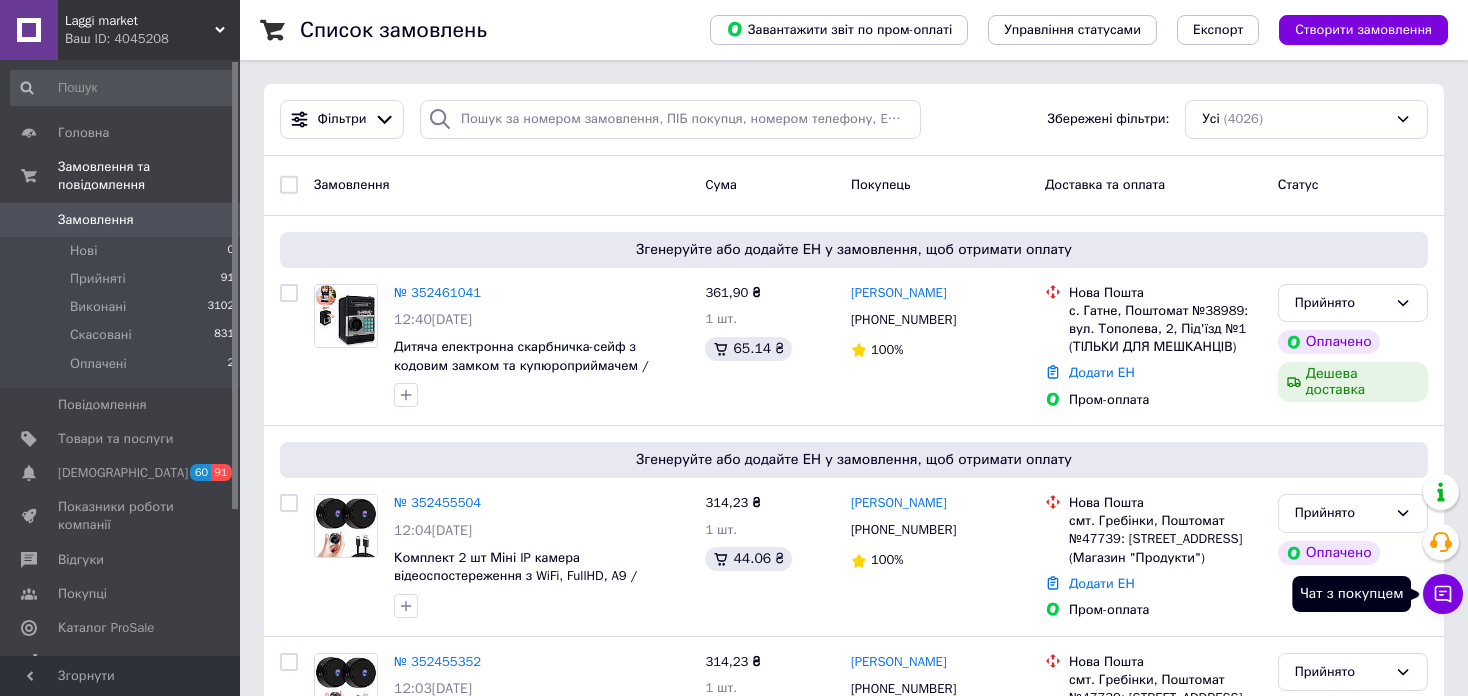 click on "Чат з покупцем" at bounding box center [1443, 594] 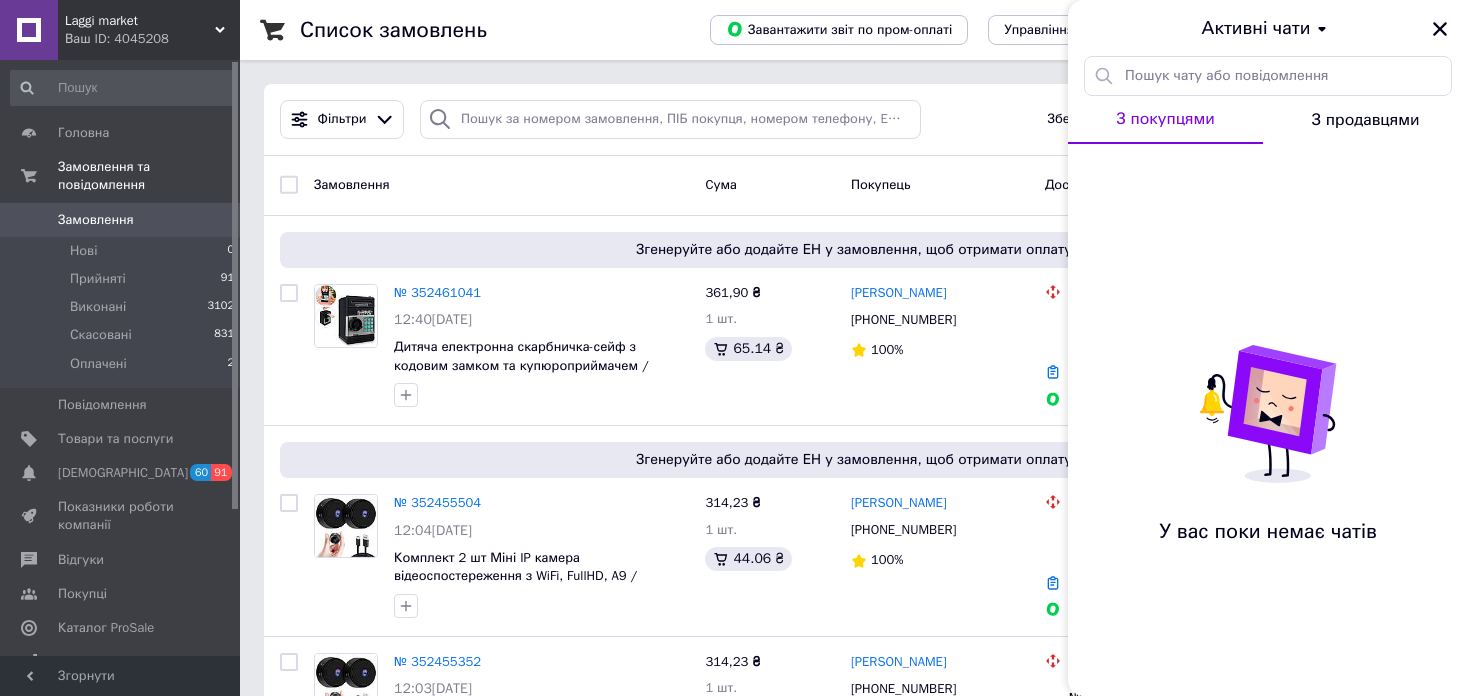 click on "Ваш ID: 4045208" at bounding box center (152, 39) 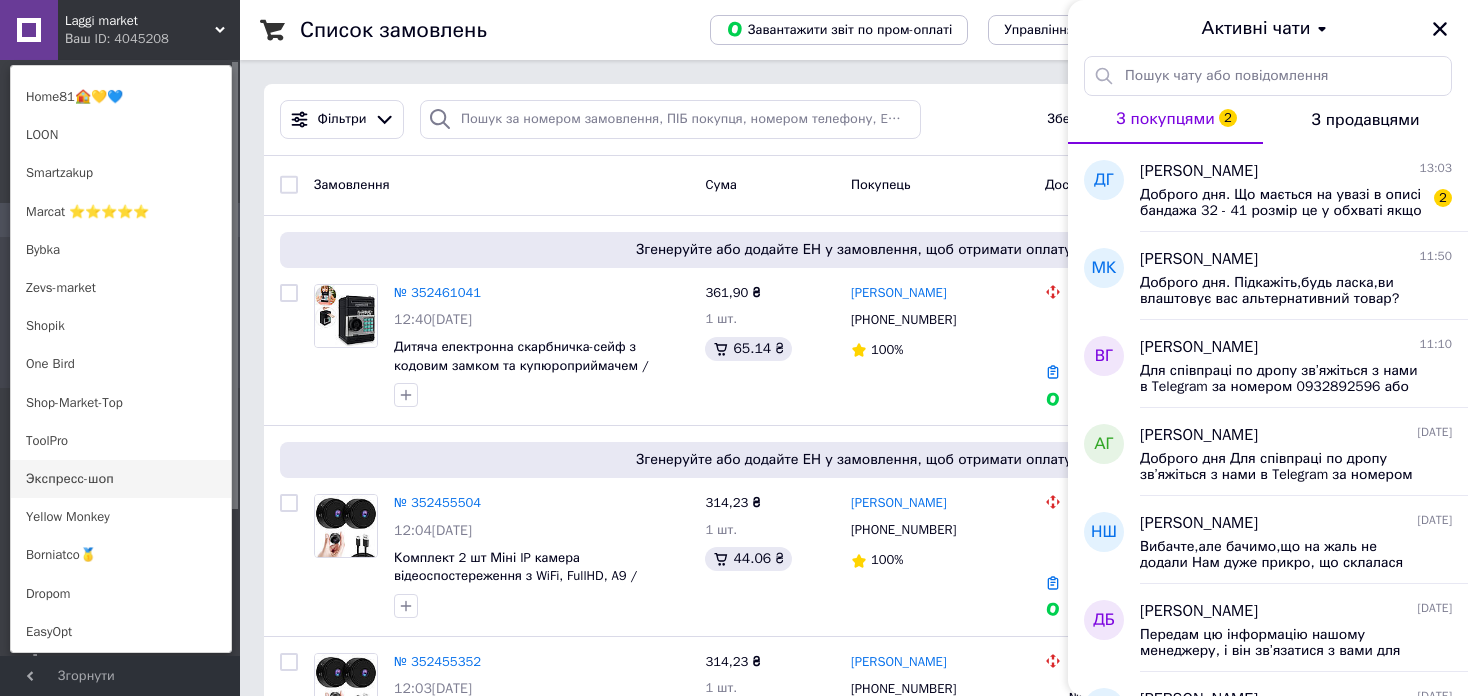 scroll, scrollTop: 1100, scrollLeft: 0, axis: vertical 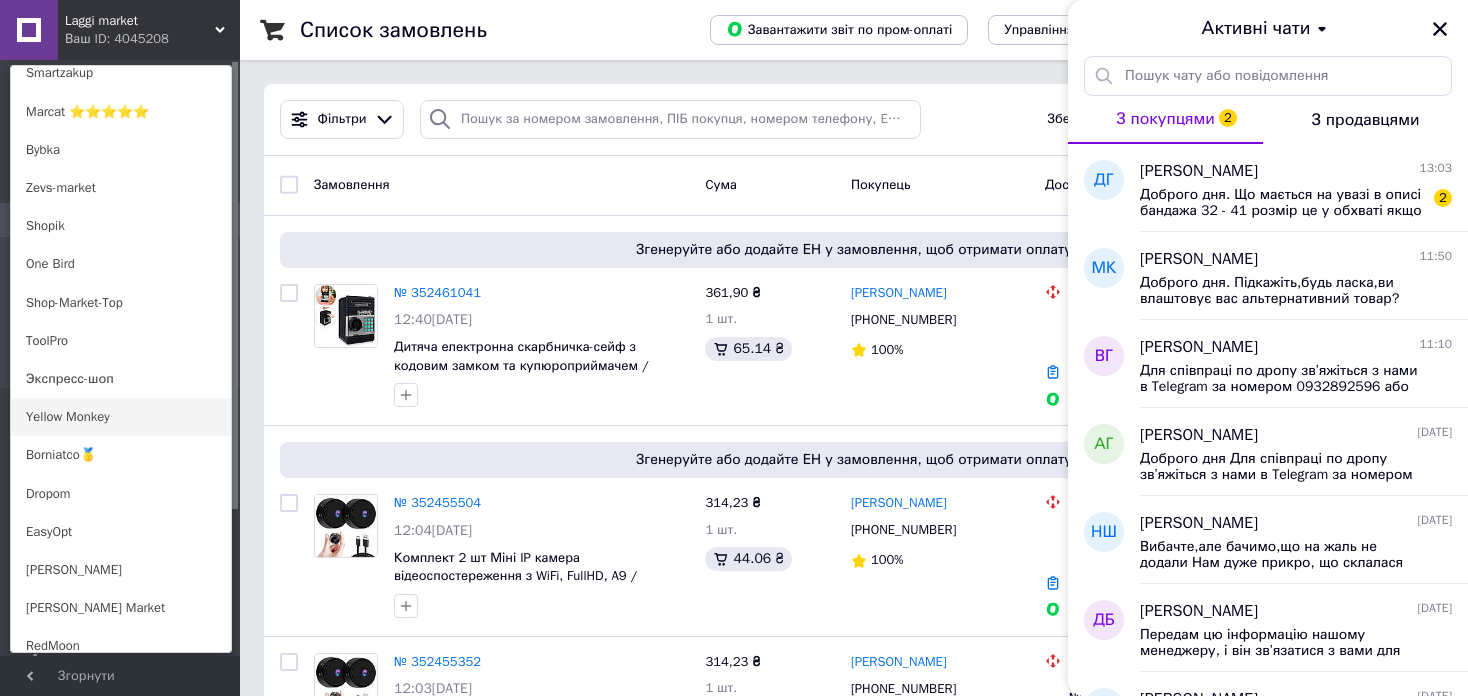 click on "Yellow Monkey" at bounding box center [121, 417] 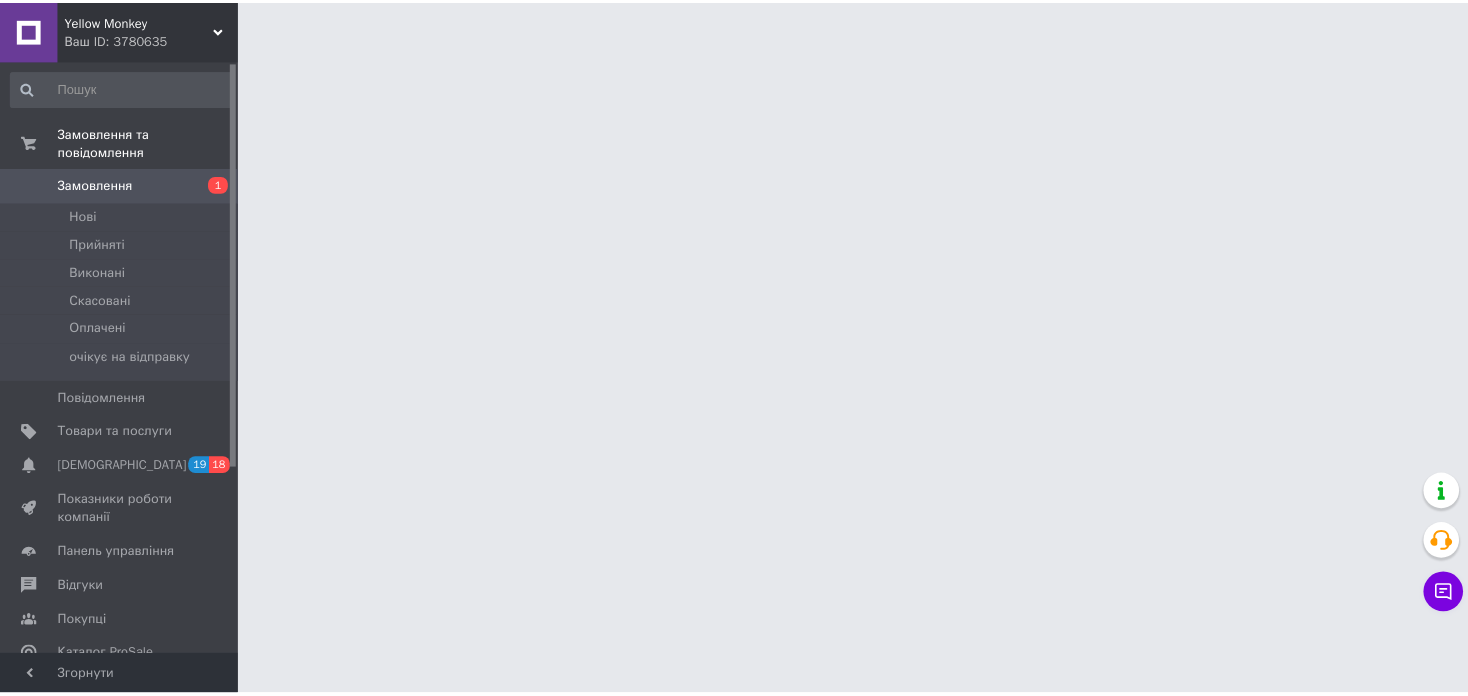 scroll, scrollTop: 0, scrollLeft: 0, axis: both 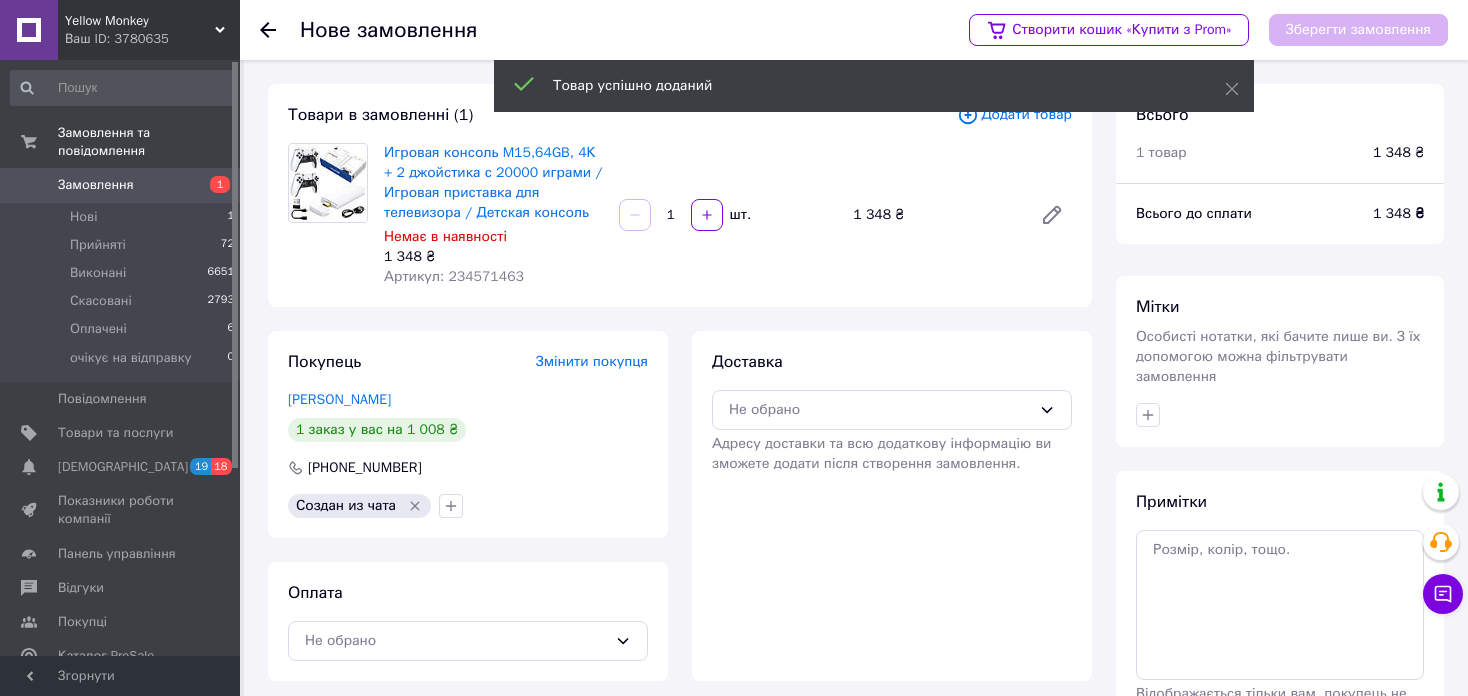click on "Артикул: 234571463" at bounding box center [454, 276] 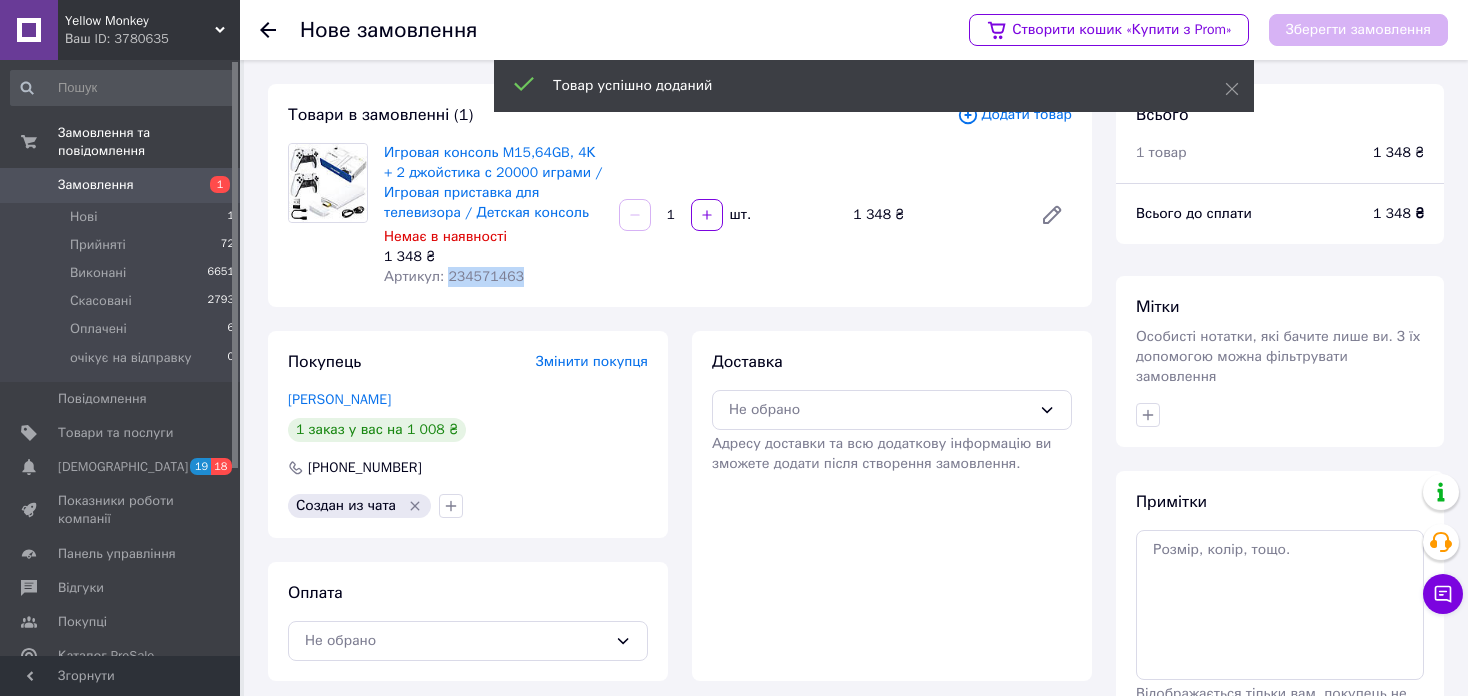 click on "Артикул: 234571463" at bounding box center (454, 276) 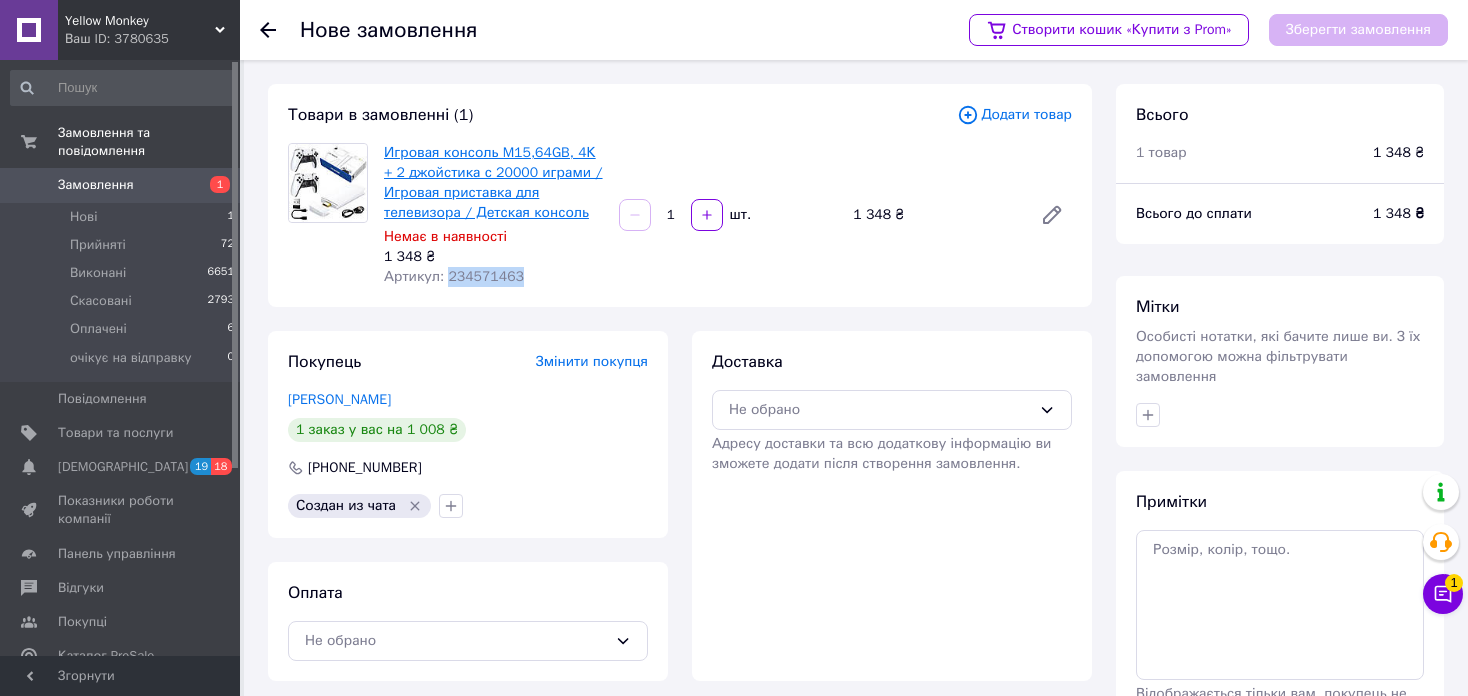 click on "Игровая консоль M15,64GB, 4К + 2 джойстика с 20000 играми / Игровая приставка для телевизора / Детская консоль" at bounding box center [493, 182] 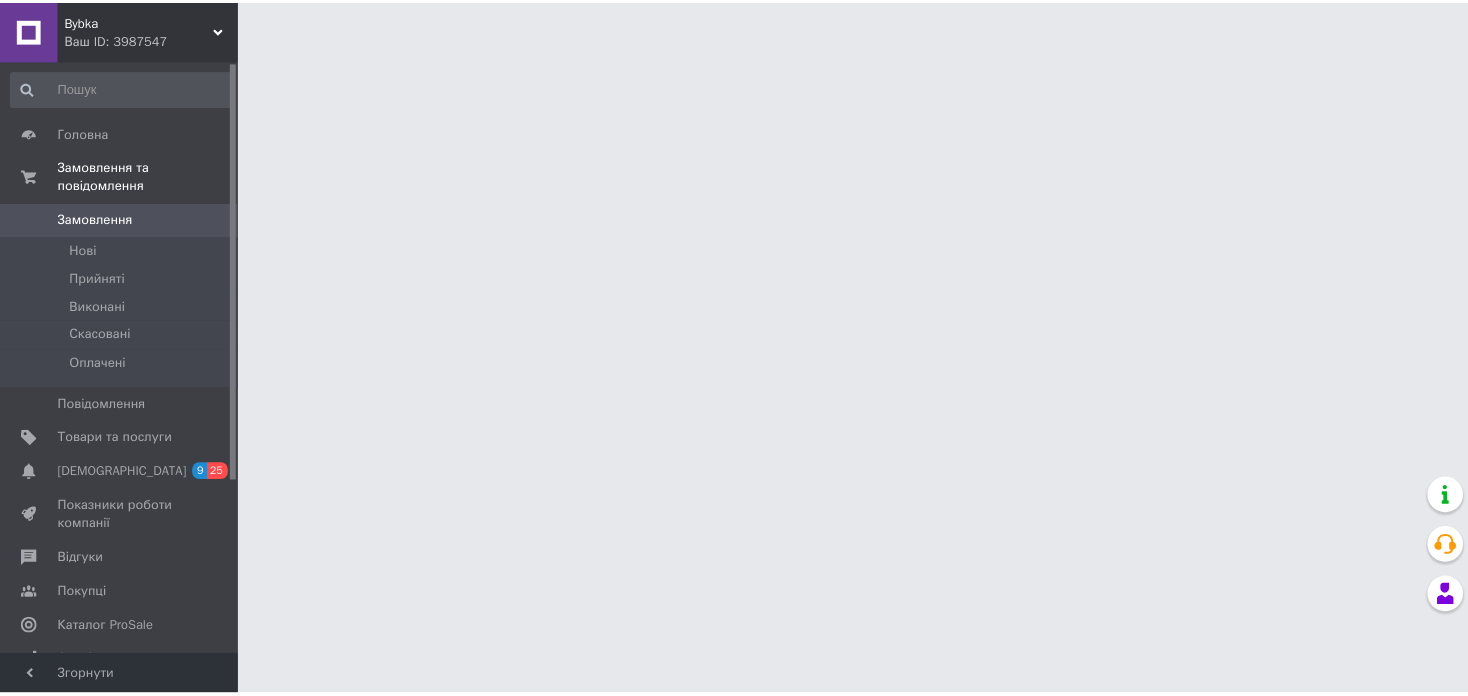 scroll, scrollTop: 0, scrollLeft: 0, axis: both 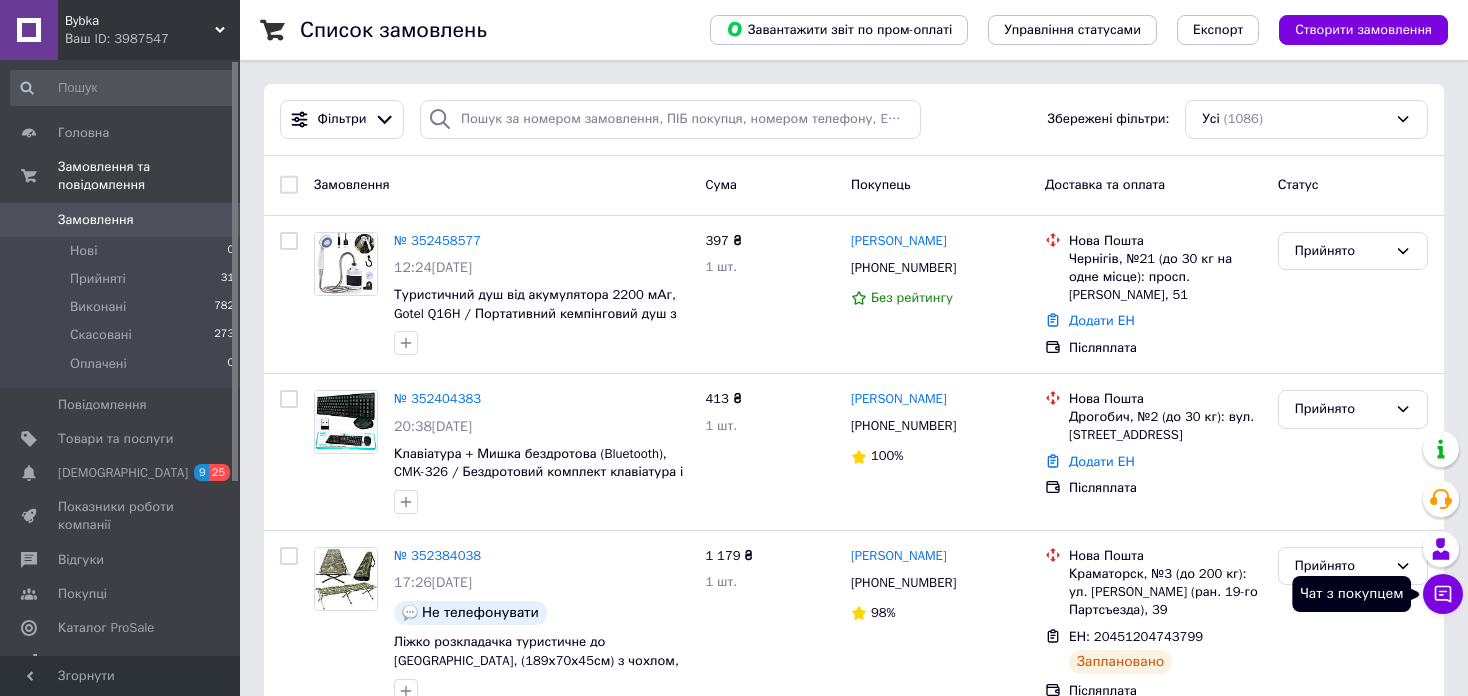 click 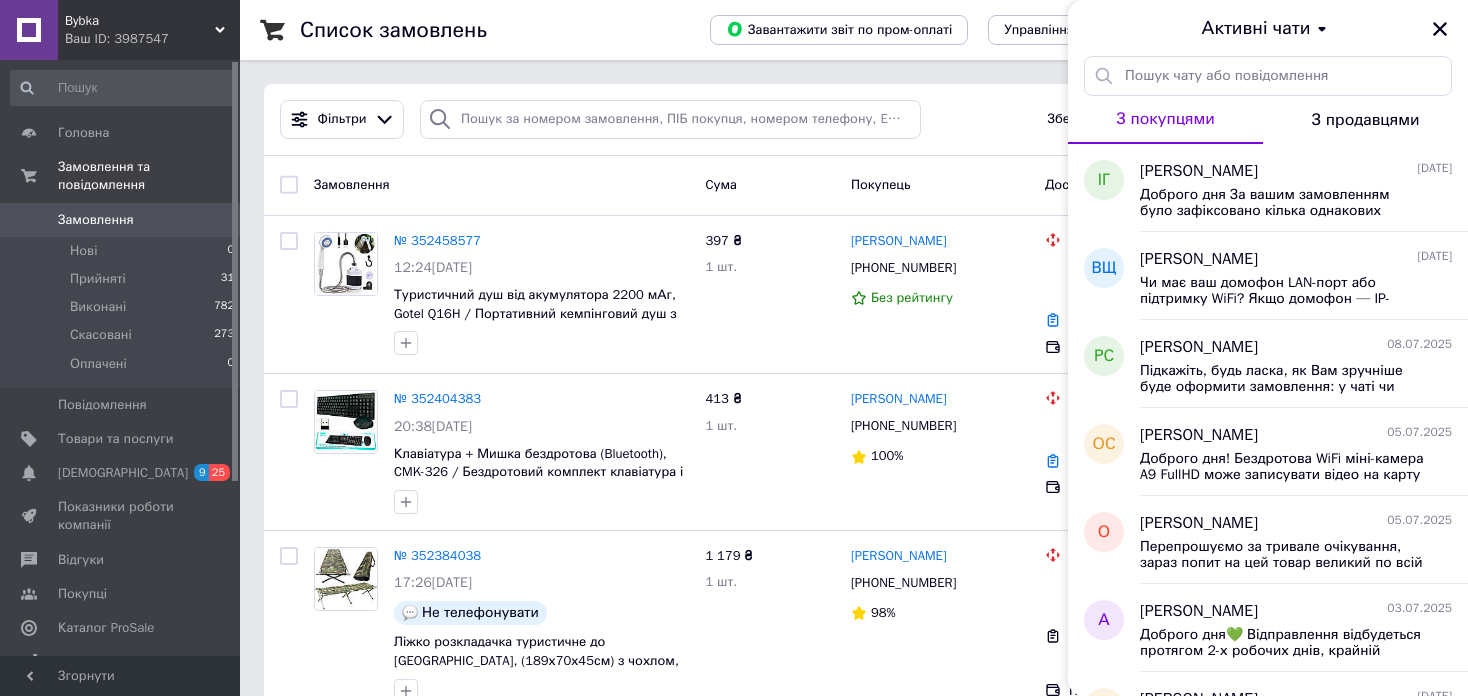 click on "Ваш ID: 3987547" at bounding box center (152, 39) 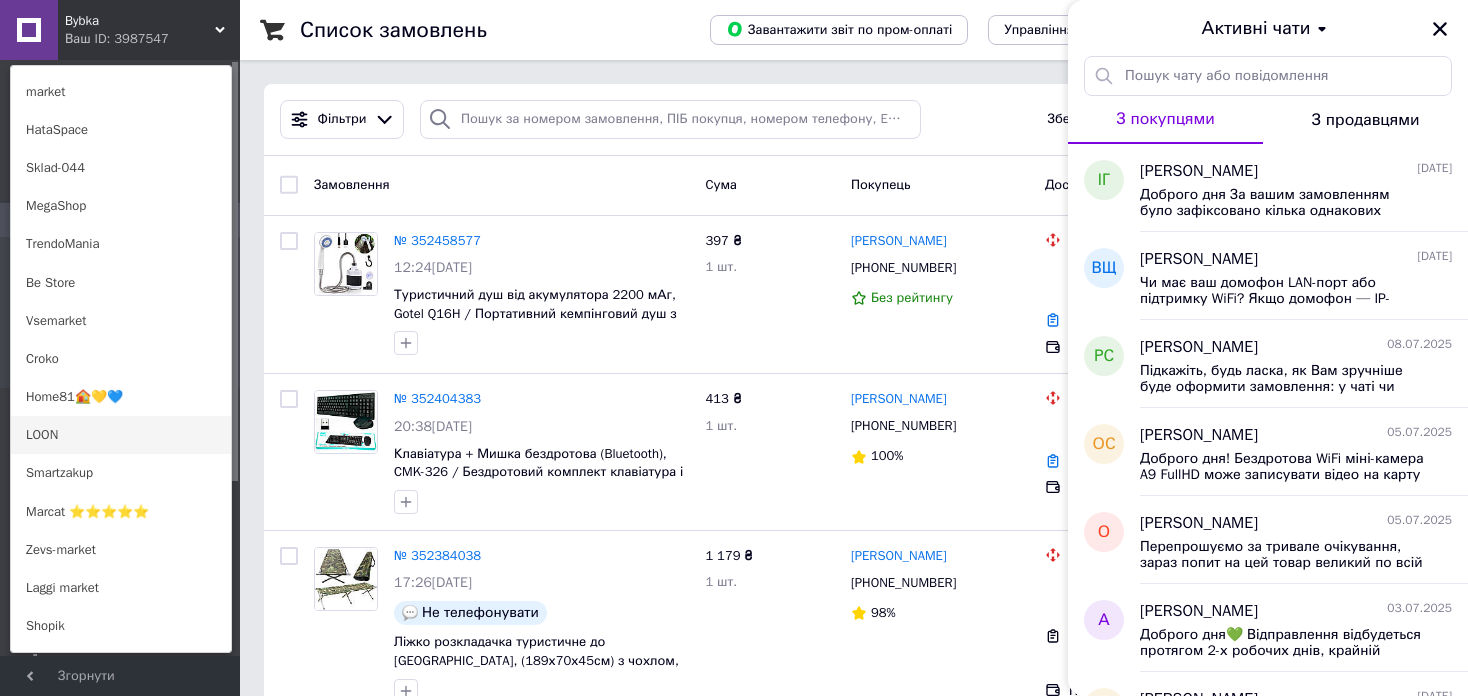 scroll, scrollTop: 800, scrollLeft: 0, axis: vertical 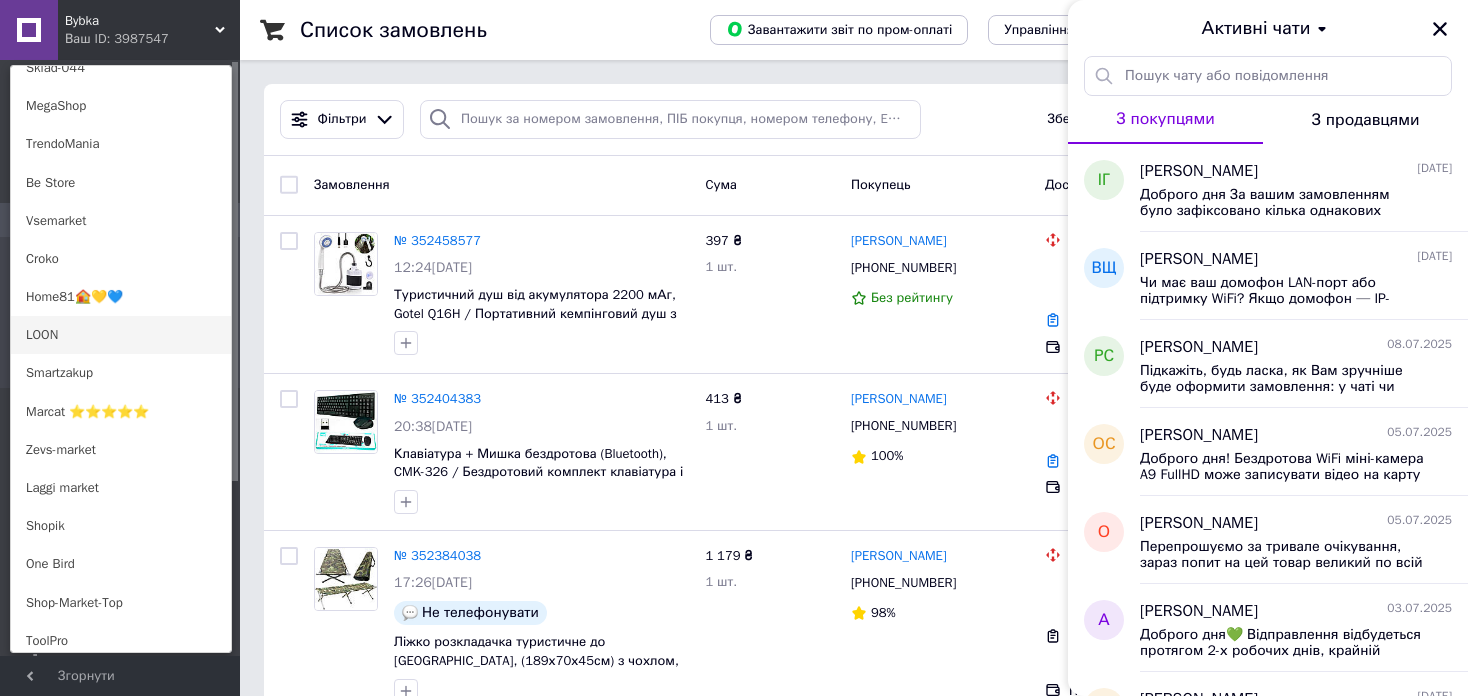 click on "LOON" at bounding box center [121, 335] 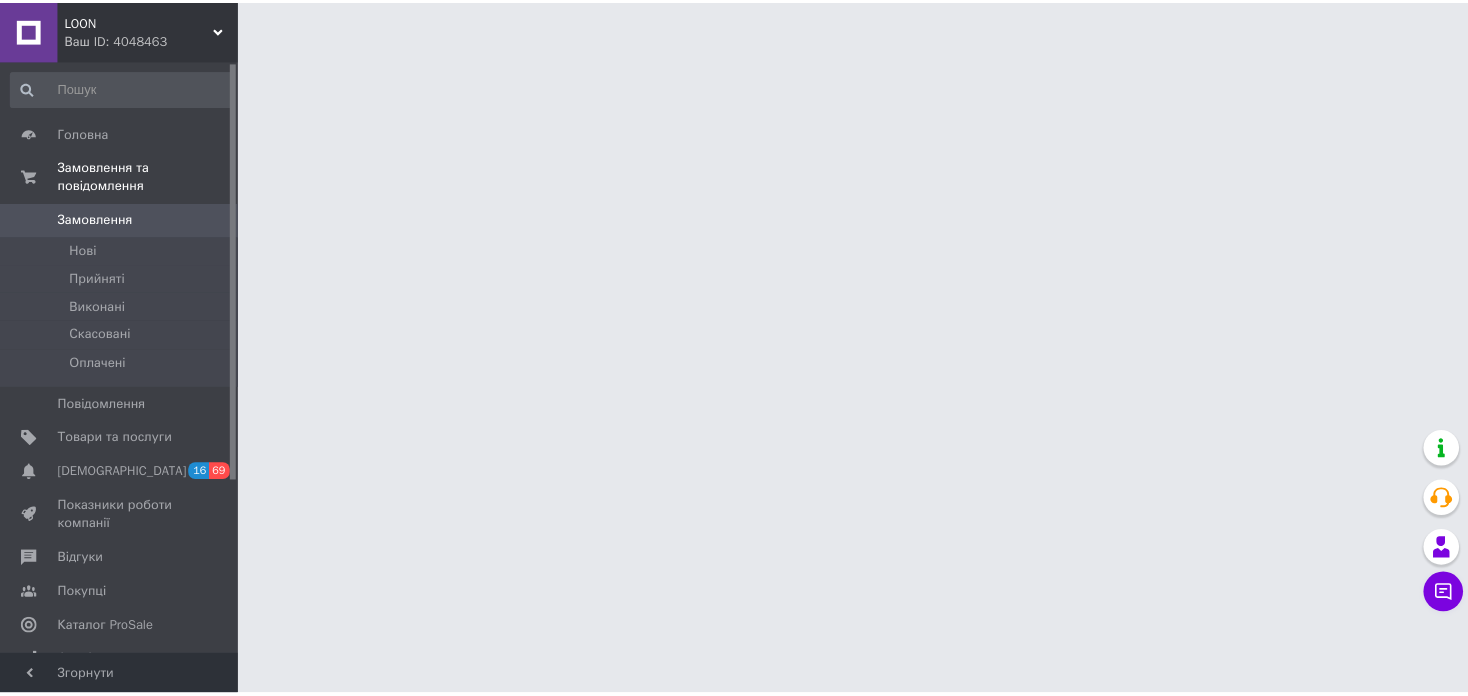 scroll, scrollTop: 0, scrollLeft: 0, axis: both 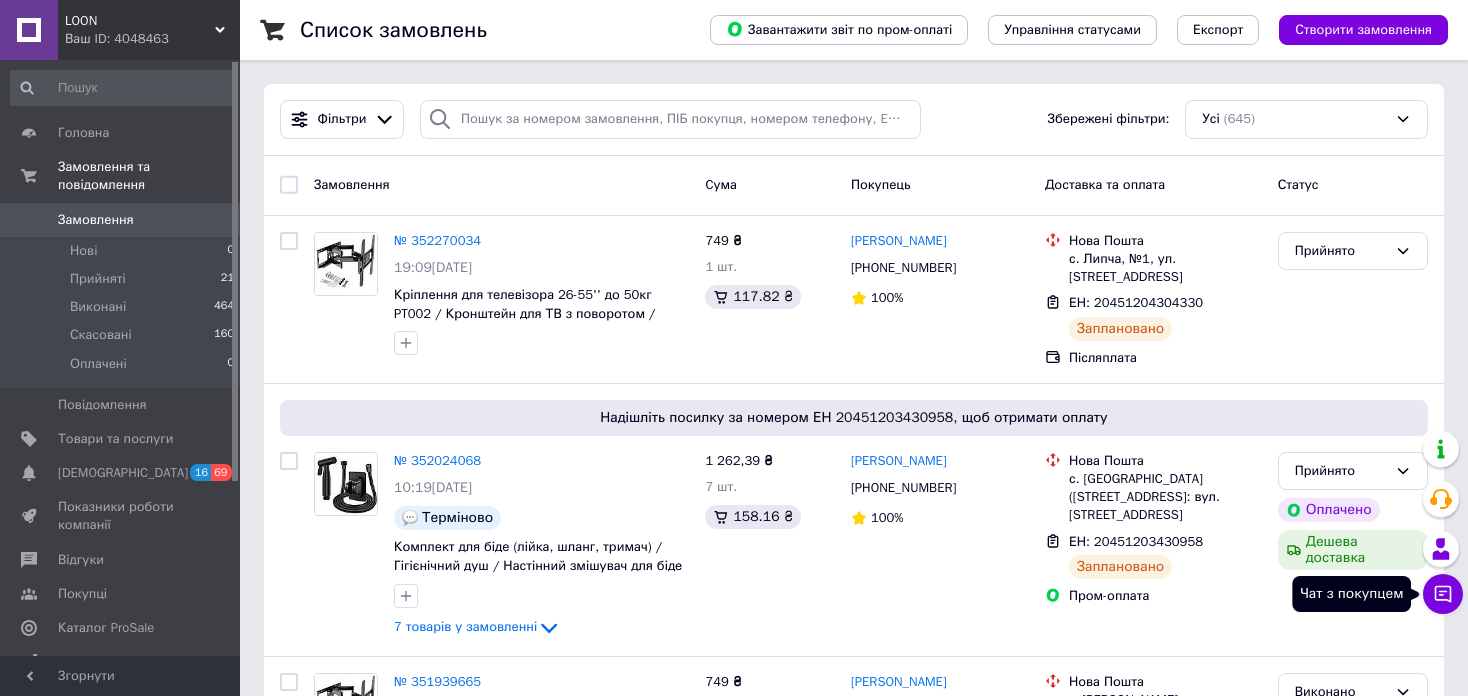 click 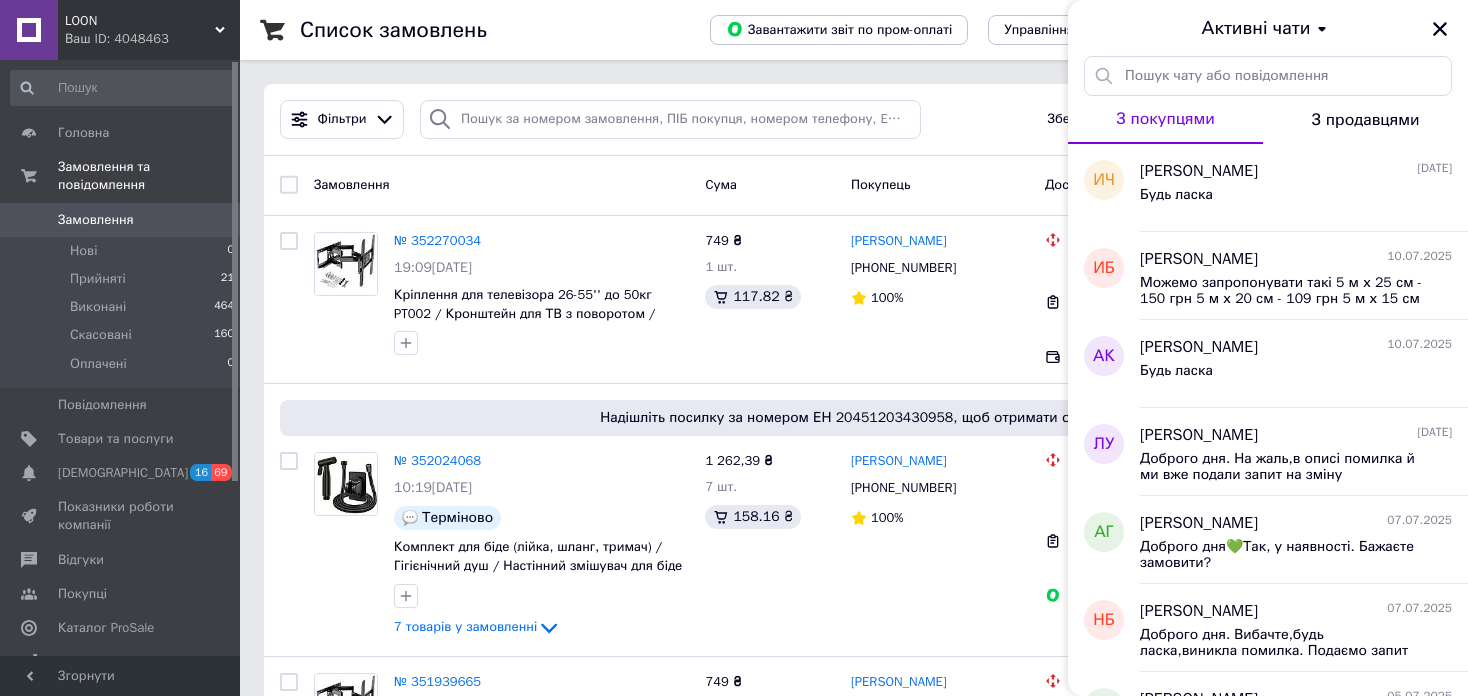 click on "LOON" at bounding box center [140, 21] 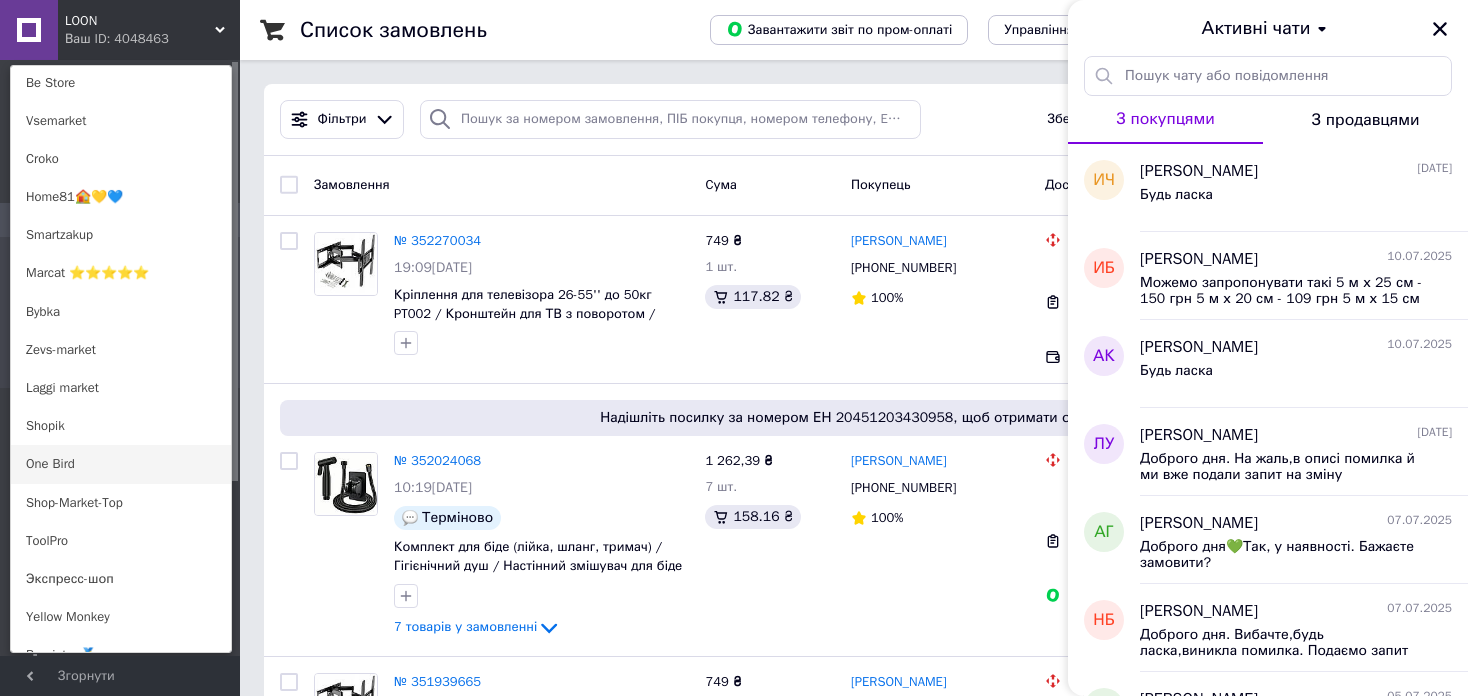 scroll, scrollTop: 1100, scrollLeft: 0, axis: vertical 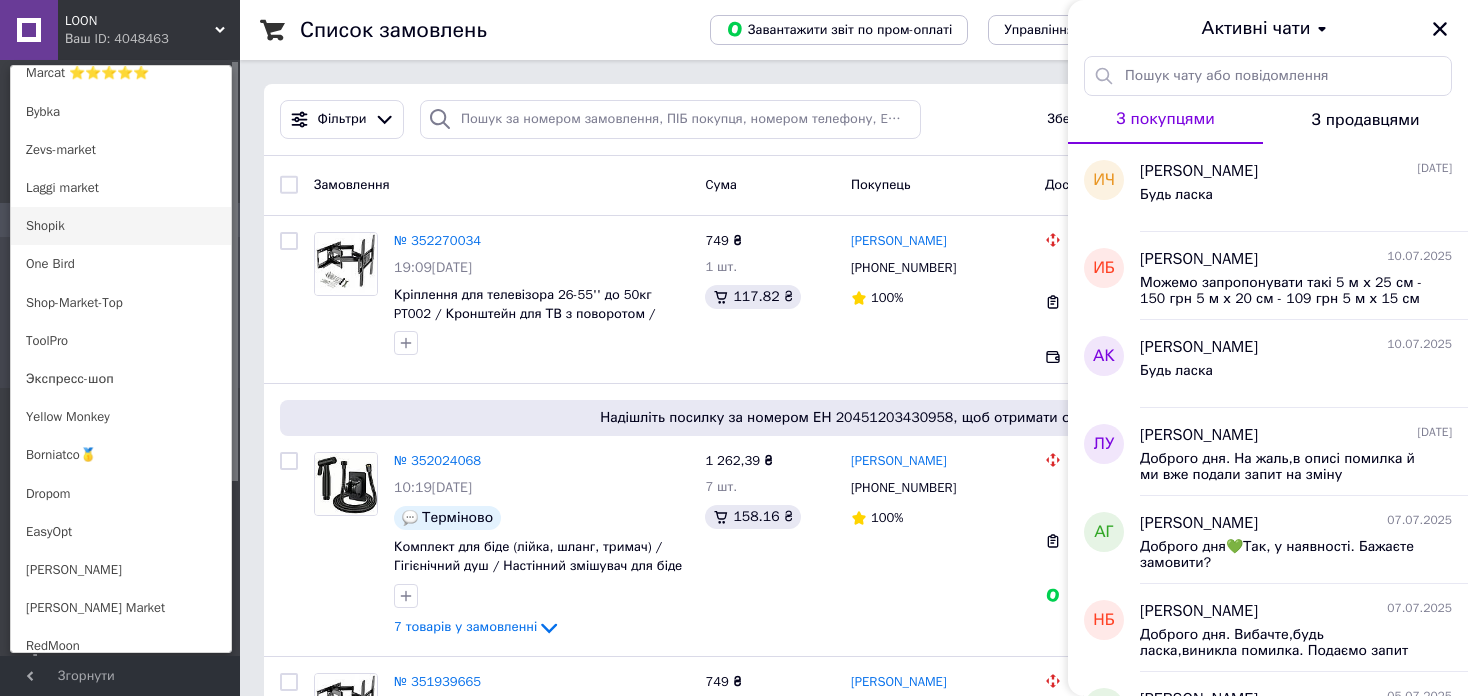 click on "Shopik" at bounding box center [121, 226] 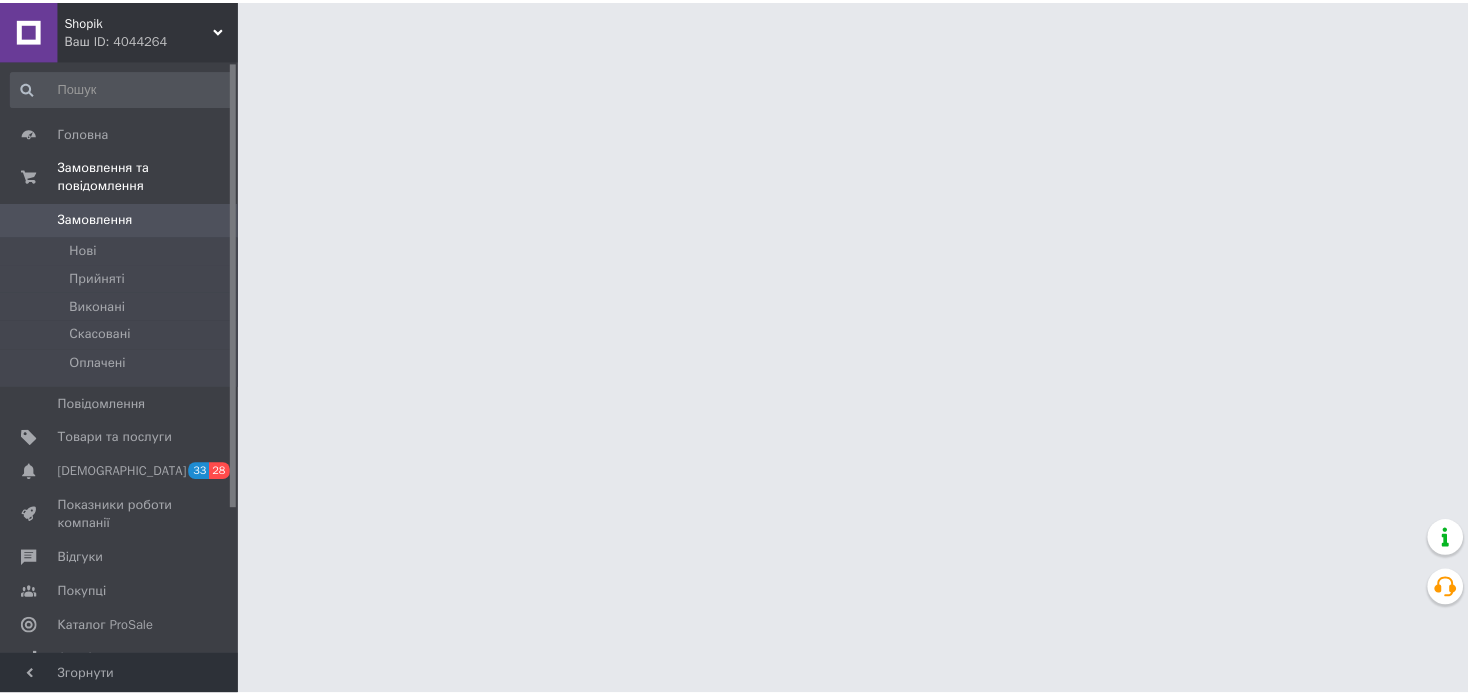 scroll, scrollTop: 0, scrollLeft: 0, axis: both 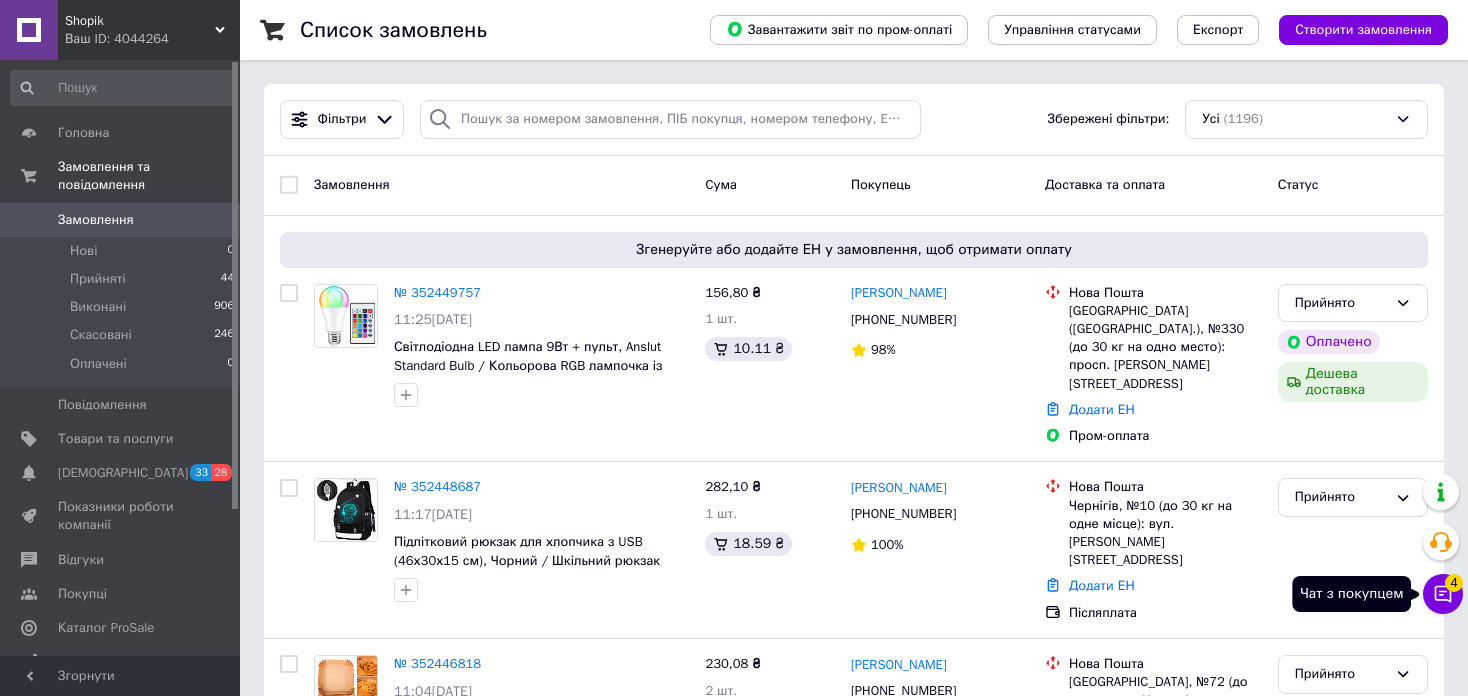 click on "Чат з покупцем 4" at bounding box center (1443, 594) 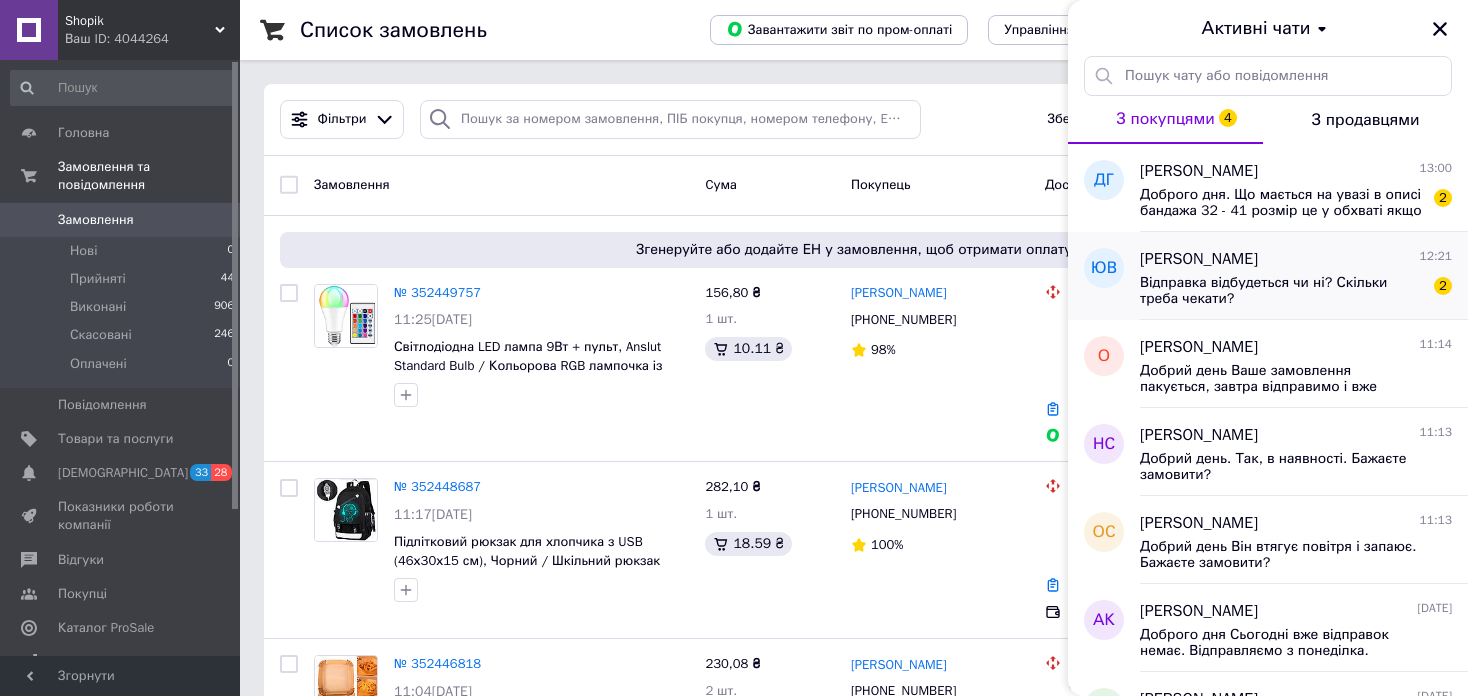 click on "Відправка відбудеться чи ні? Скільки треба чекати?" at bounding box center [1282, 291] 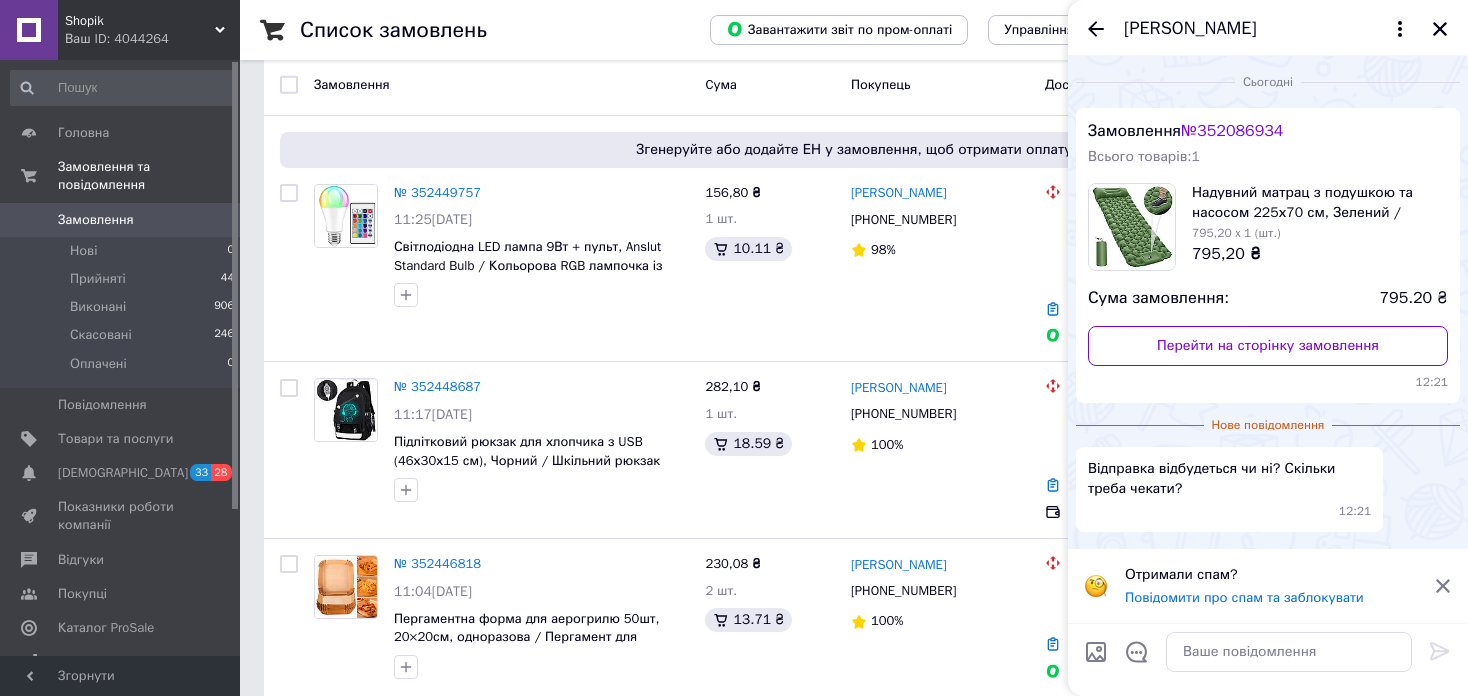 scroll, scrollTop: 0, scrollLeft: 0, axis: both 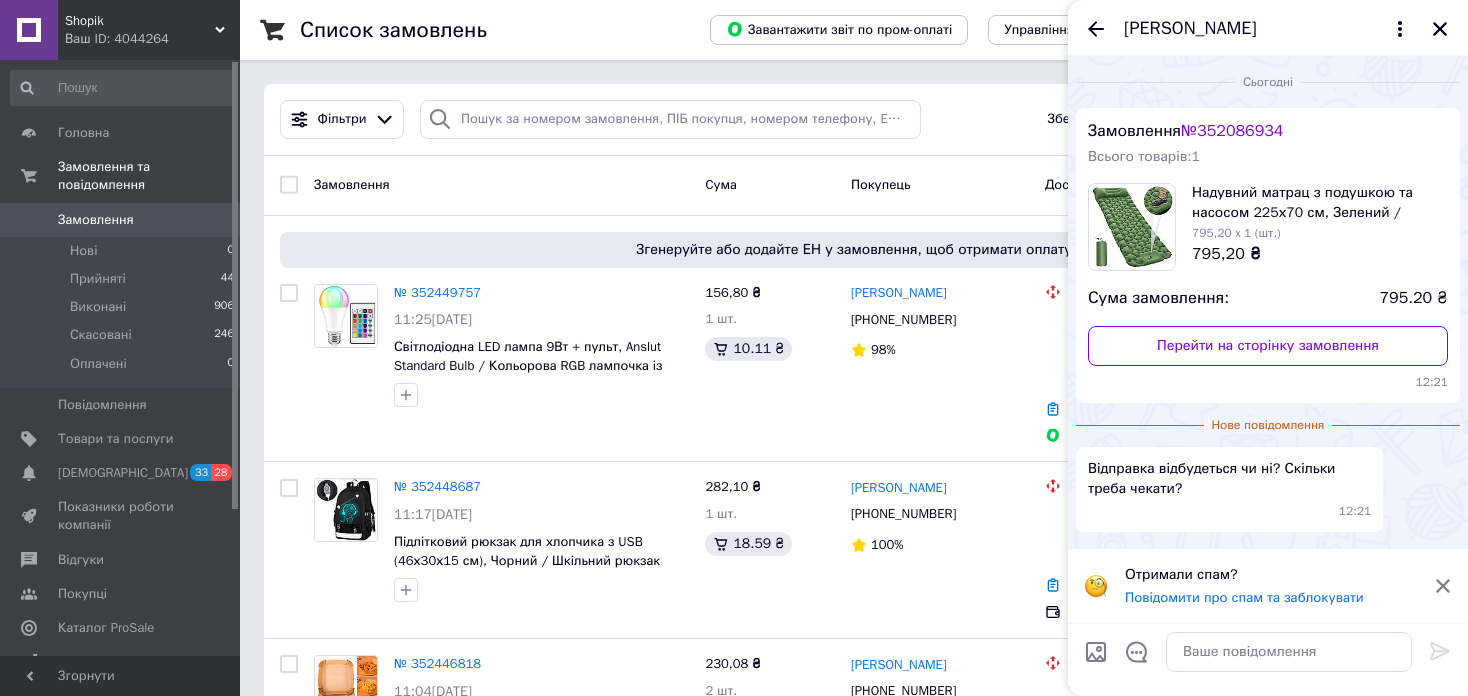 click on "№ 352086934" at bounding box center [1232, 131] 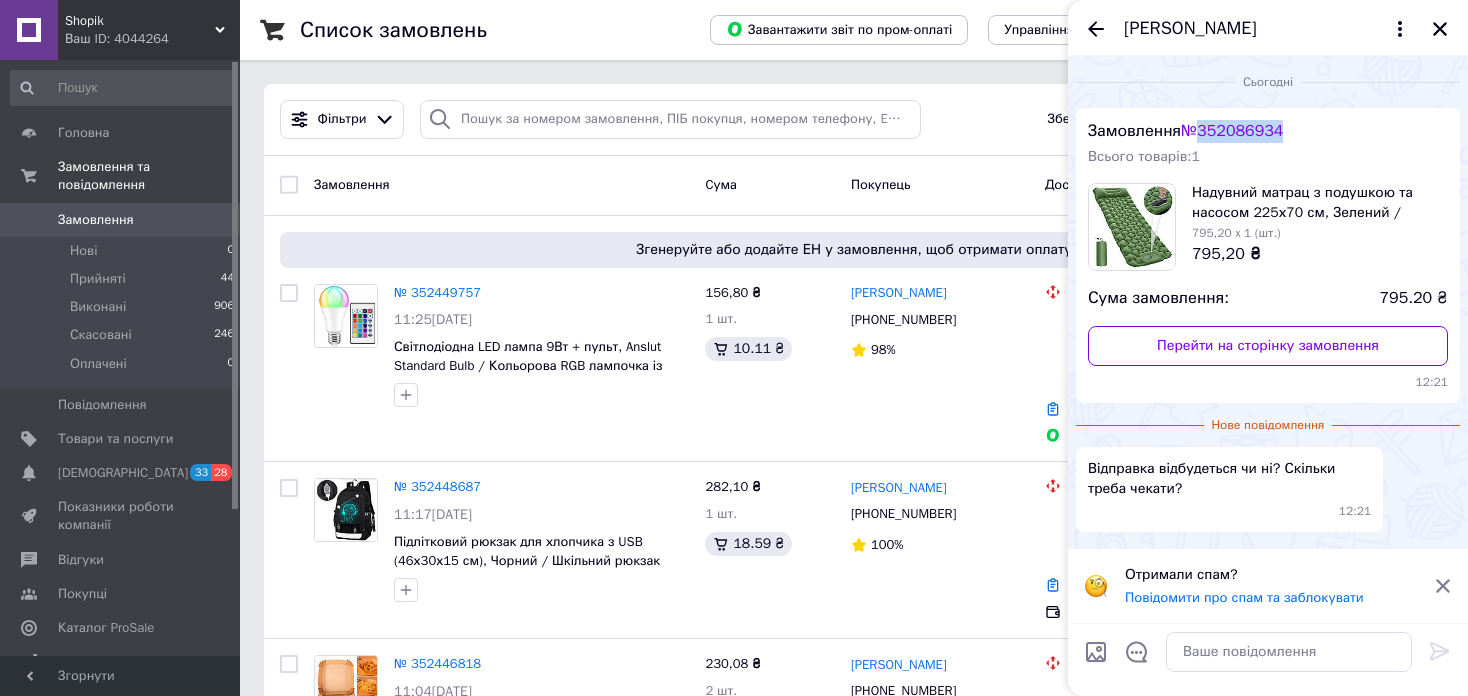 click on "№ 352086934" at bounding box center [1232, 131] 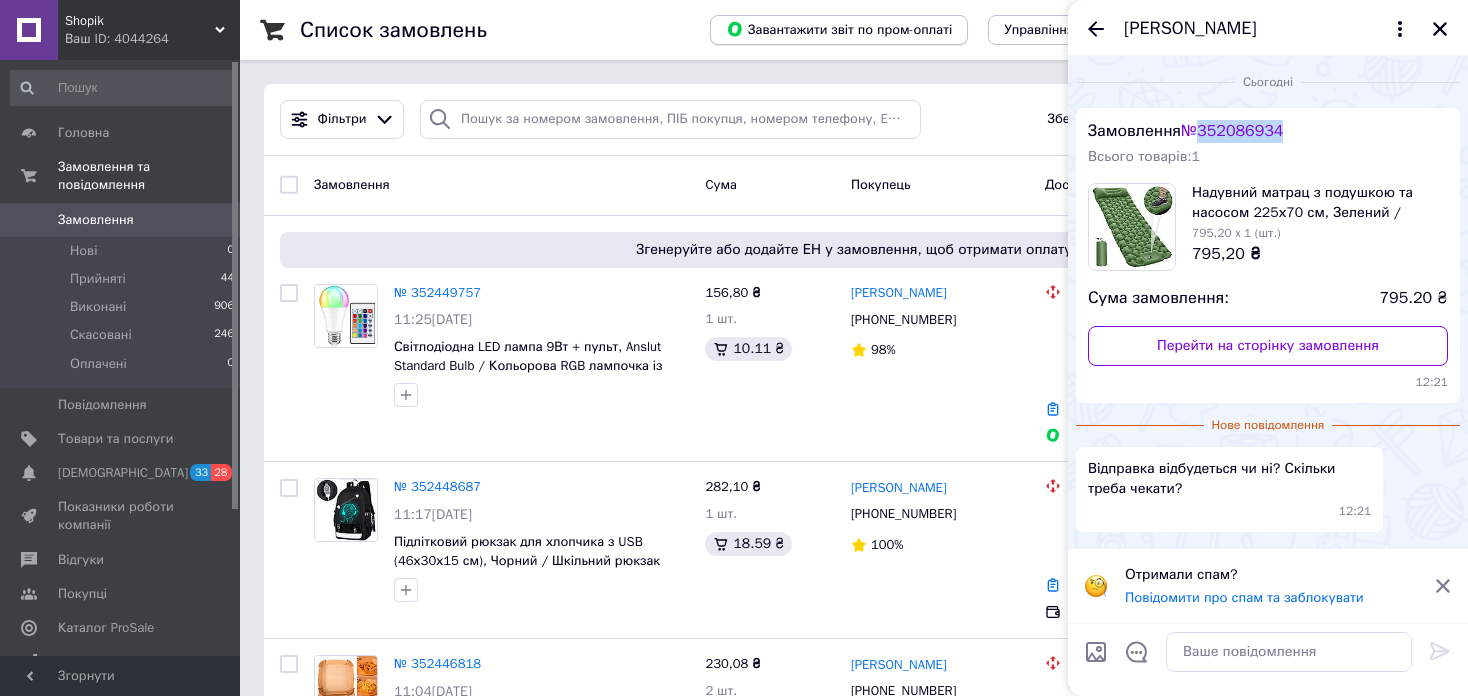 copy on "352086934" 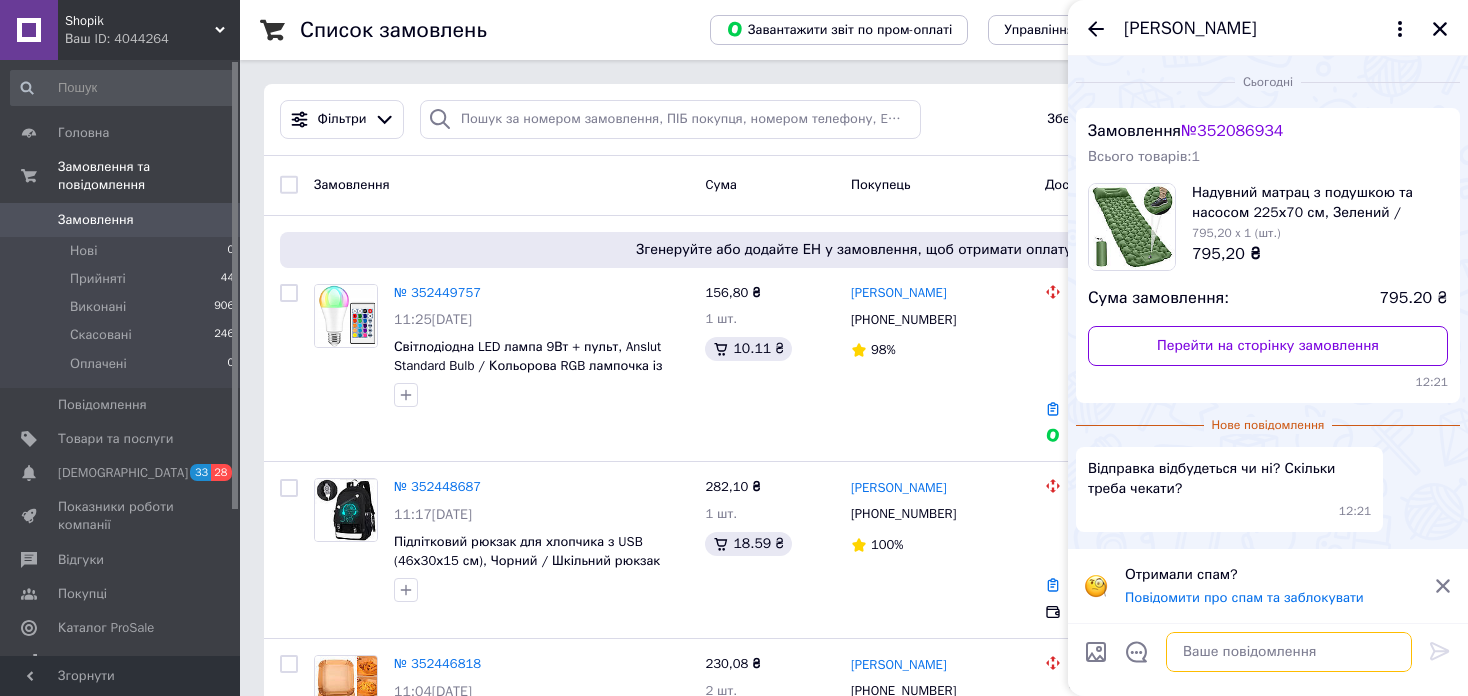 click at bounding box center [1289, 652] 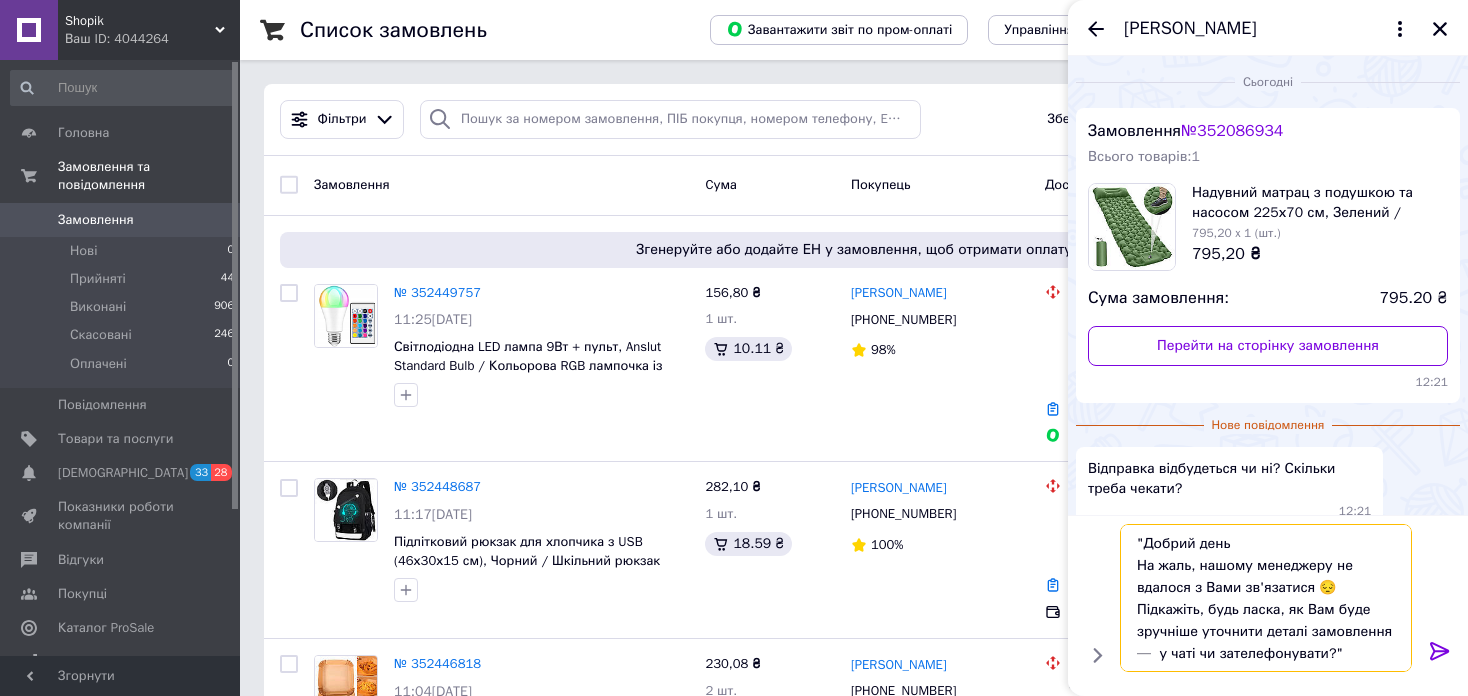 scroll, scrollTop: 1, scrollLeft: 0, axis: vertical 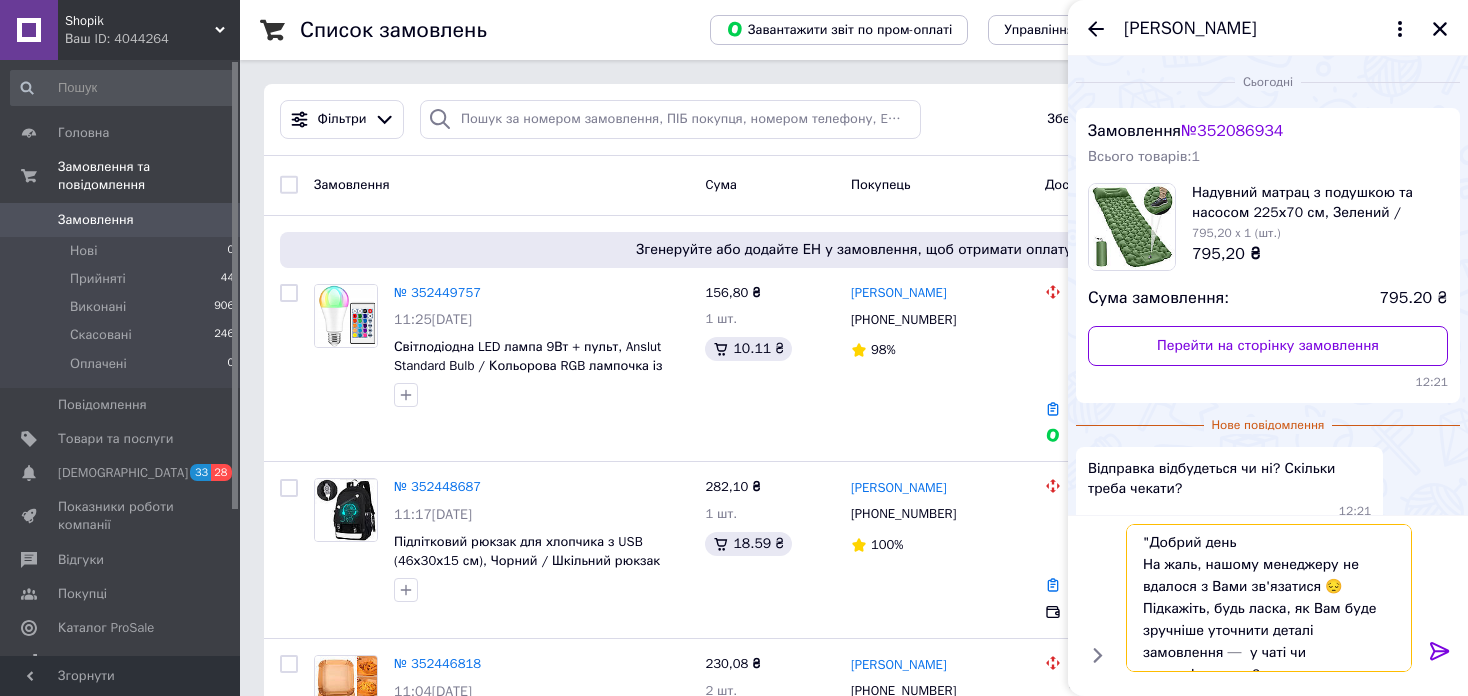 click on ""Добрий день
На жаль, нашому менеджеру не вдалося з Вами зв'язатися 😔 Підкажіть, будь ласка, як Вам буде зручніше уточнити деталі замовлення —  у чаті чи зателефонувати?" at bounding box center (1269, 598) 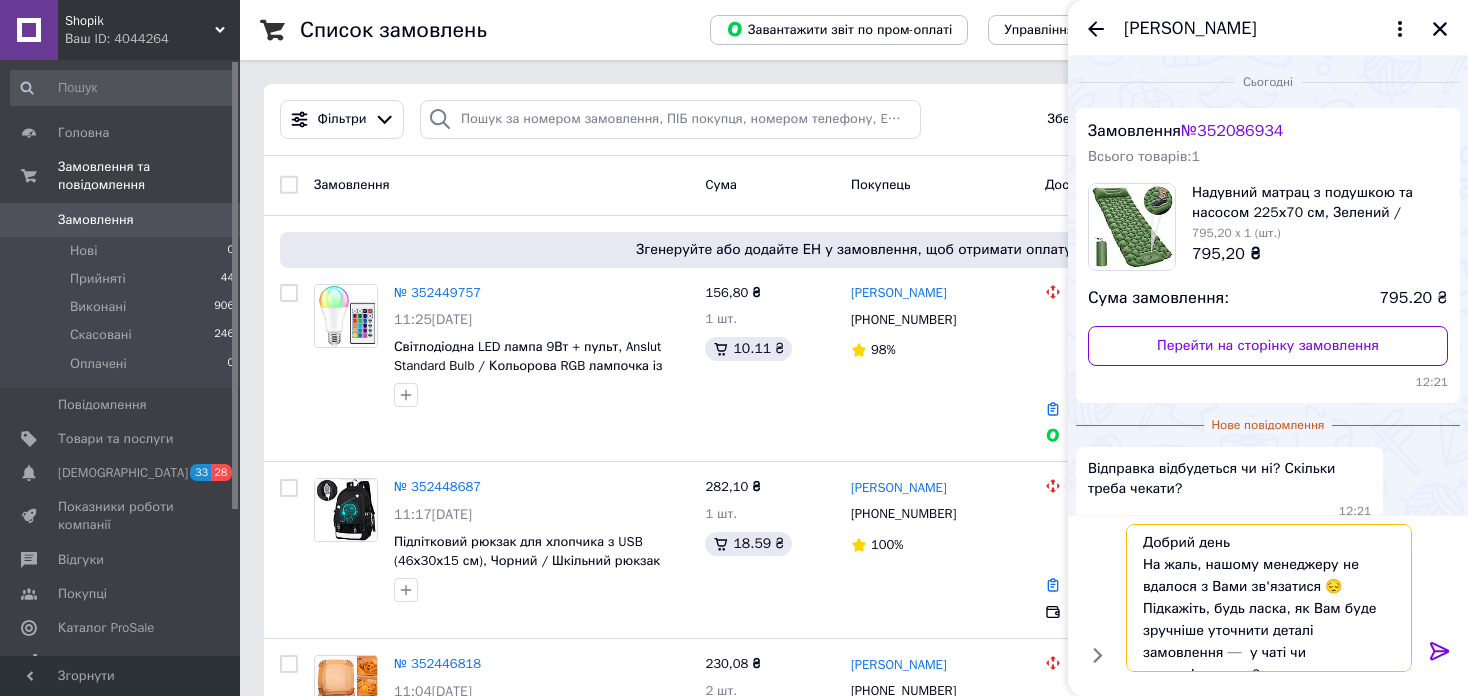 type 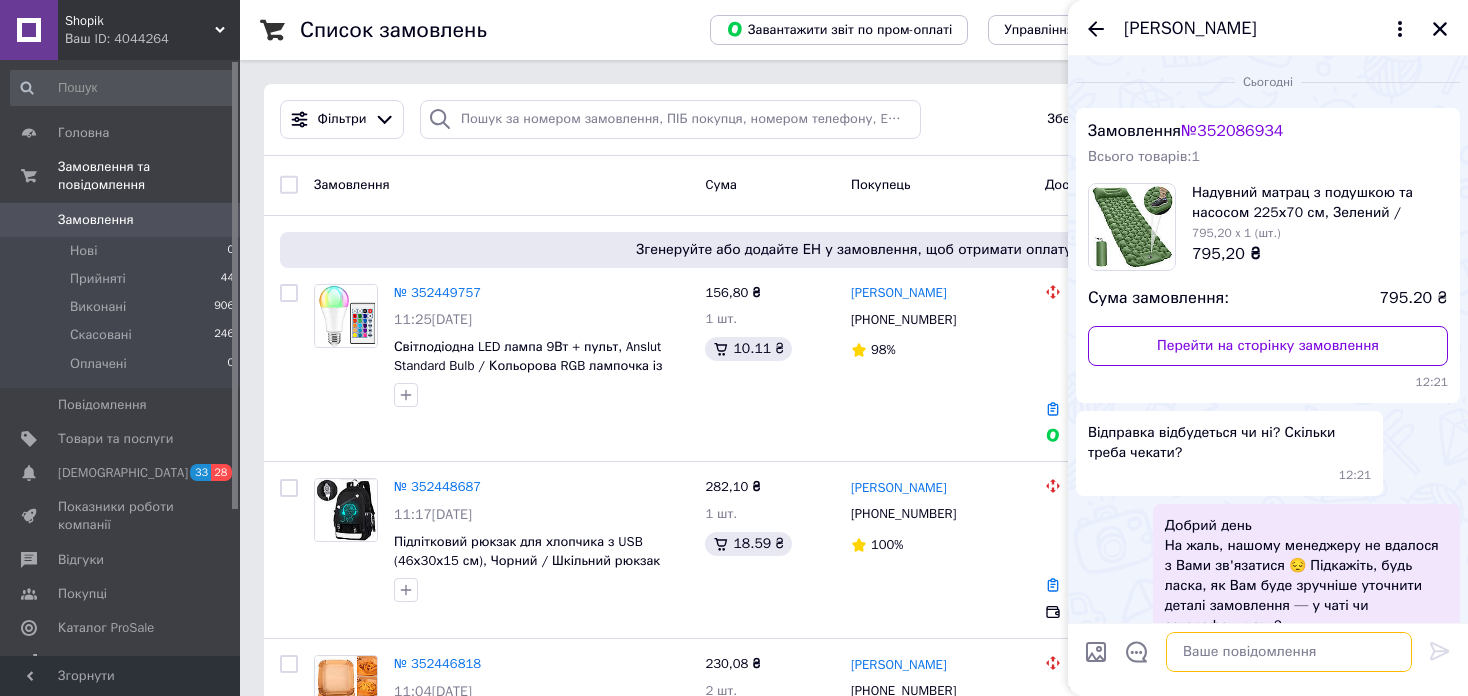 scroll, scrollTop: 0, scrollLeft: 0, axis: both 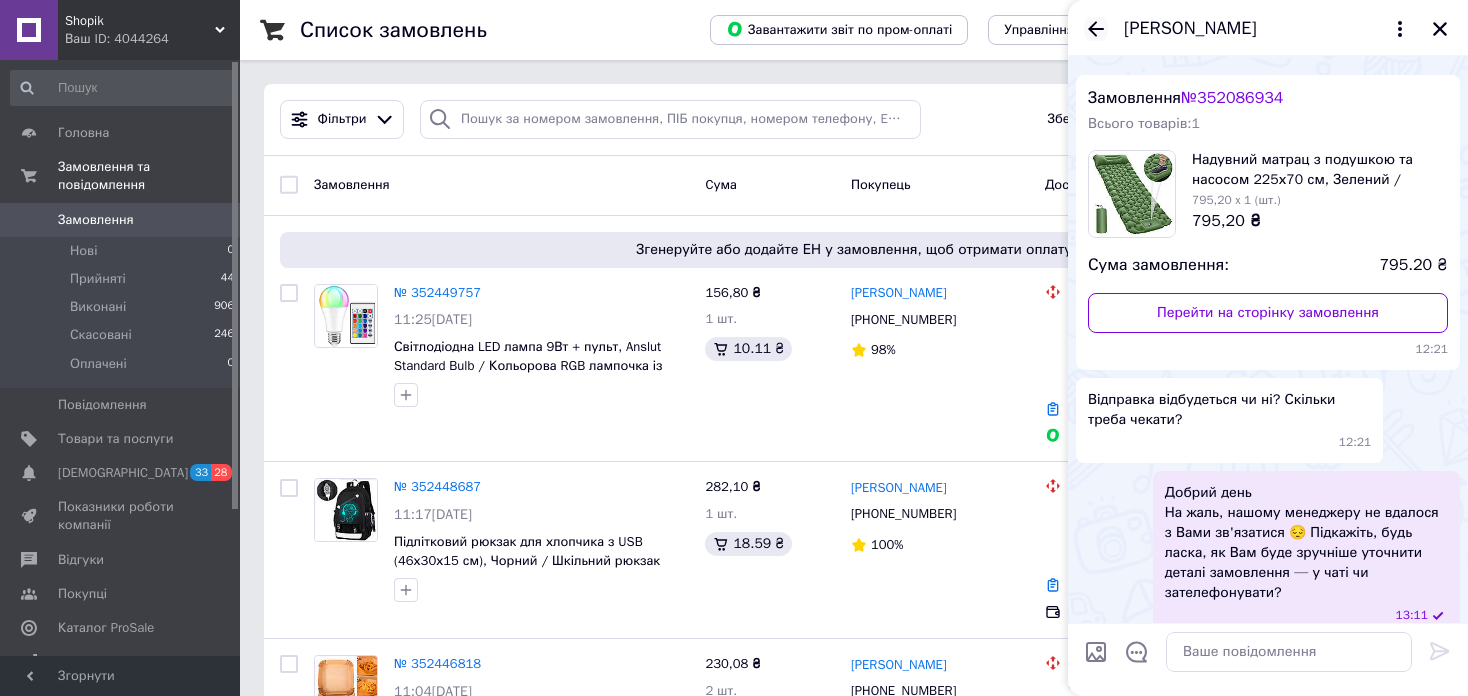 click 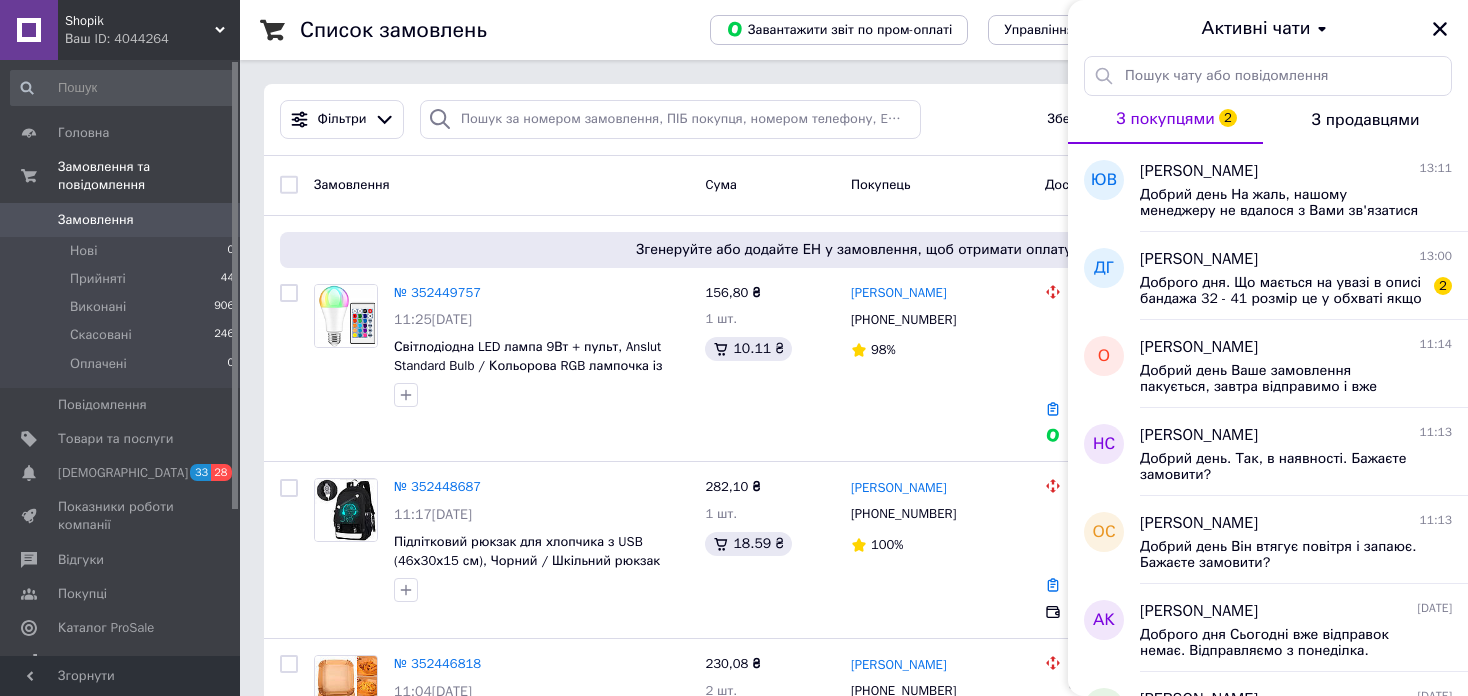 click on "Ваш ID: 4044264" at bounding box center (152, 39) 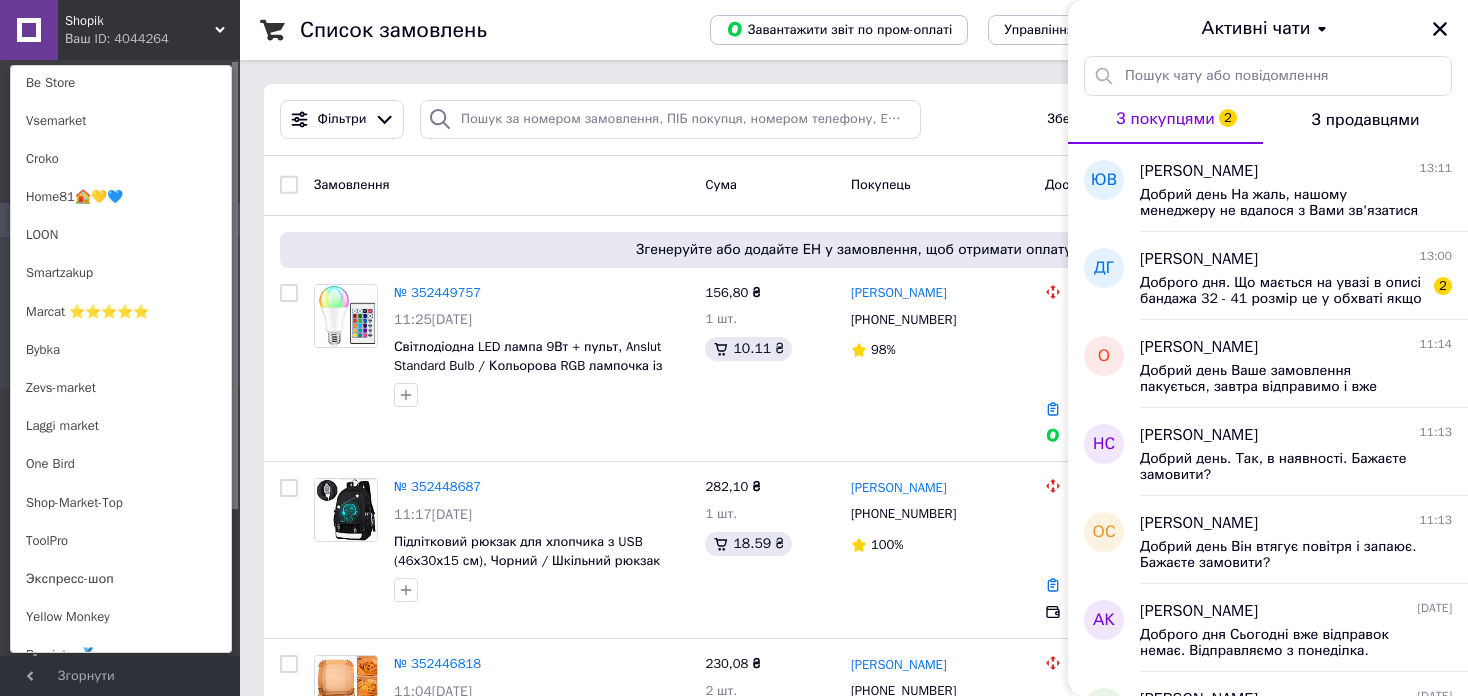 scroll, scrollTop: 1100, scrollLeft: 0, axis: vertical 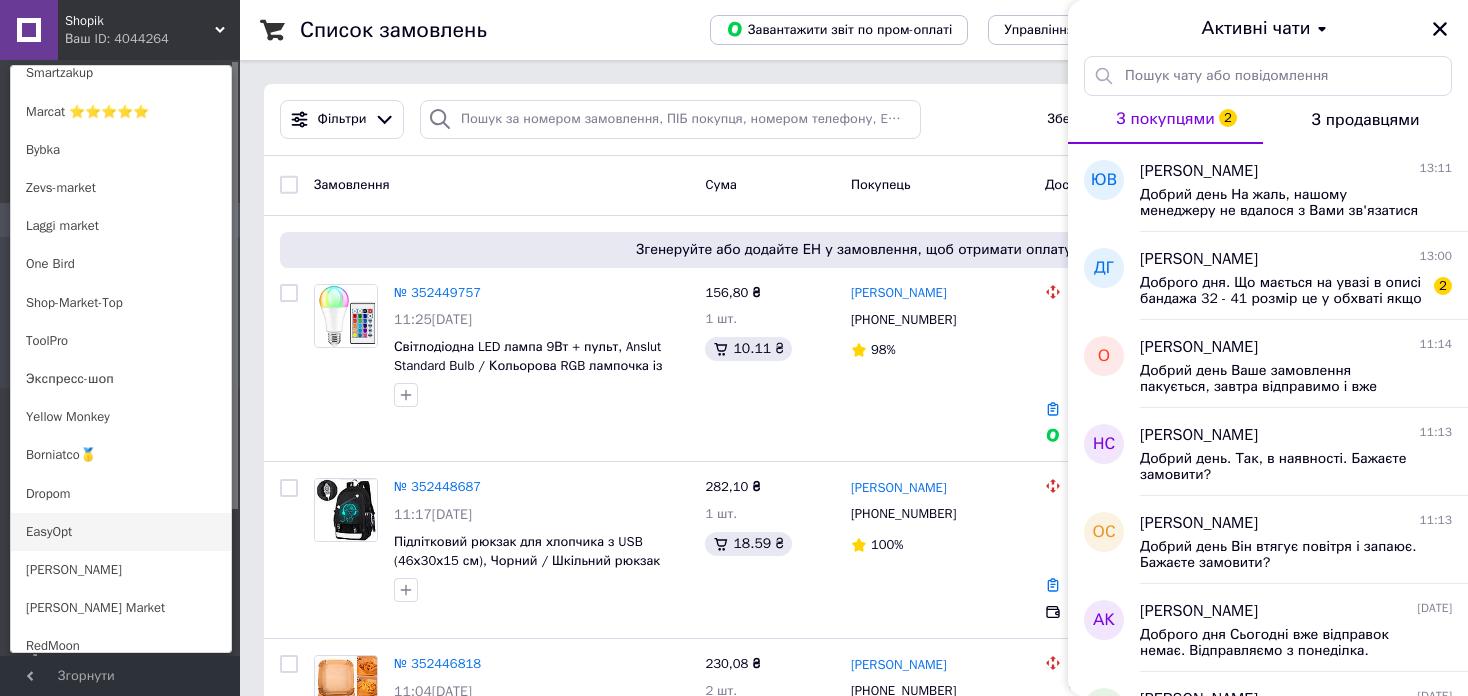 click on "EasyOpt" at bounding box center [121, 532] 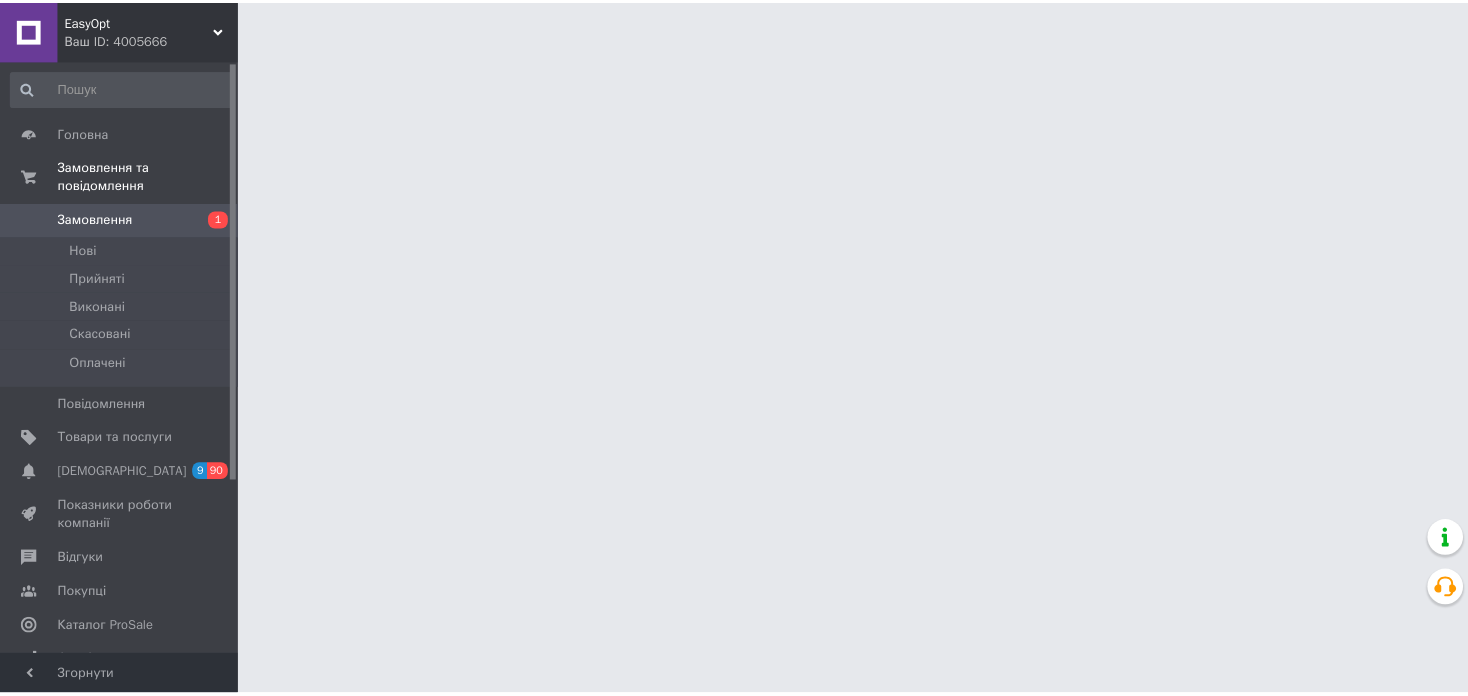 scroll, scrollTop: 0, scrollLeft: 0, axis: both 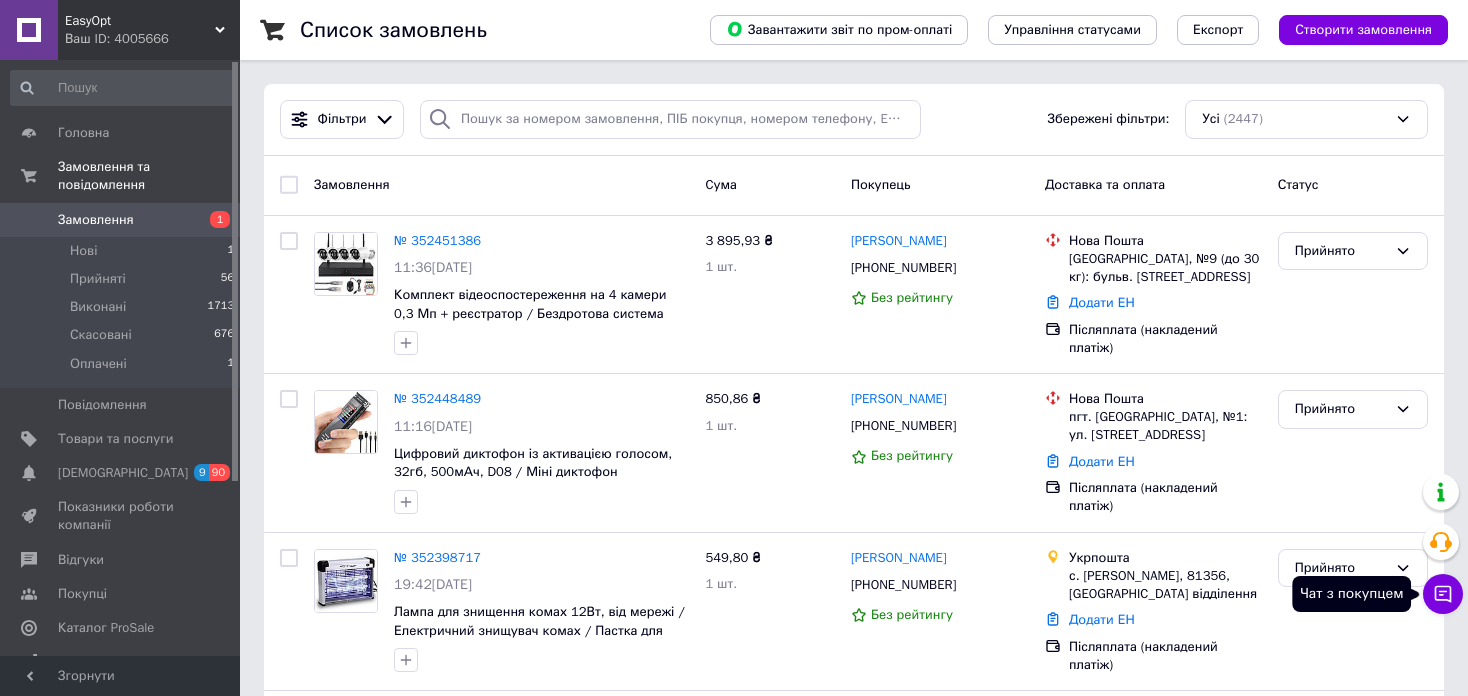 click 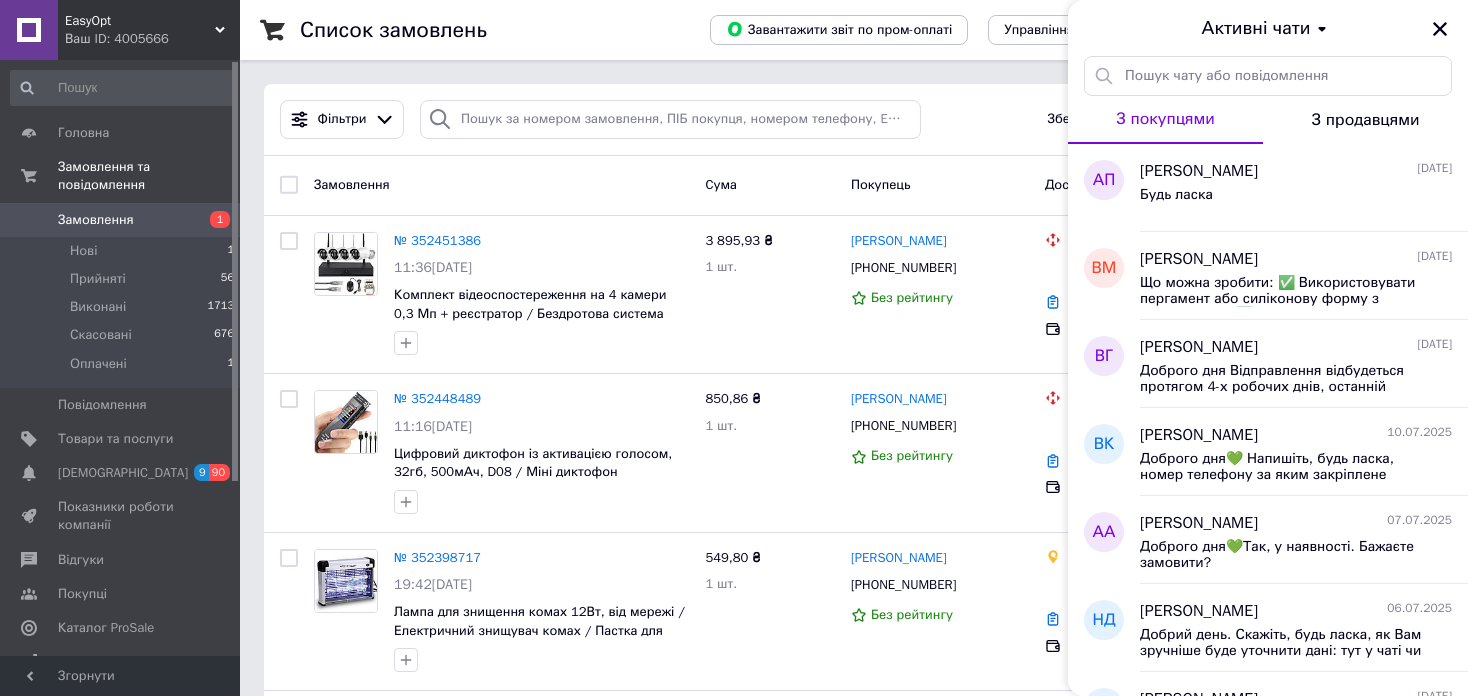 click on "Ваш ID: 4005666" at bounding box center (152, 39) 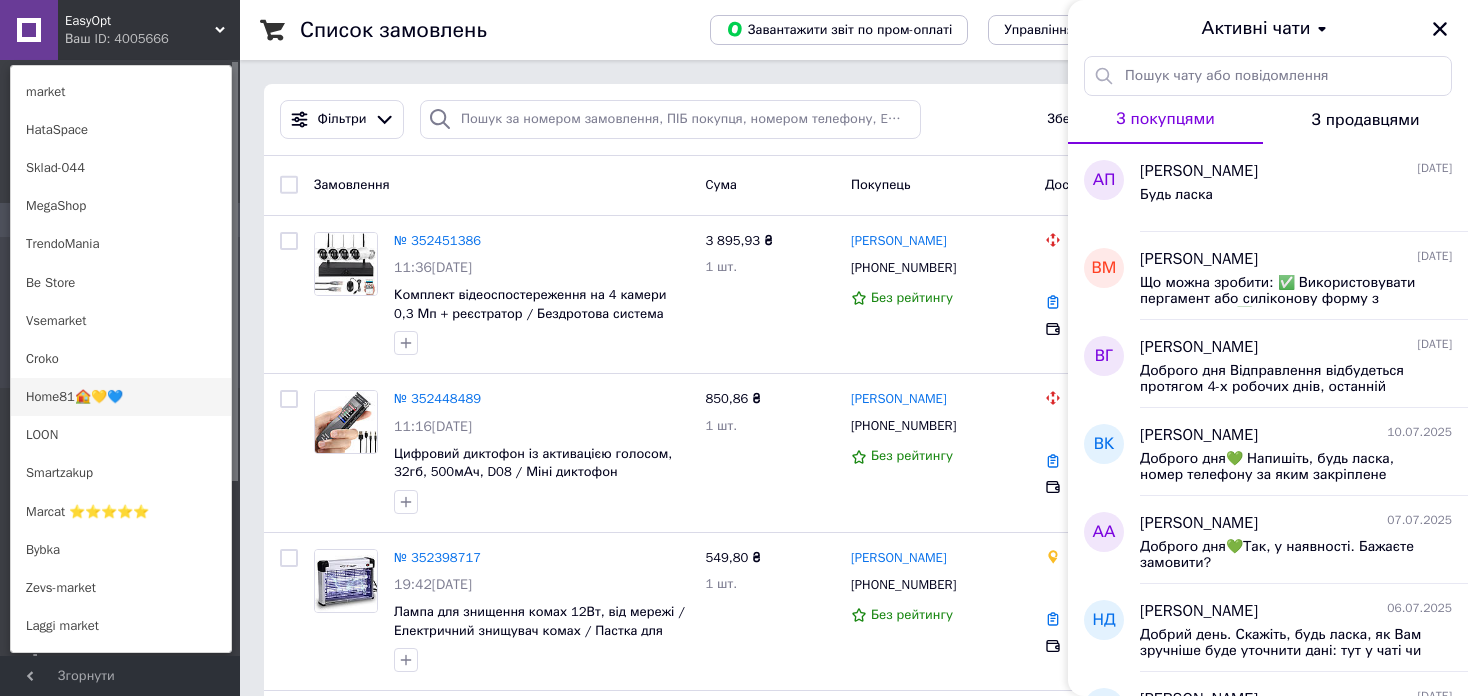 scroll, scrollTop: 800, scrollLeft: 0, axis: vertical 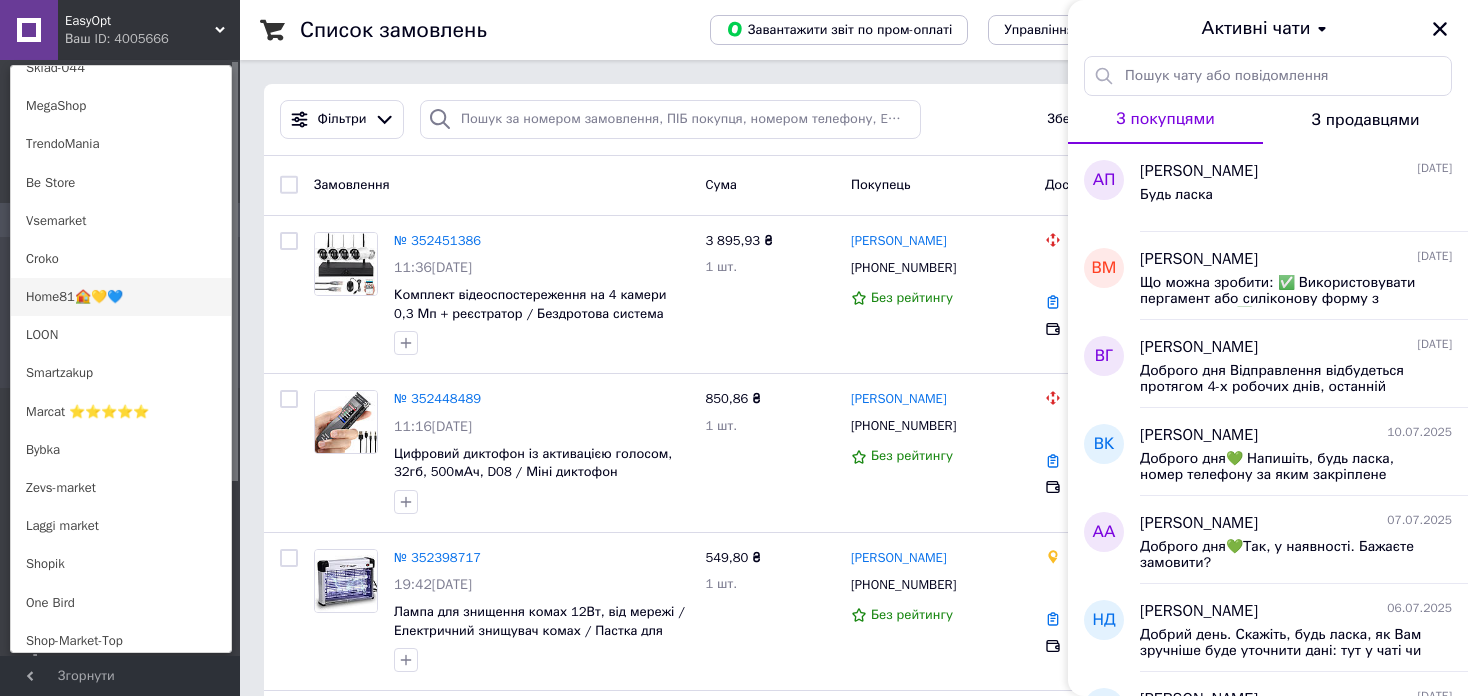 click on "Home81🏠💛💙" at bounding box center [121, 297] 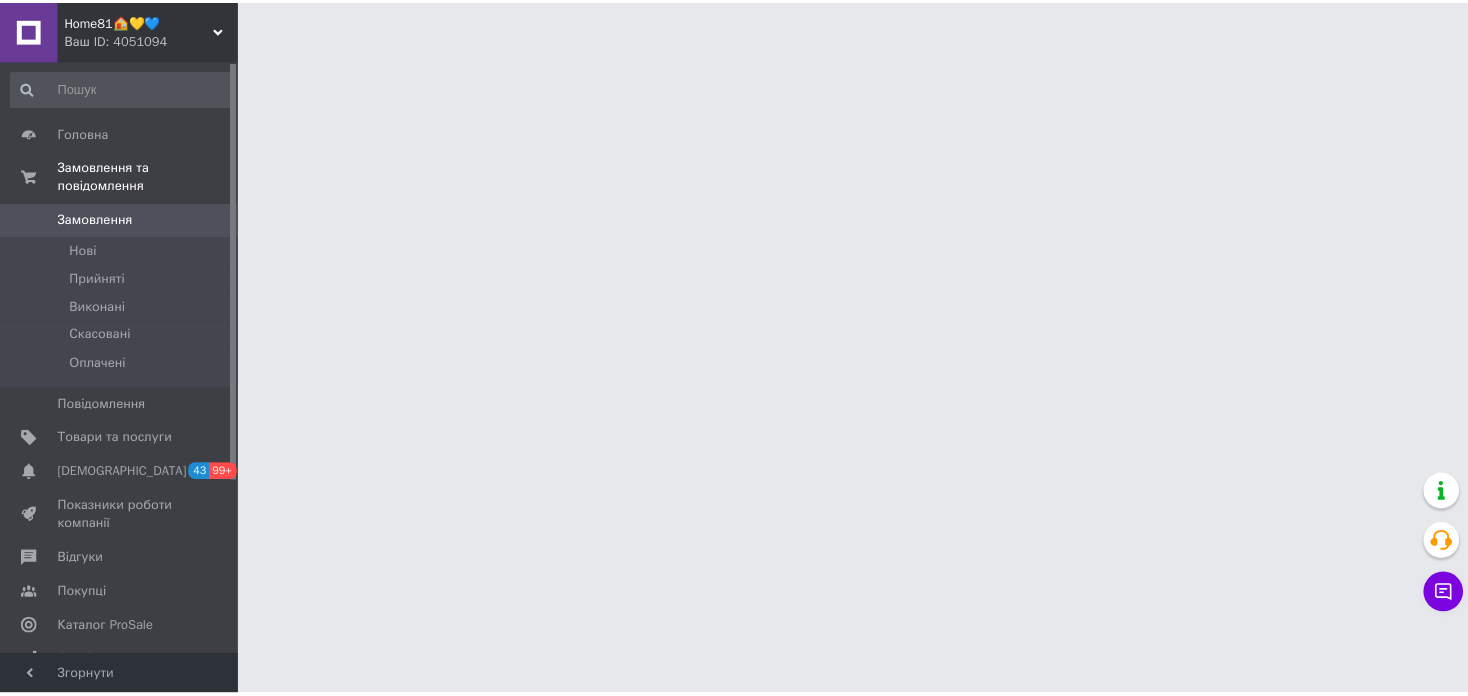 scroll, scrollTop: 0, scrollLeft: 0, axis: both 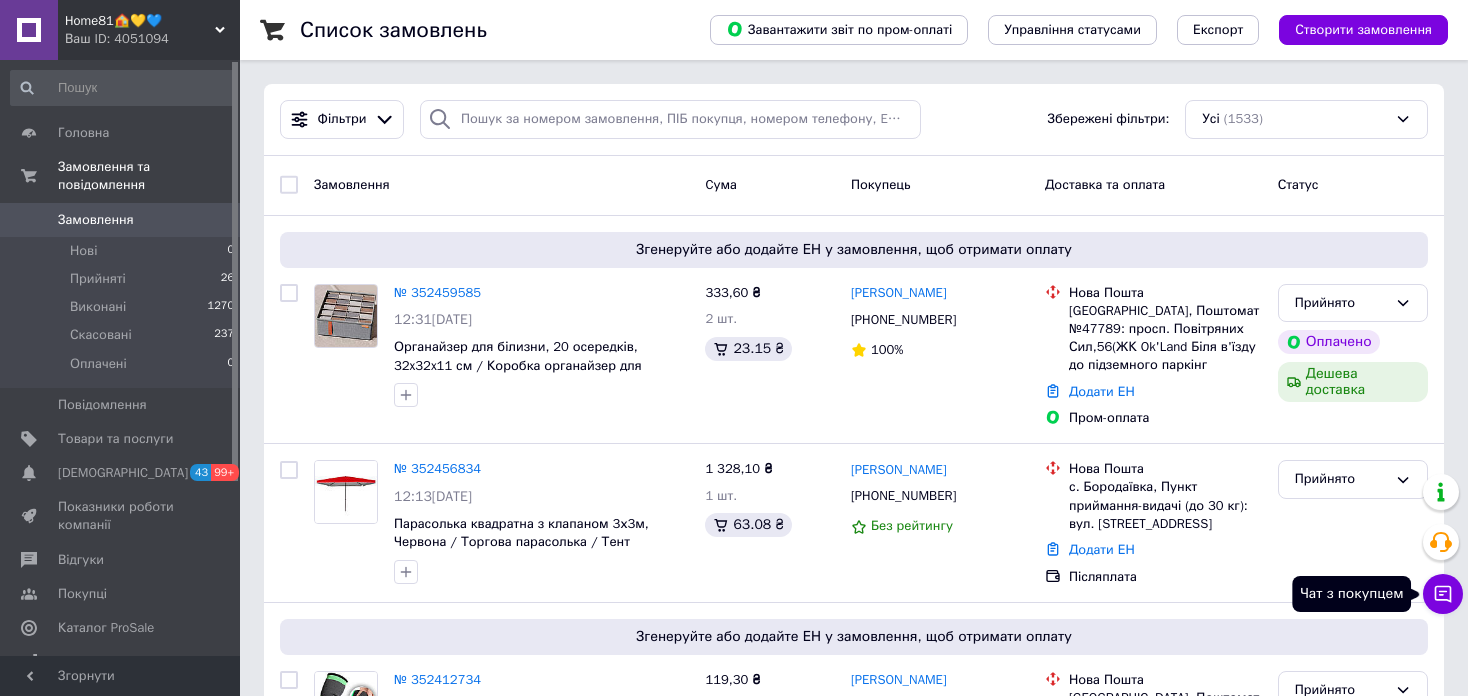 click on "Чат з покупцем" at bounding box center [1443, 594] 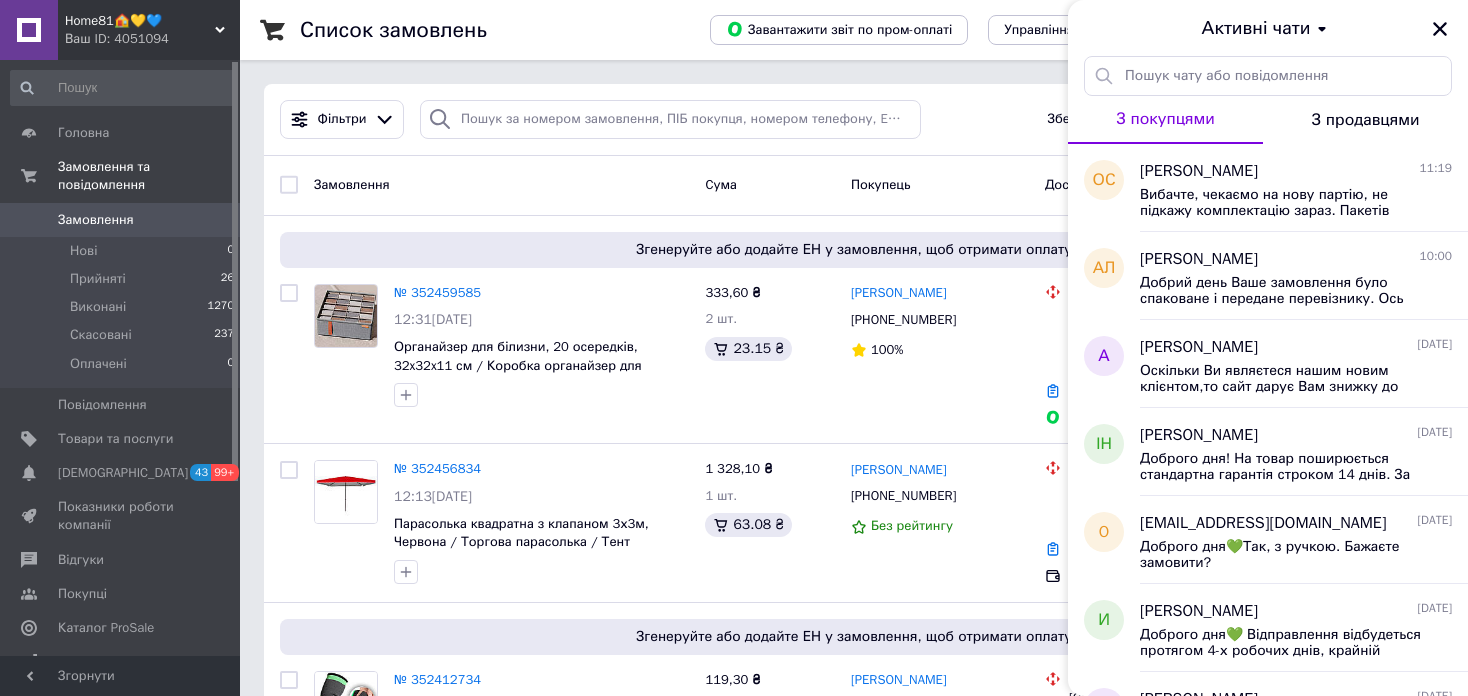 click on "Ваш ID: 4051094" at bounding box center [152, 39] 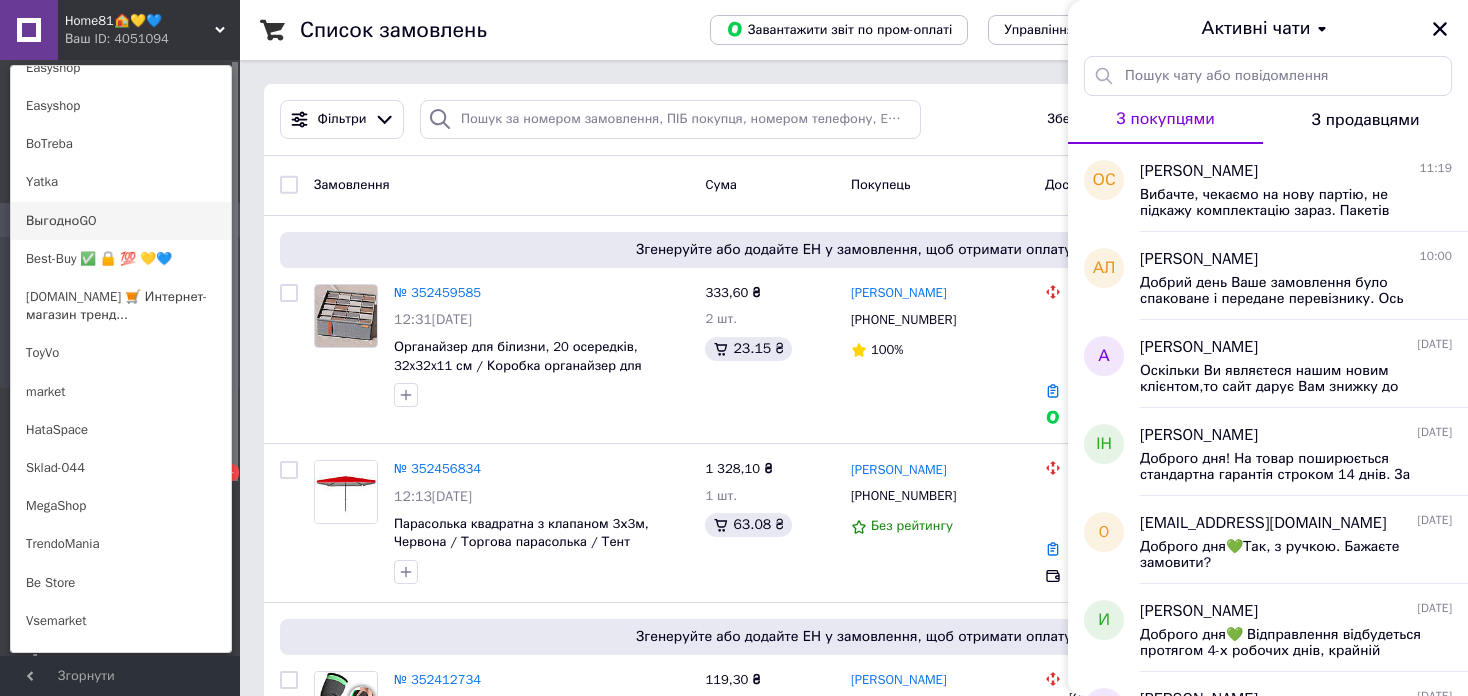 scroll, scrollTop: 600, scrollLeft: 0, axis: vertical 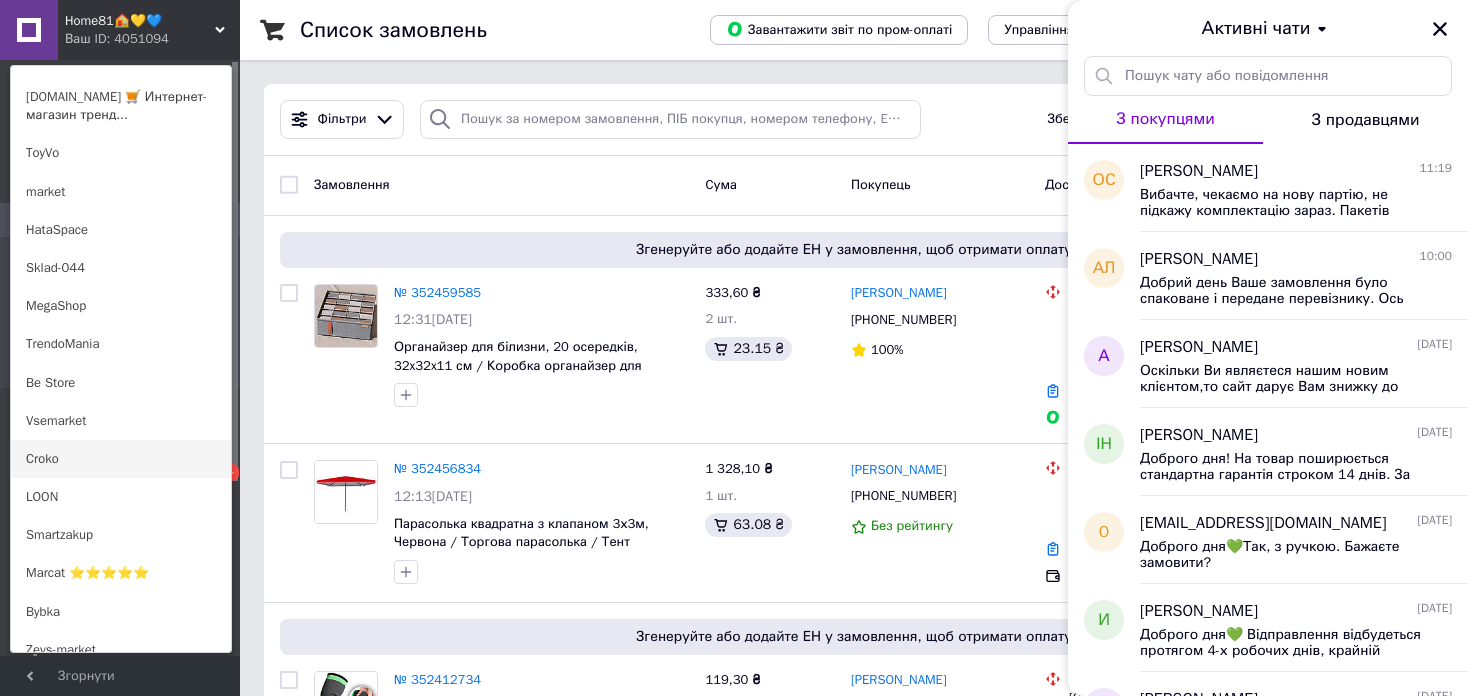 click on "Croko" at bounding box center (121, 459) 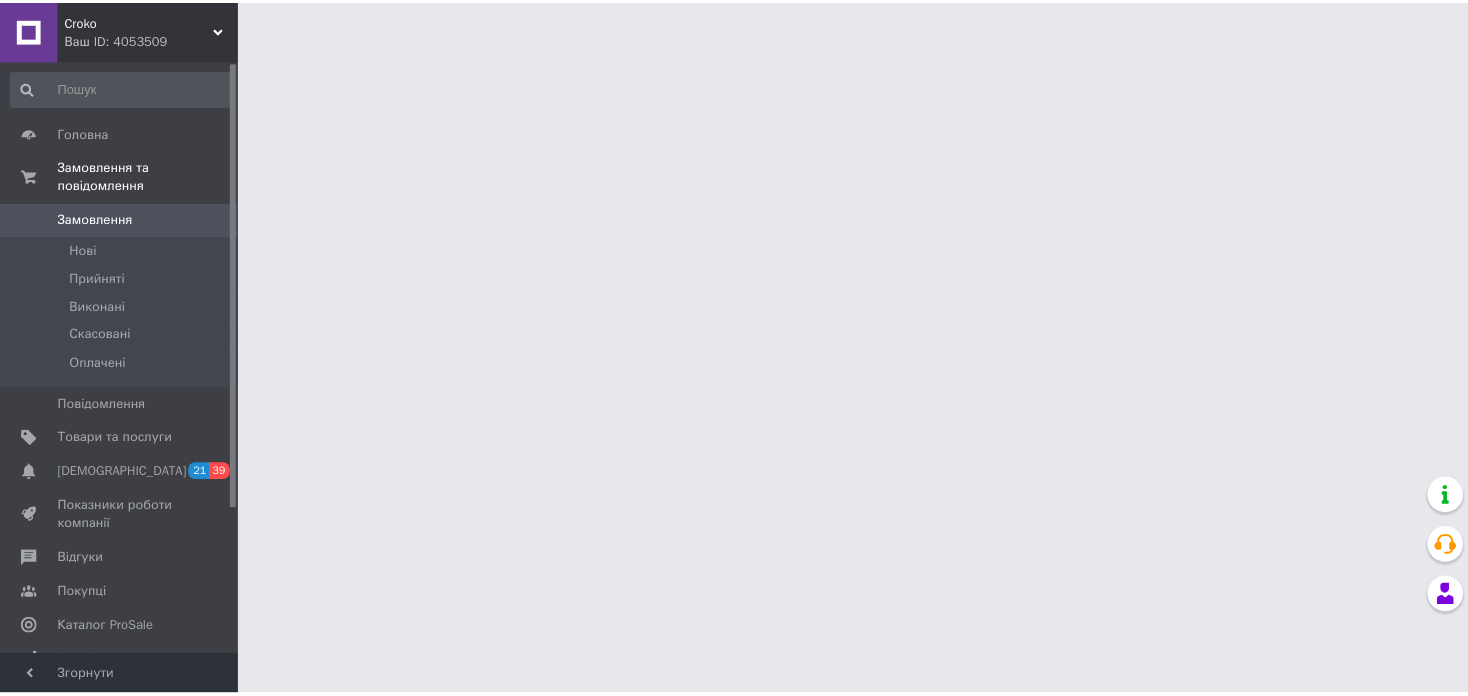 scroll, scrollTop: 0, scrollLeft: 0, axis: both 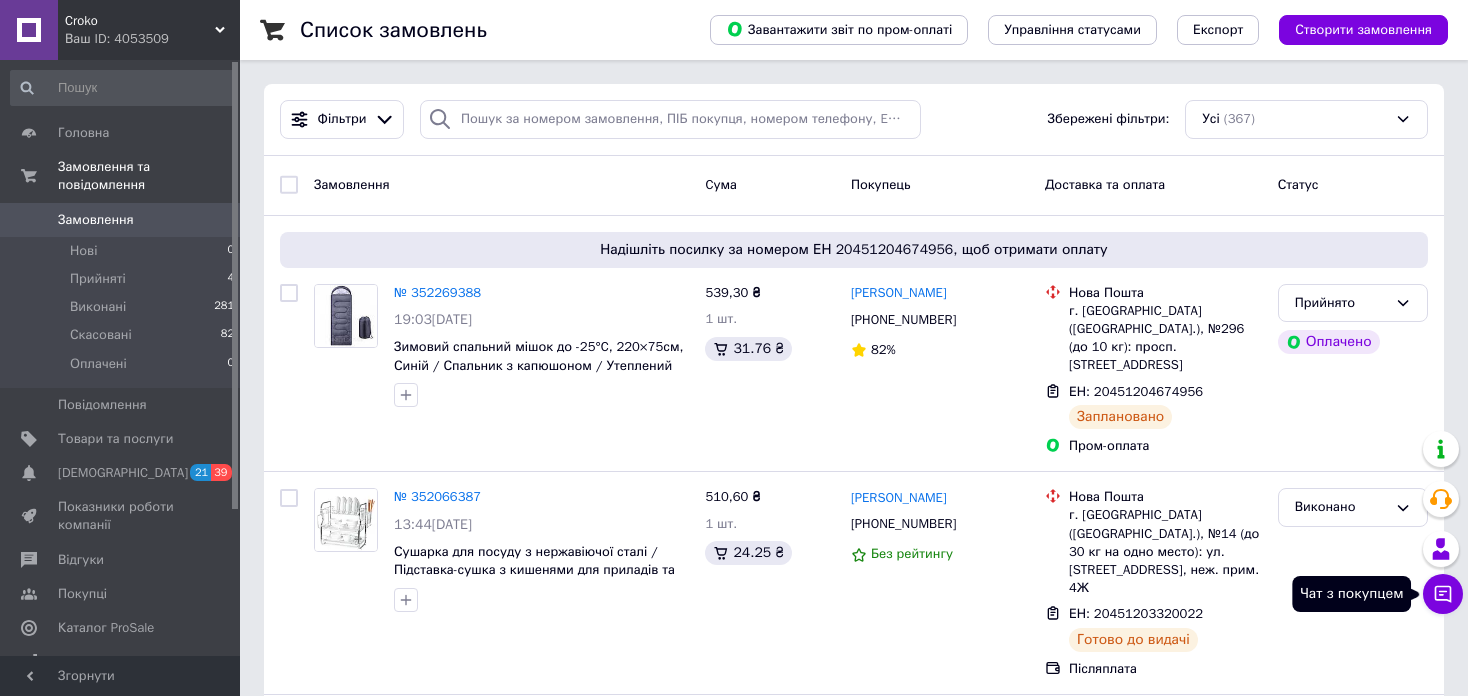 click 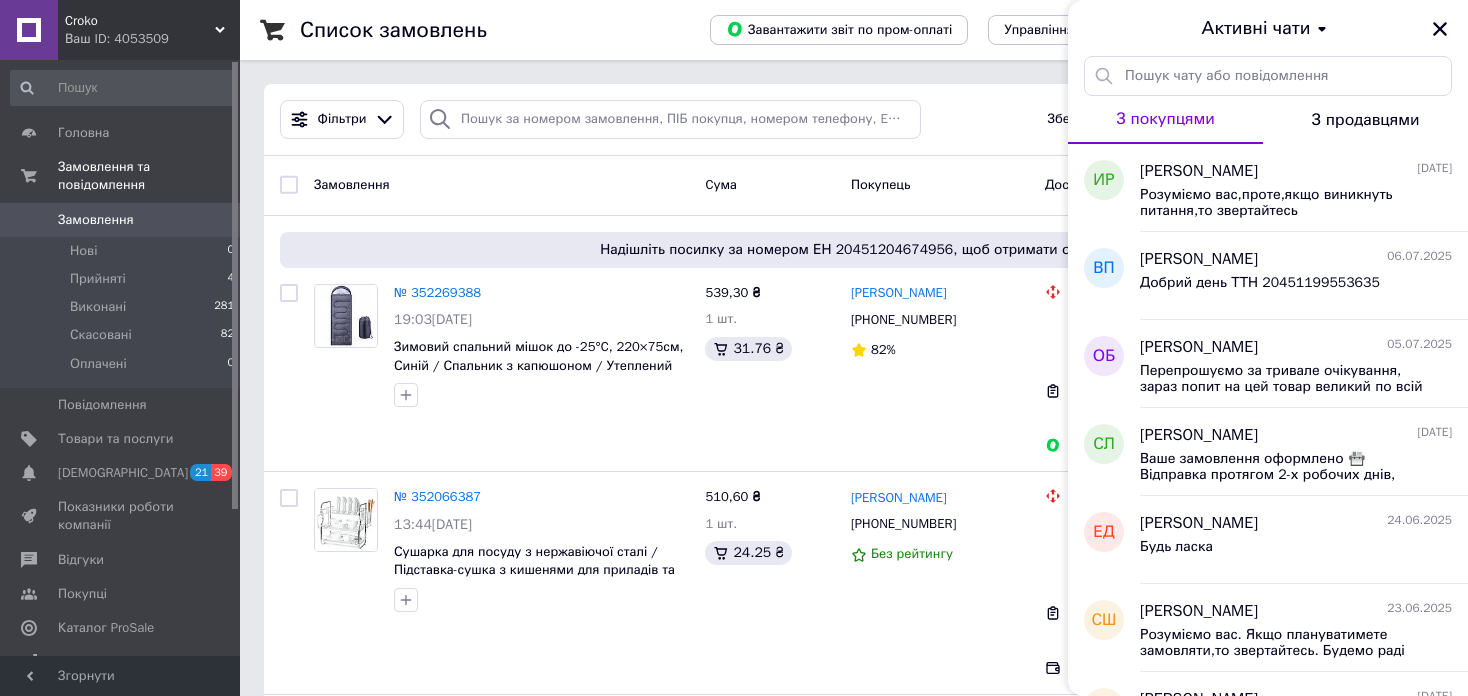 click on "Croko" at bounding box center (140, 21) 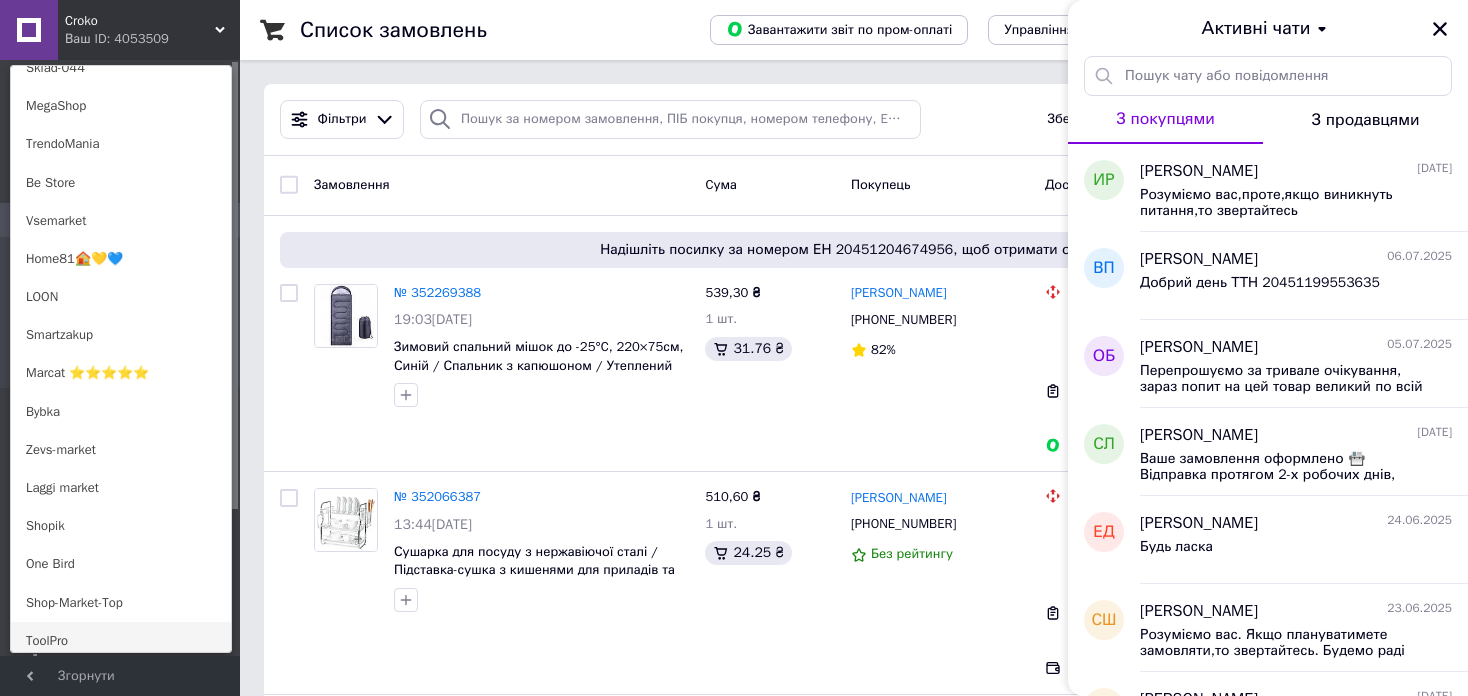 scroll, scrollTop: 1000, scrollLeft: 0, axis: vertical 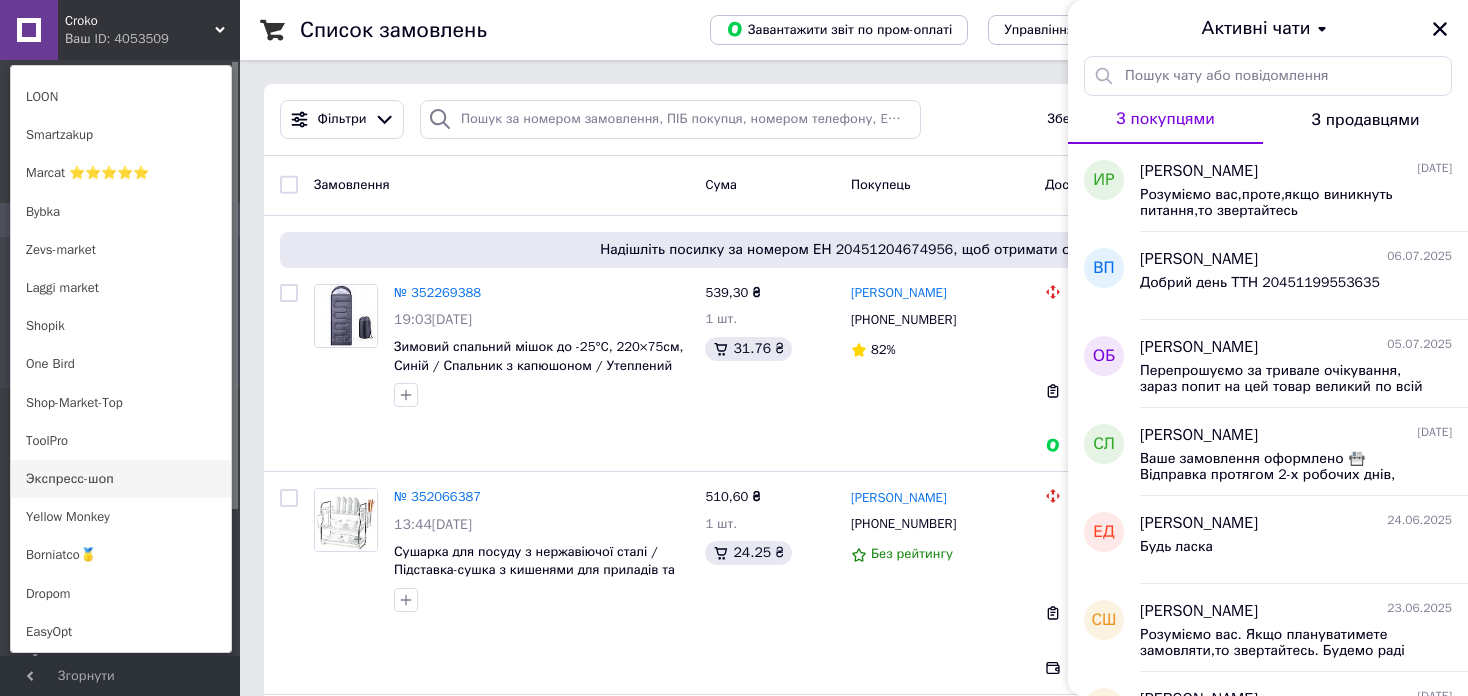 click on "Экспресс-шоп" at bounding box center [121, 479] 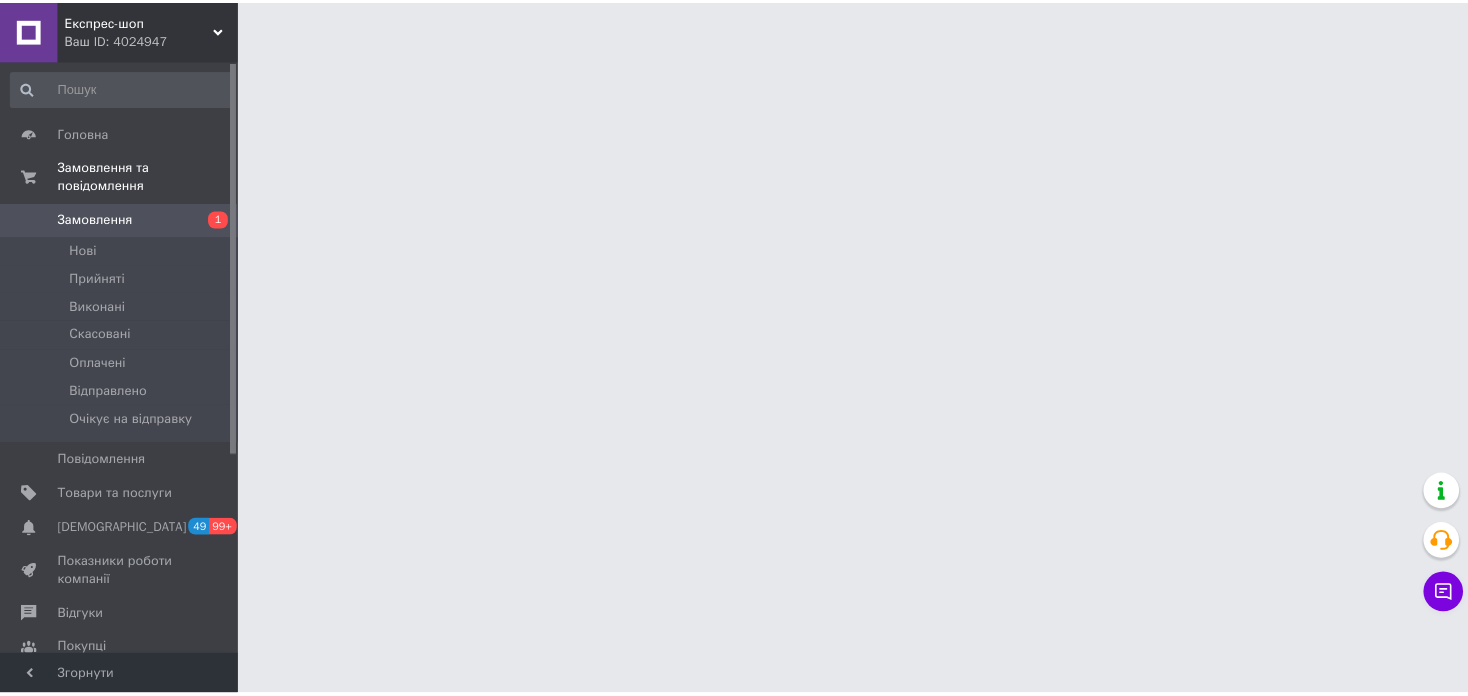 scroll, scrollTop: 0, scrollLeft: 0, axis: both 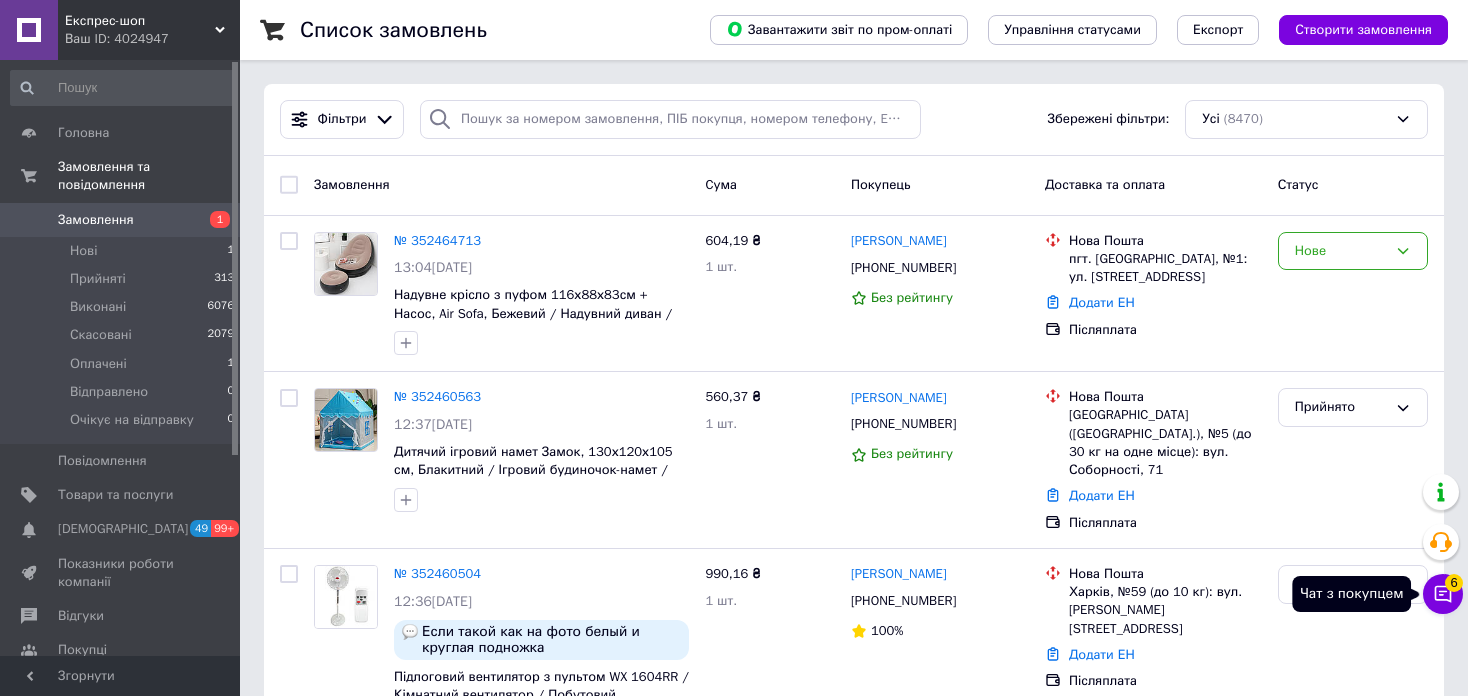 click on "6" at bounding box center [1454, 583] 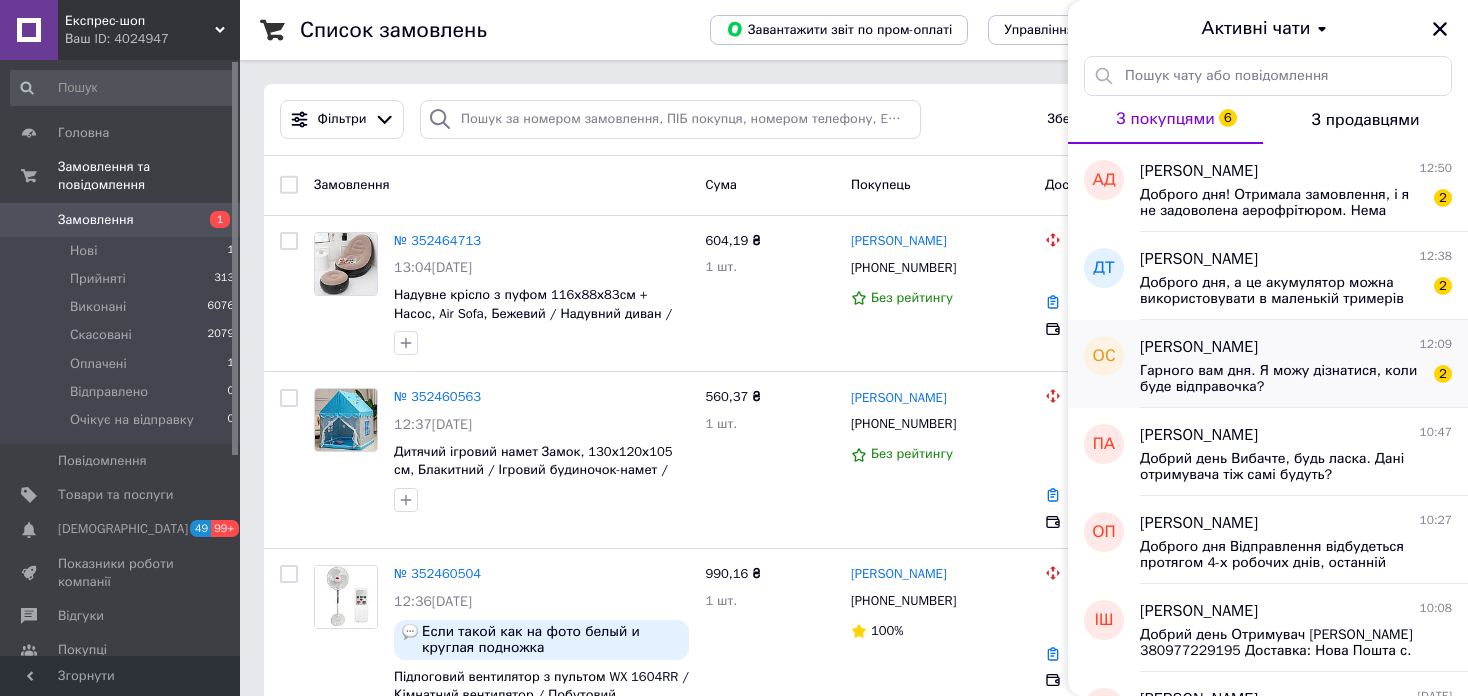 click on "Оксана Солодова" at bounding box center [1199, 347] 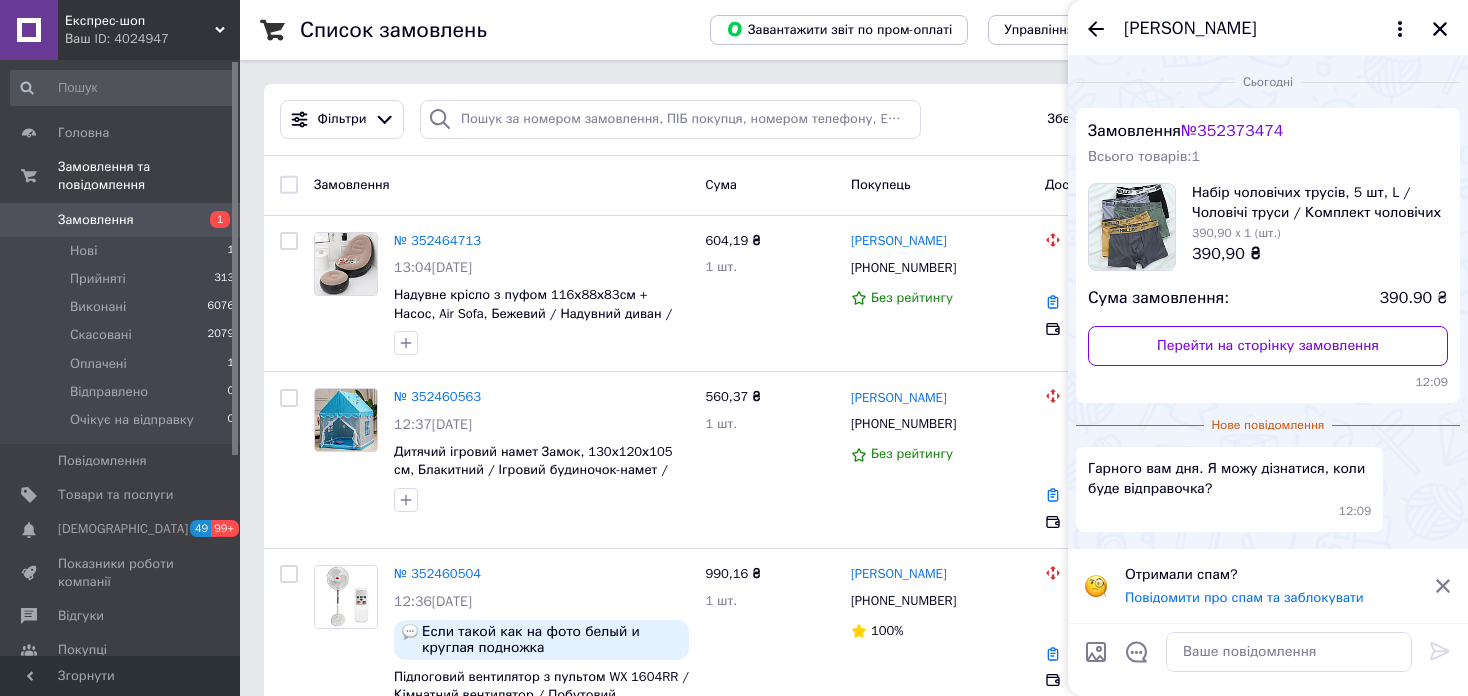 click on "№ 352373474" at bounding box center (1232, 131) 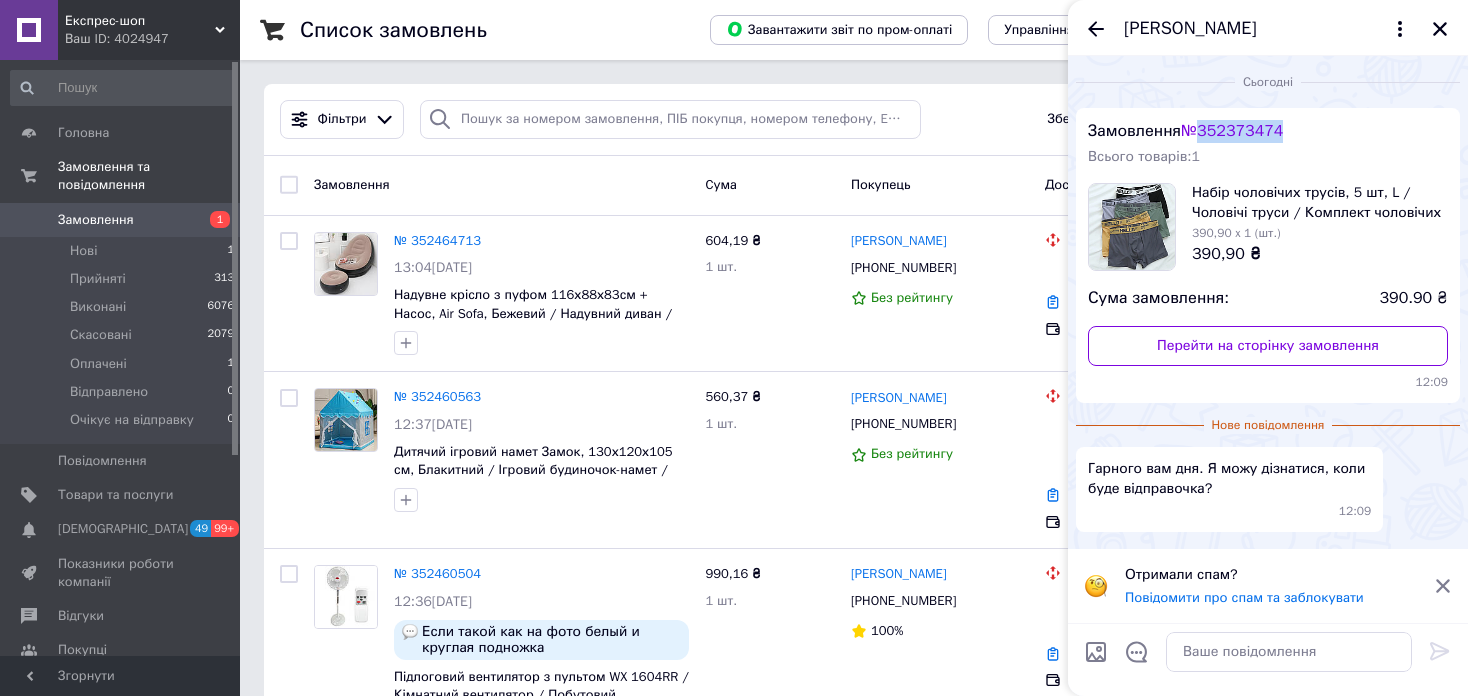 click on "№ 352373474" at bounding box center [1232, 131] 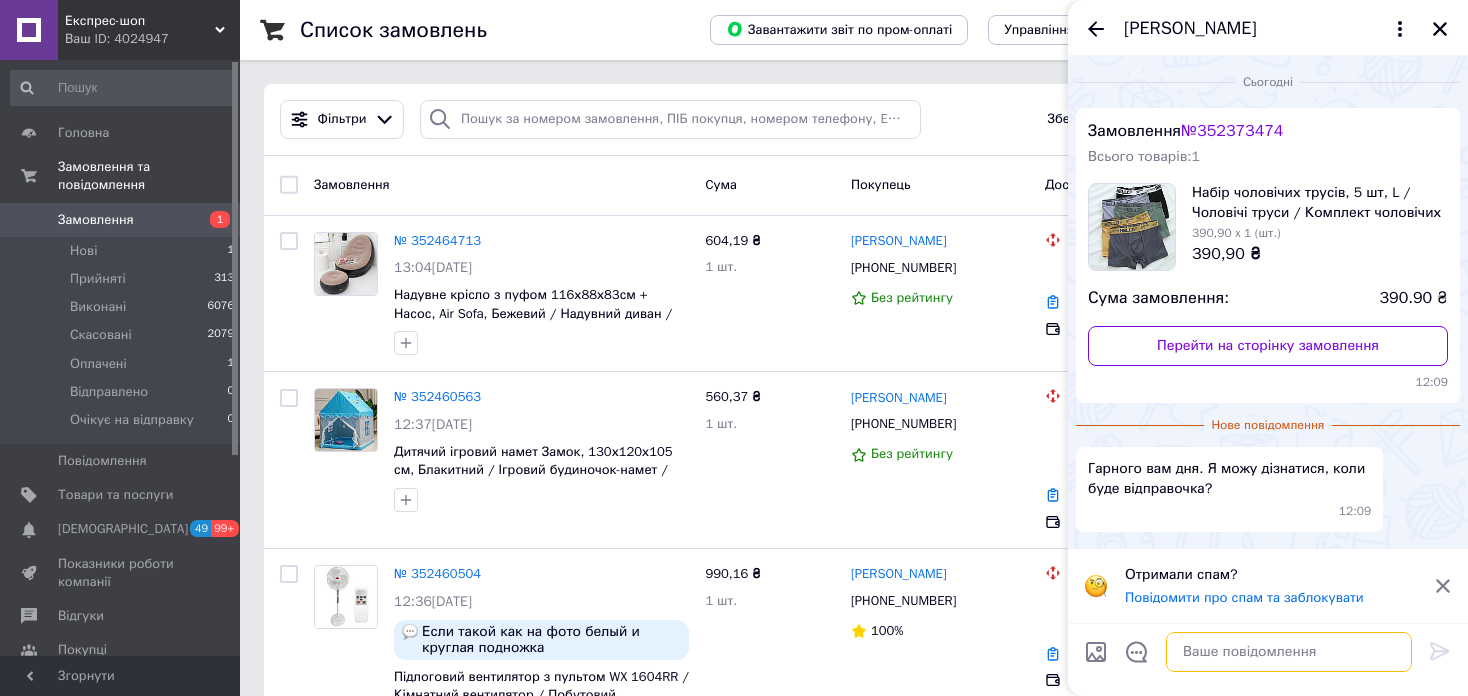 click at bounding box center (1289, 652) 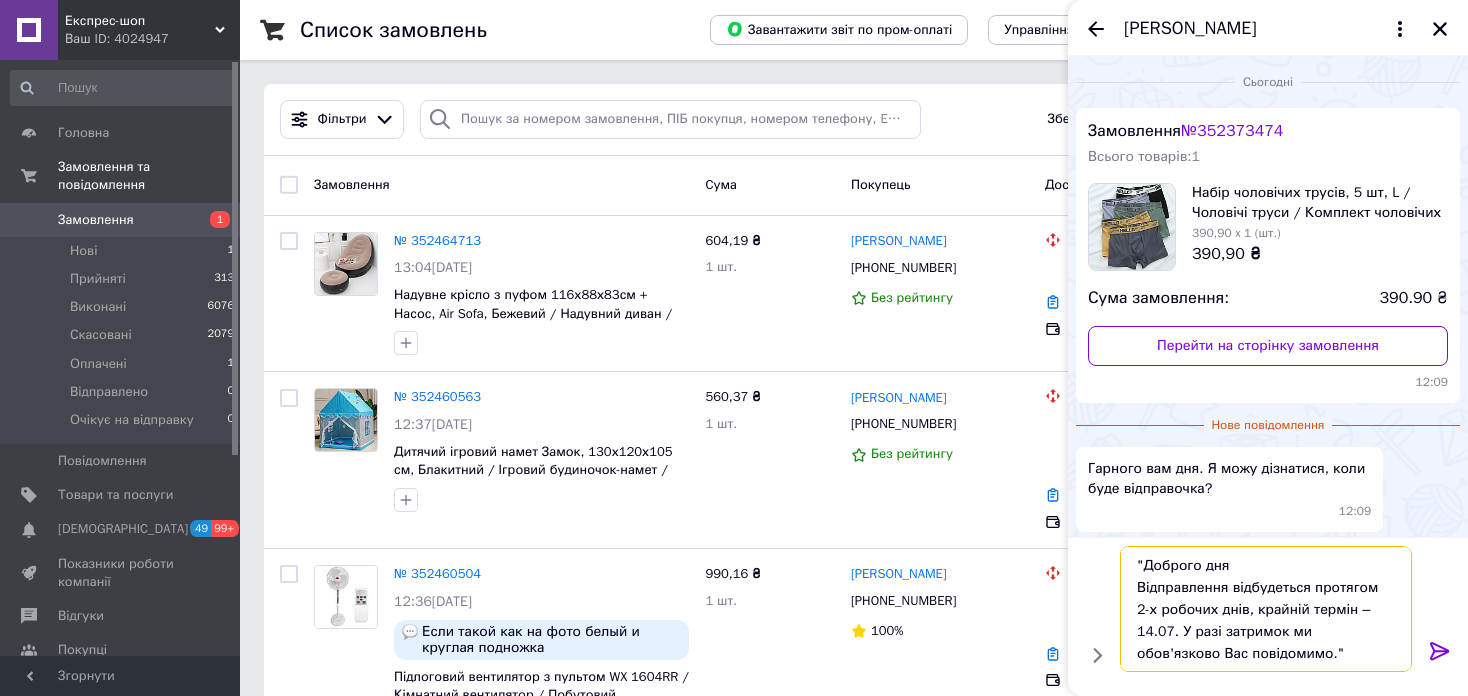 scroll, scrollTop: 1, scrollLeft: 0, axis: vertical 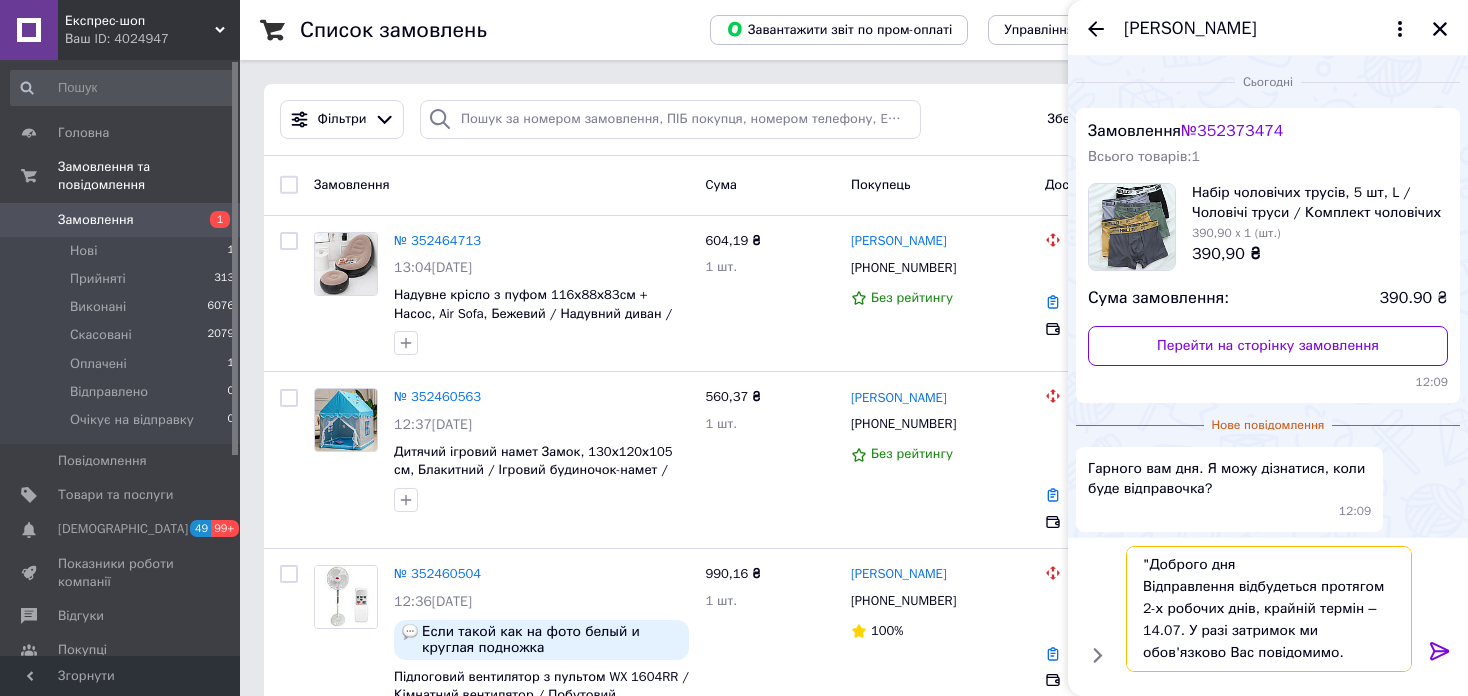 click on ""Доброго дня
Відправлення відбудеться протягом 2-х робочих днів, крайній термін – 14.07. У разі затримок ми обов'язково Вас повідомимо." at bounding box center [1269, 609] 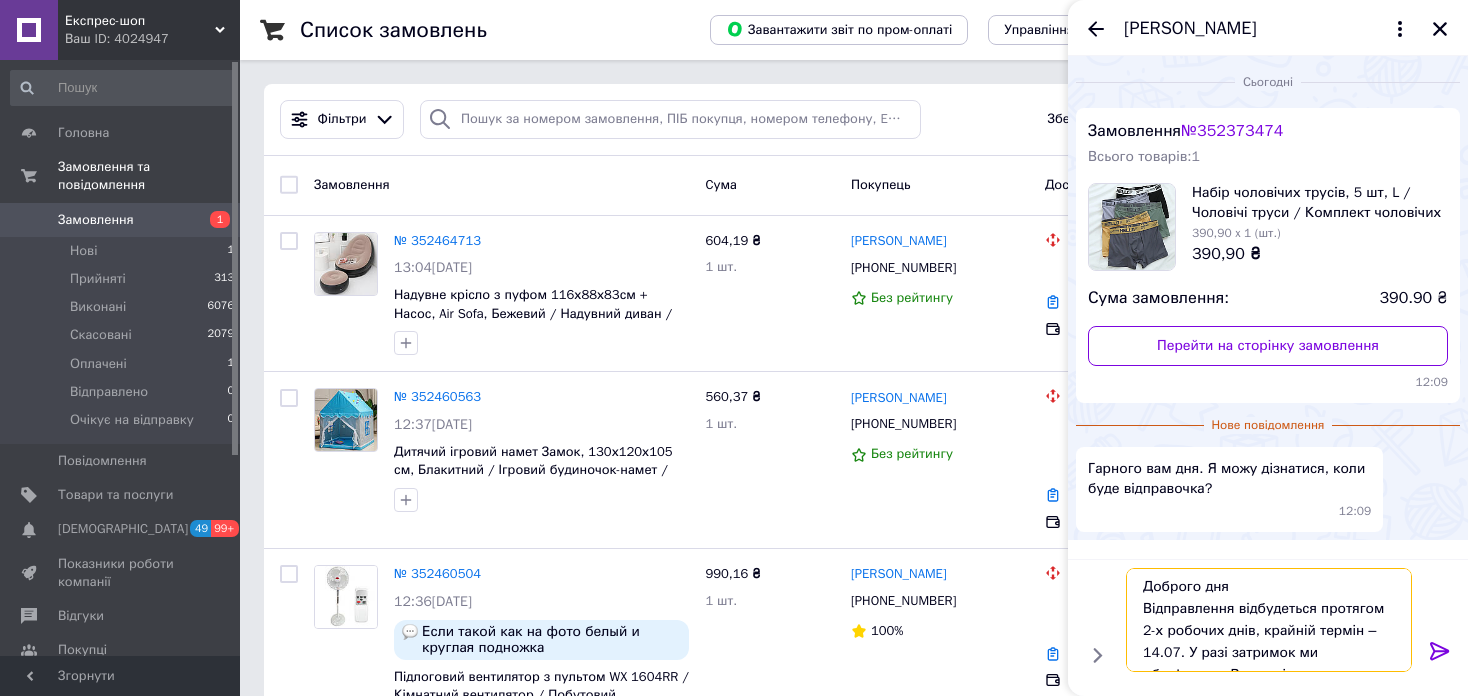 click on "Доброго дня
Відправлення відбудеться протягом 2-х робочих днів, крайній термін – 14.07. У разі затримок ми обов'язково Вас повідомимо." at bounding box center [1269, 620] 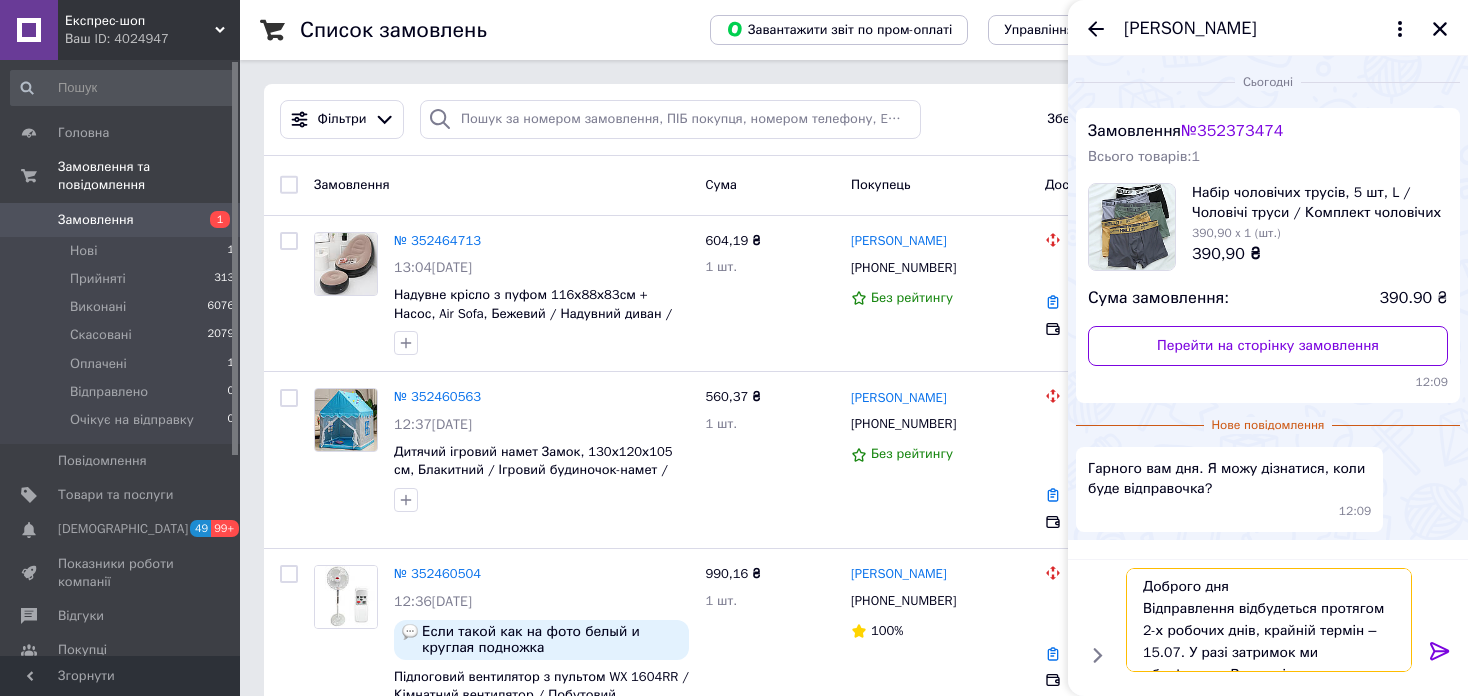 type on "Доброго дня
Відправлення відбудеться протягом 2-х робочих днів, крайній термін – 15.07. У разі затримок ми обов'язково Вас повідомимо." 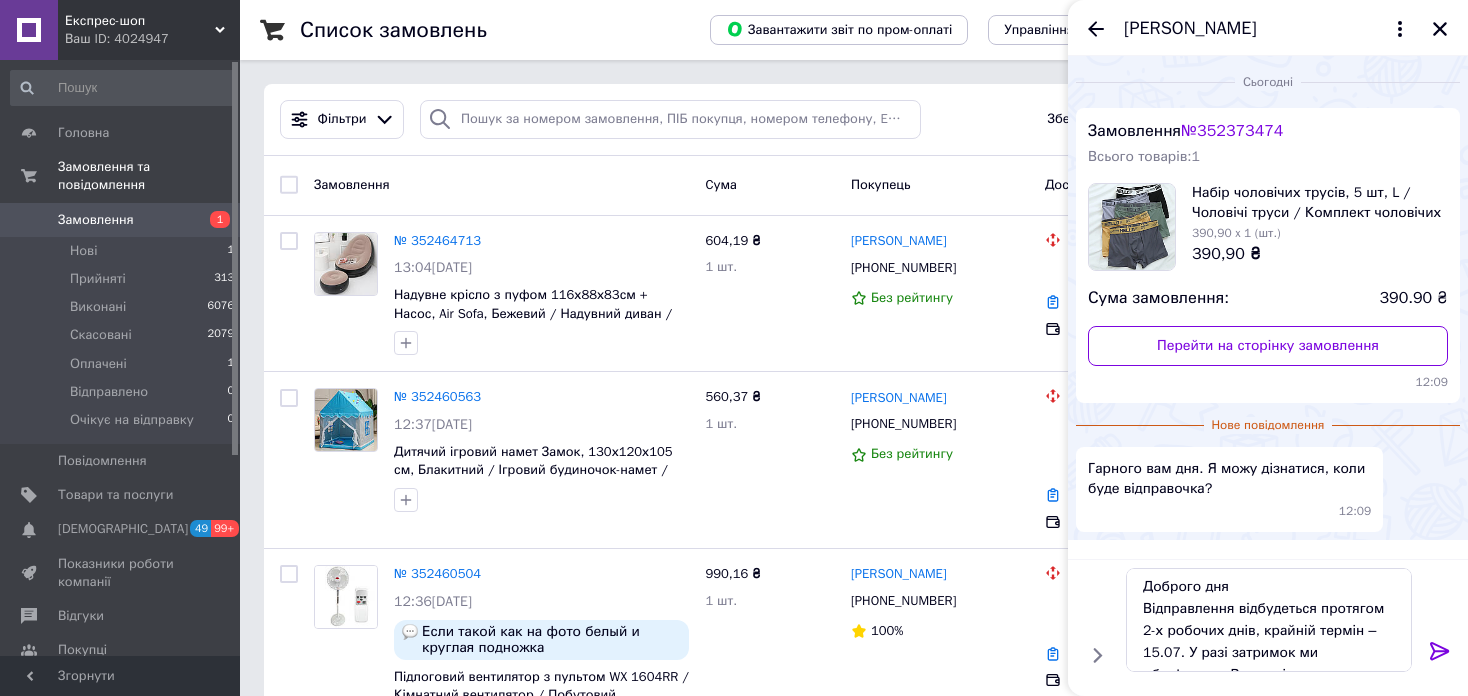 click 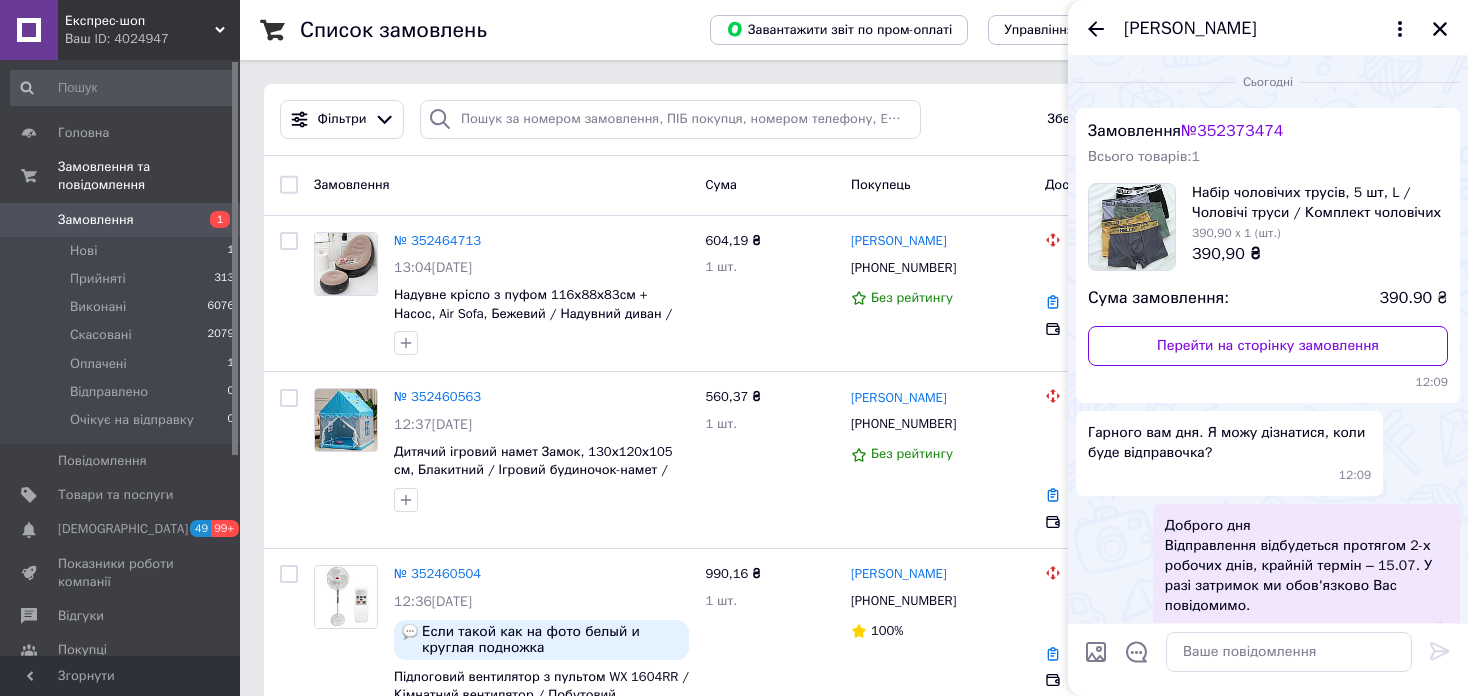 scroll, scrollTop: 0, scrollLeft: 0, axis: both 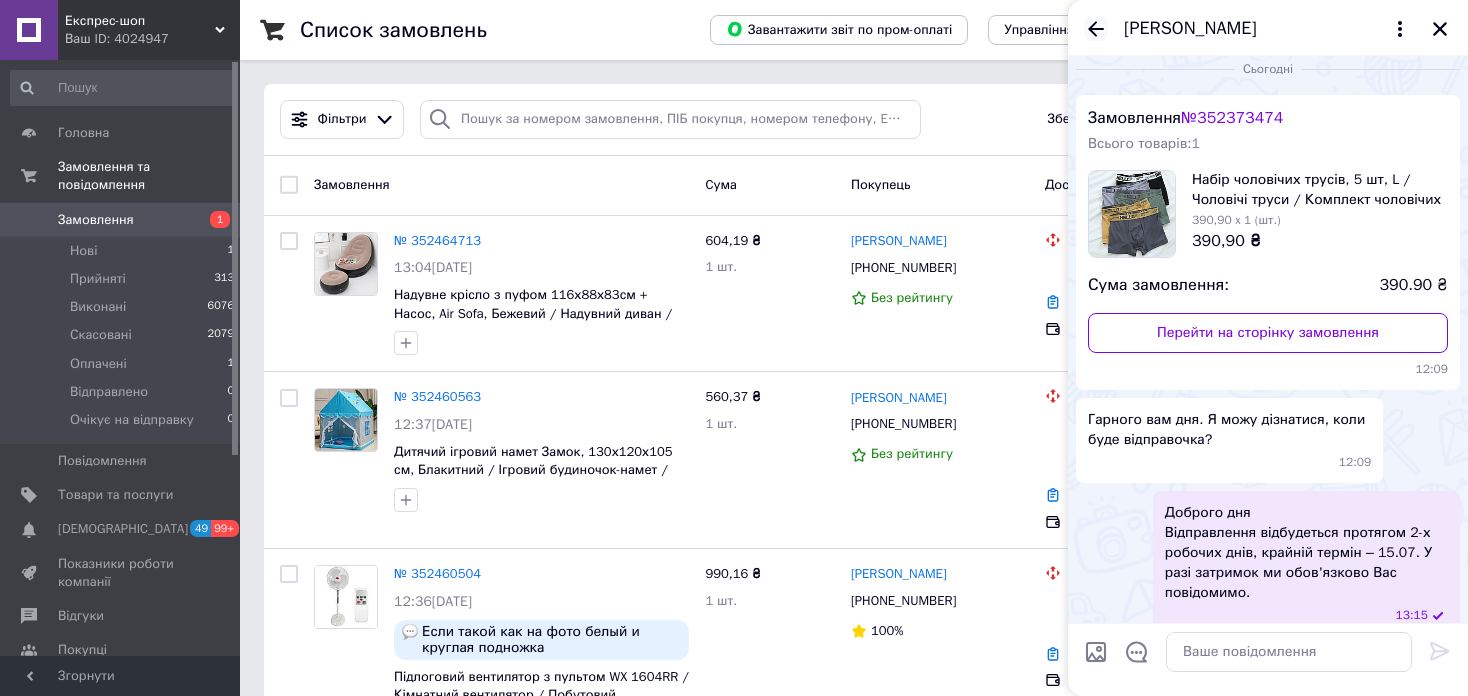 click 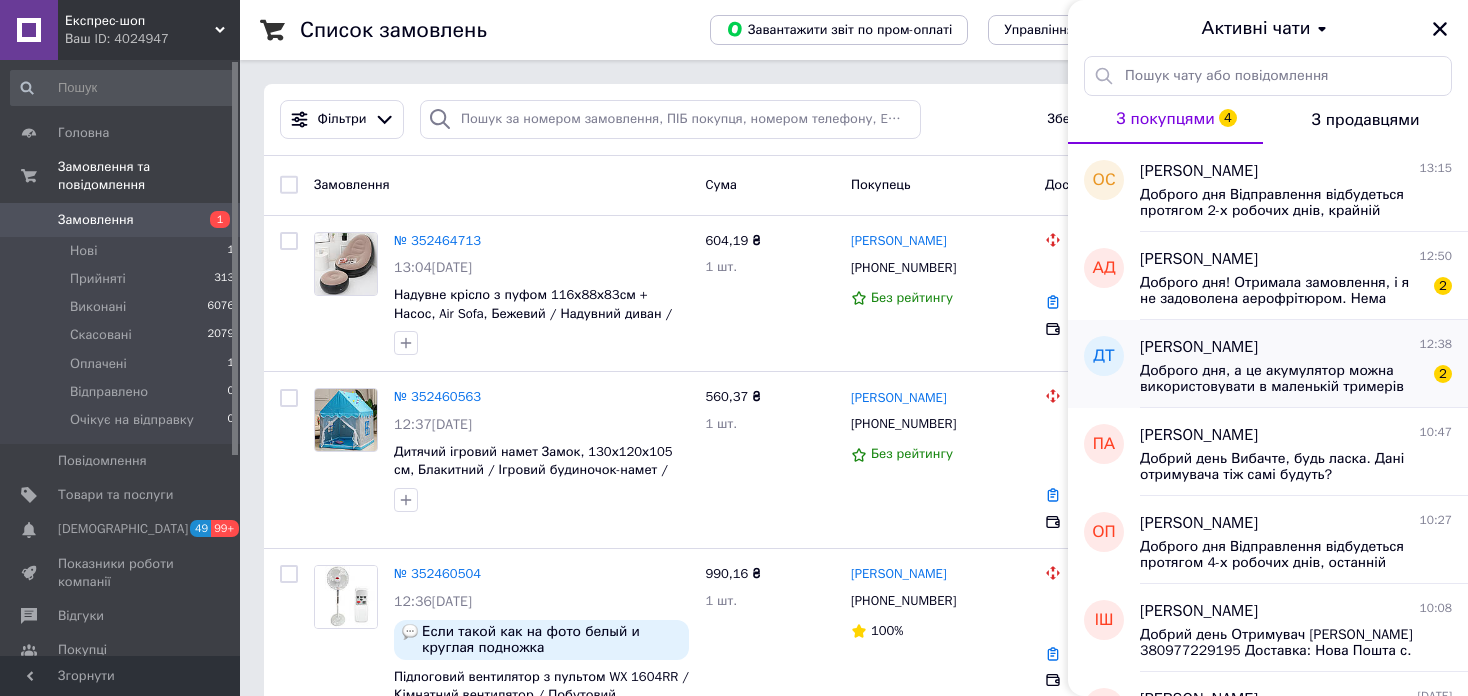 click on "Дмитро Танцюра" at bounding box center (1199, 347) 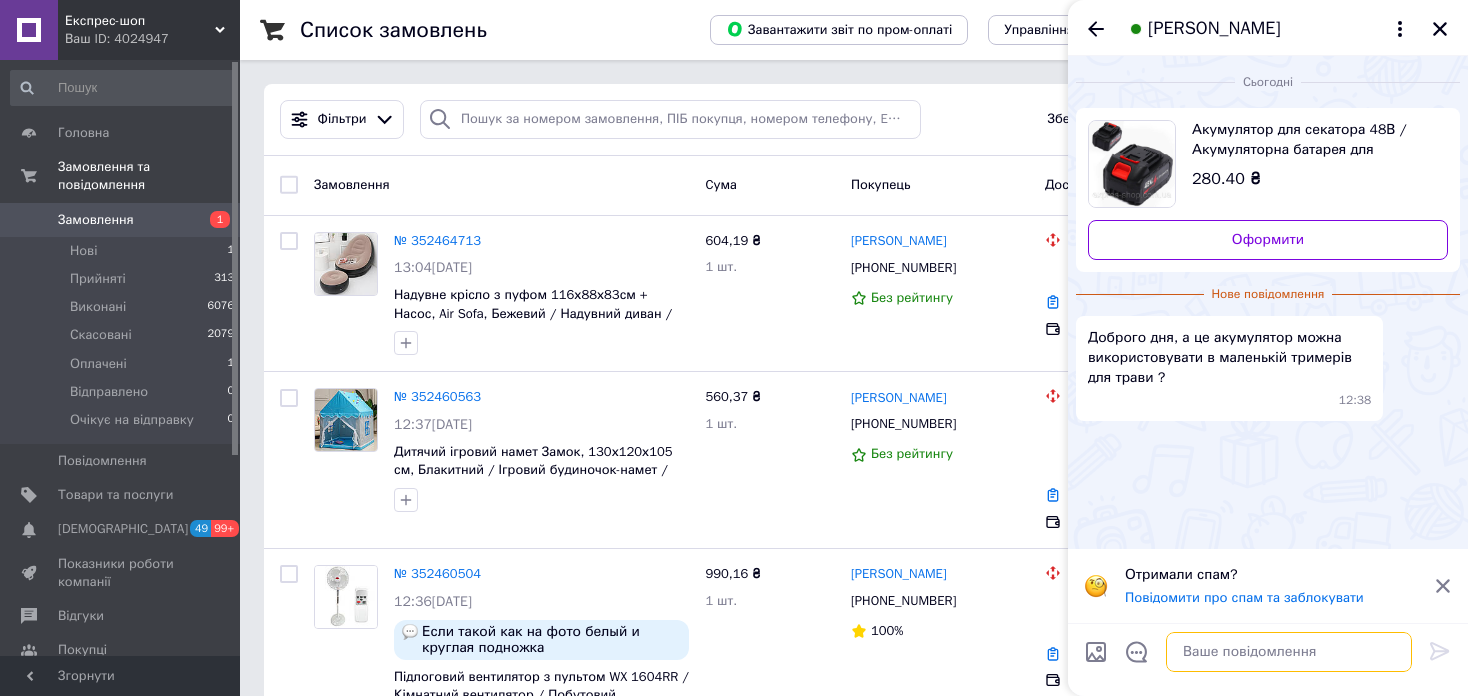 click at bounding box center (1289, 652) 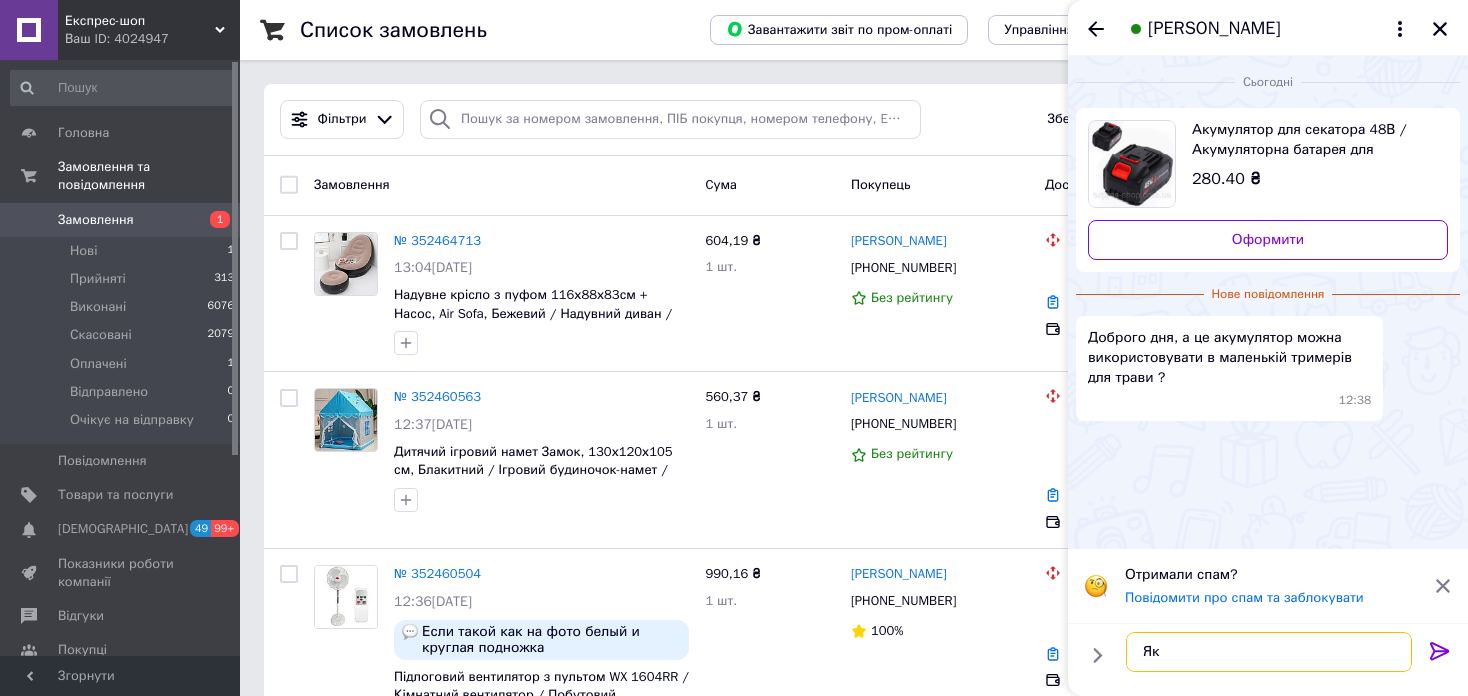 type on "Я" 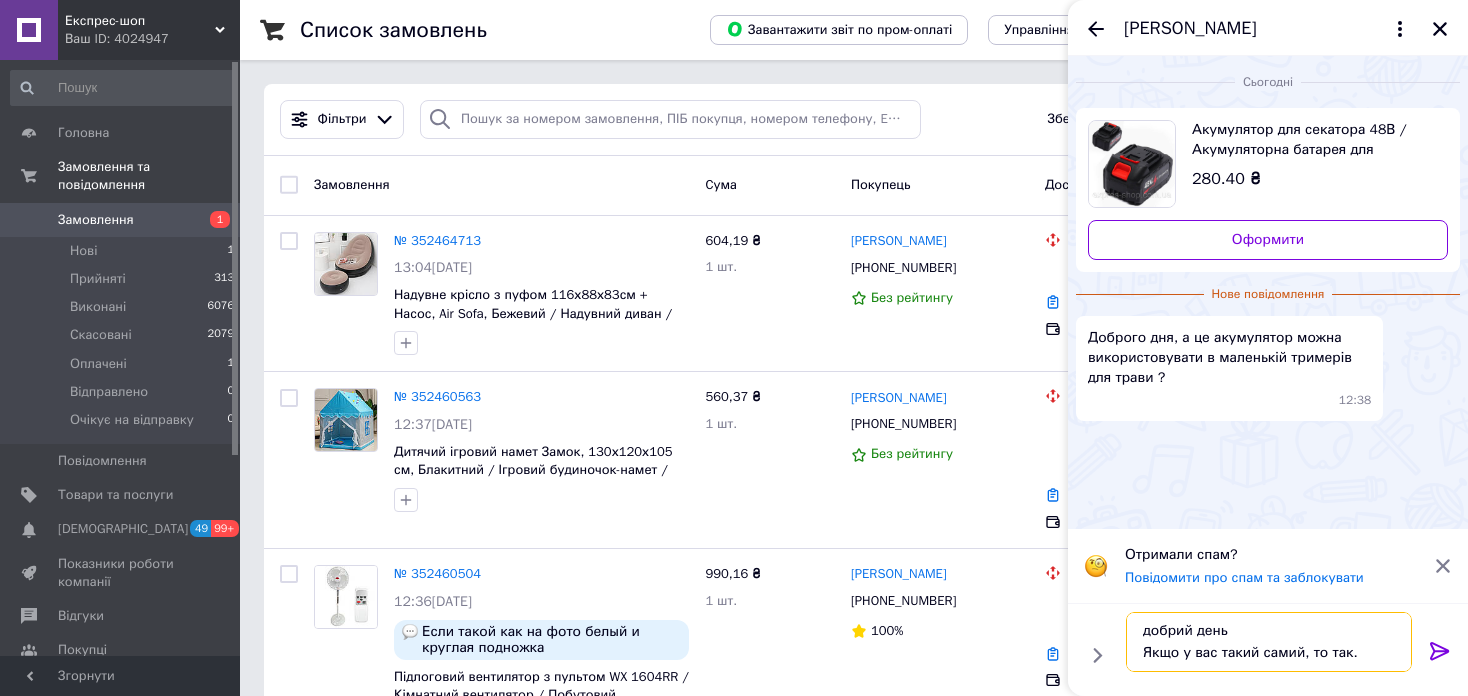scroll, scrollTop: 13, scrollLeft: 0, axis: vertical 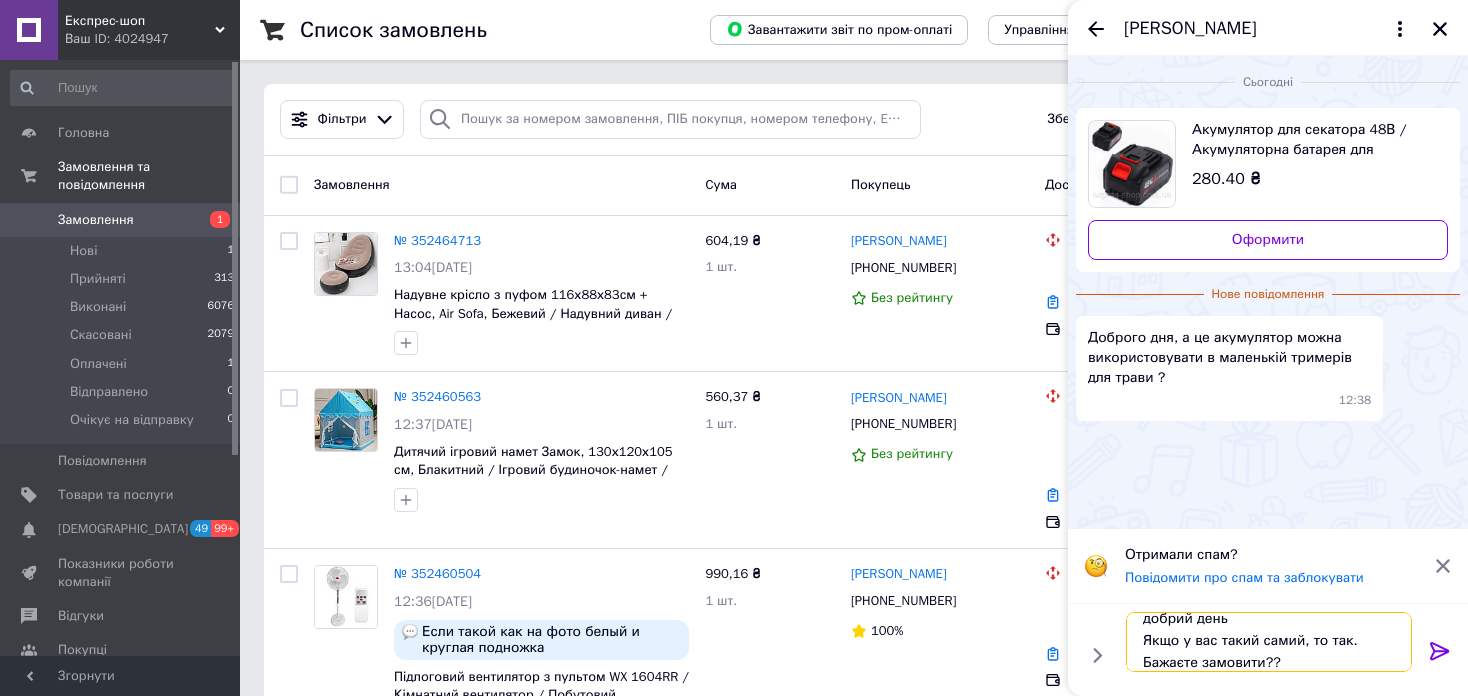 type on "добрий день
Якщо у вас такий самий, то так.
Бажаєте замовити?" 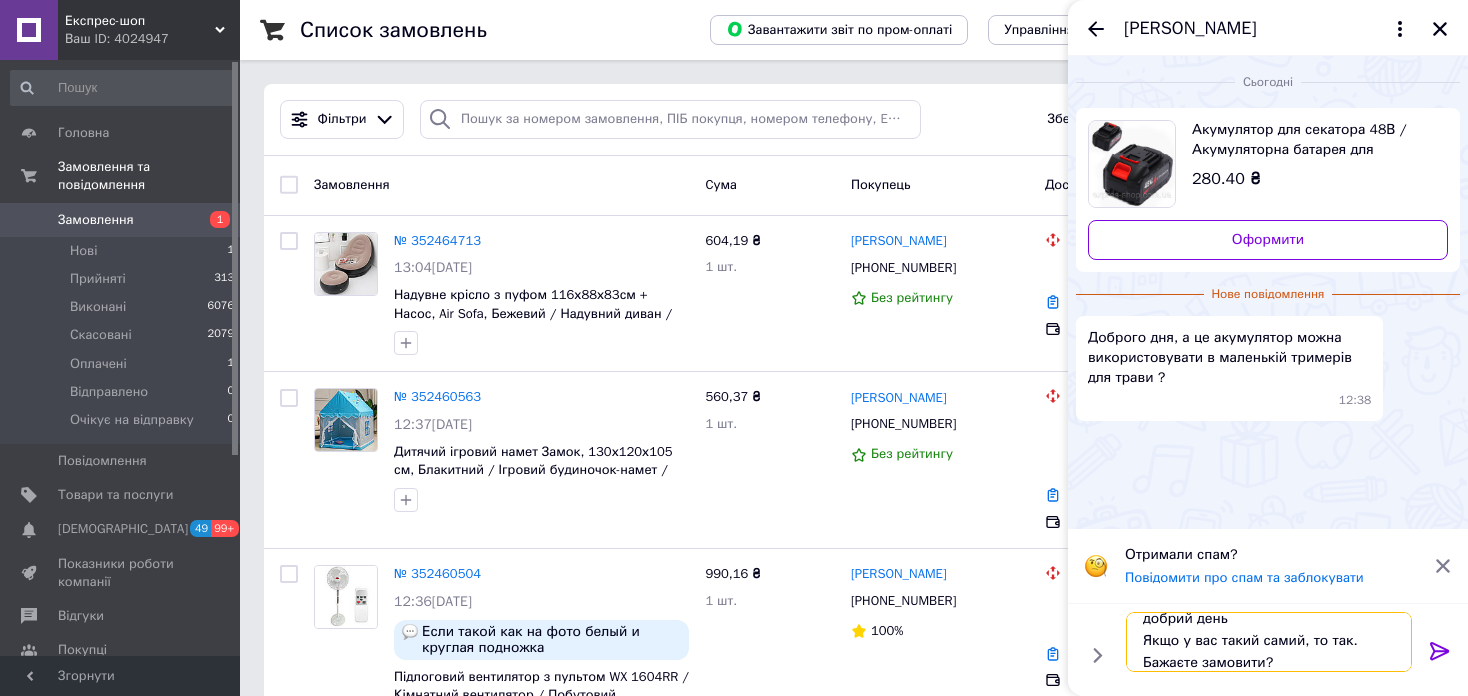 type 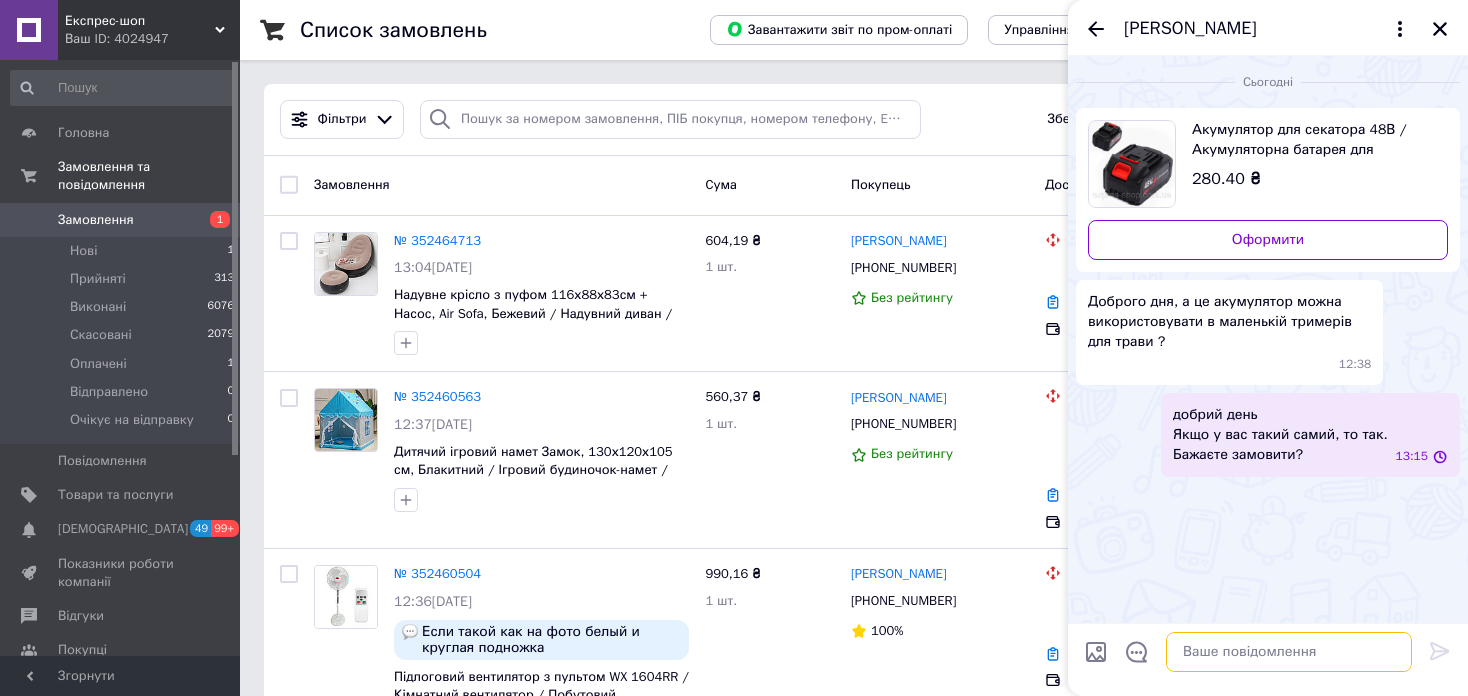 scroll, scrollTop: 0, scrollLeft: 0, axis: both 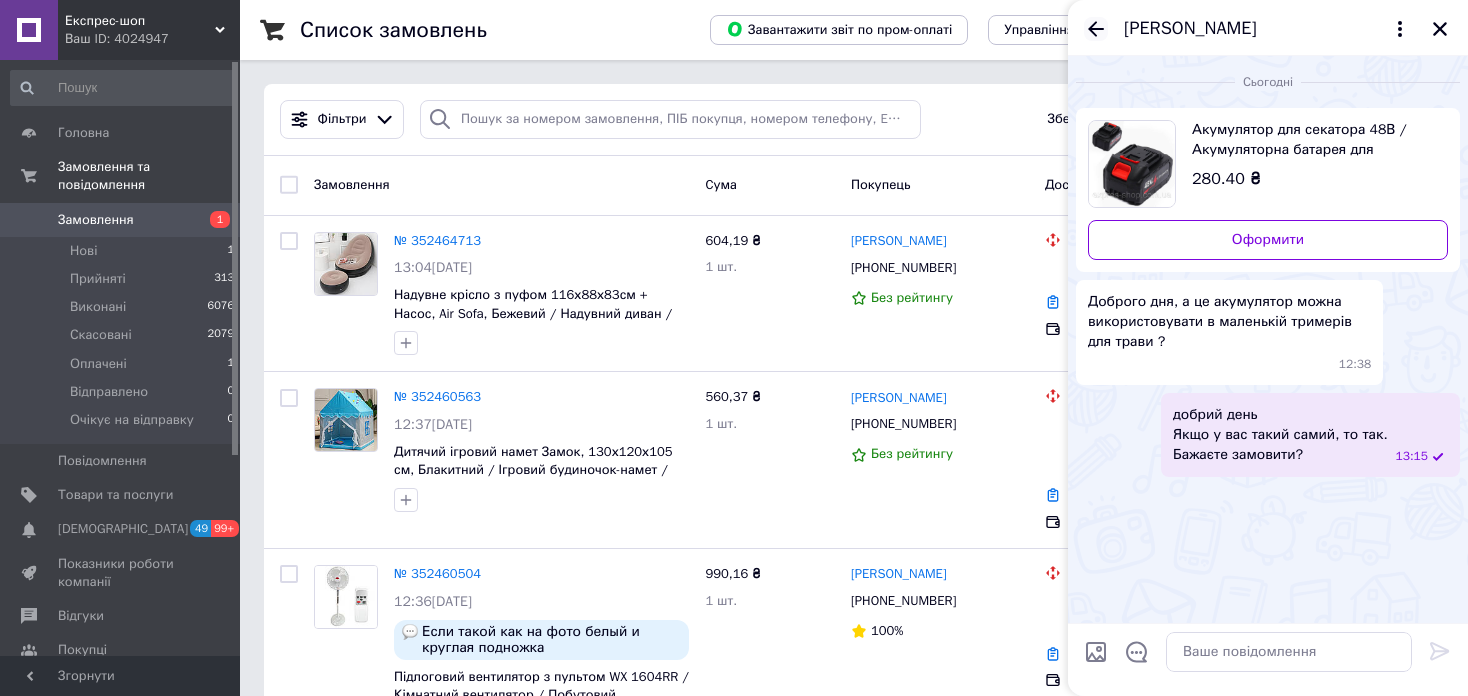 click 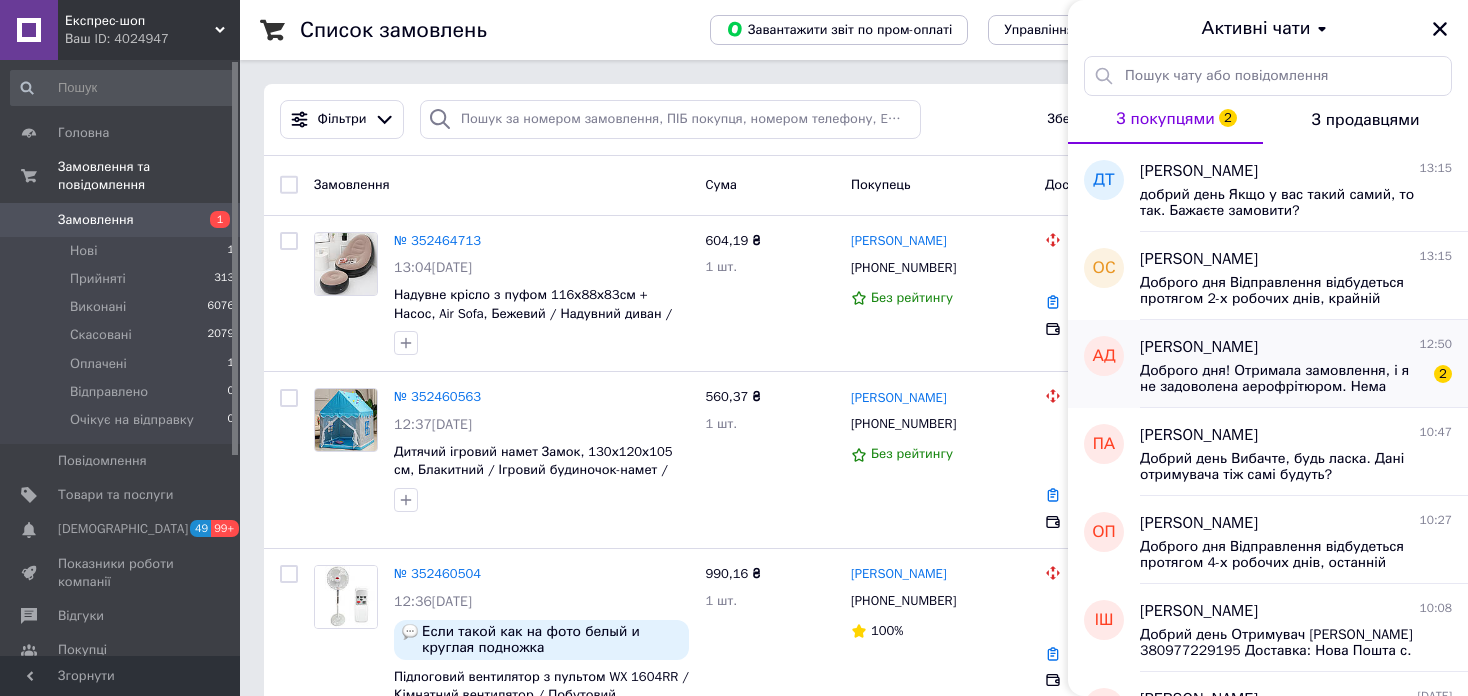 click on "Доброго дня!
Отримала замовлення, і я не задоволена аерофрітюром. Нема заявлених 8 літрів, я бачила 6 літрову і вона набагато більша, і немає резиночок на сітці, вона «гуляє» по чаші і може поцарапати її. Хочу повернути, або якщо у вас є варіанти обміну, то обміняти 2" at bounding box center [1296, 377] 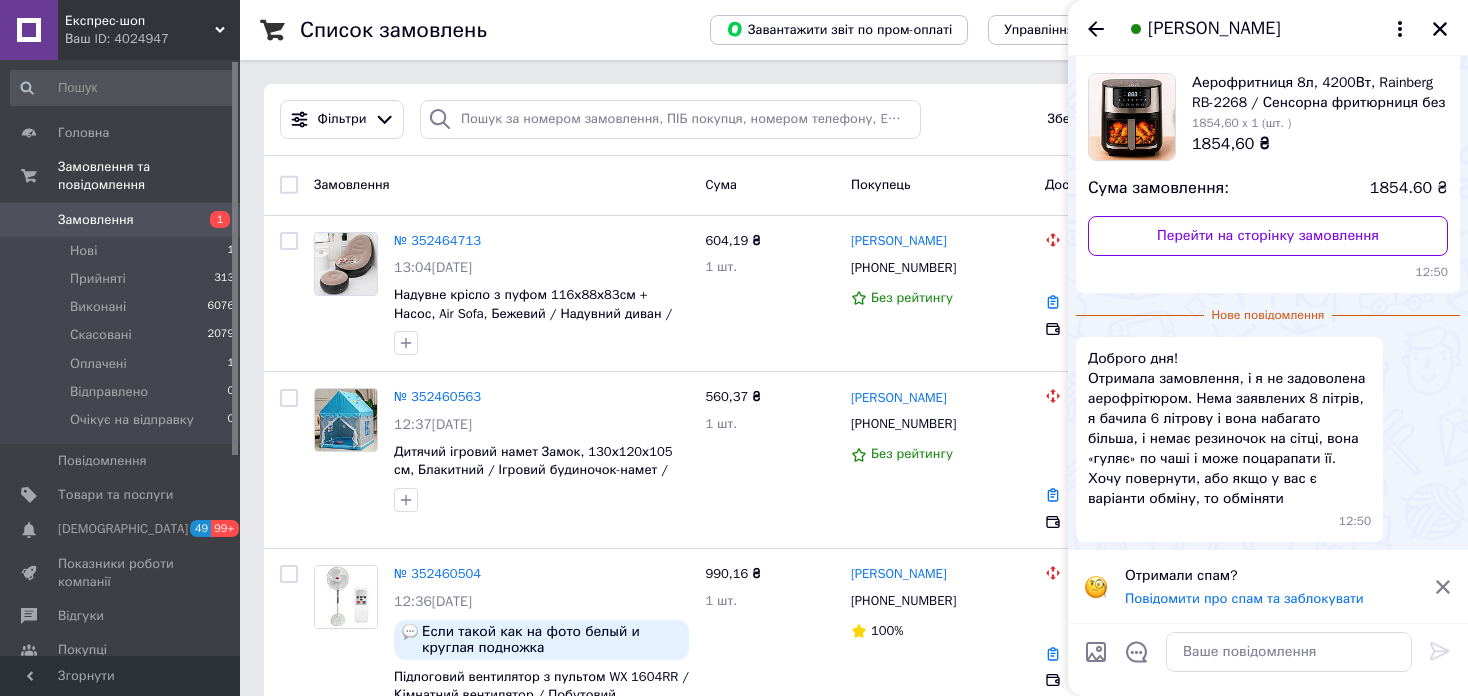 scroll, scrollTop: 0, scrollLeft: 0, axis: both 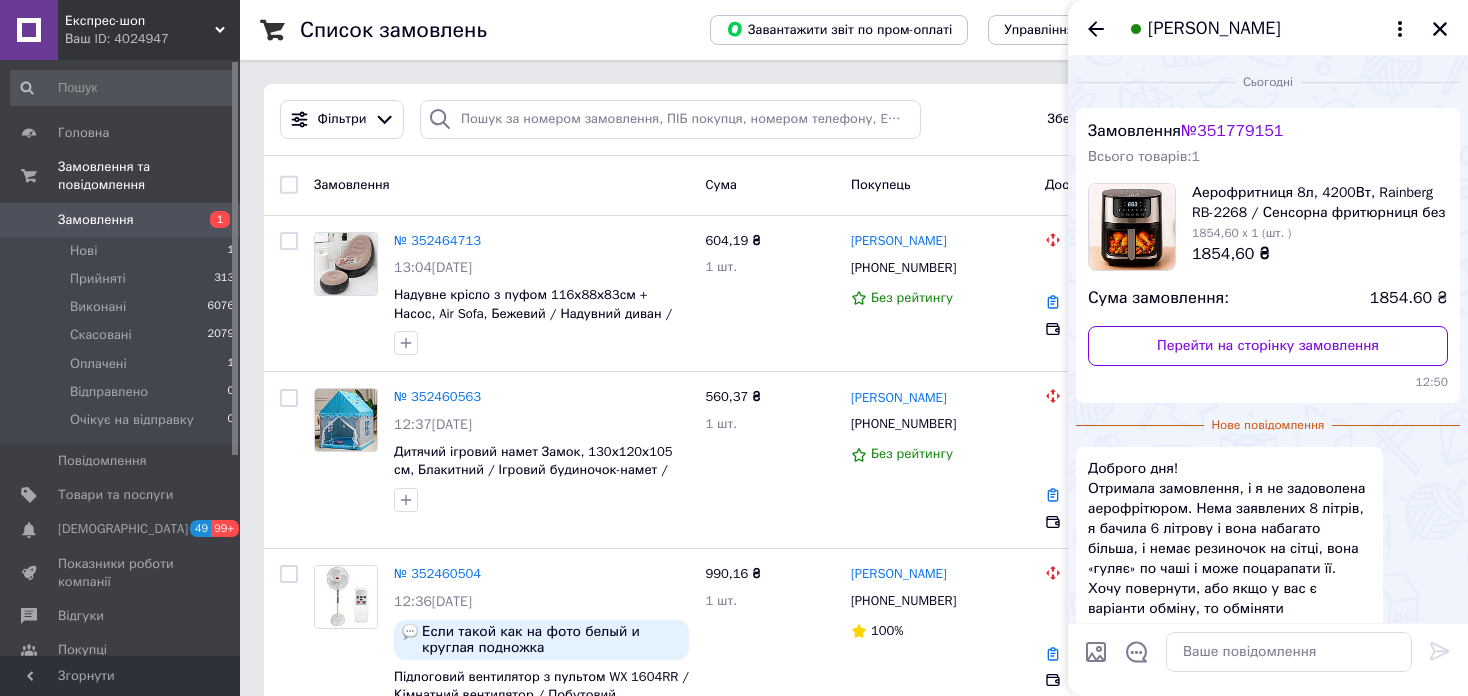 click on "№ 351779151" at bounding box center [1232, 131] 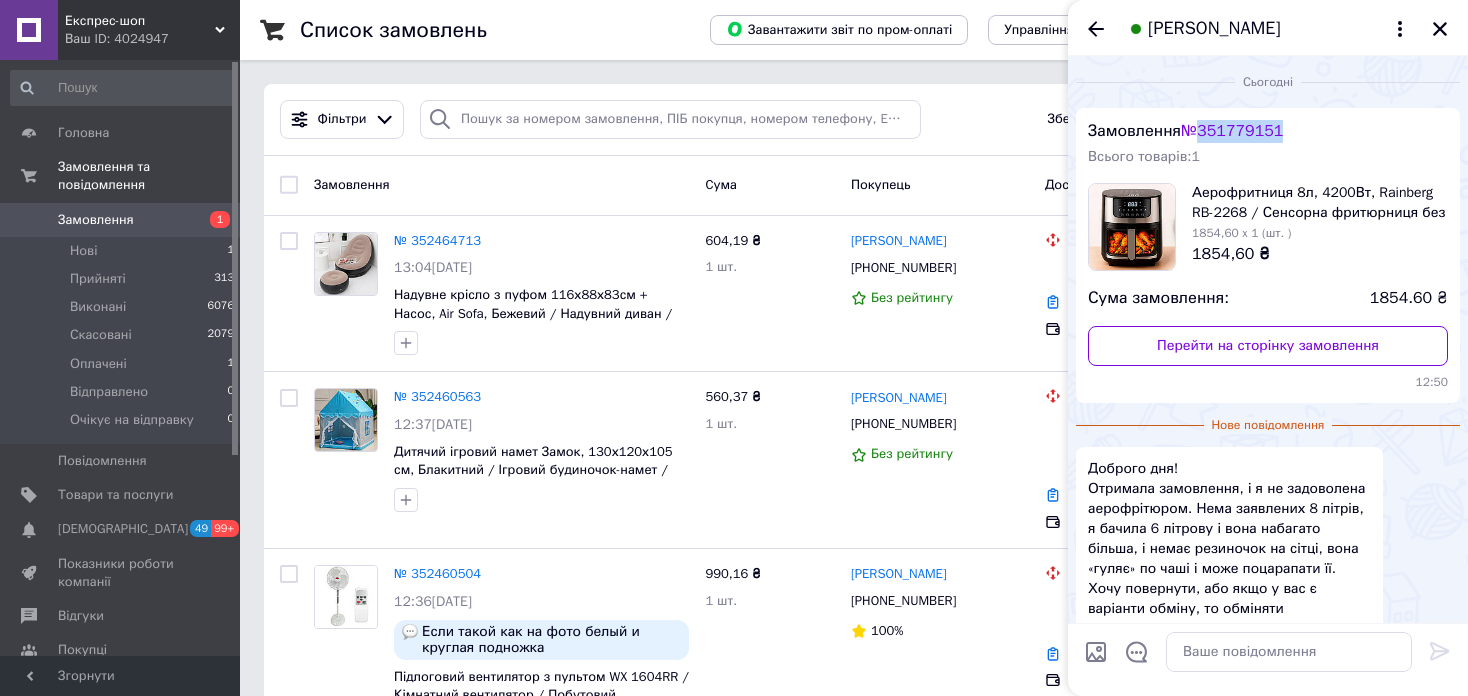 click on "№ 351779151" at bounding box center (1232, 131) 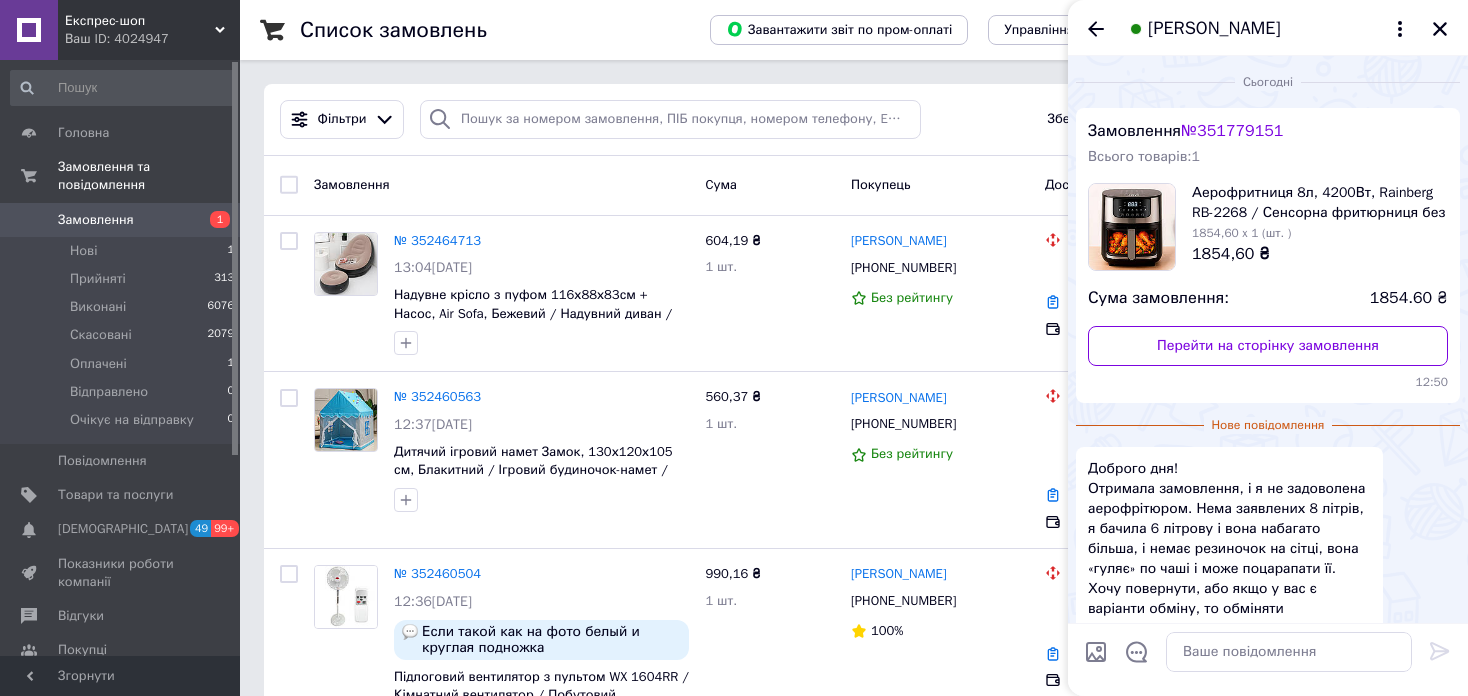 click on "Доброго дня! Отримала замовлення, і я не задоволена аерофрітюром. Нема заявлених 8 літрів, я бачила 6 літрову і вона набагато більша, і немає резиночок на сітці, вона «гуляє» по чаші і може поцарапати її. Хочу повернути, або якщо у вас є варіанти обміну, то обміняти" at bounding box center [1229, 539] 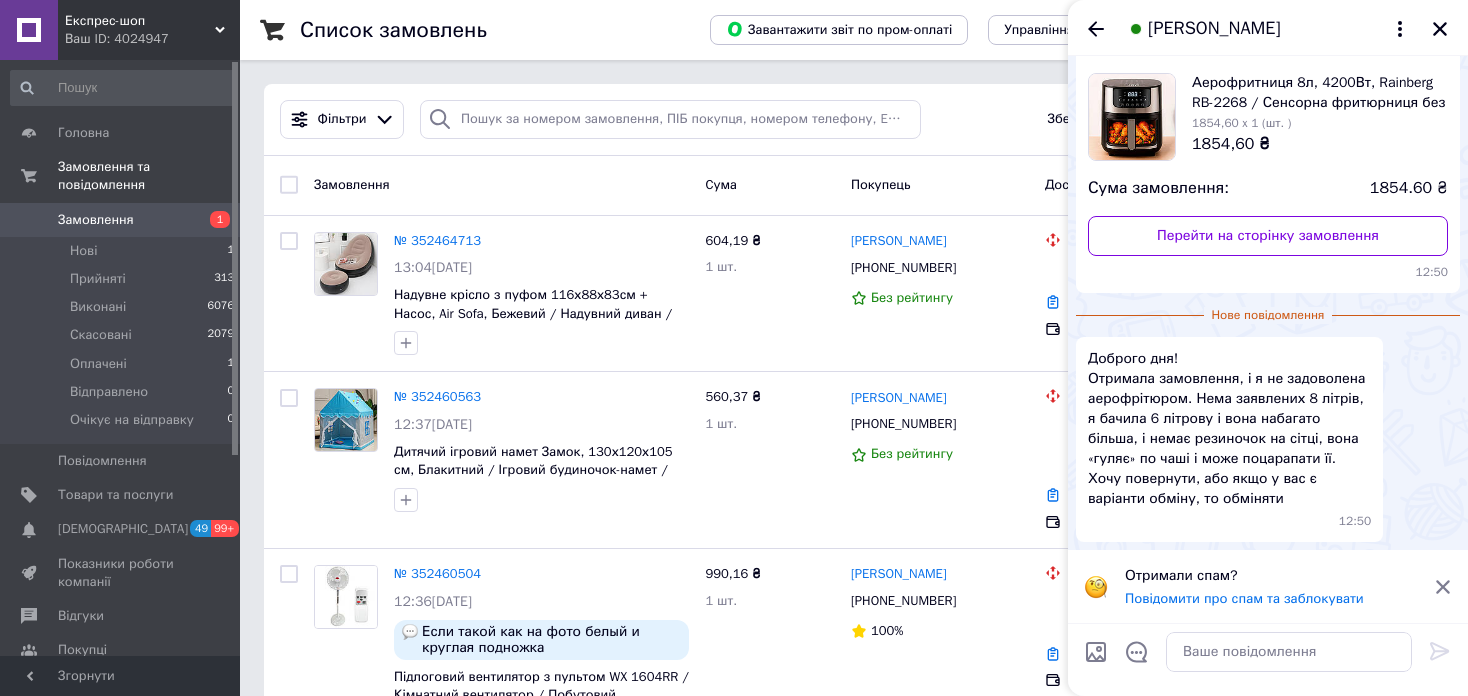 scroll, scrollTop: 0, scrollLeft: 0, axis: both 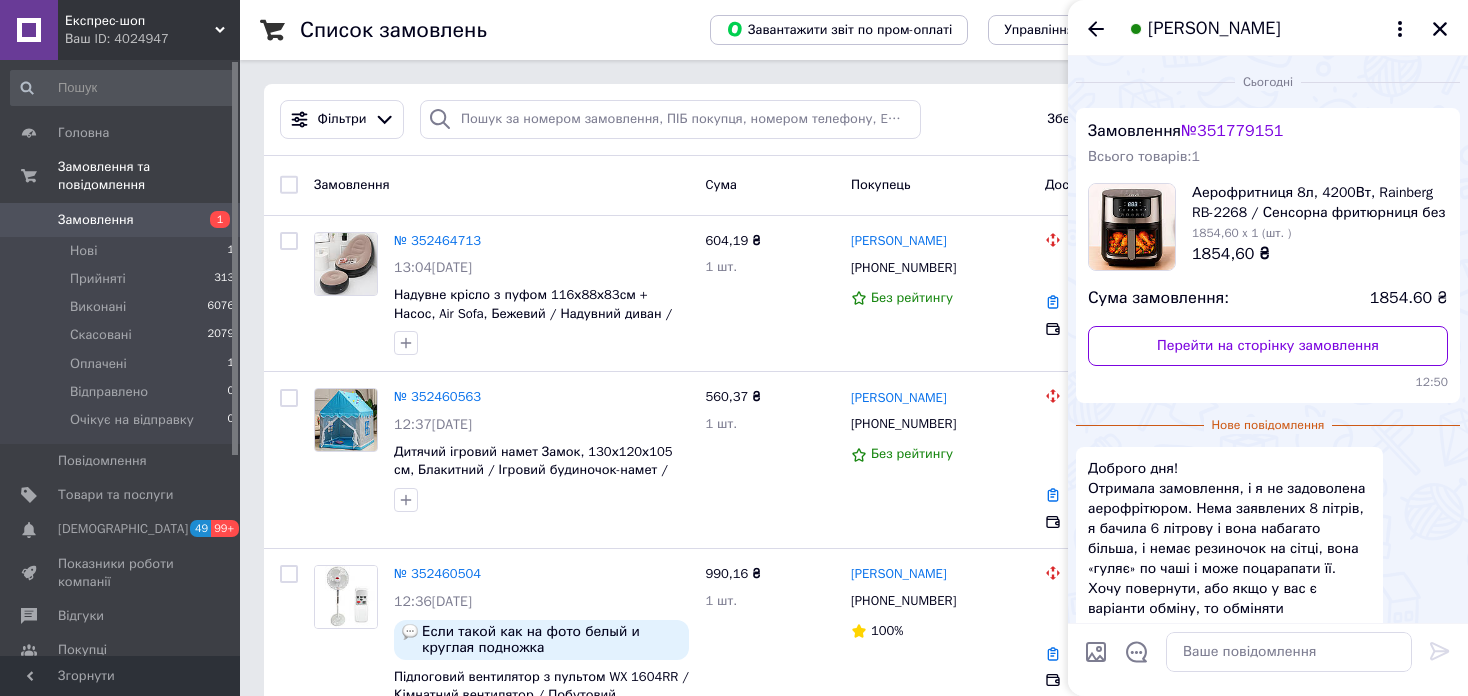 click on "№ 351779151" at bounding box center [1232, 131] 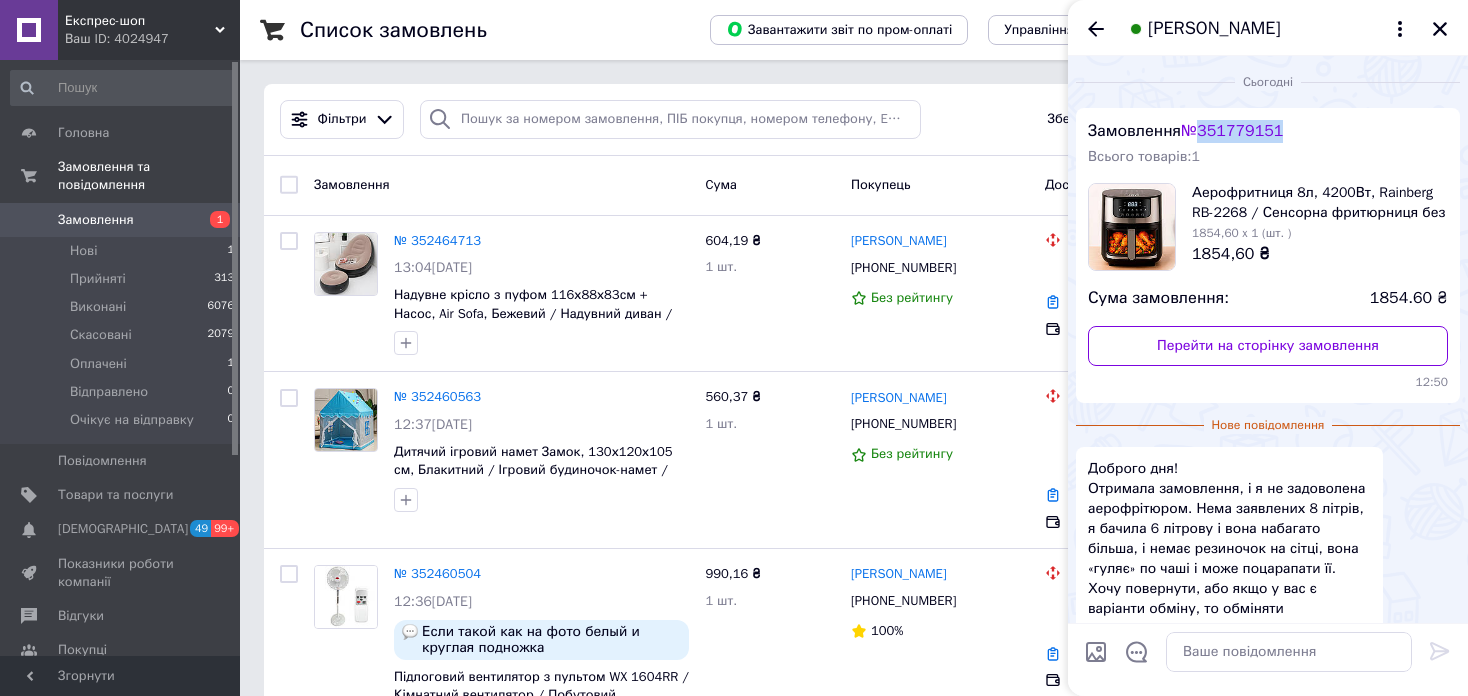 click on "№ 351779151" at bounding box center [1232, 131] 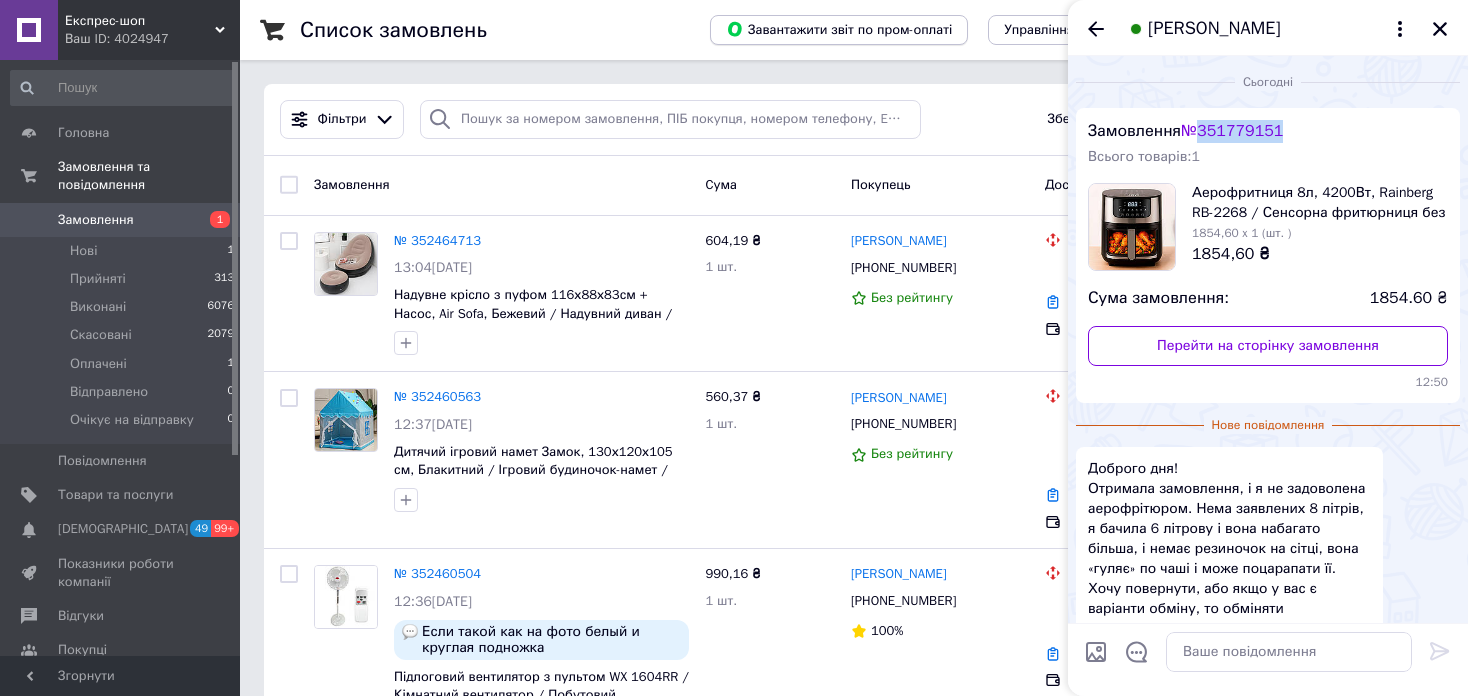 copy on "351779151" 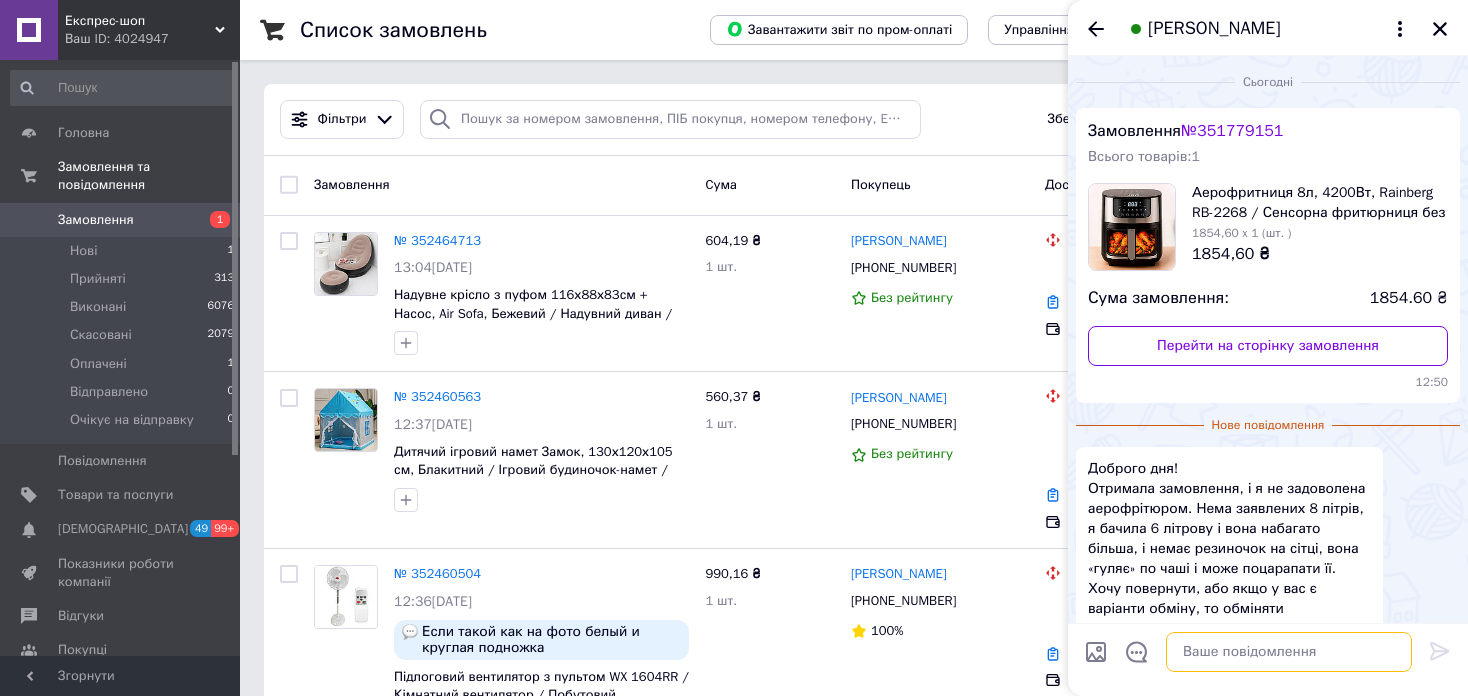 click at bounding box center [1289, 652] 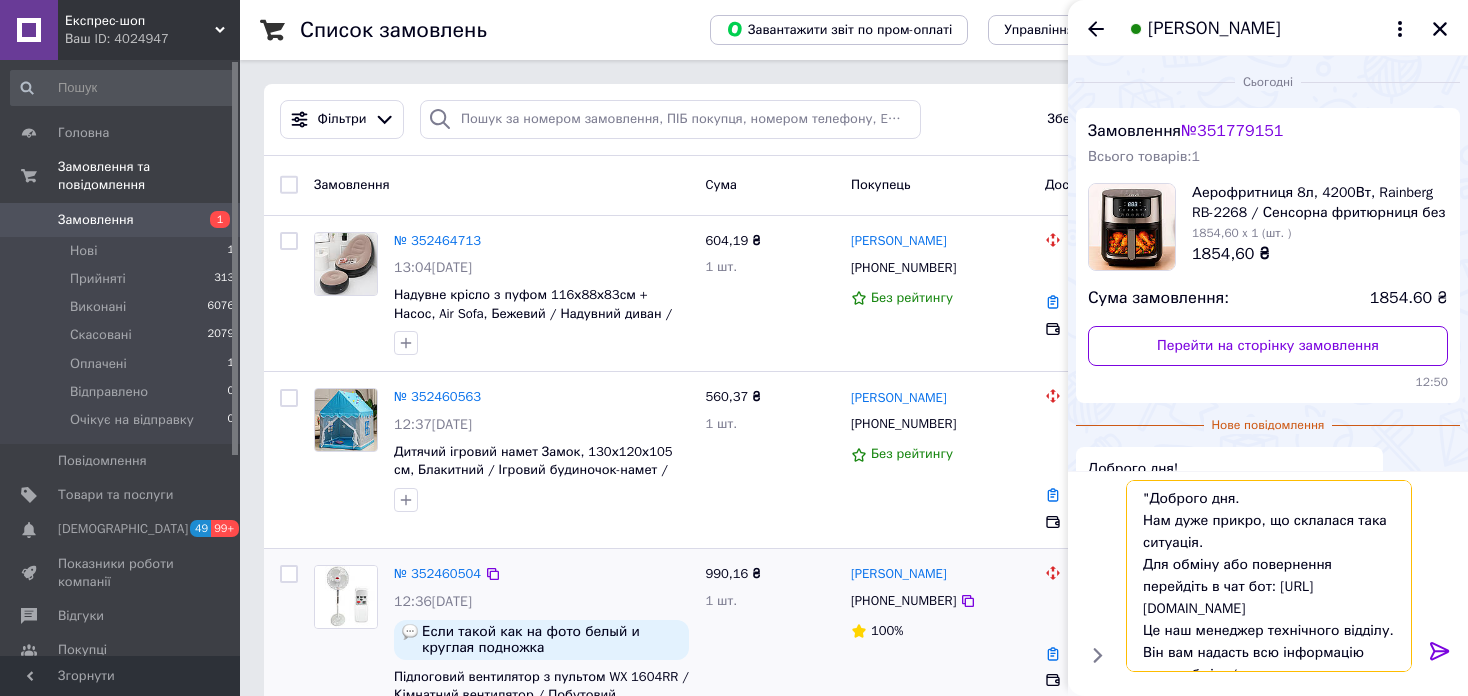 scroll, scrollTop: 13, scrollLeft: 0, axis: vertical 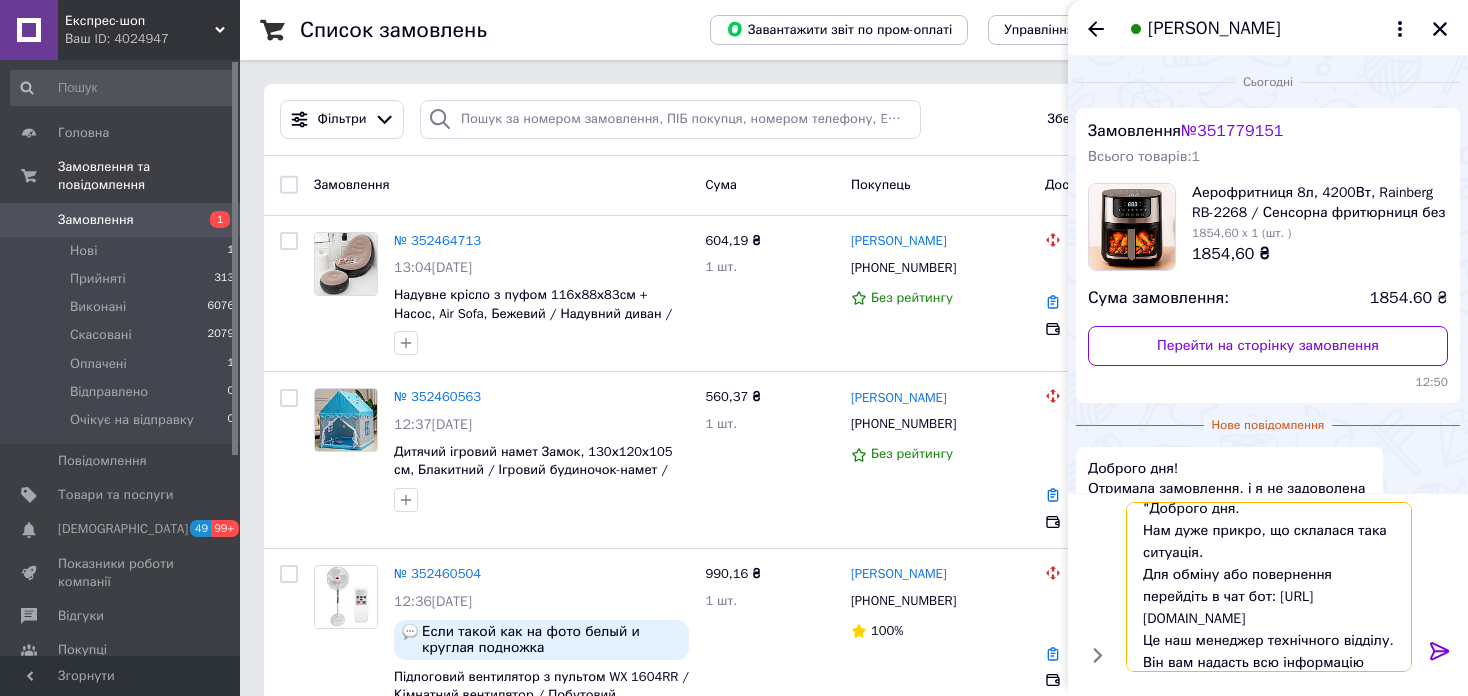click on ""Доброго дня.
Нам дуже прикро, що склалася така ситуація.
Для обміну або повернення перейдіть в чат бот: https://t.me/TehViddiBot
Це наш менеджер технічного відділу. Він вам надасть всю інформацію щодо обміну/повернення." at bounding box center (1269, 587) 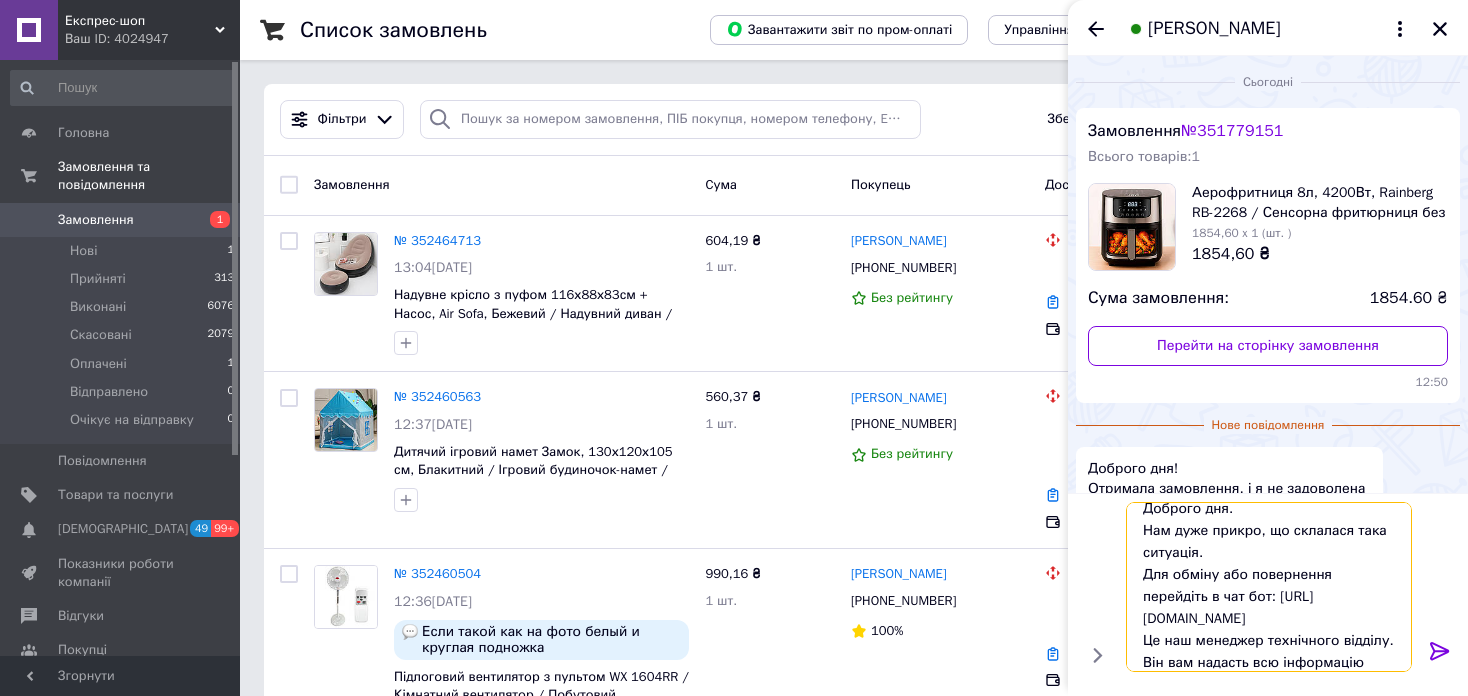 scroll, scrollTop: 9, scrollLeft: 0, axis: vertical 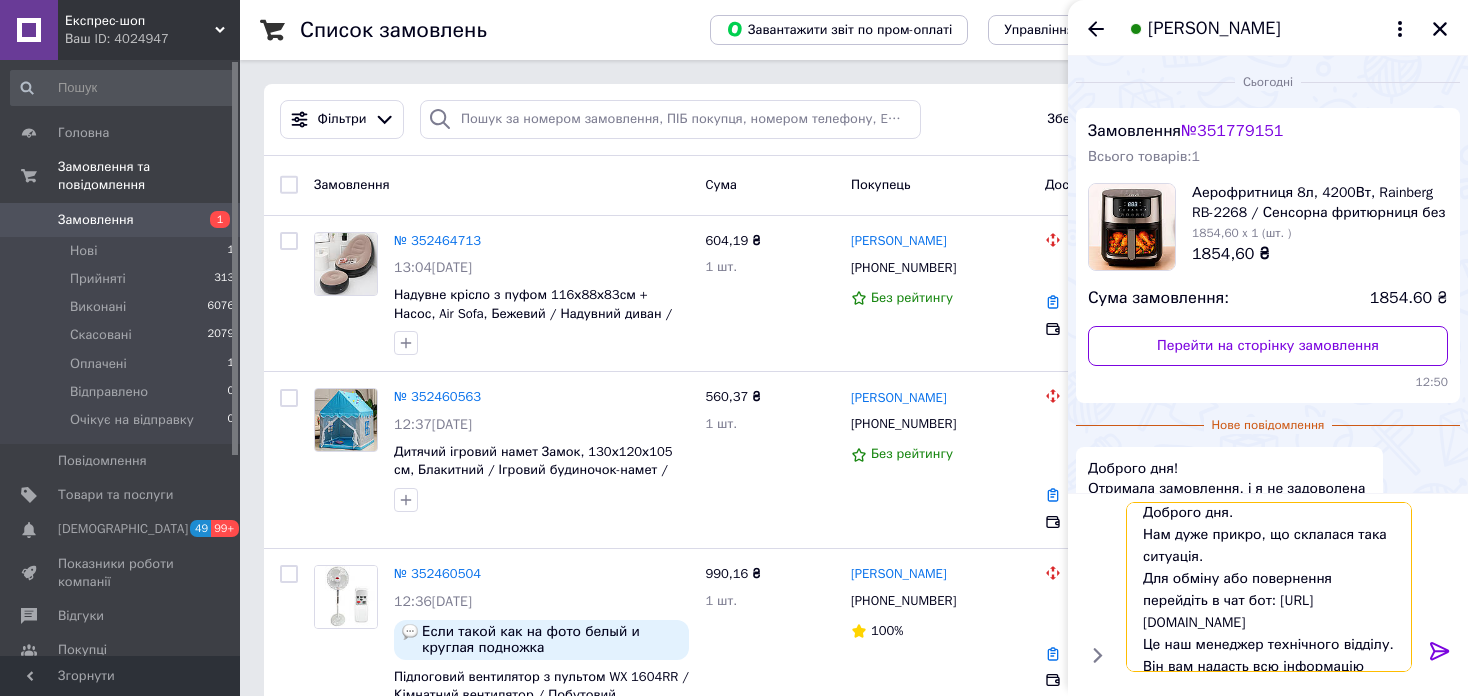 type 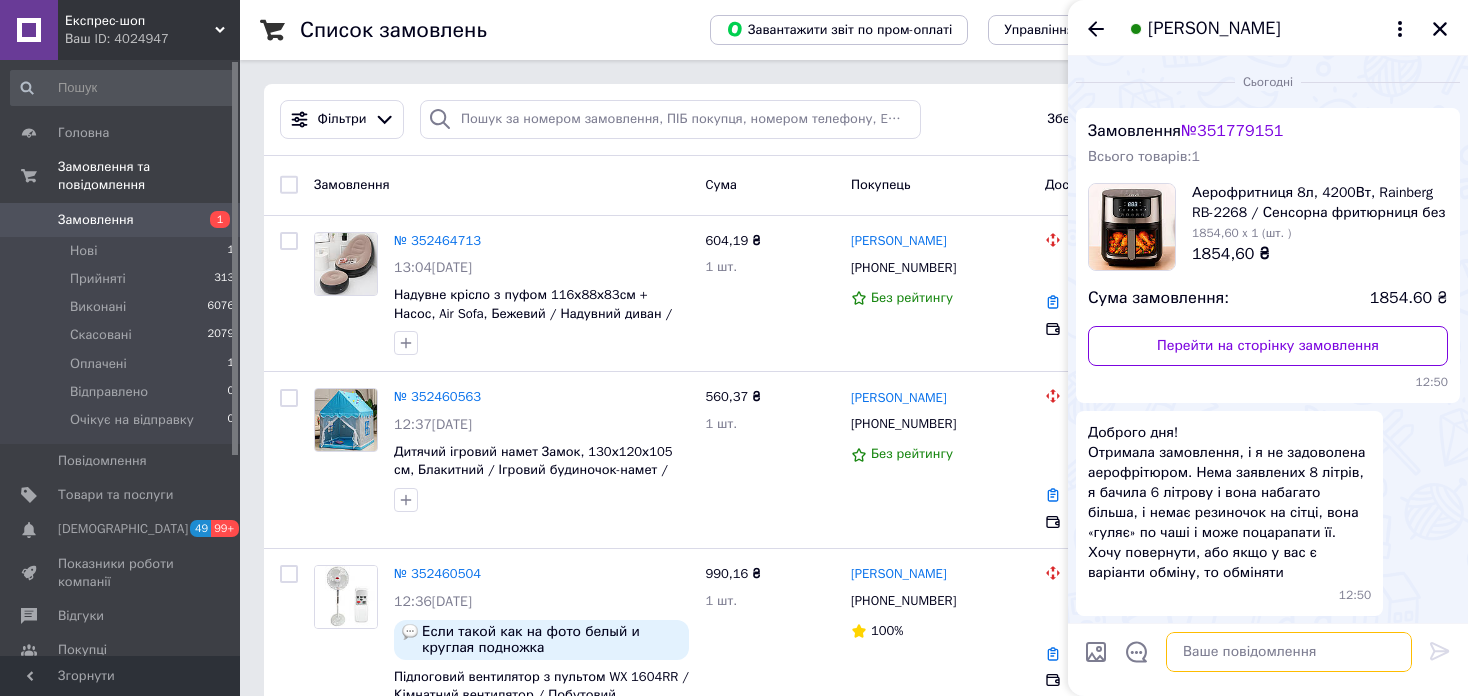 scroll, scrollTop: 0, scrollLeft: 0, axis: both 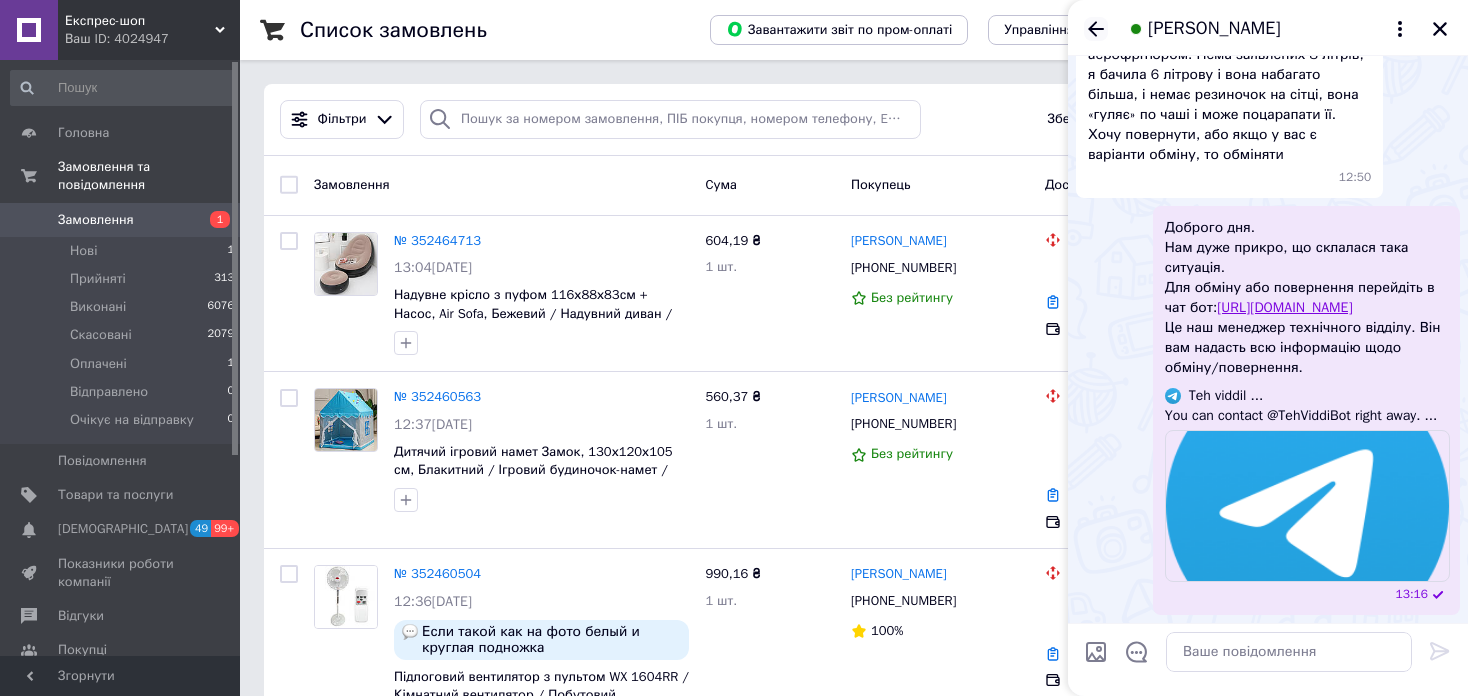 click 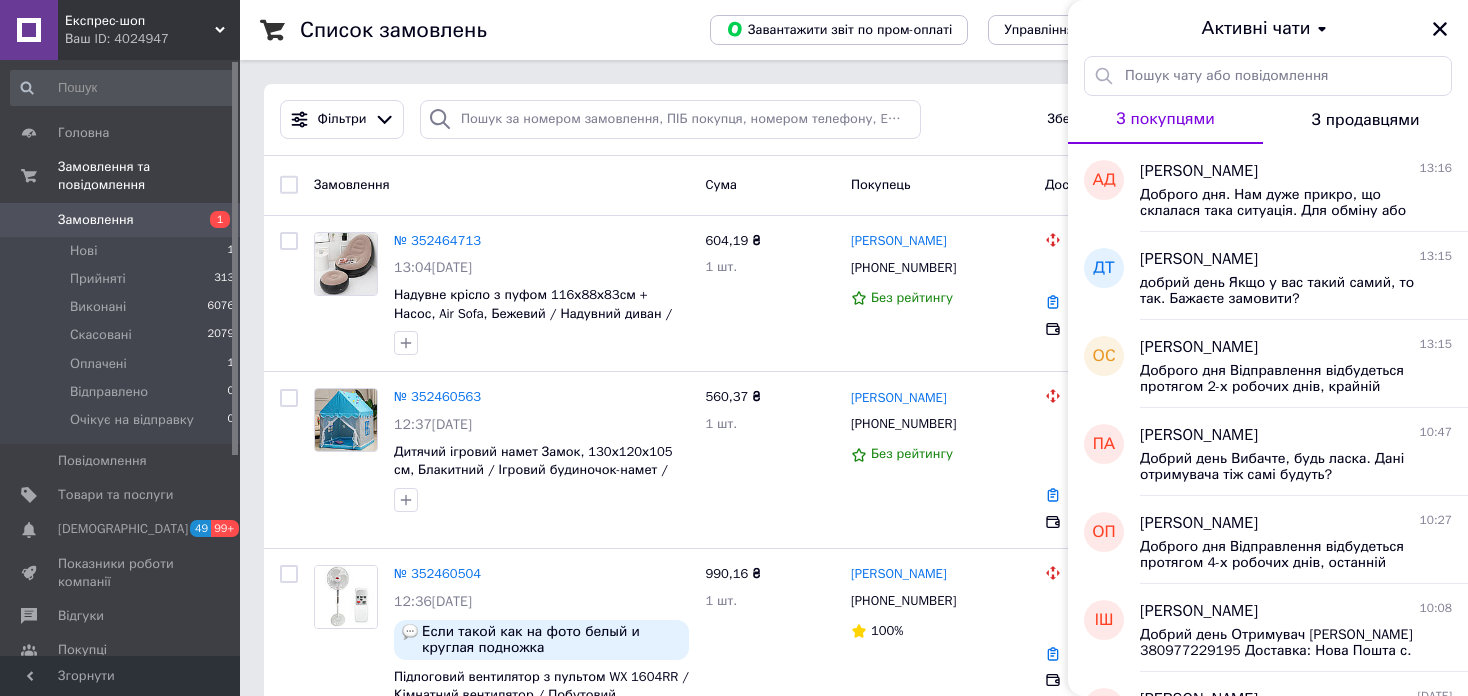 click on "Ваш ID: 4024947" at bounding box center (152, 39) 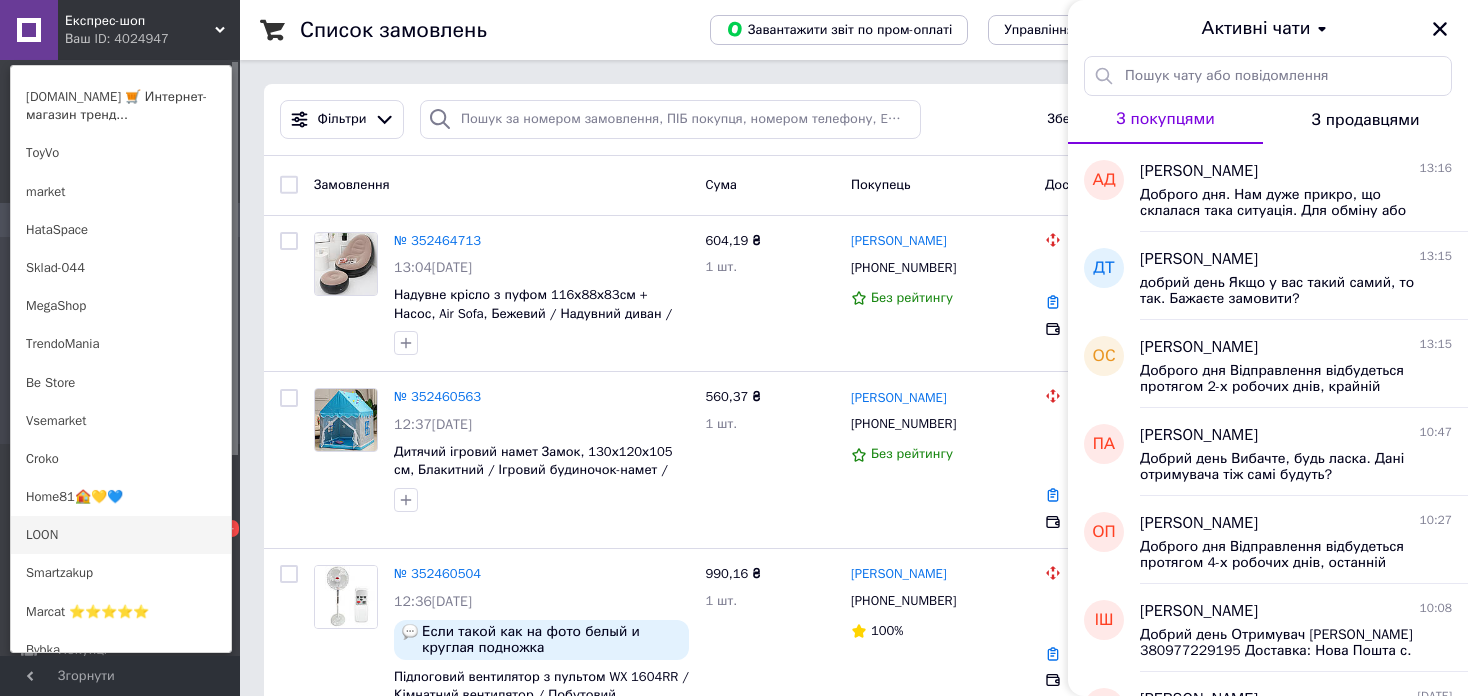 scroll, scrollTop: 800, scrollLeft: 0, axis: vertical 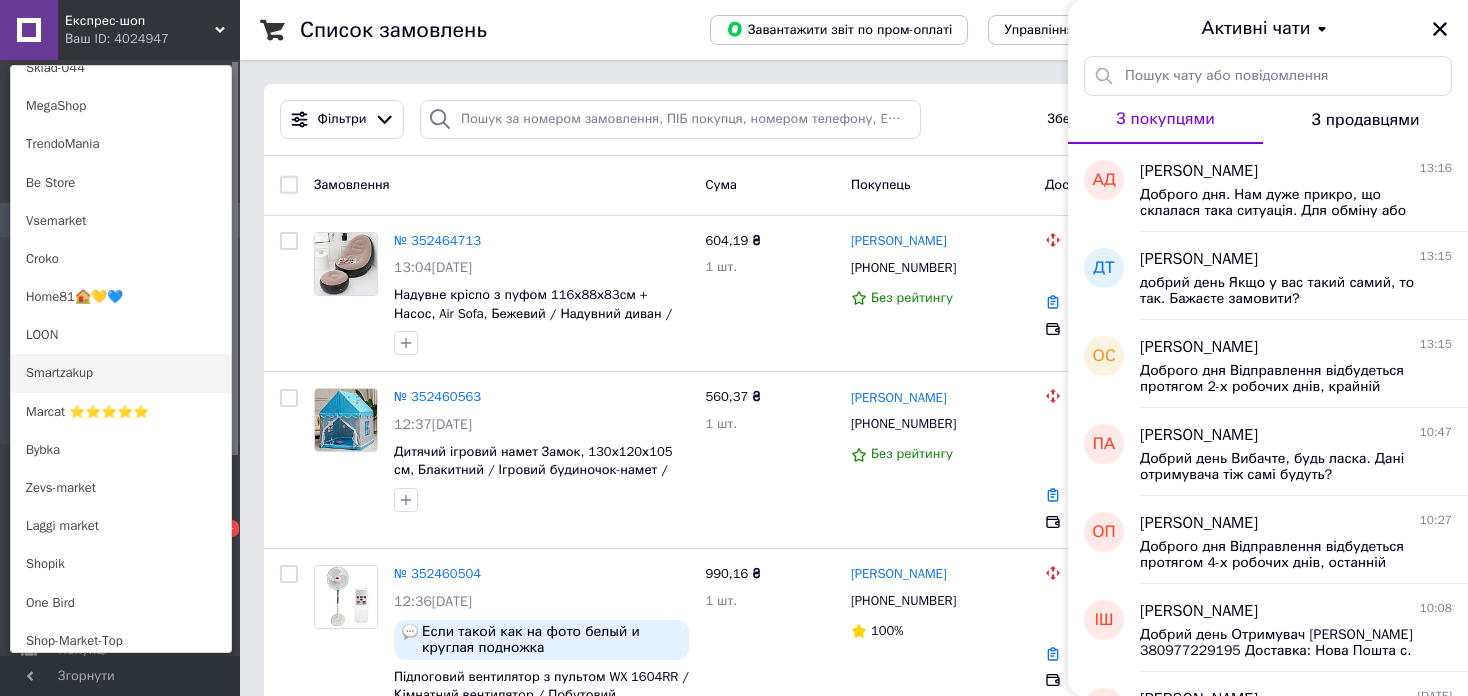click on "Smartzakup" at bounding box center [121, 373] 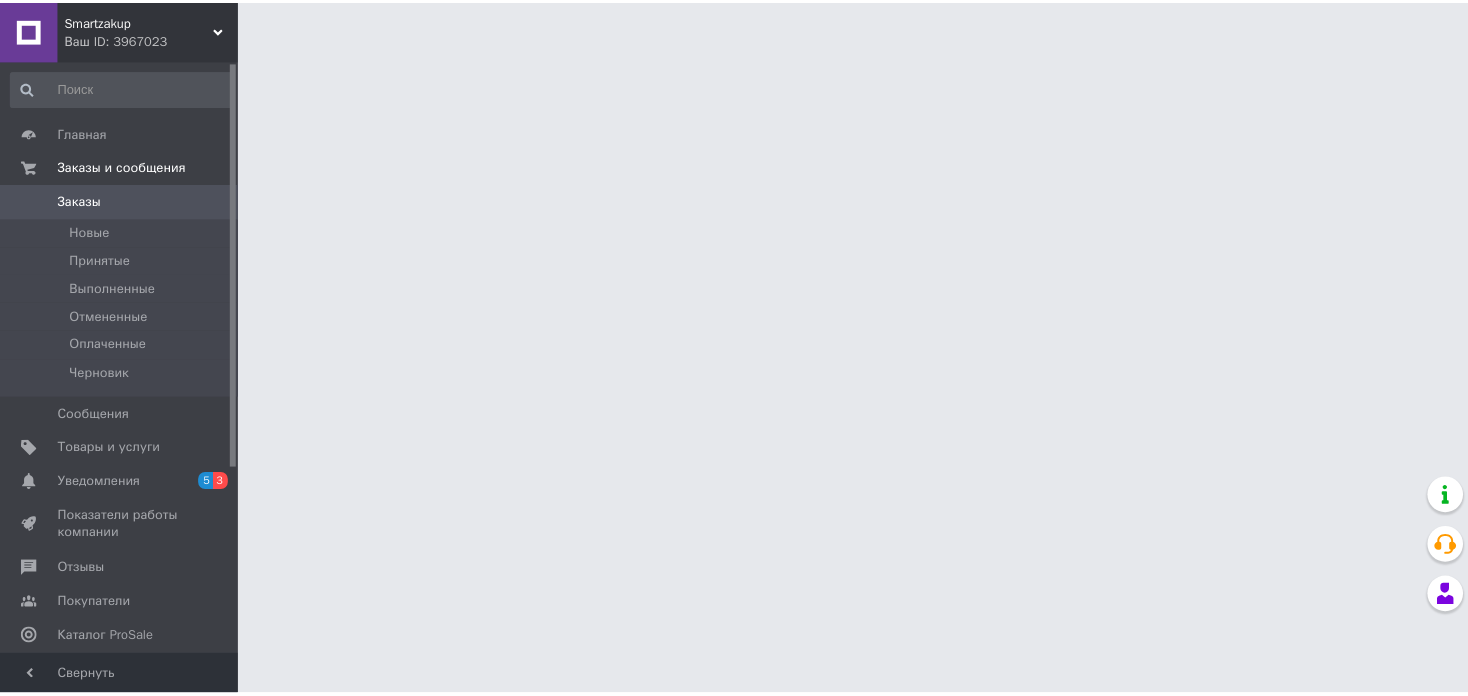 scroll, scrollTop: 0, scrollLeft: 0, axis: both 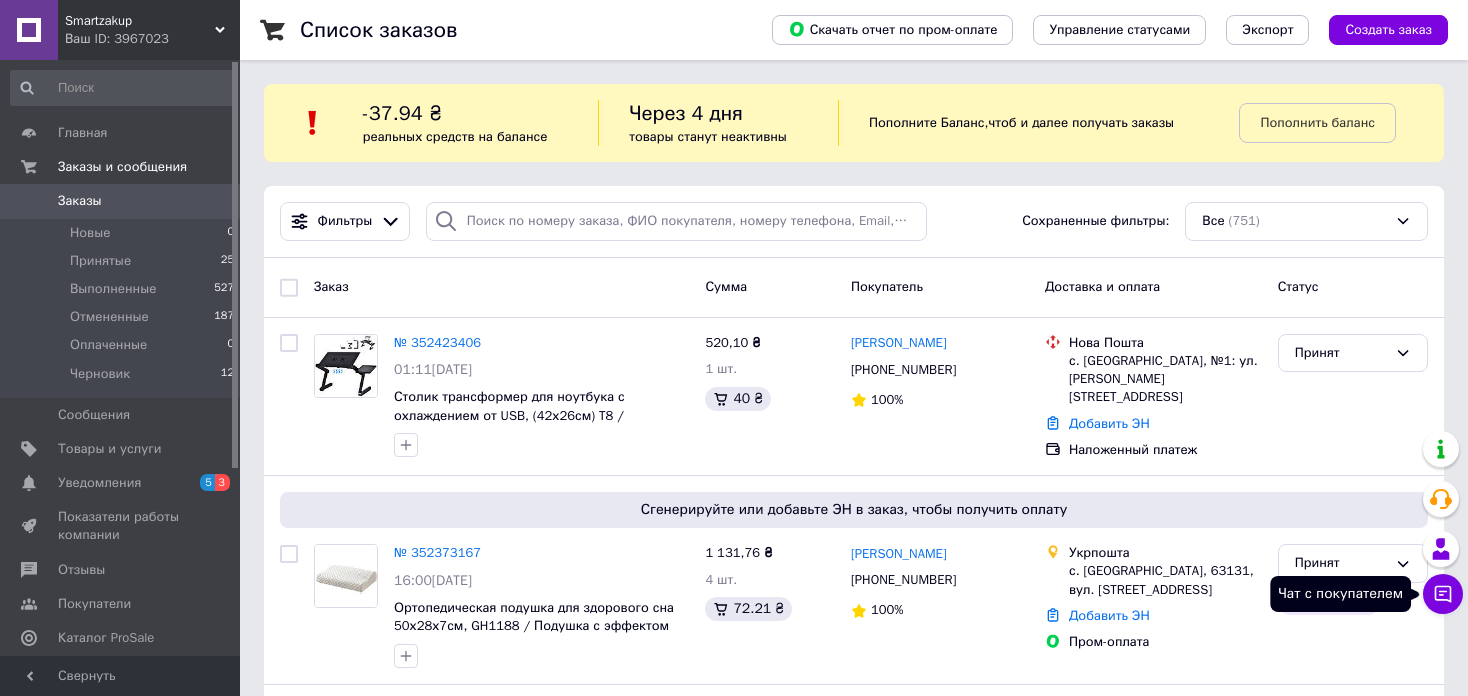 click 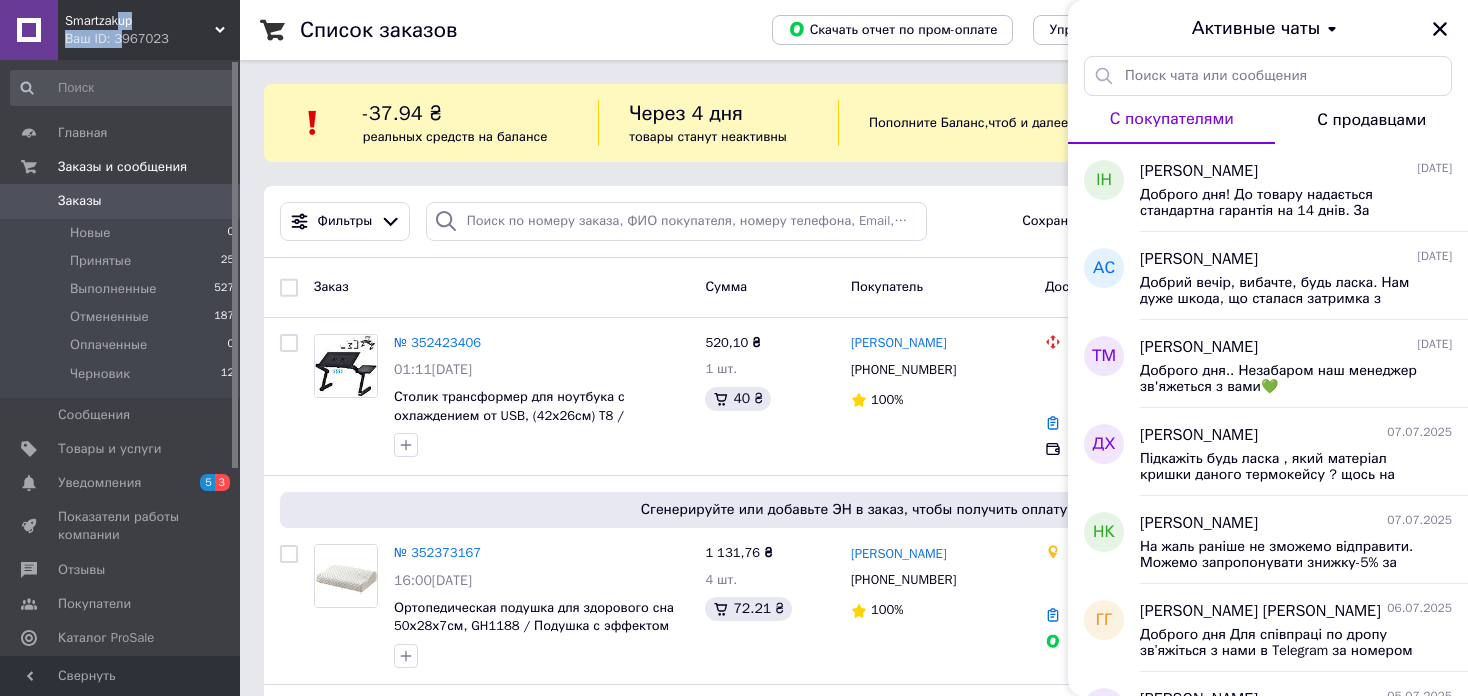 click on "Smartzakup Ваш ID: 3967023" at bounding box center (149, 30) 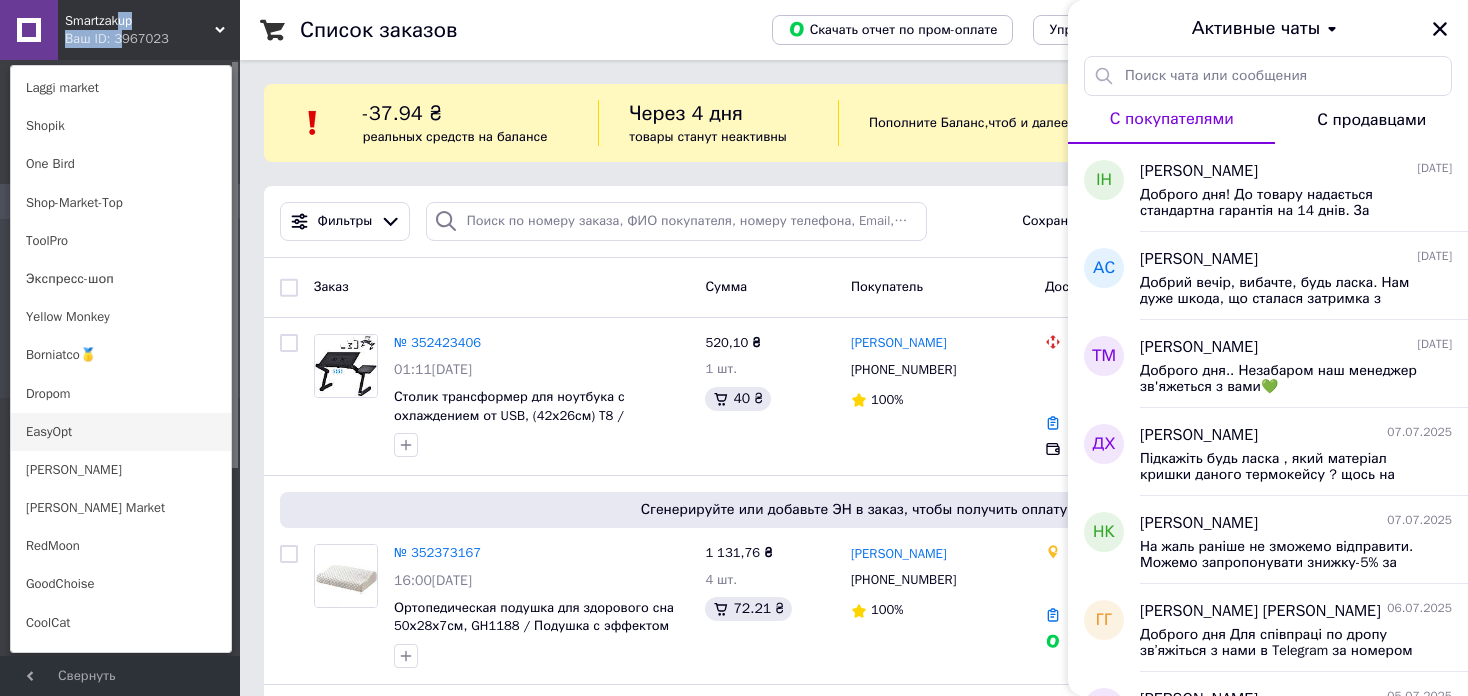 scroll, scrollTop: 1300, scrollLeft: 0, axis: vertical 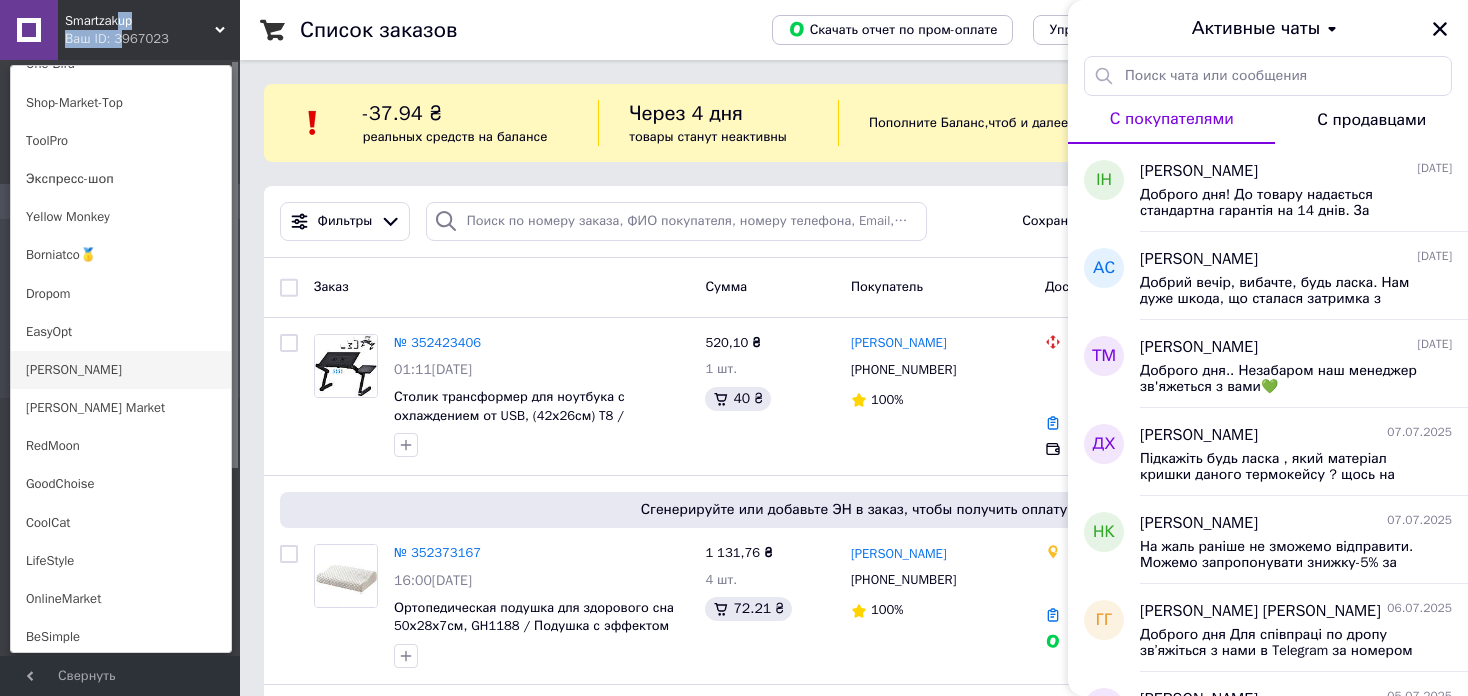 click on "[PERSON_NAME]" at bounding box center (121, 370) 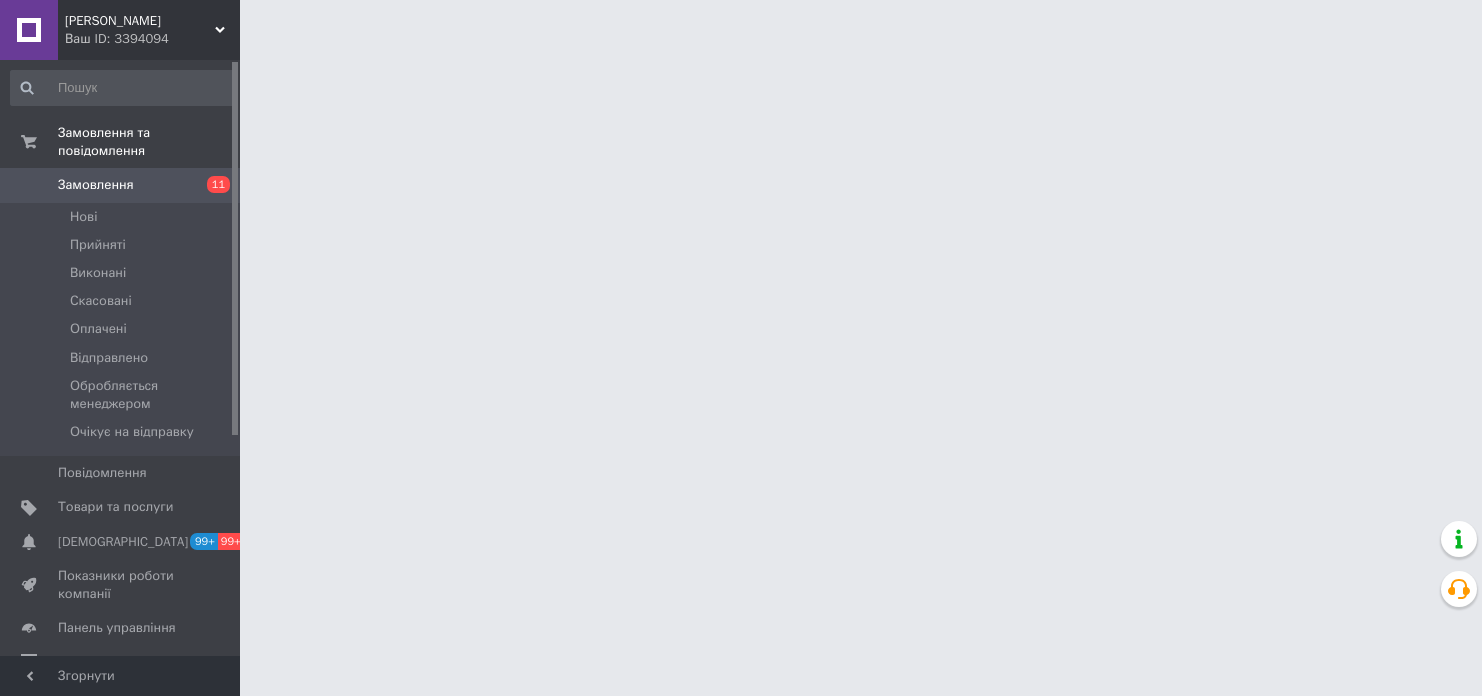 scroll, scrollTop: 0, scrollLeft: 0, axis: both 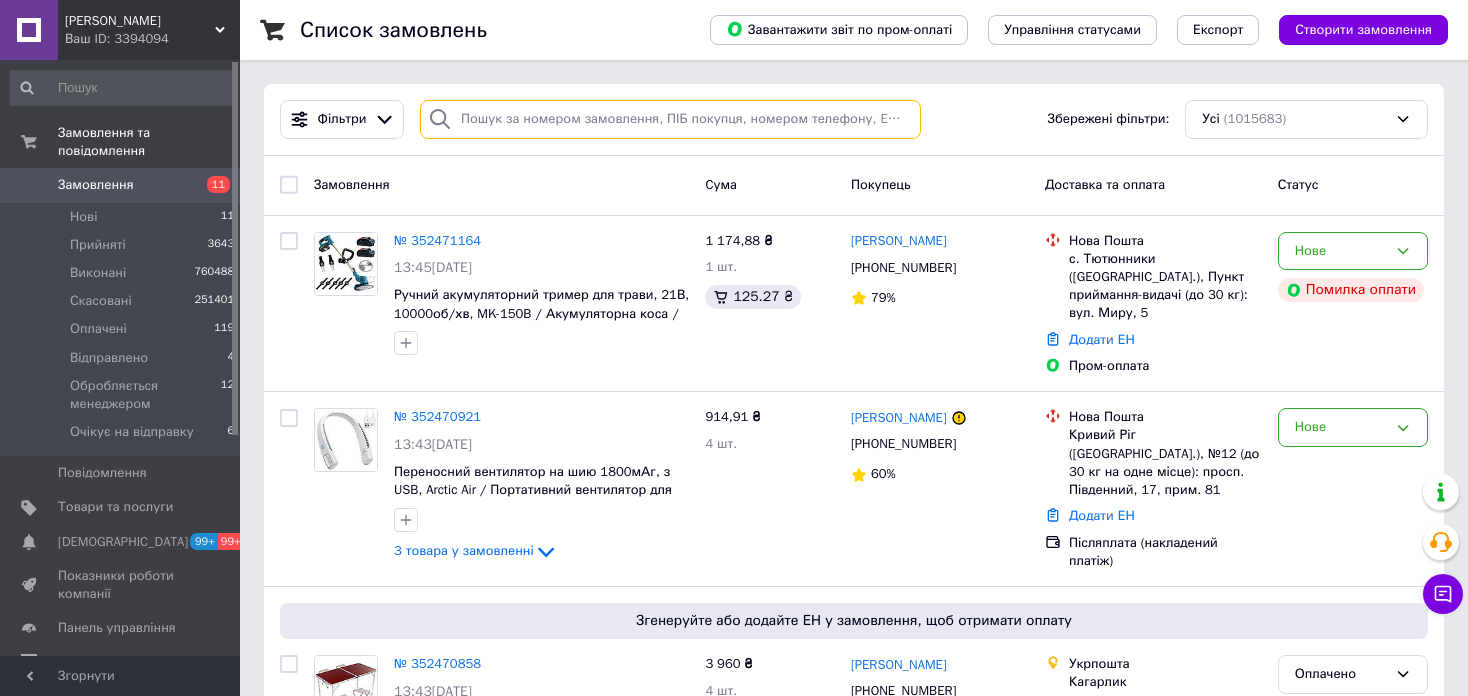 click at bounding box center (670, 119) 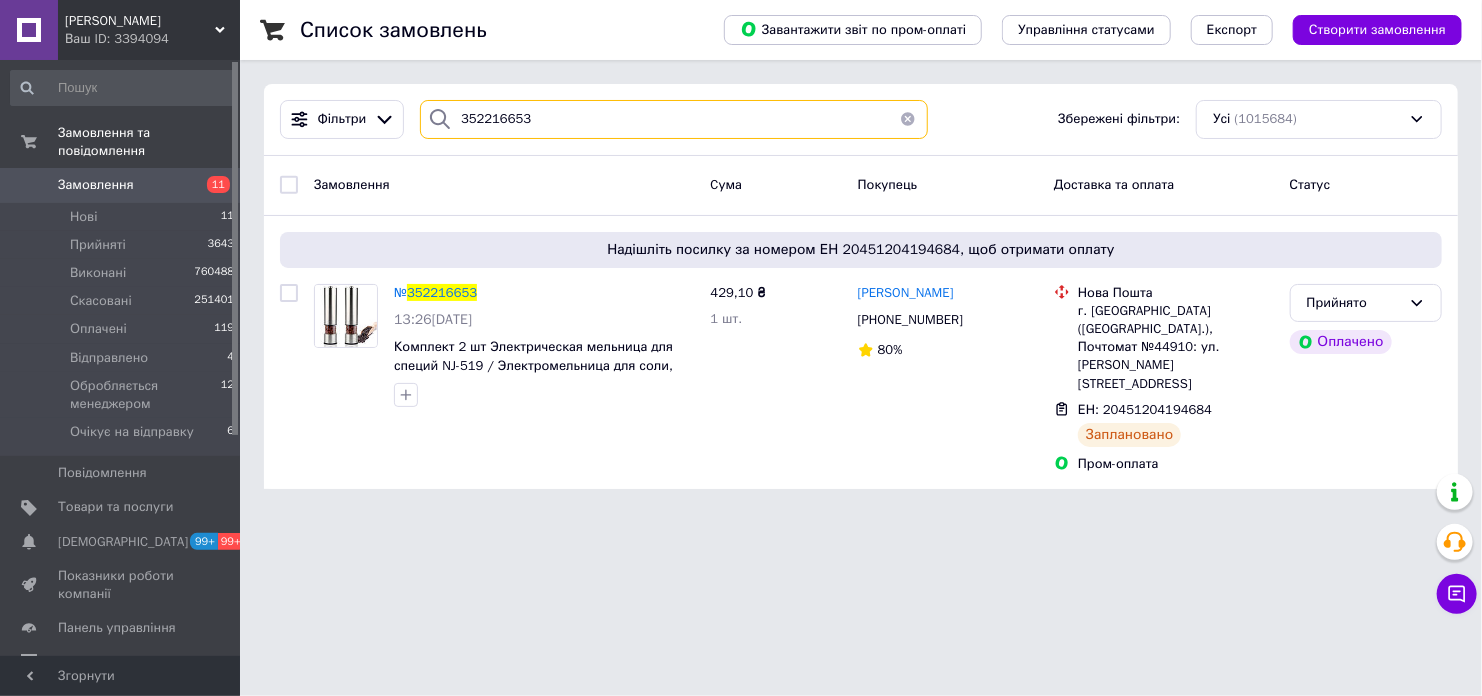 type on "352216653" 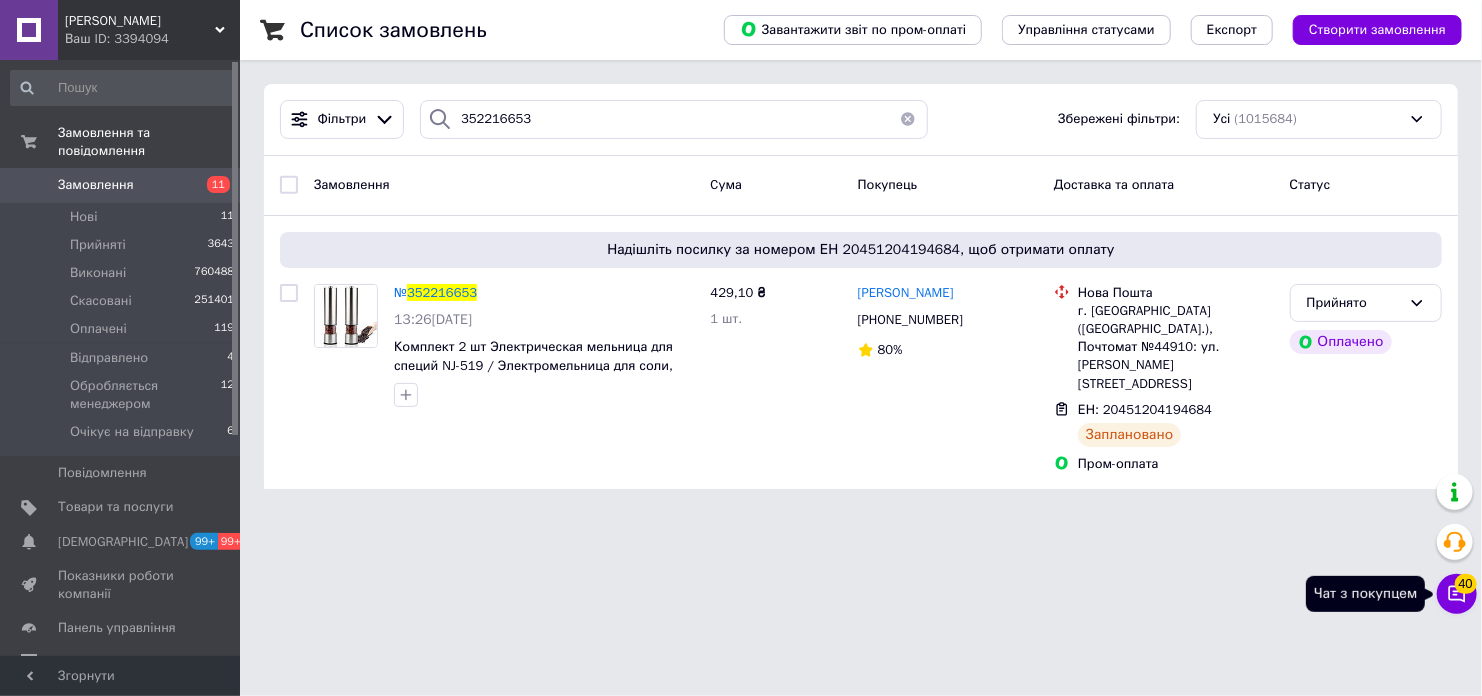 click on "Чат з покупцем 40" at bounding box center (1457, 594) 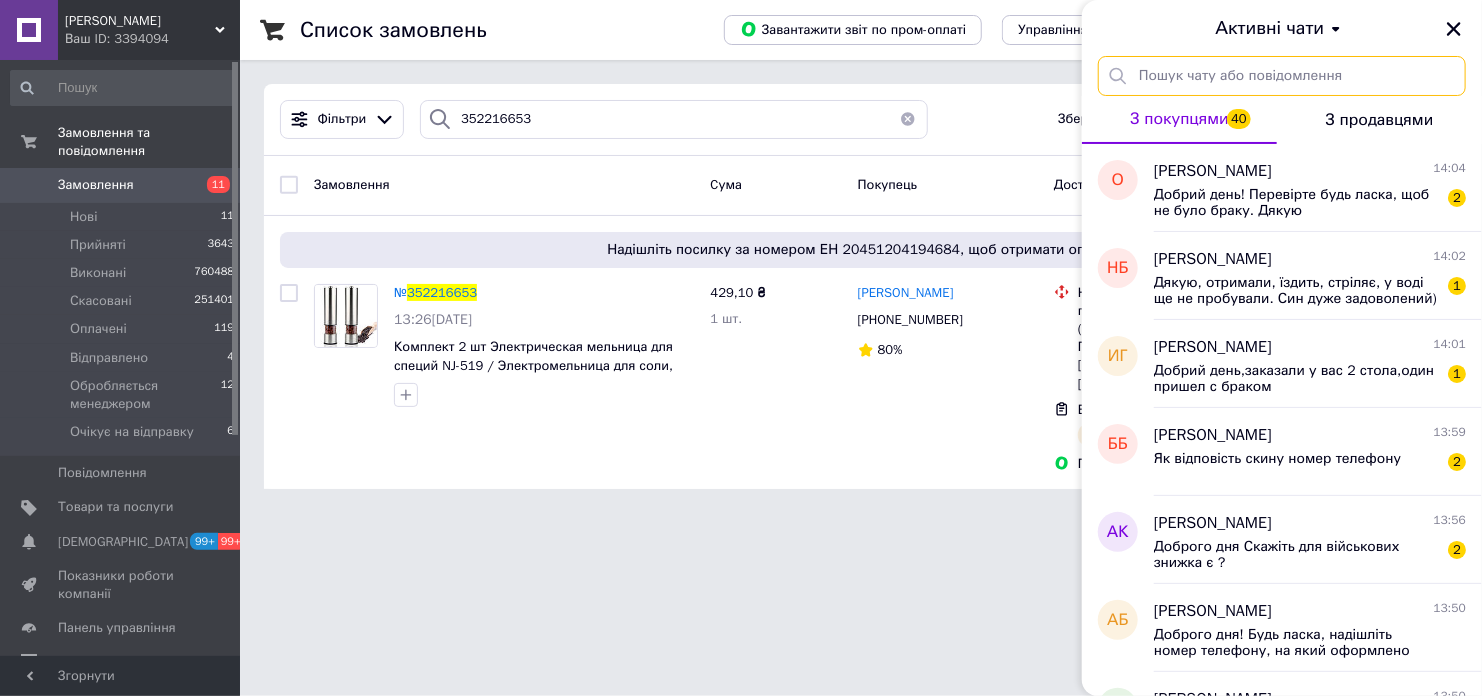 click at bounding box center [1282, 76] 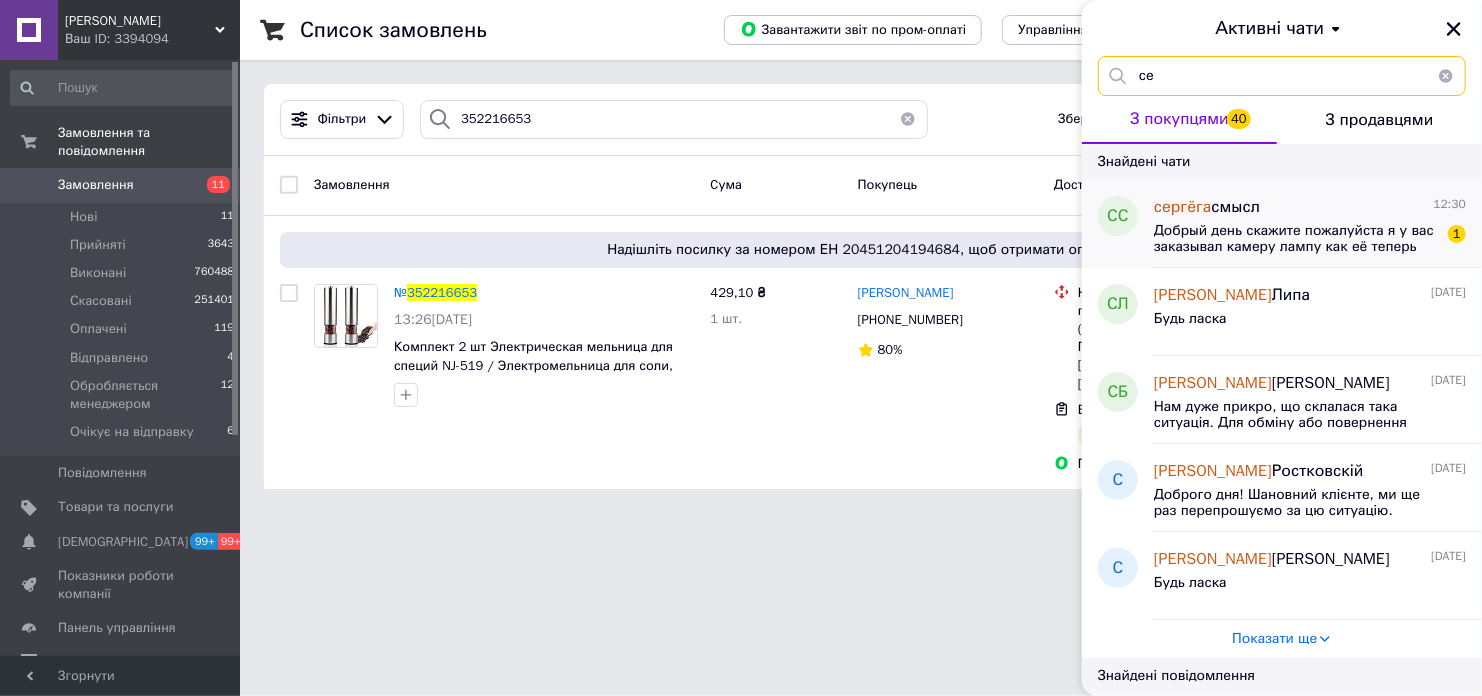 type on "се" 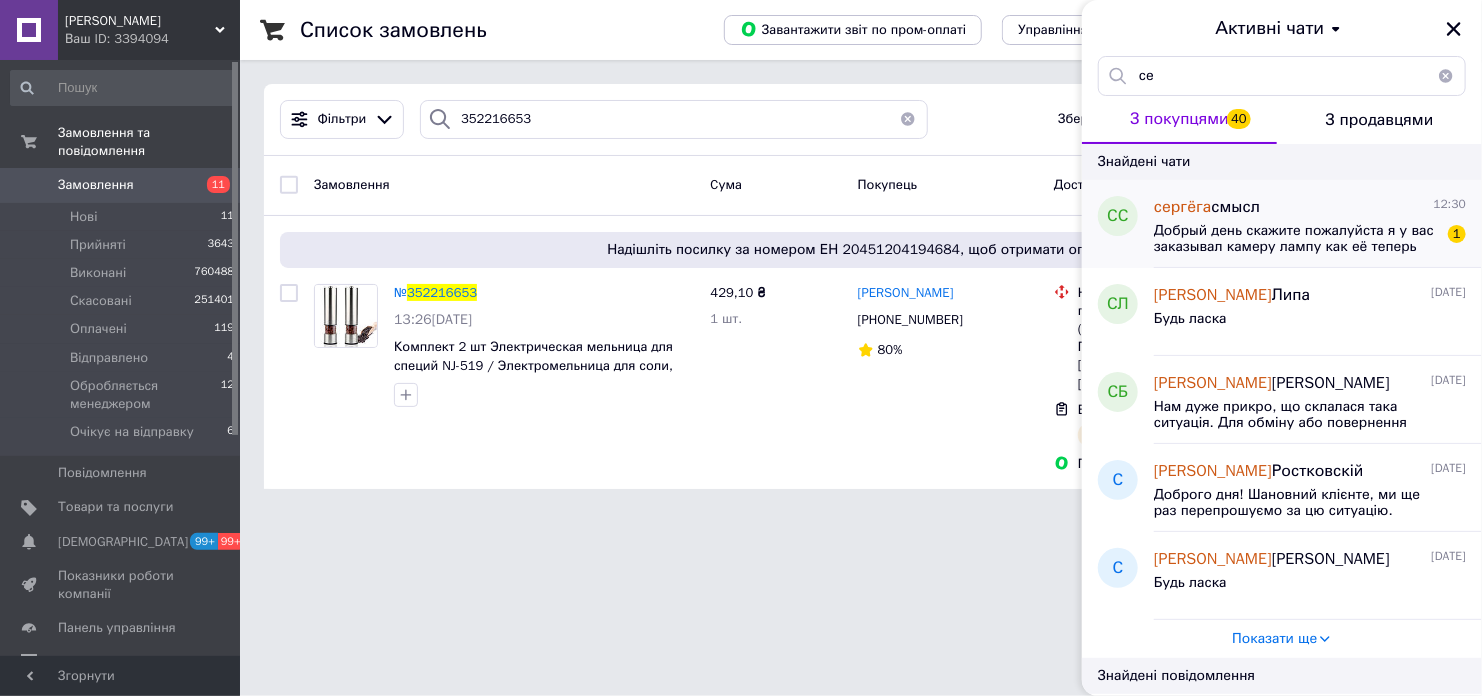 click on "Добрый день скажите пожалуйста я у вас заказывал камеру лампу как её теперь подключить к ай  вону , есть у вас видео инструквия? 1" at bounding box center (1310, 237) 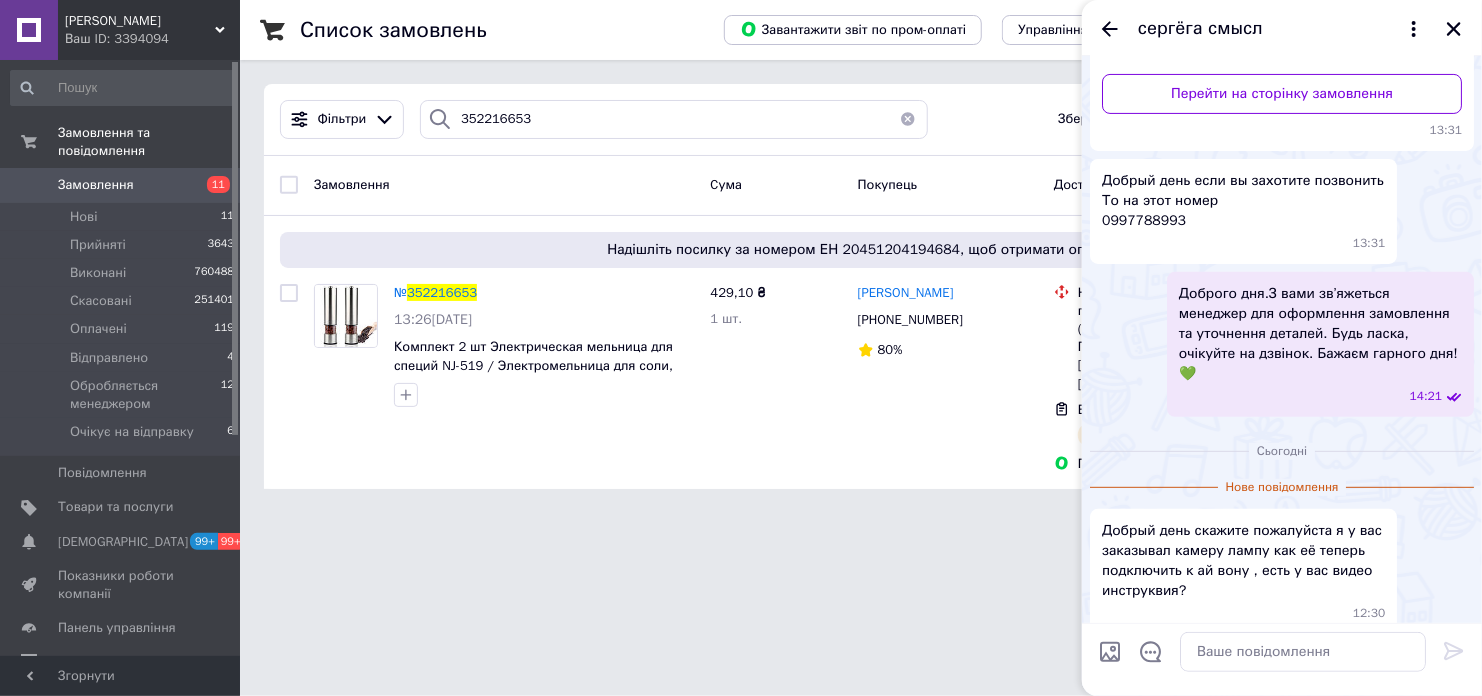 scroll, scrollTop: 0, scrollLeft: 0, axis: both 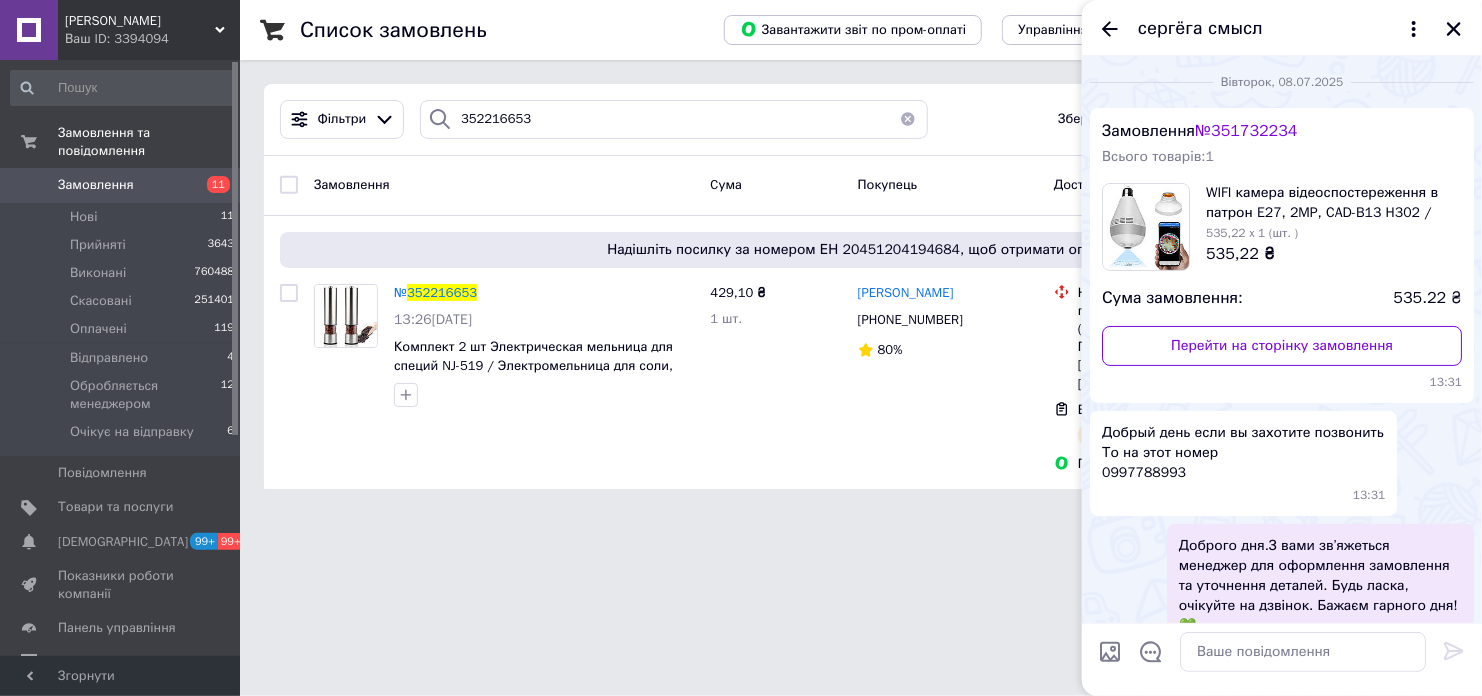 click on "№ 351732234" at bounding box center (1246, 131) 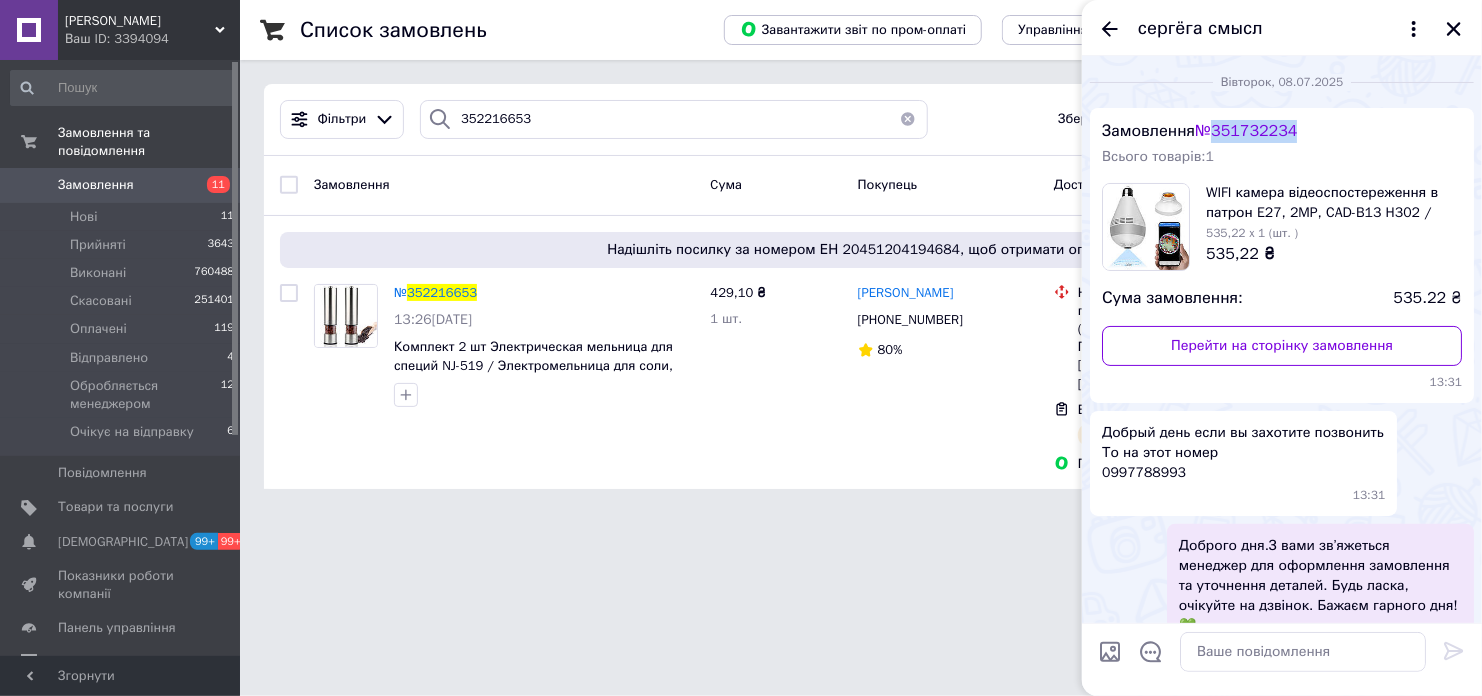 click on "№ 351732234" at bounding box center (1246, 131) 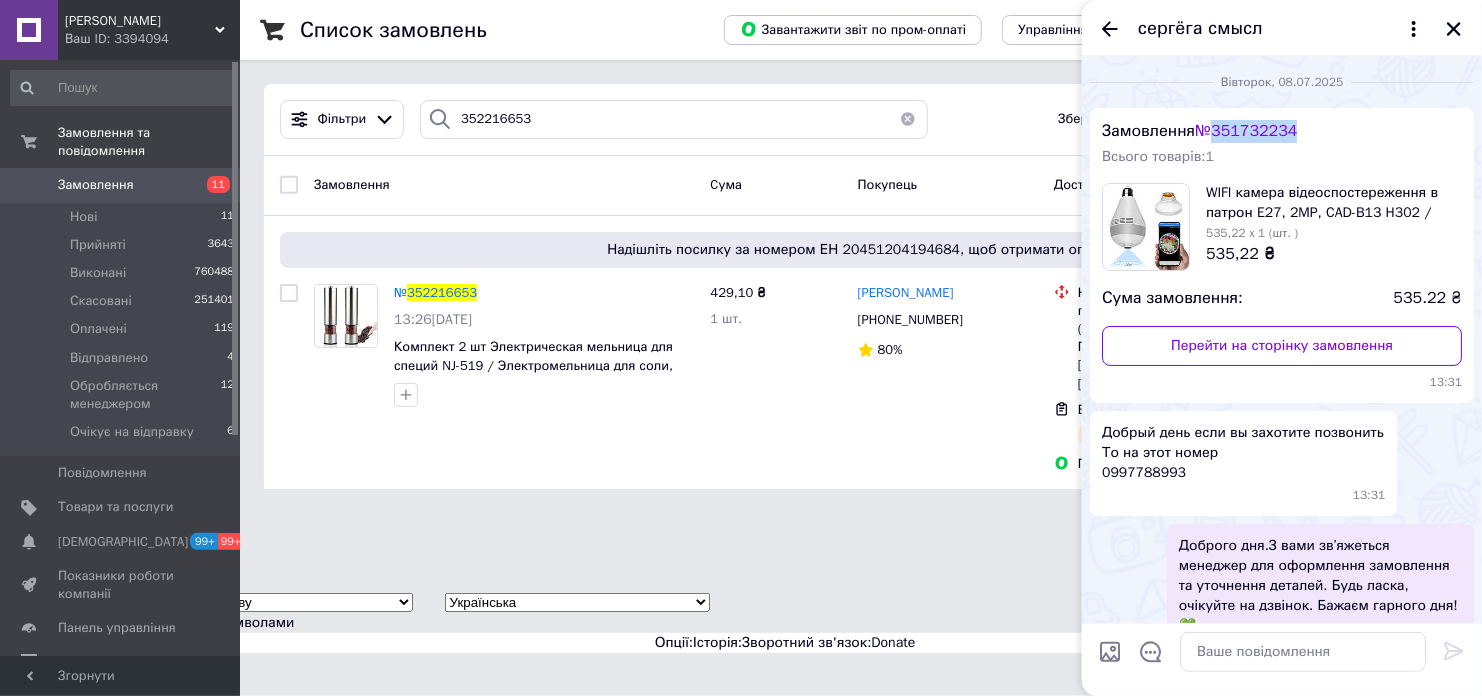 copy on "351732234" 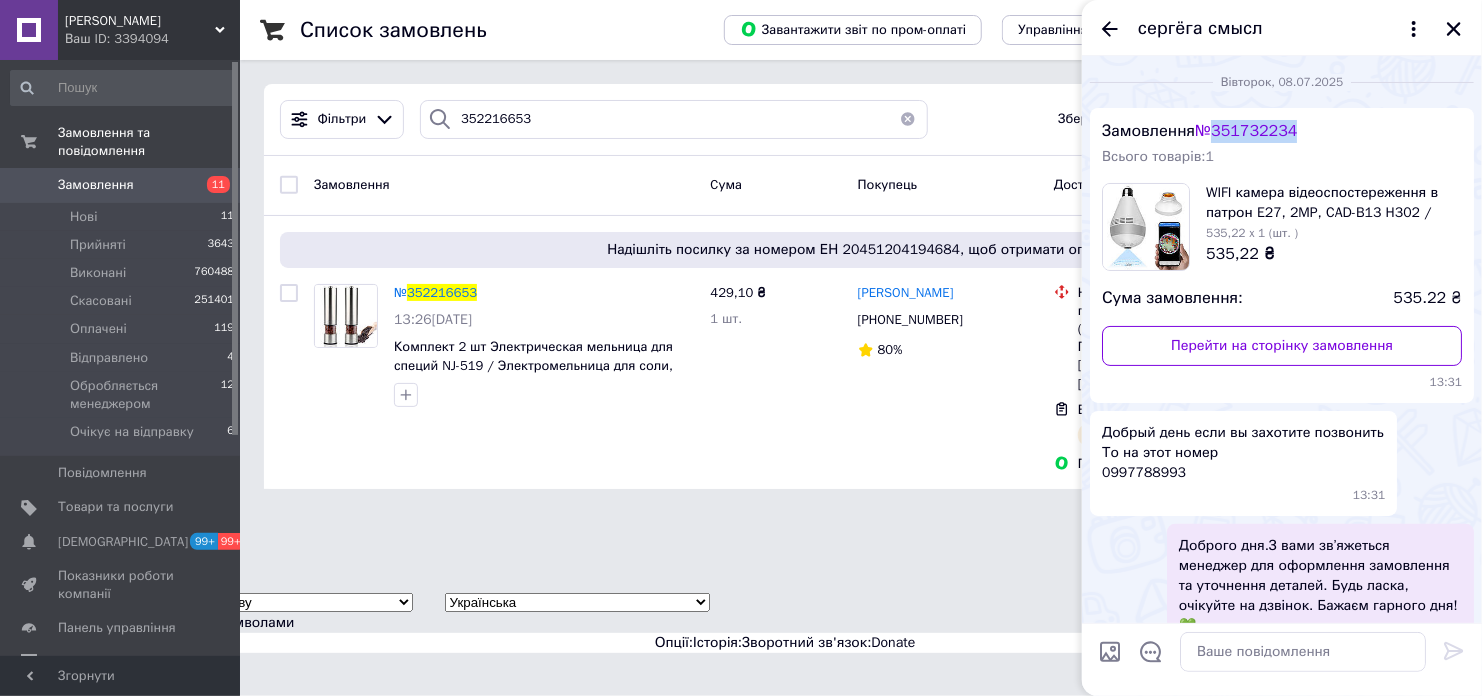 scroll, scrollTop: 252, scrollLeft: 0, axis: vertical 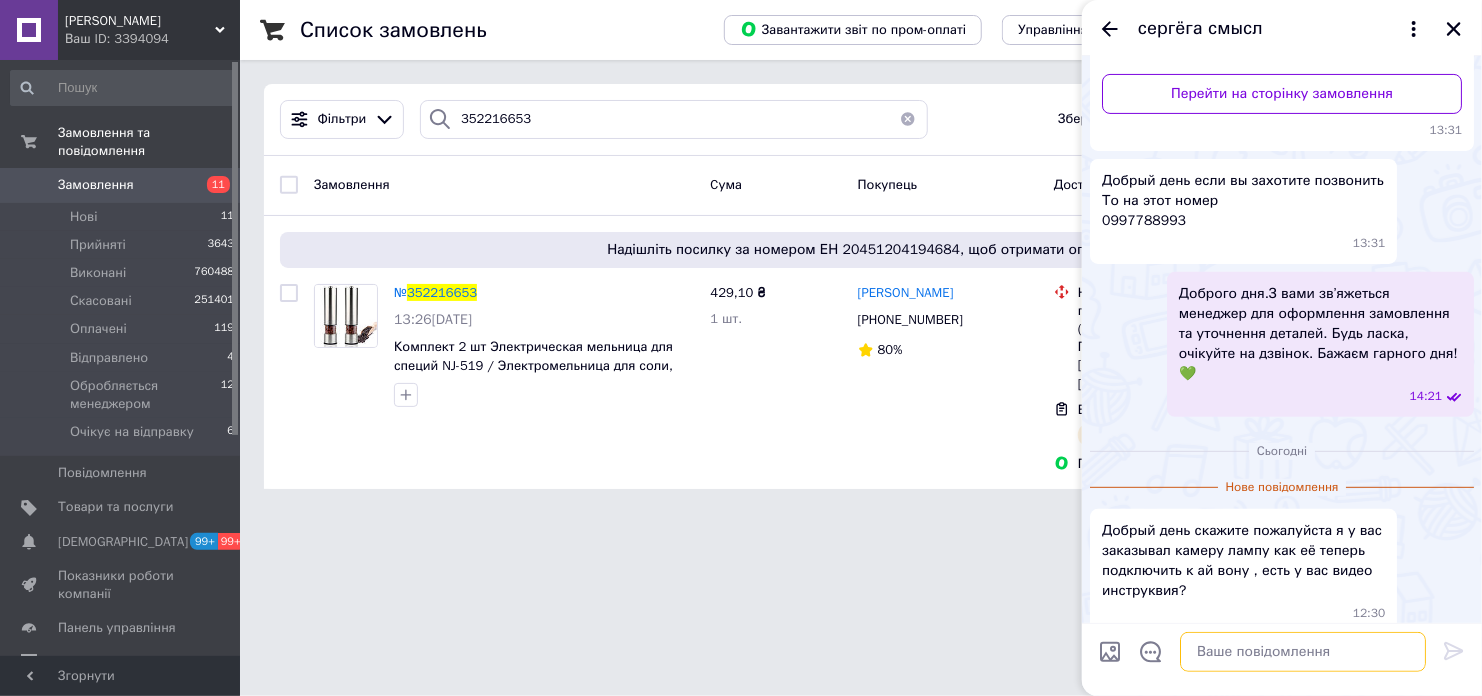 click at bounding box center [1303, 652] 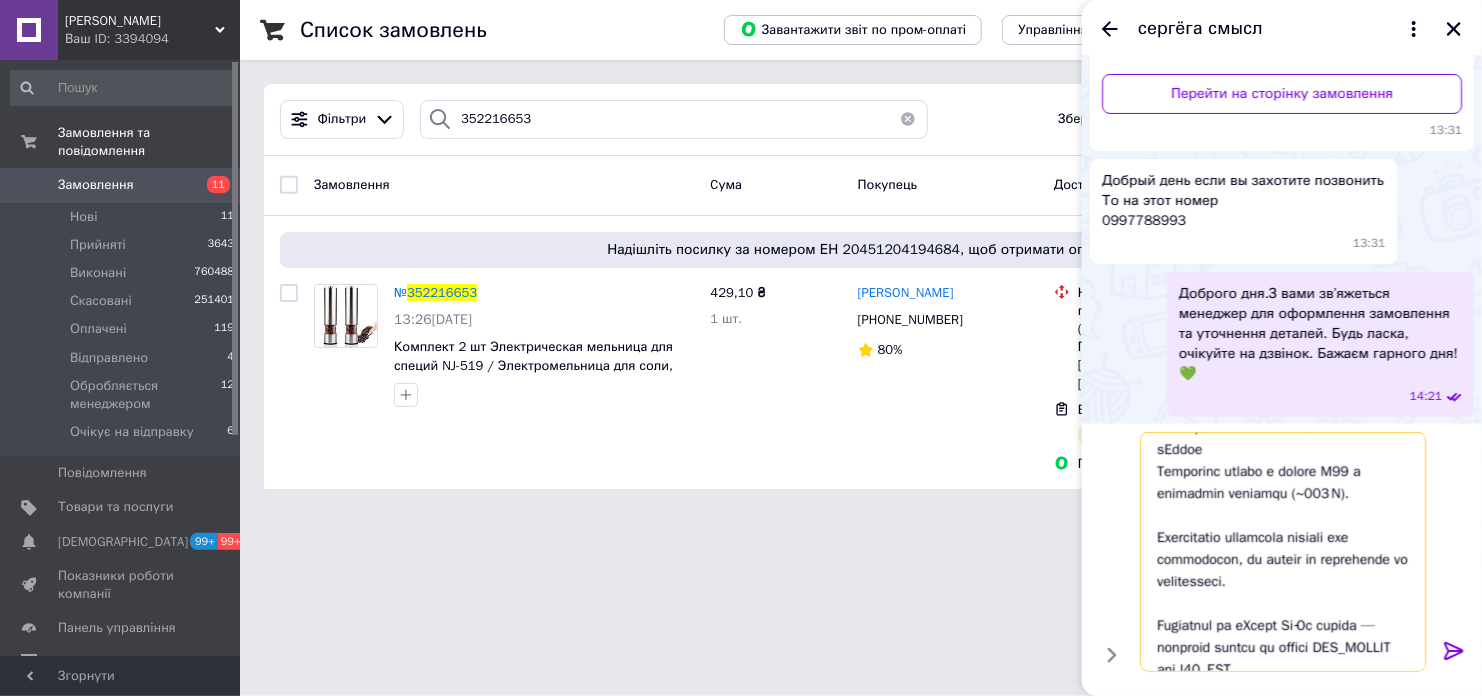 scroll, scrollTop: 0, scrollLeft: 0, axis: both 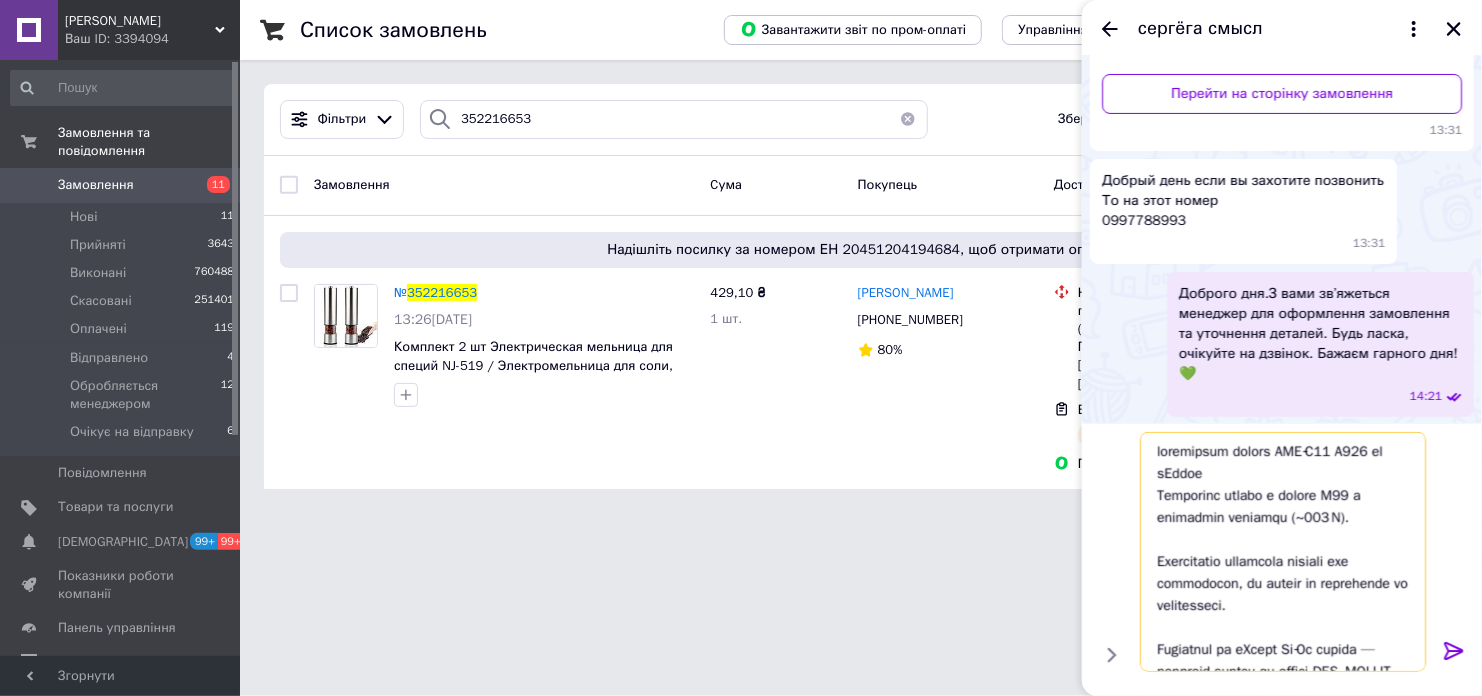 drag, startPoint x: 1251, startPoint y: 505, endPoint x: 1225, endPoint y: 490, distance: 30.016663 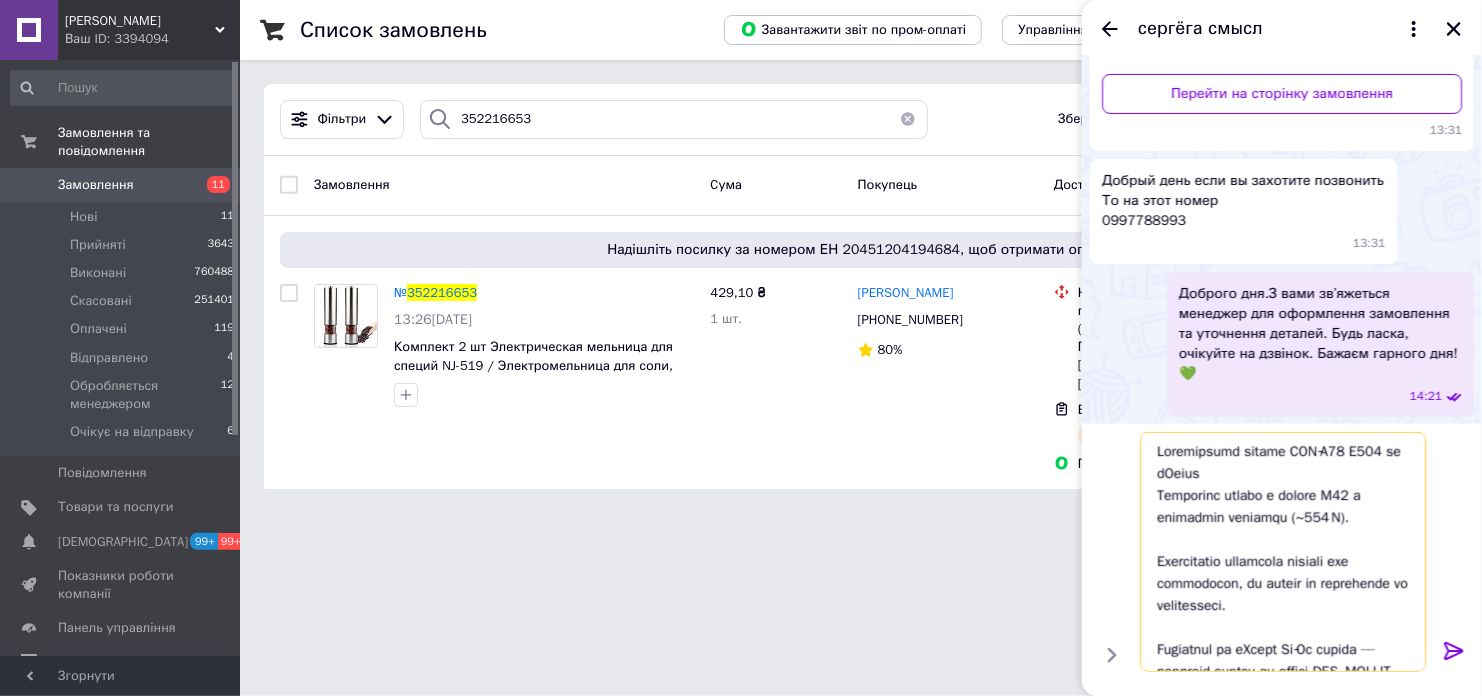 click at bounding box center [1283, 552] 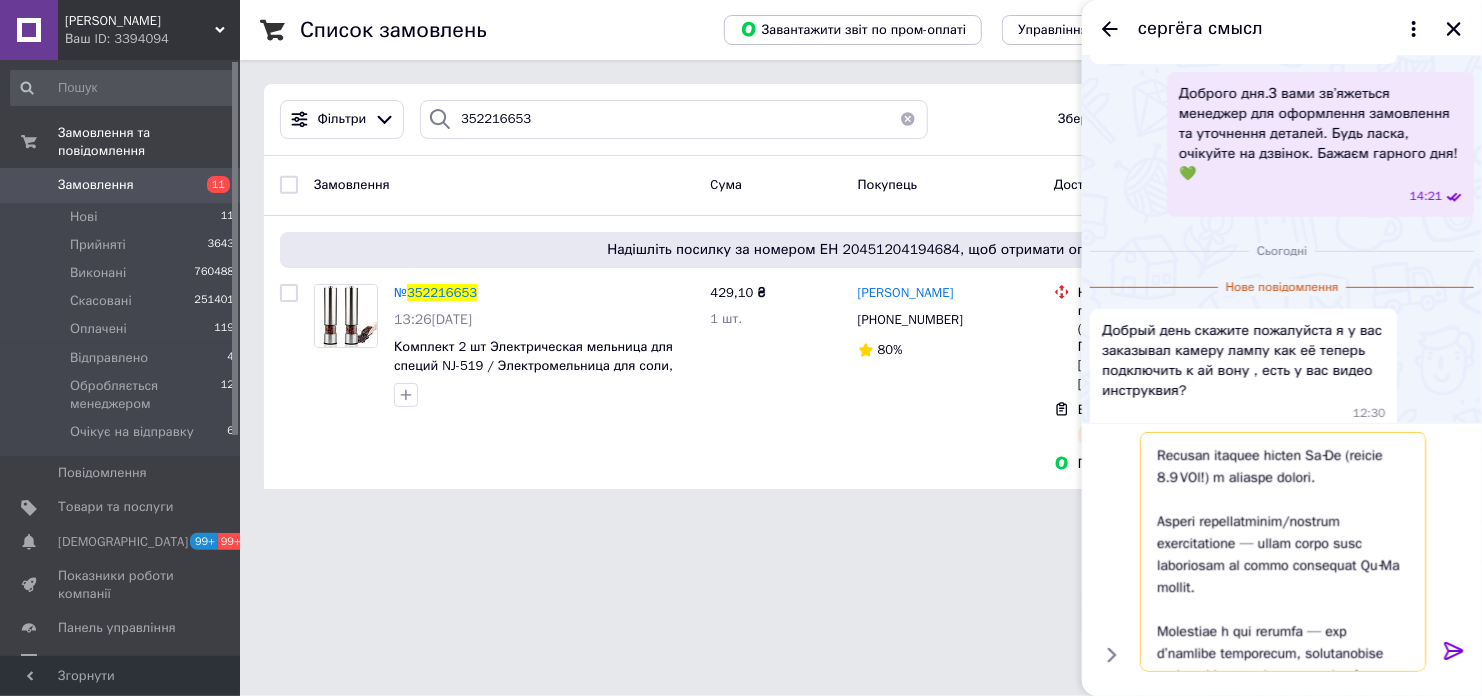 scroll, scrollTop: 745, scrollLeft: 0, axis: vertical 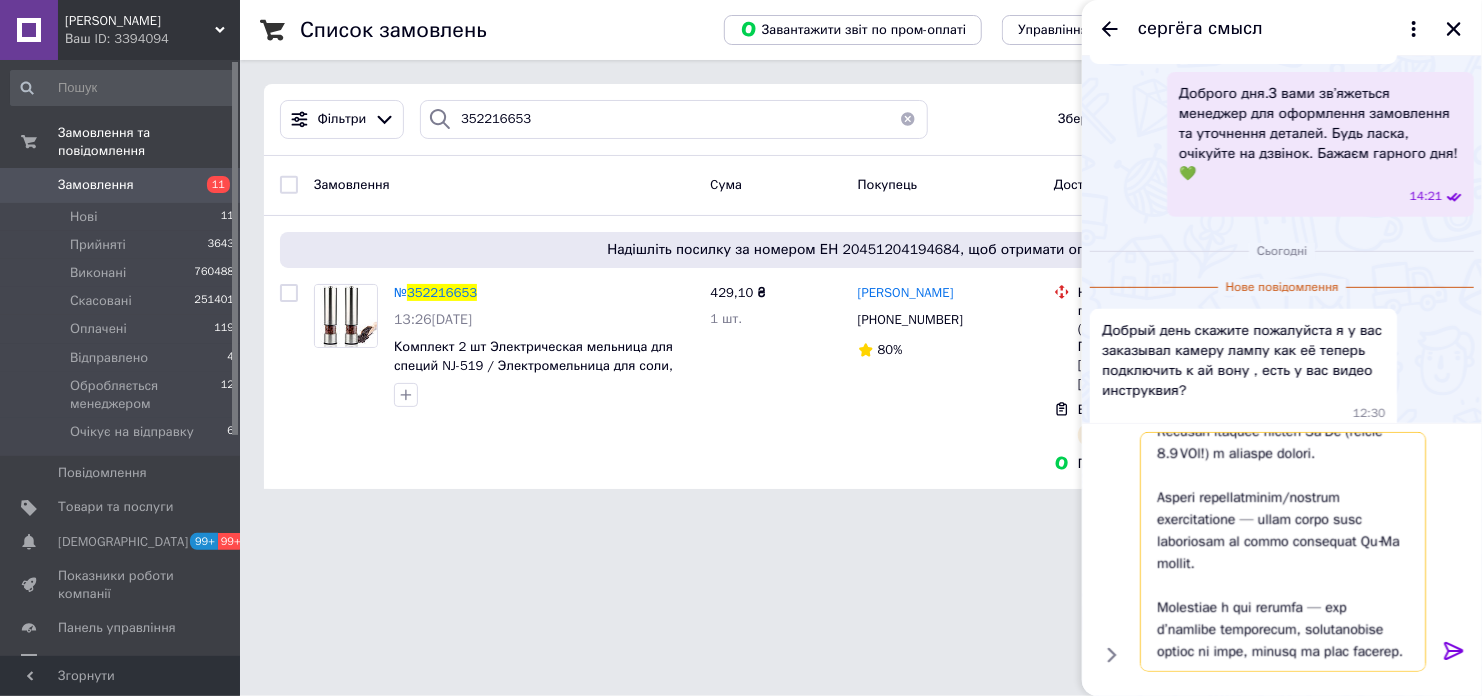 type on "Добрий день
Підключення камери CAD‑B13 H302 до iPhone
Вмонтуйте камеру в патрон E27 і ввімкніть живлення (~220 В).
Дочекайтеся звукового сигналу або мерехтіння, що вказує на готовність до підключення.
Увімкніть на iPhone Wi‑Fi мережу — знайдіть мережу на кшталт CAM_XXXXXX або E27_CAM.
Під’єднайтесь до неї (безпарольна або із зазначеним у мануалі паролем).
Відкрийте рекомендований додаток (для CAD‑B13 H302 часто використовуються: Ftycam Pro, ICSee / Smart Life або додаток, рекомендований продавцем).
Оберіть «Додати нове пристрій» → AP Mode або точка доступу.
Додаток згенерує QR‑код або запросить серійний номер (знайдете на етикетці камери).
Скануйте QR‑код камерою або введіть UID вручну.
Оберіть домашню мережу Wi‑Fi (тільки 2.4 GHz!) і введіть пароль.
Камера пересвітиться/приведе підтвердження — після цього вона підключена до вашої домашньої Wi‑Fi мережі.
Перейдіть у сам додаток — має з’явитися відеопотік, налаштування зйомки по руху, запису та інші функції...." 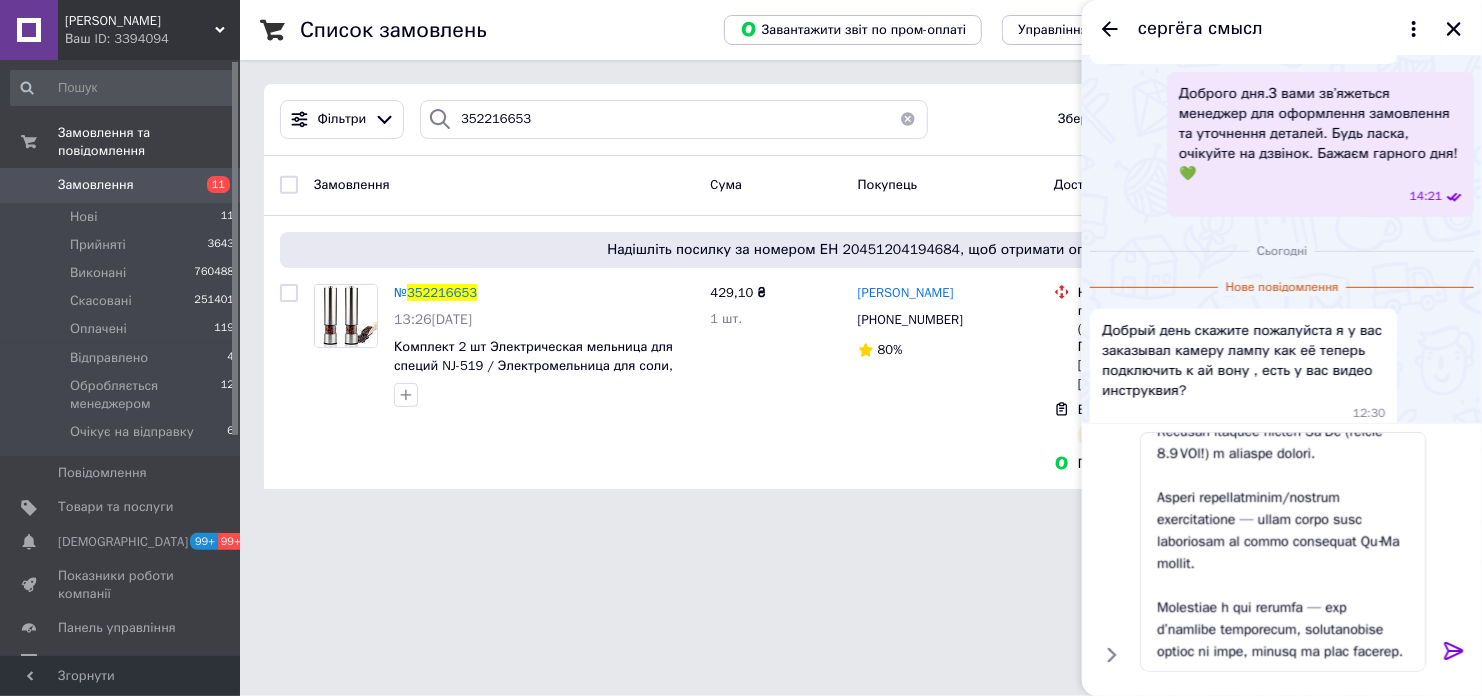 click 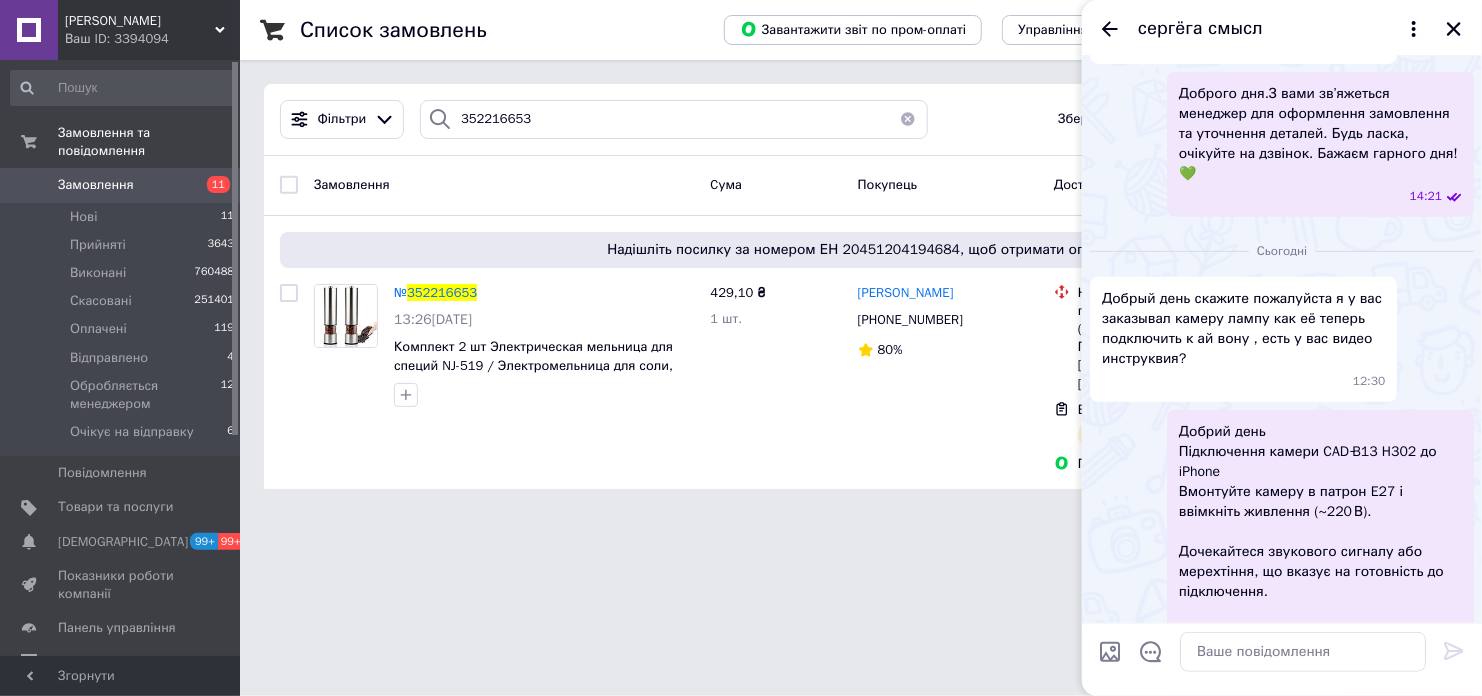 scroll, scrollTop: 0, scrollLeft: 0, axis: both 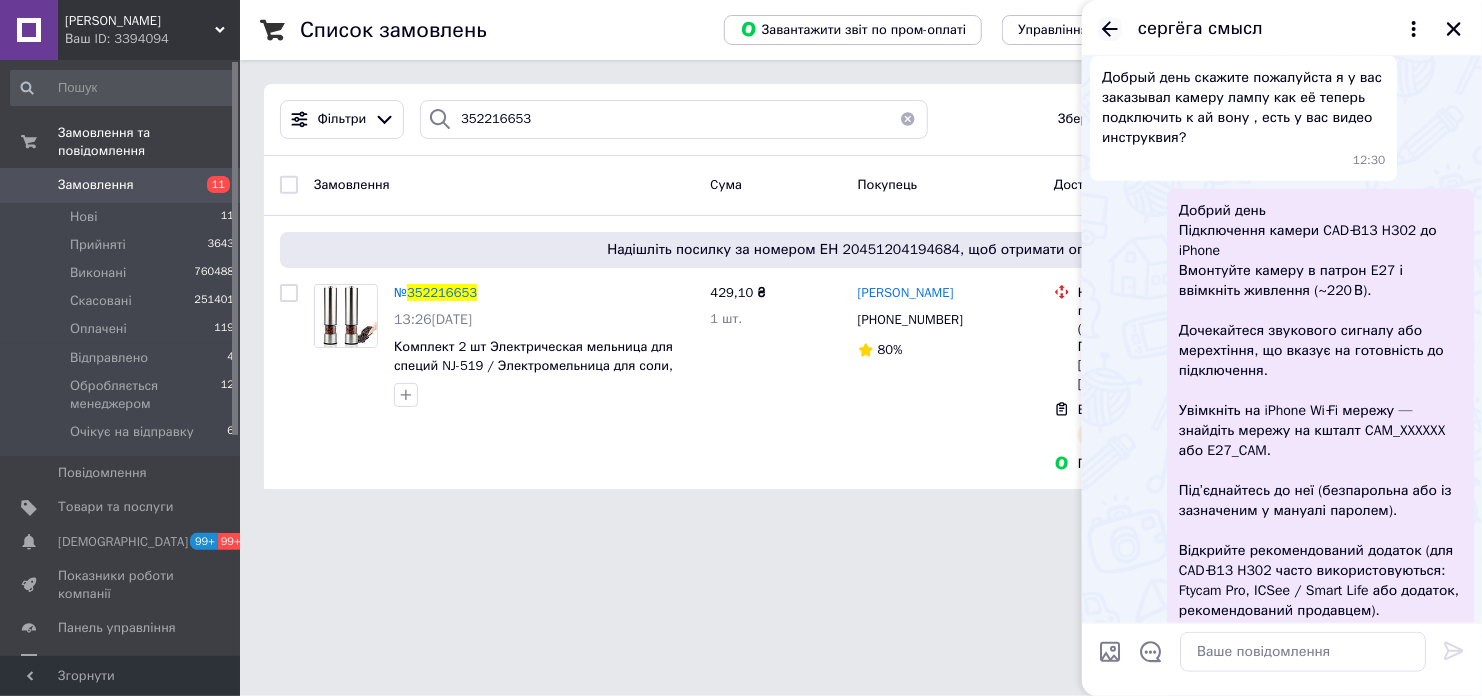 click 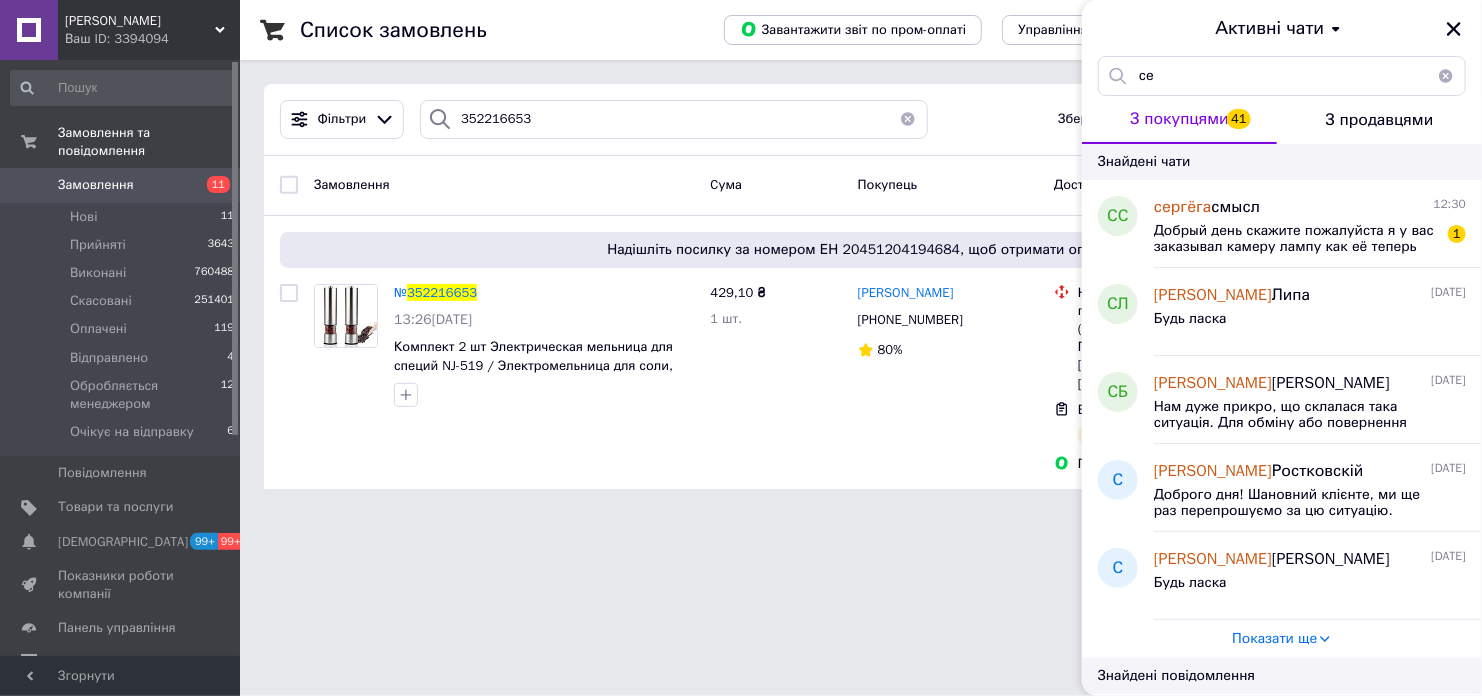 click on "[PERSON_NAME]" at bounding box center [140, 21] 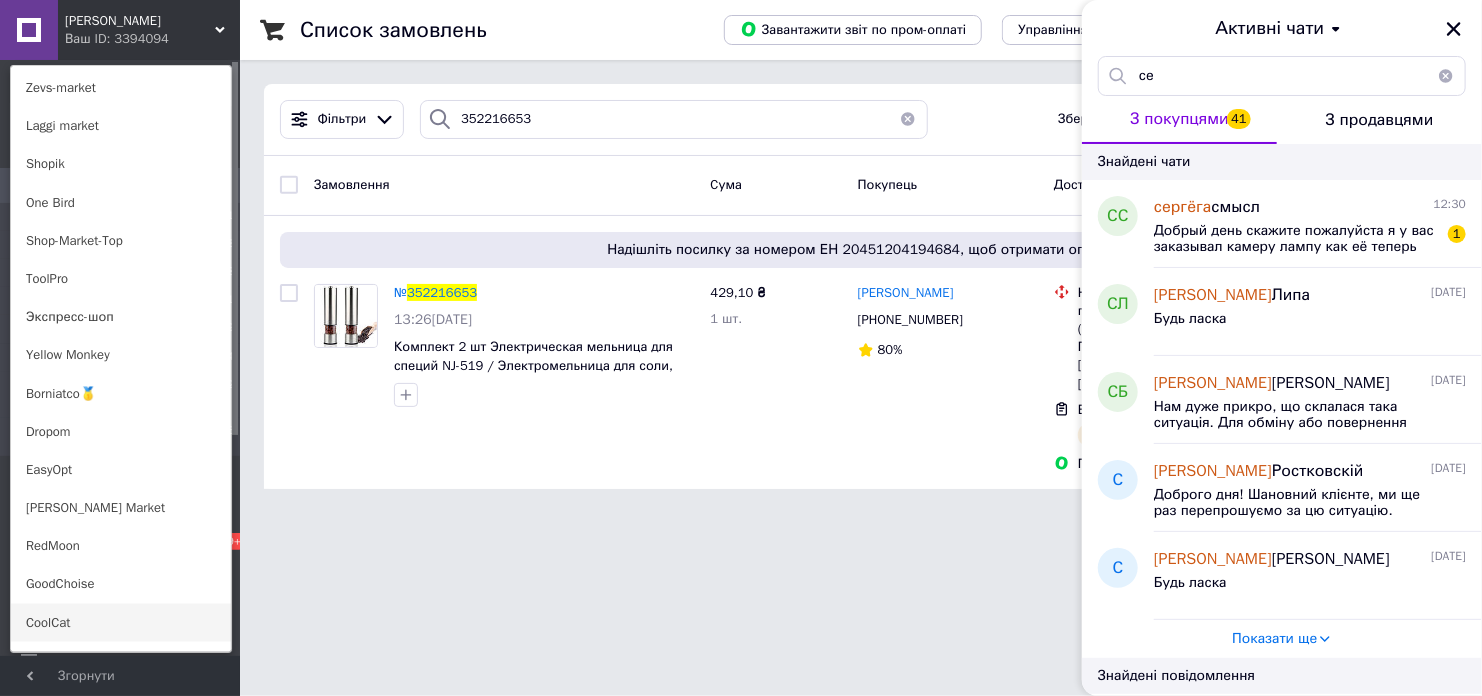 scroll, scrollTop: 1420, scrollLeft: 0, axis: vertical 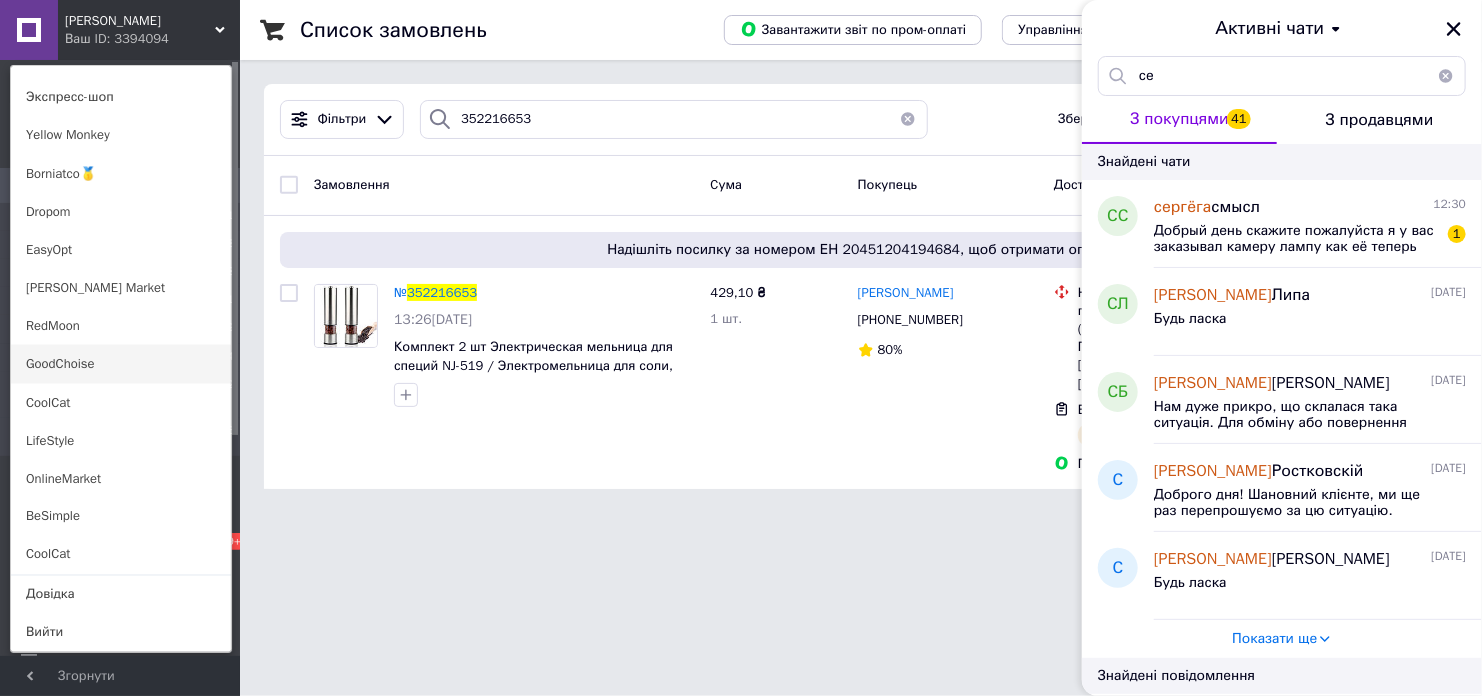 click on "GoodChoise" at bounding box center (121, 364) 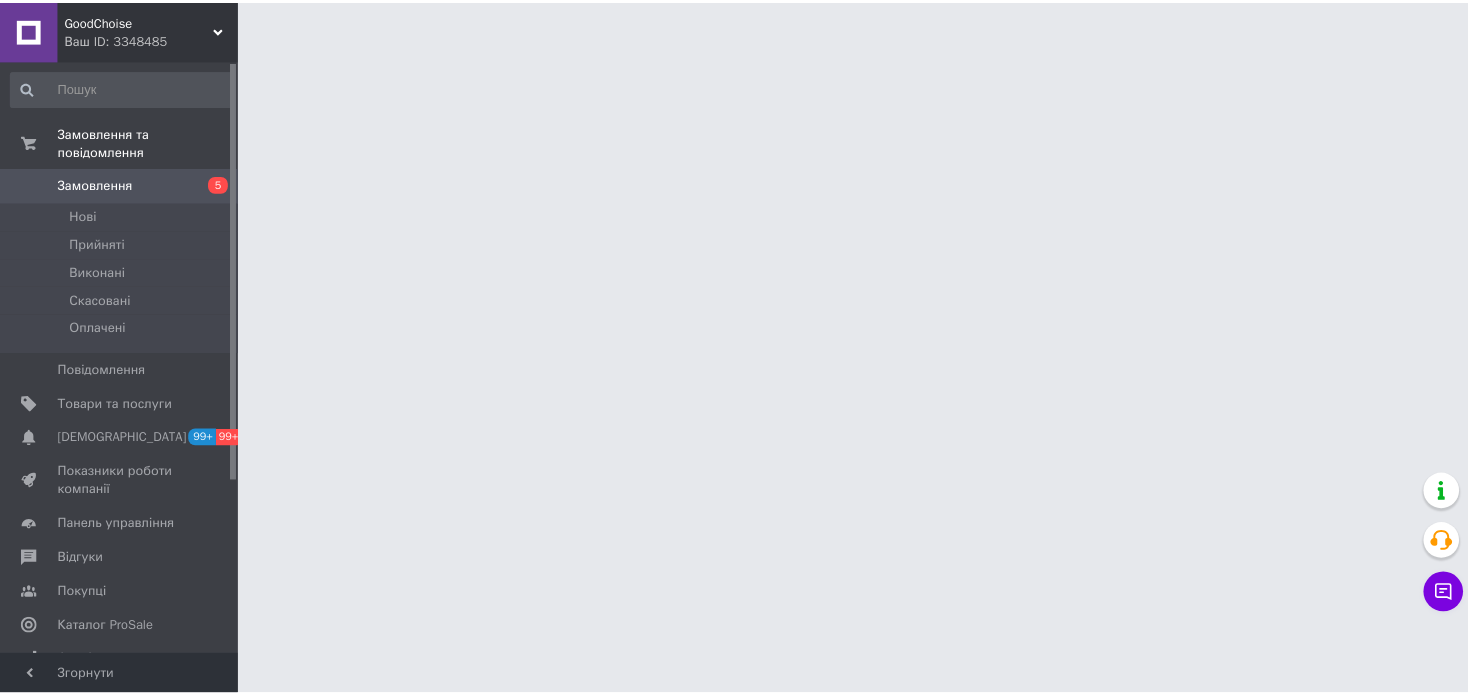 scroll, scrollTop: 0, scrollLeft: 0, axis: both 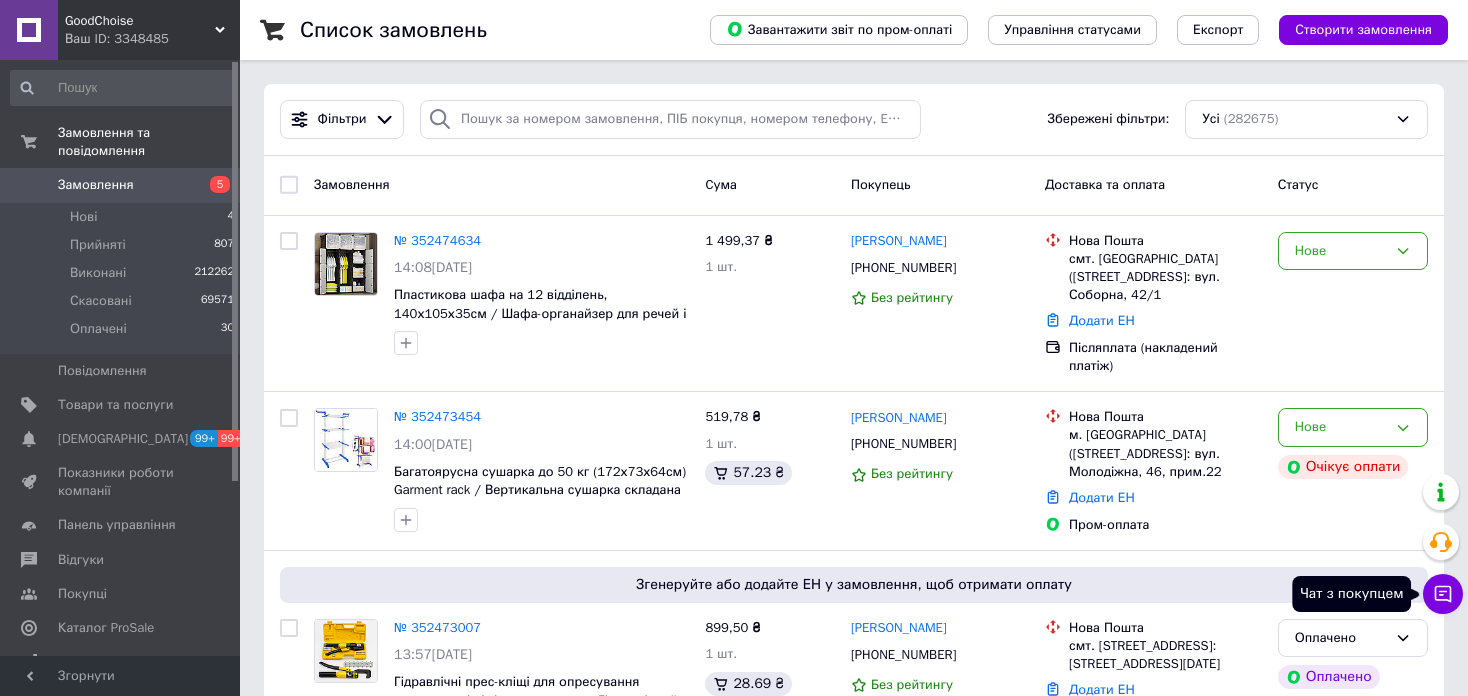 click on "Чат з покупцем" at bounding box center (1443, 594) 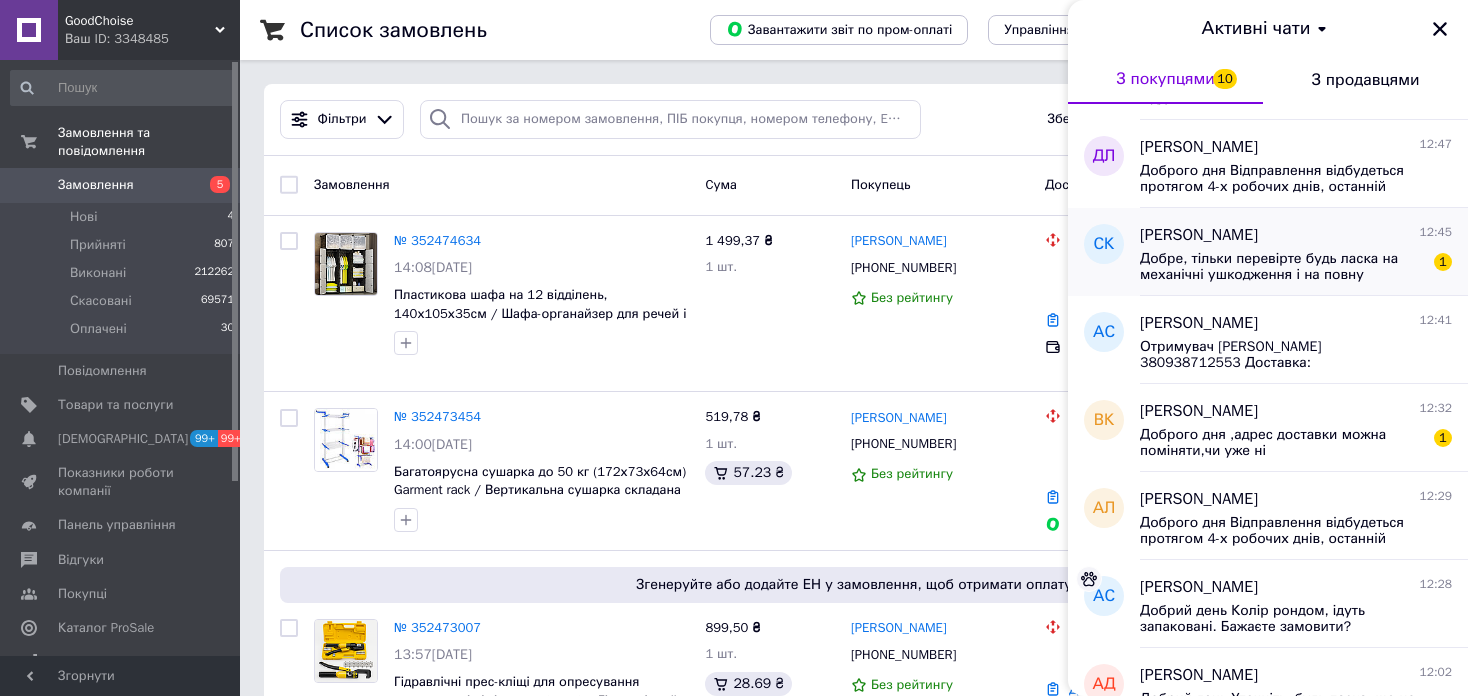 scroll, scrollTop: 700, scrollLeft: 0, axis: vertical 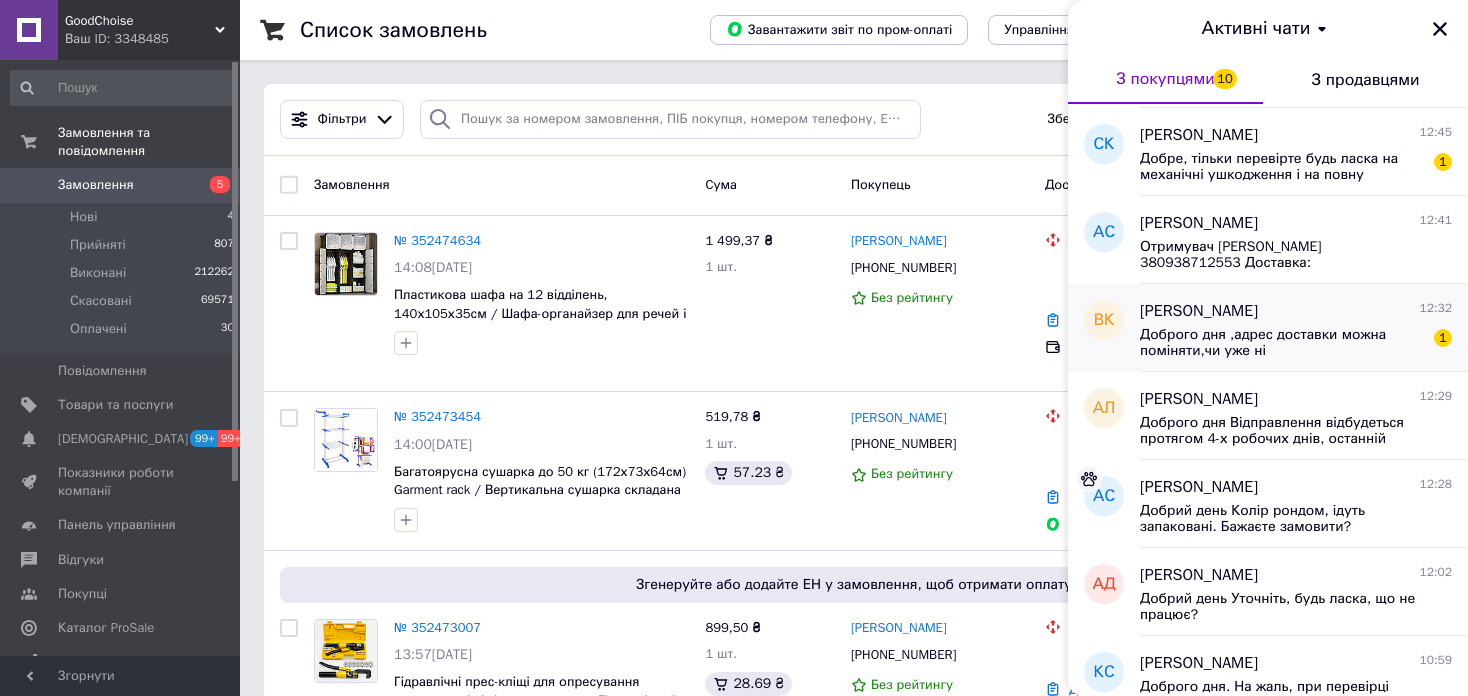 click on "[PERSON_NAME]" at bounding box center [1199, 311] 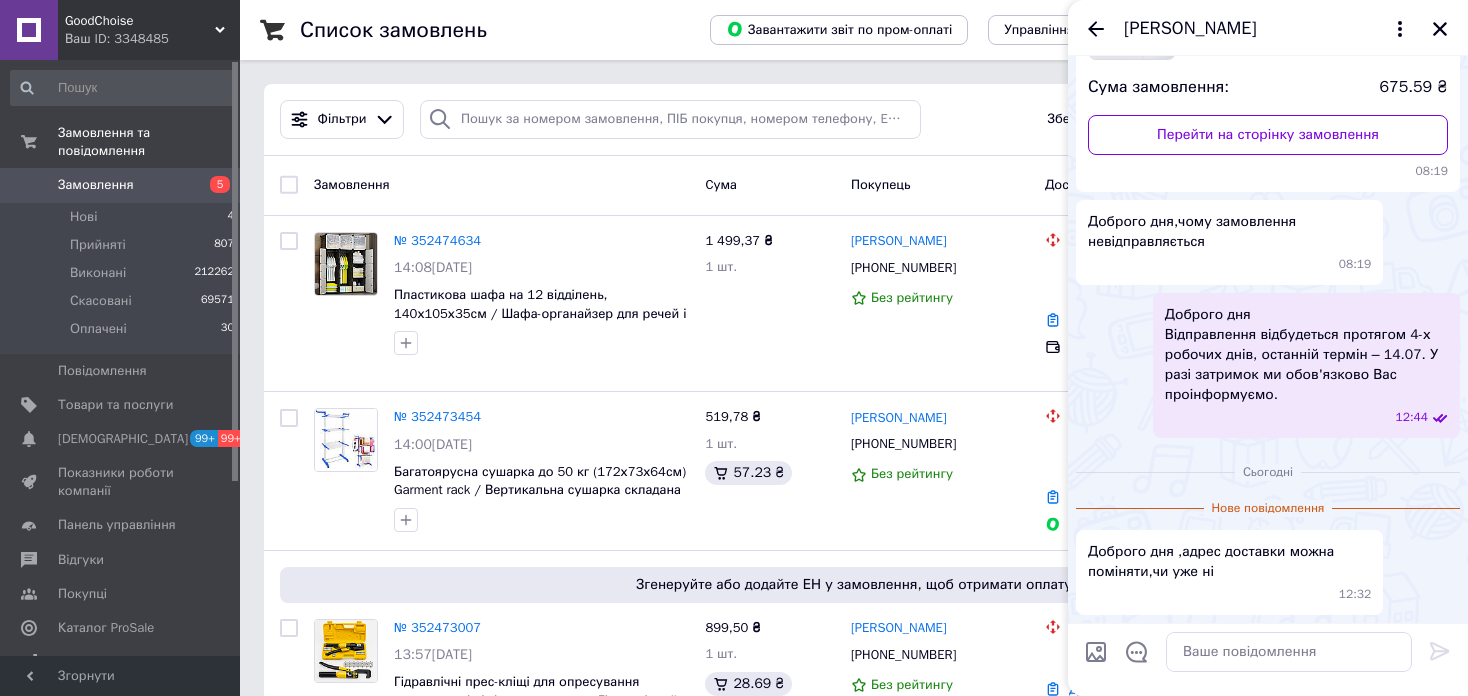 scroll, scrollTop: 0, scrollLeft: 0, axis: both 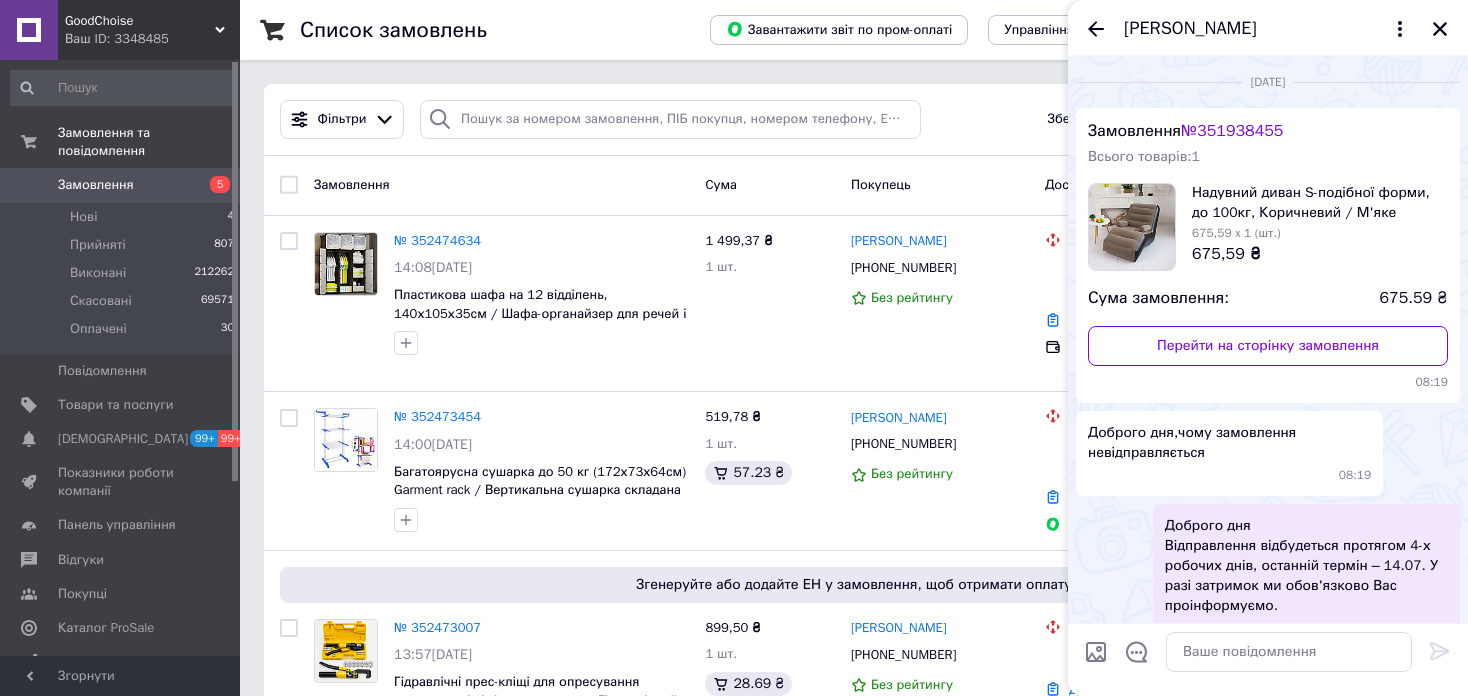 click on "№ 351938455" at bounding box center (1232, 131) 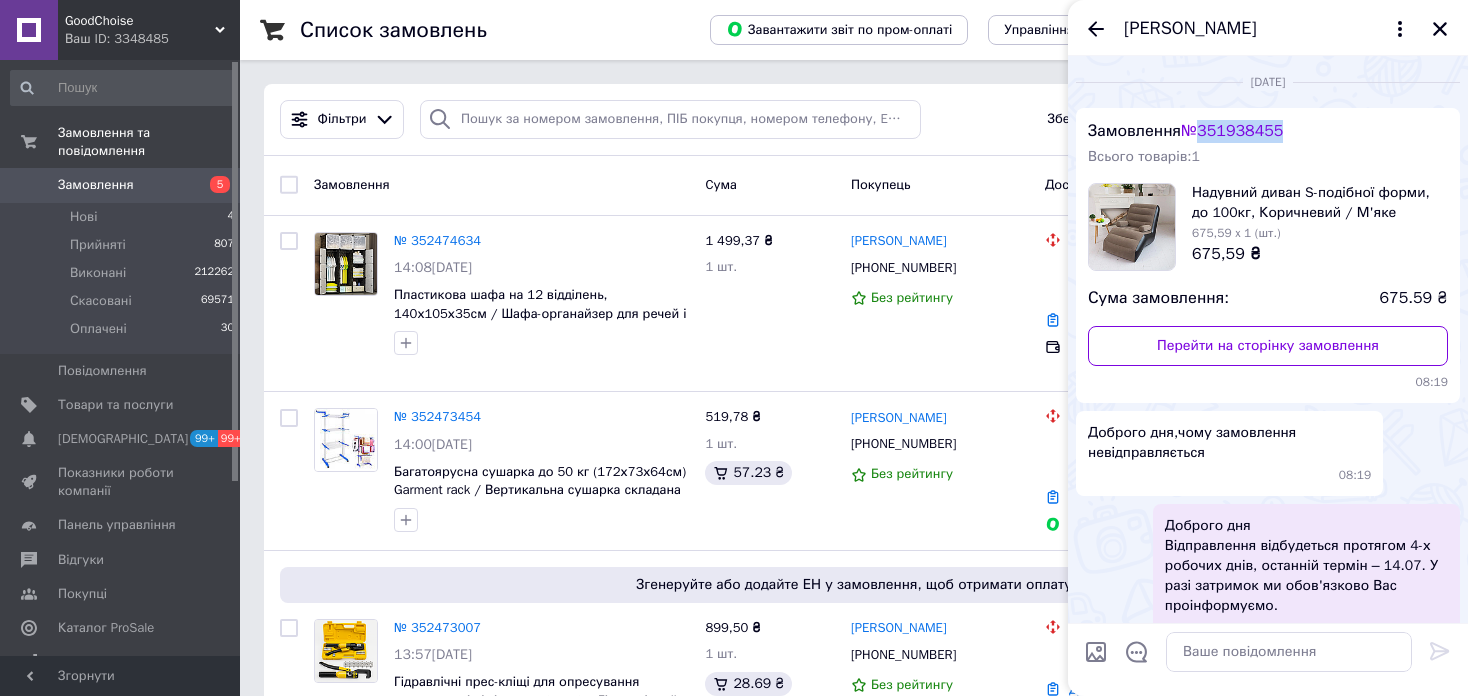 click on "№ 351938455" at bounding box center (1232, 131) 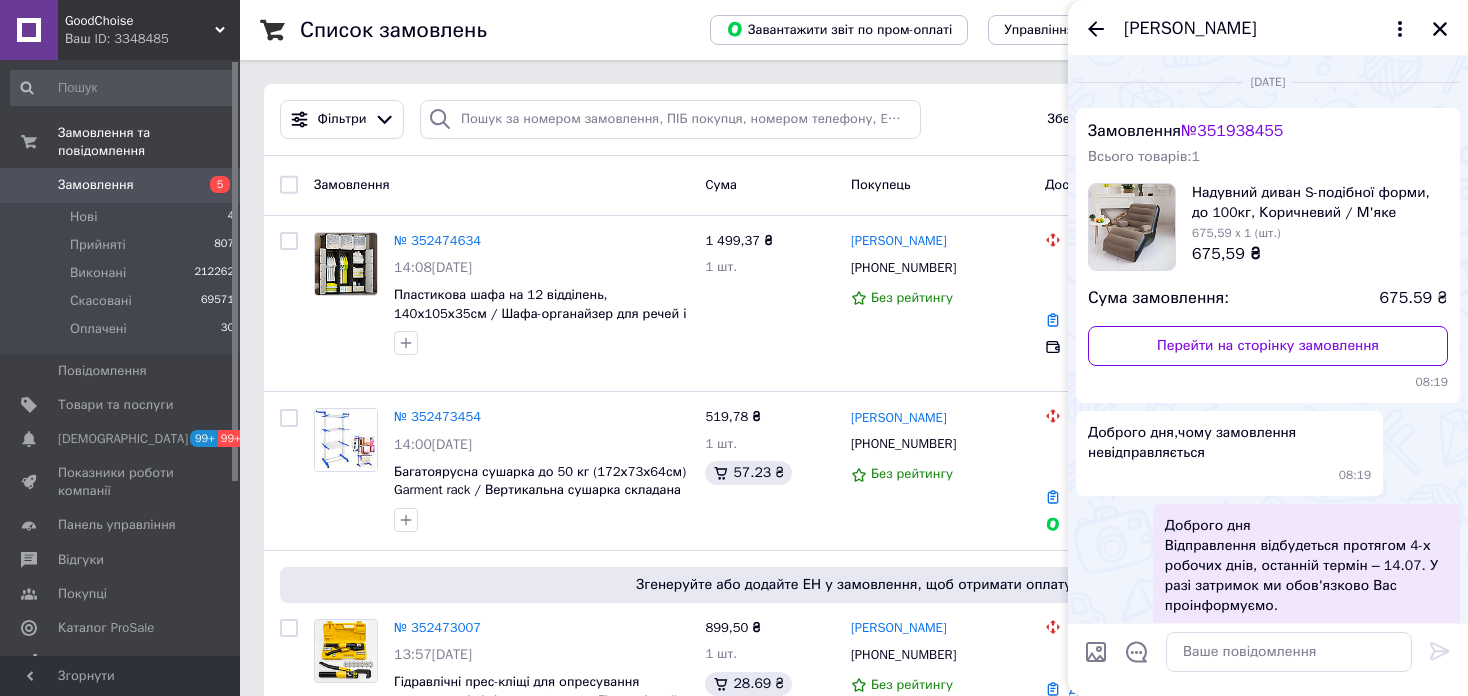 click on "Ваш ID: 3348485" at bounding box center (152, 39) 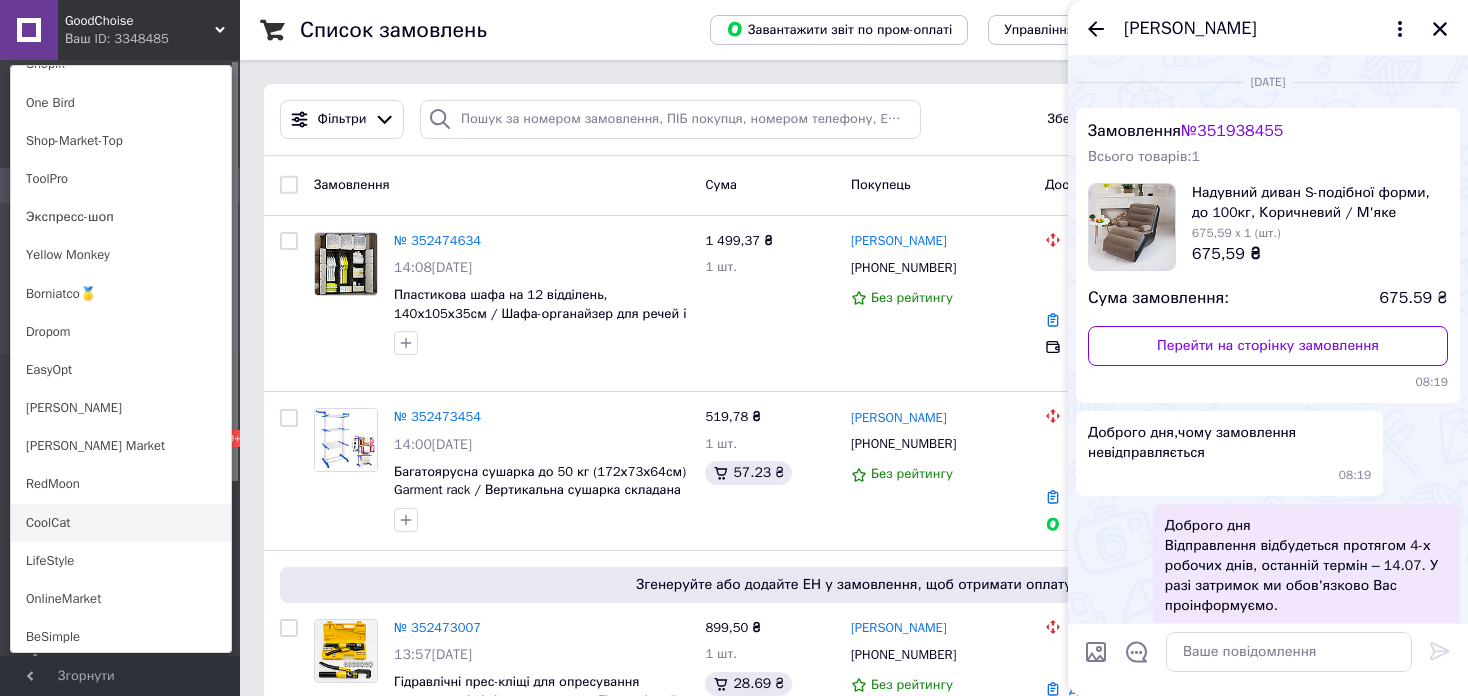 scroll, scrollTop: 1420, scrollLeft: 0, axis: vertical 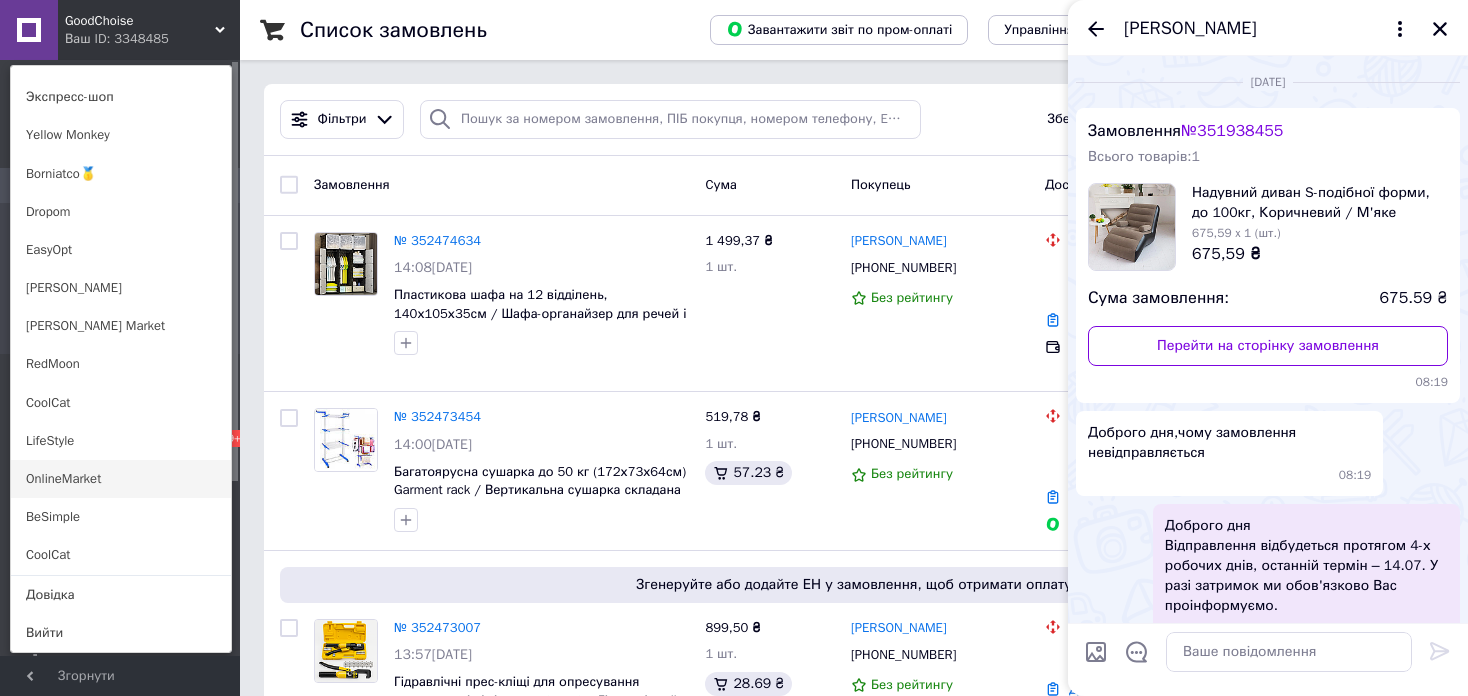 click on "OnlineMarket" at bounding box center (121, 479) 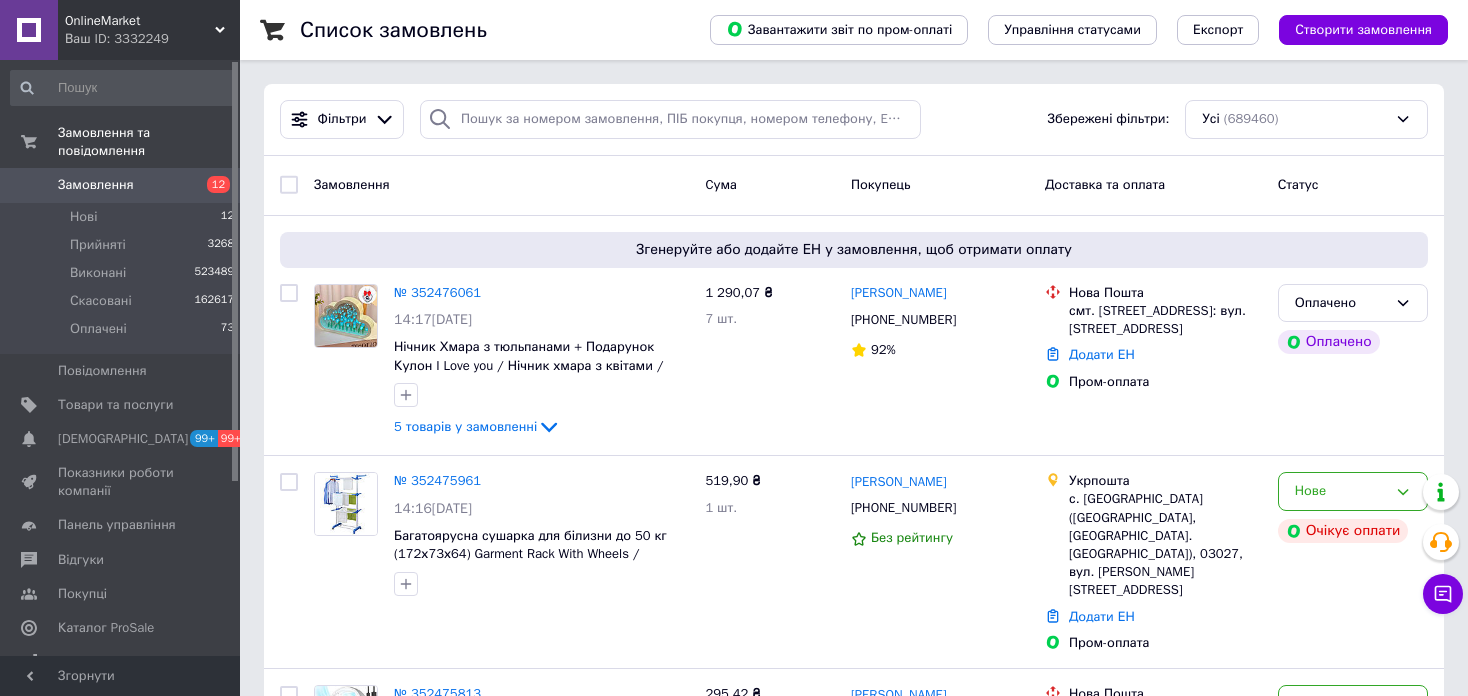 scroll, scrollTop: 0, scrollLeft: 0, axis: both 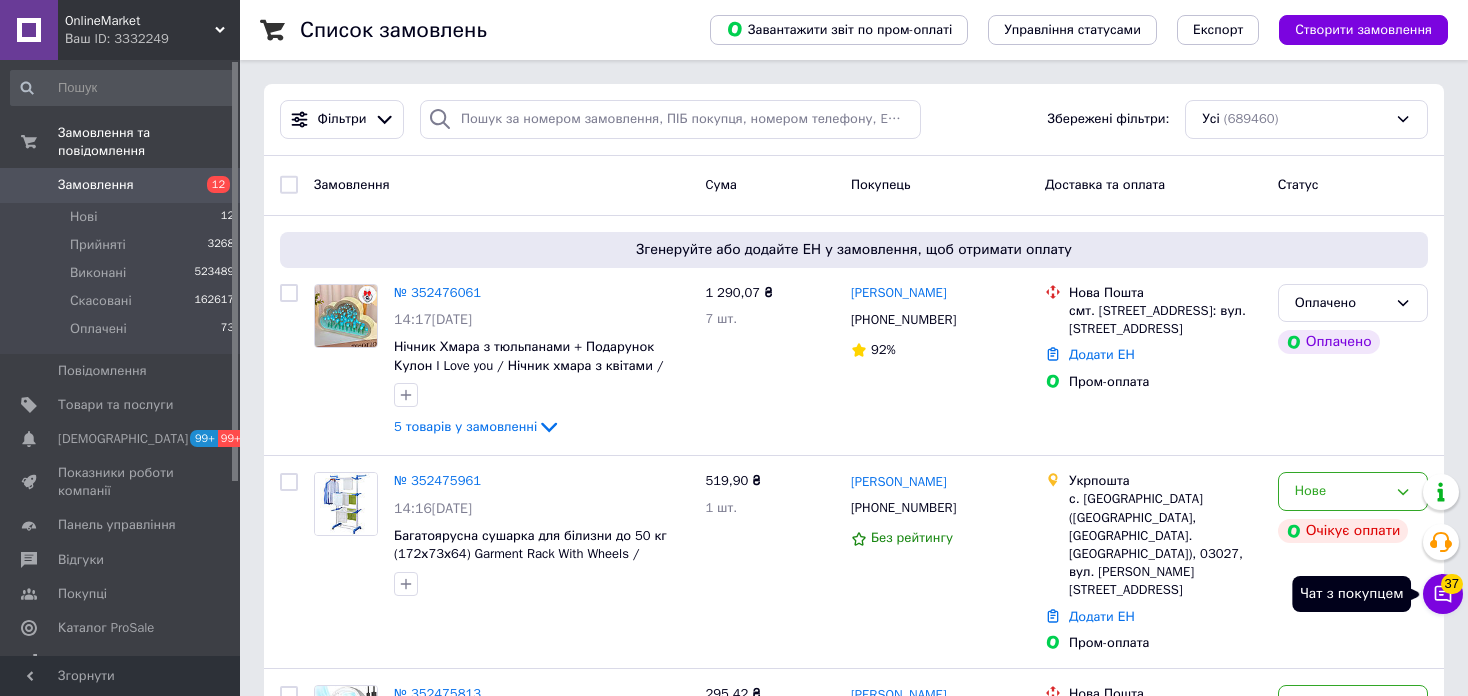 click on "Чат з покупцем 37" at bounding box center [1443, 594] 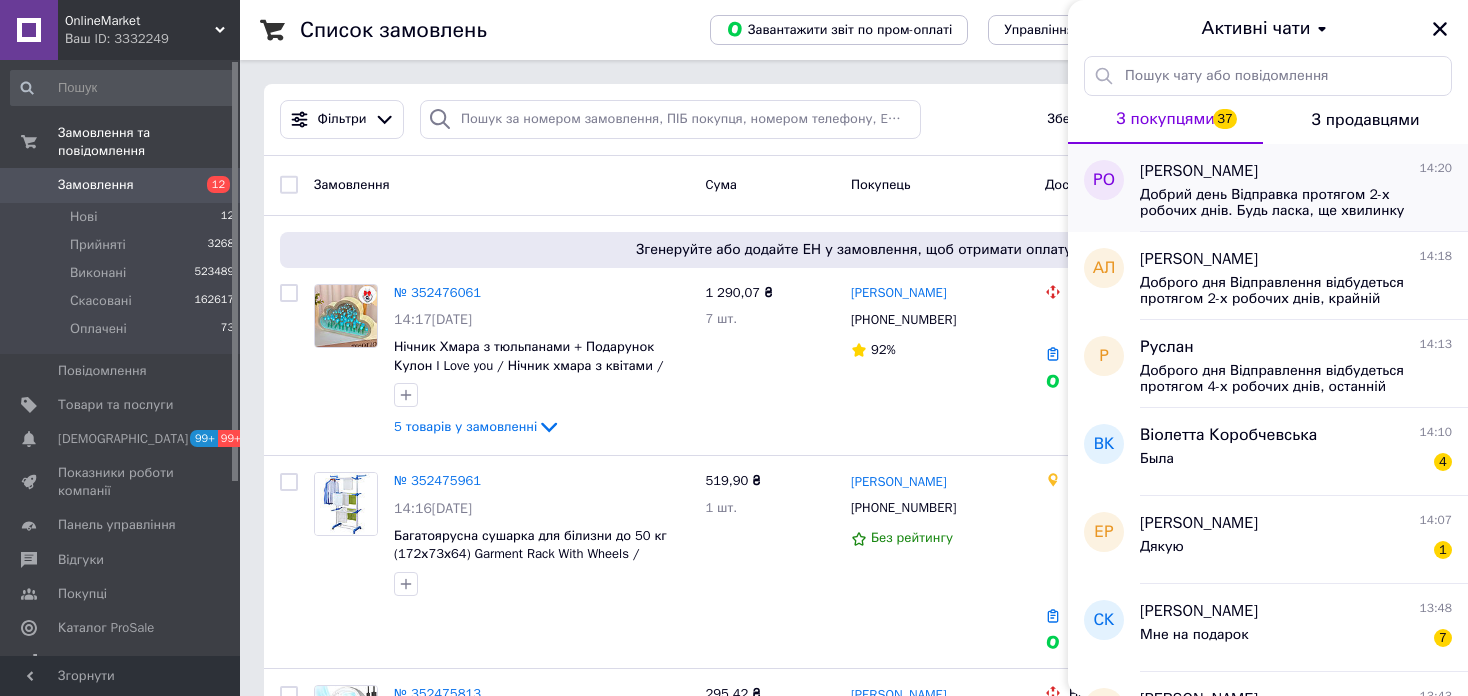 click on "Добрий день
Відправка протягом 2-х робочих днів.
Будь ласка, ще хвилинку вашої уваги! 😊 Як нашому новому клієнту, ми даруємо вам подарунок: персональну знижку до -40% на хіти продажів. Надсилаю товари для ознайомлення!" at bounding box center (1296, 201) 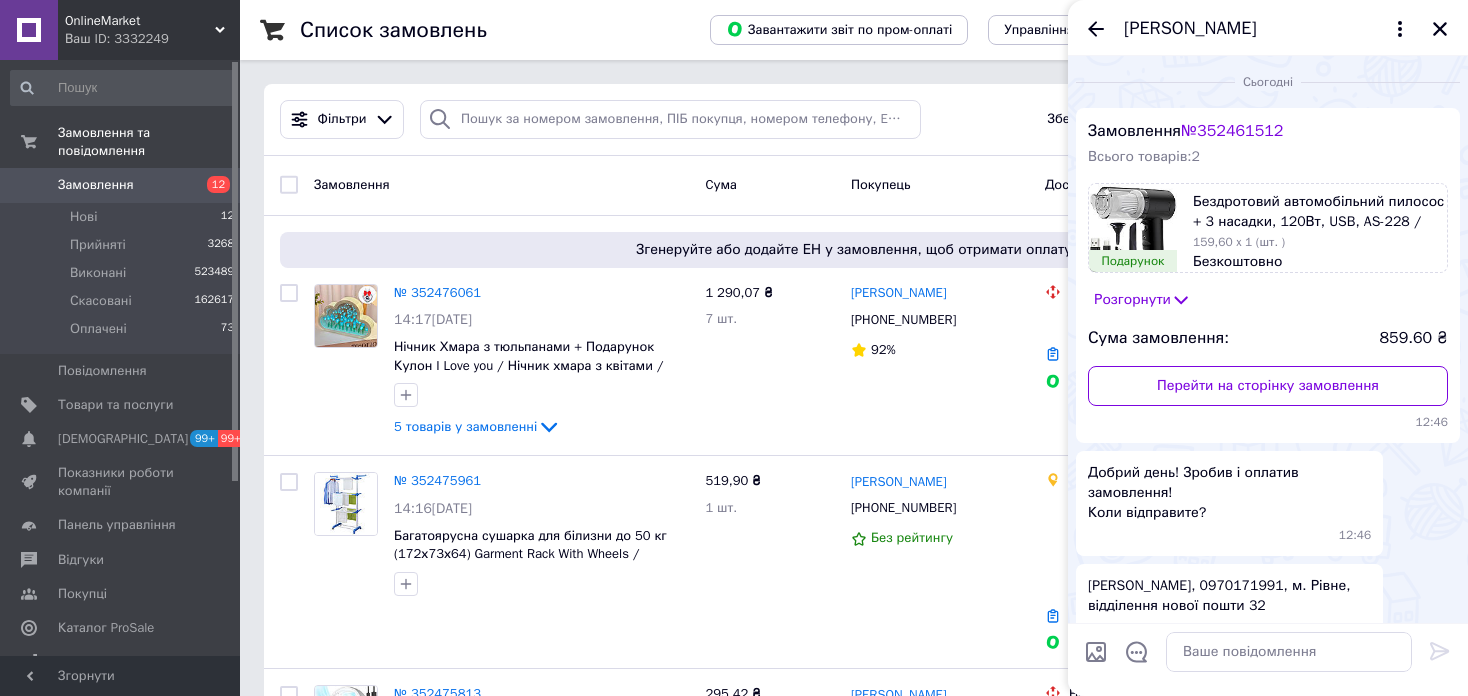 scroll, scrollTop: 247, scrollLeft: 0, axis: vertical 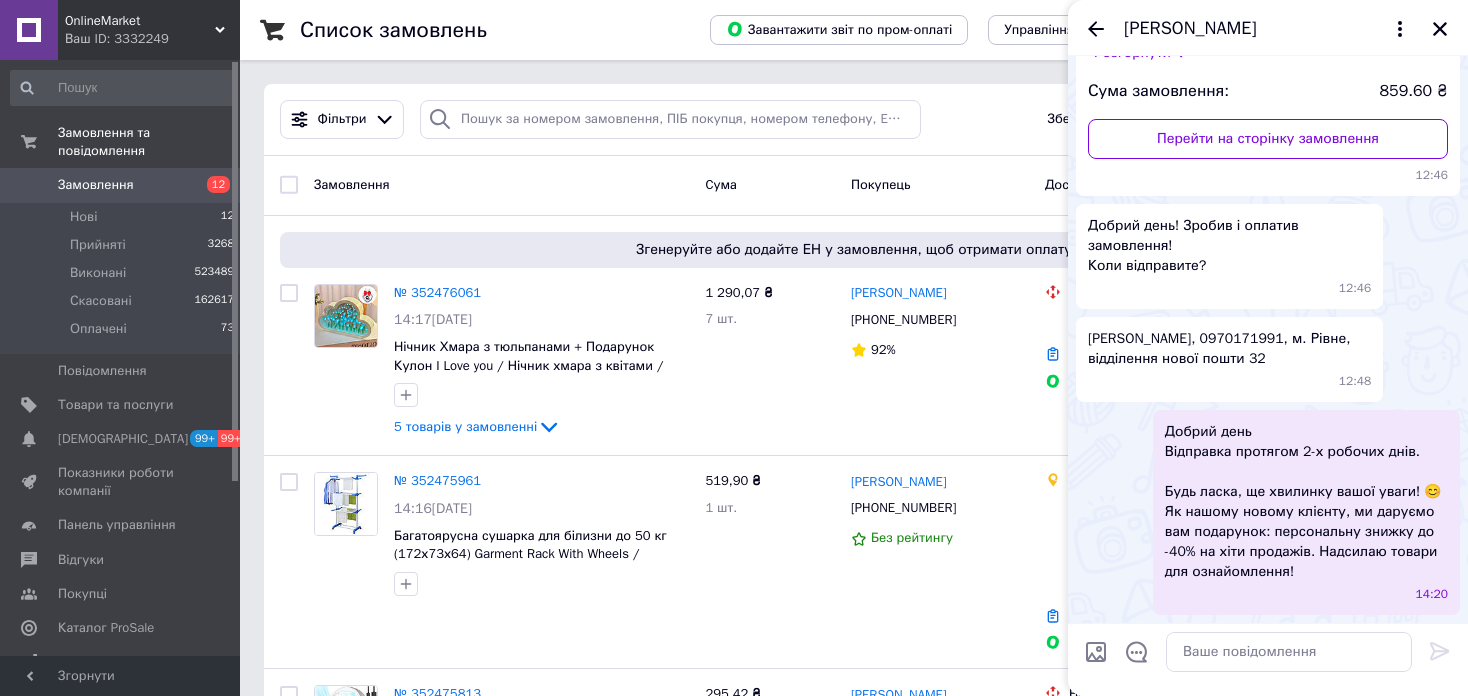 click at bounding box center (1096, 652) 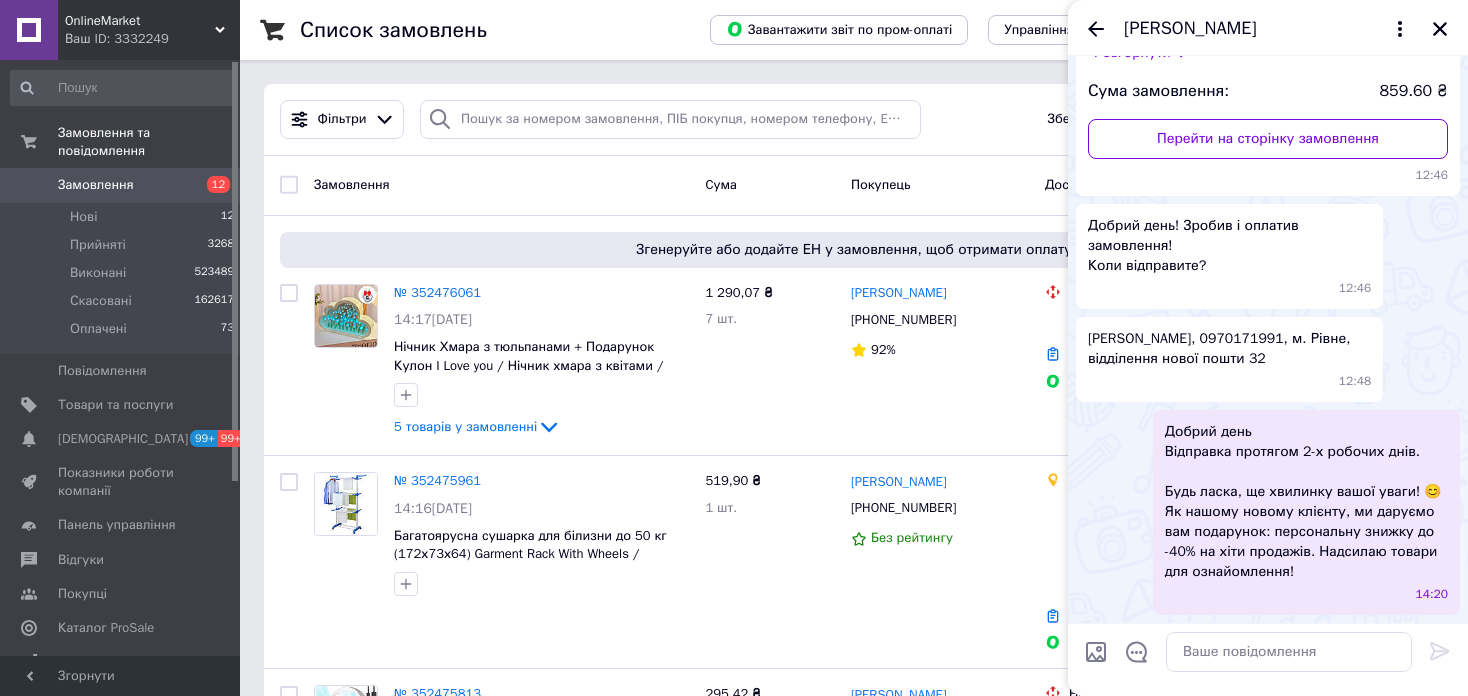 type on "C:\fakepath\photo_2024-01-18_21-00-36 — копия (3).jpg" 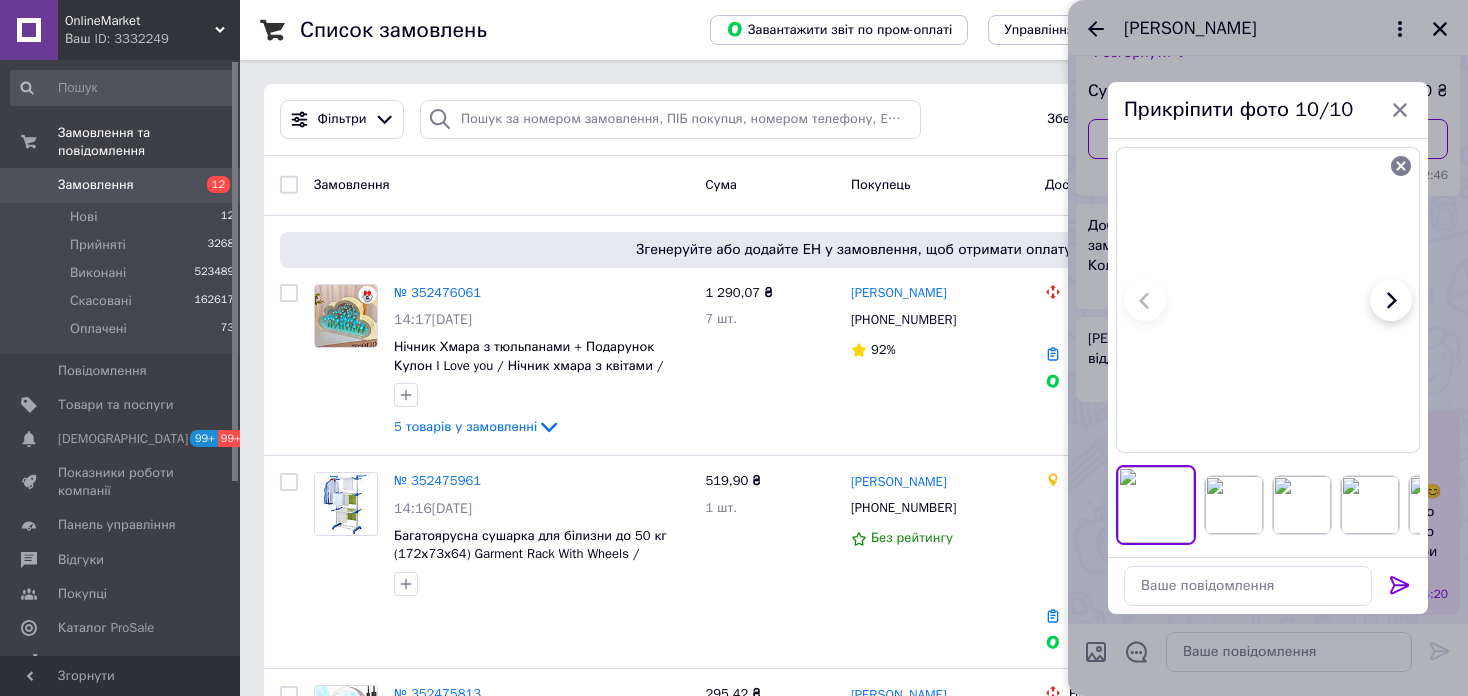 type 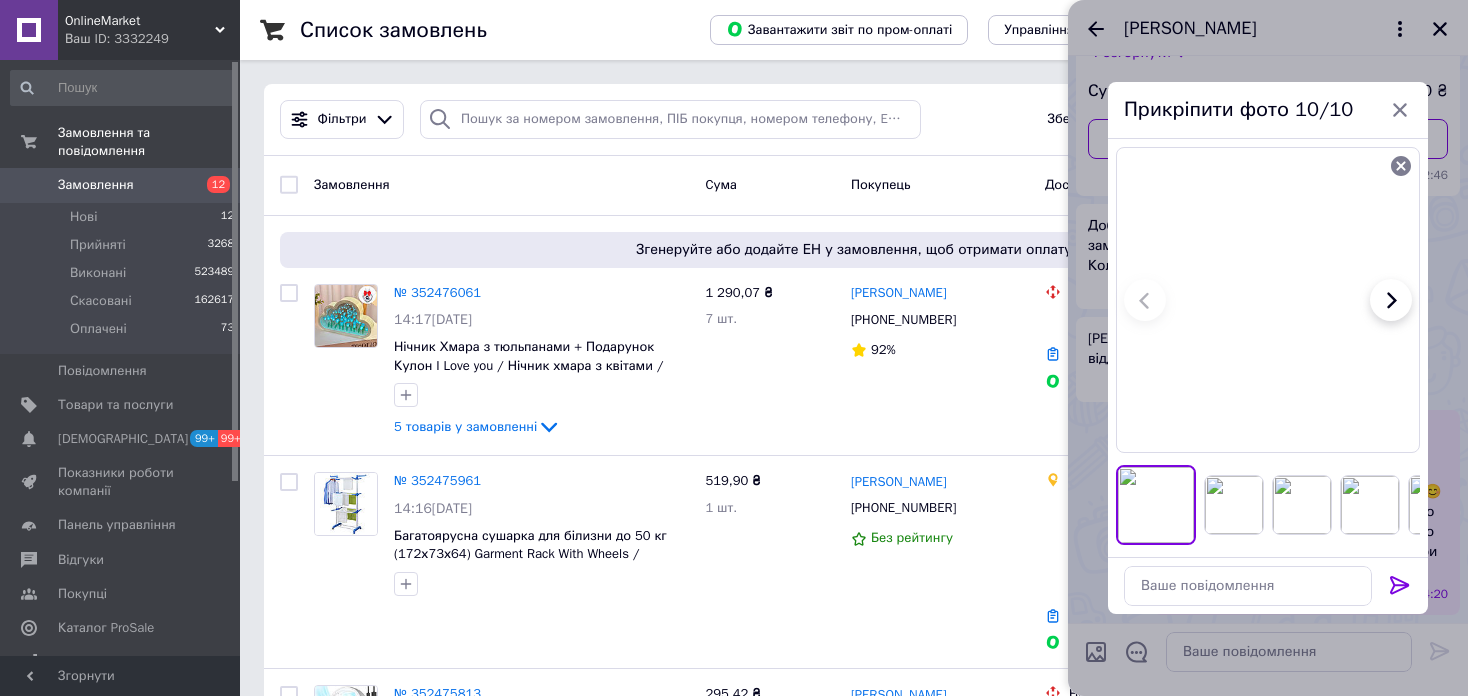 click 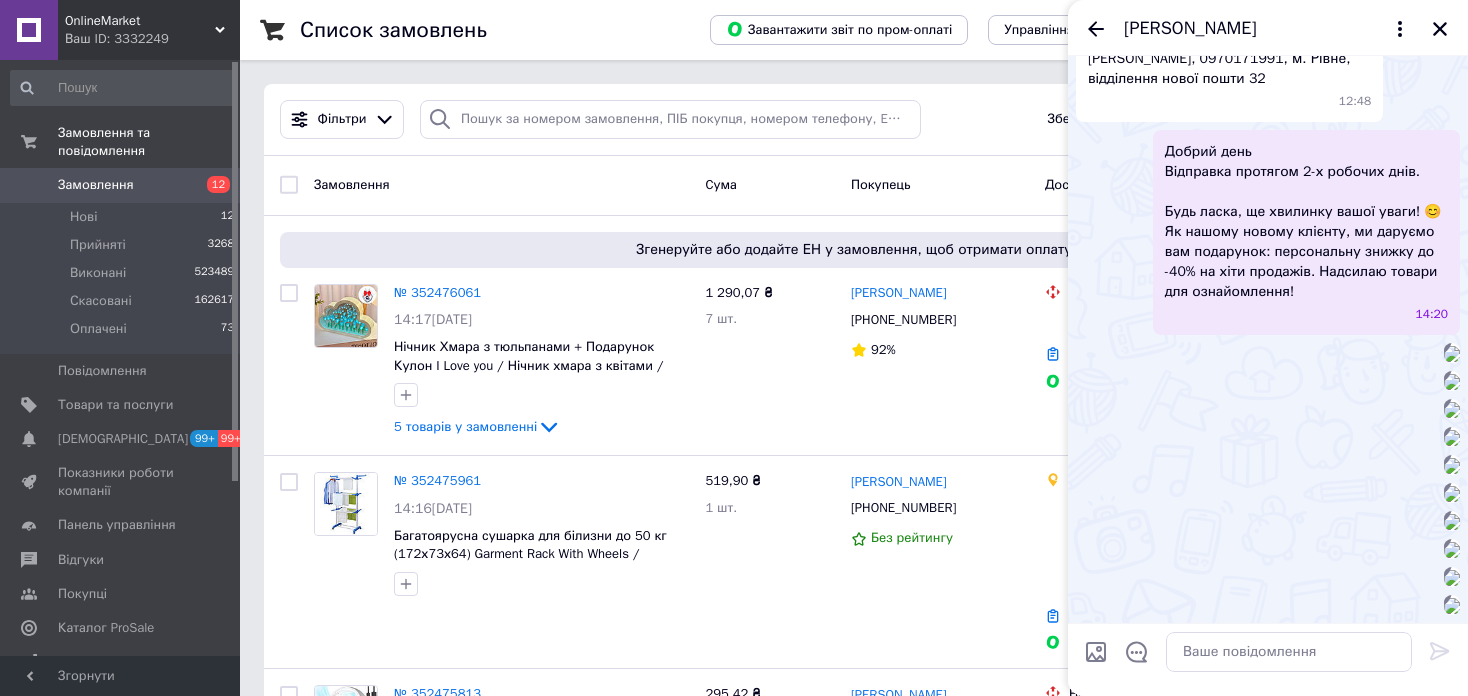 scroll, scrollTop: 3079, scrollLeft: 0, axis: vertical 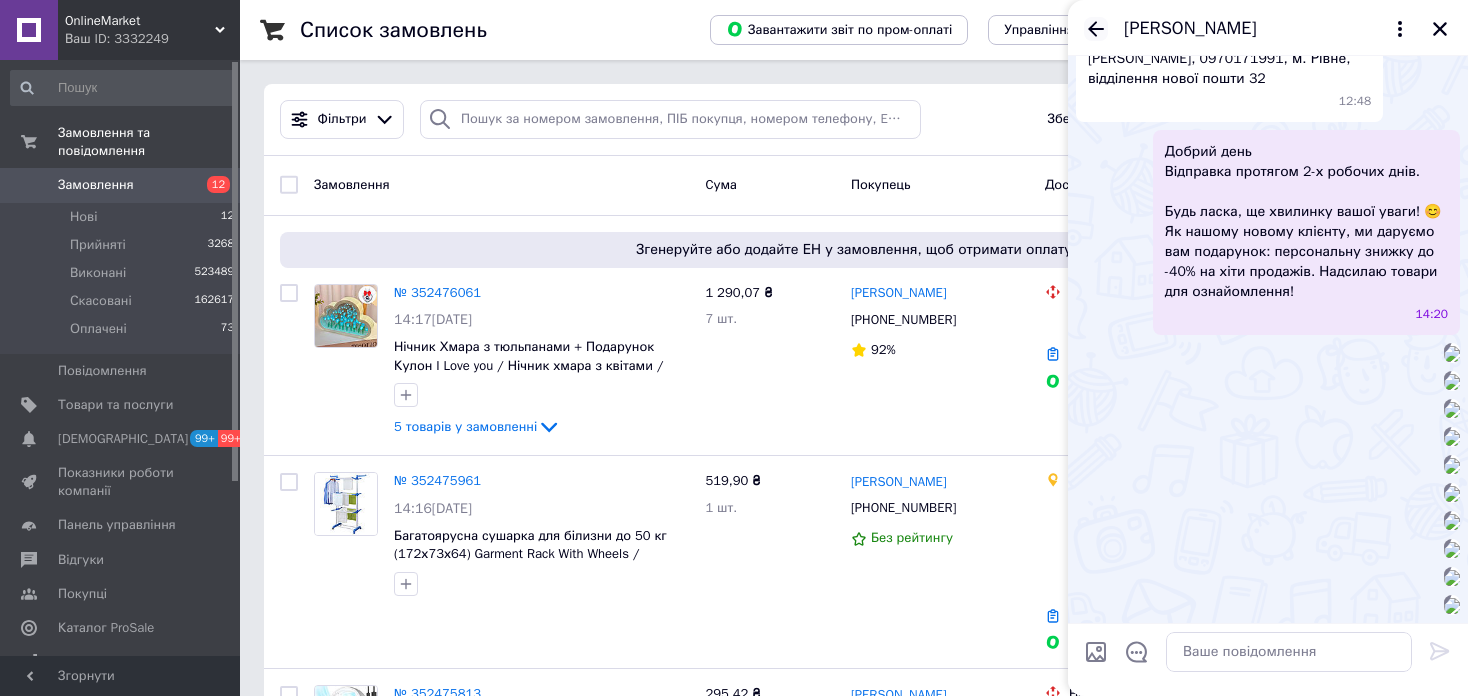 click 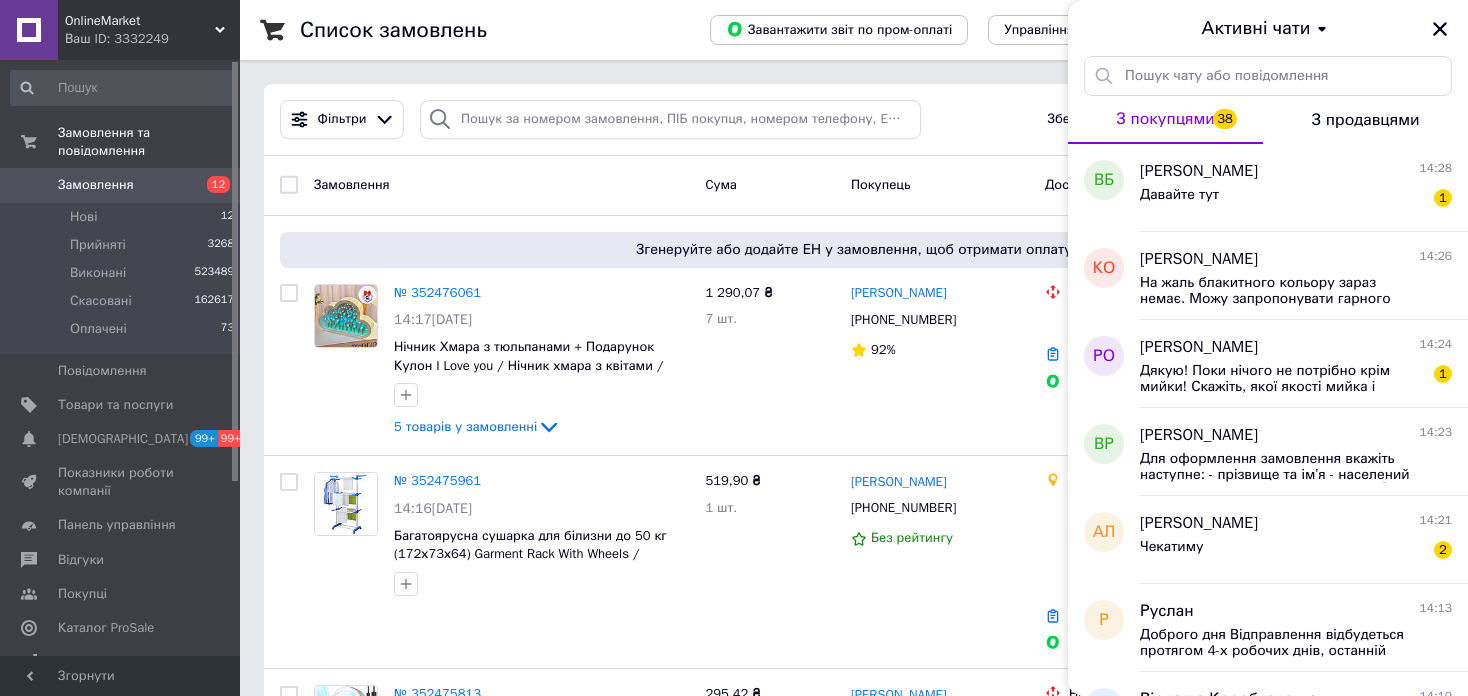 click on "OnlineMarket" at bounding box center [140, 21] 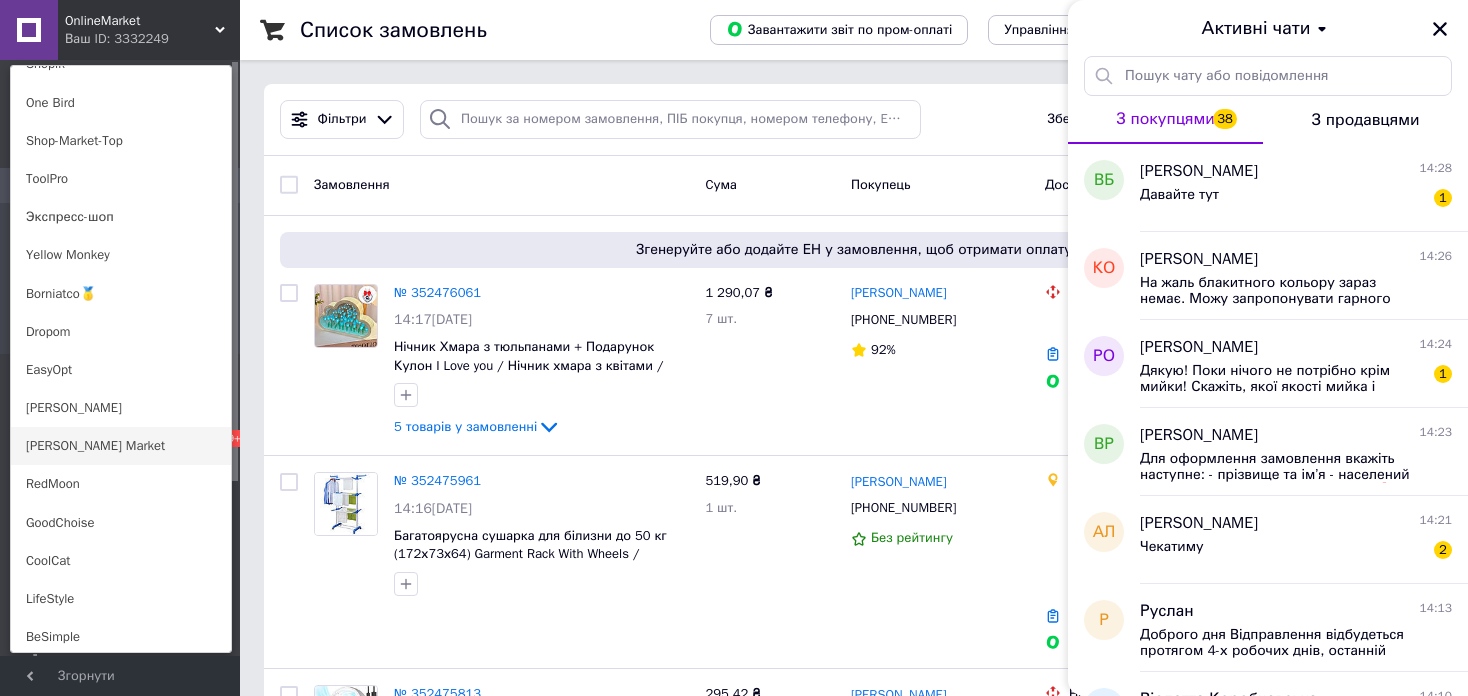 scroll, scrollTop: 1400, scrollLeft: 0, axis: vertical 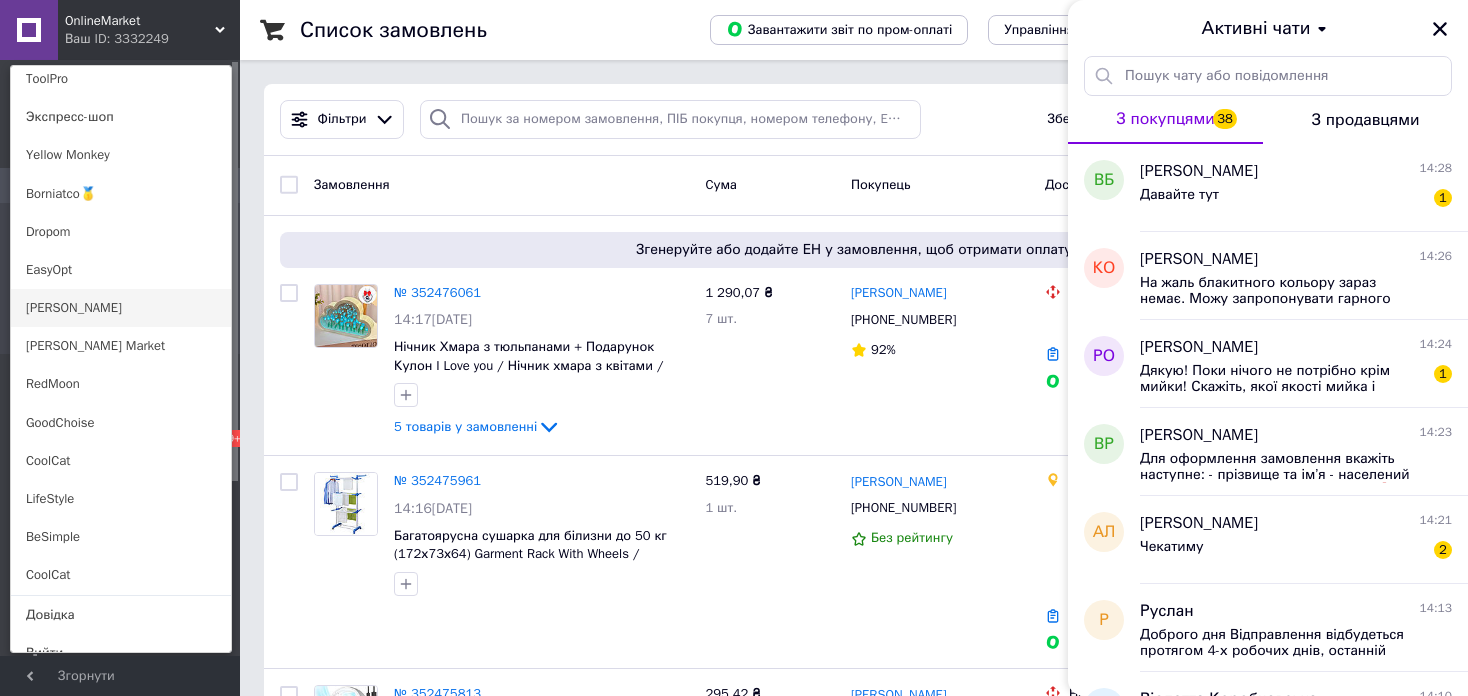 click on "[PERSON_NAME]" at bounding box center [121, 308] 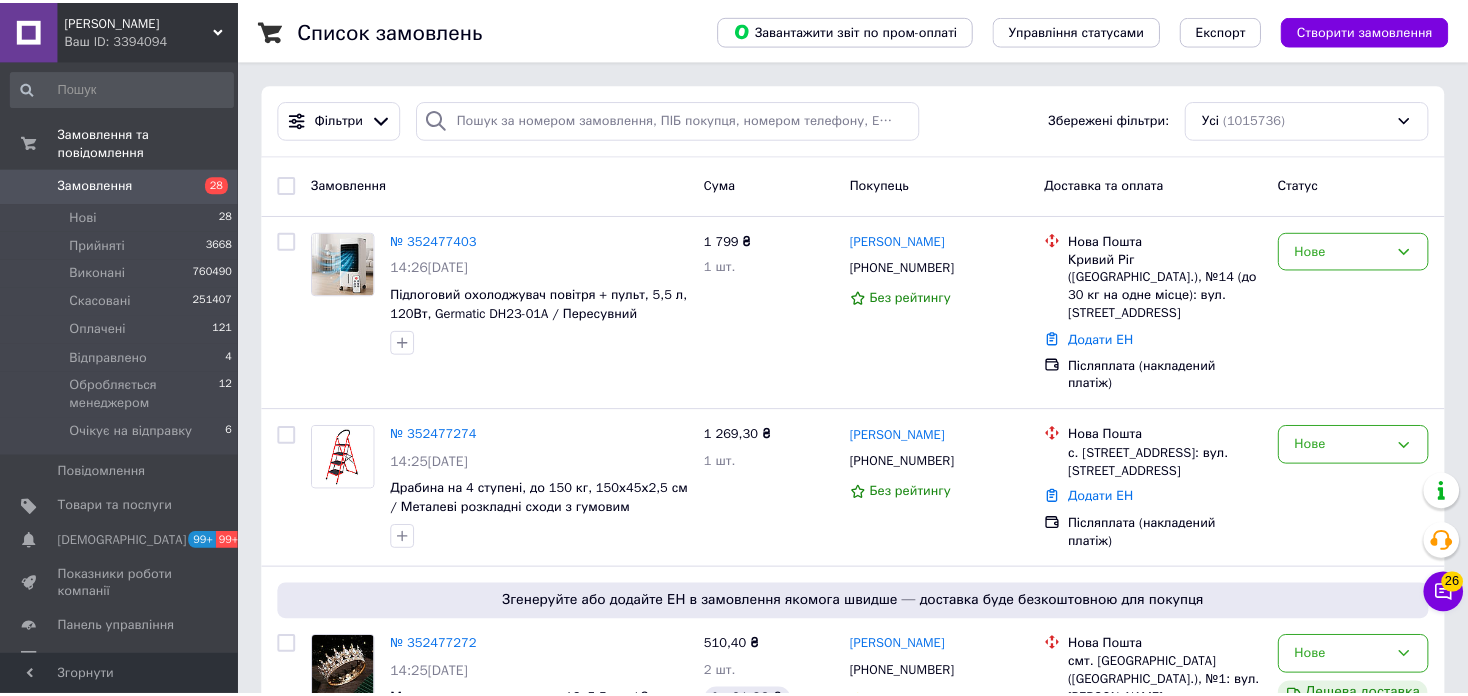 scroll, scrollTop: 0, scrollLeft: 0, axis: both 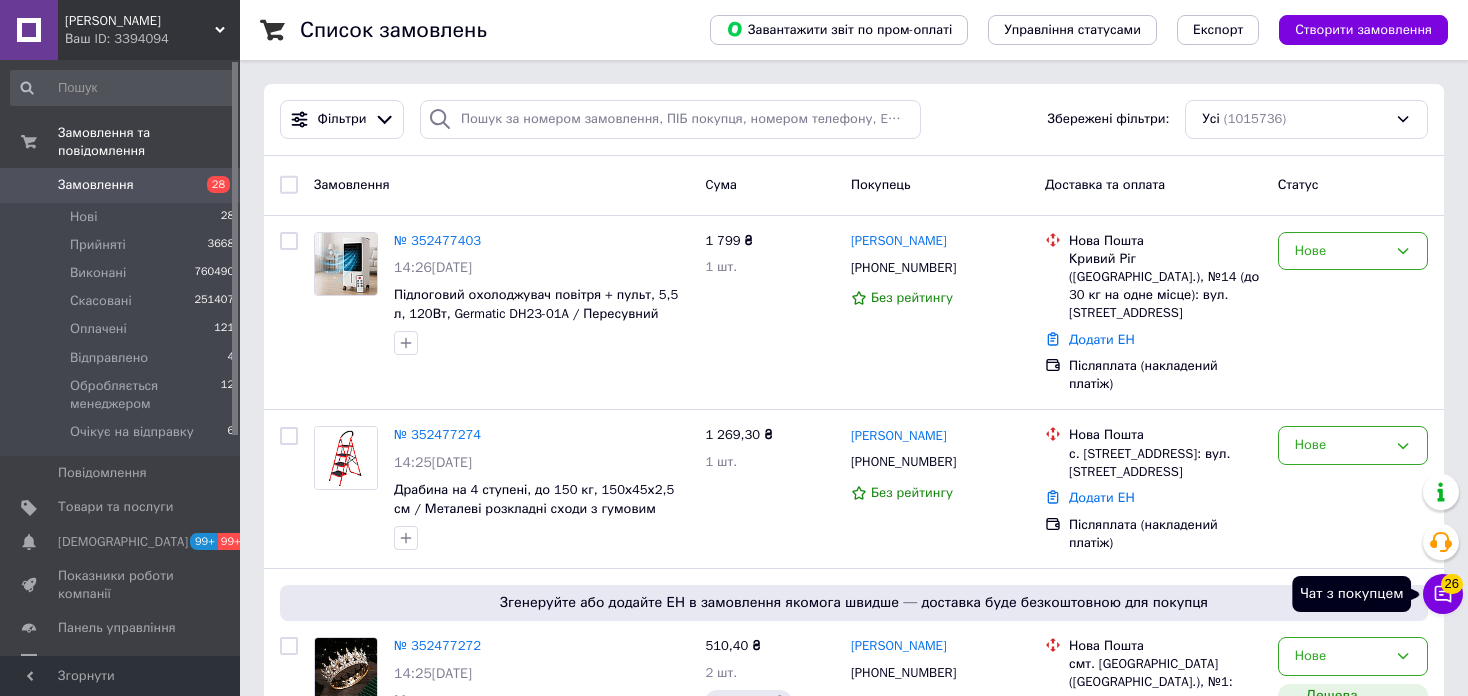 click on "Чат з покупцем 26" at bounding box center (1443, 594) 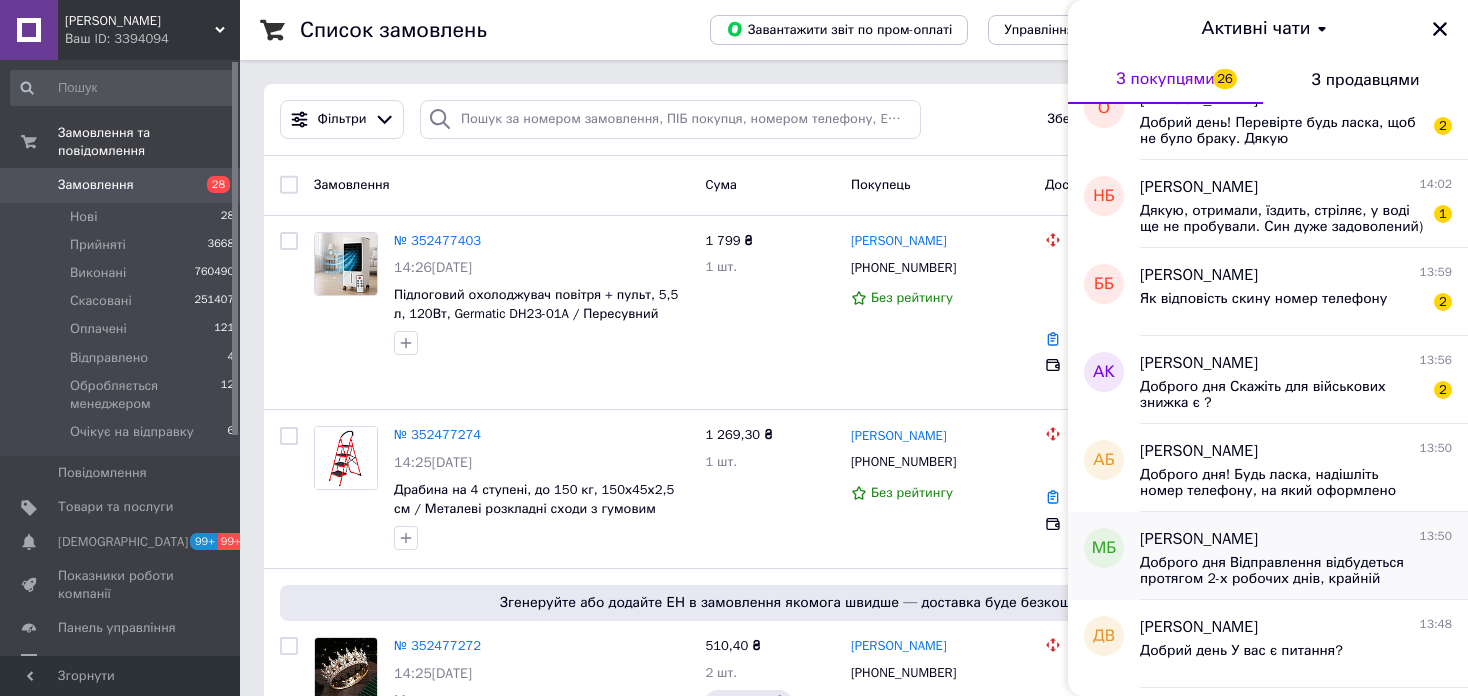 scroll, scrollTop: 1256, scrollLeft: 0, axis: vertical 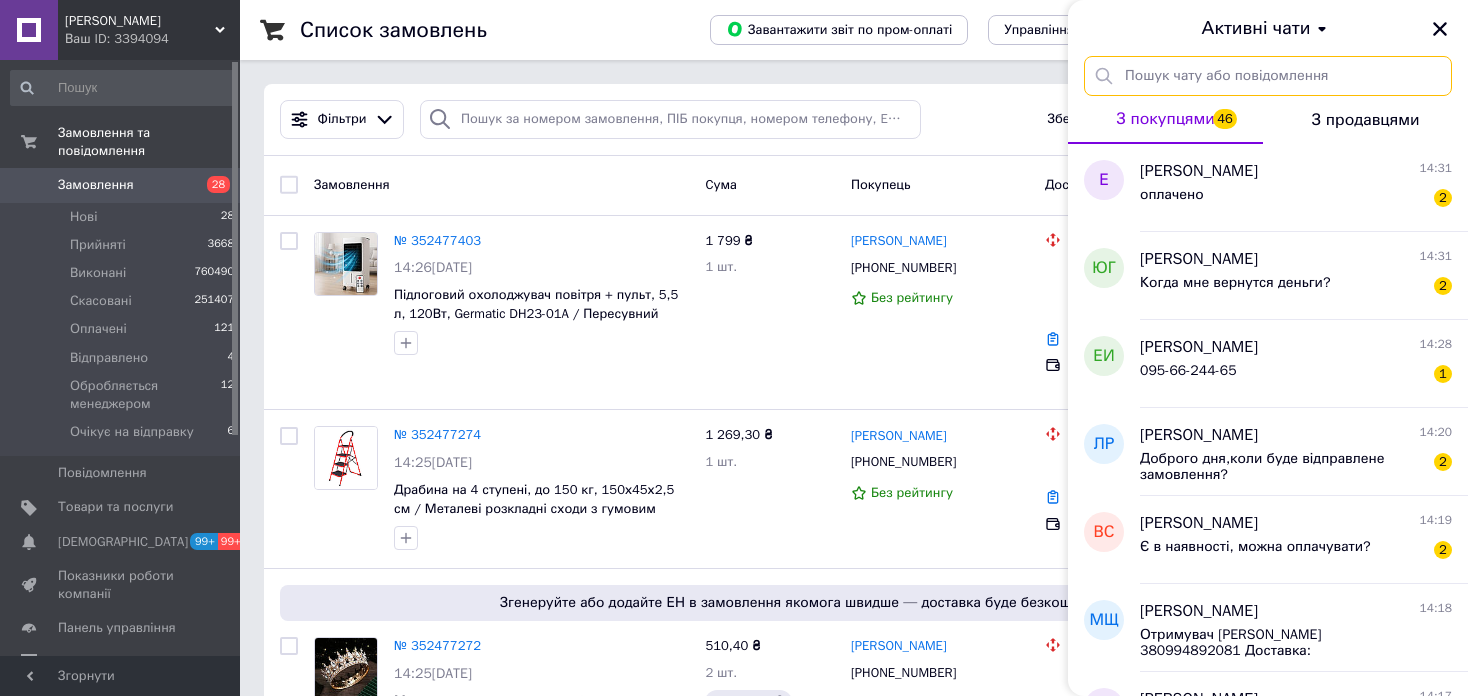 click at bounding box center (1268, 76) 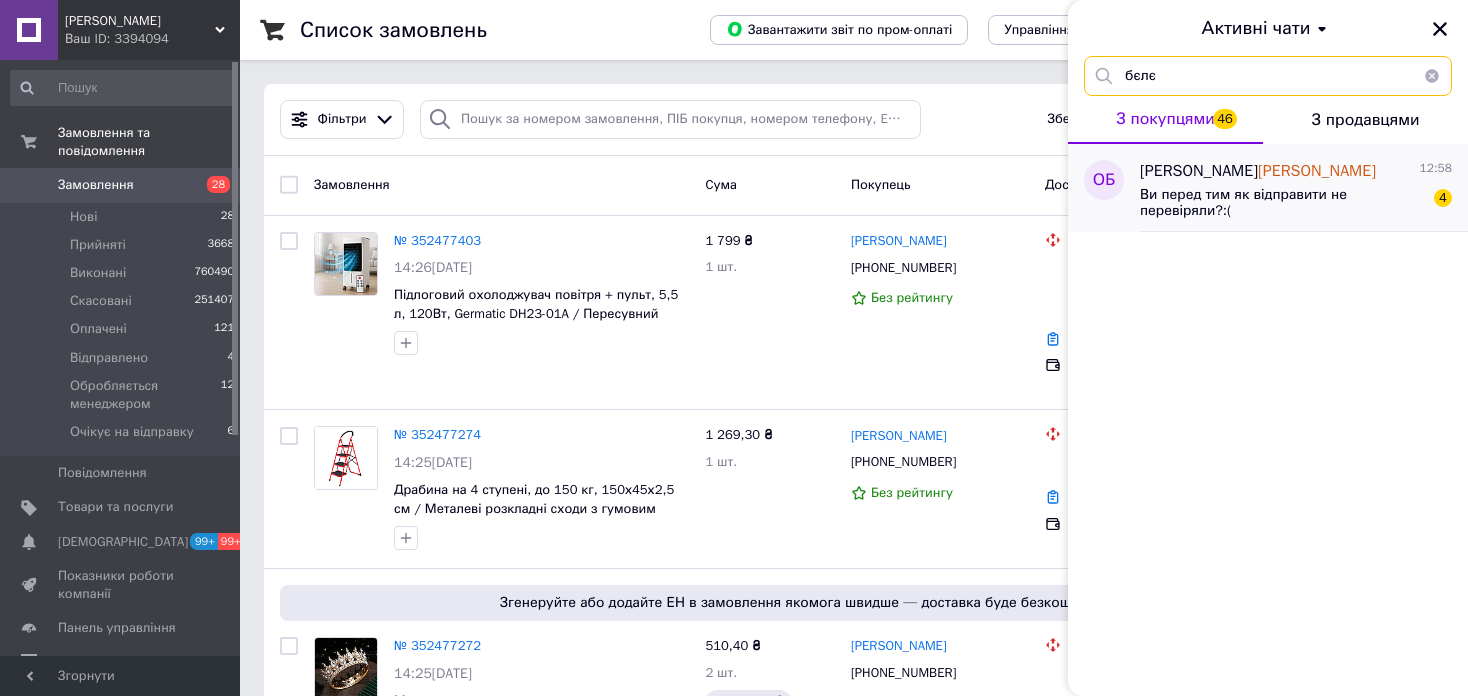 type on "бєлє" 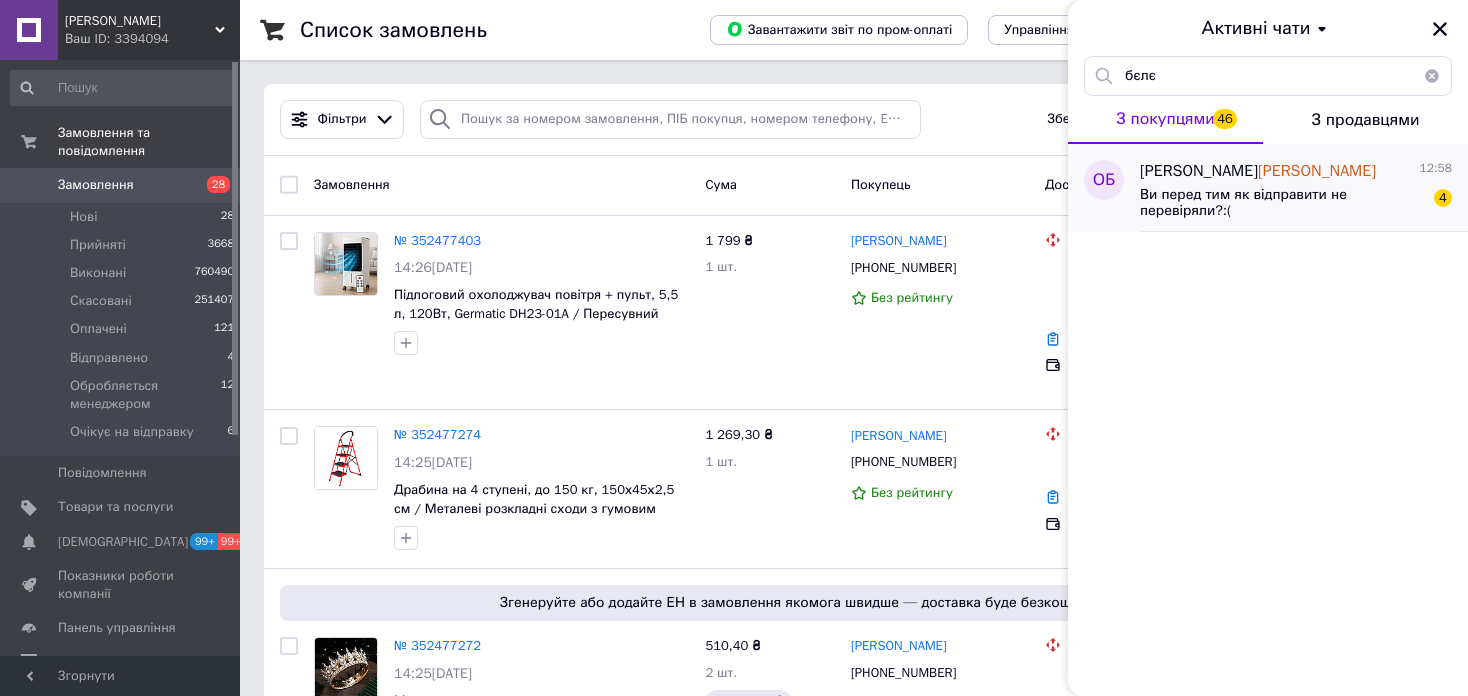 click on "Ви перед тим як відправити не перевіряли?:(" at bounding box center (1282, 203) 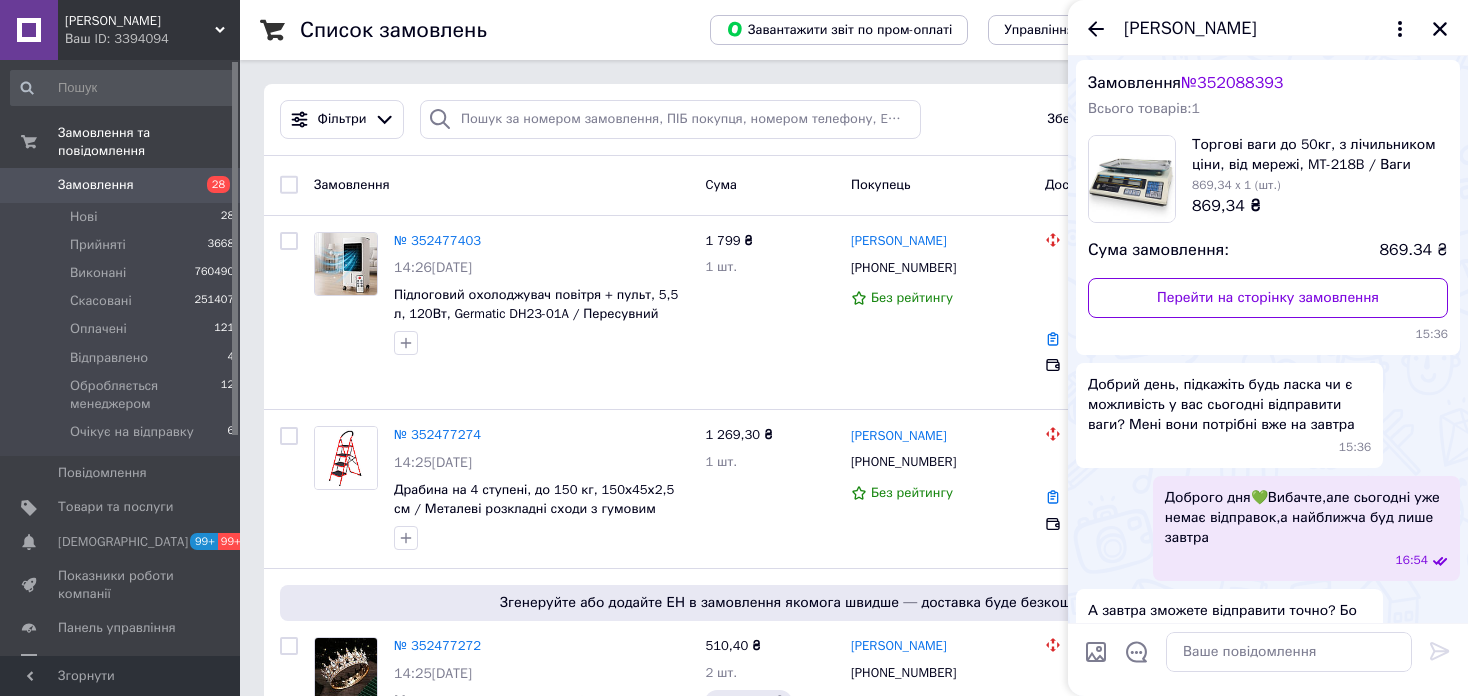 scroll, scrollTop: 0, scrollLeft: 0, axis: both 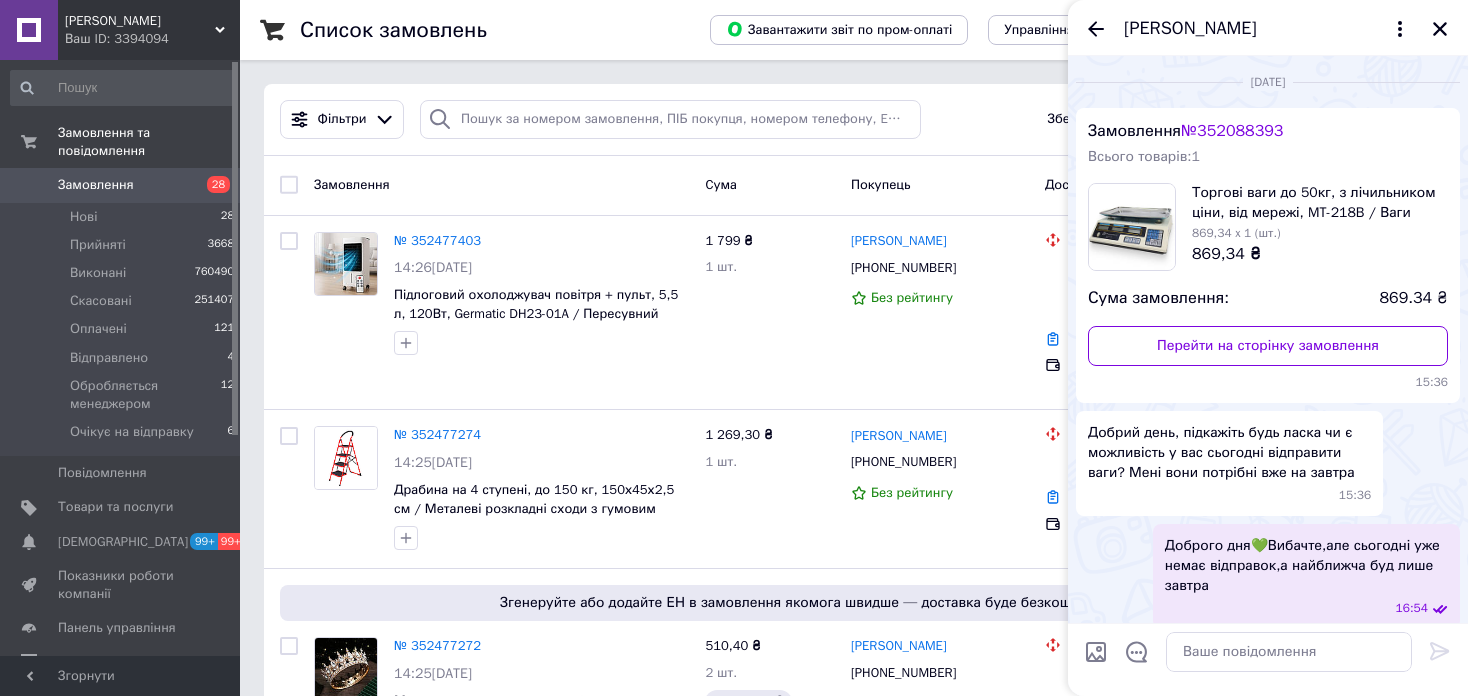 click on "№ 352088393" at bounding box center (1232, 131) 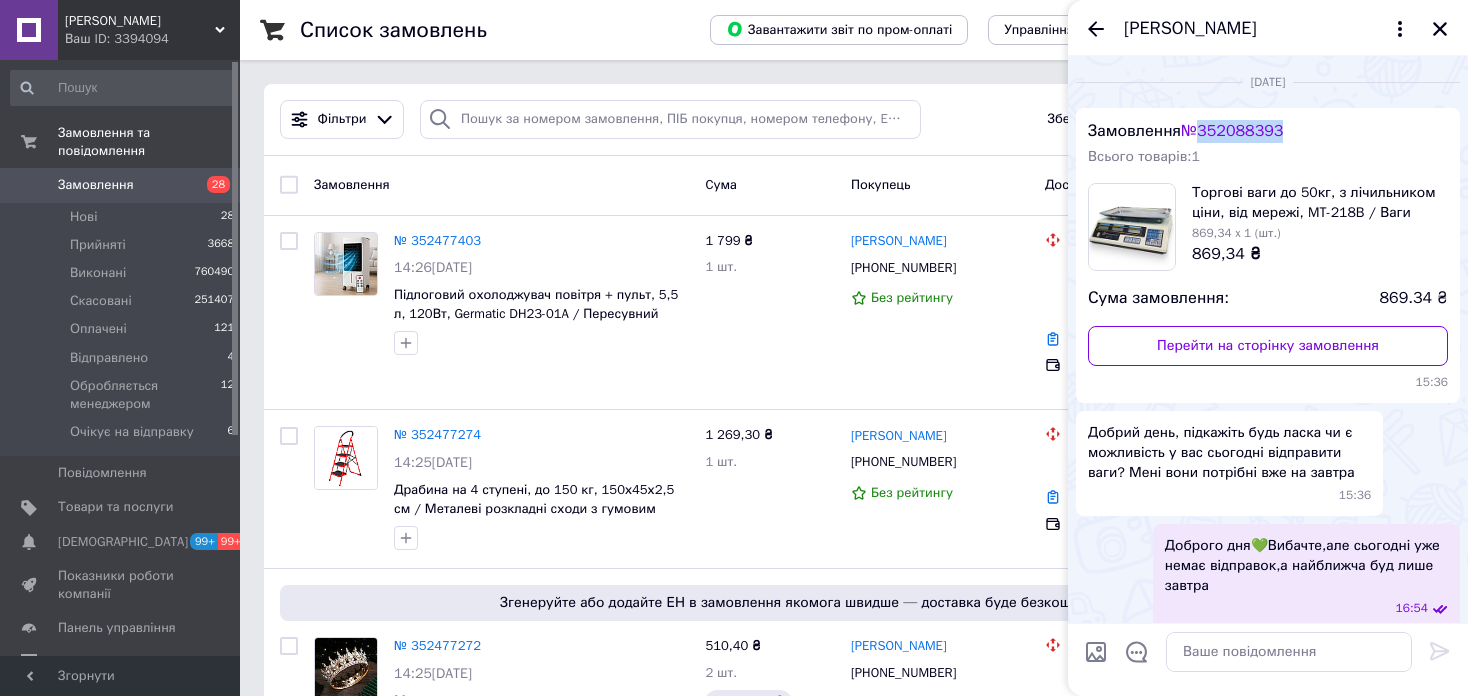 click on "№ 352088393" at bounding box center [1232, 131] 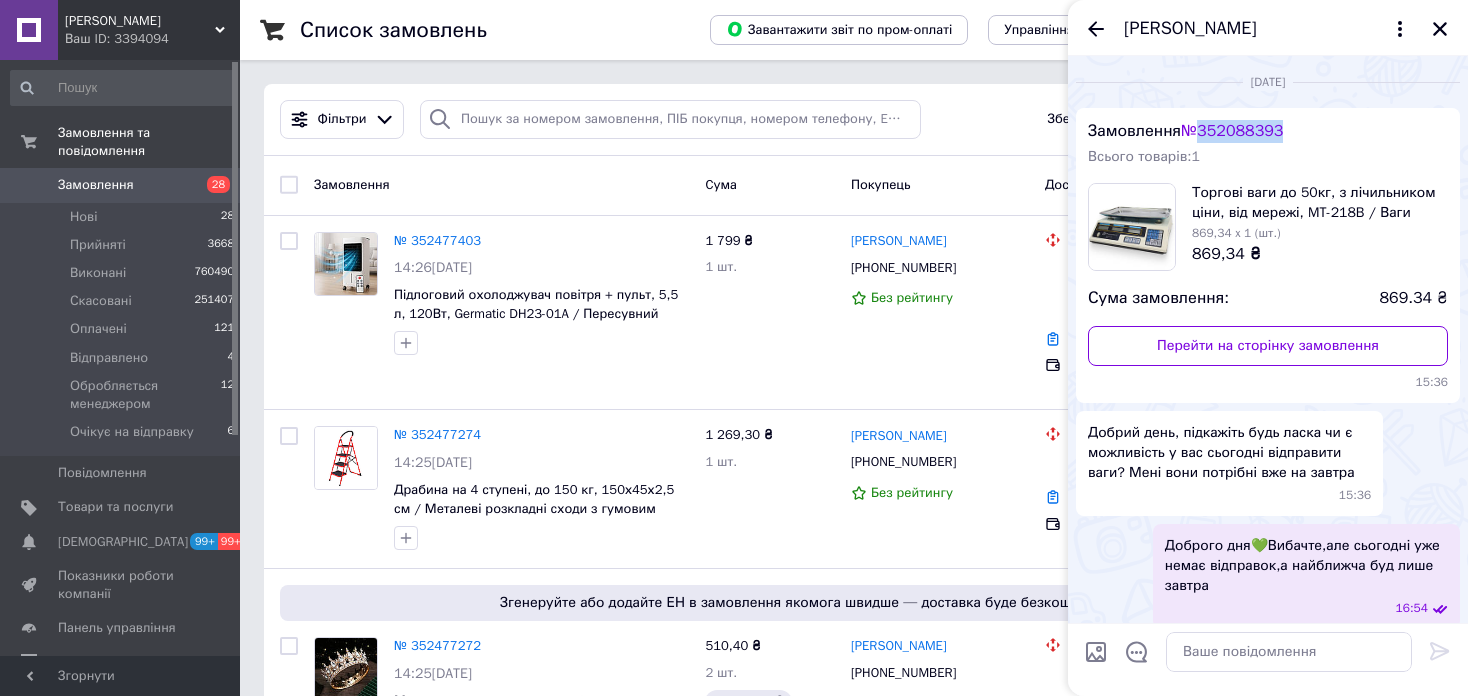 copy on "352088393" 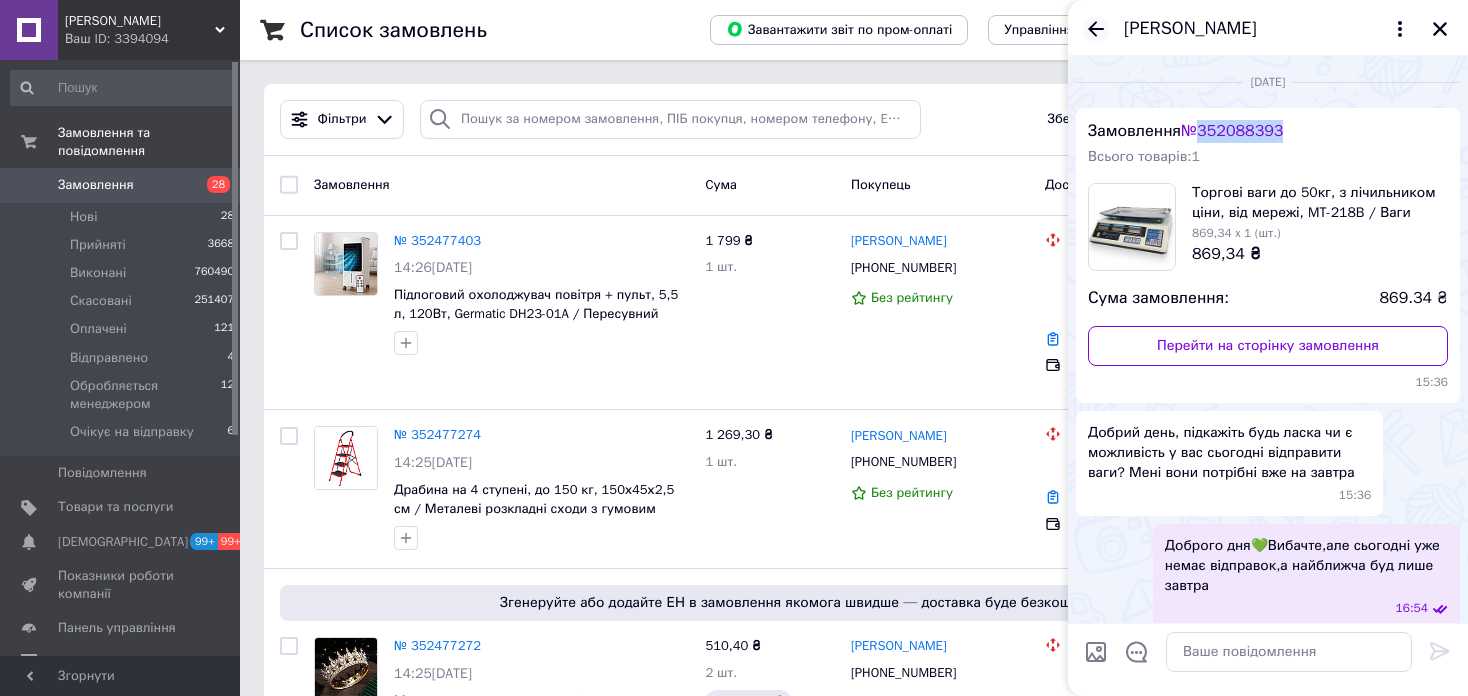 click 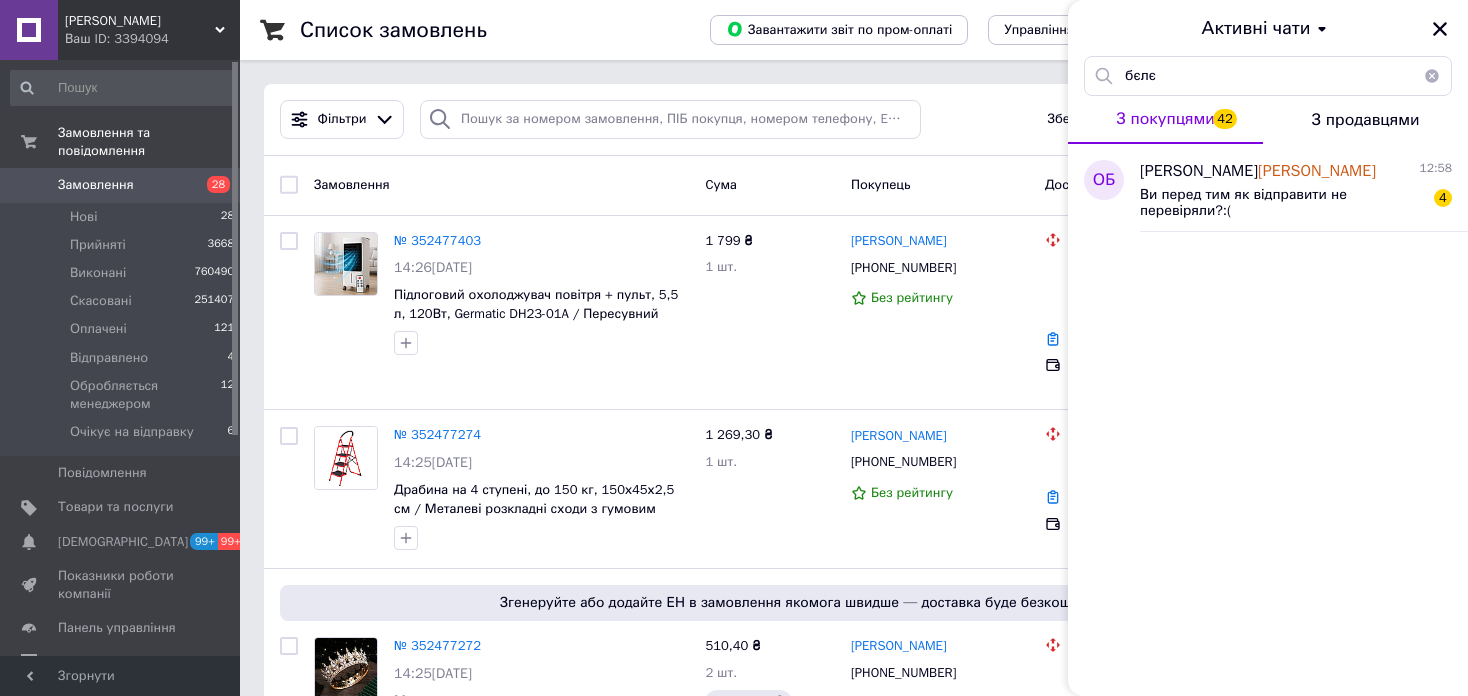 click on "Ваш ID: 3394094" at bounding box center [152, 39] 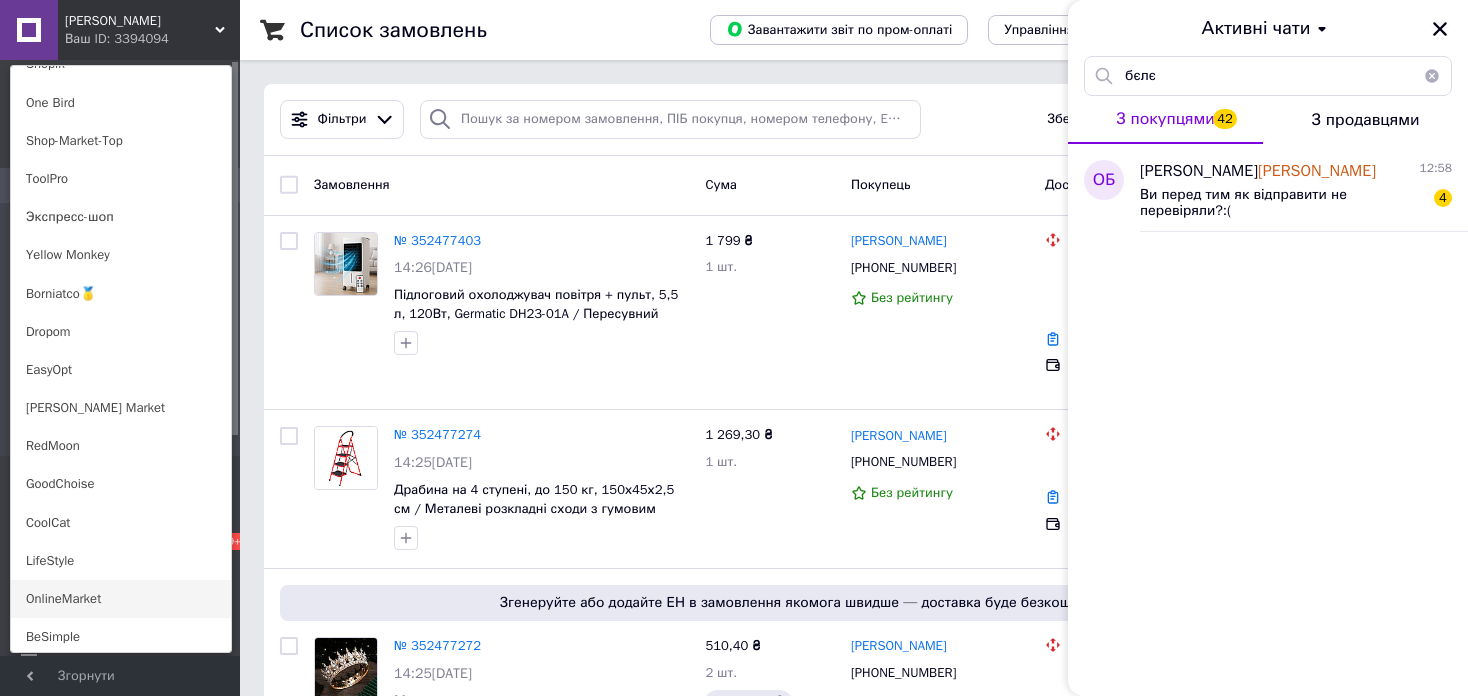 scroll, scrollTop: 1400, scrollLeft: 0, axis: vertical 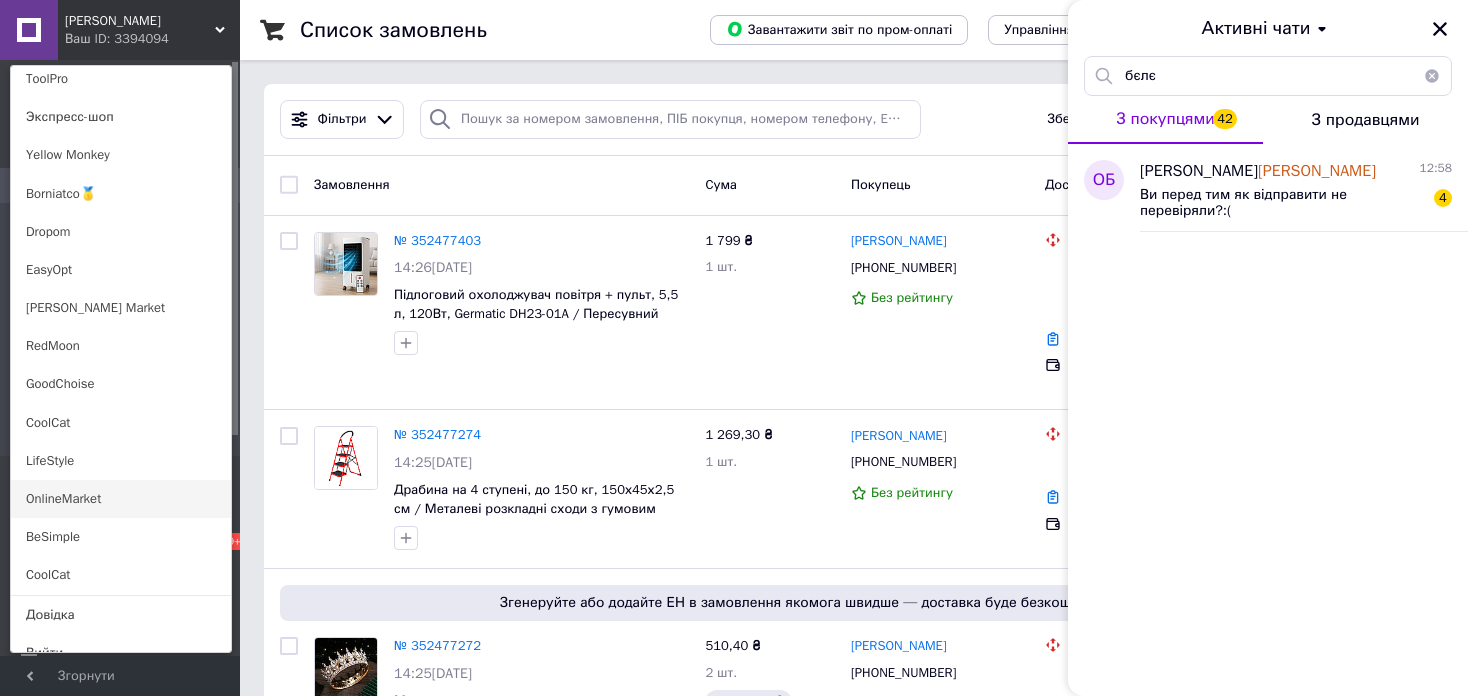 click on "OnlineMarket" at bounding box center (121, 499) 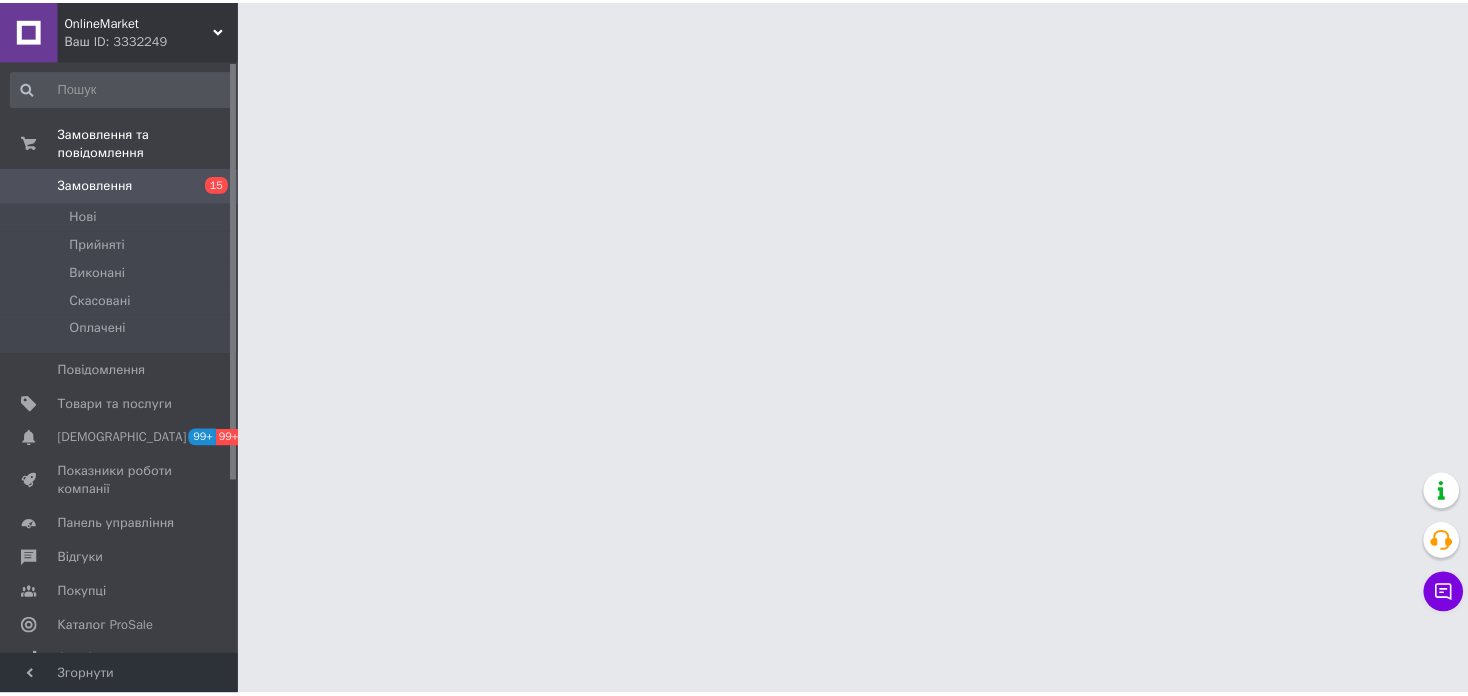 scroll, scrollTop: 0, scrollLeft: 0, axis: both 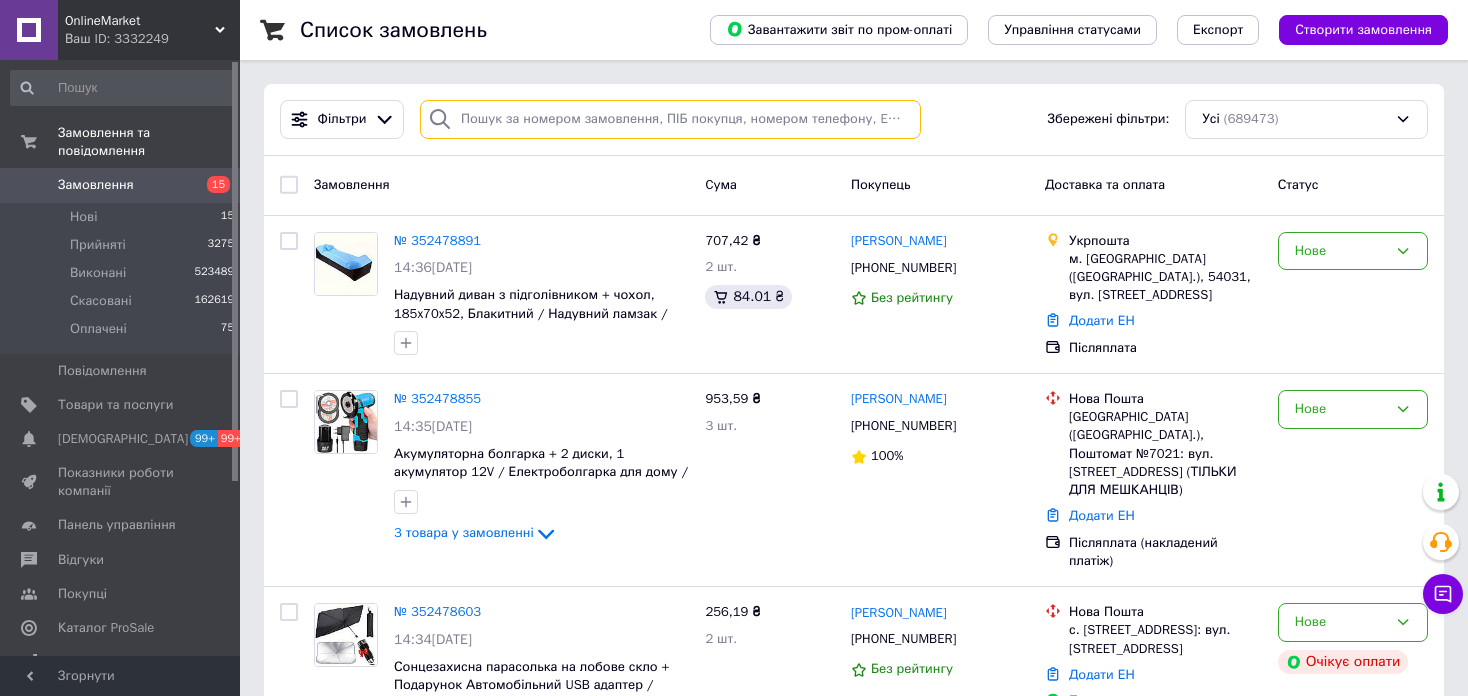 click at bounding box center [670, 119] 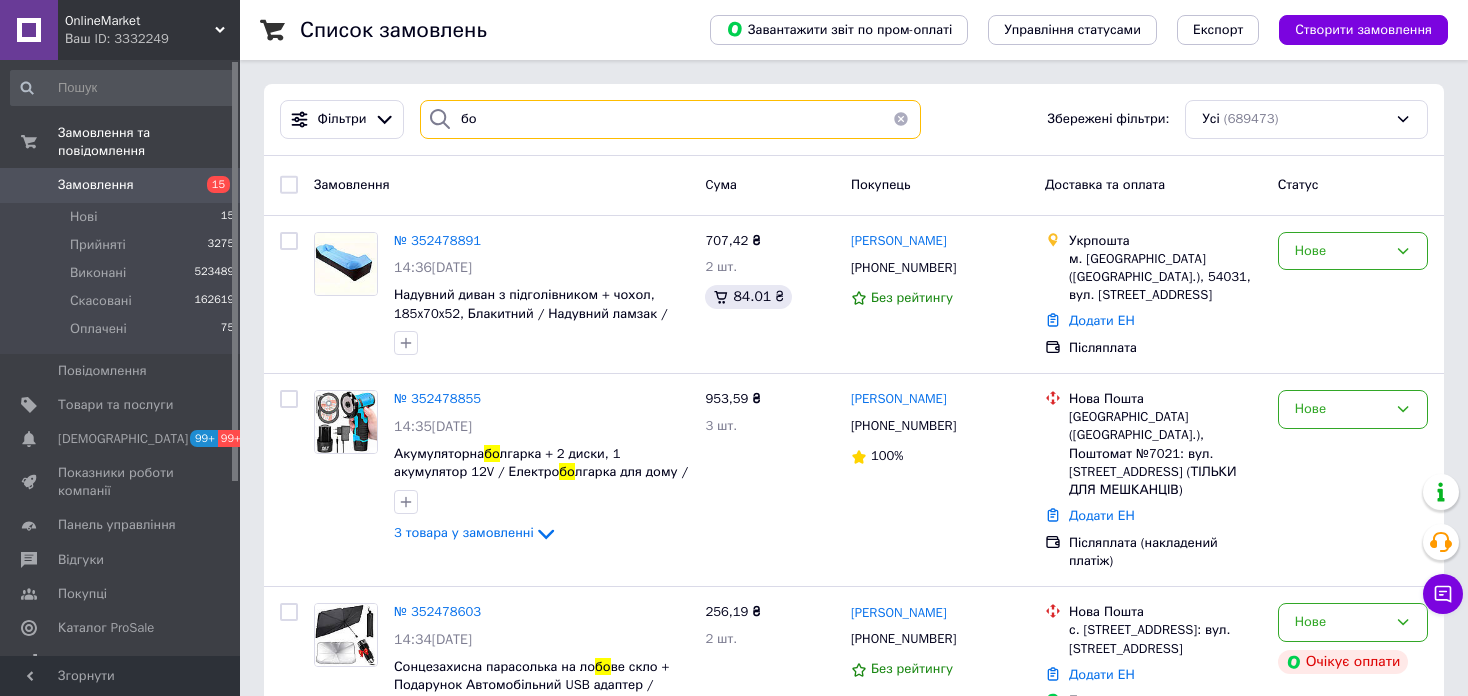 type on "б" 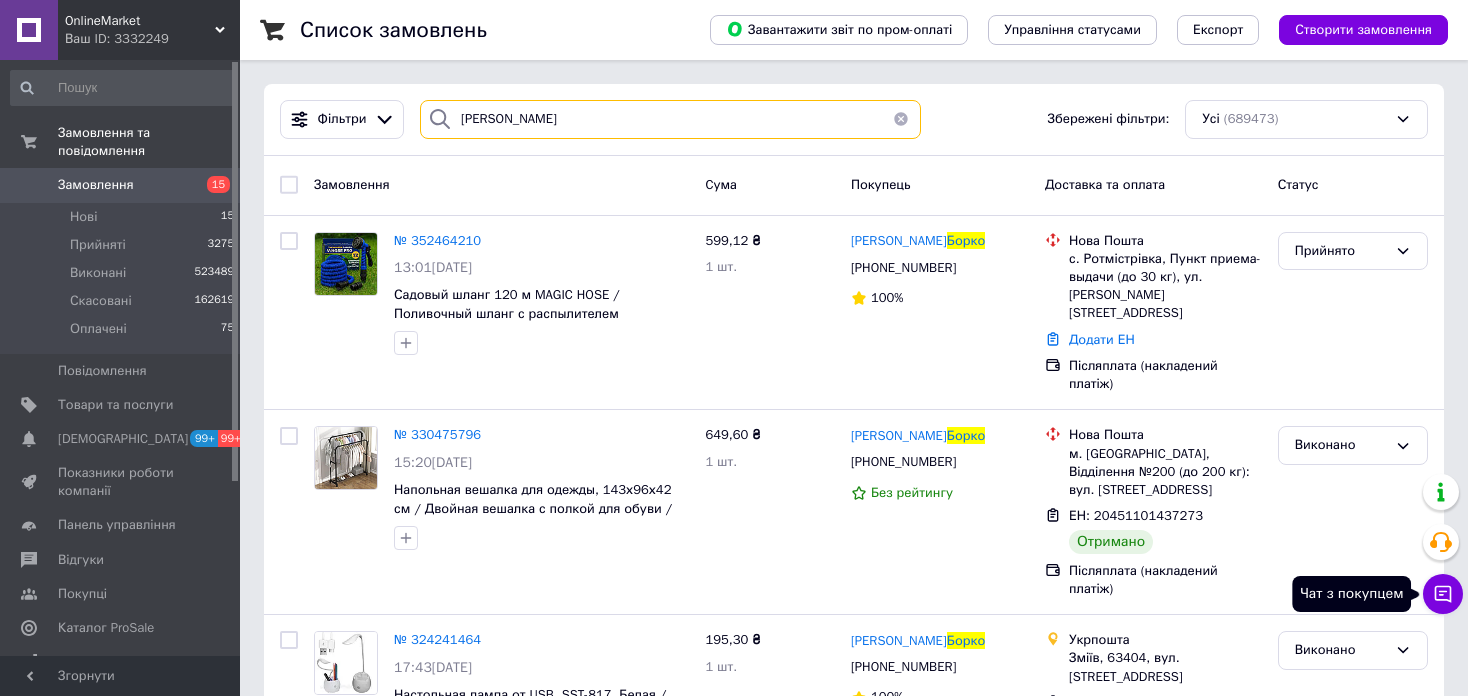 type on "[PERSON_NAME]" 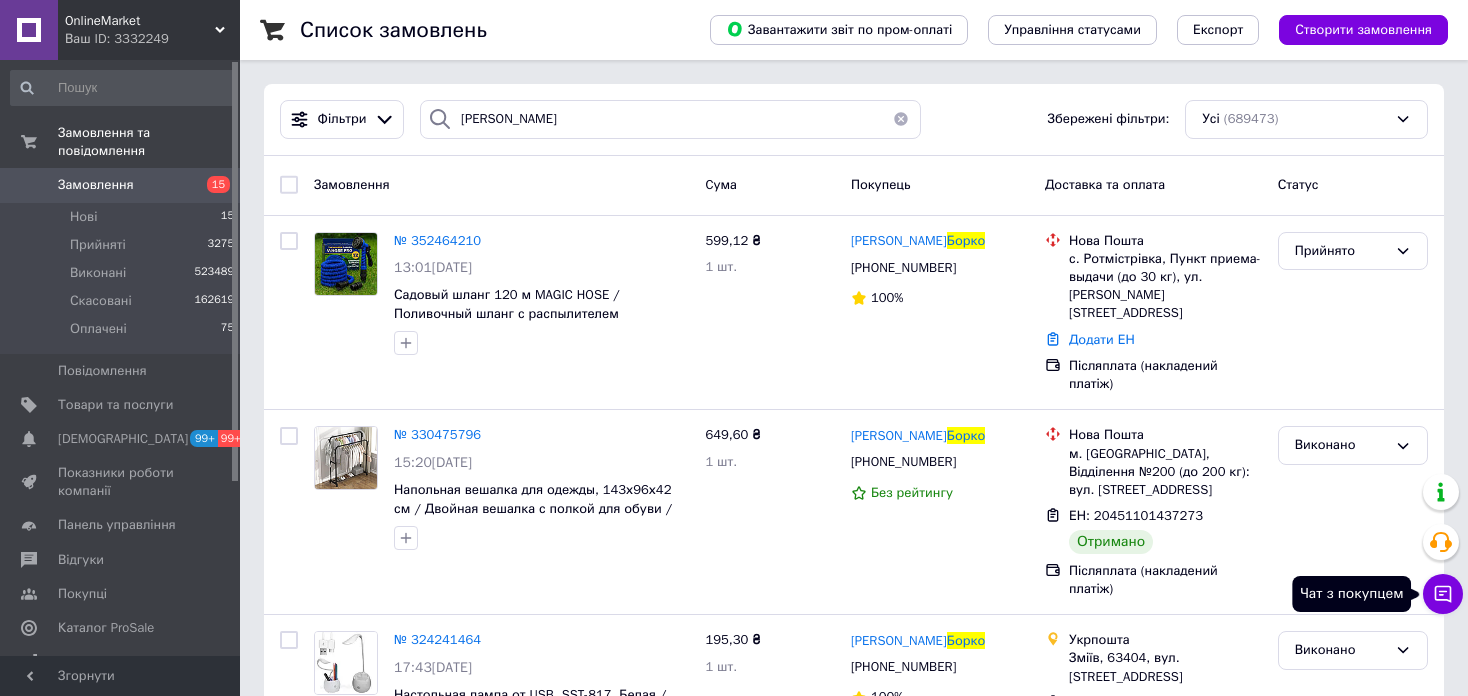 click 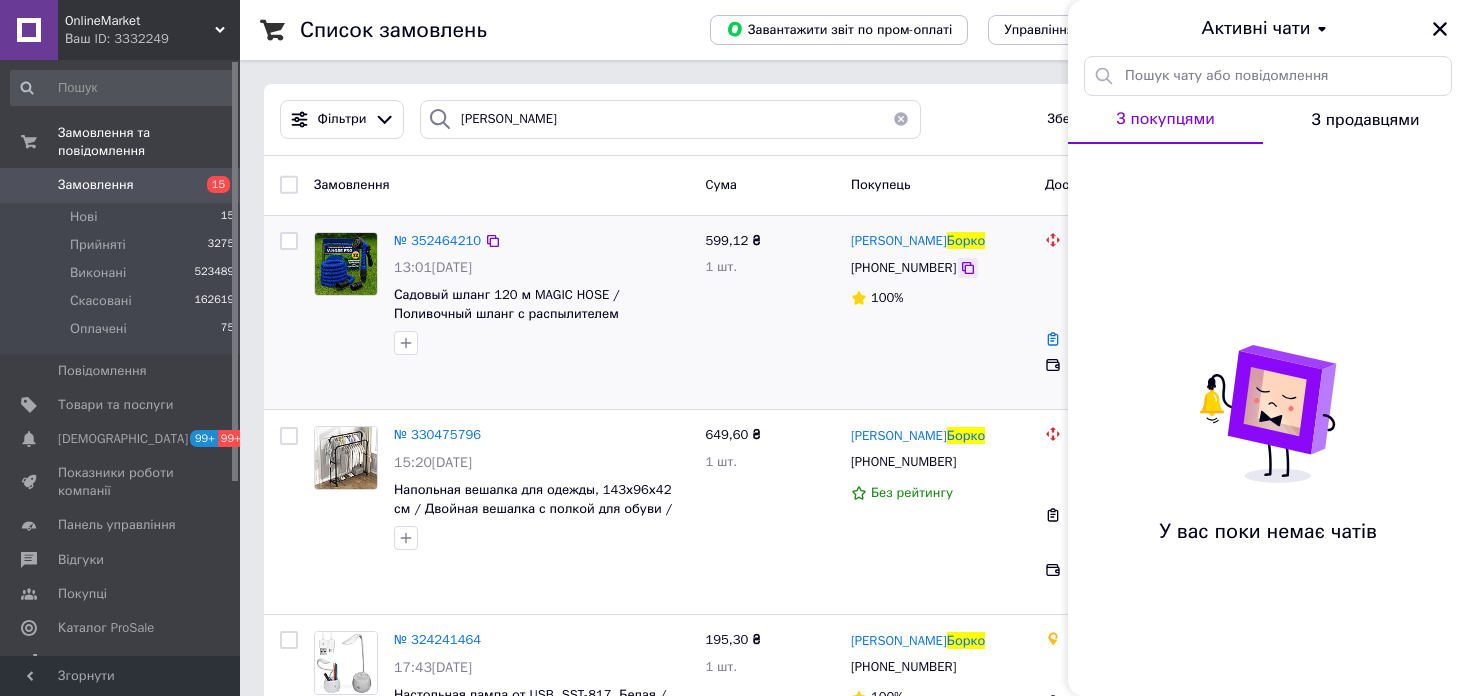 click 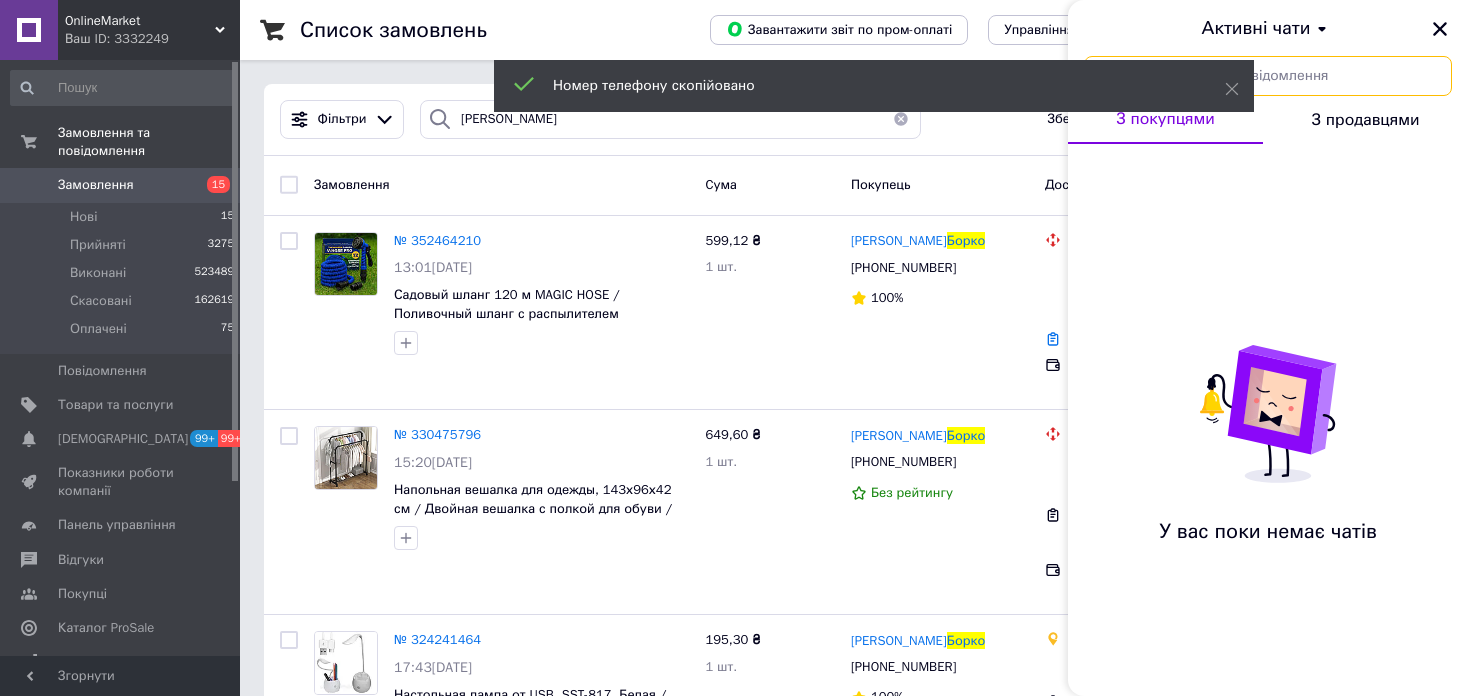 click at bounding box center (1268, 76) 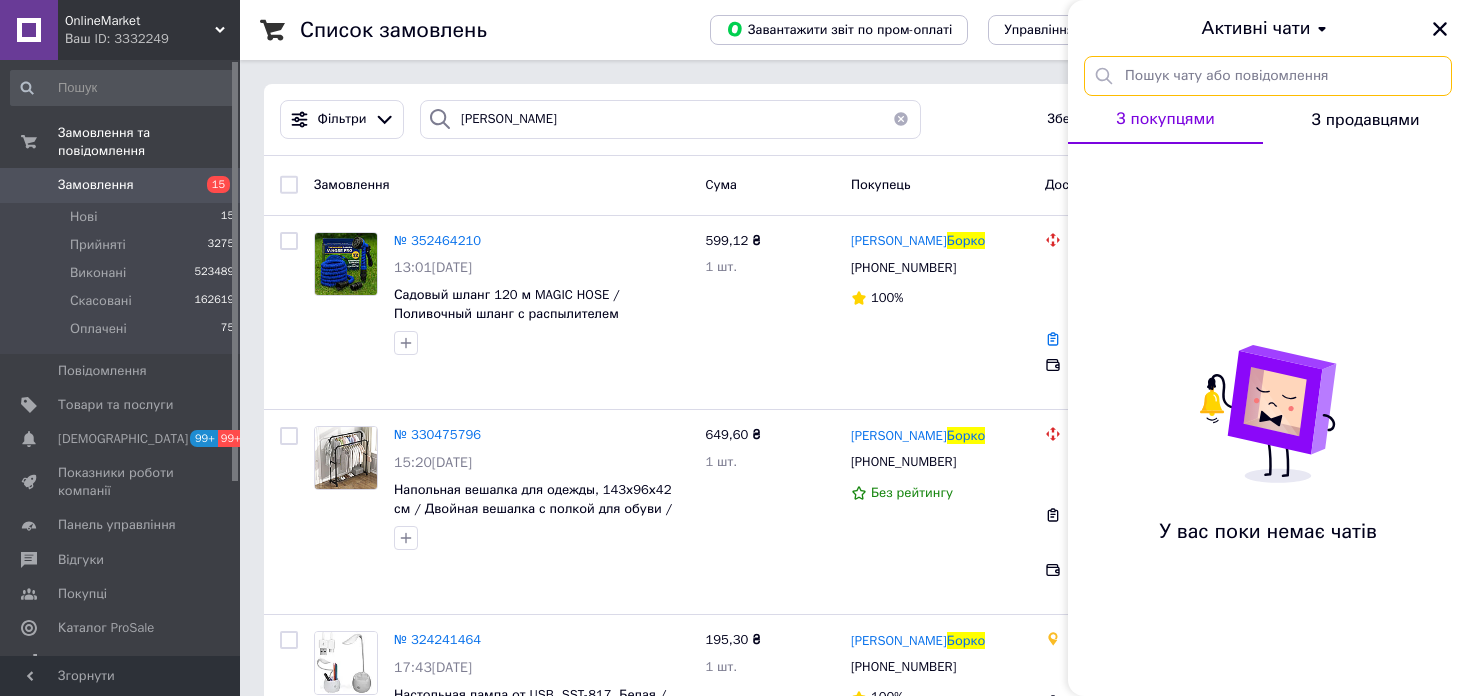 paste on "+380971280291" 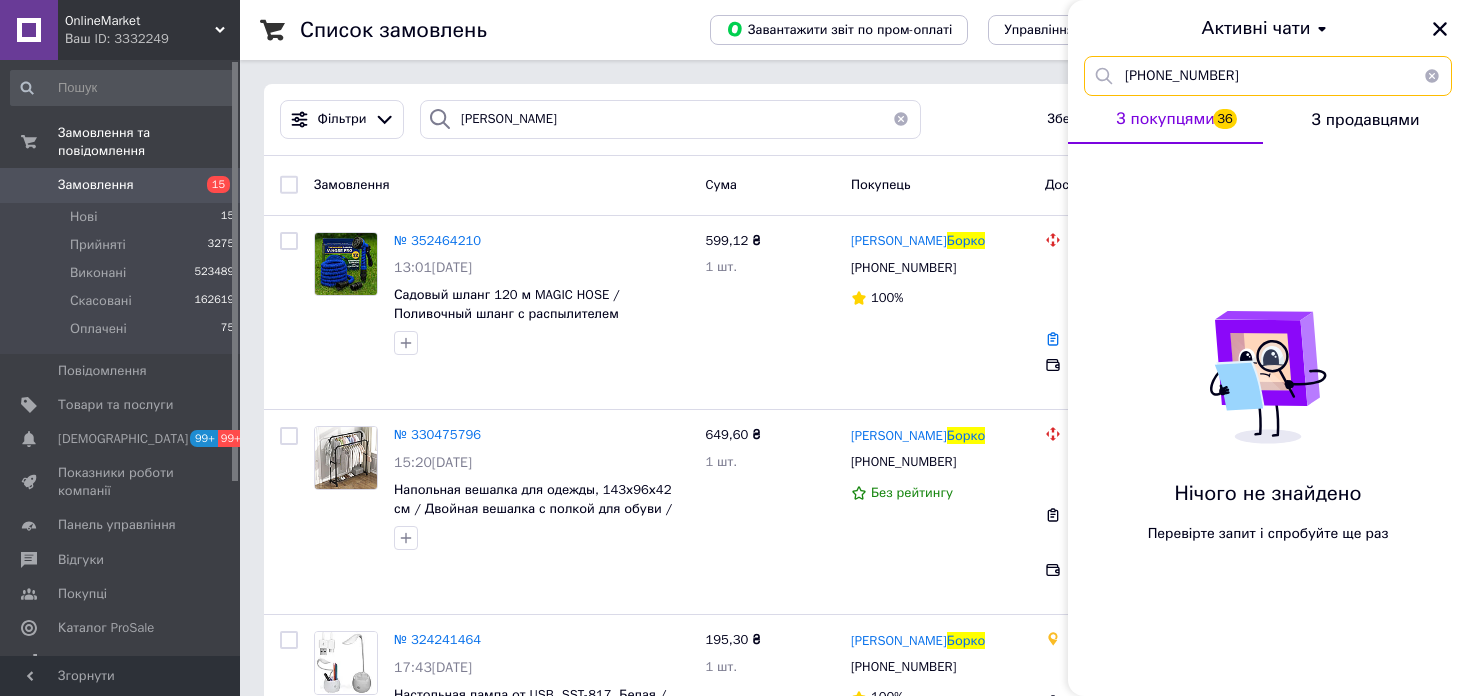 click on "+380971280291" at bounding box center [1268, 76] 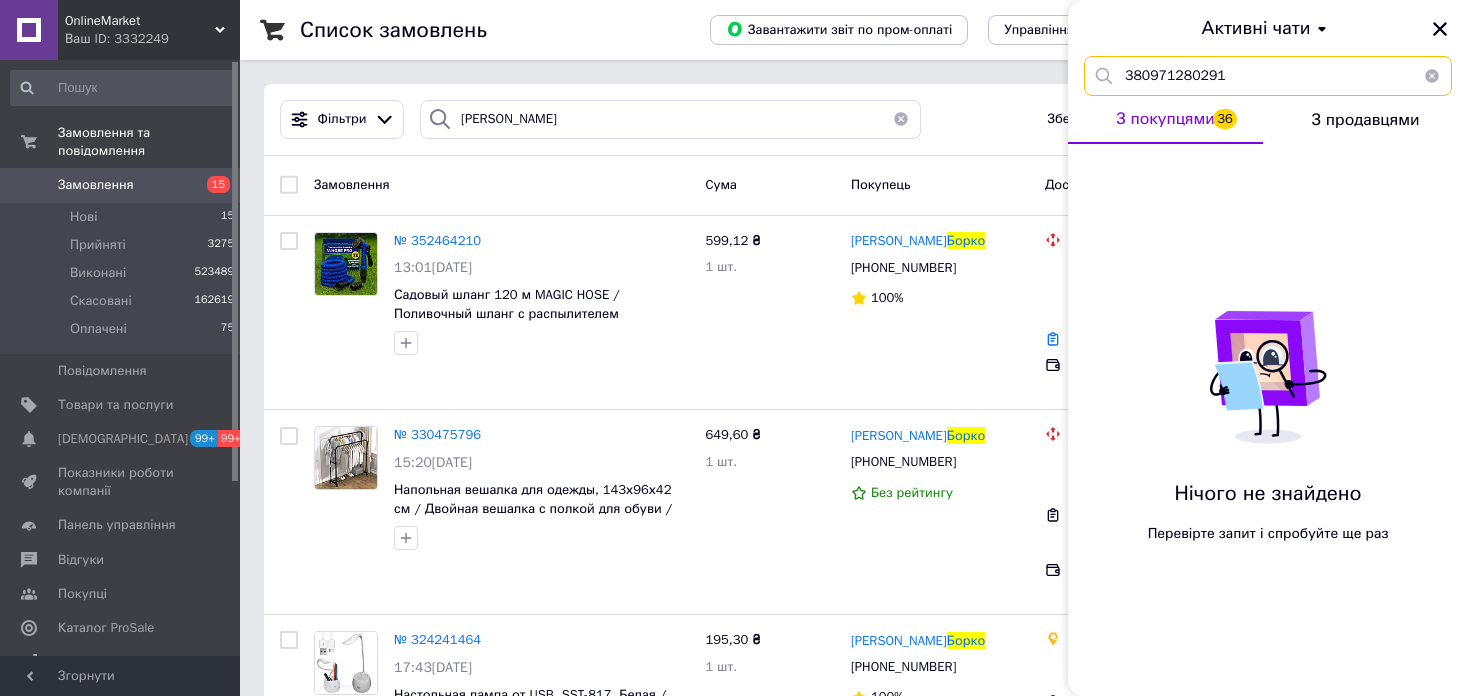 drag, startPoint x: 1247, startPoint y: 69, endPoint x: 1071, endPoint y: 84, distance: 176.63805 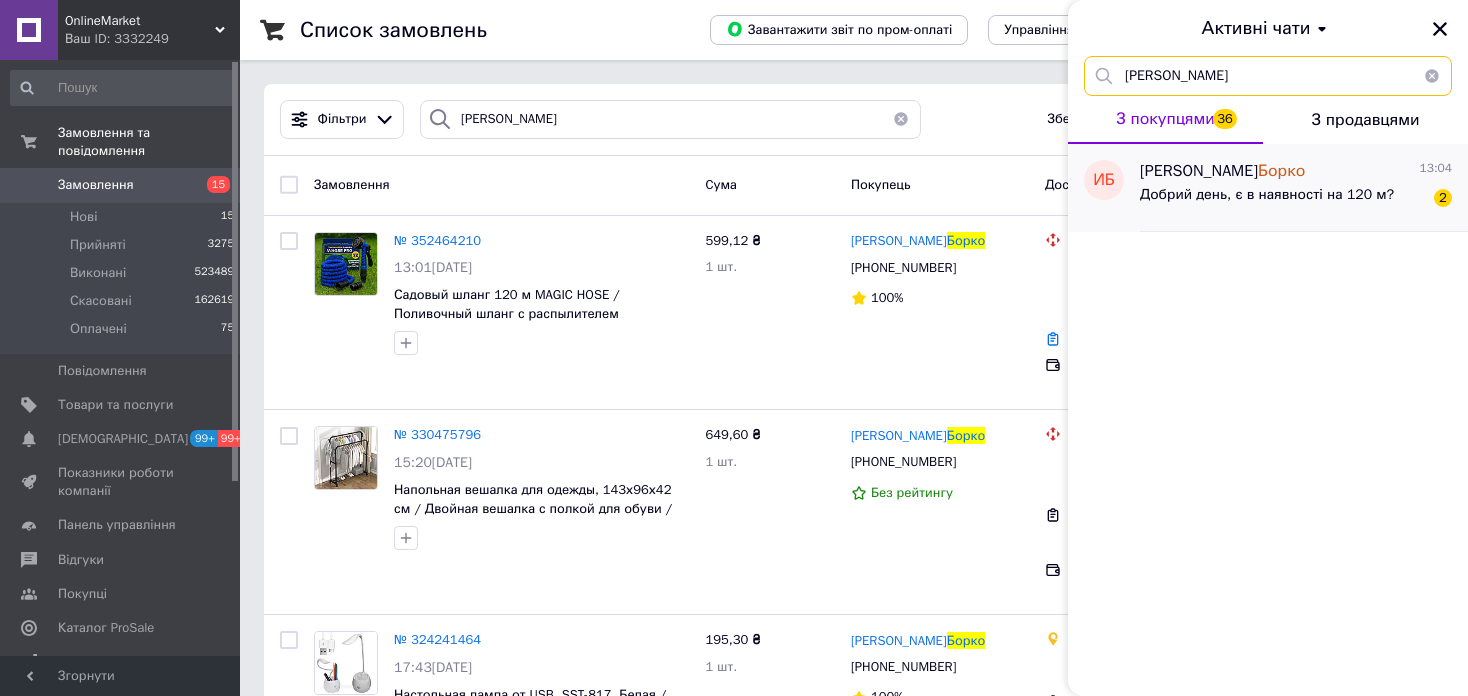 type on "борко" 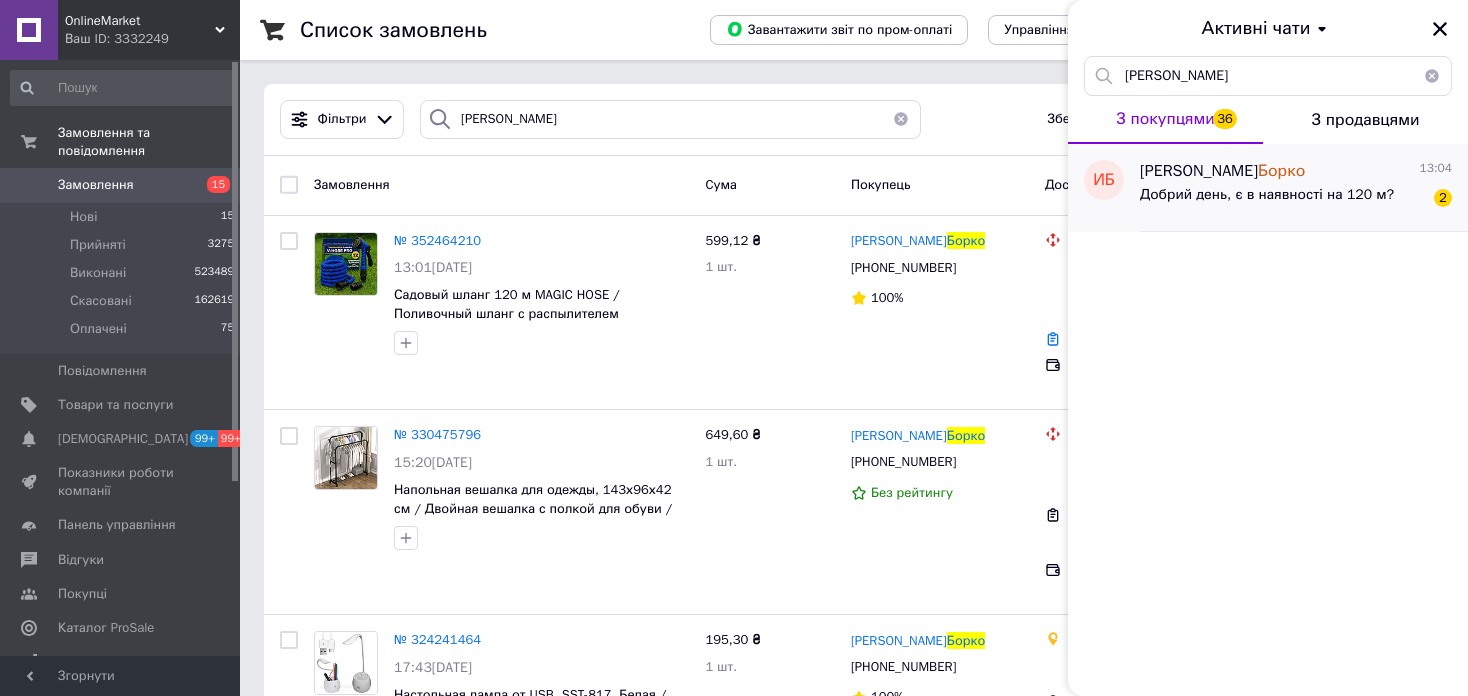 click on "Иванна  Борко" at bounding box center [1222, 171] 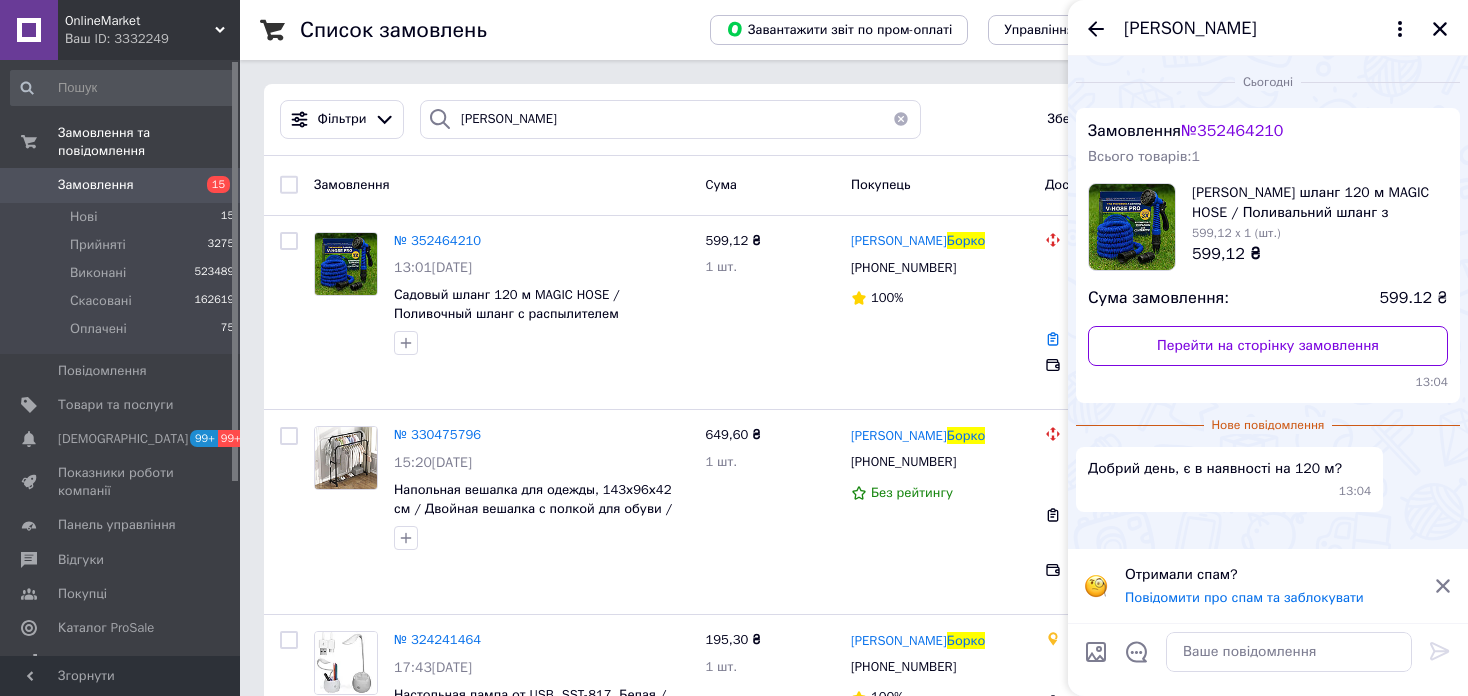 click on "№ 352464210" at bounding box center (1232, 131) 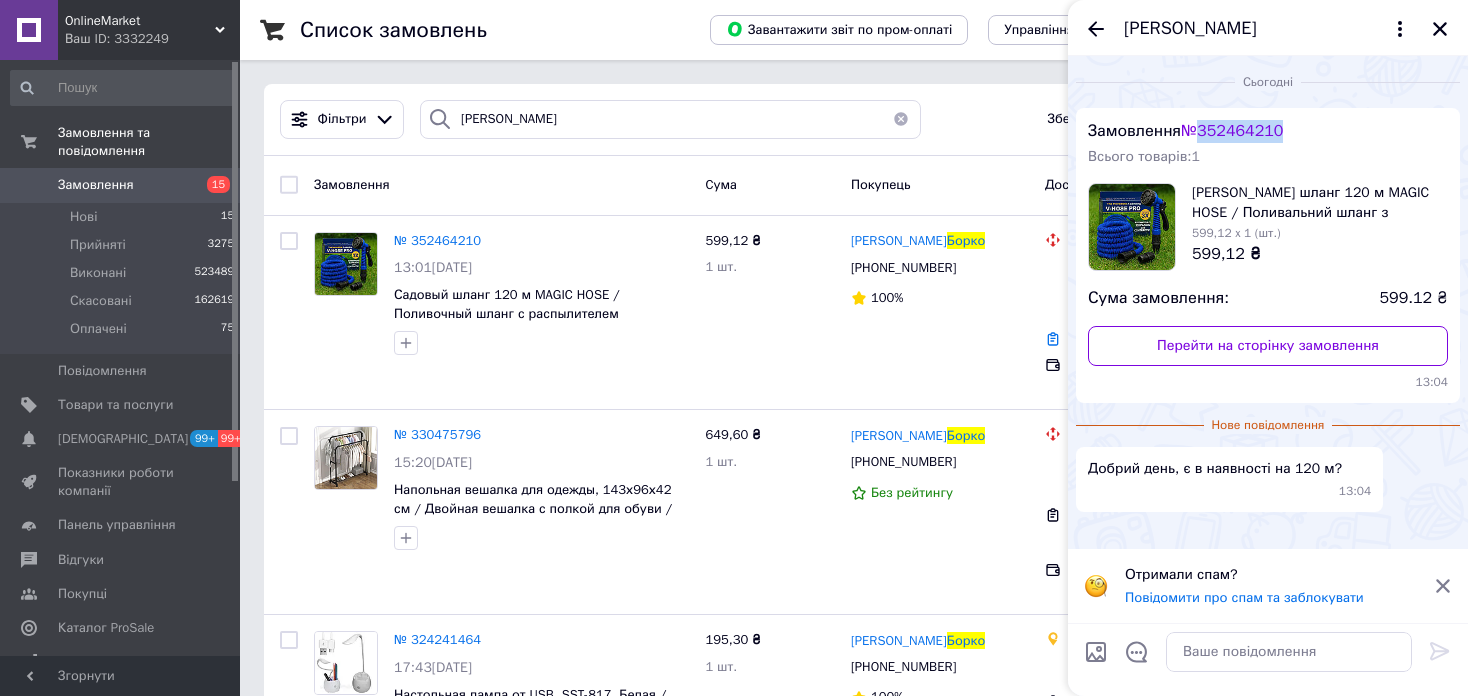 click on "№ 352464210" at bounding box center [1232, 131] 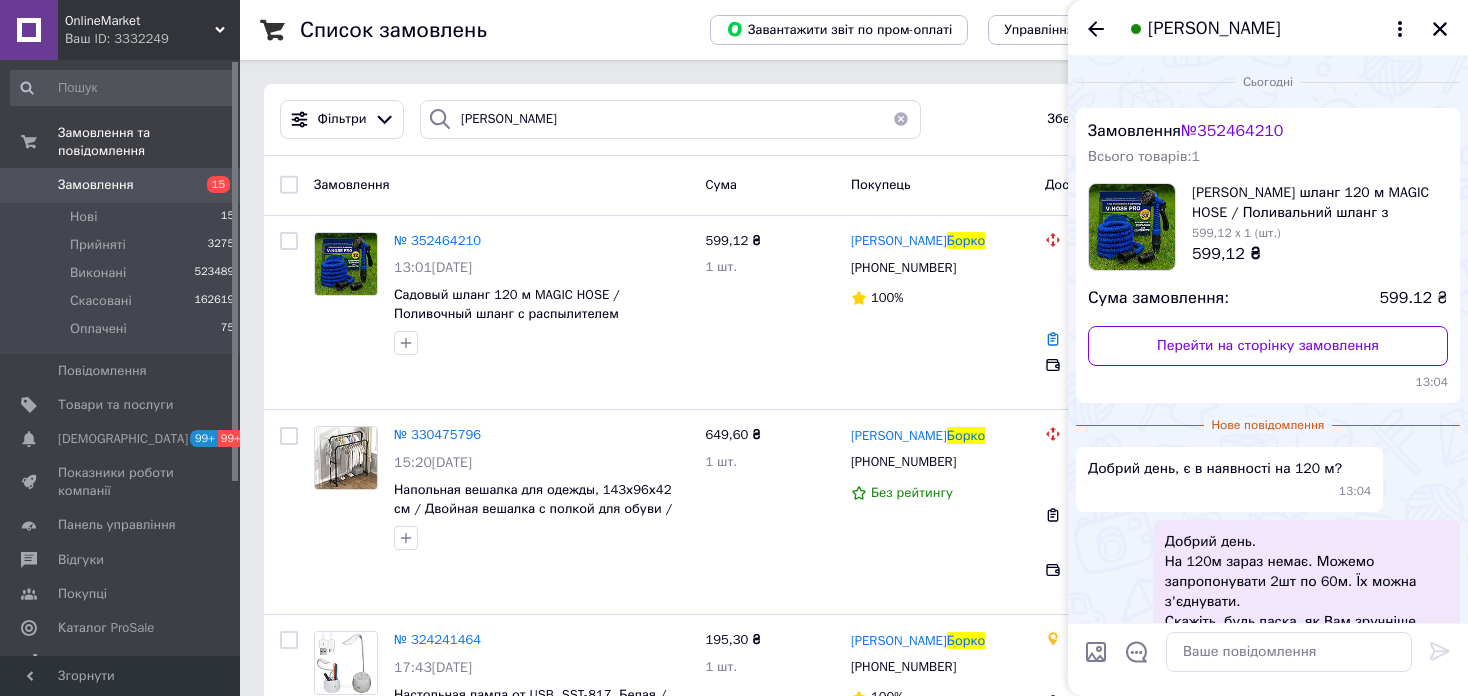 click on "OnlineMarket" at bounding box center (140, 21) 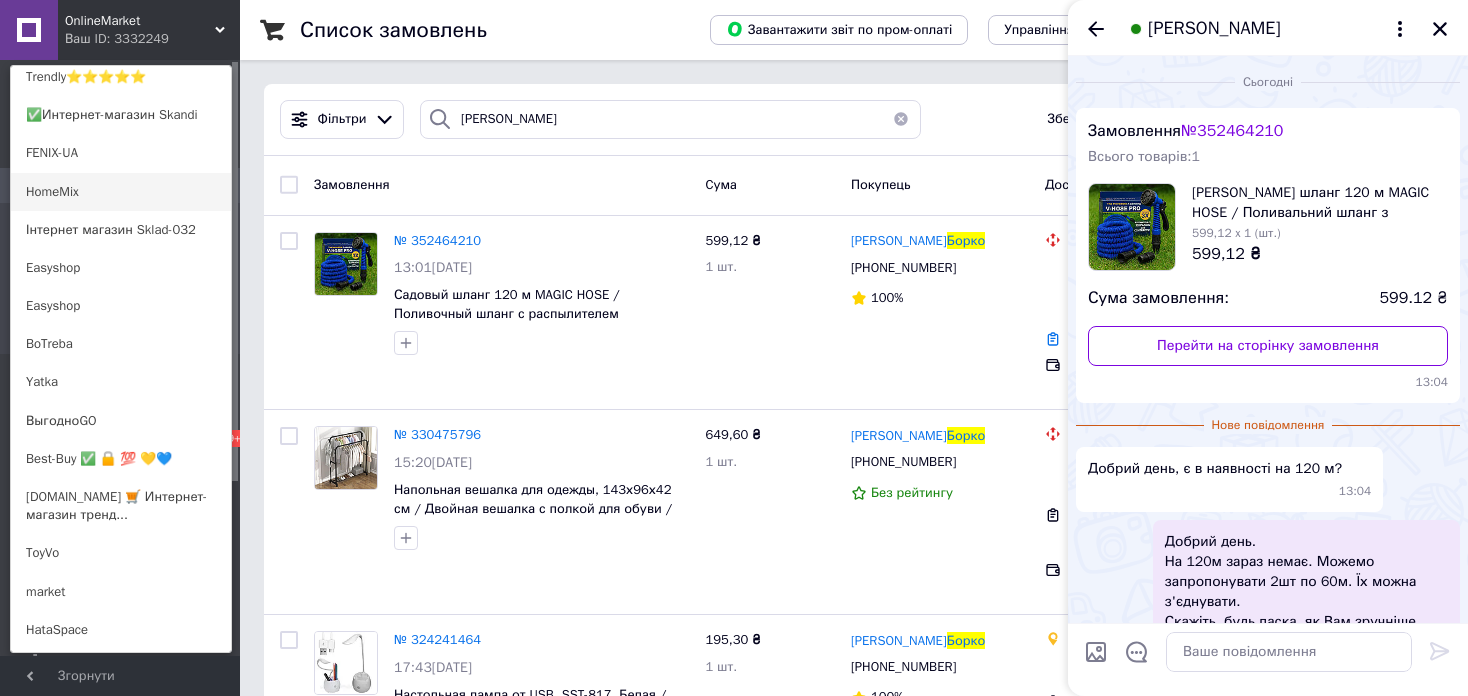 scroll, scrollTop: 400, scrollLeft: 0, axis: vertical 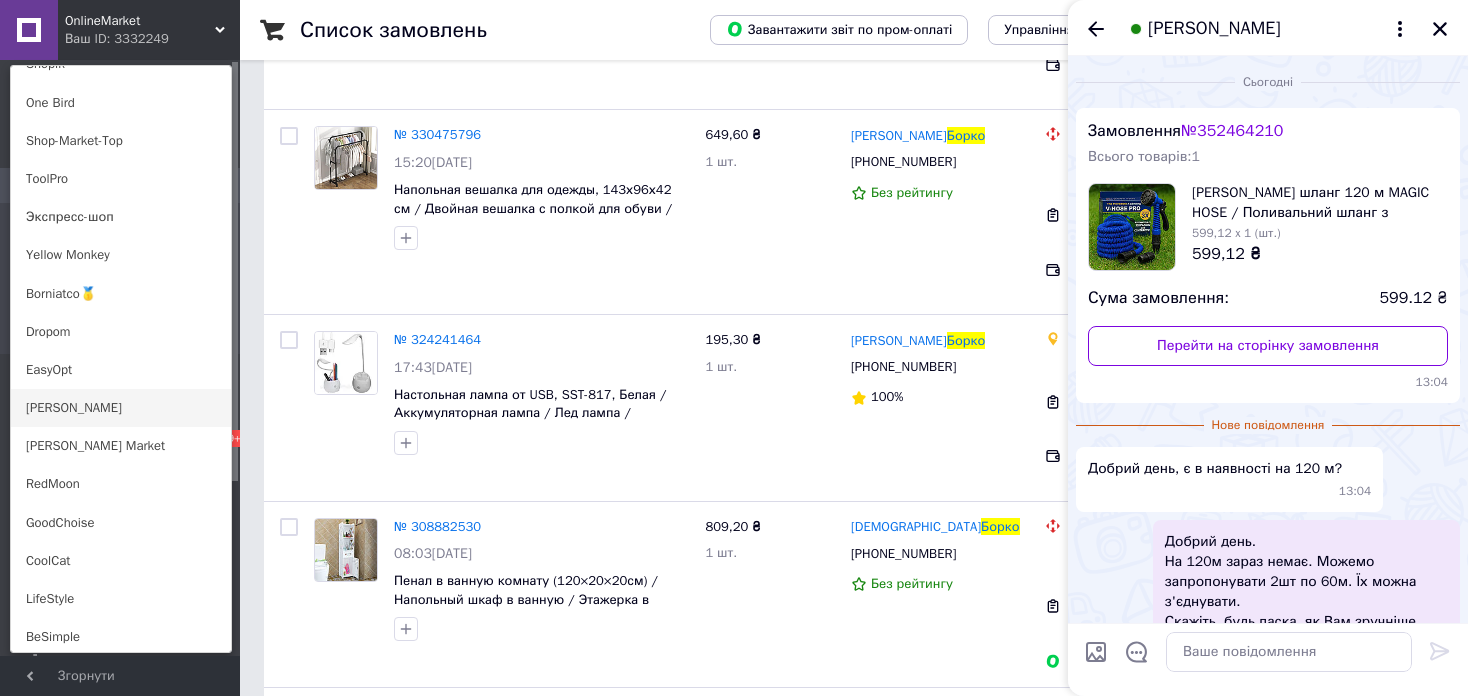 click on "[PERSON_NAME]" at bounding box center (121, 408) 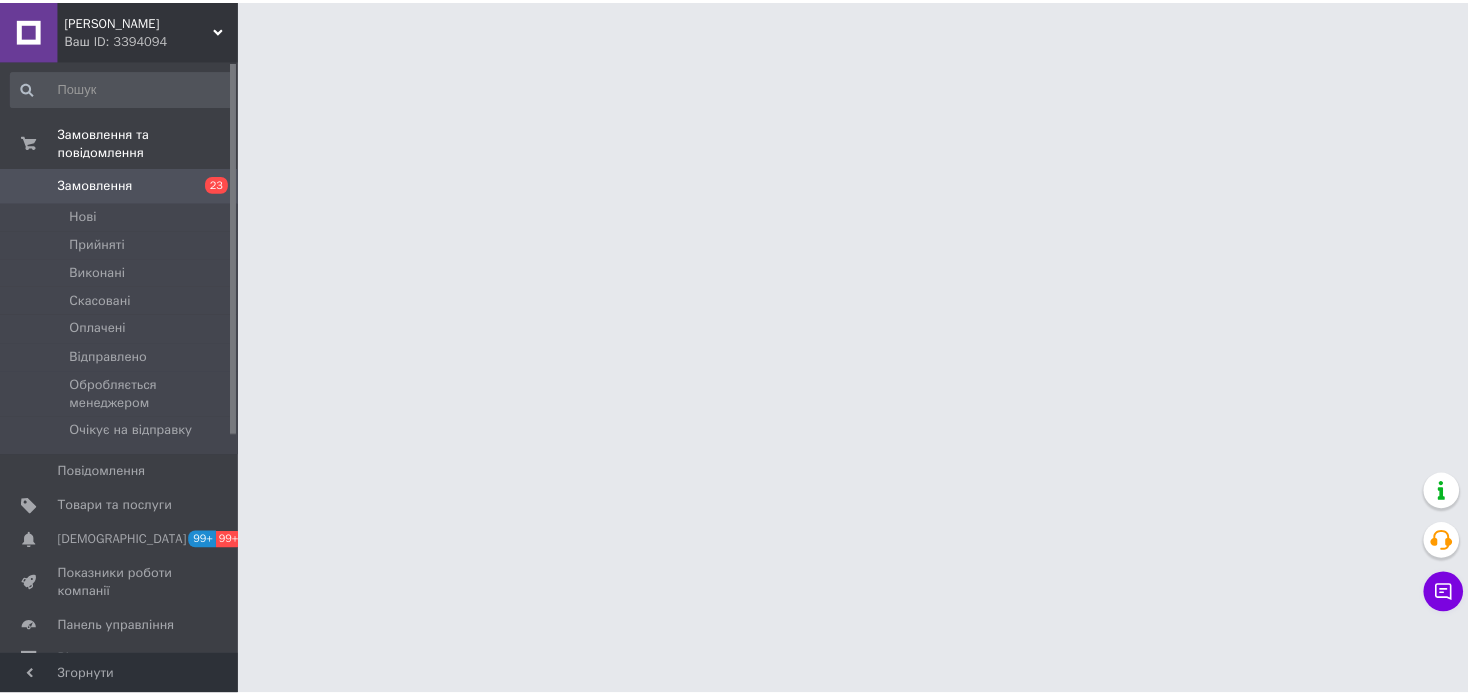 scroll, scrollTop: 0, scrollLeft: 0, axis: both 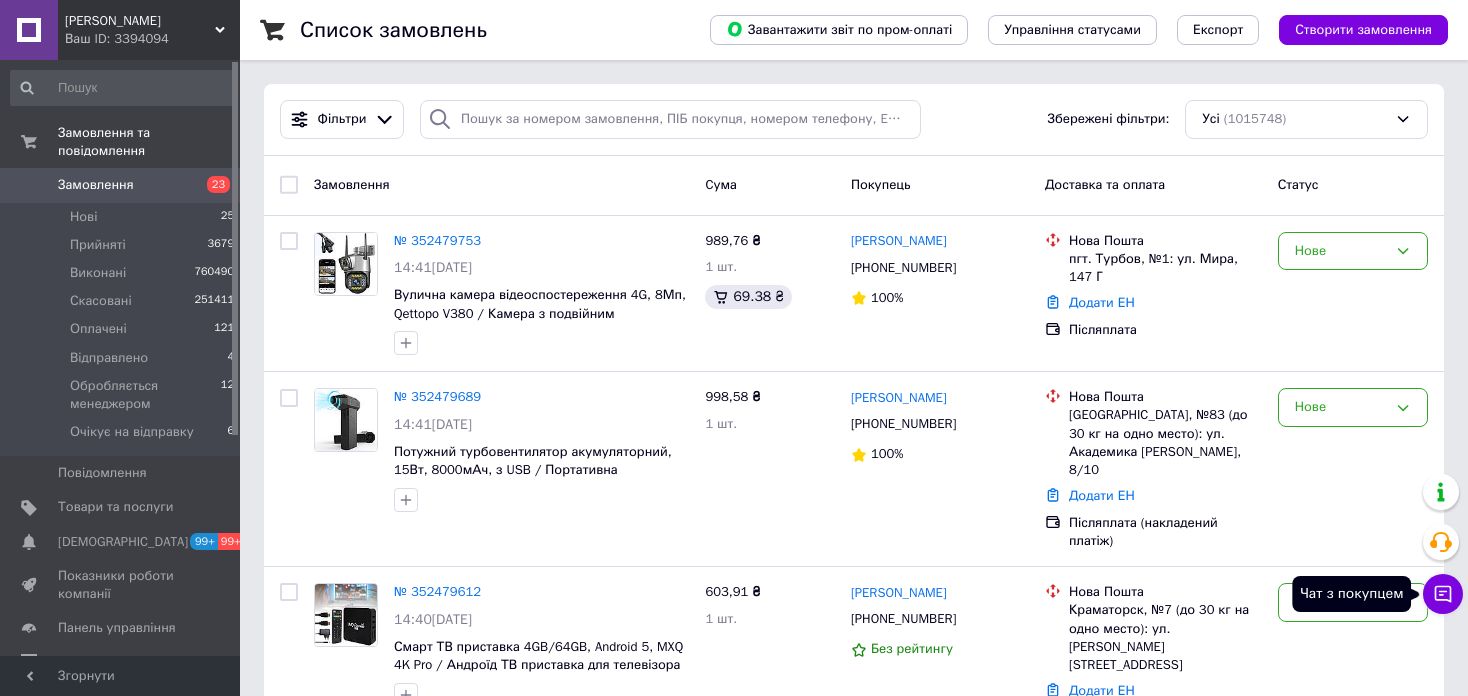 click 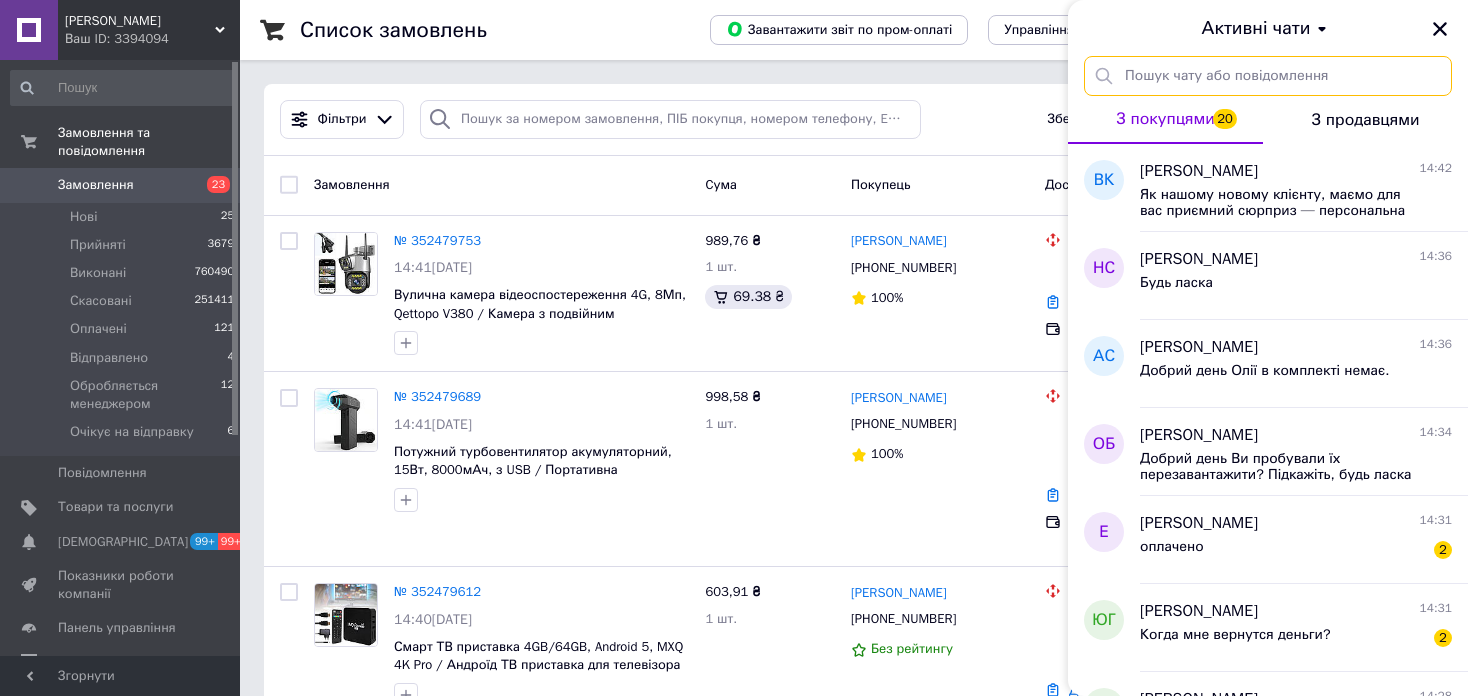 click at bounding box center (1268, 76) 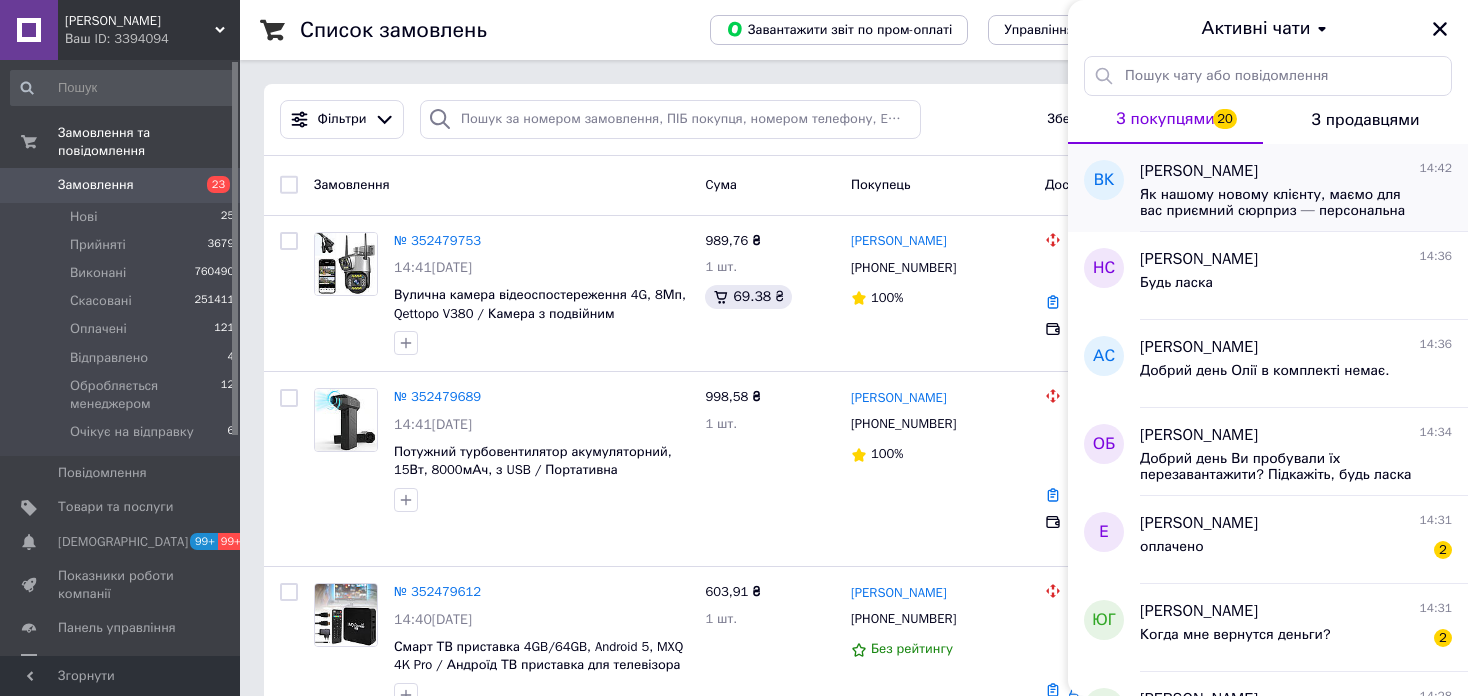 click on "Як нашому новому клієнту, маємо для вас приємний сюрприз — персональна знижка до -40% на найпопулярніші товари! Надсилаємо добірку хітів продажу для ознайомлення!" at bounding box center [1282, 203] 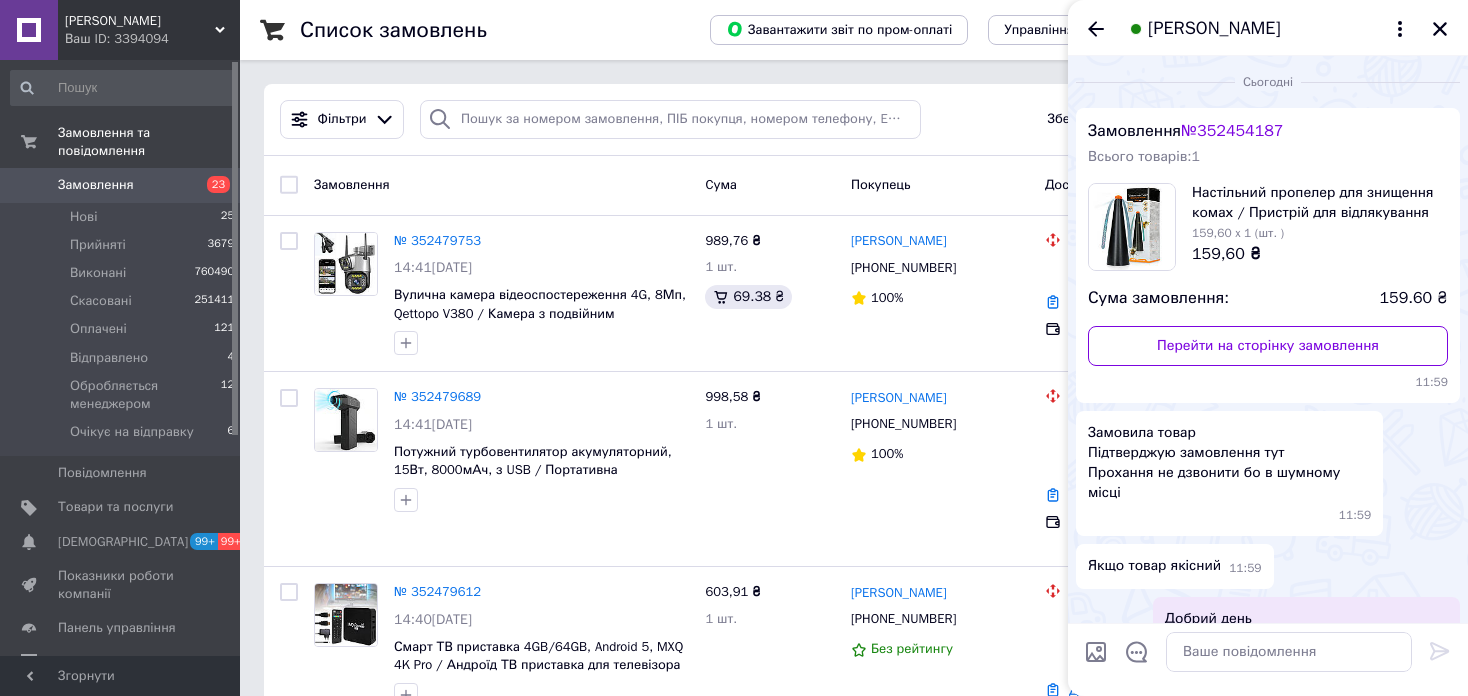 scroll, scrollTop: 518, scrollLeft: 0, axis: vertical 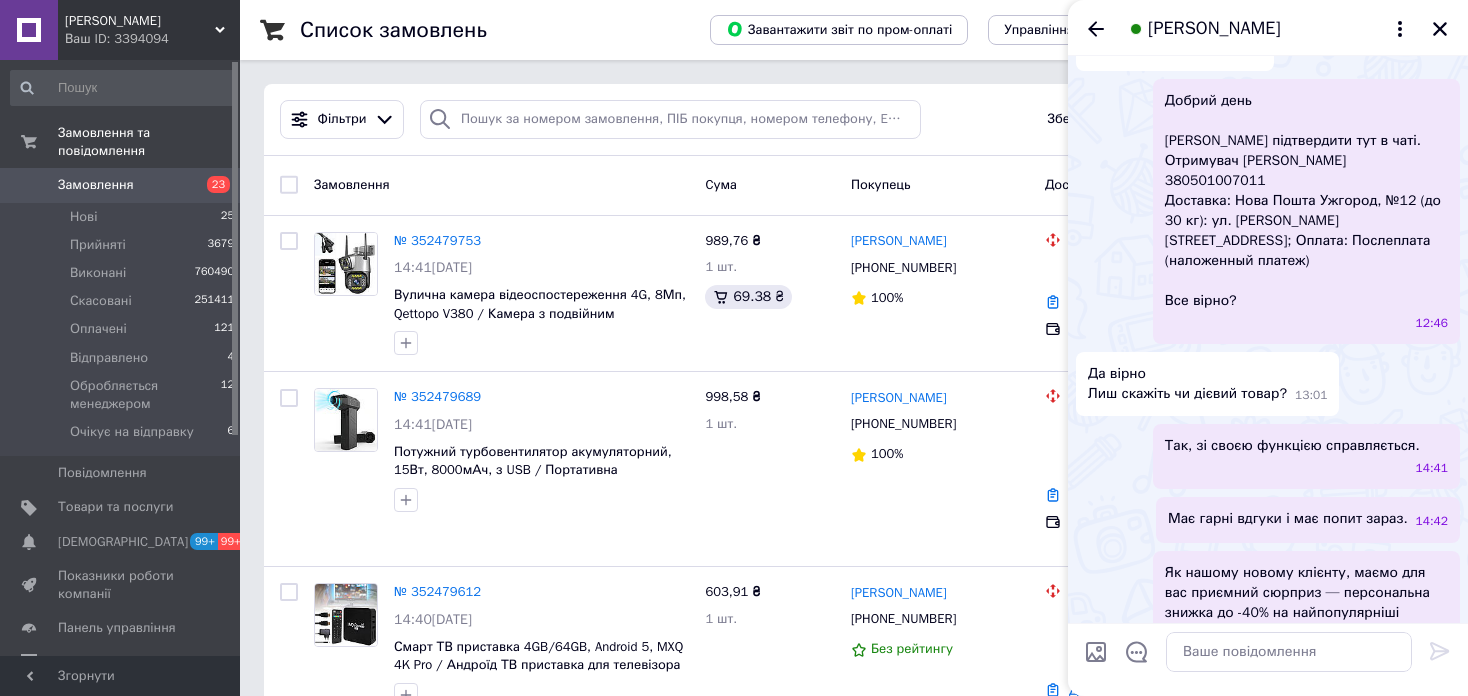 click at bounding box center [1096, 652] 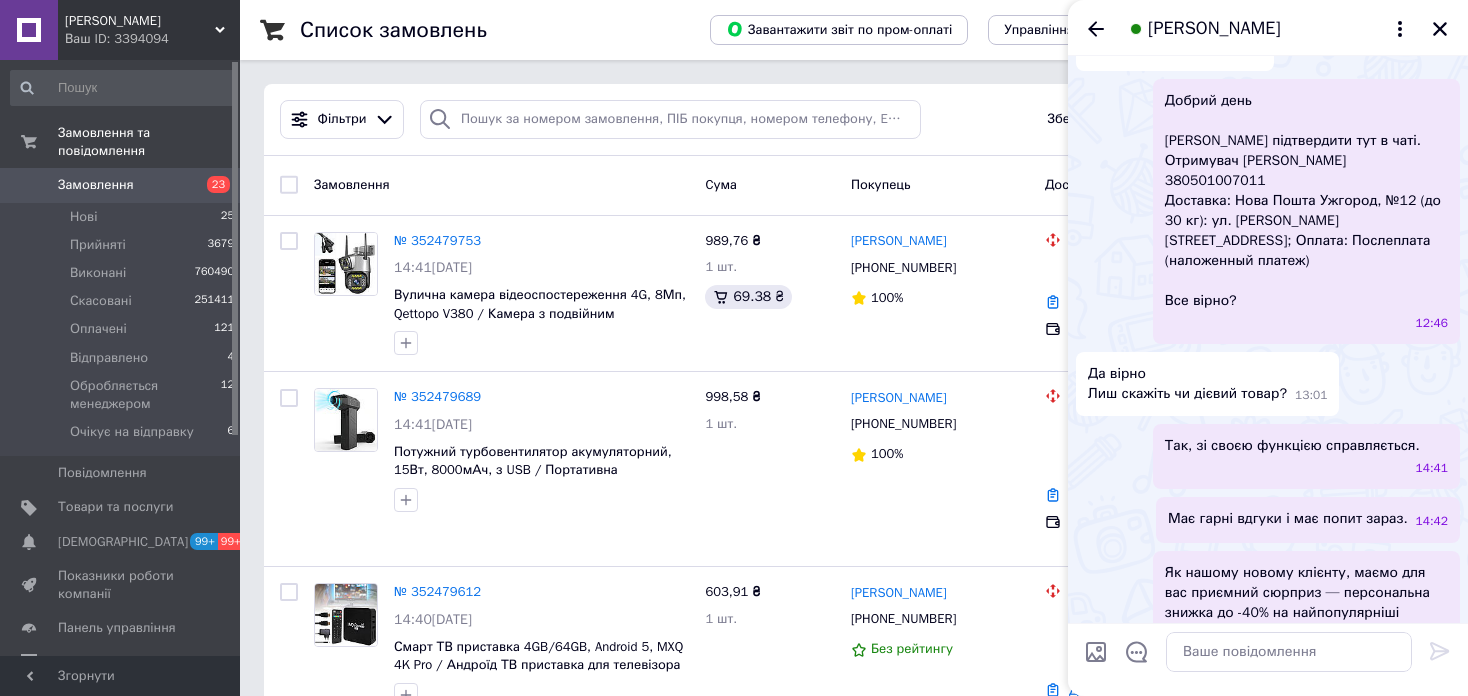 type on "C:\fakepath\photo_2024-01-18_21-02-19 — копия.jpg" 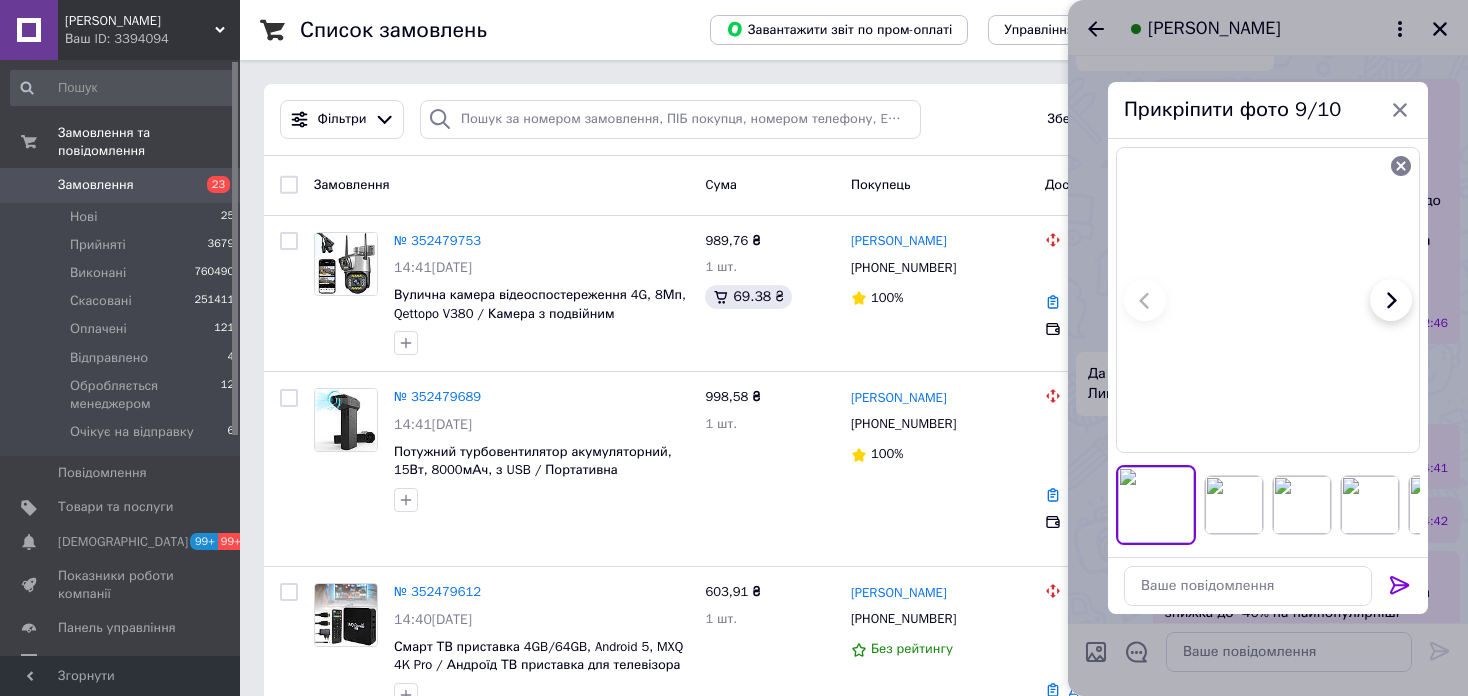 click 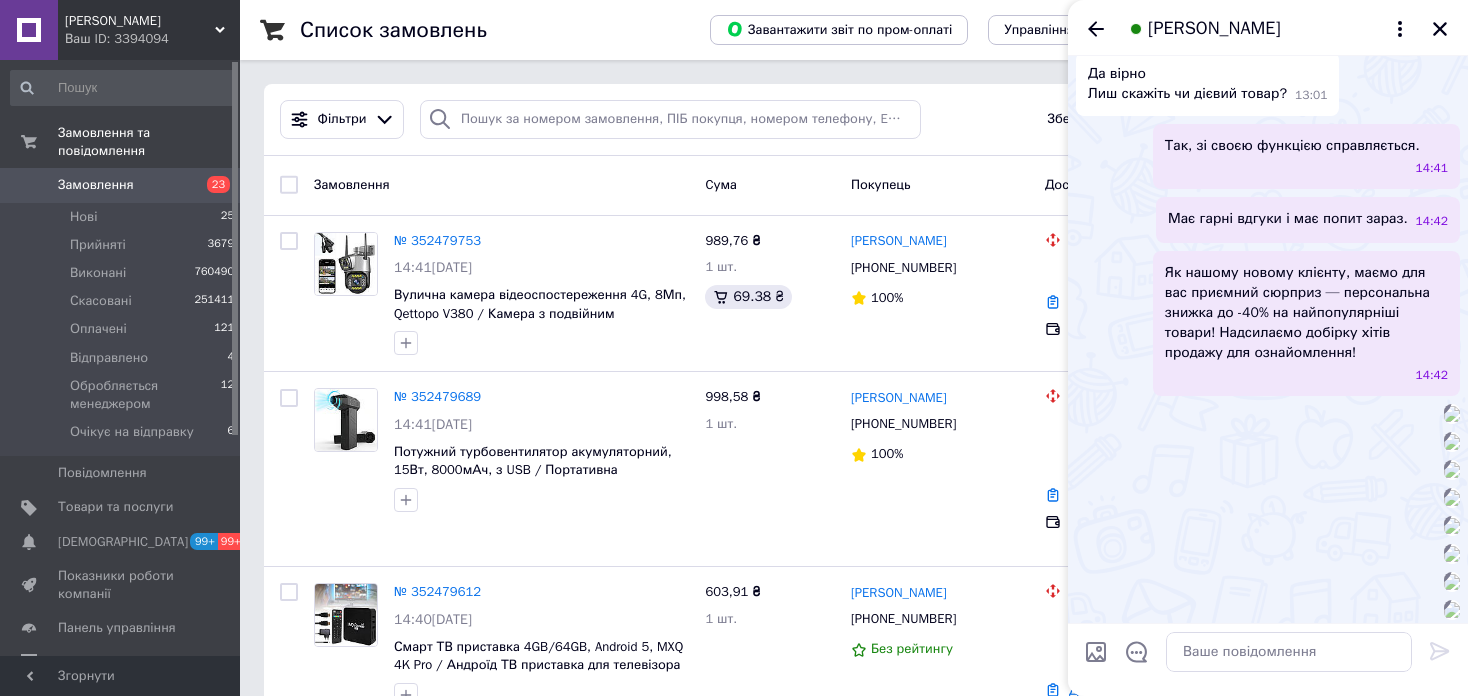 scroll, scrollTop: 1118, scrollLeft: 0, axis: vertical 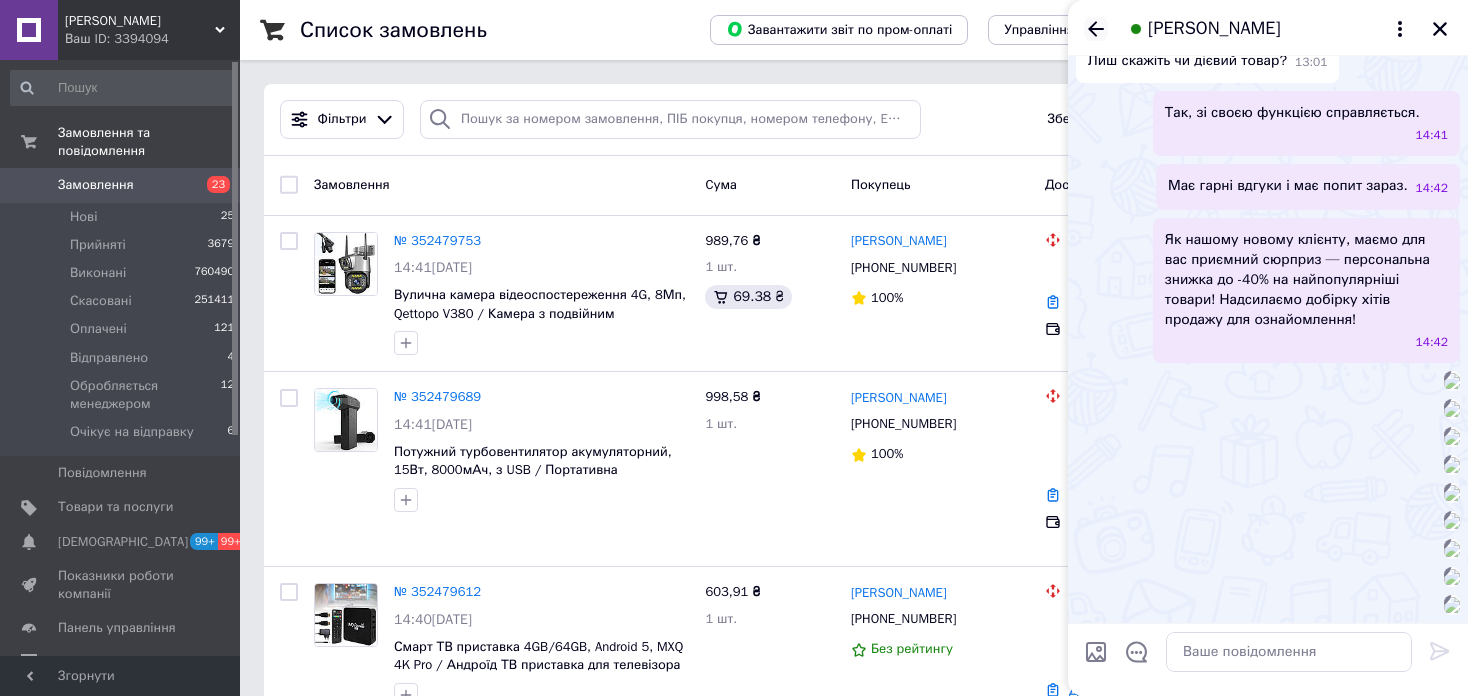 click 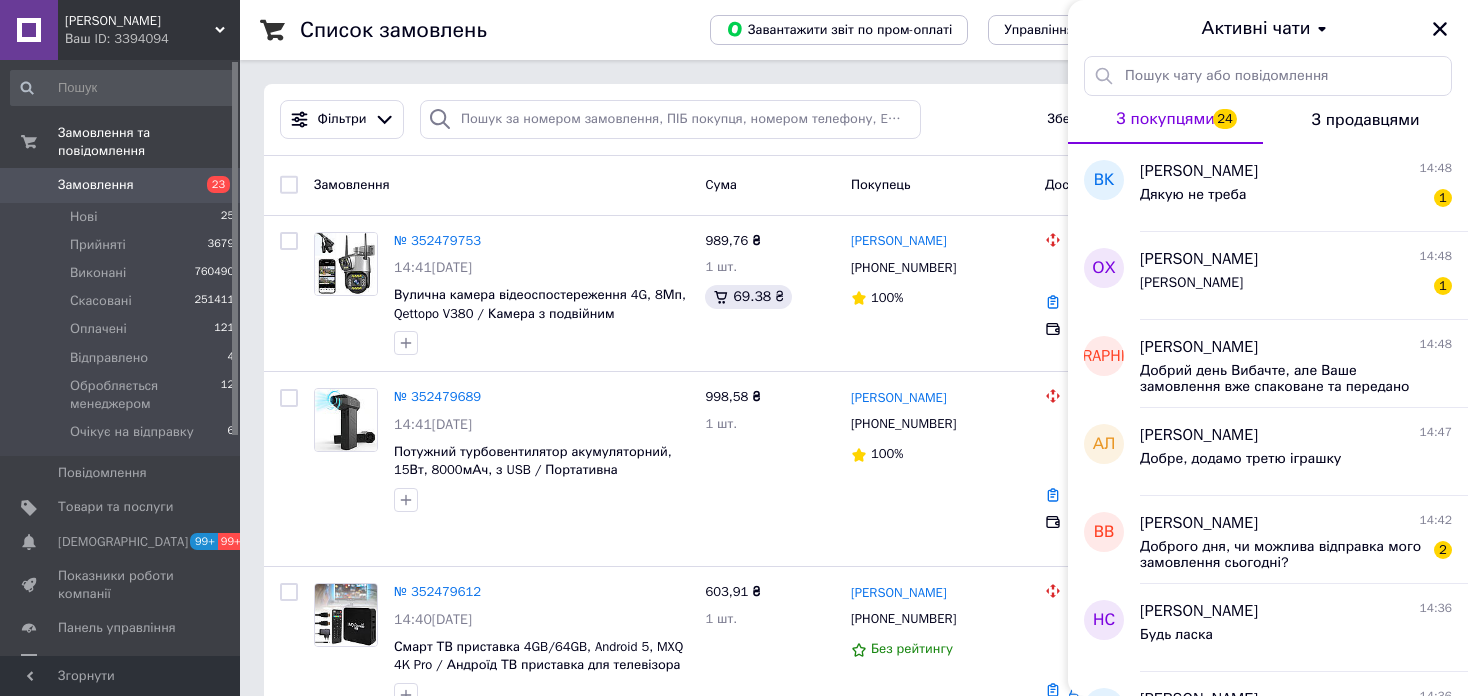 click on "[PERSON_NAME]" at bounding box center [140, 21] 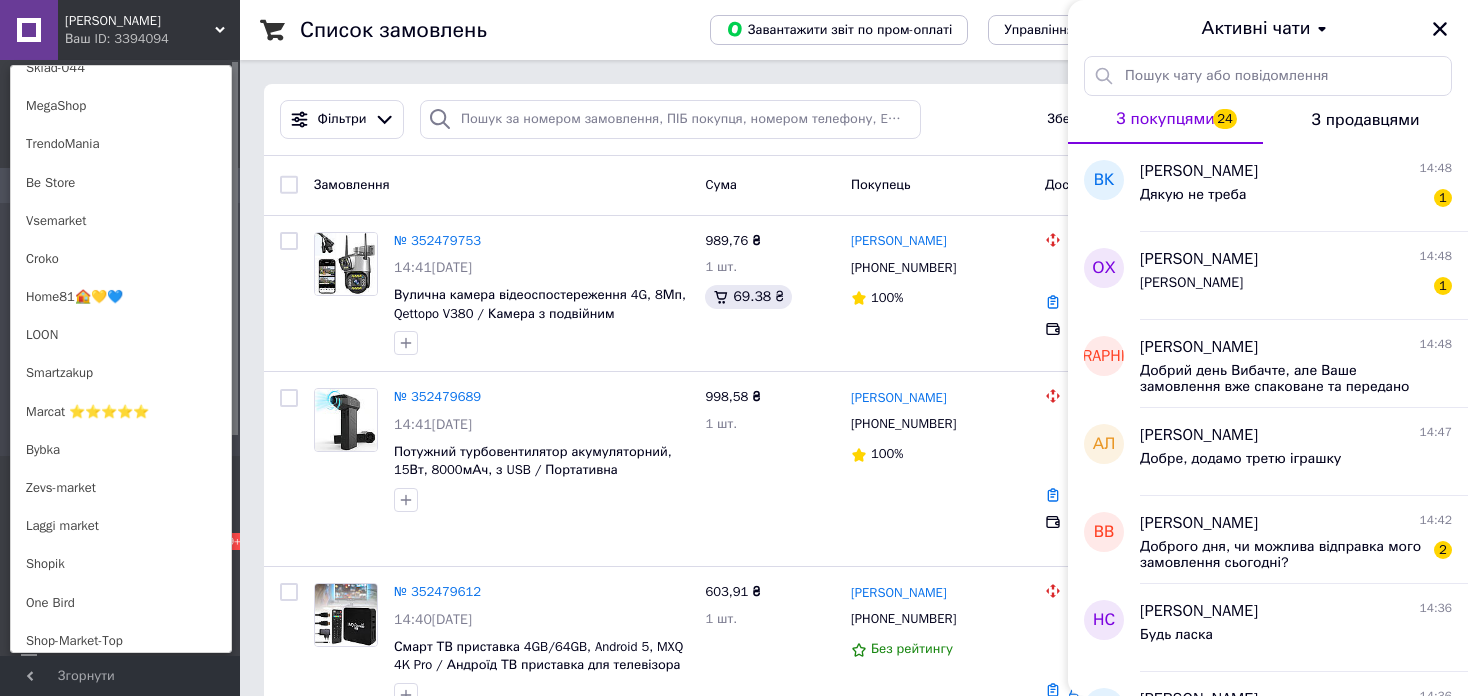 scroll, scrollTop: 1000, scrollLeft: 0, axis: vertical 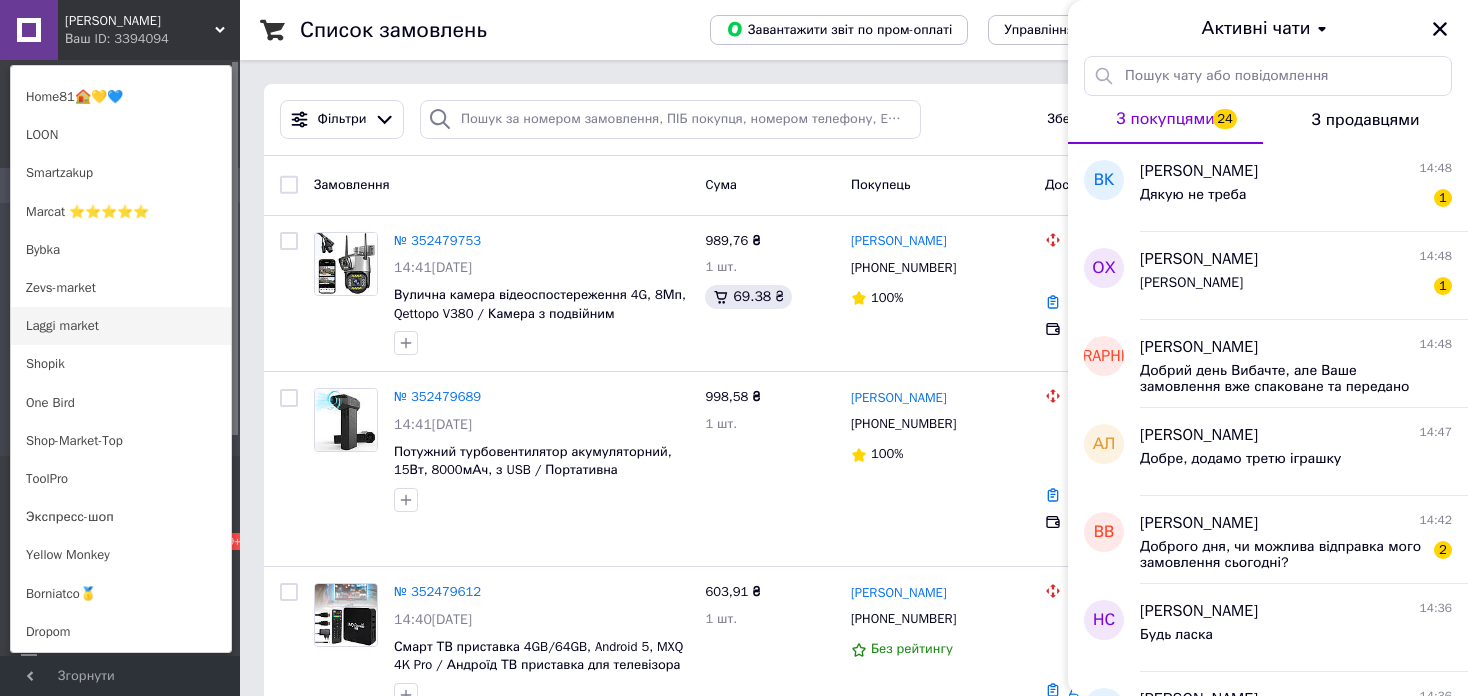 click on "Laggi market" at bounding box center (121, 326) 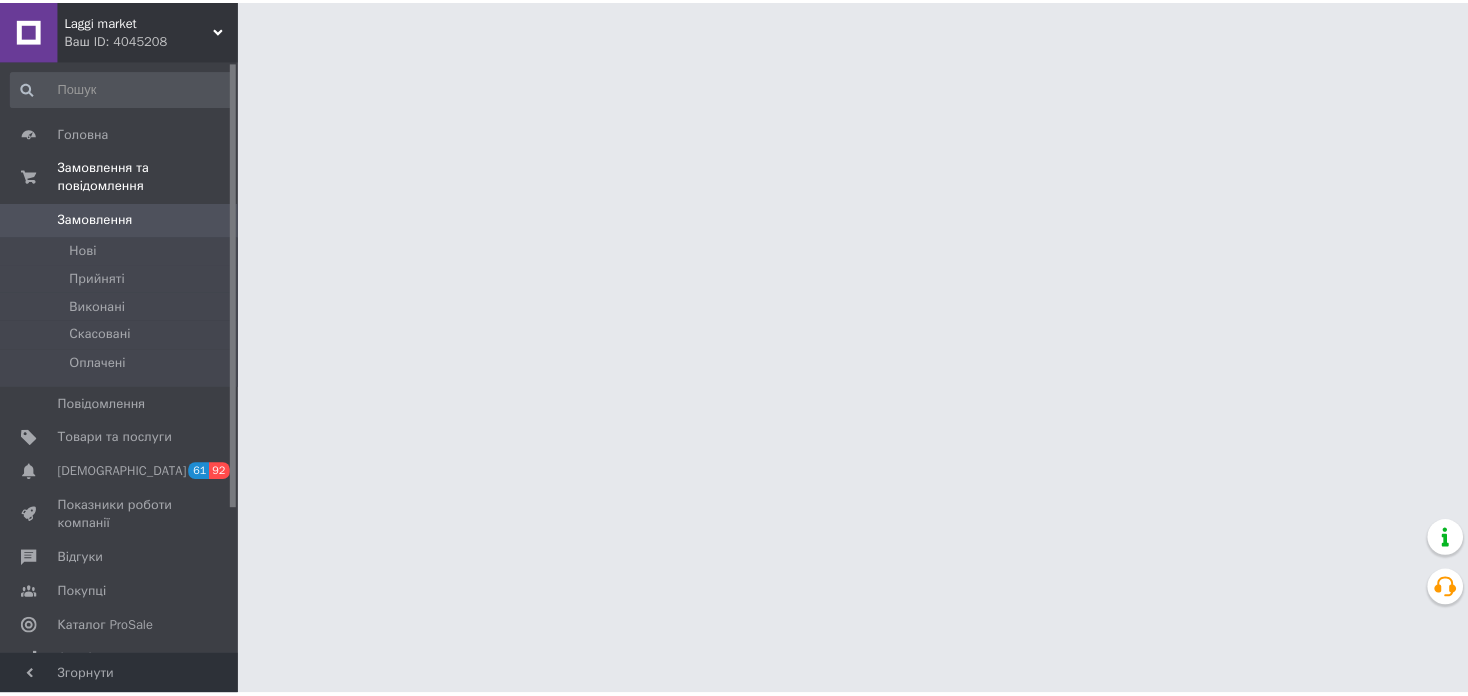 scroll, scrollTop: 0, scrollLeft: 0, axis: both 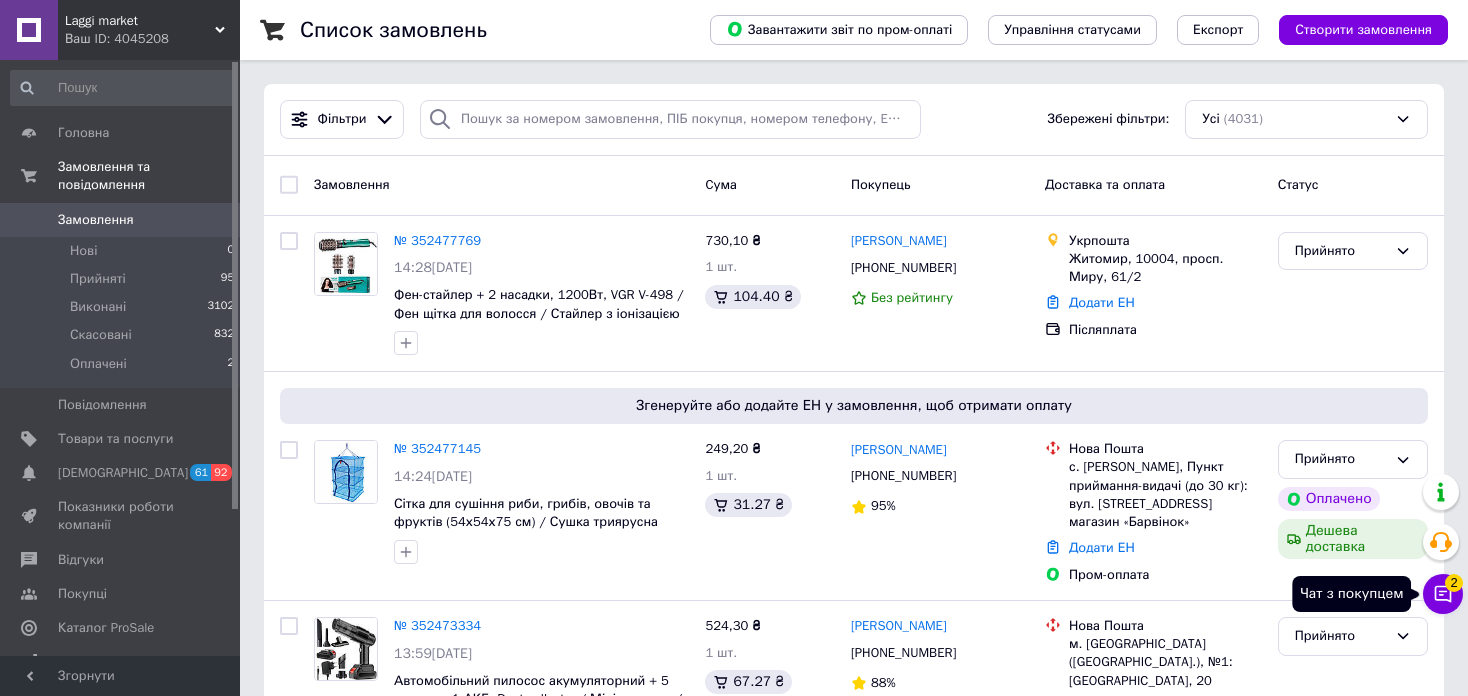 click on "Чат з покупцем 2" at bounding box center (1443, 594) 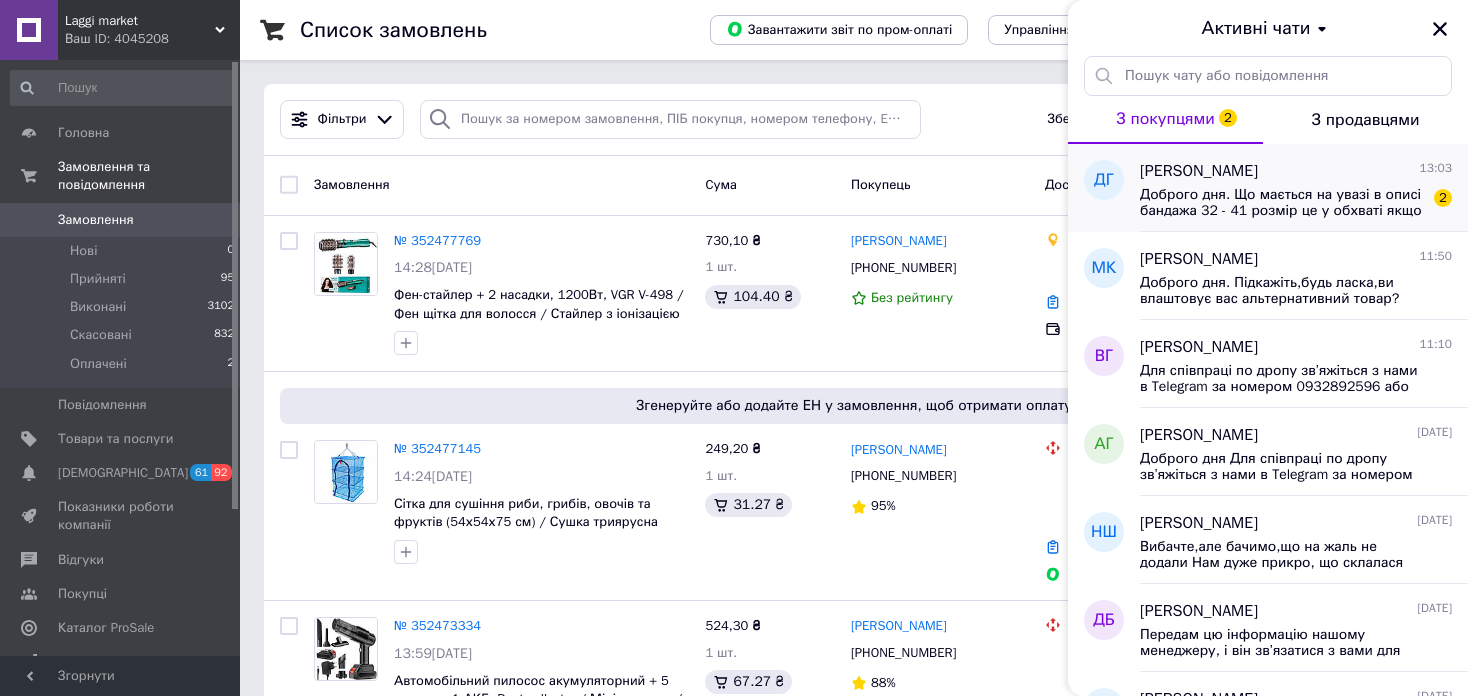 click on "Дмитрий Гончарук" at bounding box center [1199, 171] 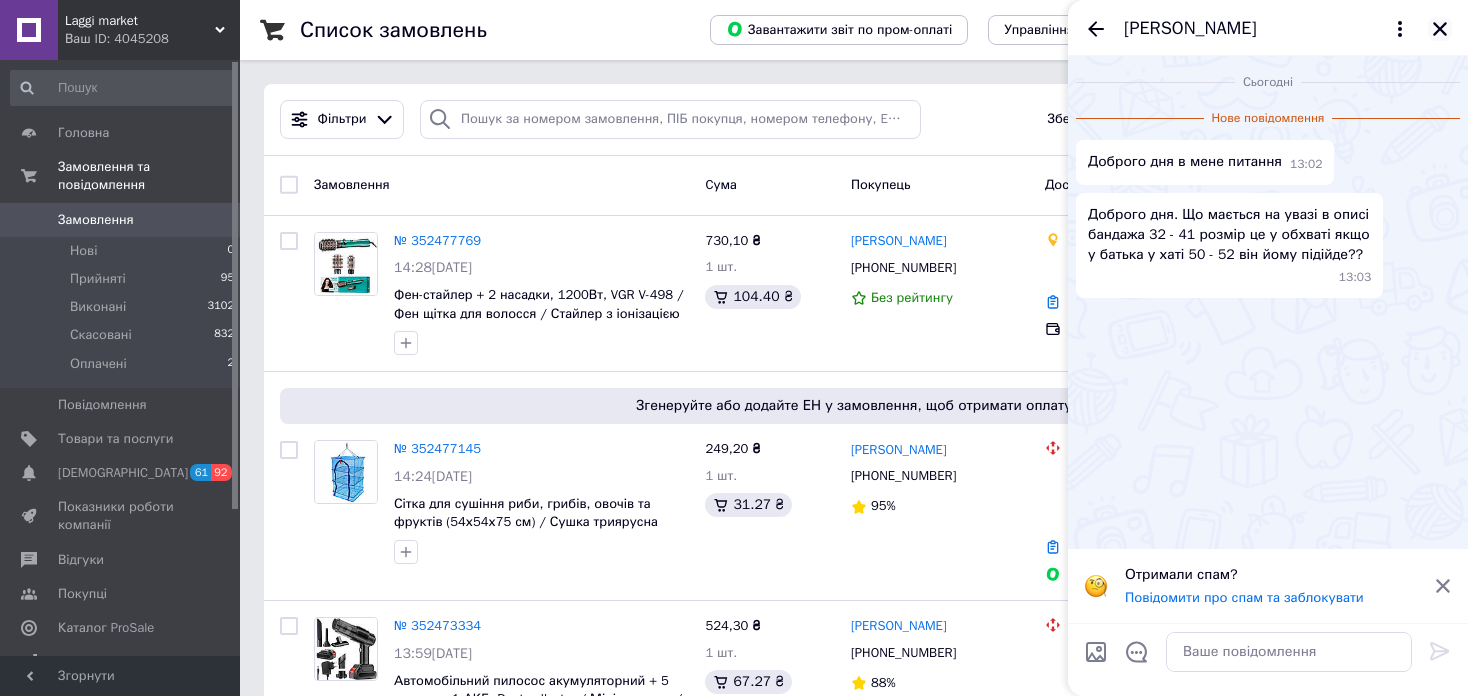 click 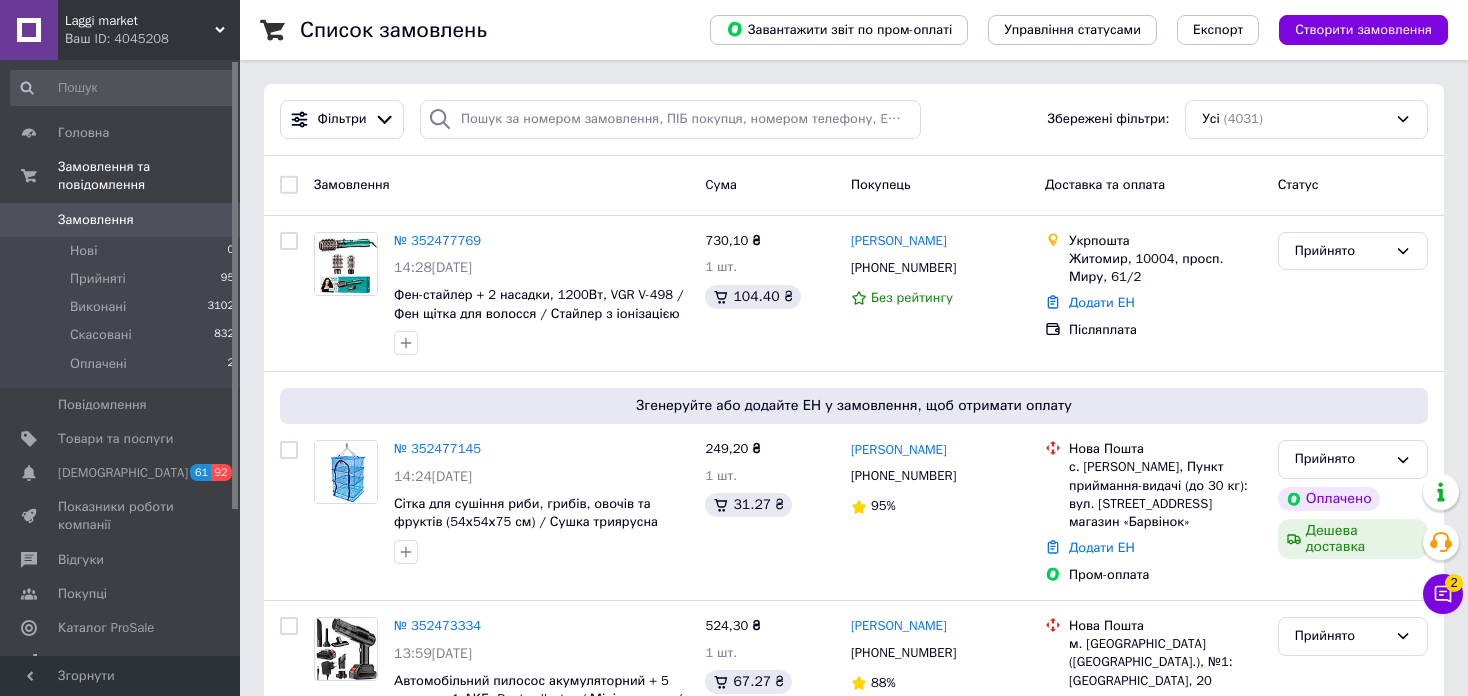 click on "Ваш ID: 4045208" at bounding box center [152, 39] 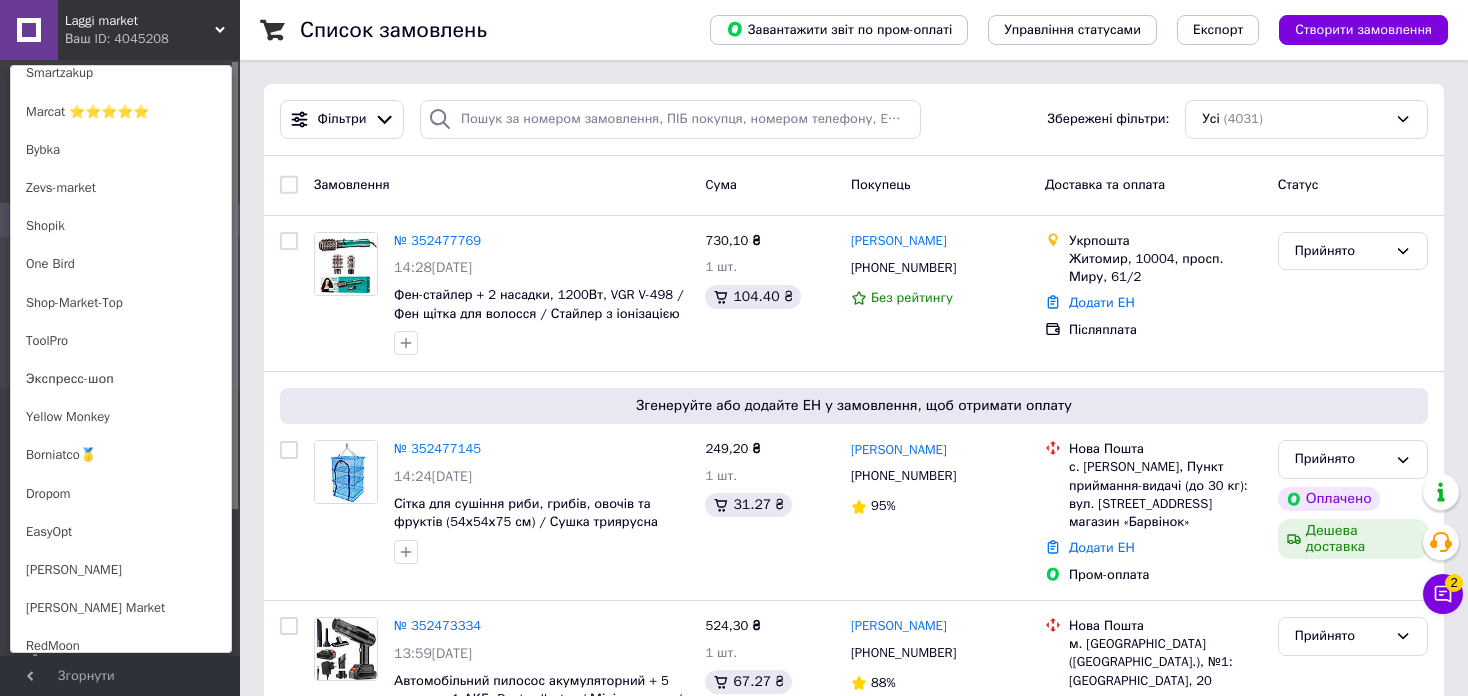 scroll, scrollTop: 1400, scrollLeft: 0, axis: vertical 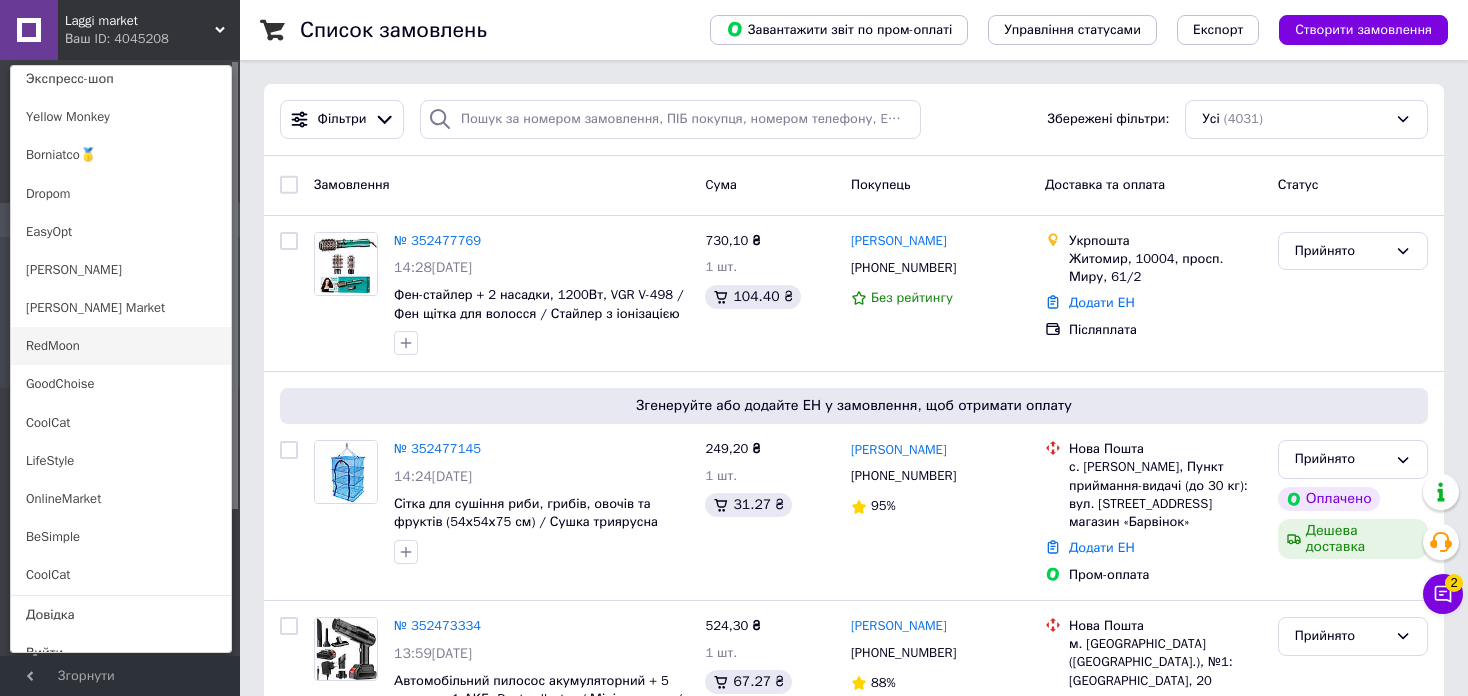 click on "RedMoon" at bounding box center (121, 346) 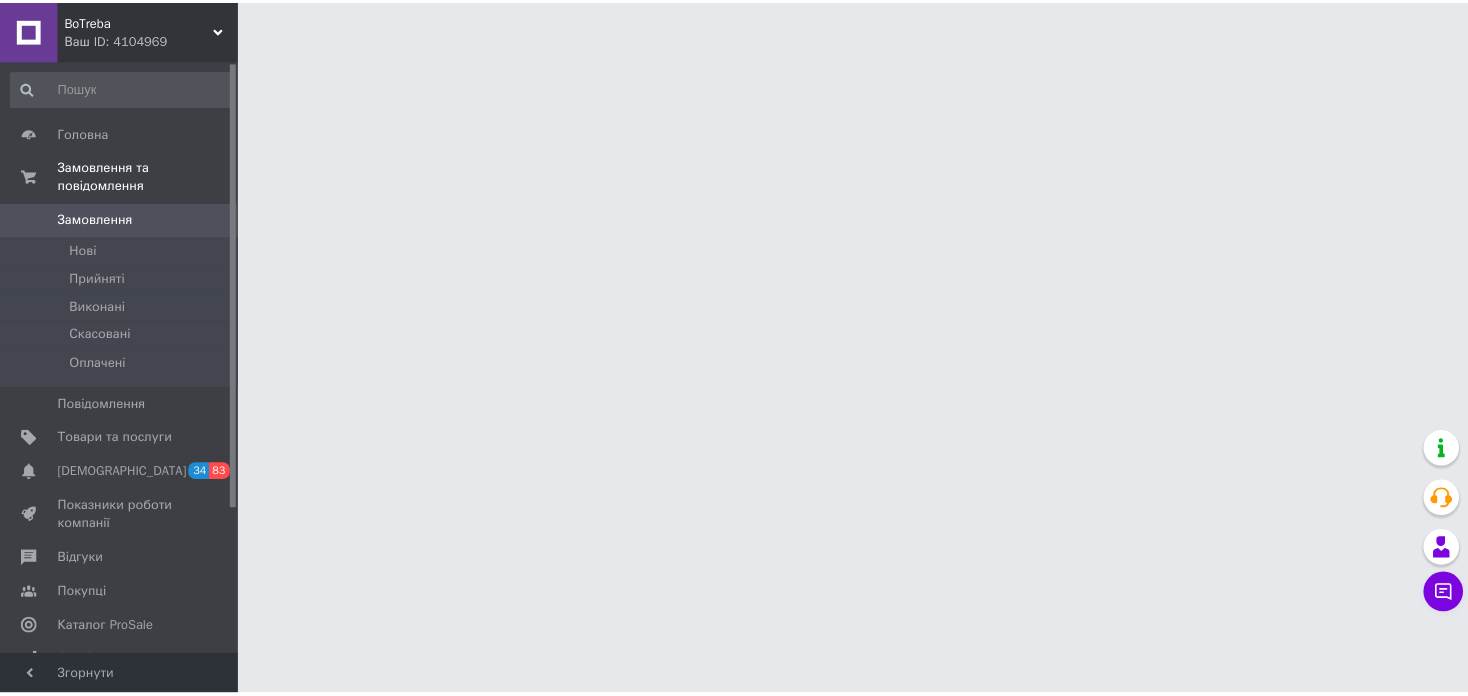 scroll, scrollTop: 0, scrollLeft: 0, axis: both 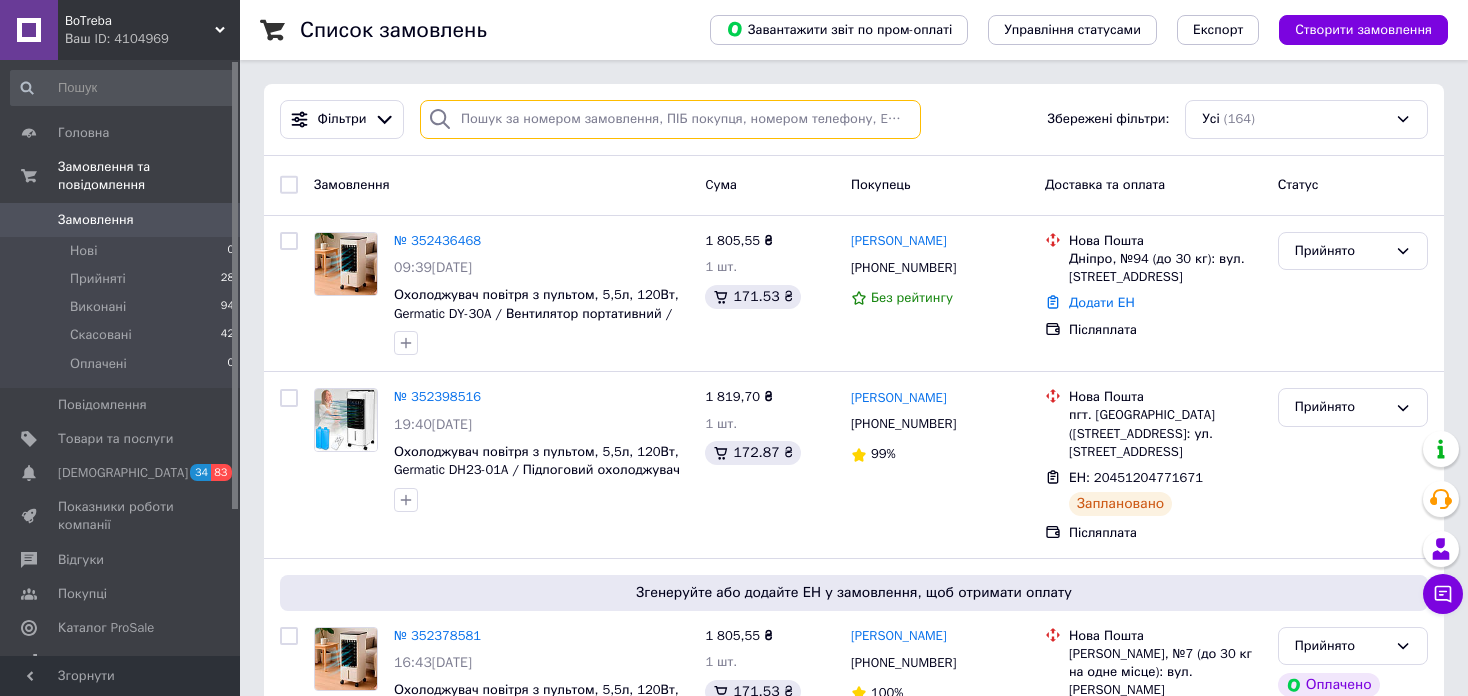 click at bounding box center (670, 119) 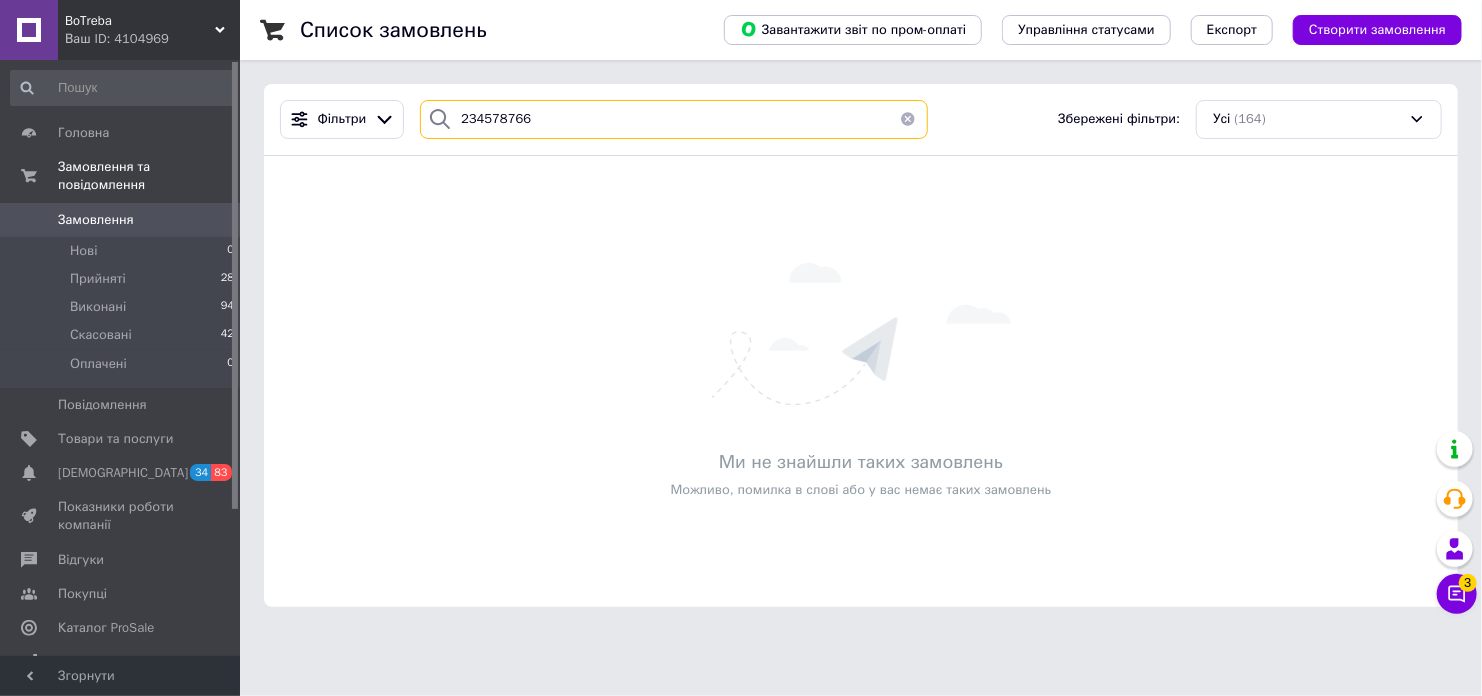 type on "234578766" 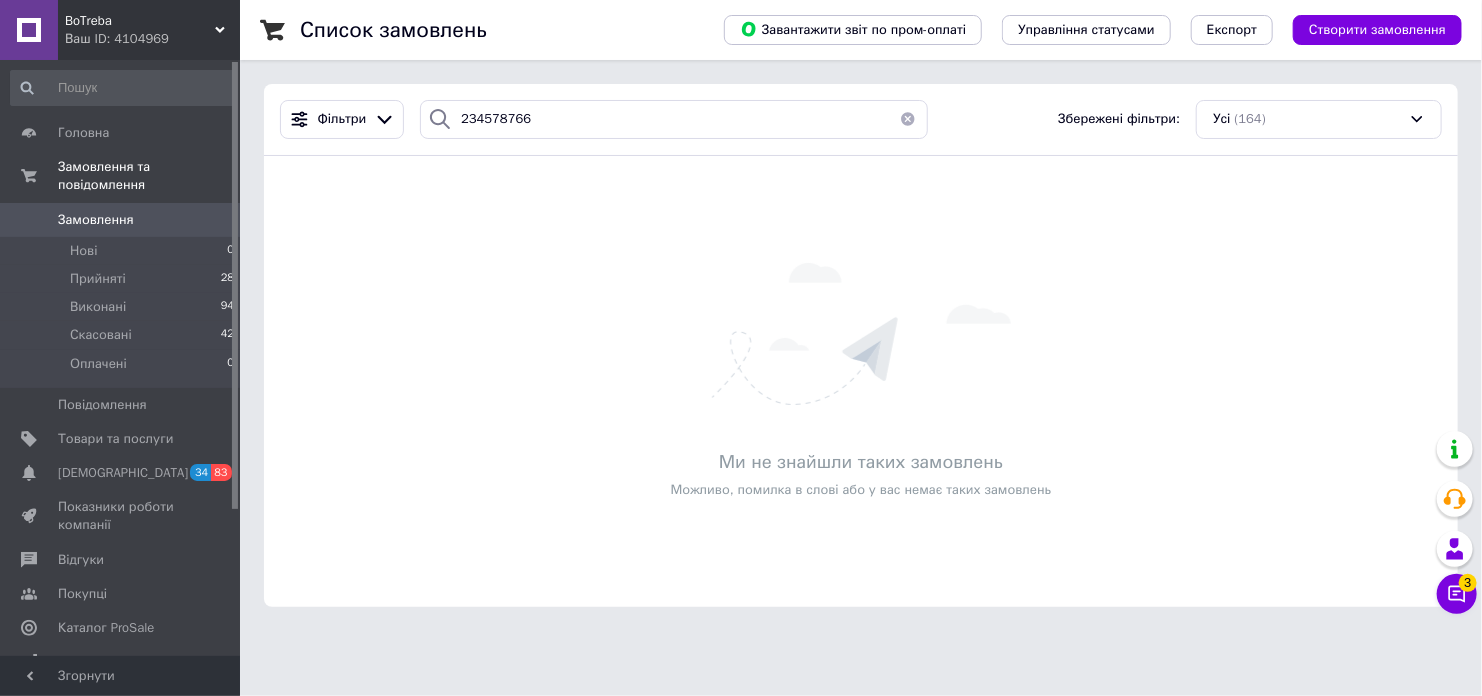 click at bounding box center [908, 119] 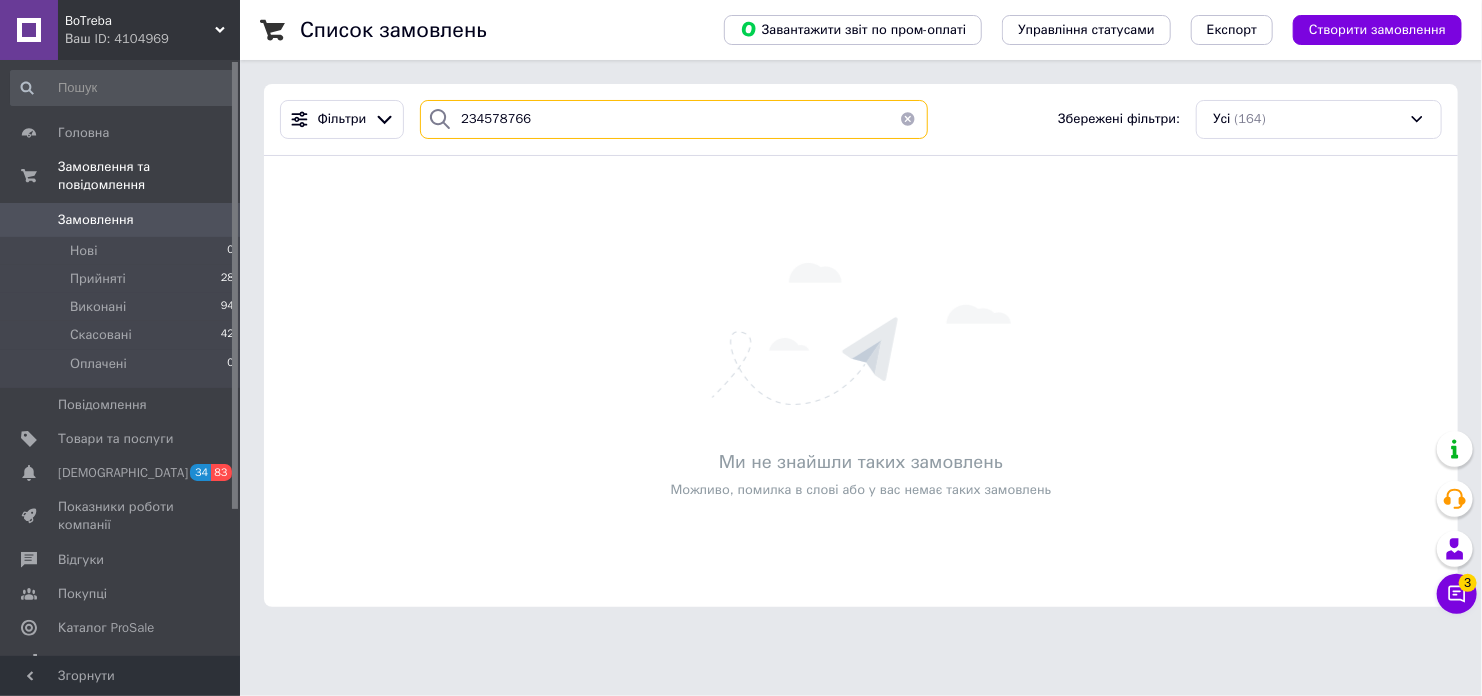 type 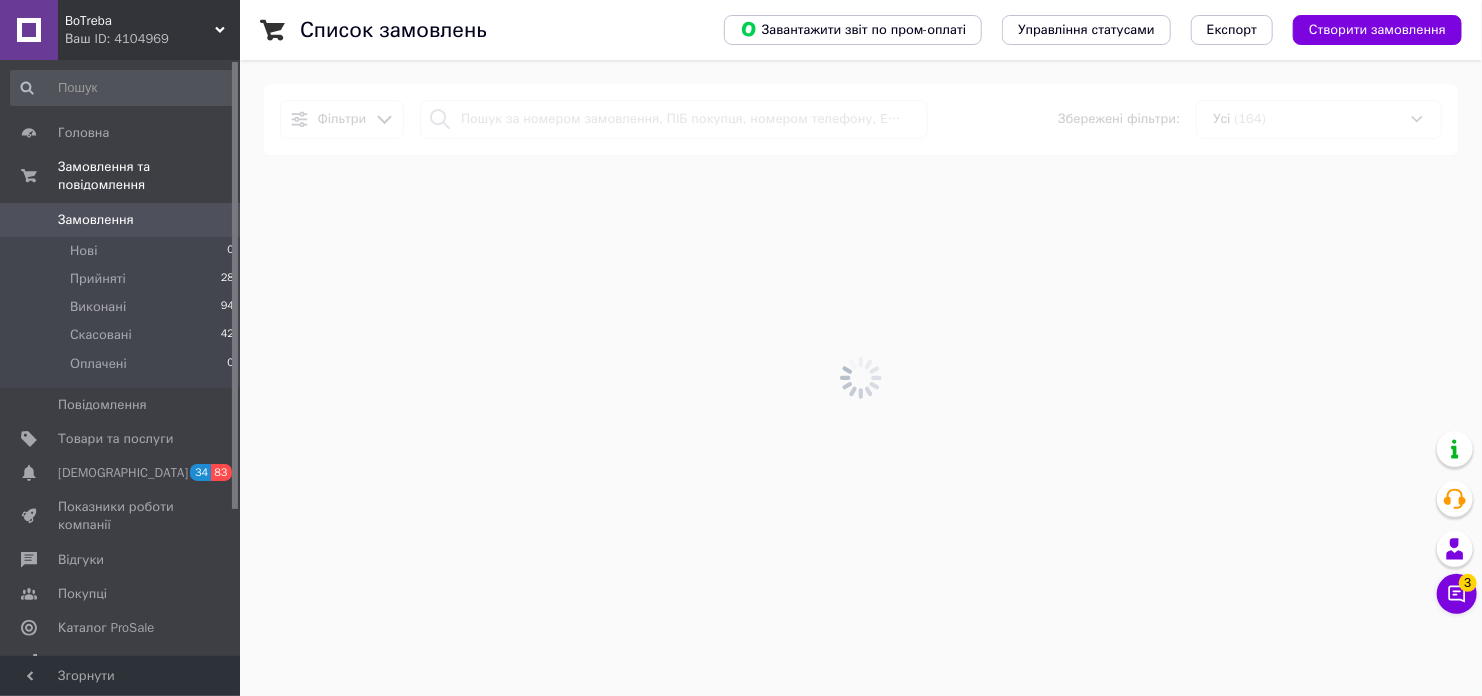click on "Ваш ID: 4104969" at bounding box center [152, 39] 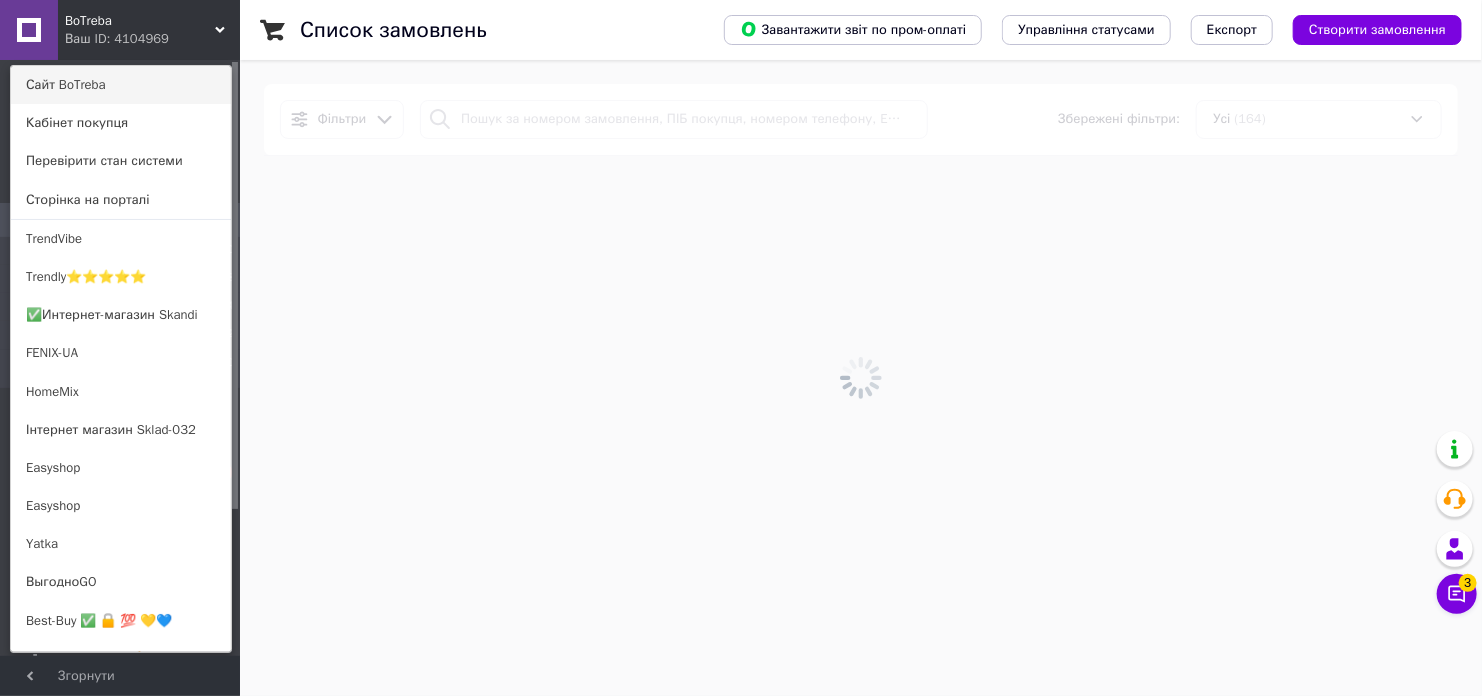 click on "Сайт BoTreba" at bounding box center [121, 85] 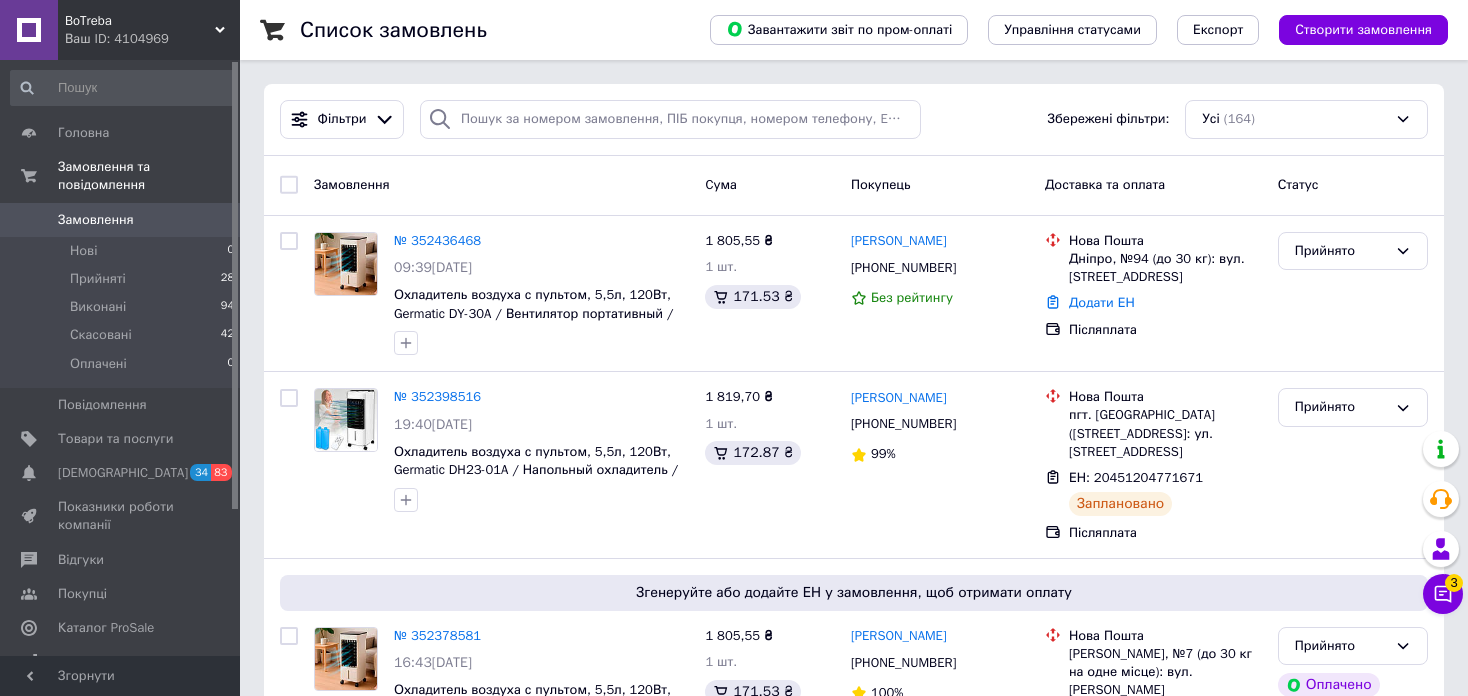 click on "BoTreba" at bounding box center [140, 21] 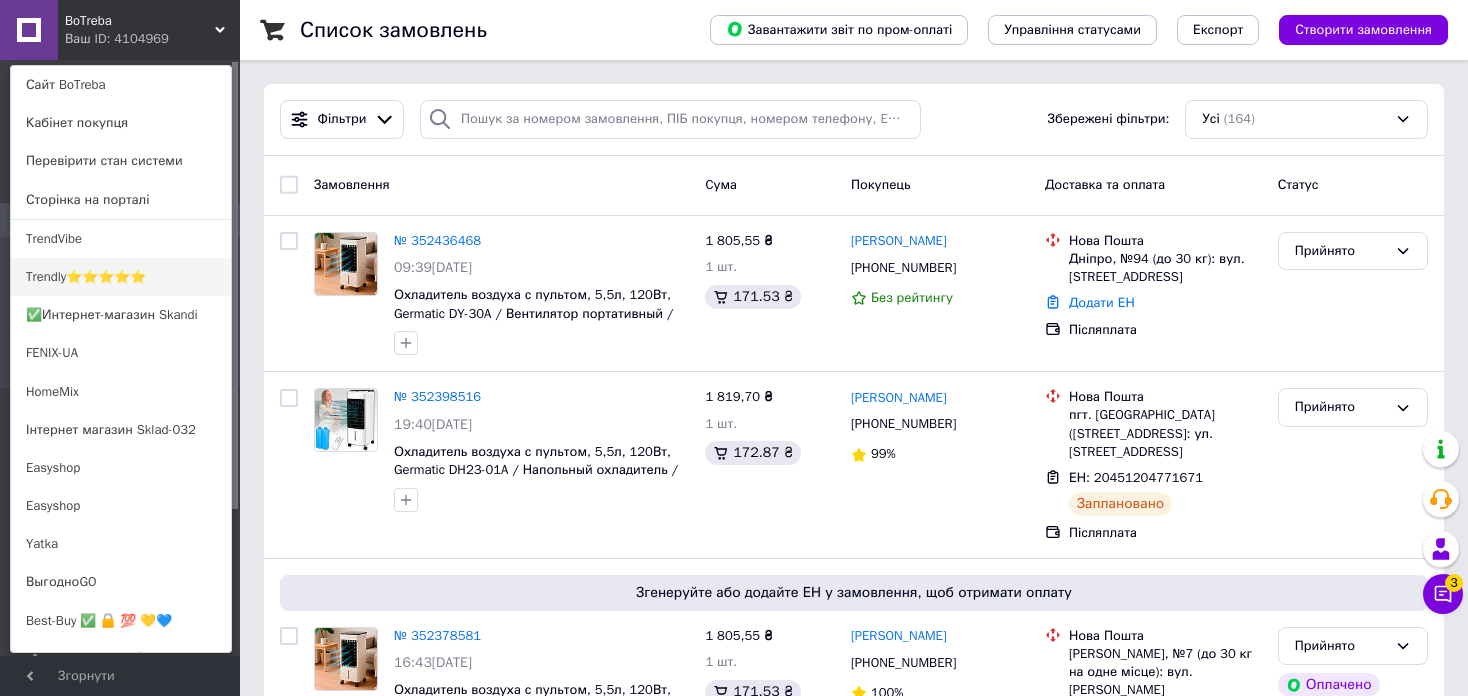 click on "Trendly⭐⭐⭐⭐⭐" at bounding box center (121, 277) 